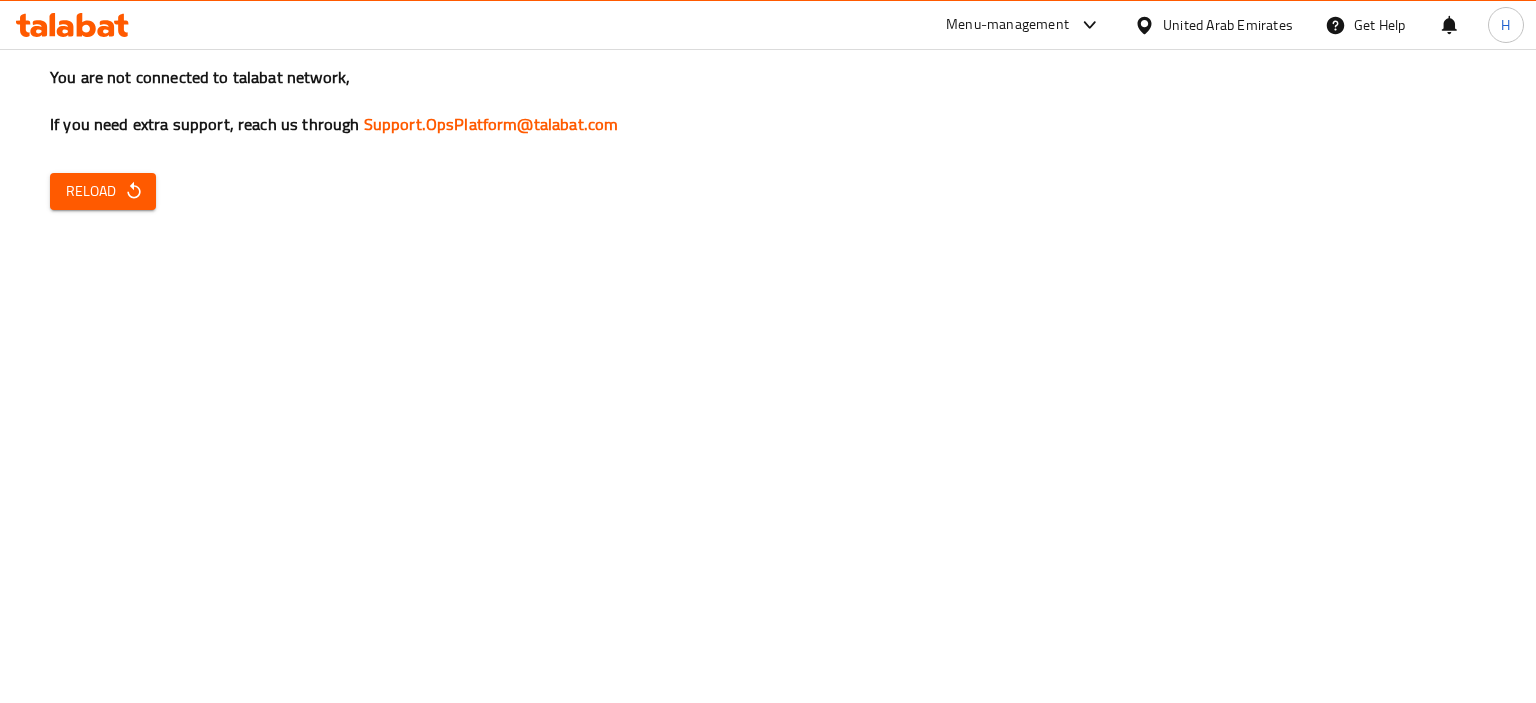 scroll, scrollTop: 0, scrollLeft: 0, axis: both 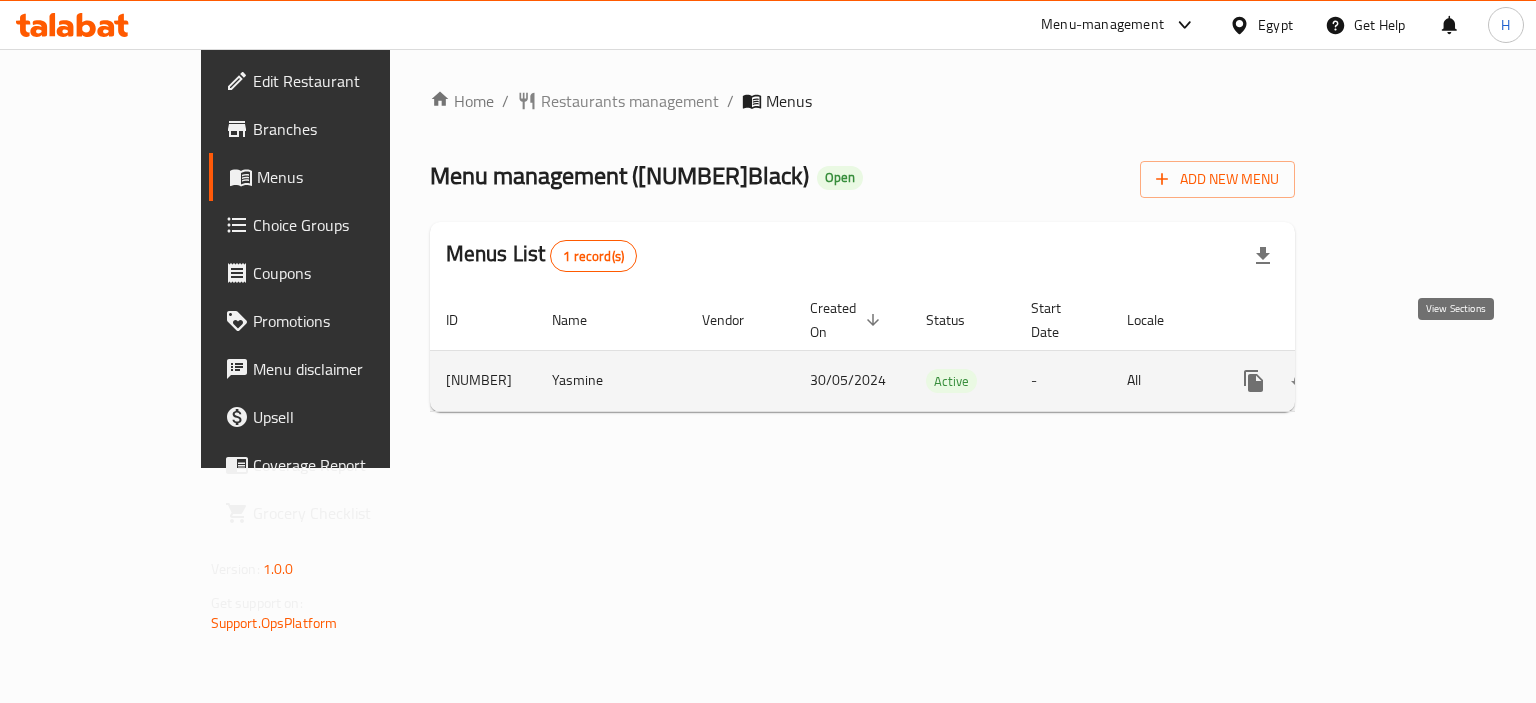 click at bounding box center [1398, 381] 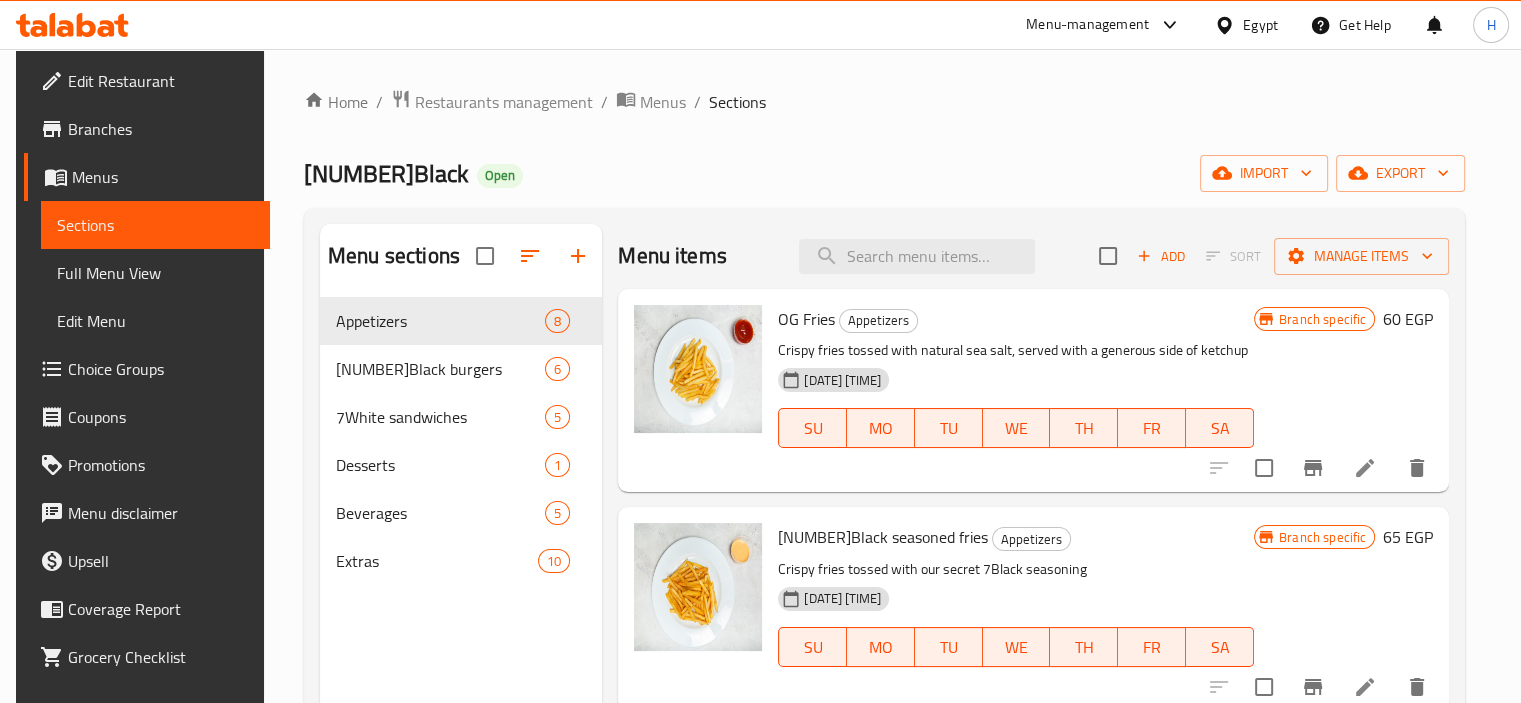 click on "Home / Restaurants management / Menus / Sections" at bounding box center (884, 102) 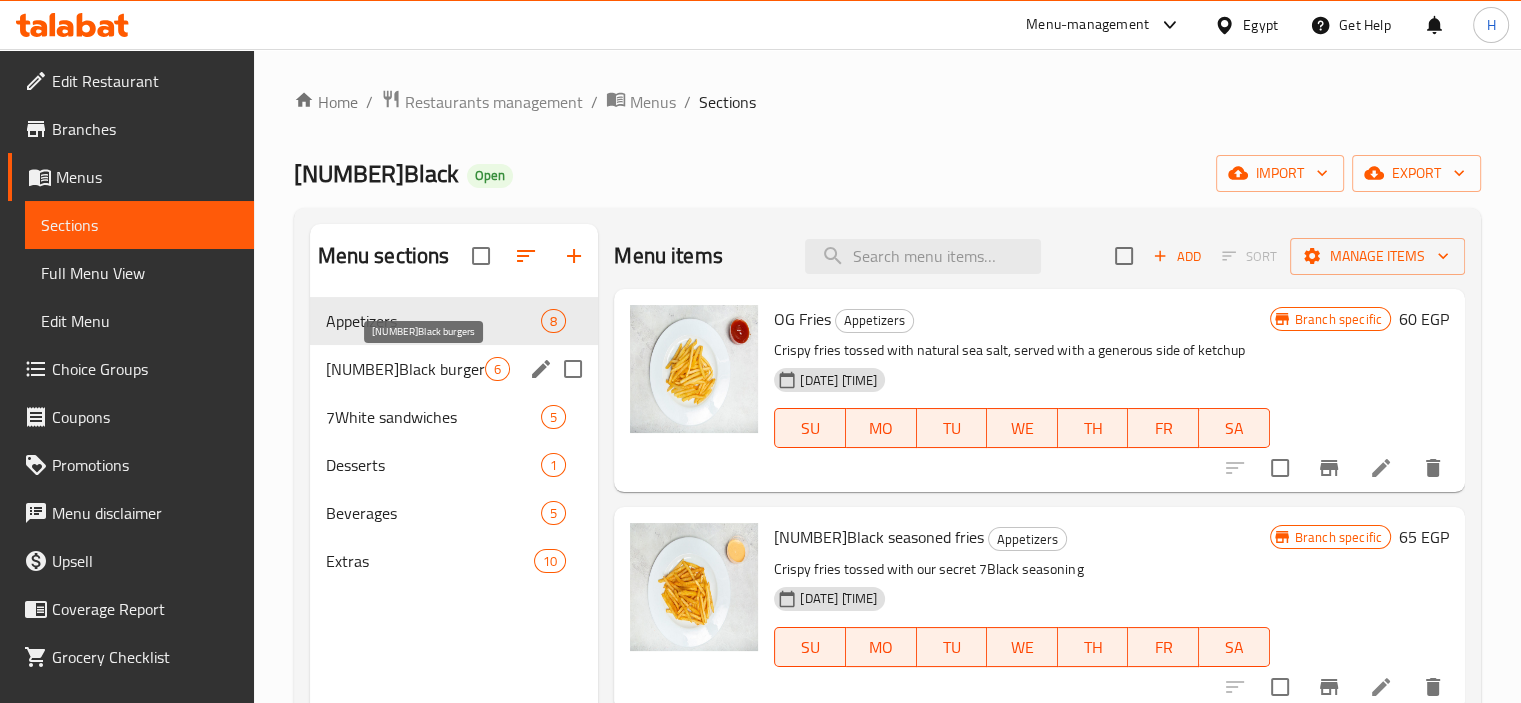 click on "[NUMBER]Black burgers" at bounding box center [406, 369] 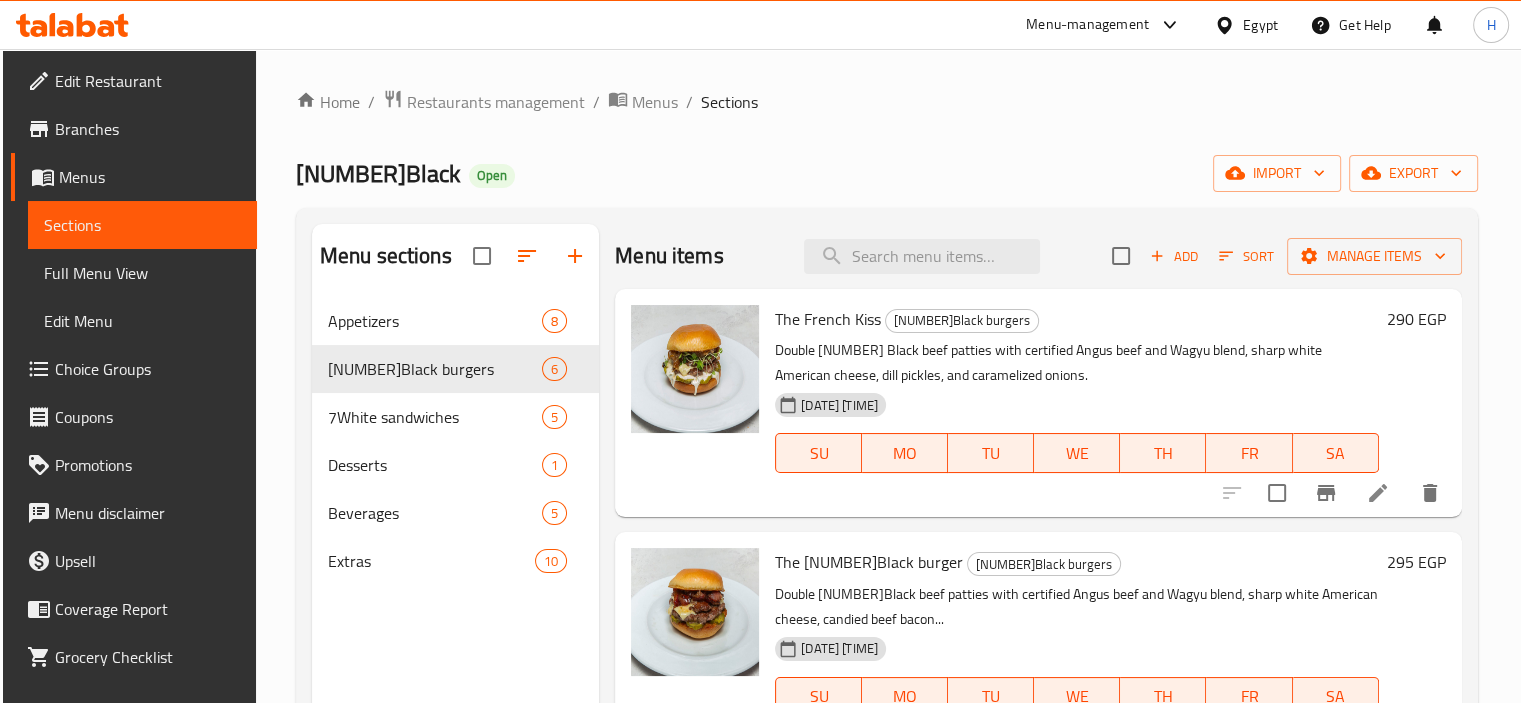 click on "Double [NUMBER] Black beef patties with certified Angus beef and Wagyu blend, sharp white American cheese, dill pickles, and caramelized onions." at bounding box center (1076, 363) 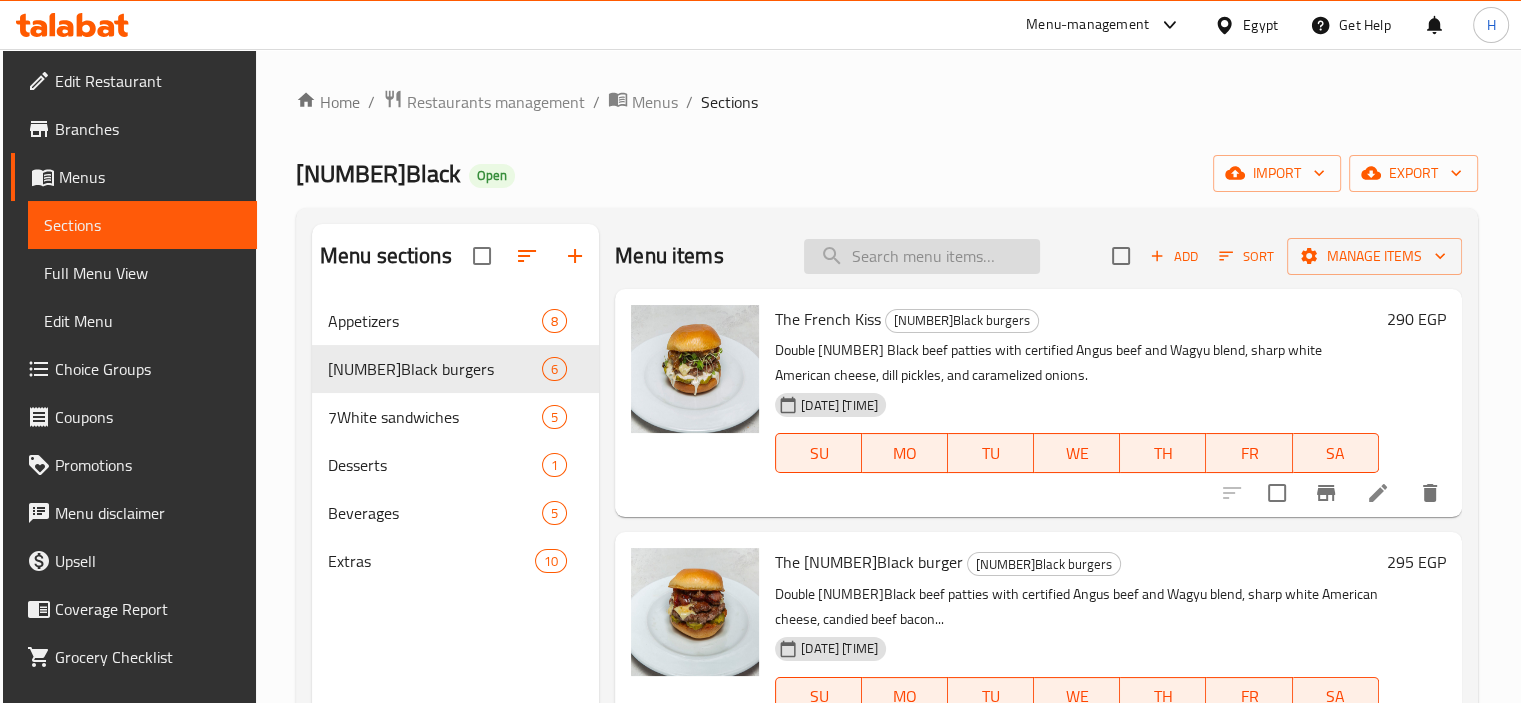 click at bounding box center (922, 256) 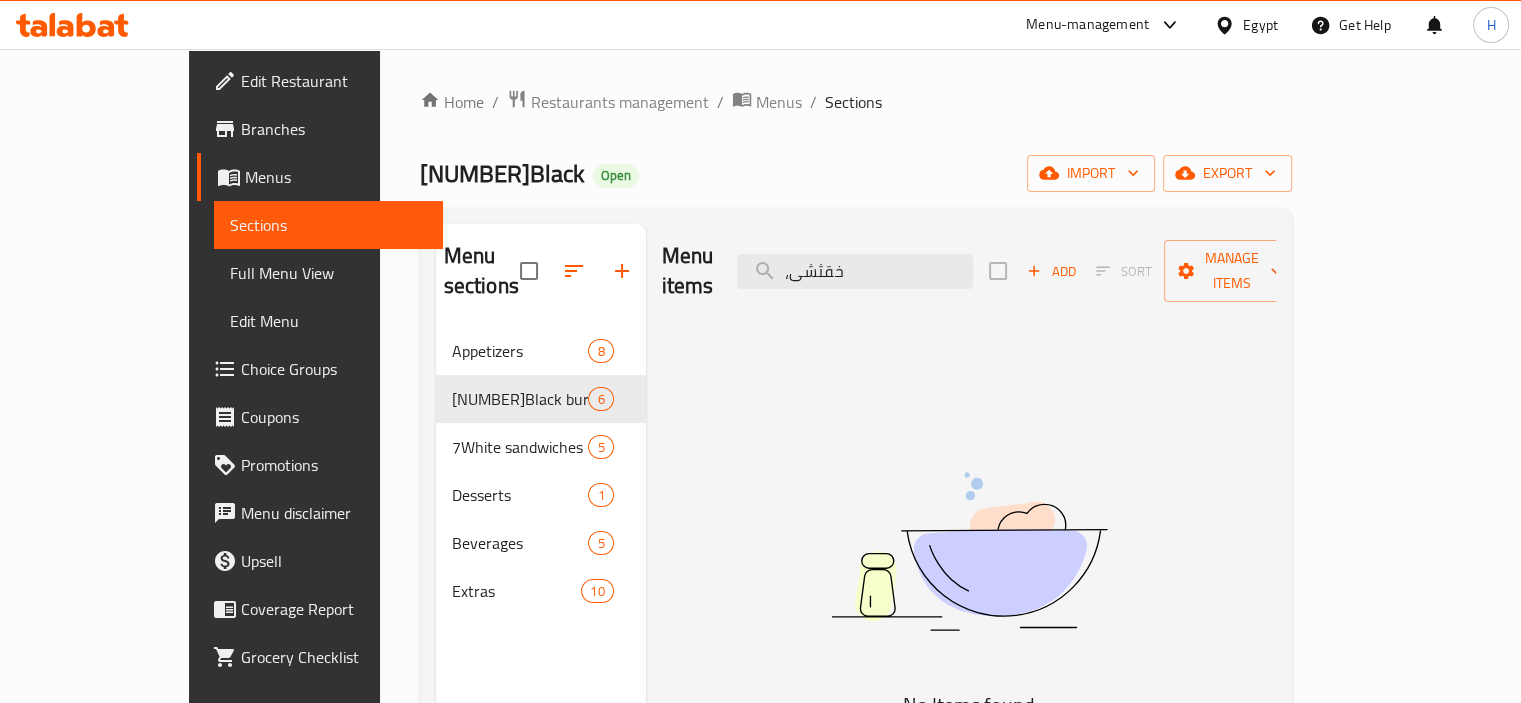 click on "Menu items ،خقثشى Add Sort Manage items" at bounding box center [969, 271] 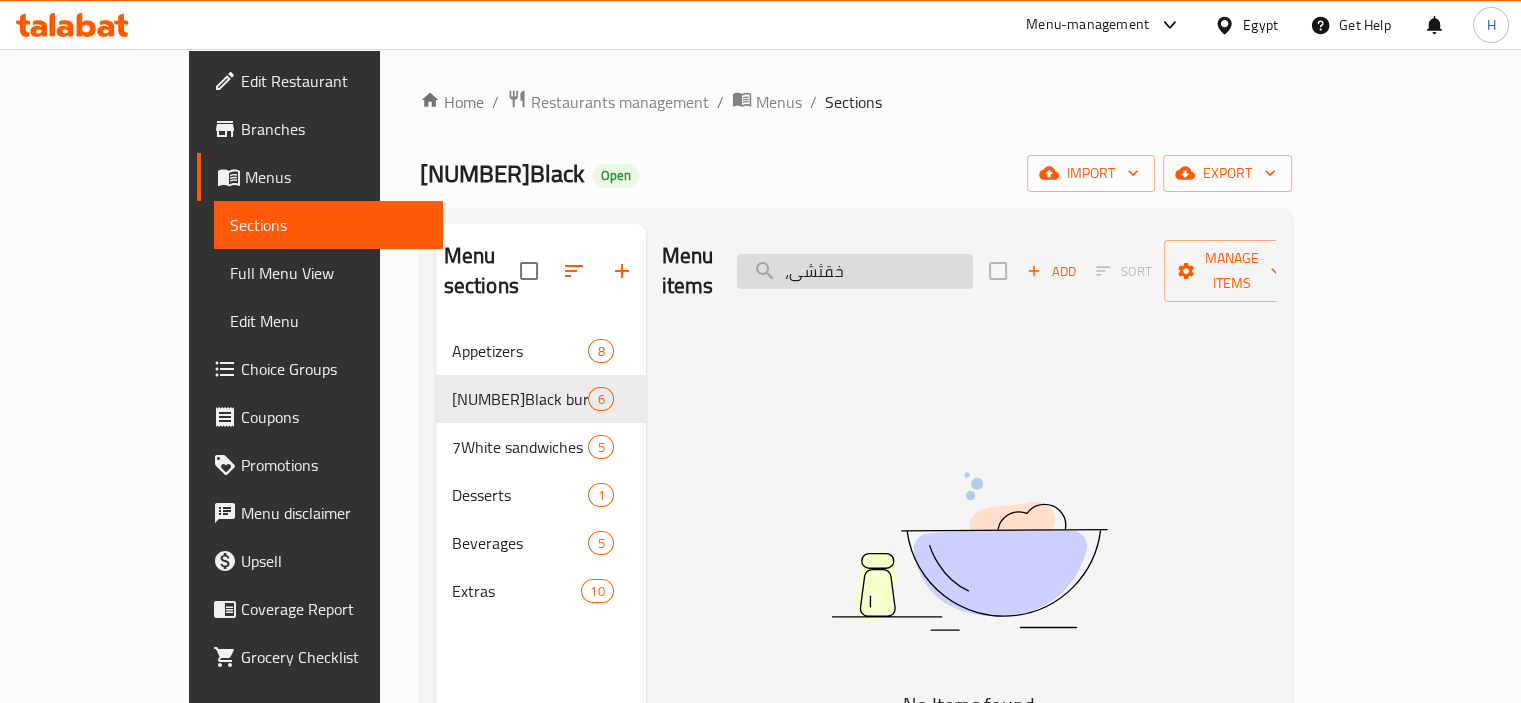 click on "،خقثشى" at bounding box center (855, 271) 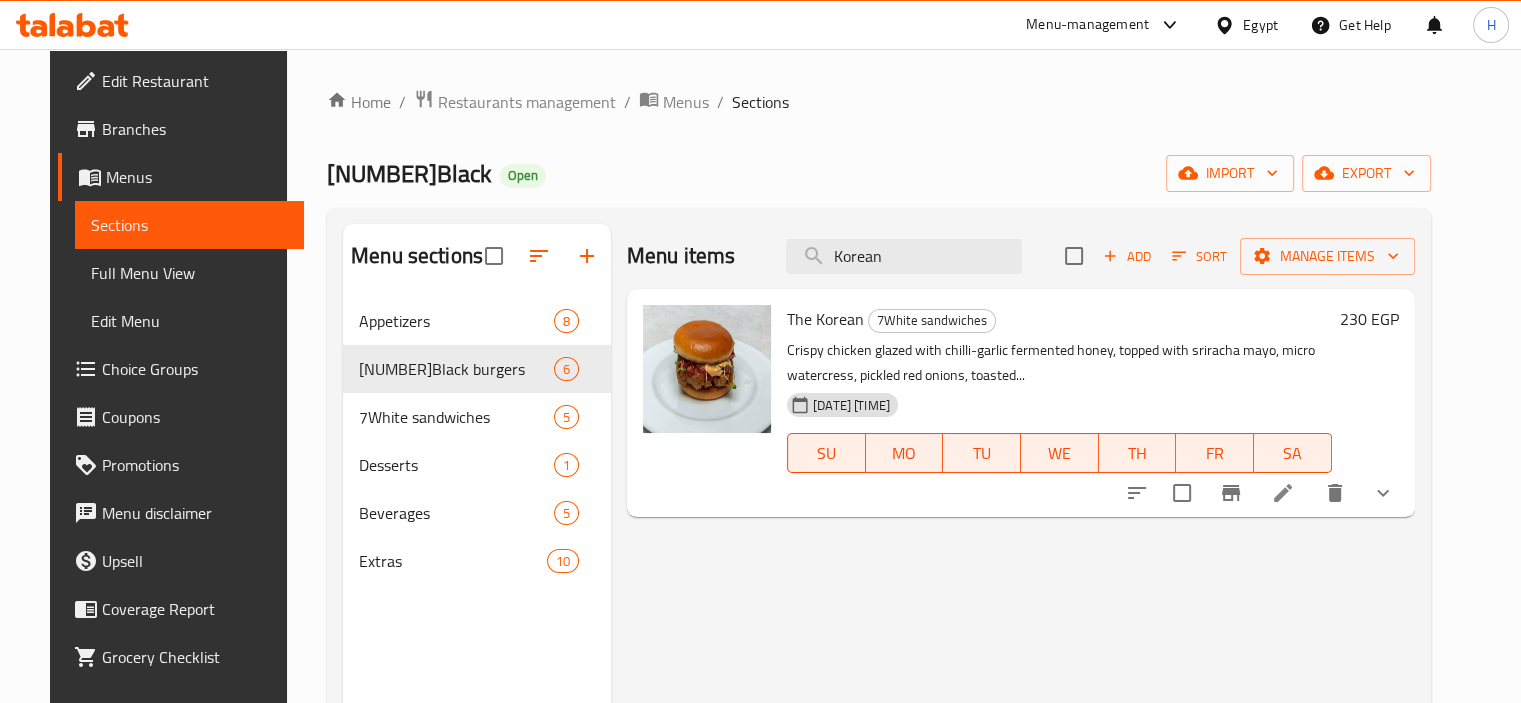 type on "Korean" 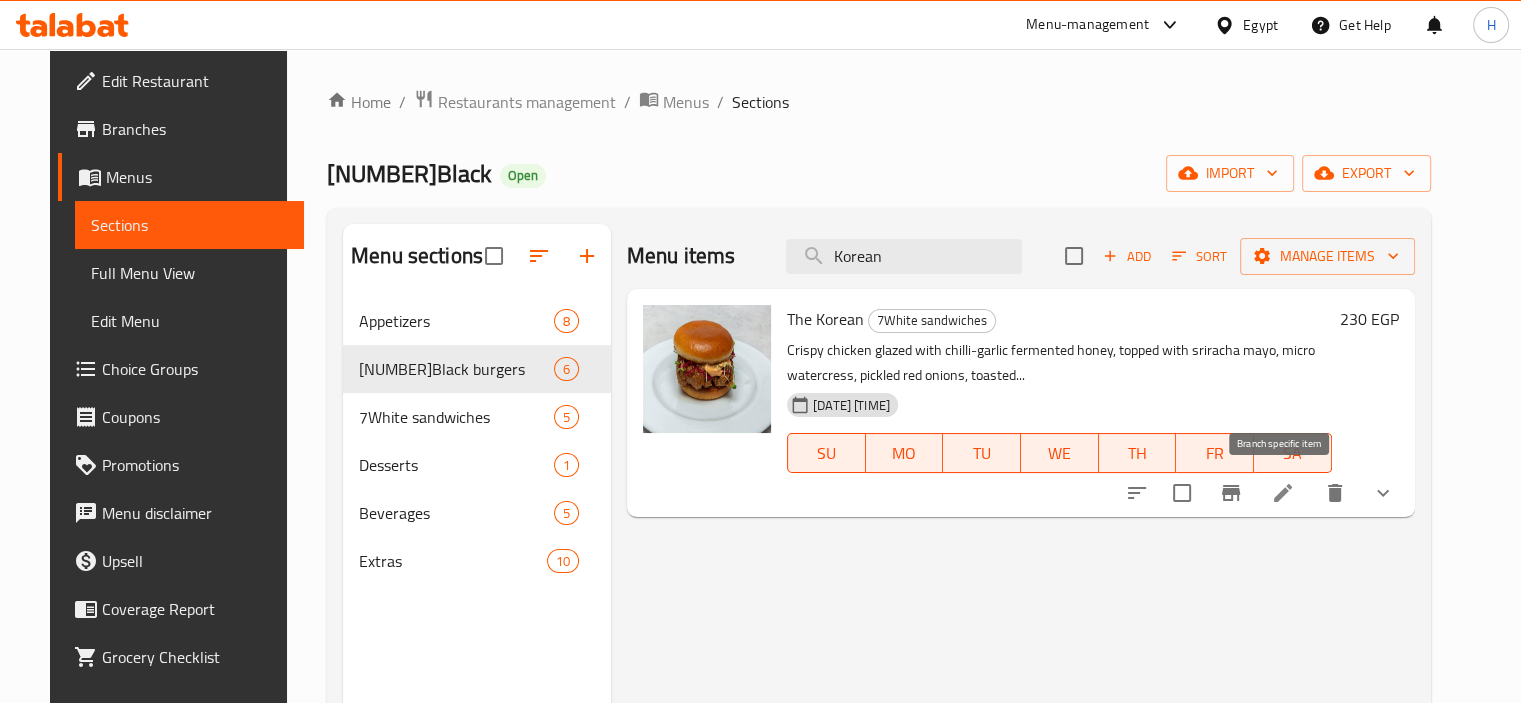 click 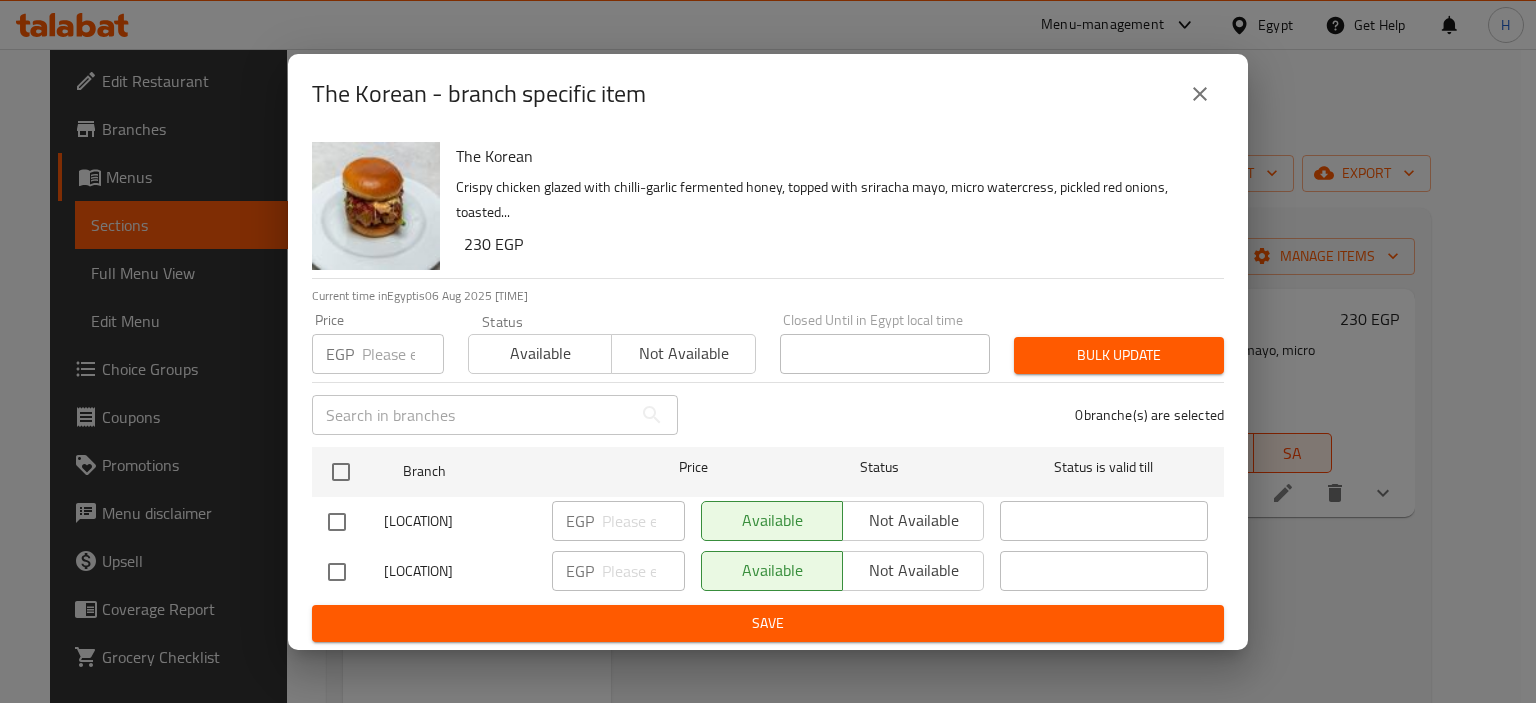 click at bounding box center [337, 572] 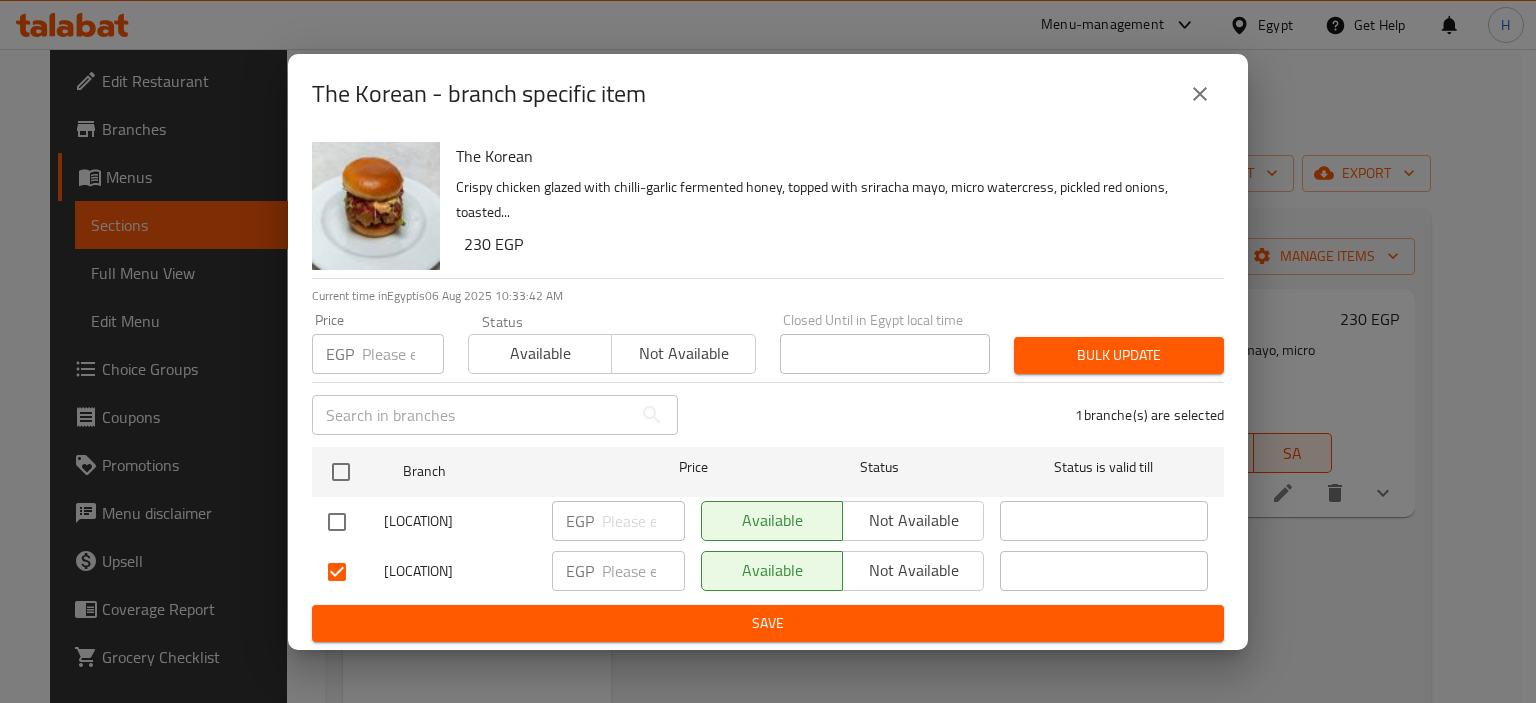 click at bounding box center [643, 571] 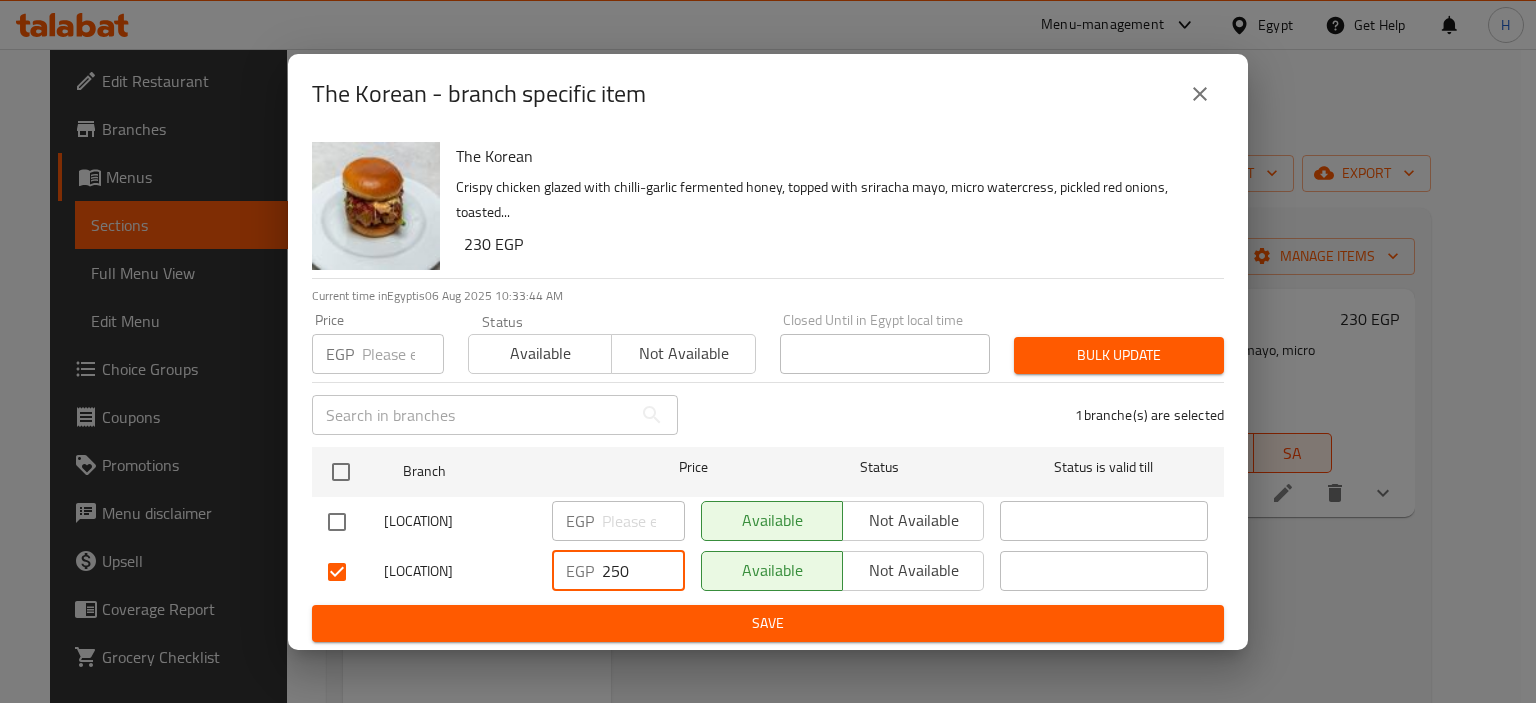type on "250" 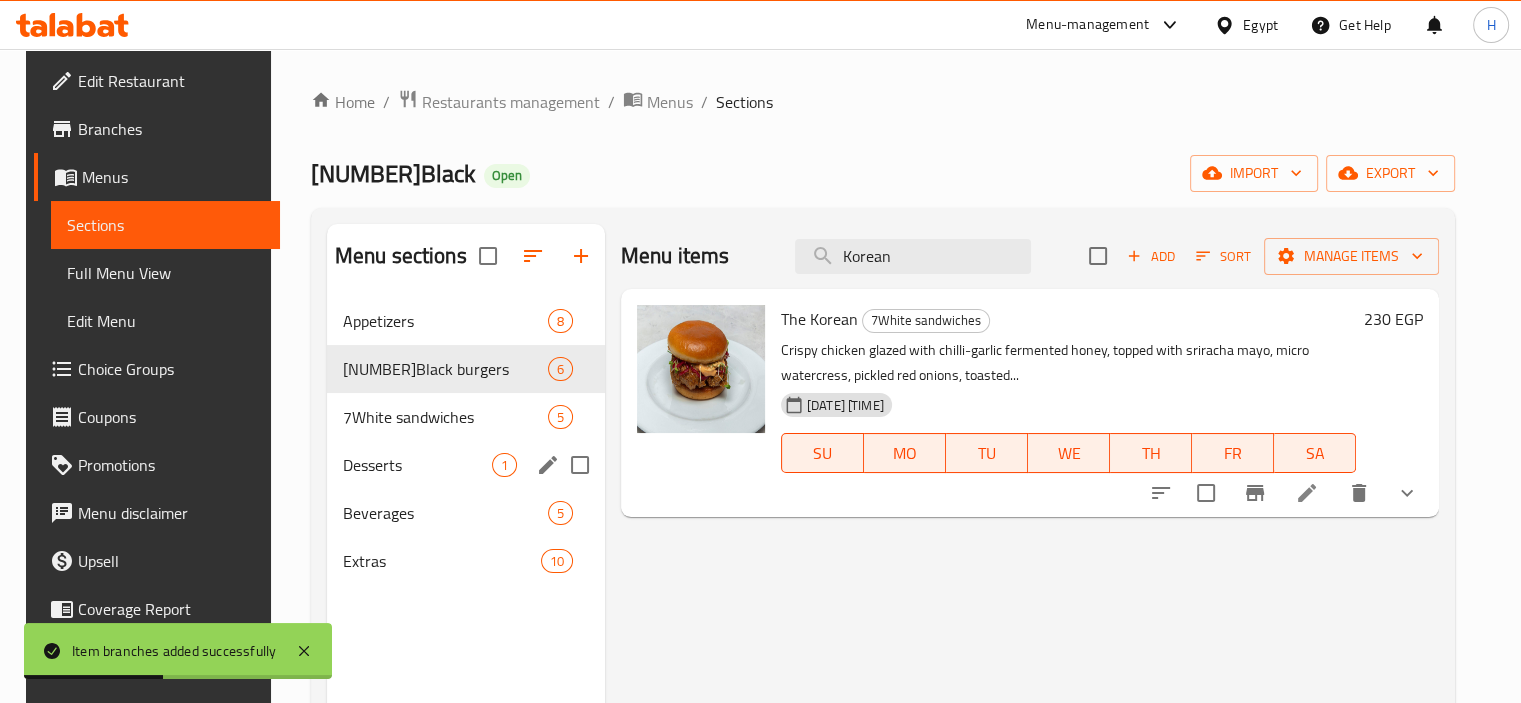 click on "5" at bounding box center (560, 417) 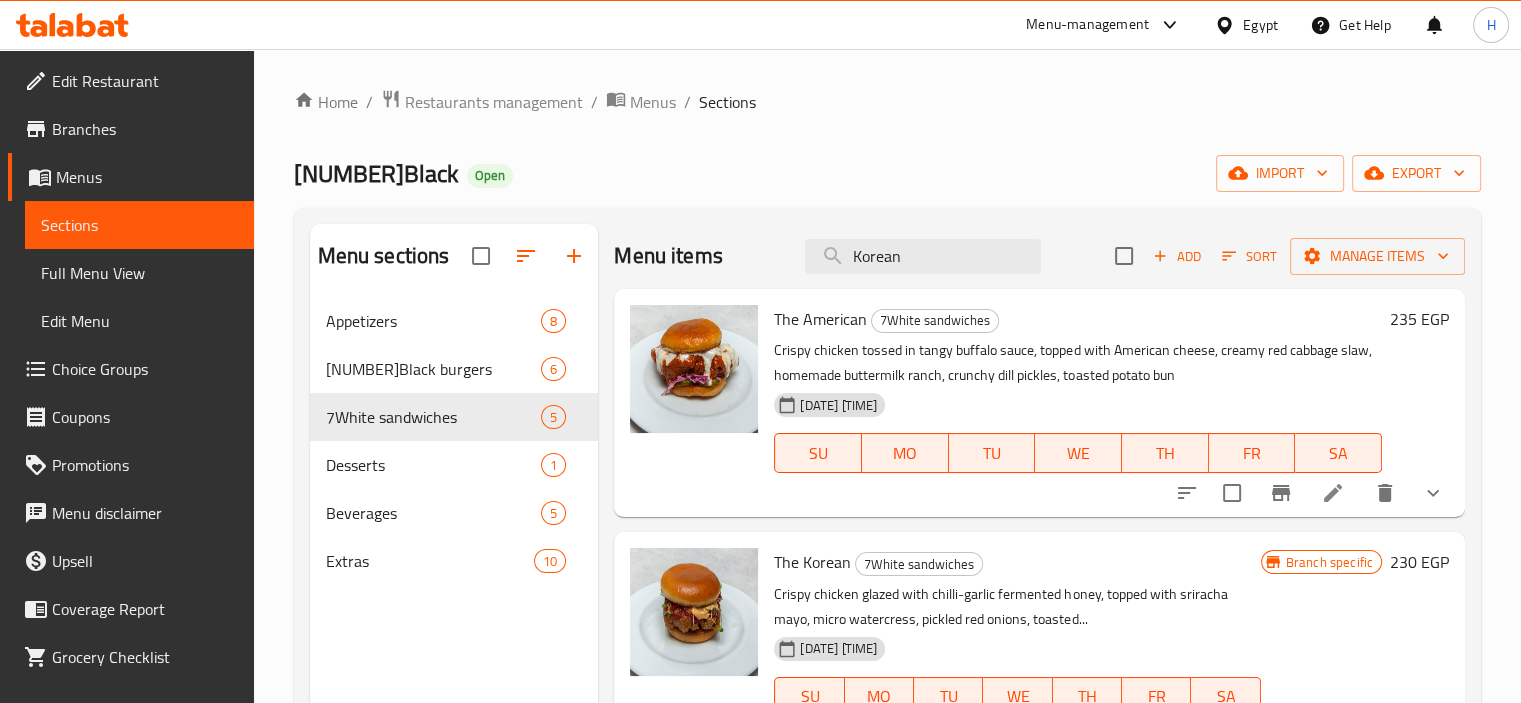click on "Menu items Korean Add Sort Manage items The American   7White sandwiches Crispy chicken tossed in tangy buffalo sauce, topped with American cheese, creamy red cabbage slaw, homemade buttermilk ranch, crunchy dill pickles, toasted potato bun 30-05-2024 02:10 PM SU MO TU WE TH FR SA 235   EGP The Korean   7White sandwiches Crispy chicken glazed with chilli-garlic fermented honey, topped with sriracha mayo, micro watercress, pickled red onions, toasted... 30-05-2024 02:10 PM SU MO TU WE TH FR SA Branch specific 230   EGP The Italian   7White sandwiches Crispy chicken, fried mozzarella, Italian cherry tomato marinara, shredded parmigiano reggiano, toasted potato bun 30-05-2024 02:10 PM SU MO TU WE TH FR SA 215   EGP The Fuego   7White sandwiches Crispy chicken, spicy 7White seasoning, creamy red cabbage slaw, buttermilk ranch, dill pickles, toasted potato bun 30-05-2024 02:10 PM SU MO TU WE TH FR SA 185   EGP The 7White   7White sandwiches 30-05-2024 02:10 PM SU MO TU WE TH FR SA 195   EGP" at bounding box center (1031, 575) 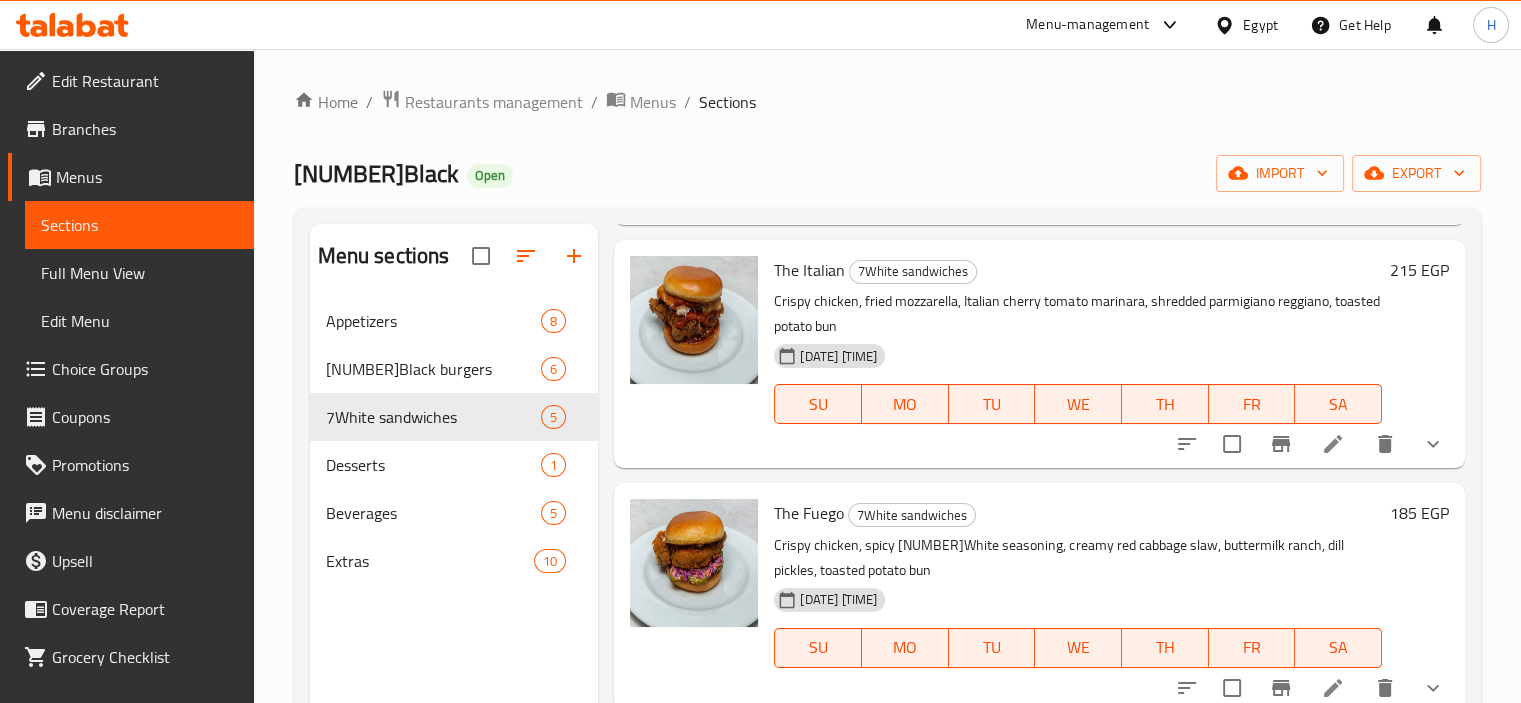 scroll, scrollTop: 539, scrollLeft: 0, axis: vertical 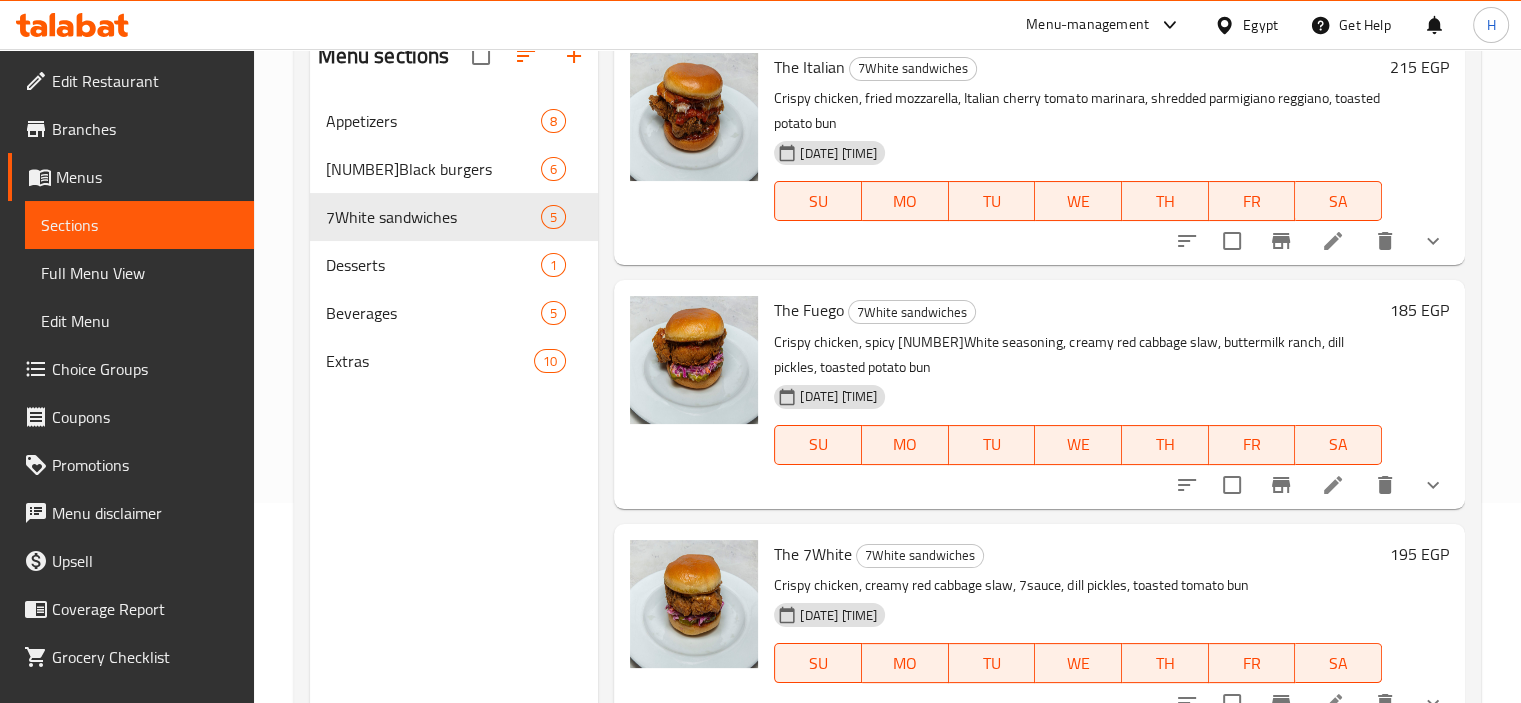 click 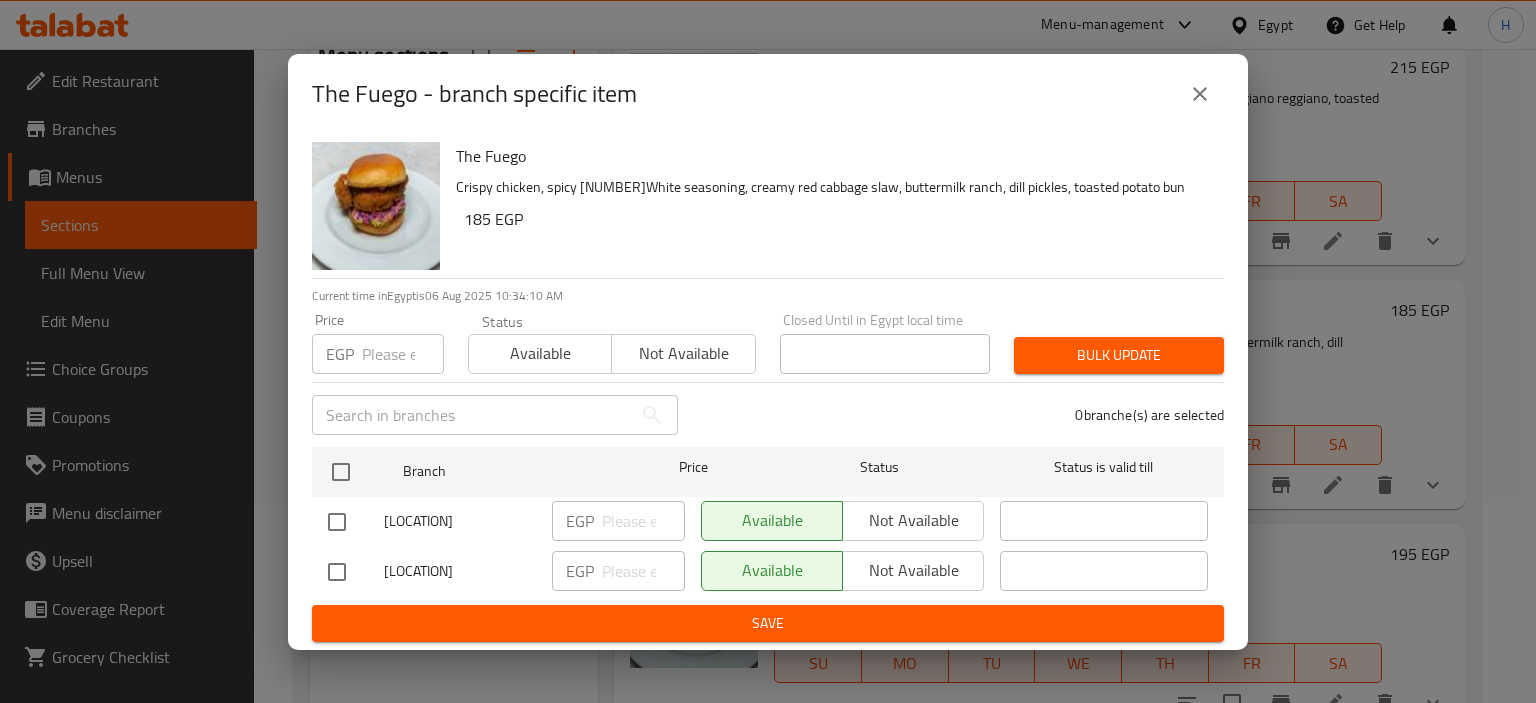 click at bounding box center [337, 572] 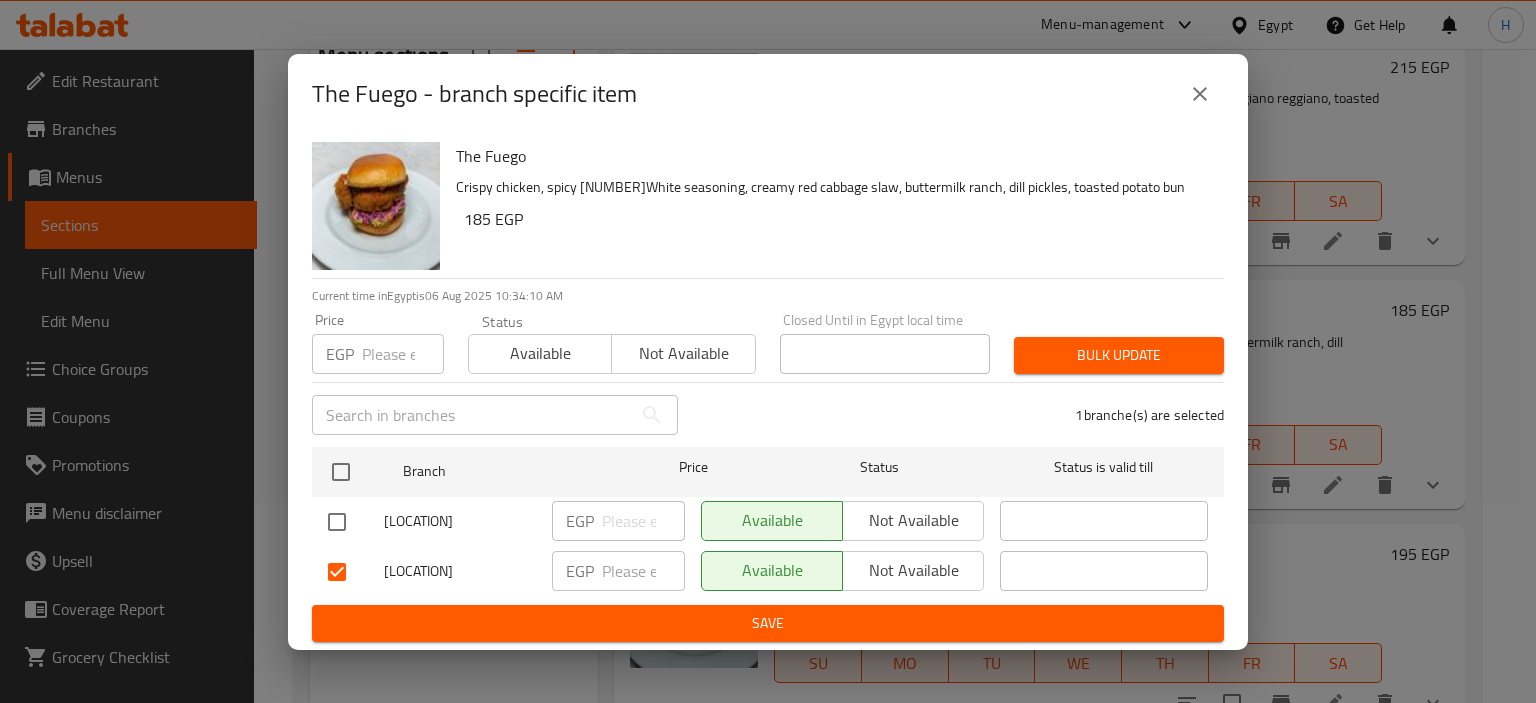 click at bounding box center [643, 571] 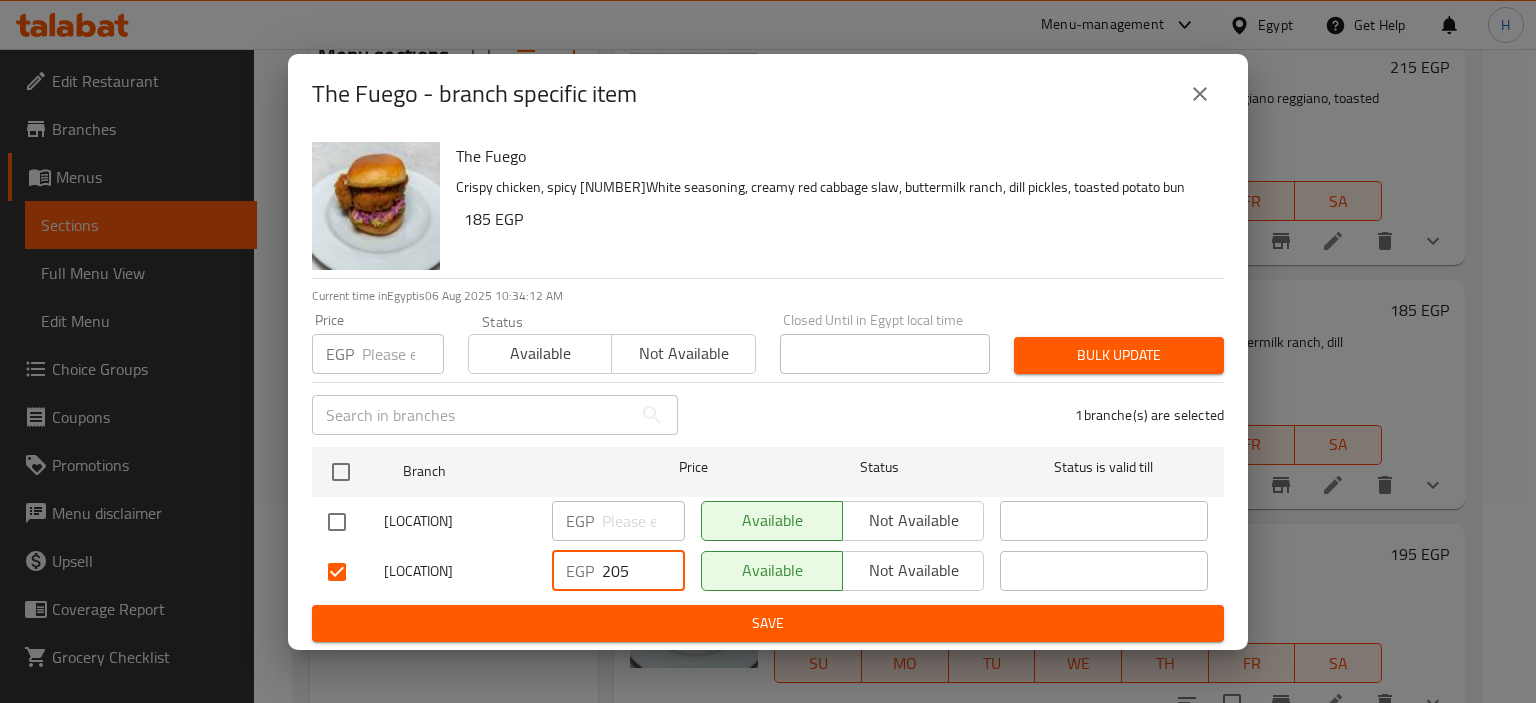 type on "205" 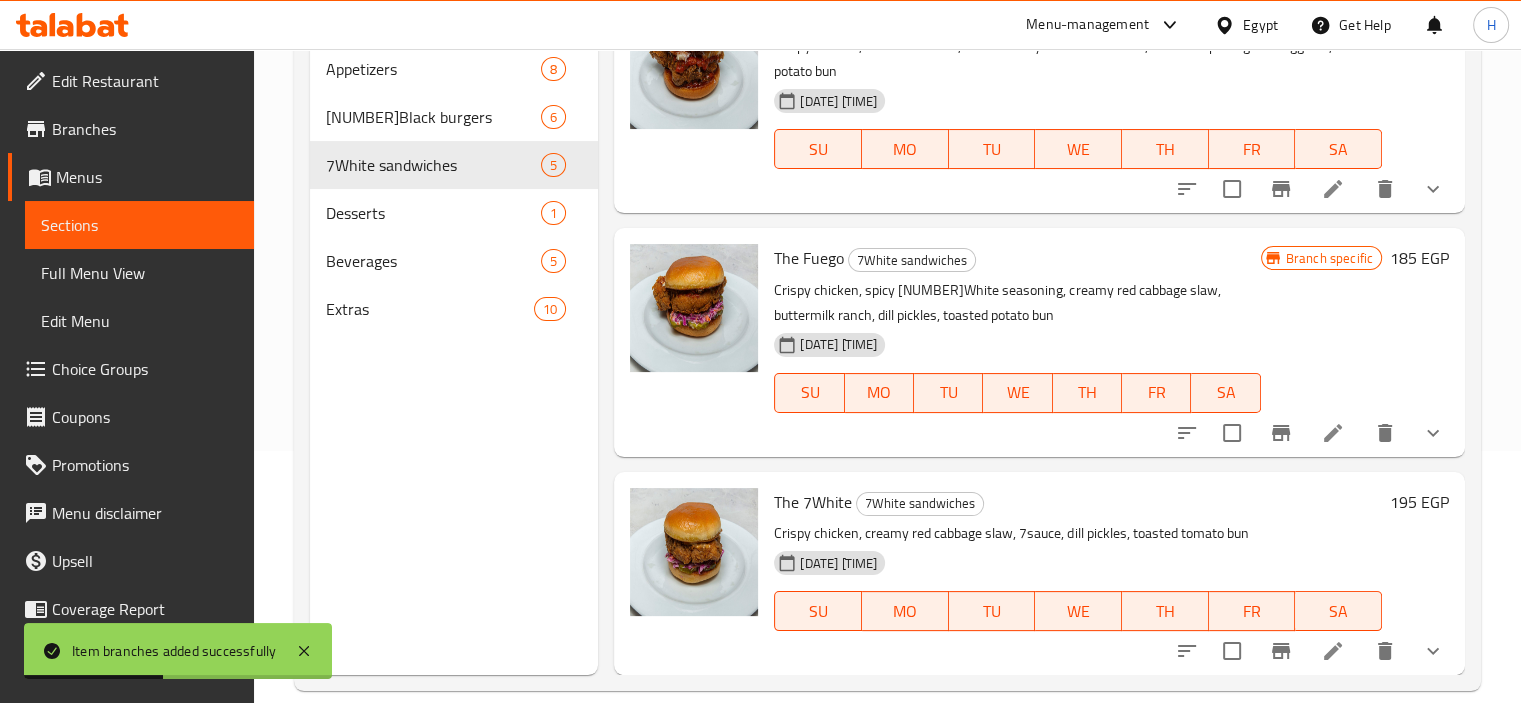 scroll, scrollTop: 280, scrollLeft: 0, axis: vertical 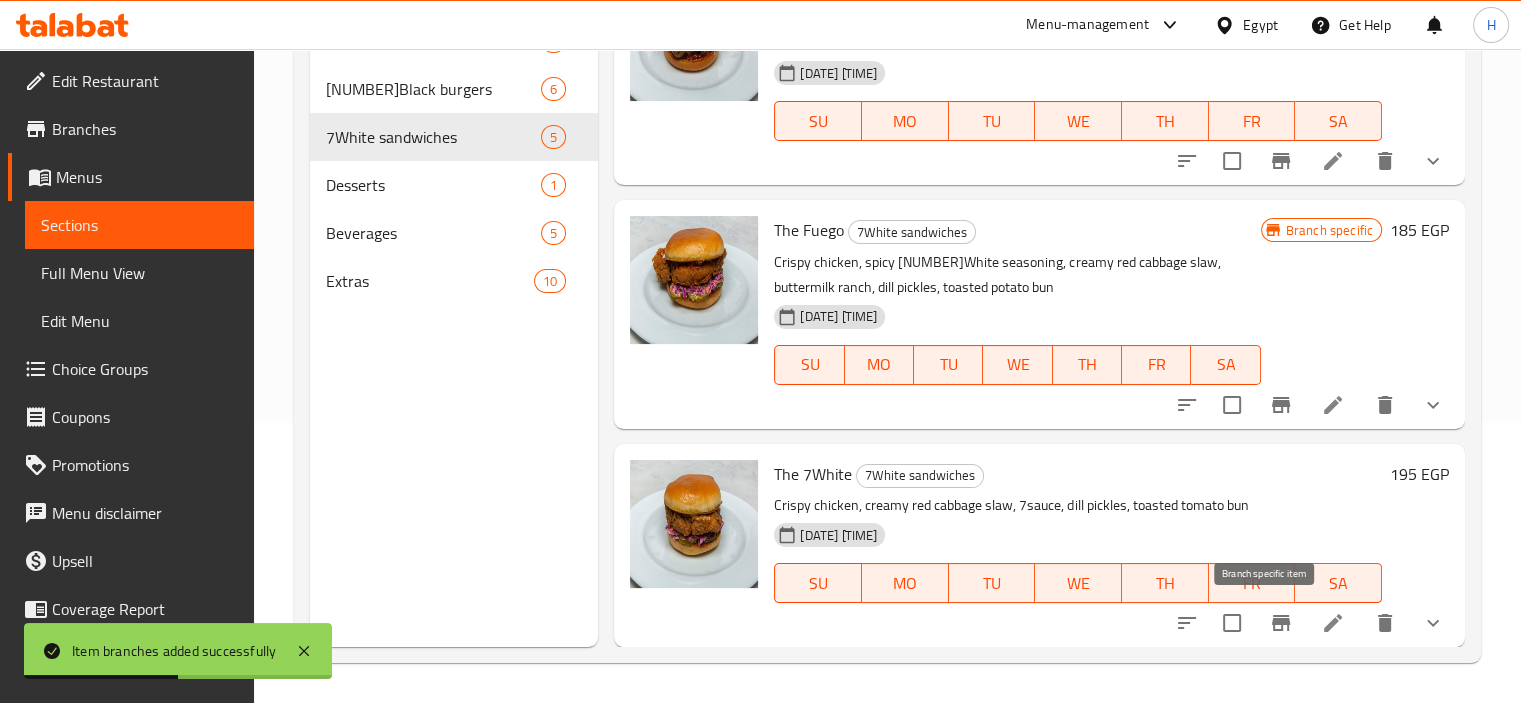 click 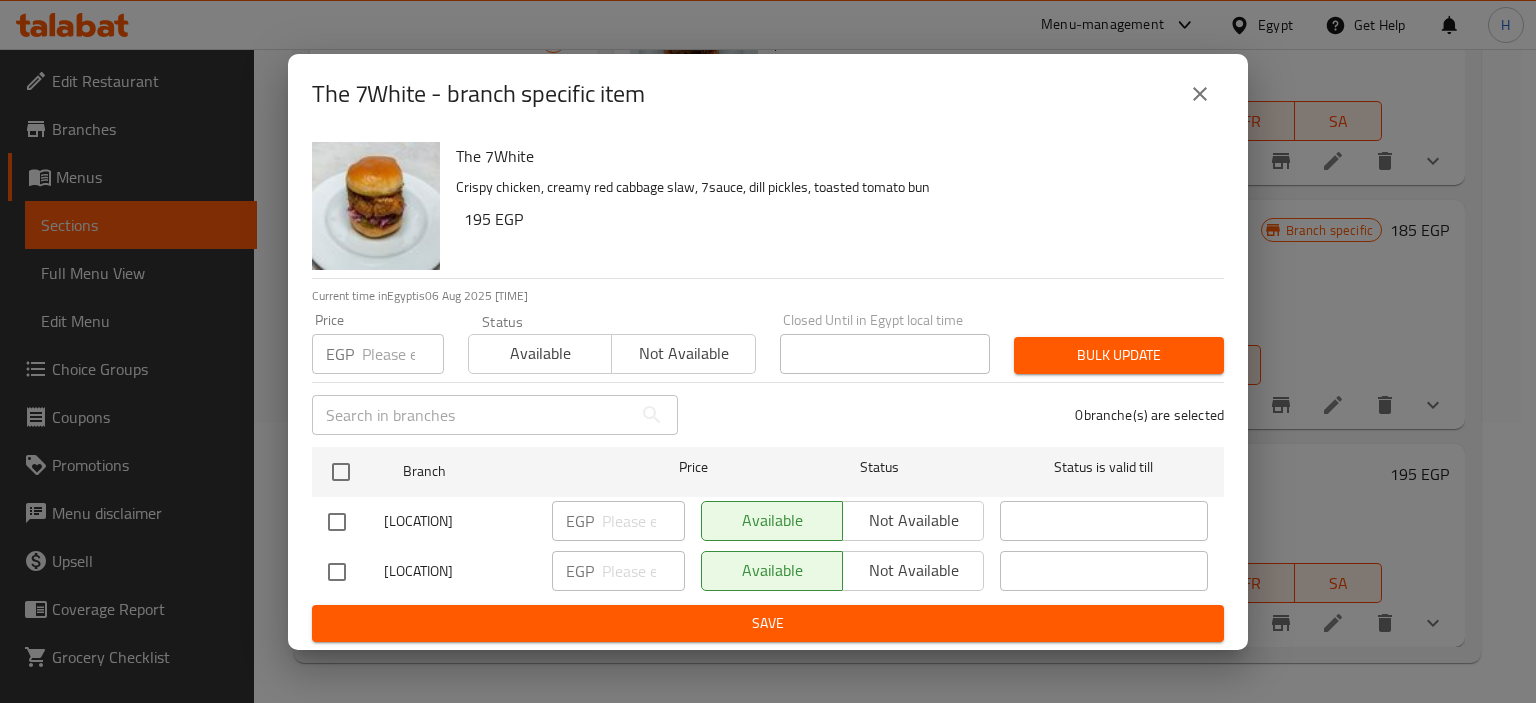 click at bounding box center [337, 572] 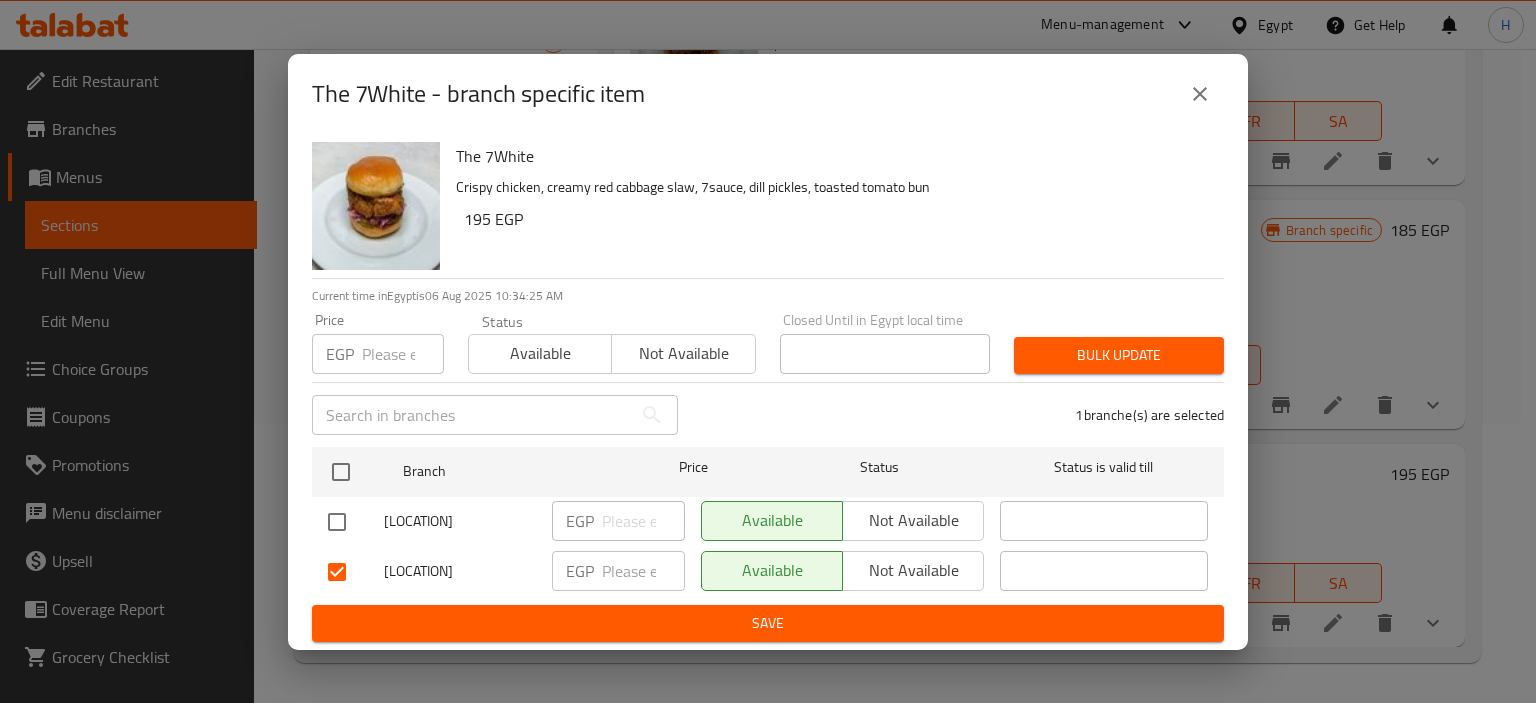 click at bounding box center [643, 571] 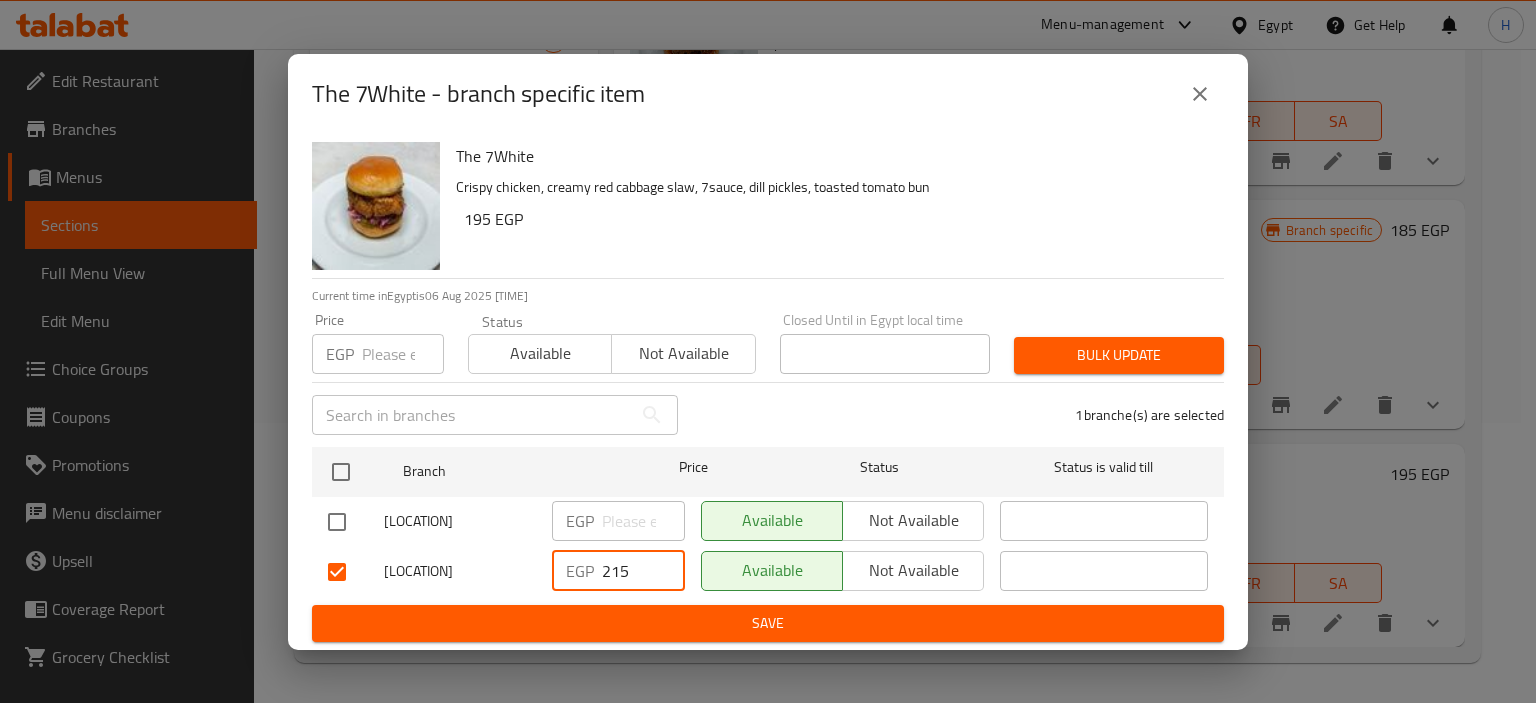 type on "215" 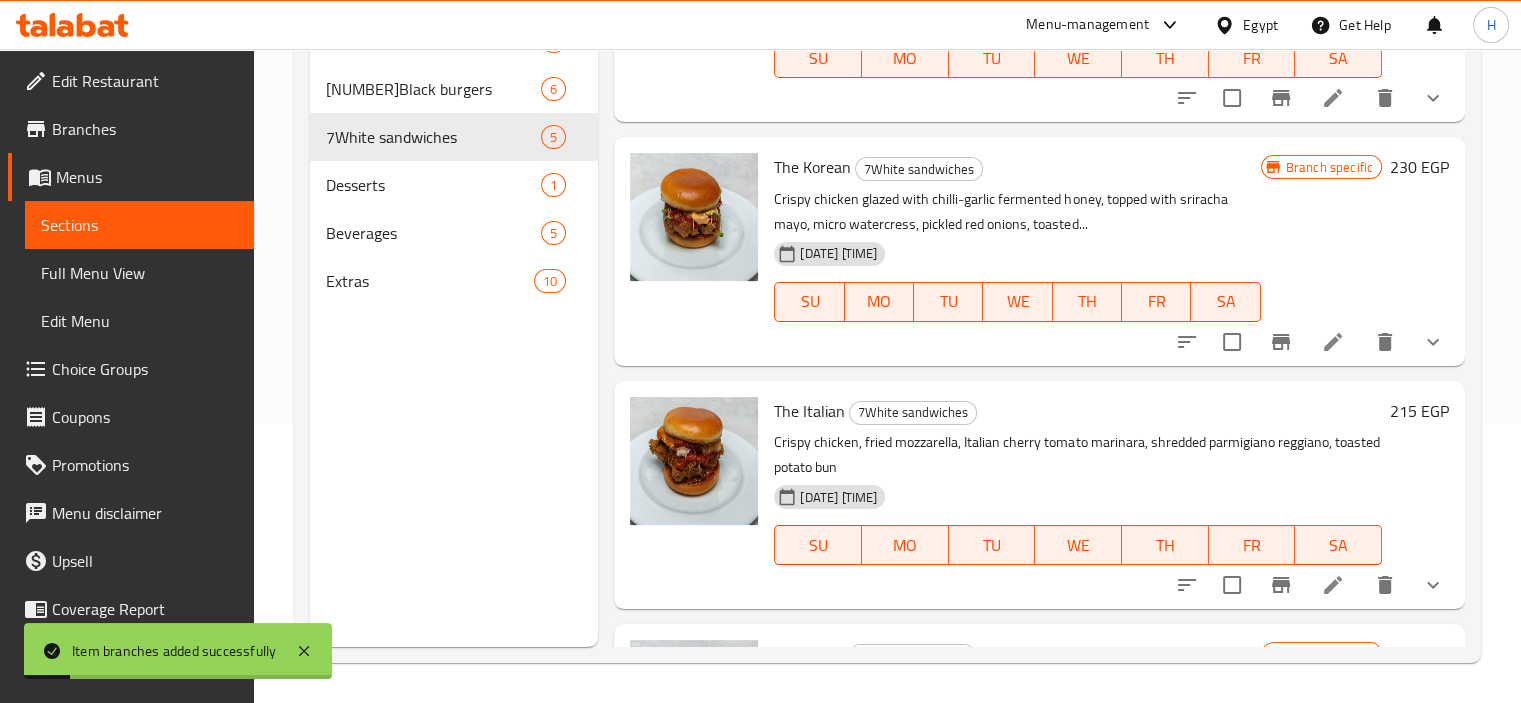 scroll, scrollTop: 0, scrollLeft: 0, axis: both 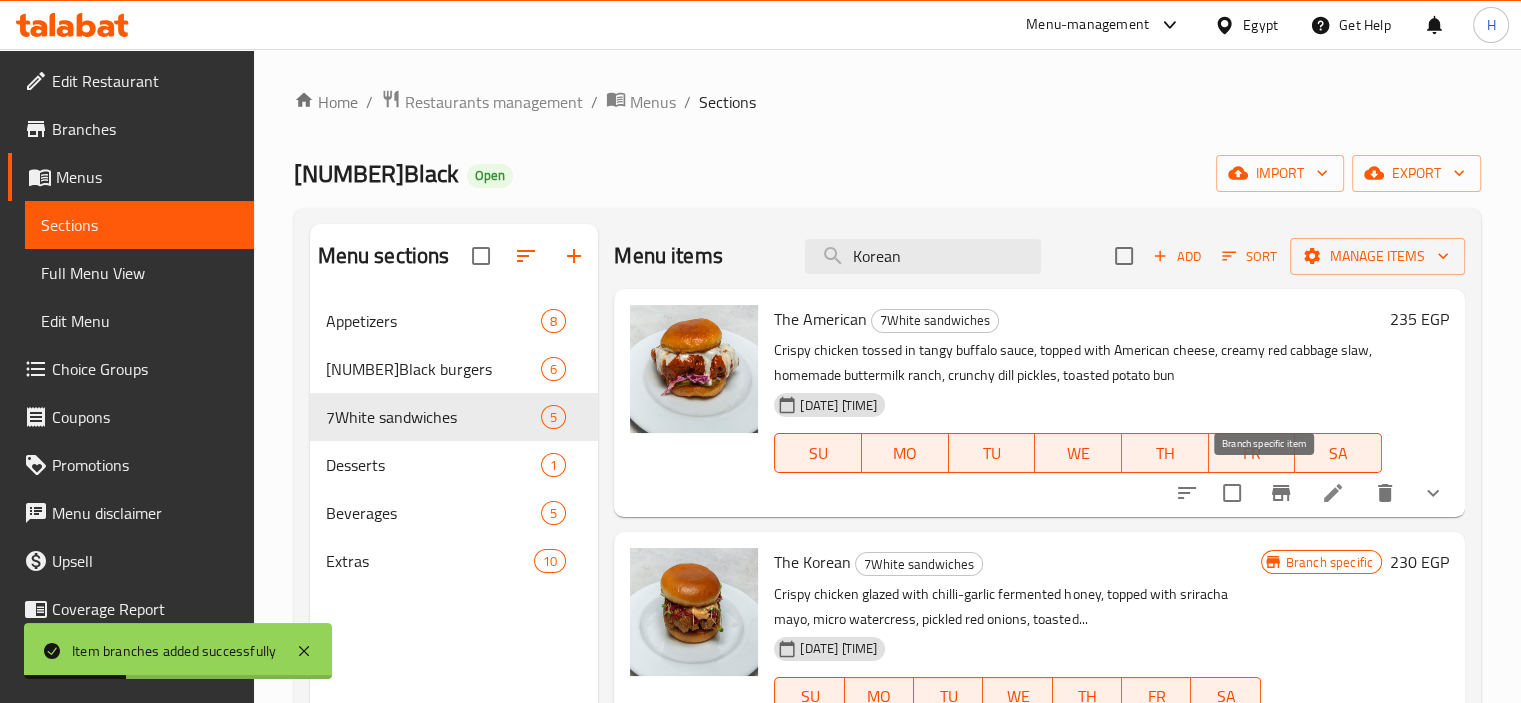 click 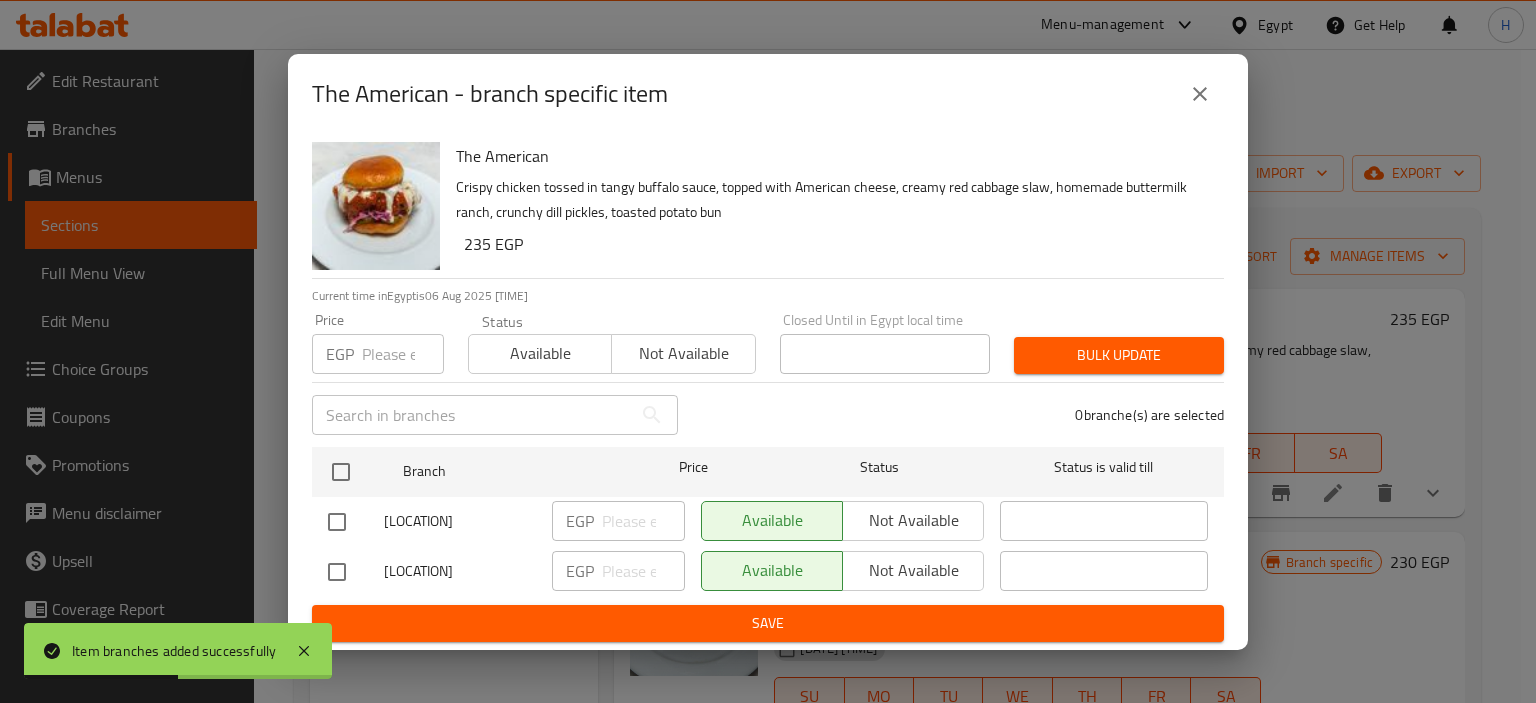 click at bounding box center (337, 572) 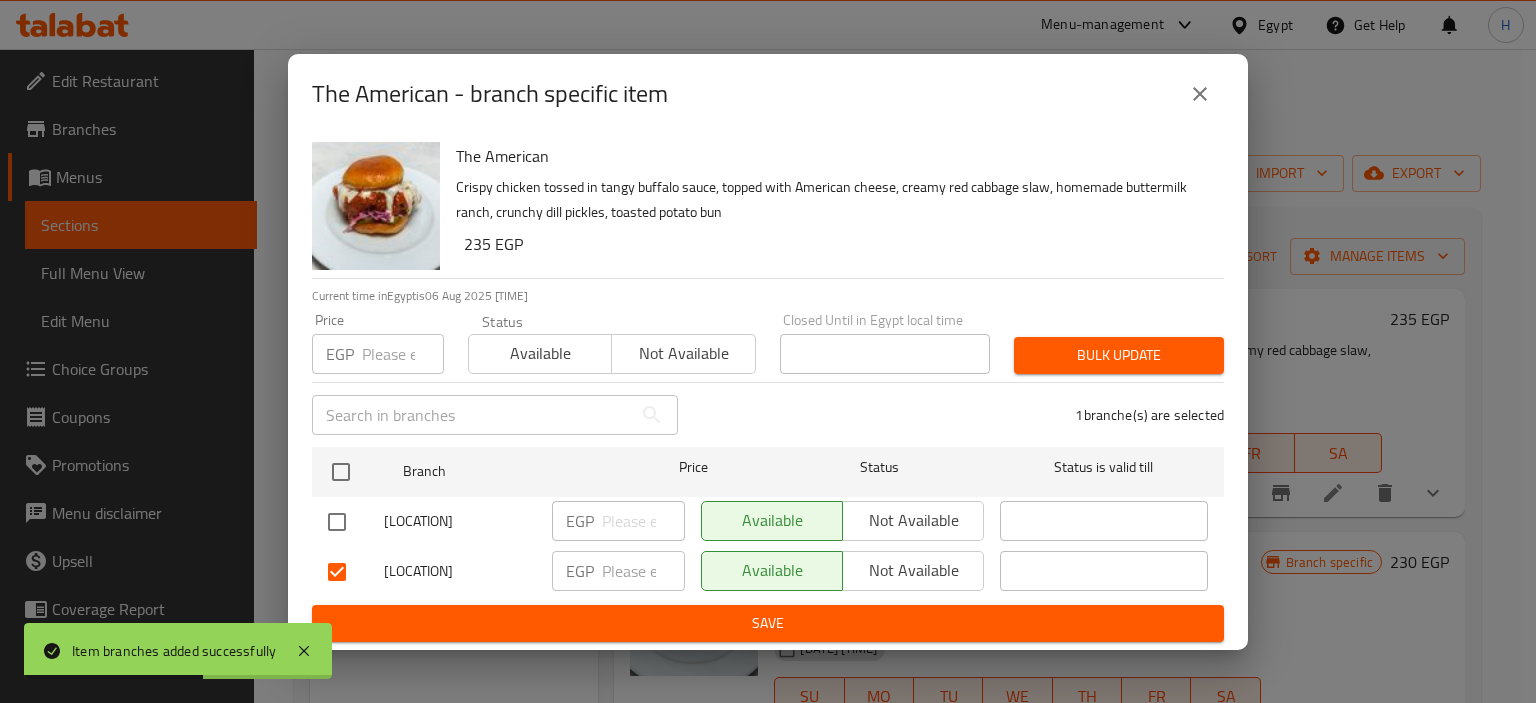 click on "Not available" at bounding box center (913, 571) 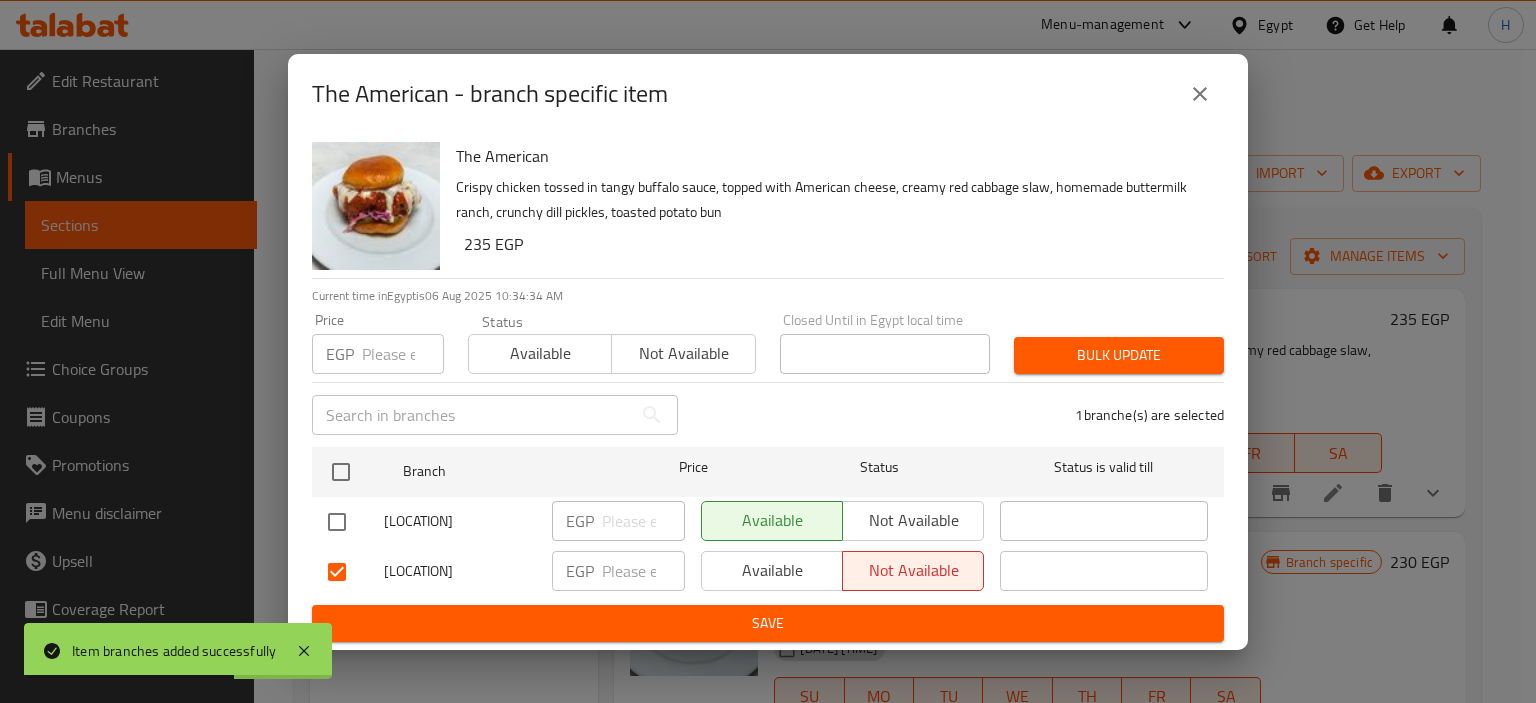 click on "Save" at bounding box center (768, 623) 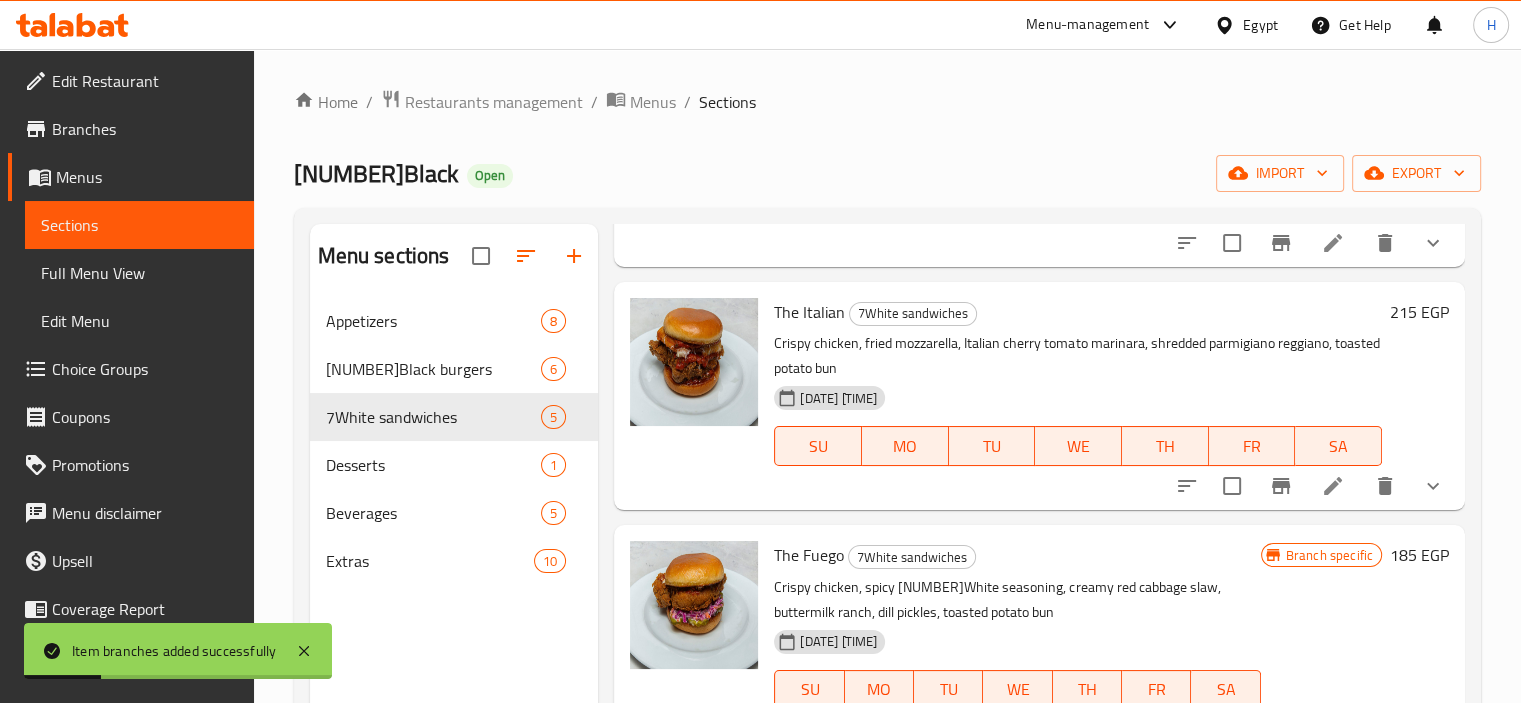 scroll, scrollTop: 564, scrollLeft: 0, axis: vertical 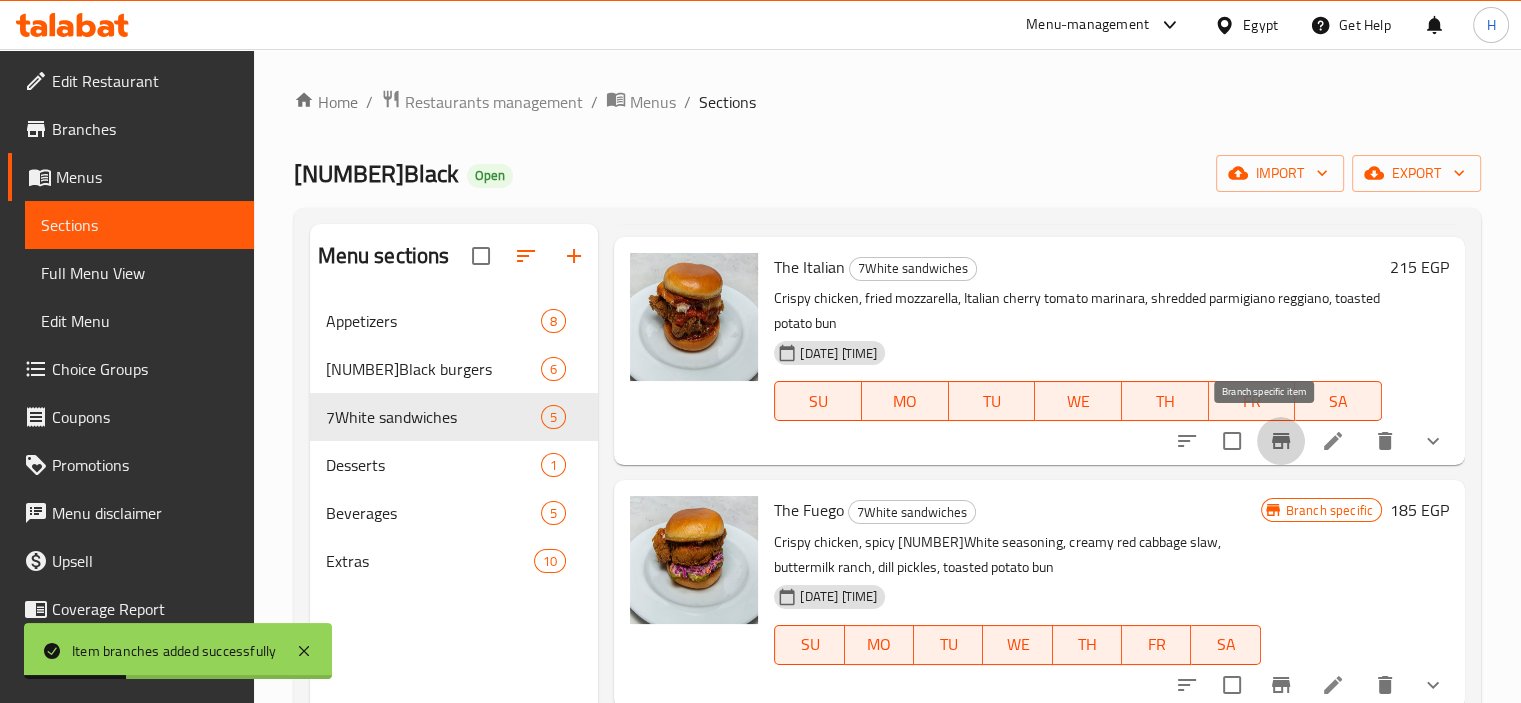 click 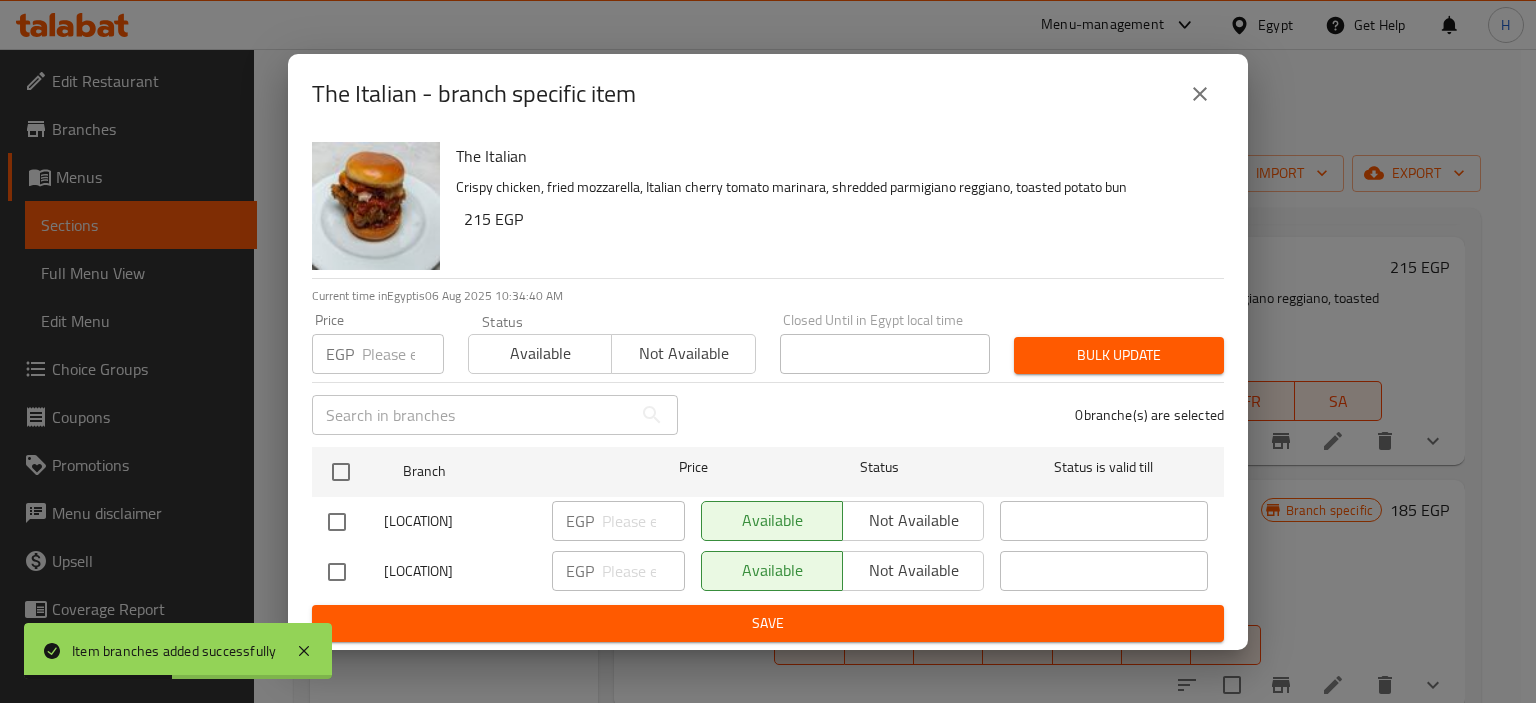 click at bounding box center [337, 572] 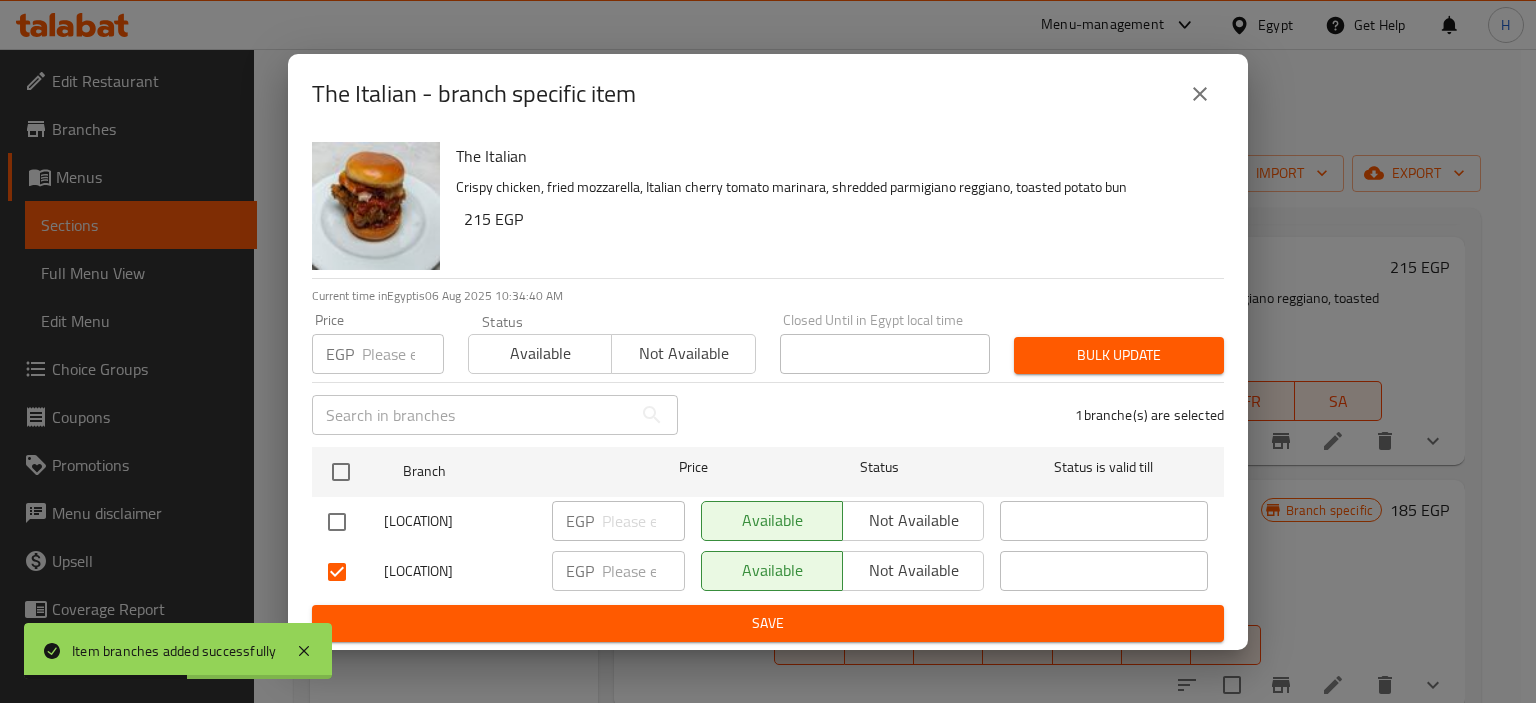 click on "Not available" at bounding box center (913, 570) 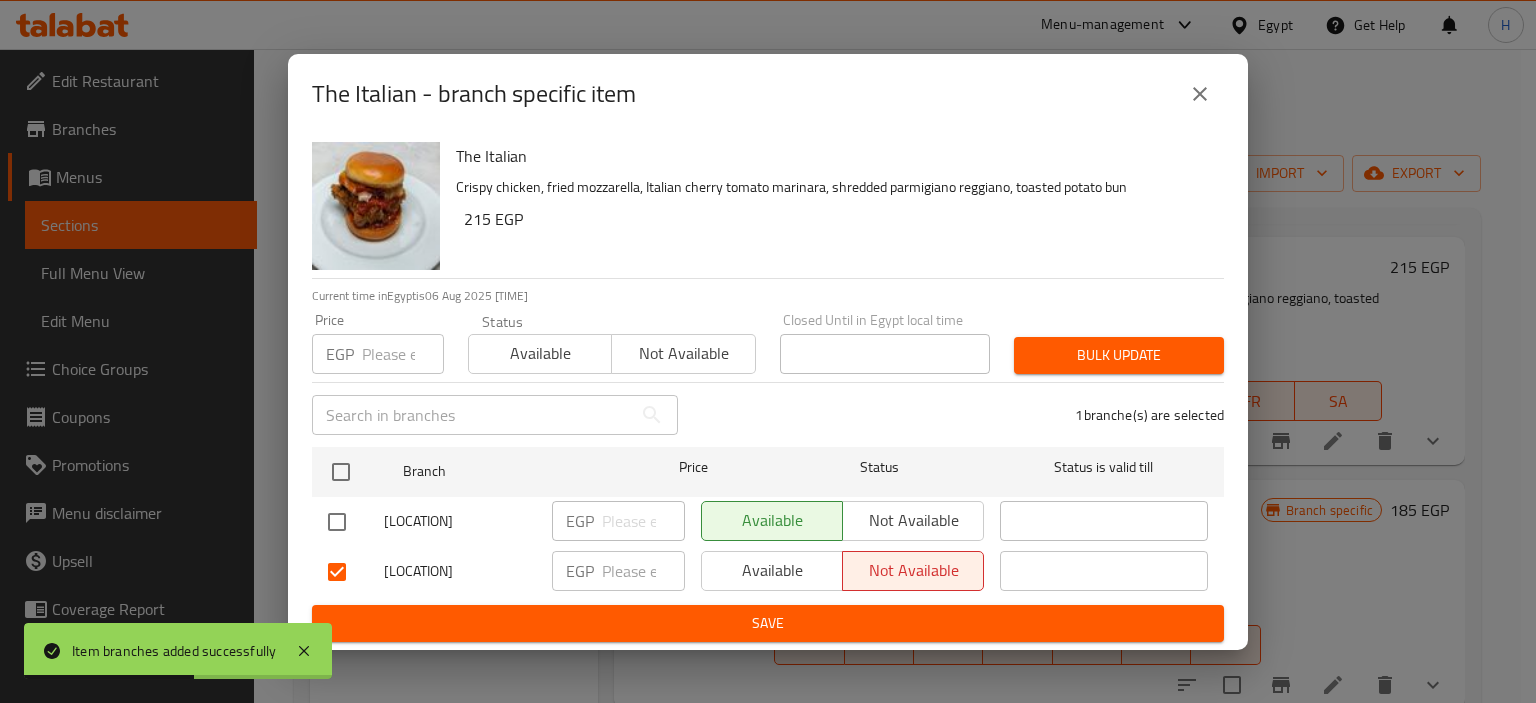 click on "Save" at bounding box center (768, 623) 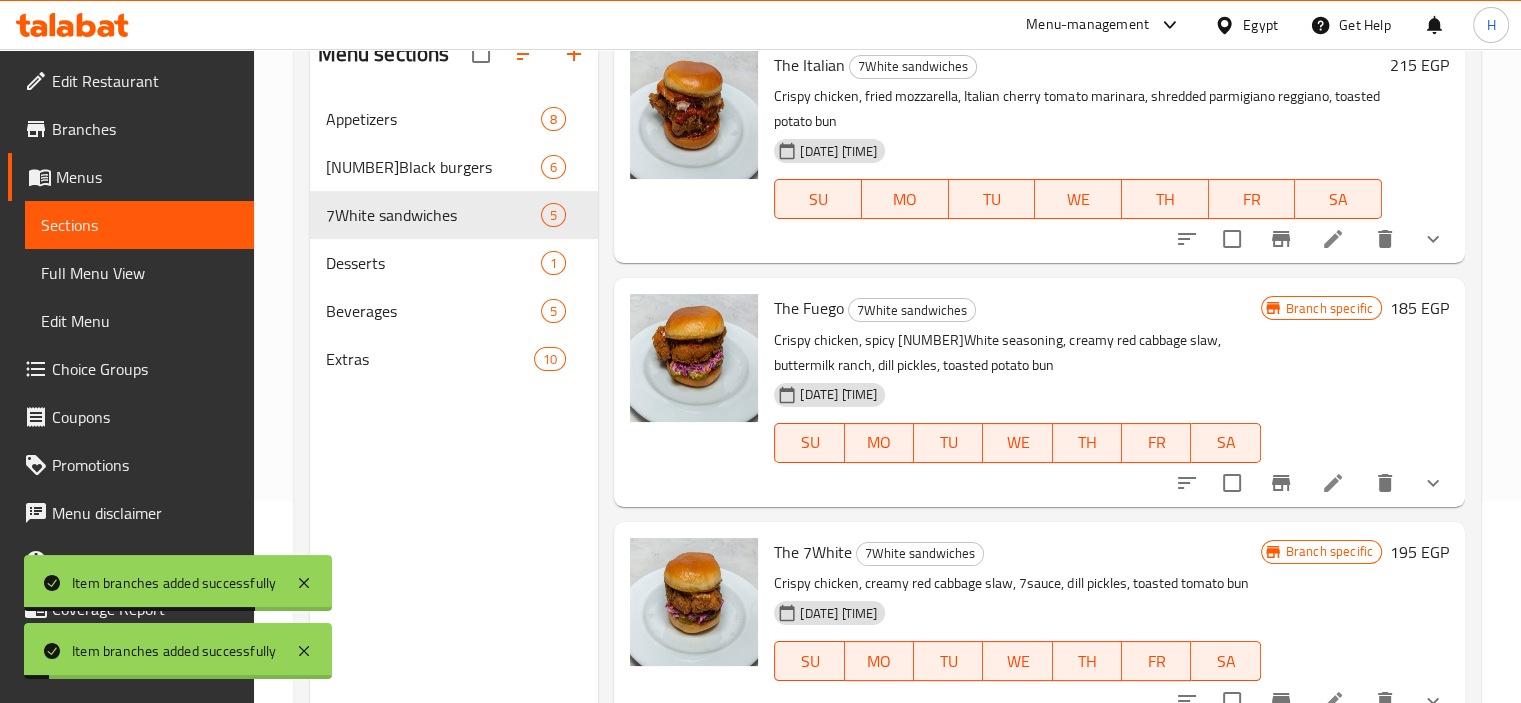 scroll, scrollTop: 280, scrollLeft: 0, axis: vertical 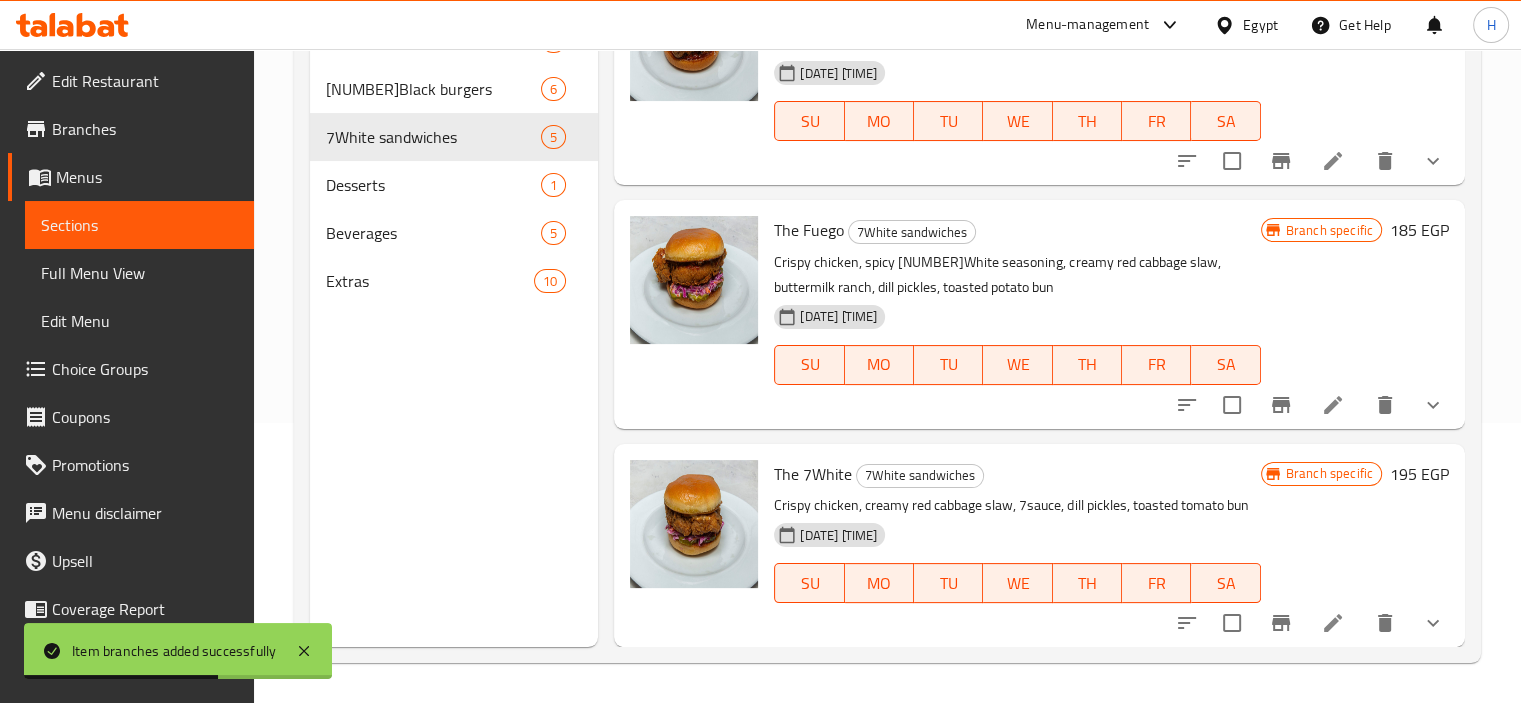 click on "30-05-2024 02:10 PM SU MO TU WE TH FR SA" at bounding box center (1017, 351) 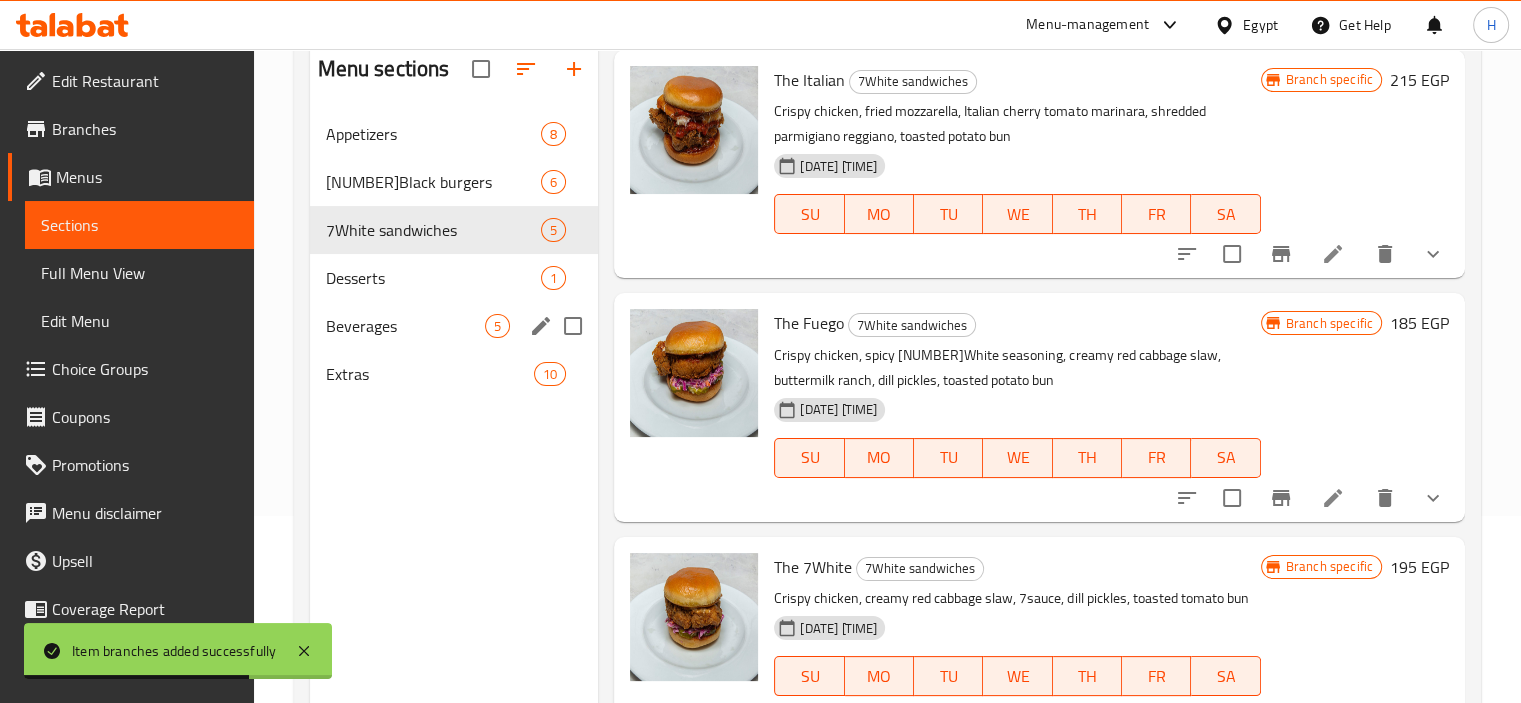 scroll, scrollTop: 80, scrollLeft: 0, axis: vertical 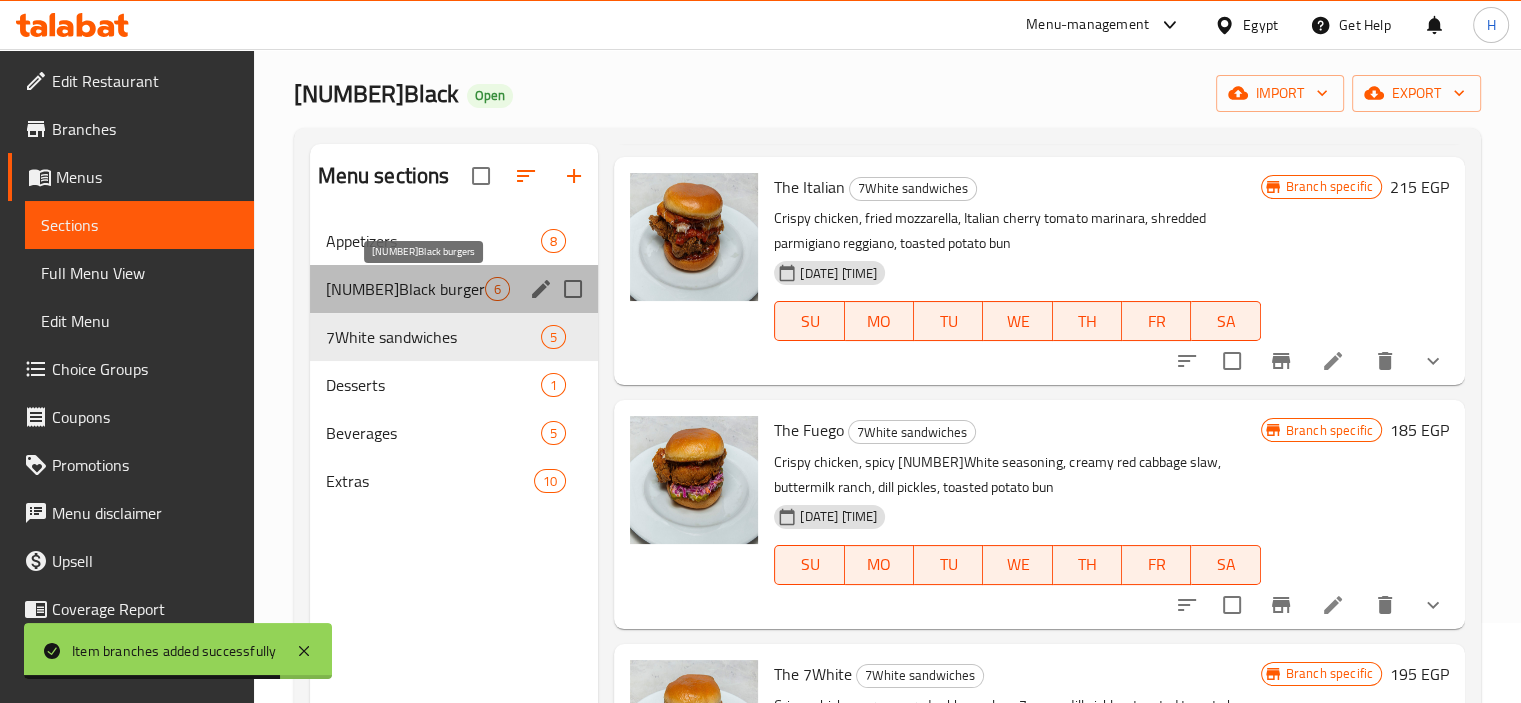 click on "7Black burgers" at bounding box center [406, 289] 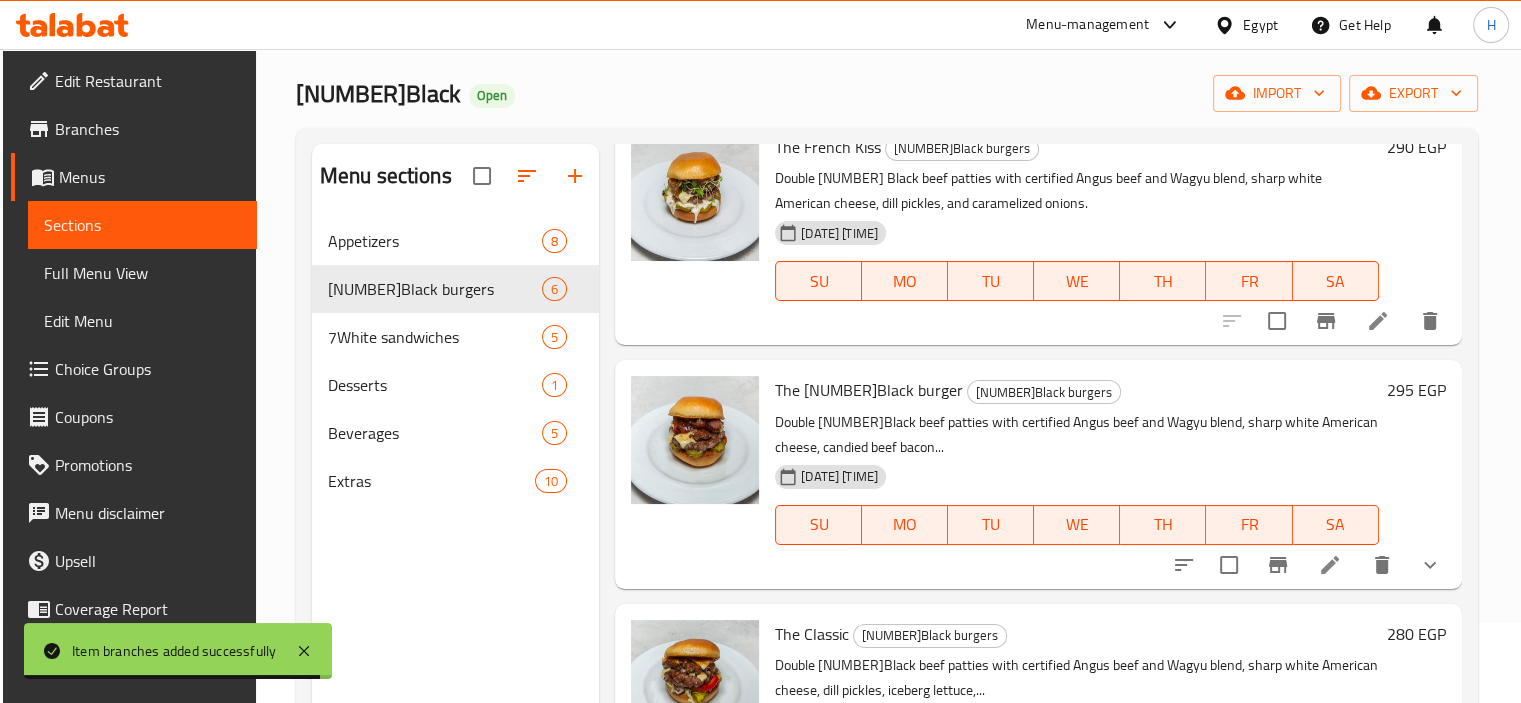 scroll, scrollTop: 0, scrollLeft: 0, axis: both 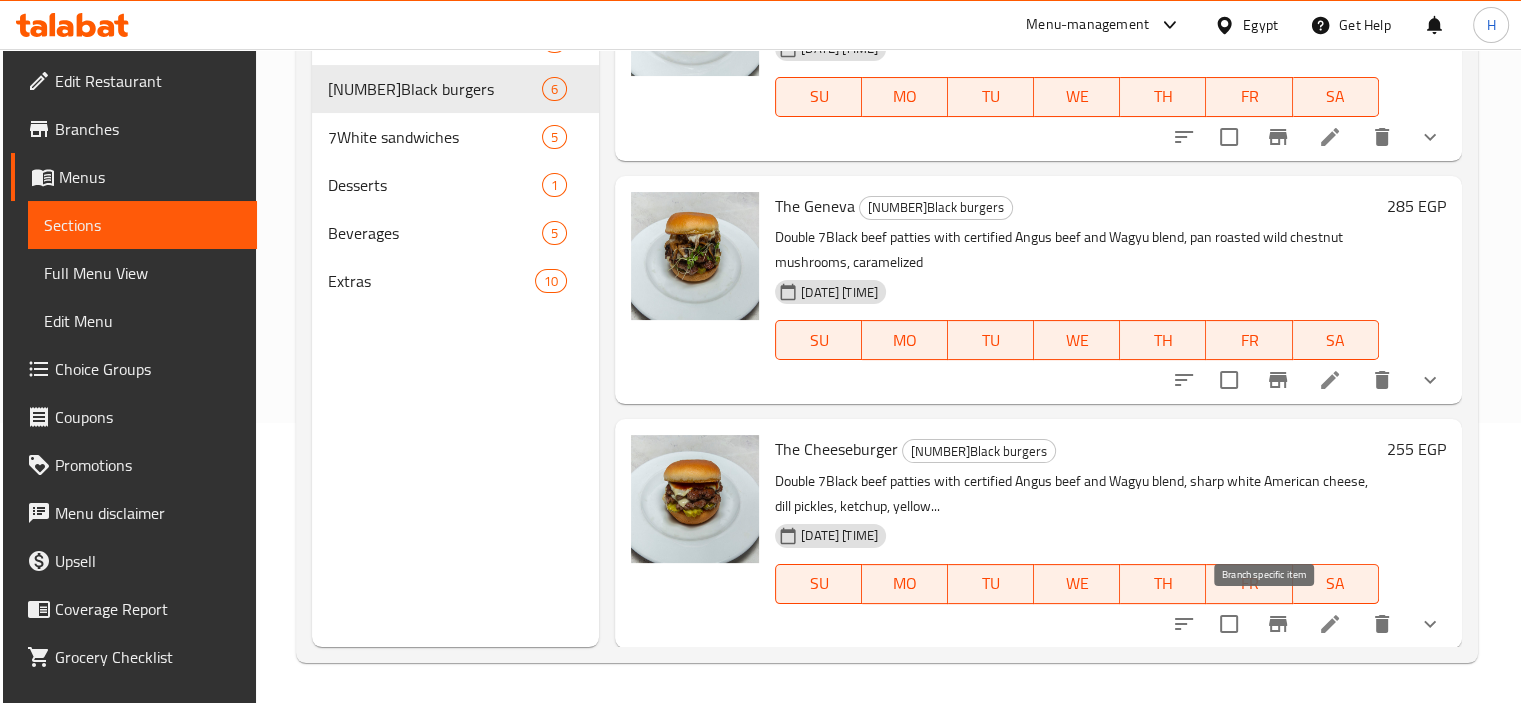 click 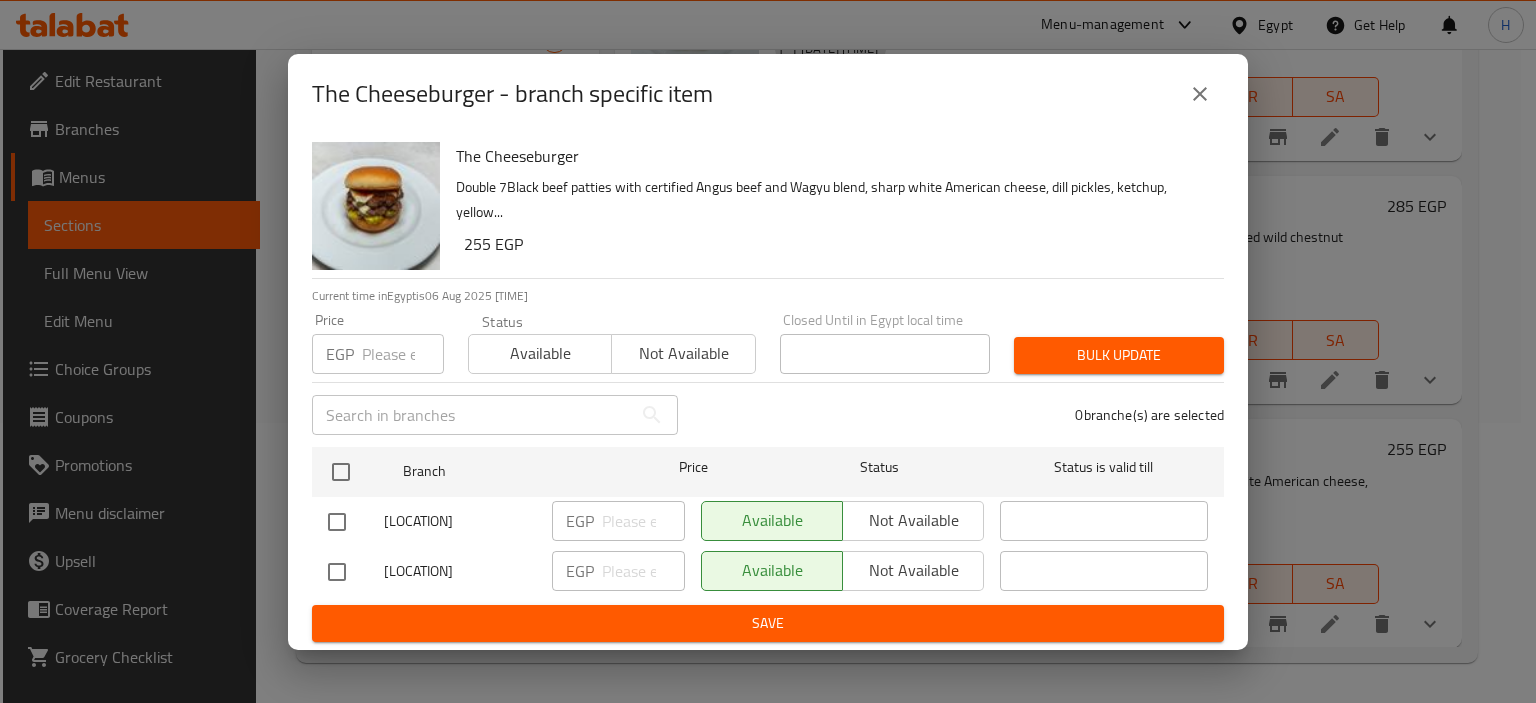 click at bounding box center (337, 572) 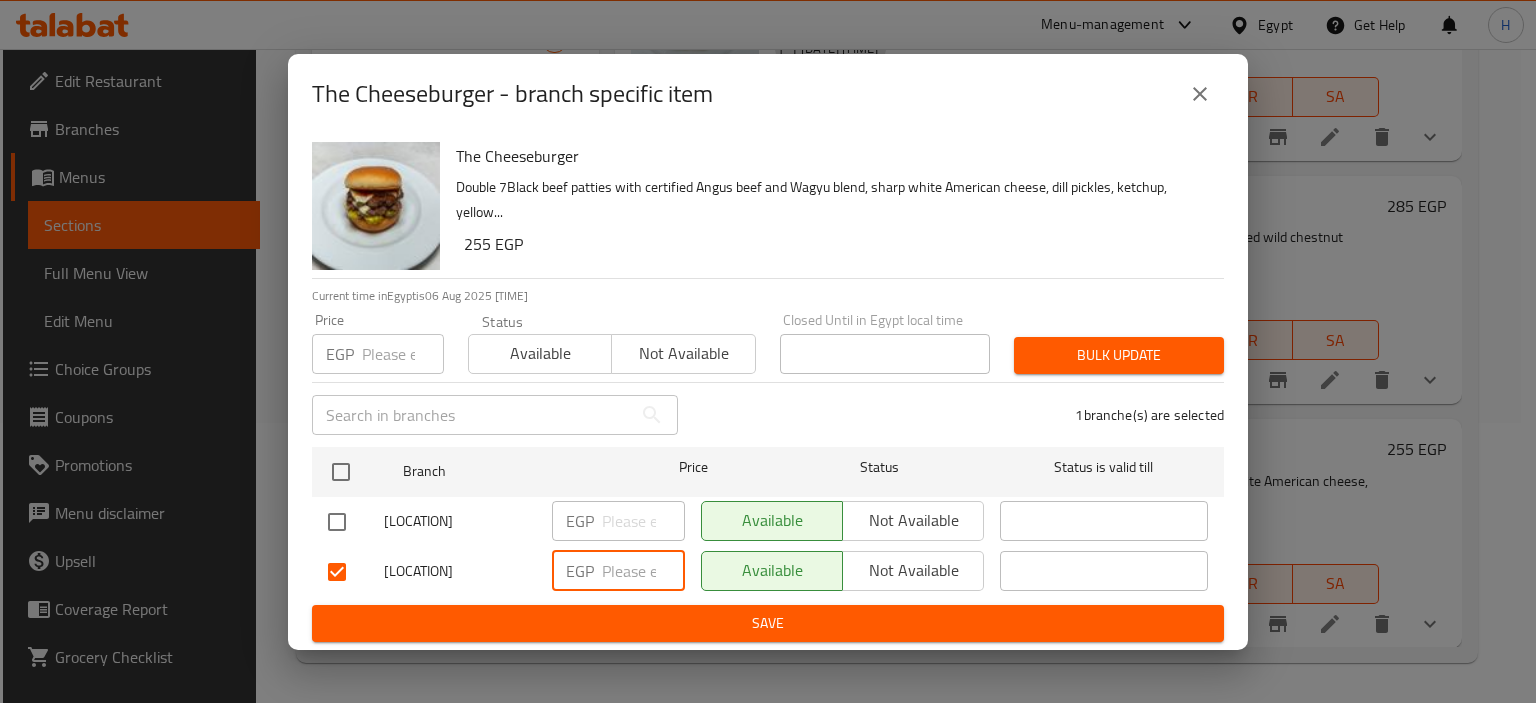 click at bounding box center [643, 571] 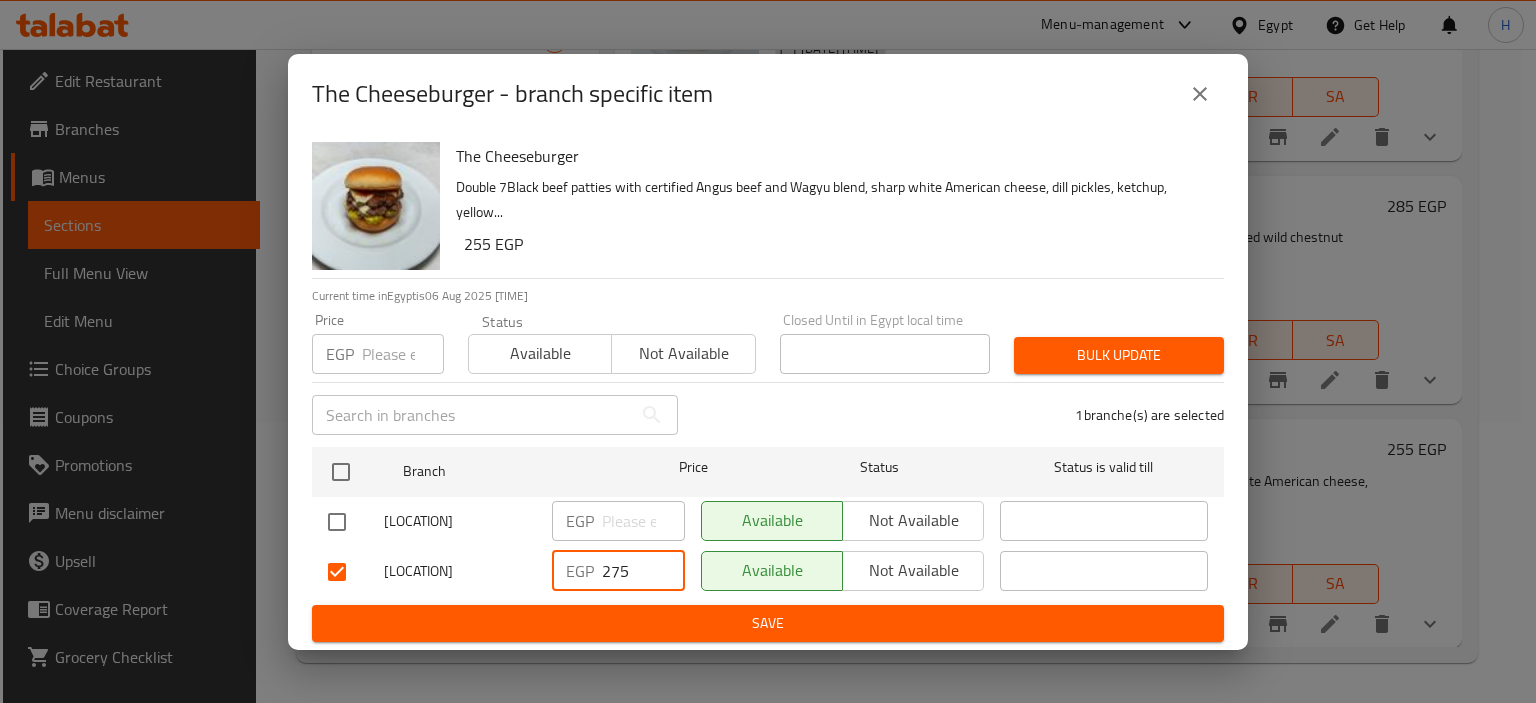 type on "275" 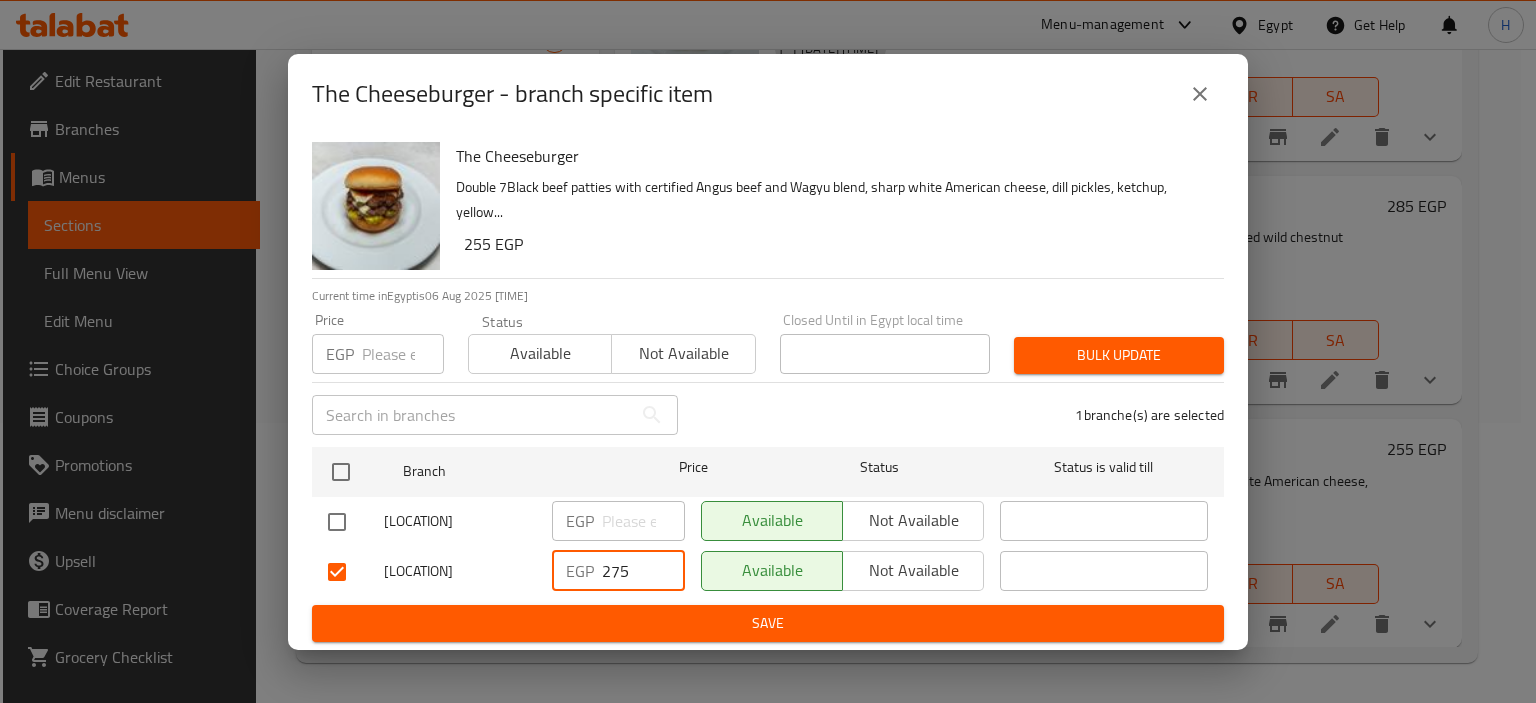 click on "Save" at bounding box center (768, 623) 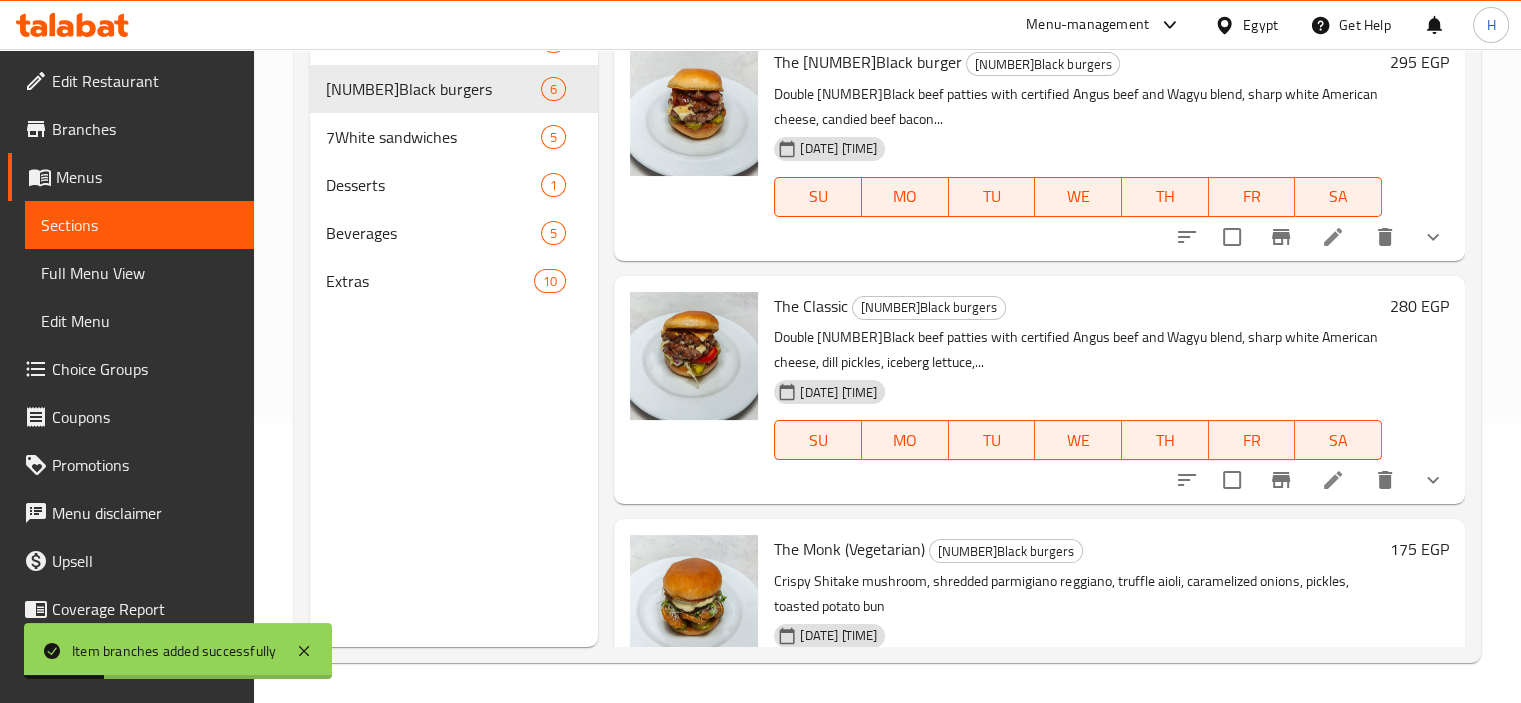 scroll, scrollTop: 207, scrollLeft: 0, axis: vertical 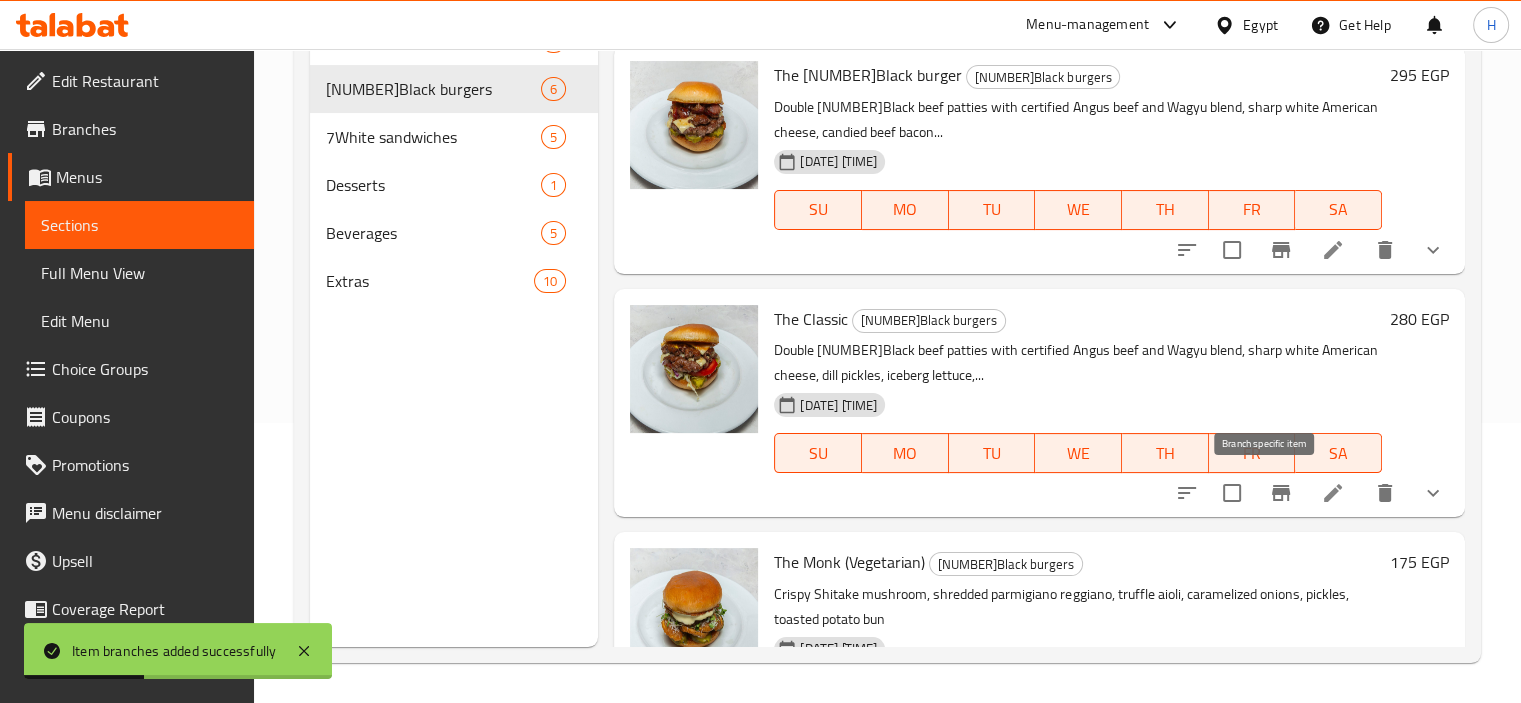 click 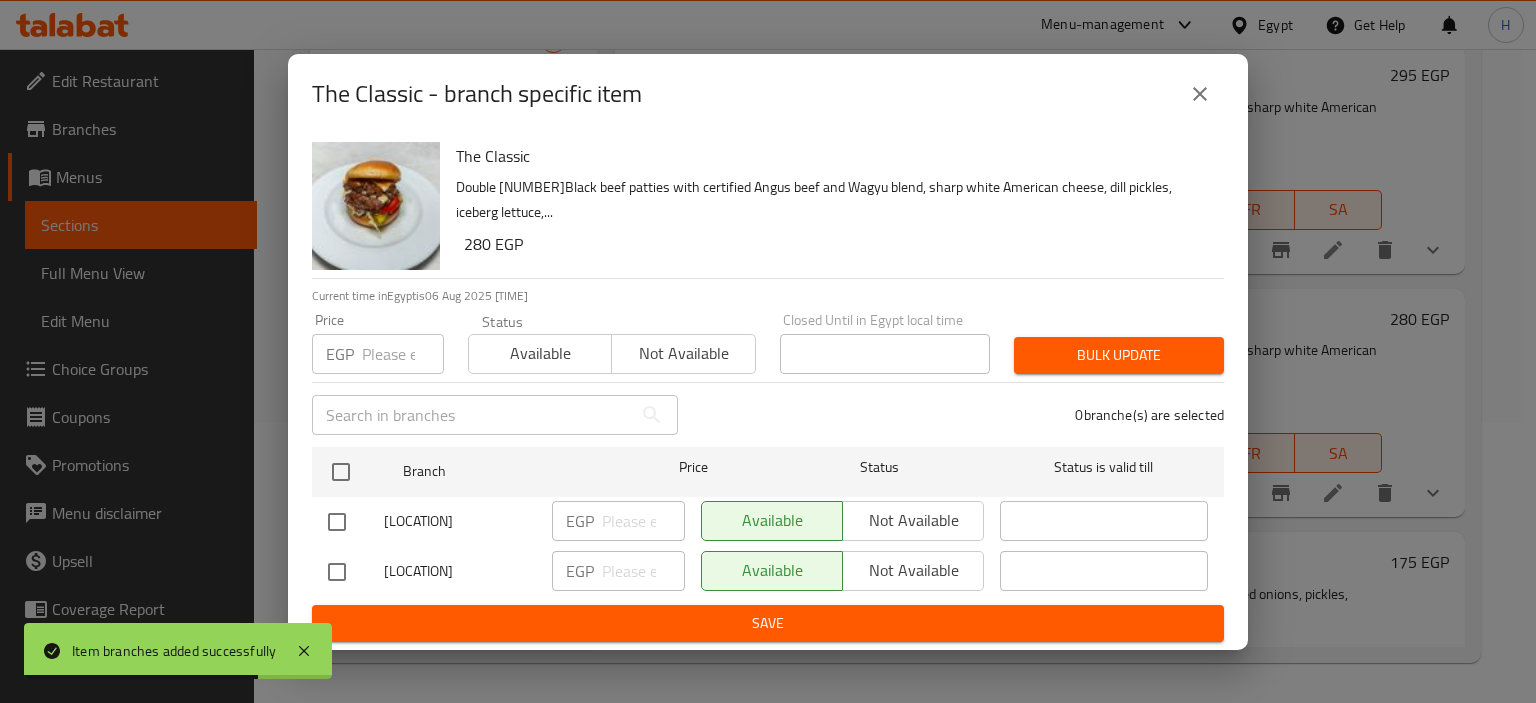 click at bounding box center (337, 572) 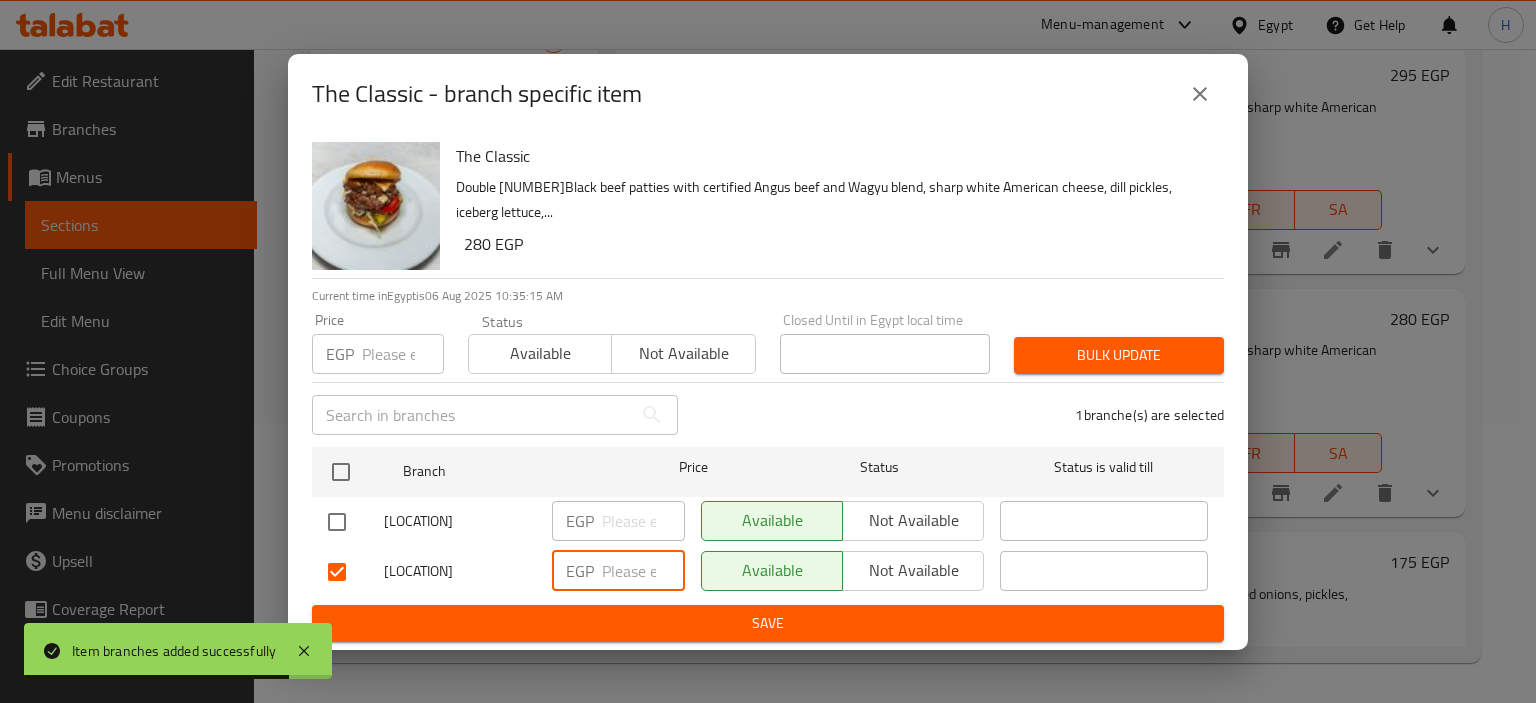 click at bounding box center [643, 571] 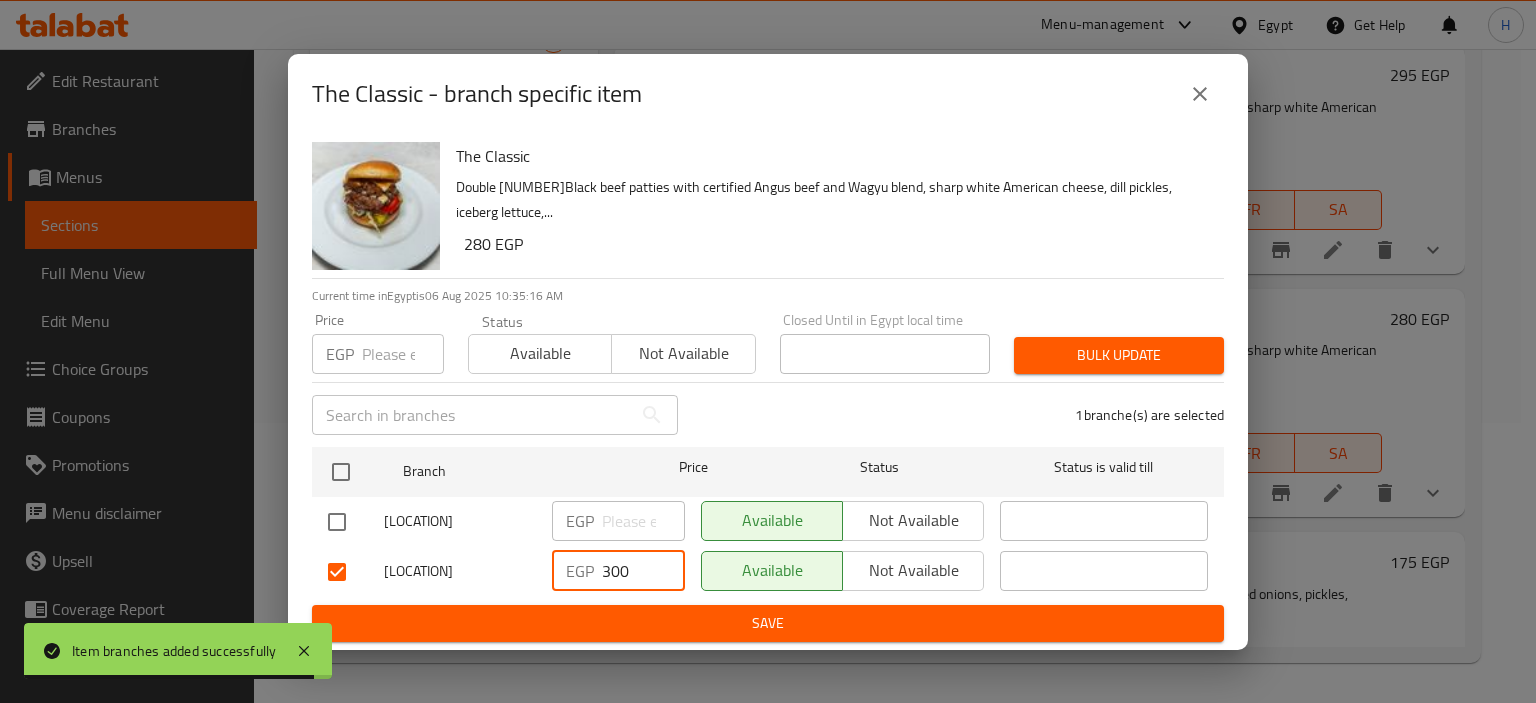 type on "300" 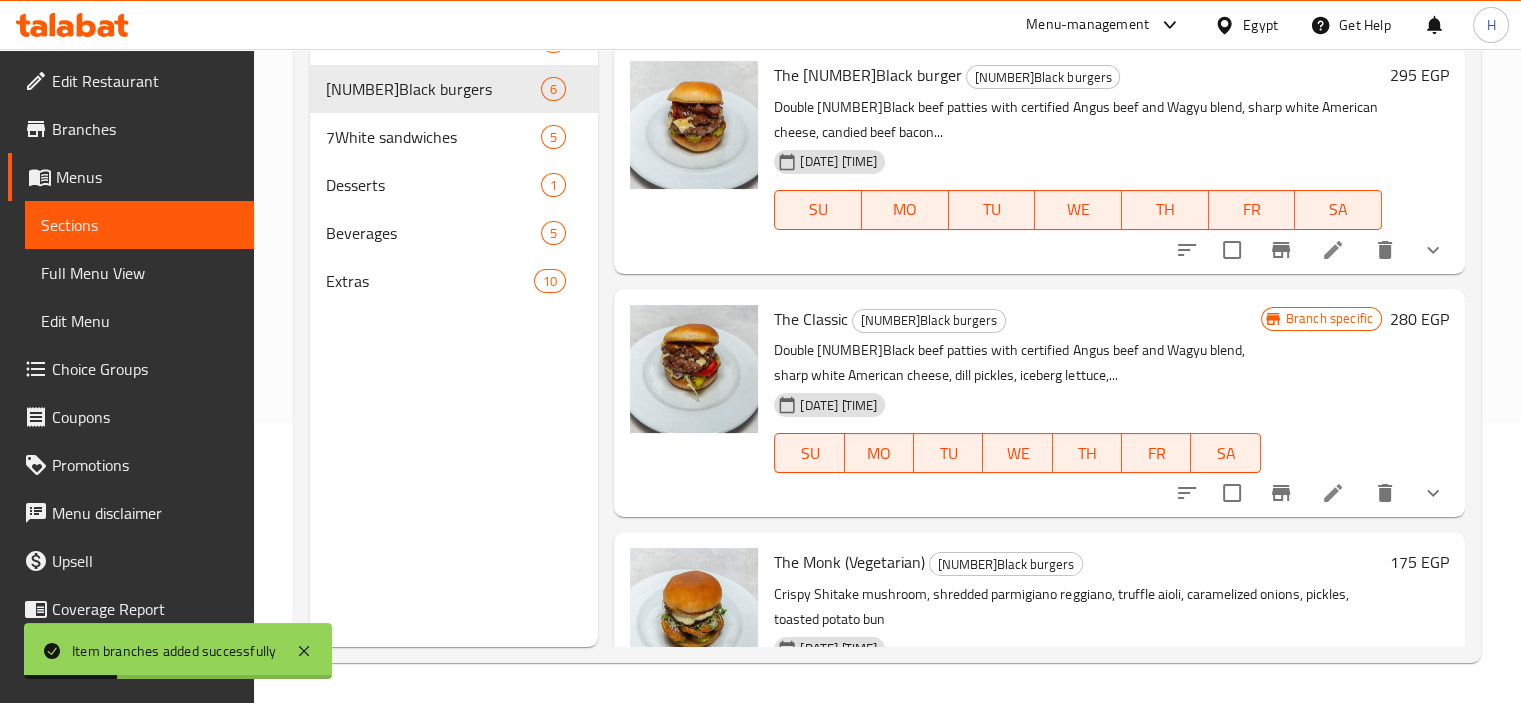 click on "Double 7Black beef patties with certified Angus beef and Wagyu blend, sharp white American cheese, dill pickles, iceberg lettuce,..." at bounding box center [1017, 363] 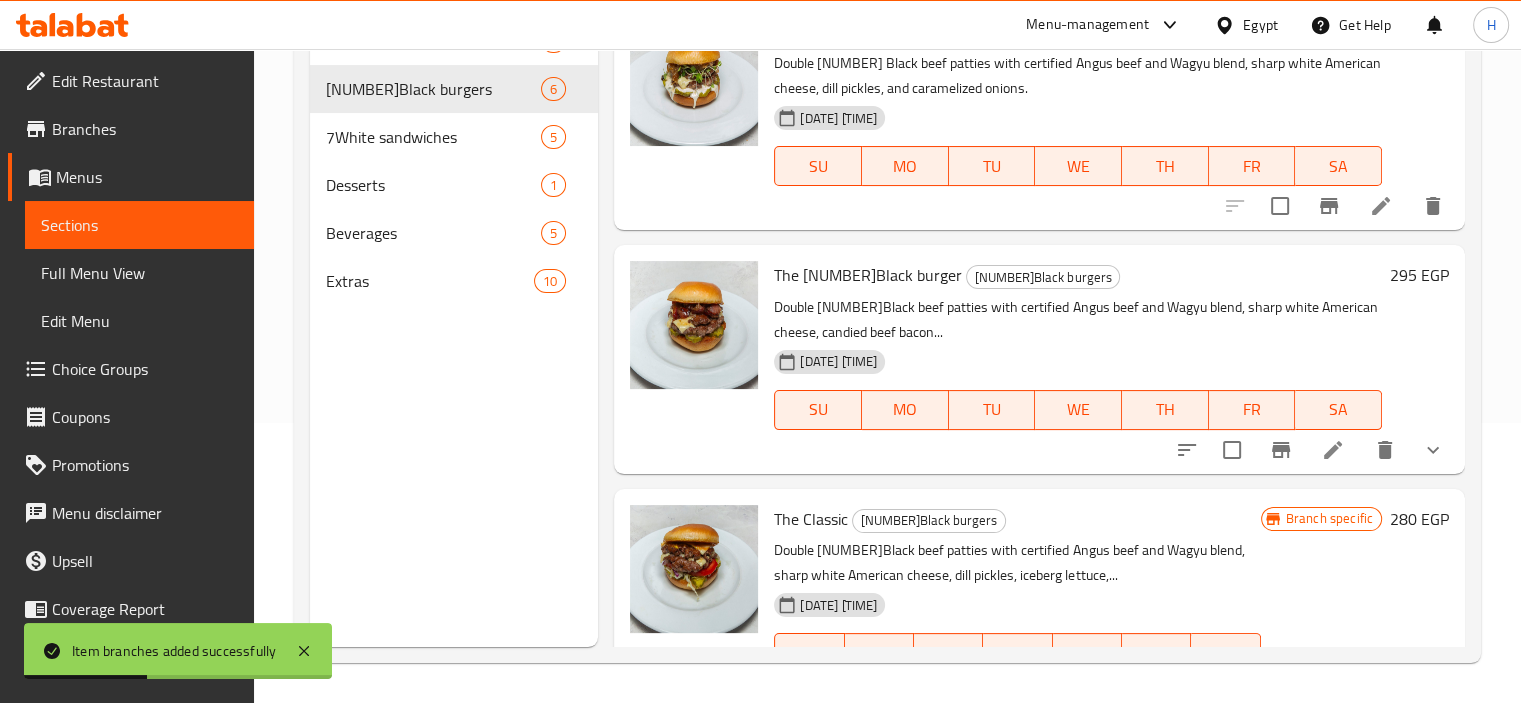 scroll, scrollTop: 0, scrollLeft: 0, axis: both 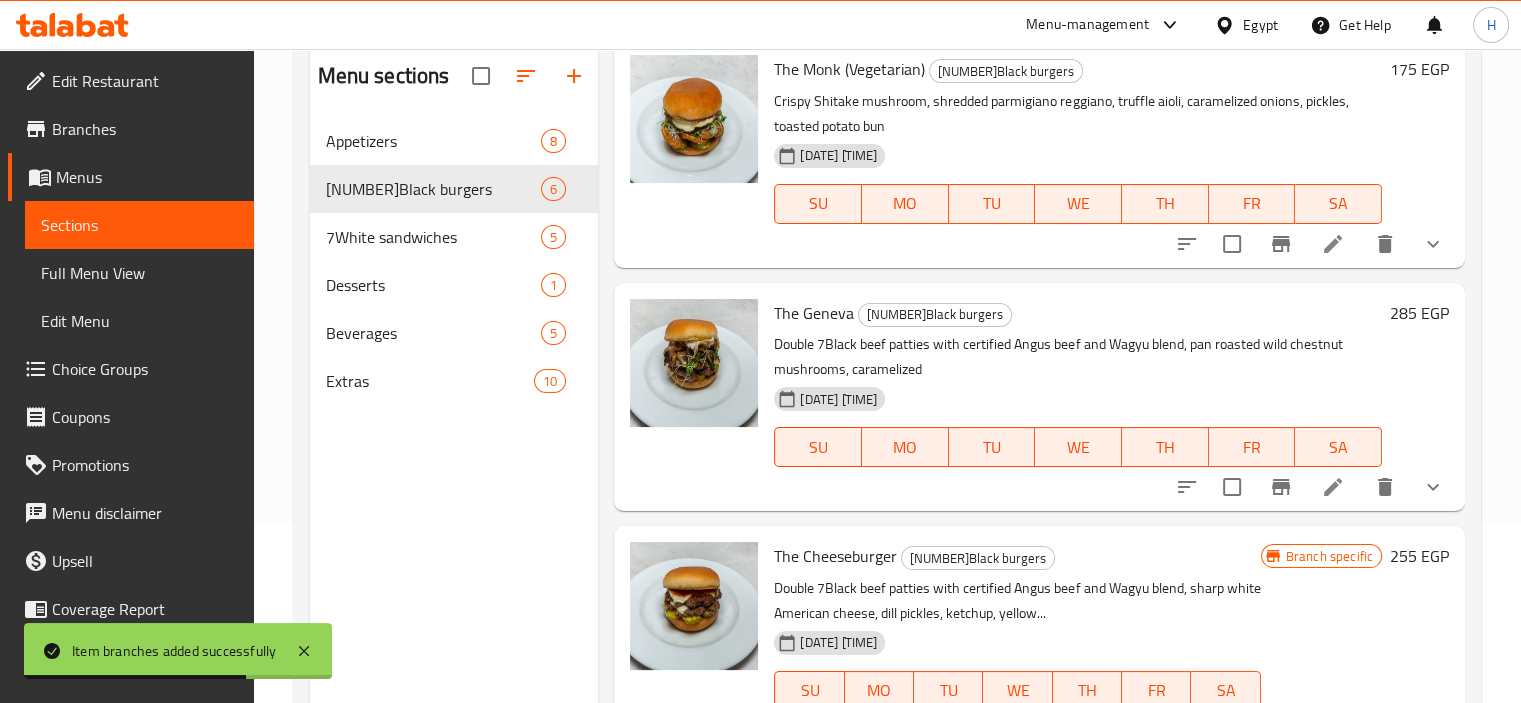 click 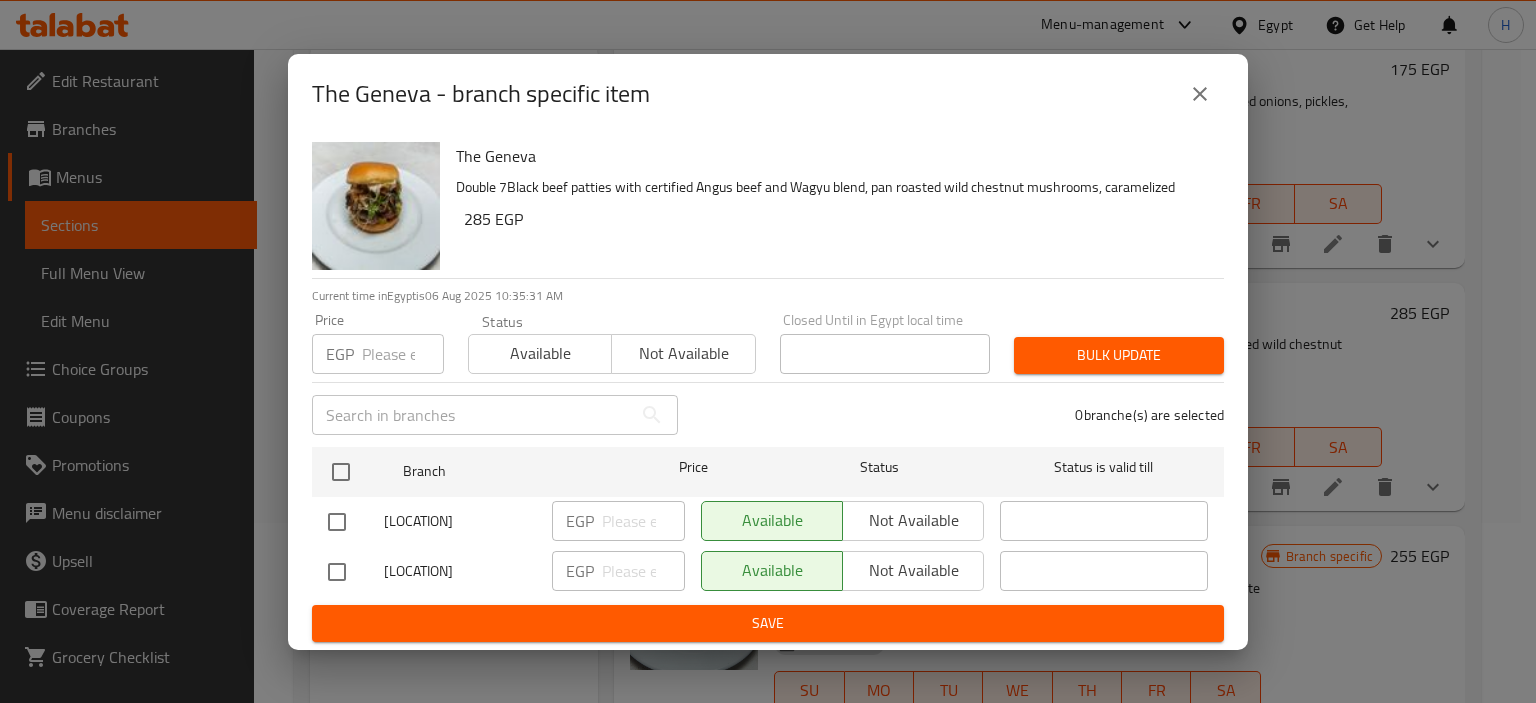 click at bounding box center [337, 572] 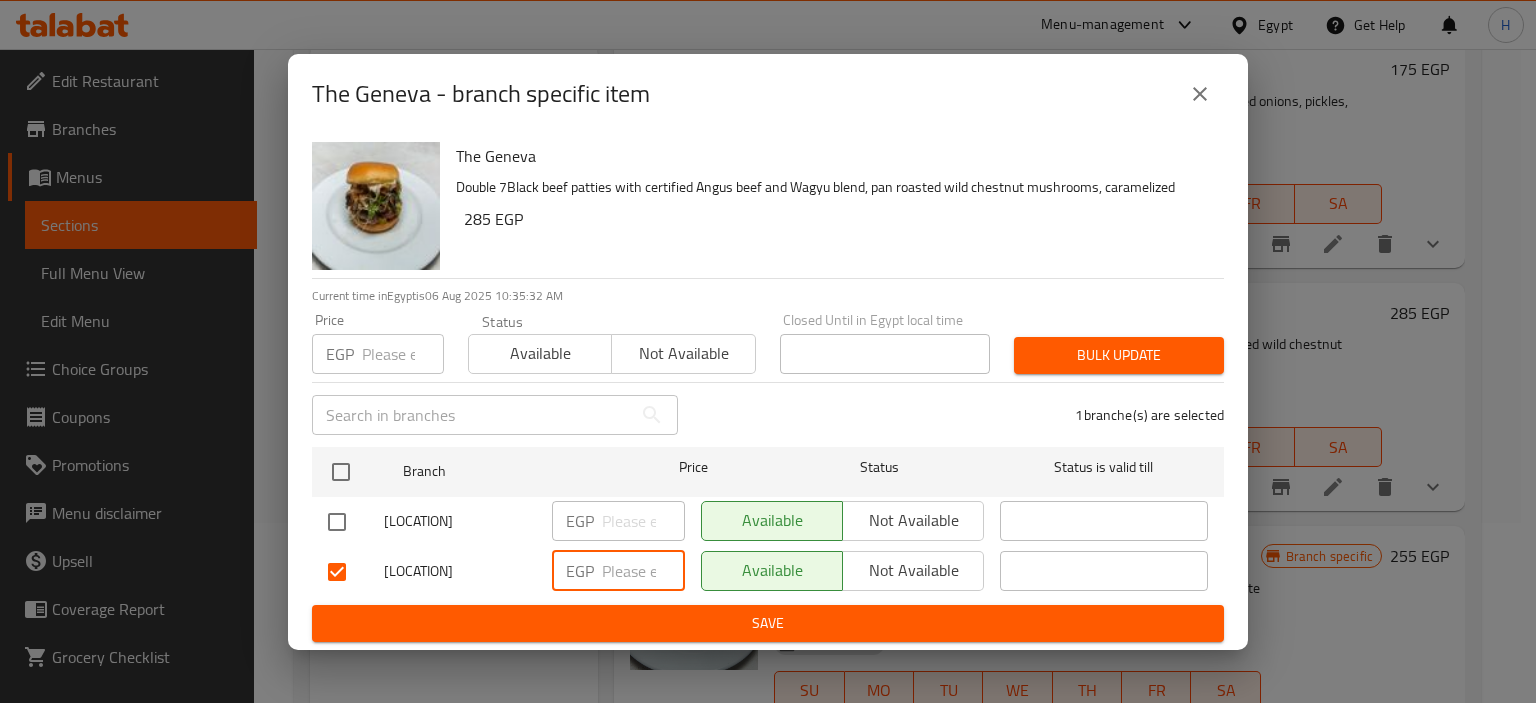 click at bounding box center (643, 571) 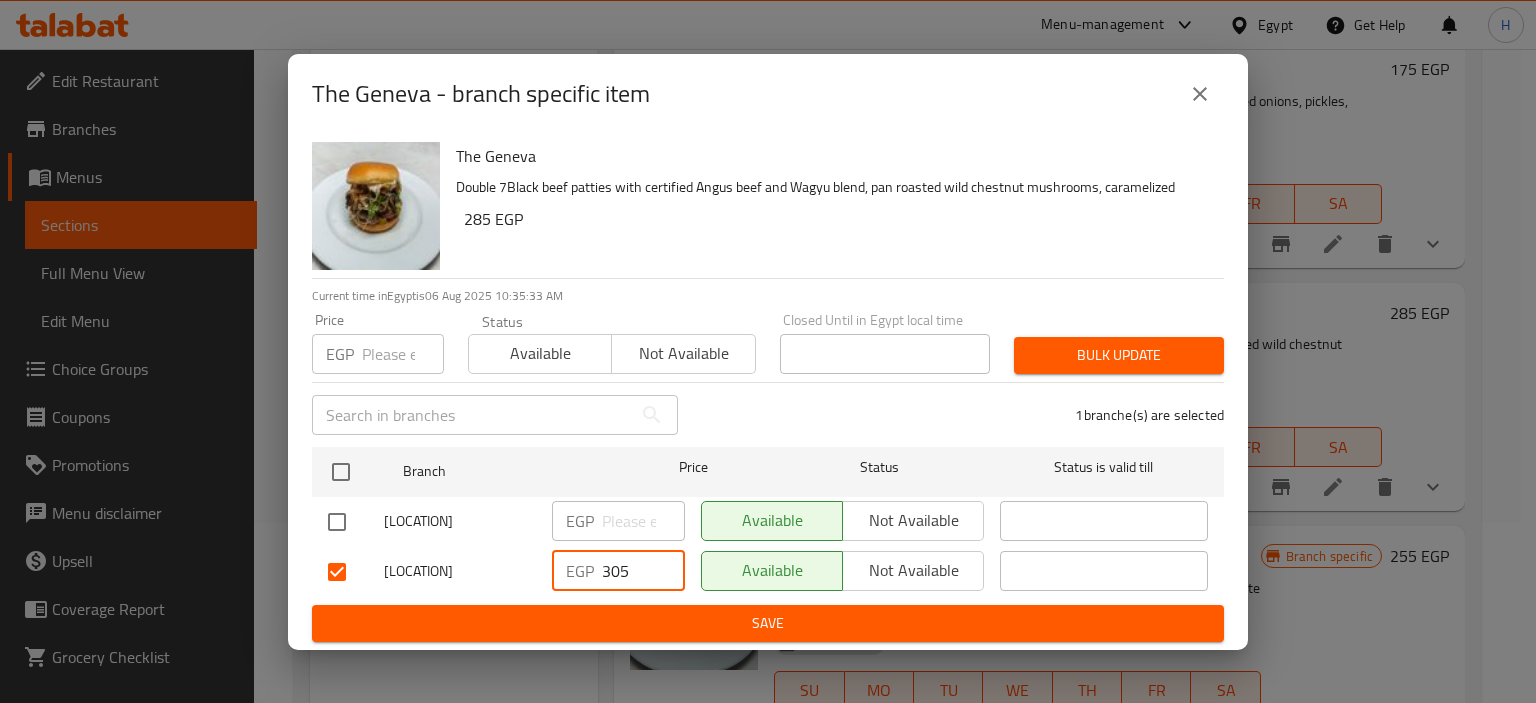 type on "305" 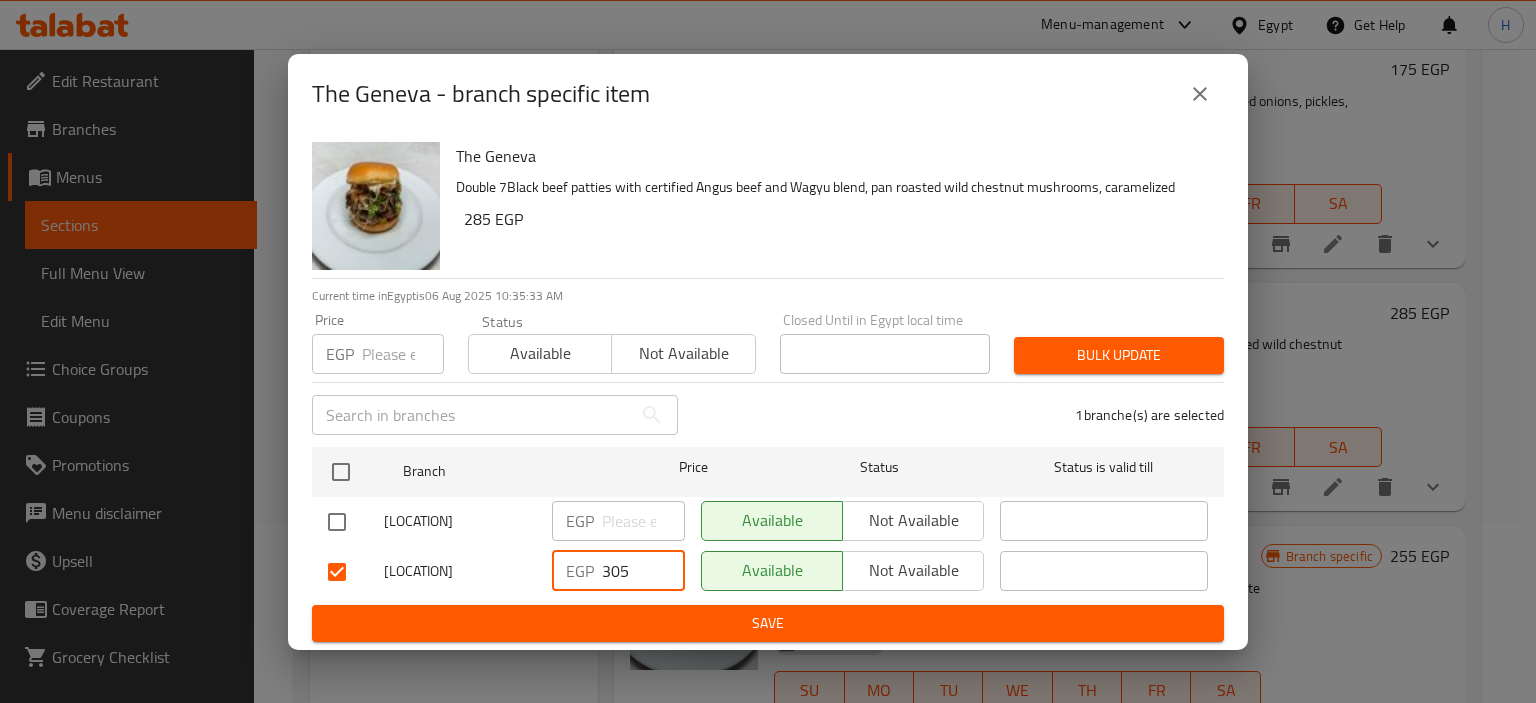 click on "Save" at bounding box center [768, 623] 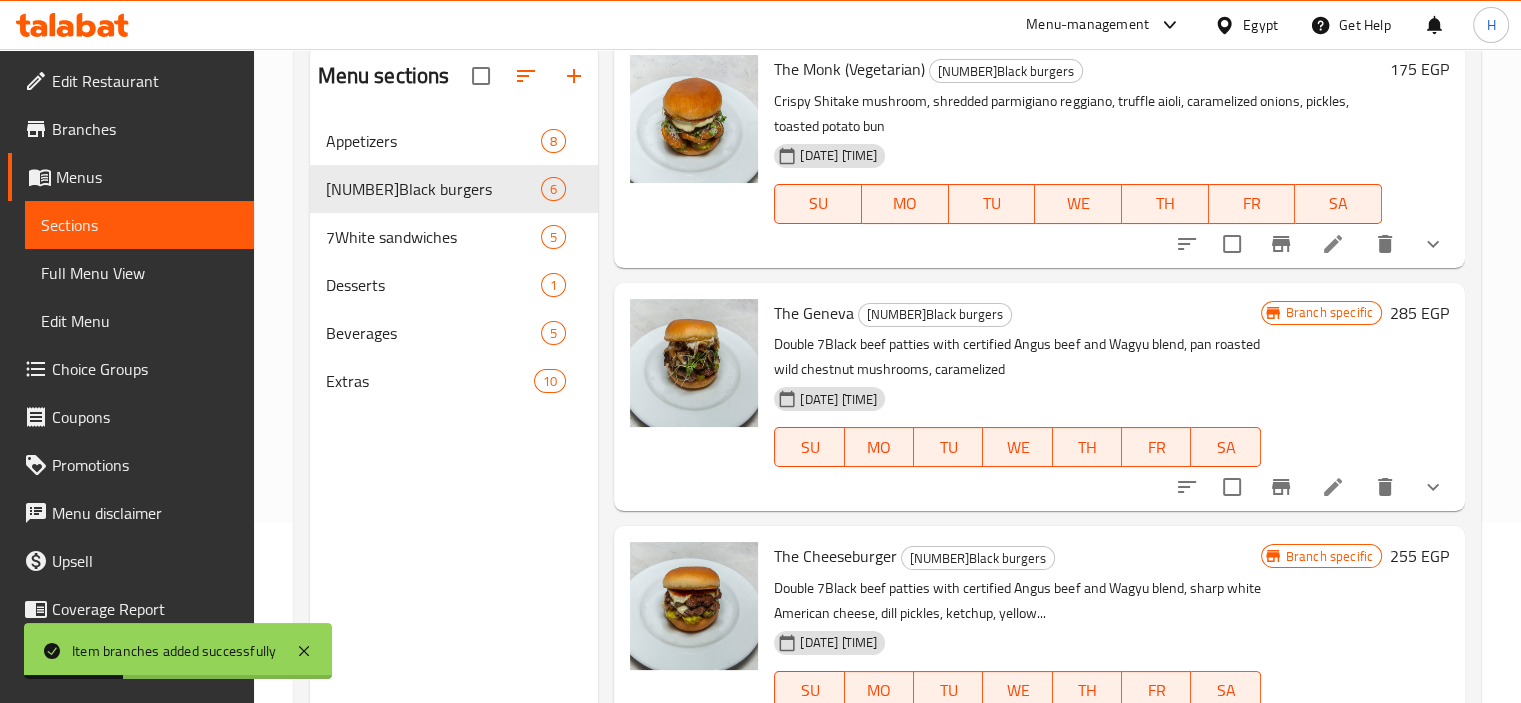 click on "Branch specific 285   EGP" at bounding box center [1355, 397] 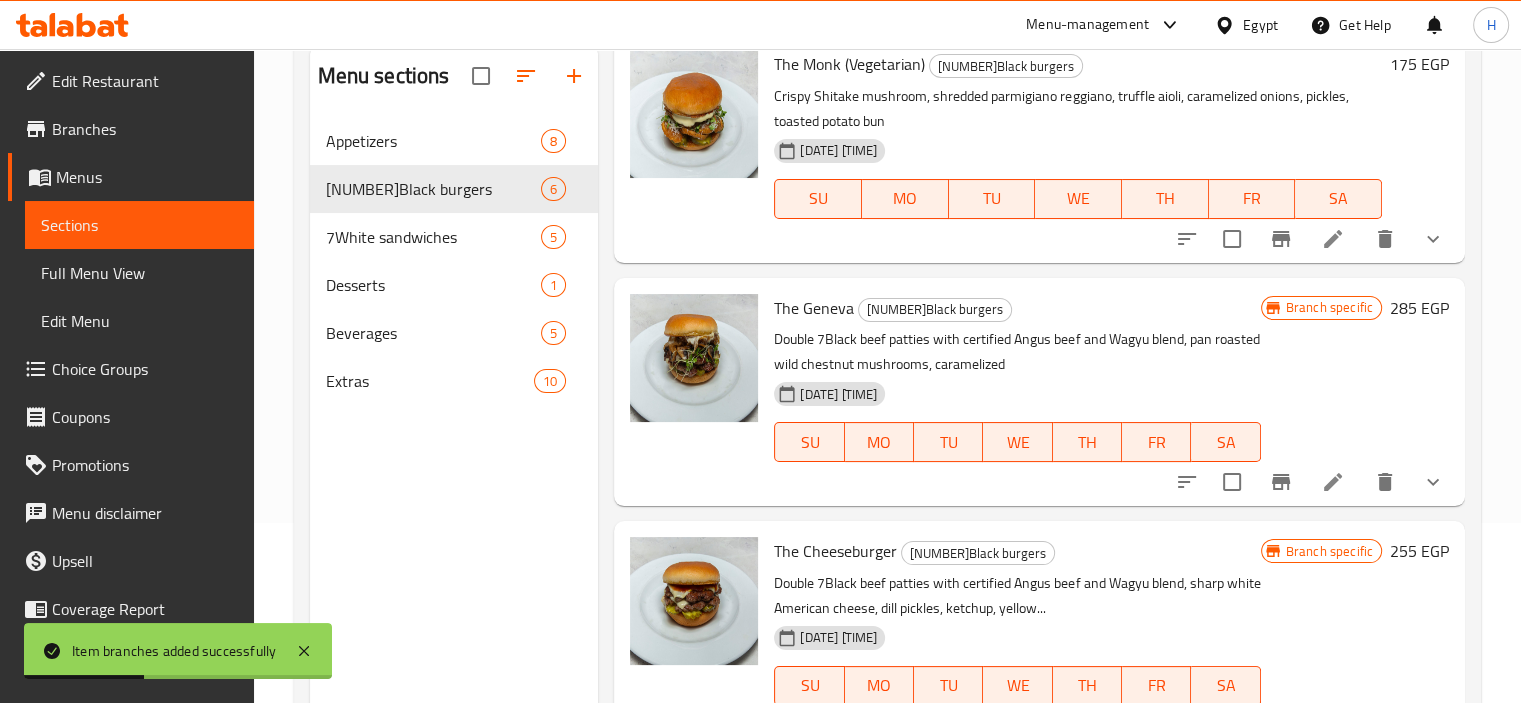 scroll, scrollTop: 807, scrollLeft: 0, axis: vertical 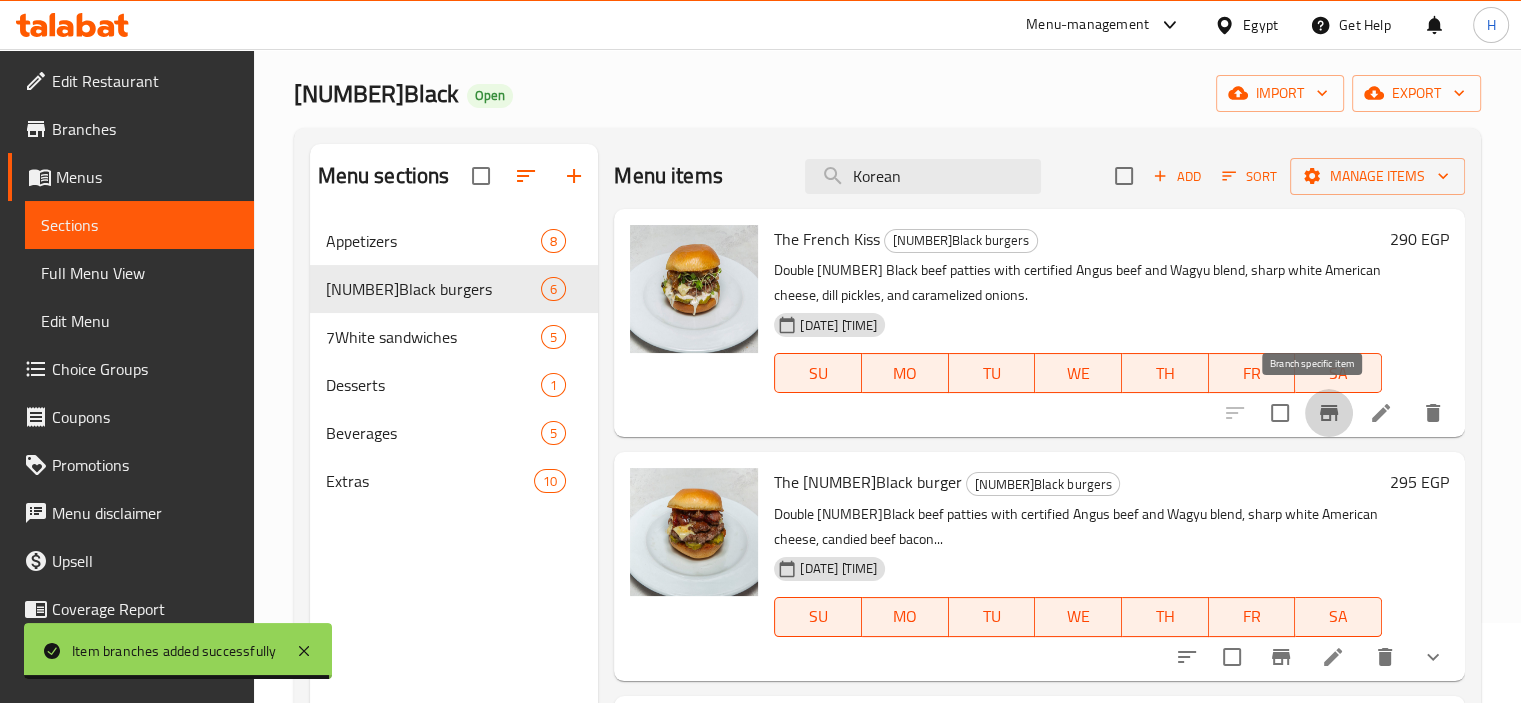 click at bounding box center (1329, 413) 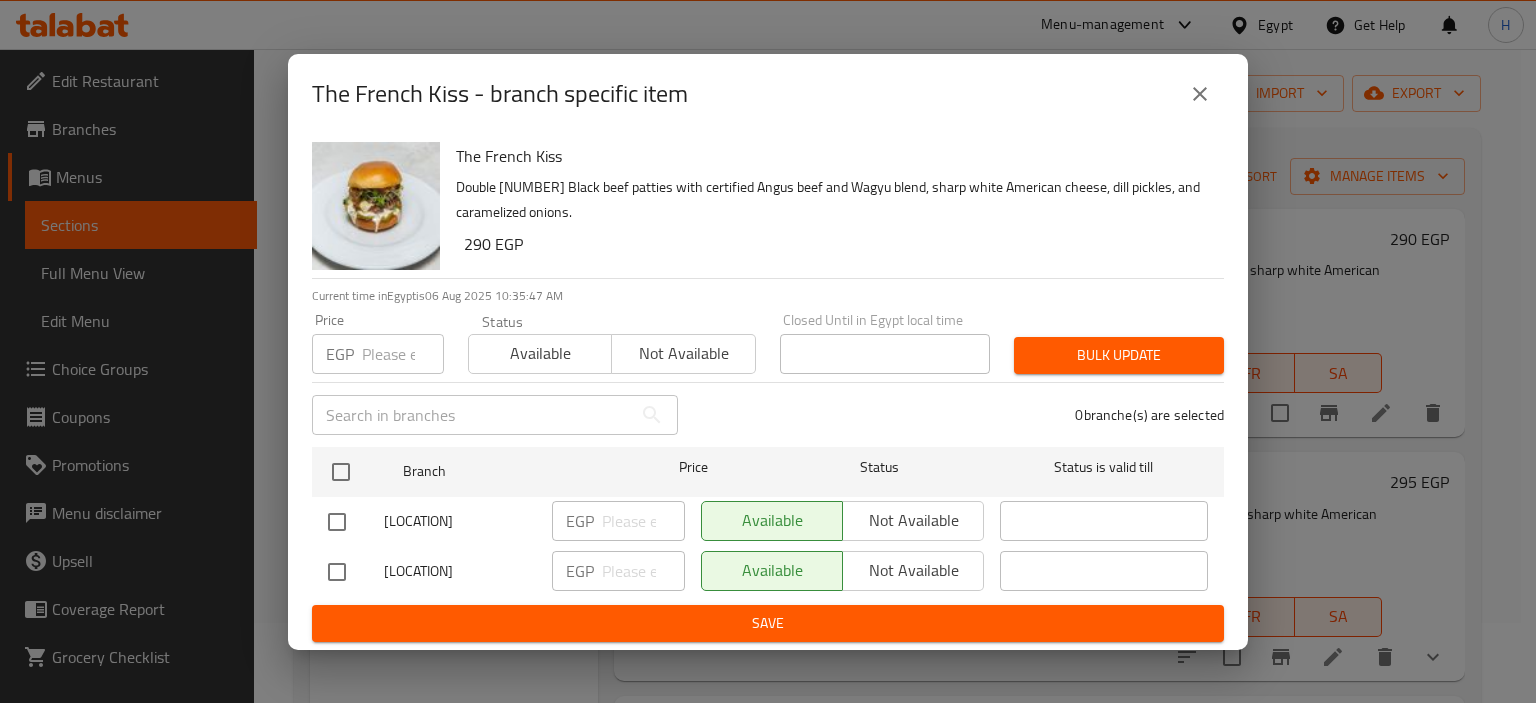 click at bounding box center [337, 572] 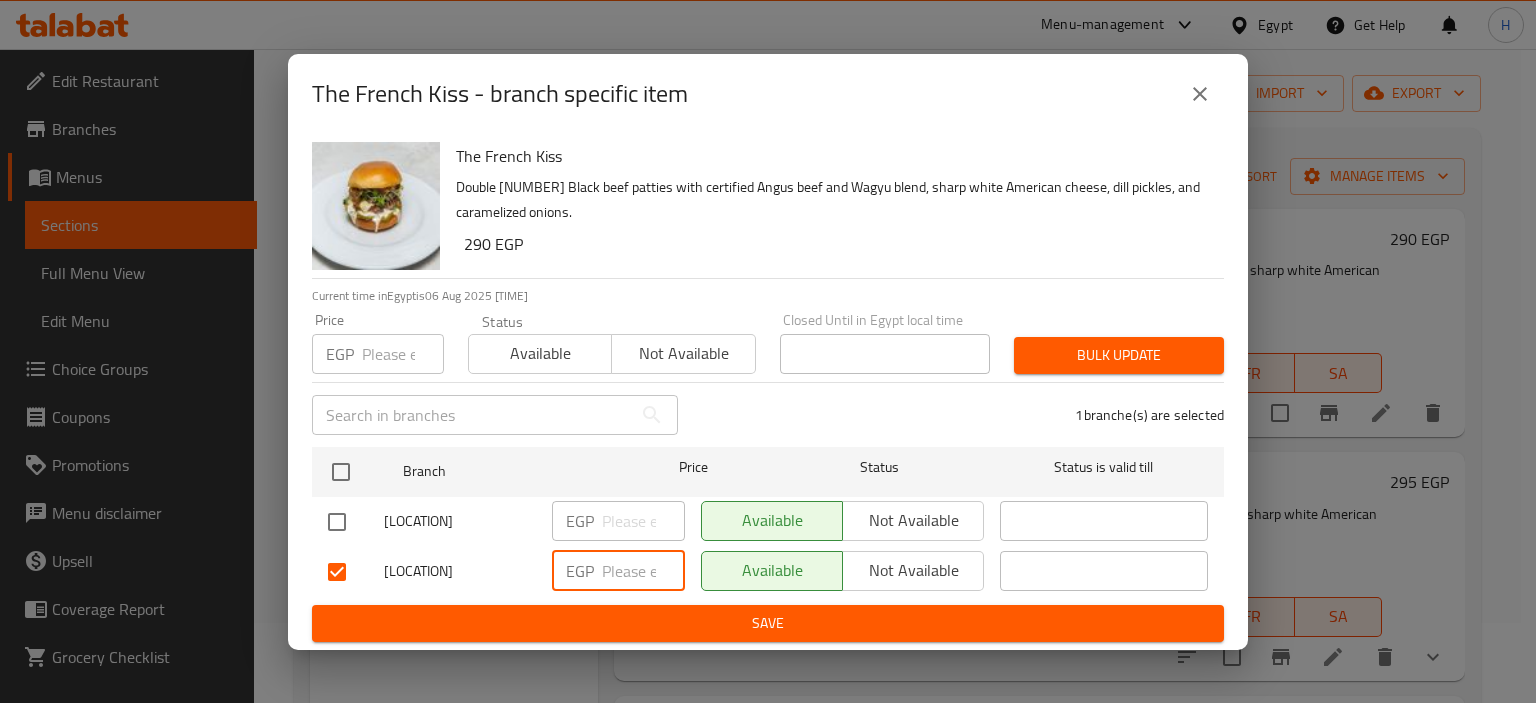 click at bounding box center [643, 571] 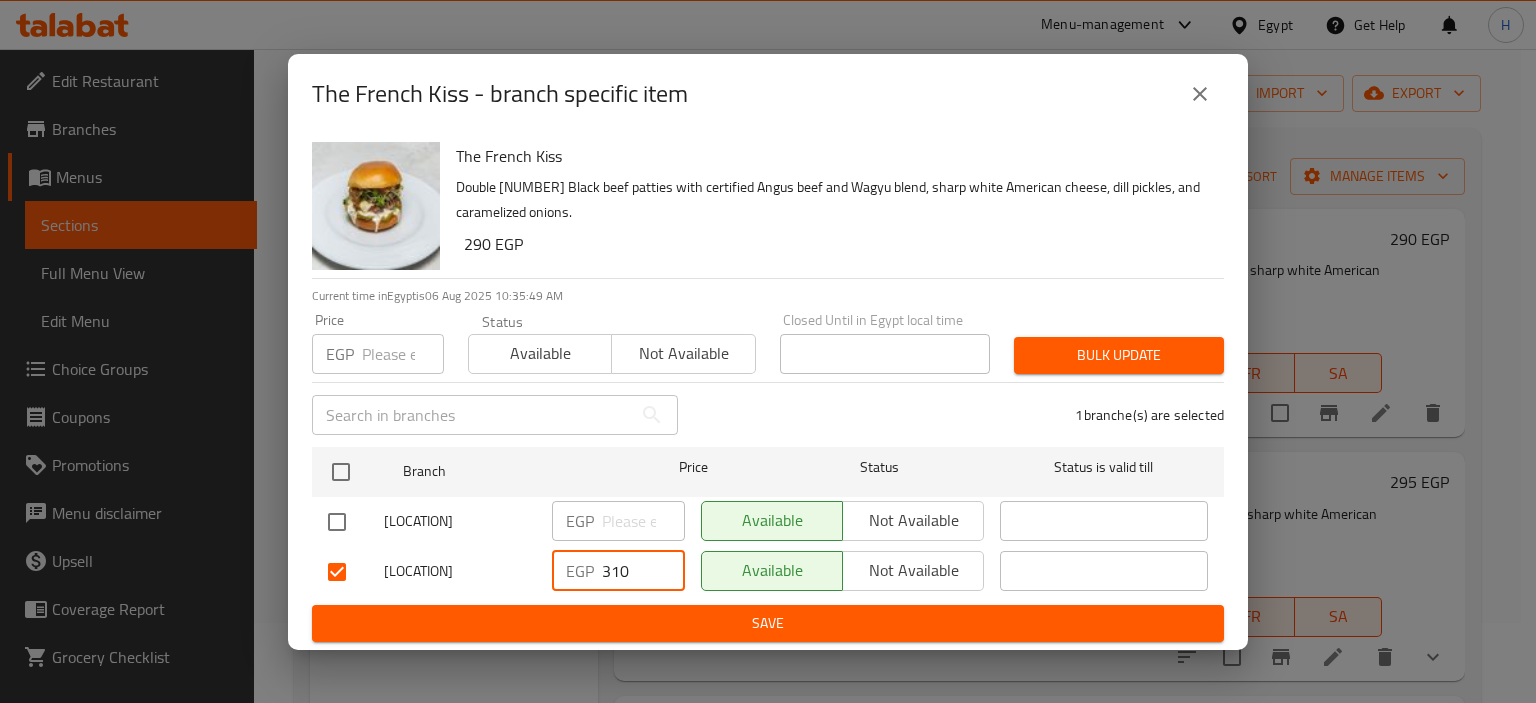 type on "310" 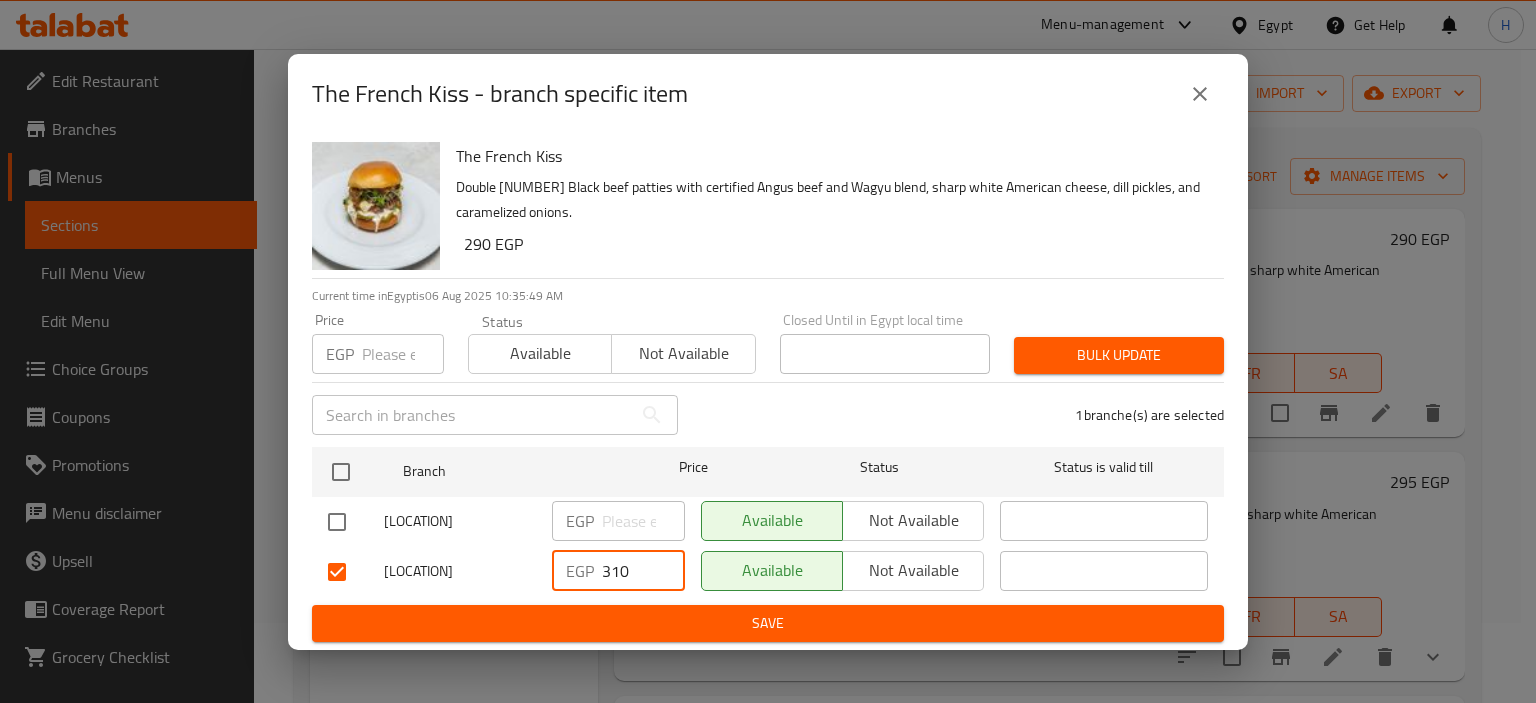 click on "Save" at bounding box center [768, 623] 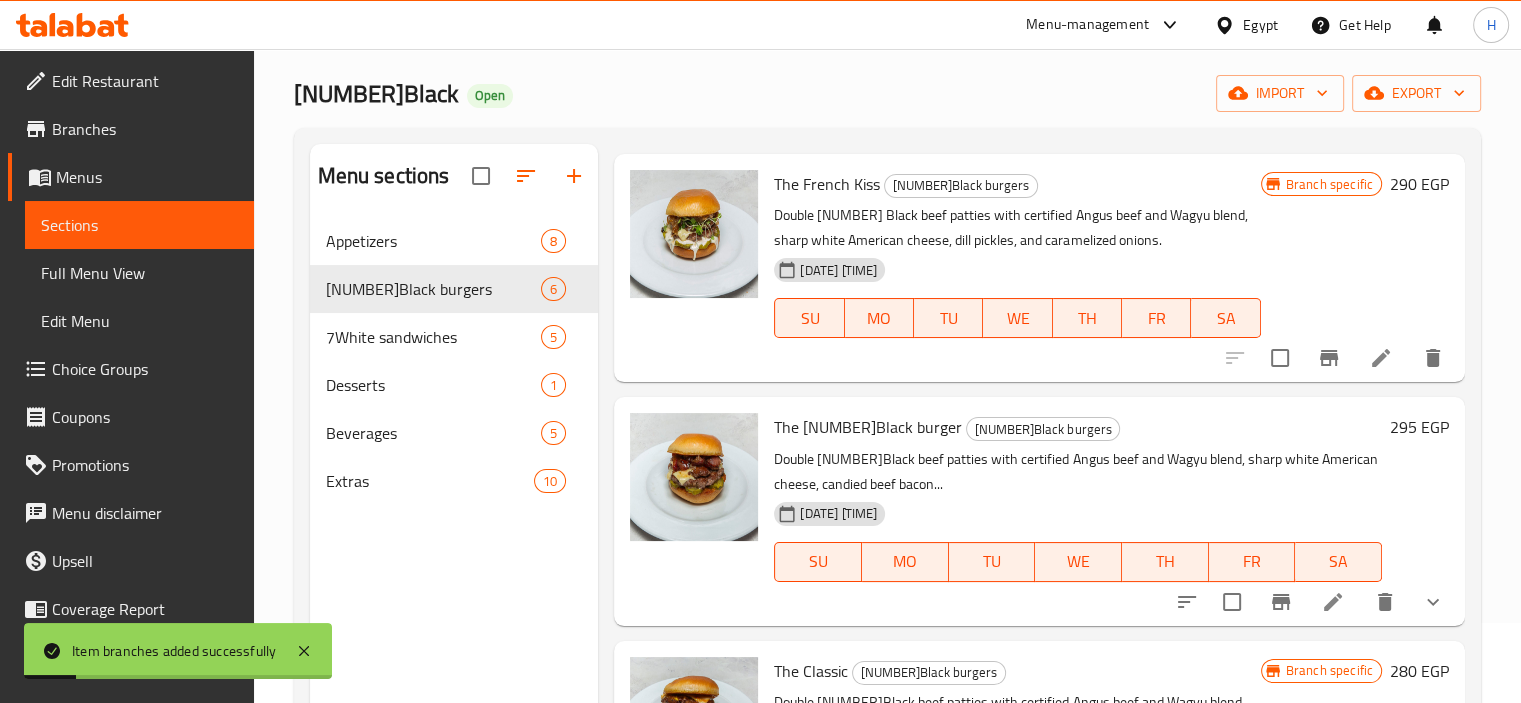 scroll, scrollTop: 200, scrollLeft: 0, axis: vertical 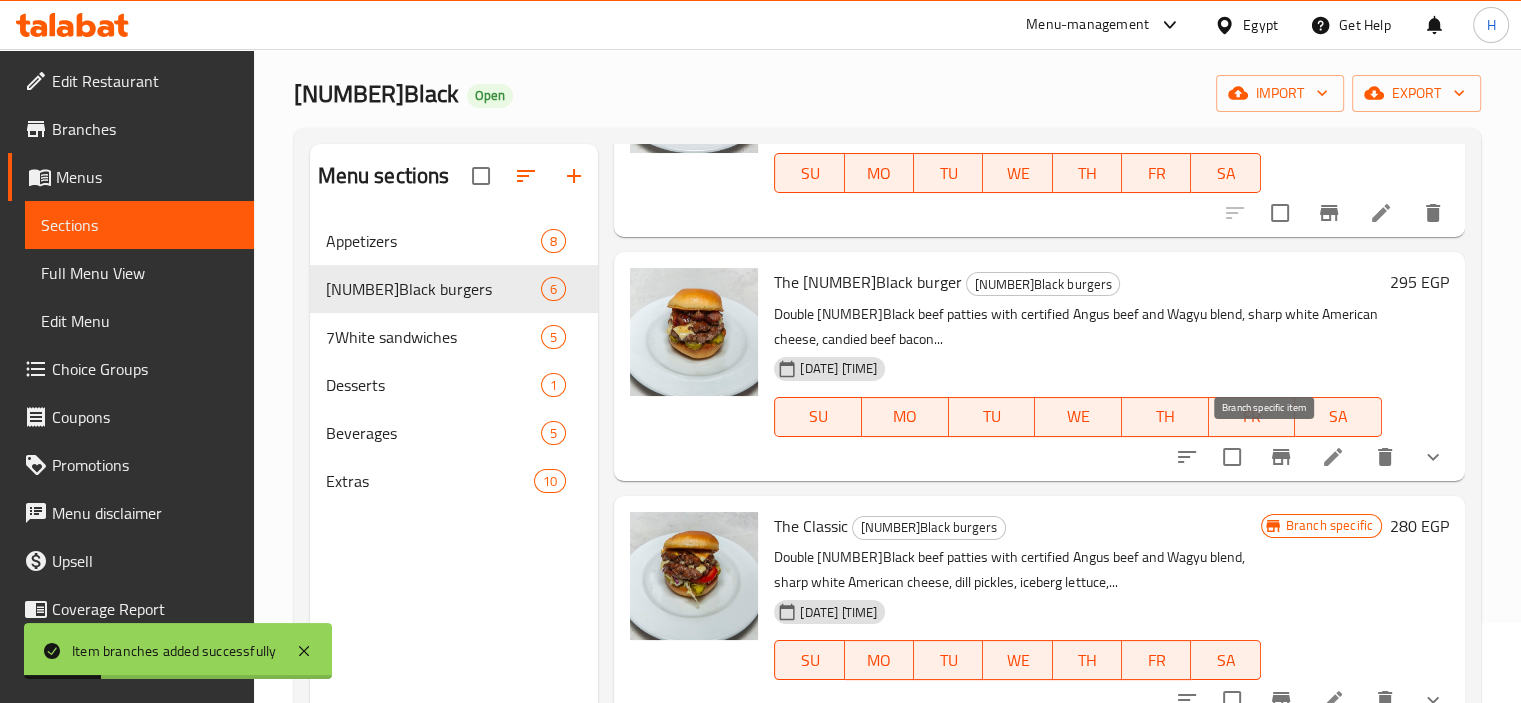 click 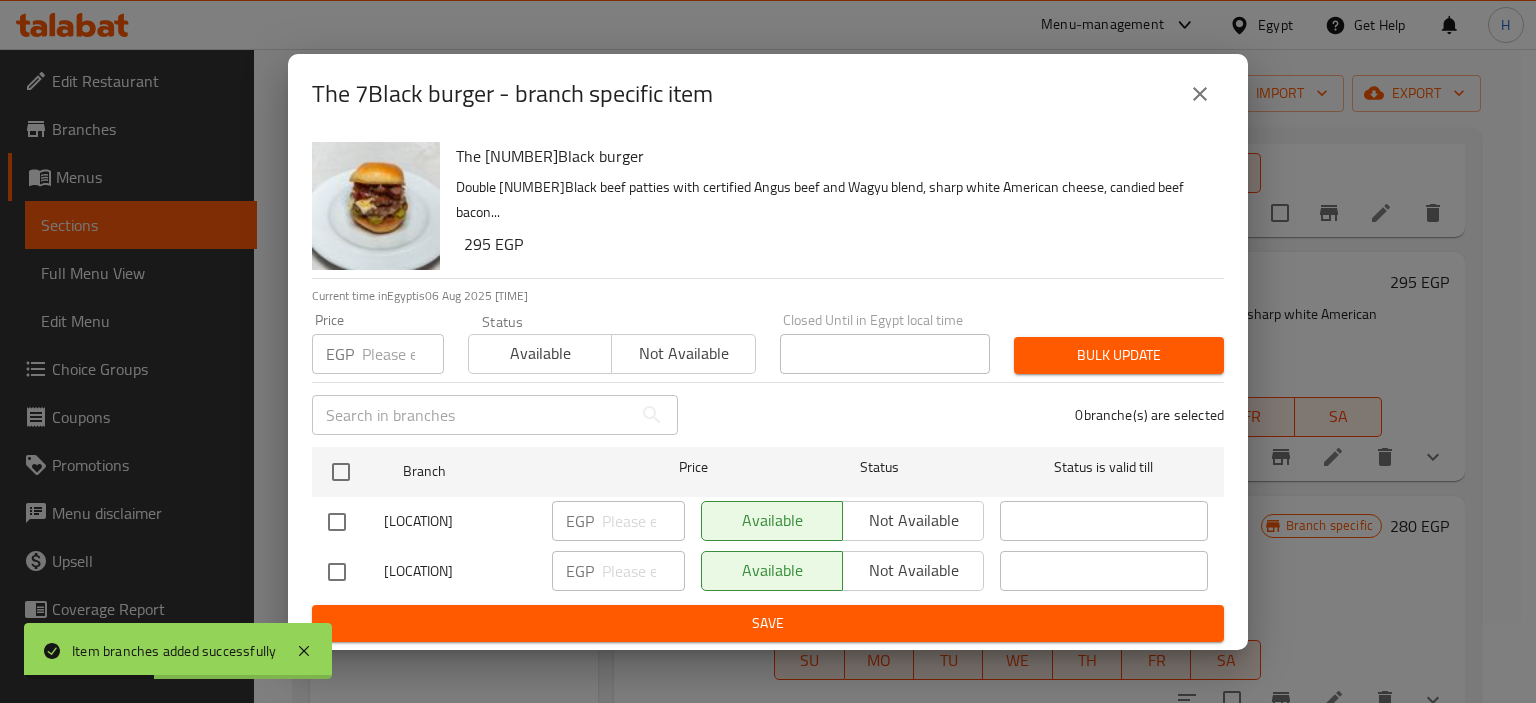 click at bounding box center [337, 572] 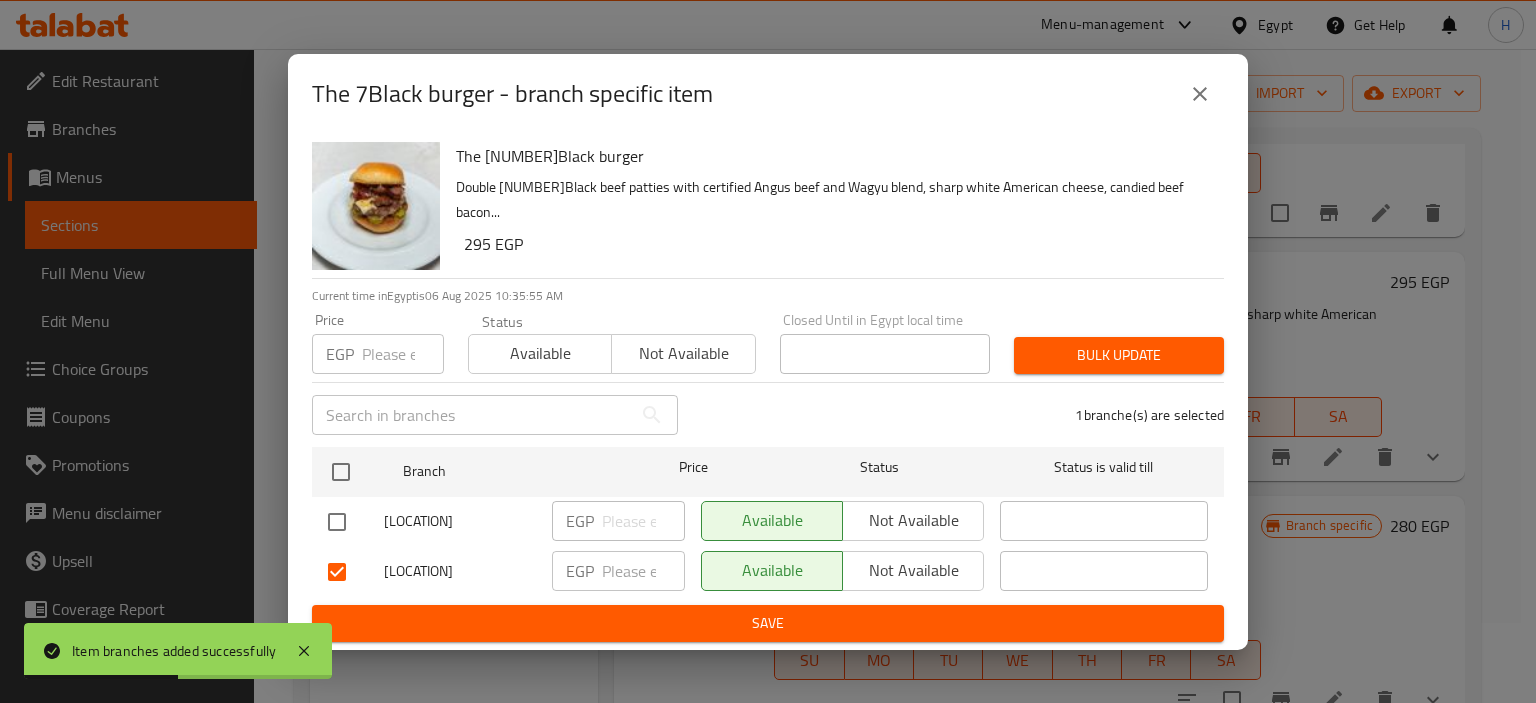 click on "Not available" at bounding box center (913, 570) 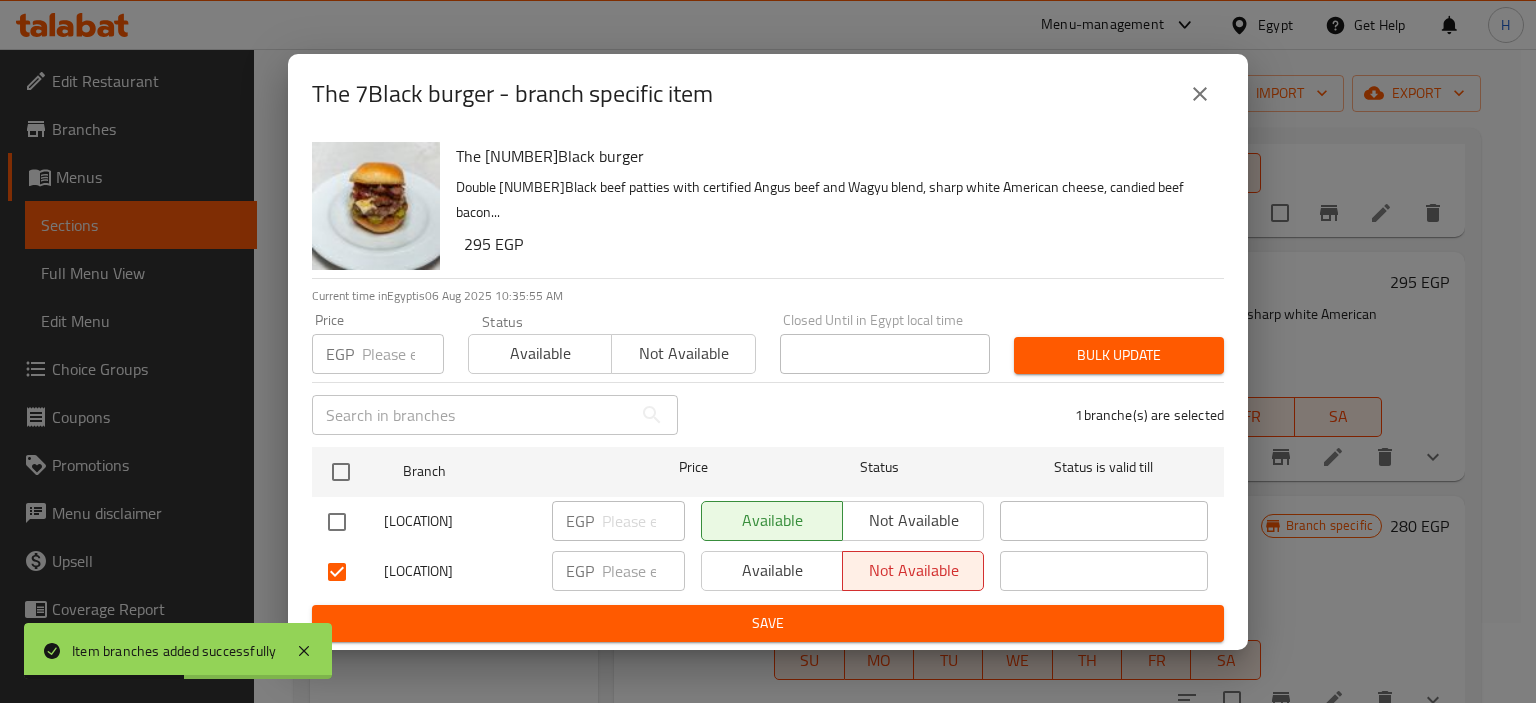 click on "Save" at bounding box center [768, 623] 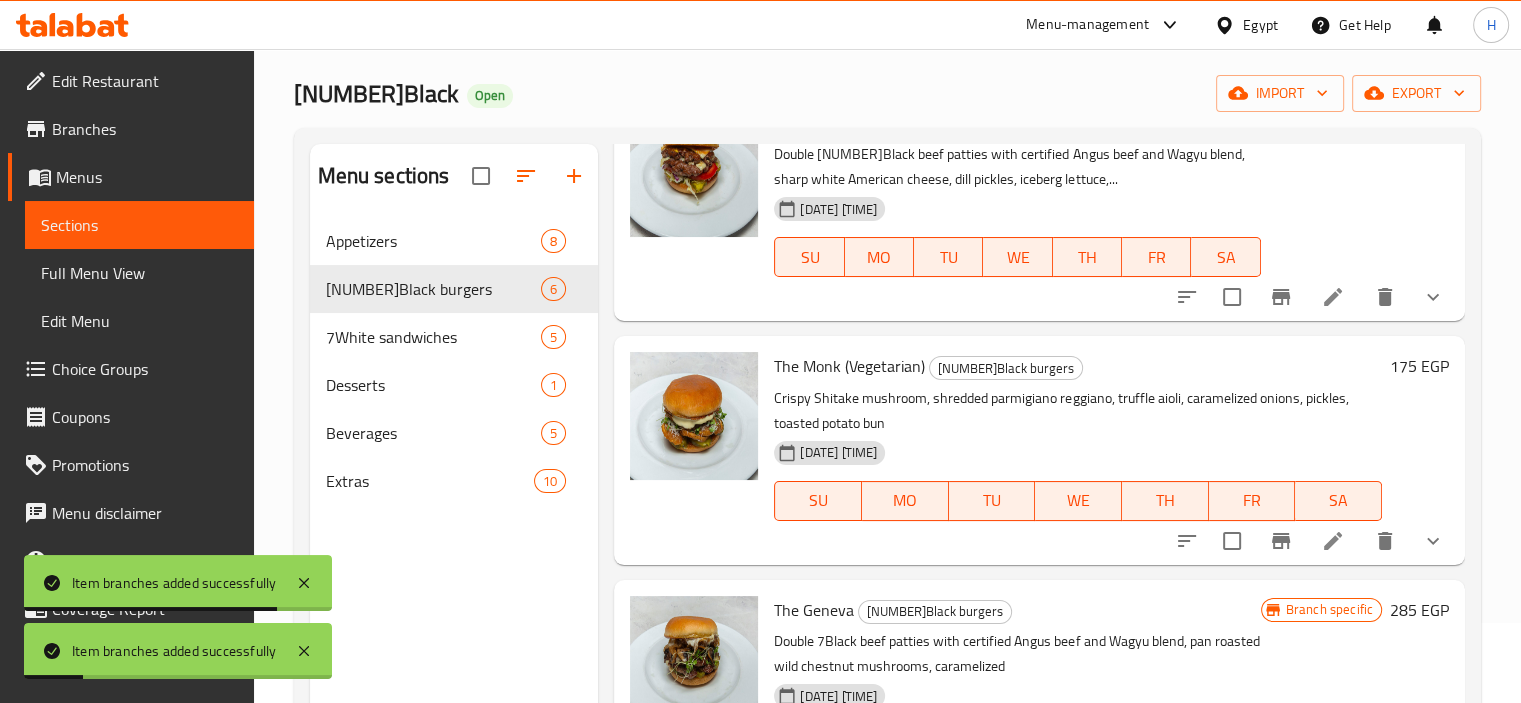 scroll, scrollTop: 700, scrollLeft: 0, axis: vertical 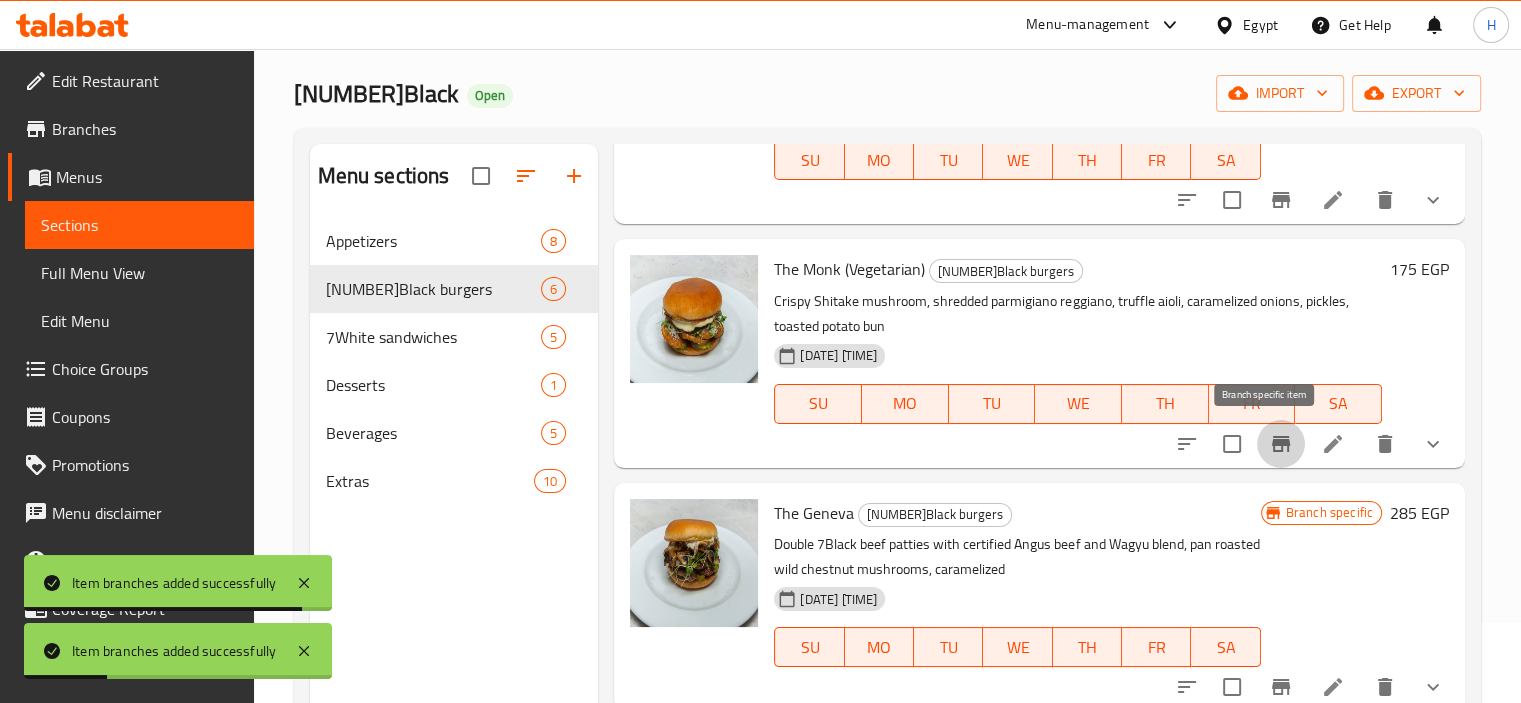 click at bounding box center [1281, 444] 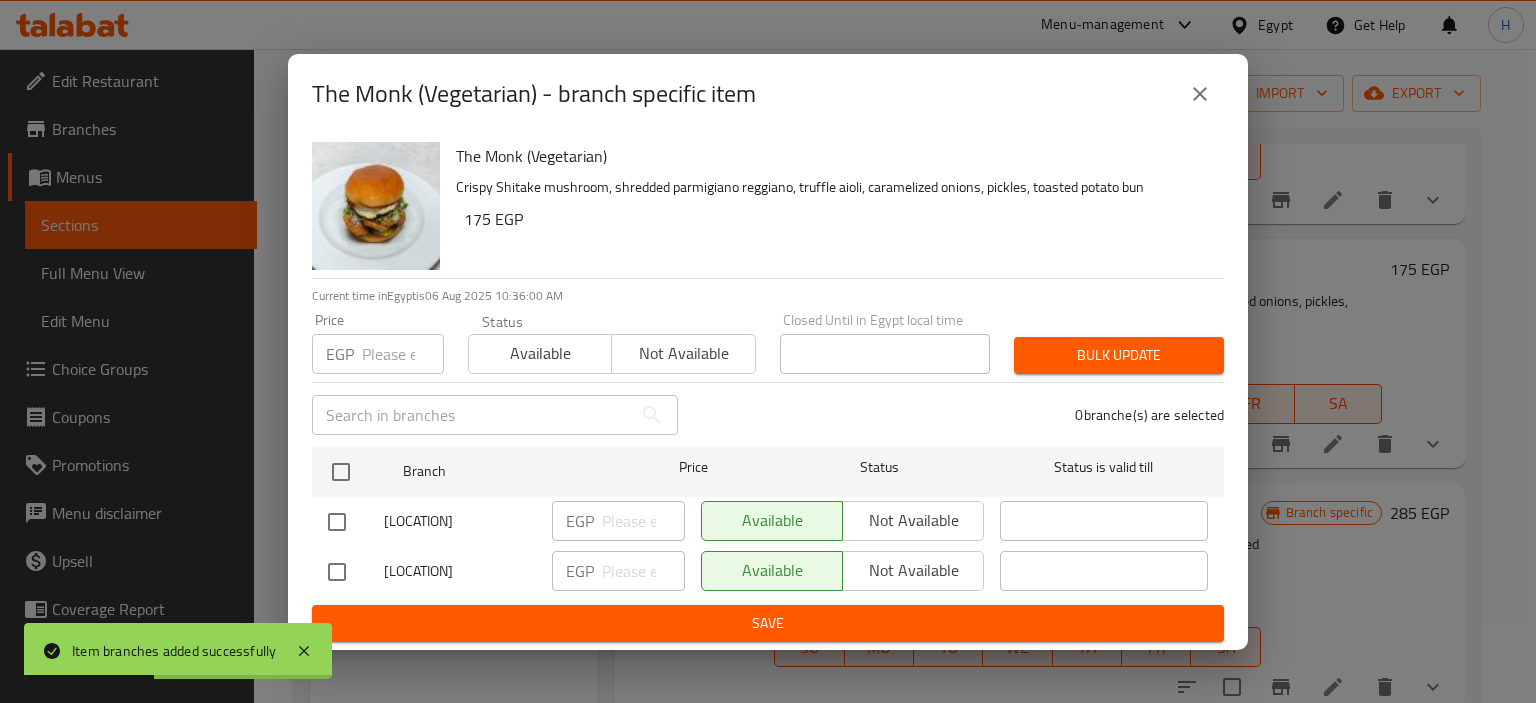 click at bounding box center [337, 572] 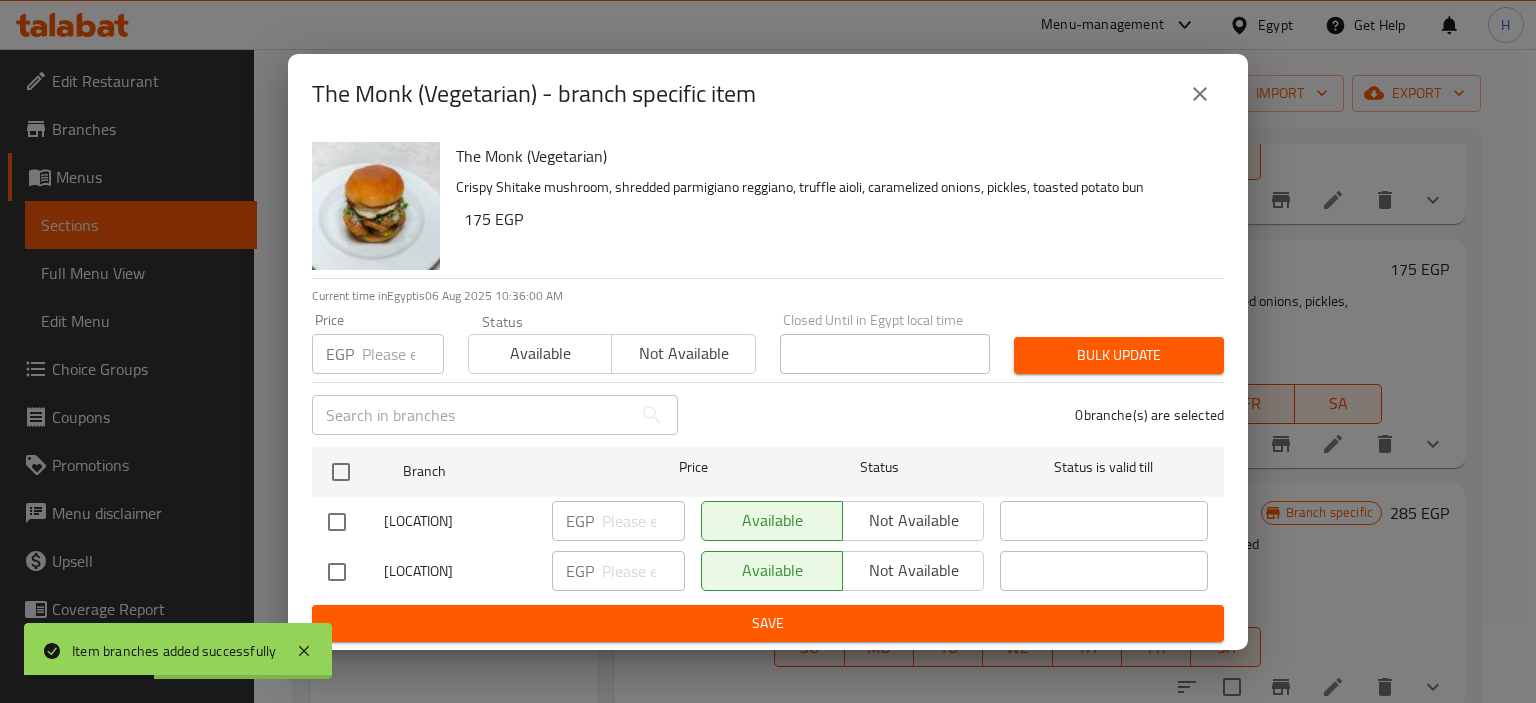 checkbox on "true" 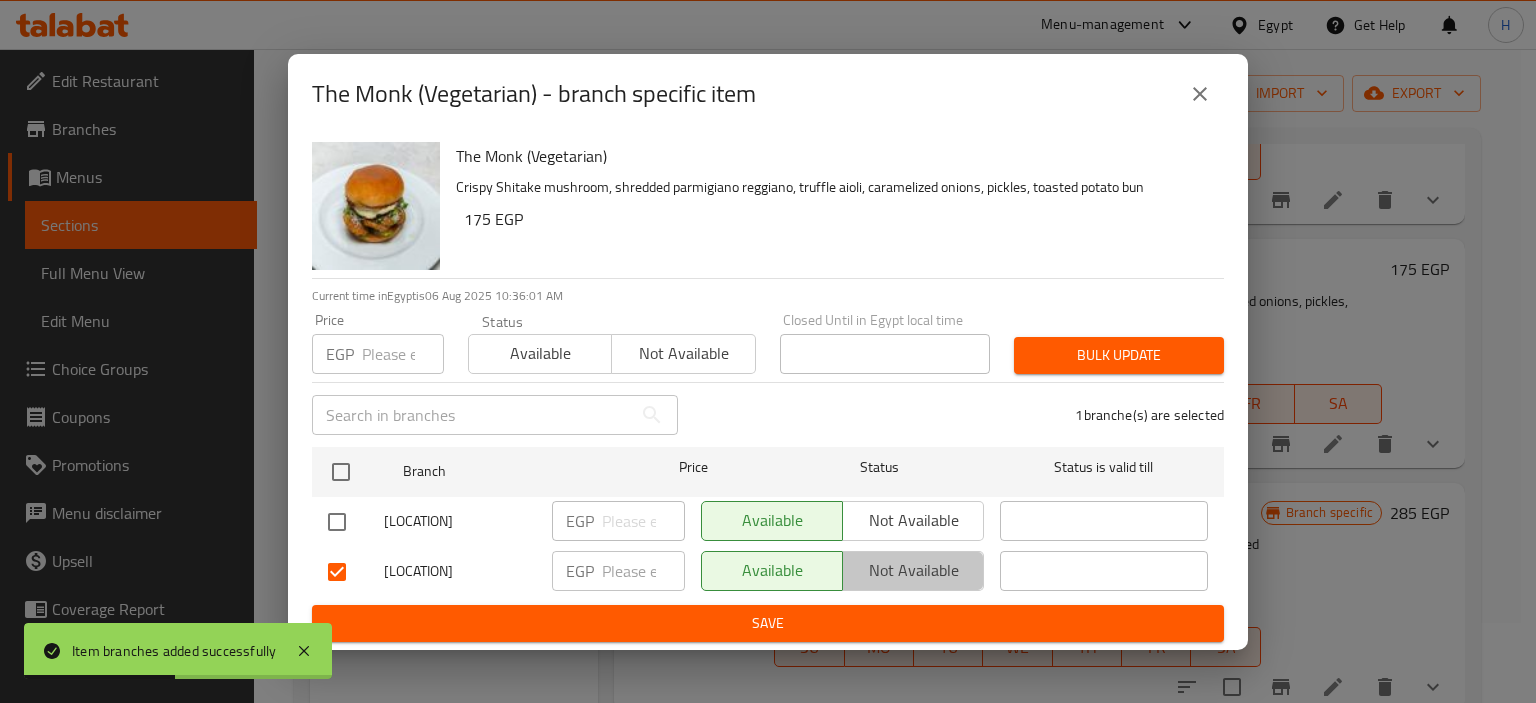 click on "Not available" at bounding box center (913, 570) 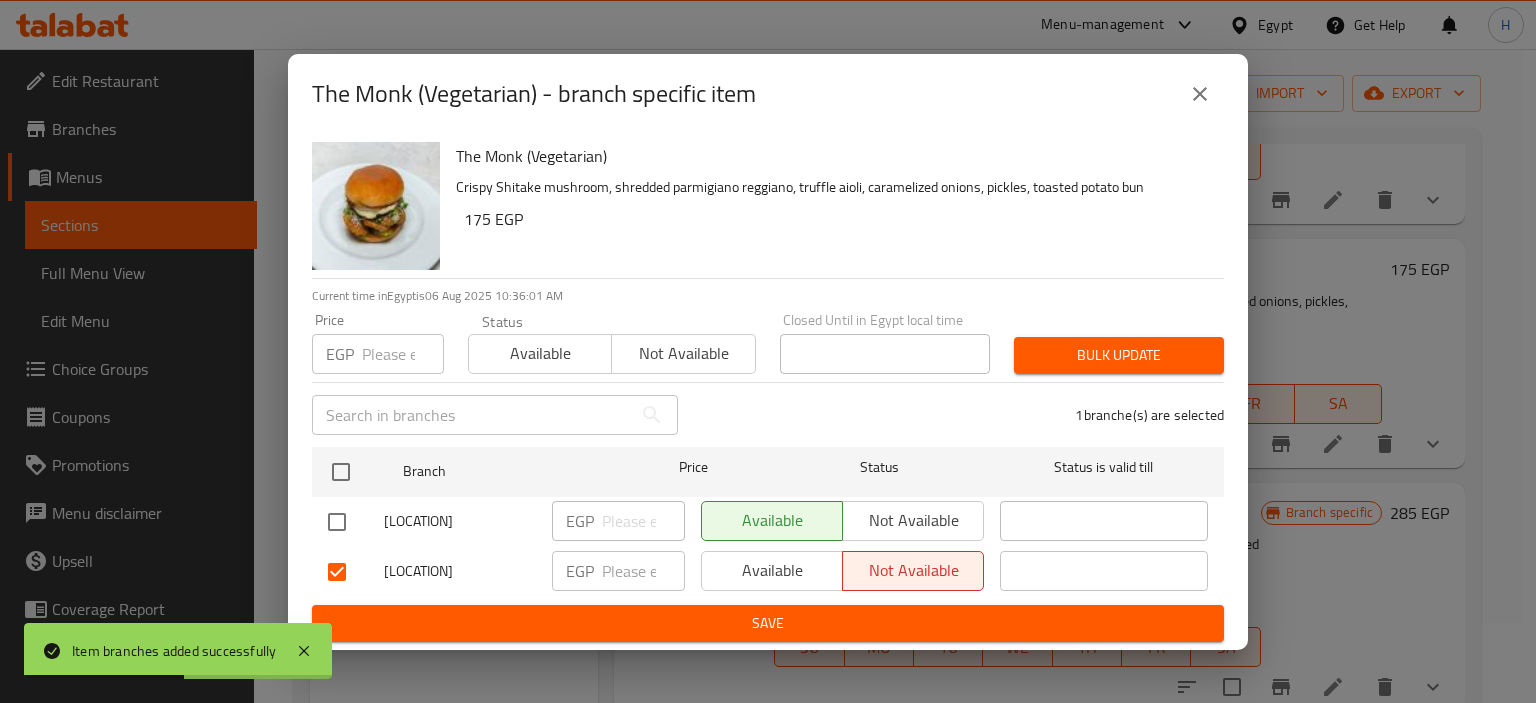click on "Save" at bounding box center (768, 623) 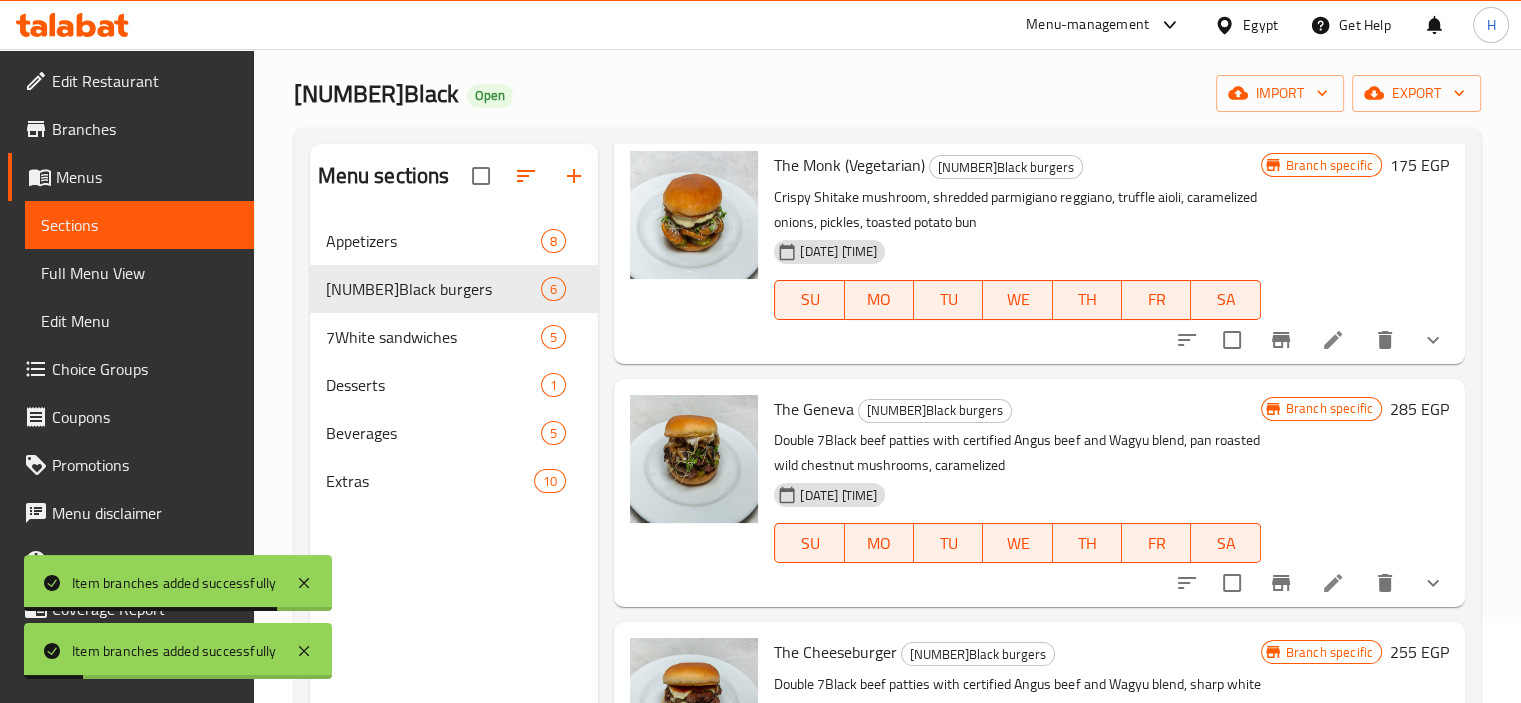scroll, scrollTop: 807, scrollLeft: 0, axis: vertical 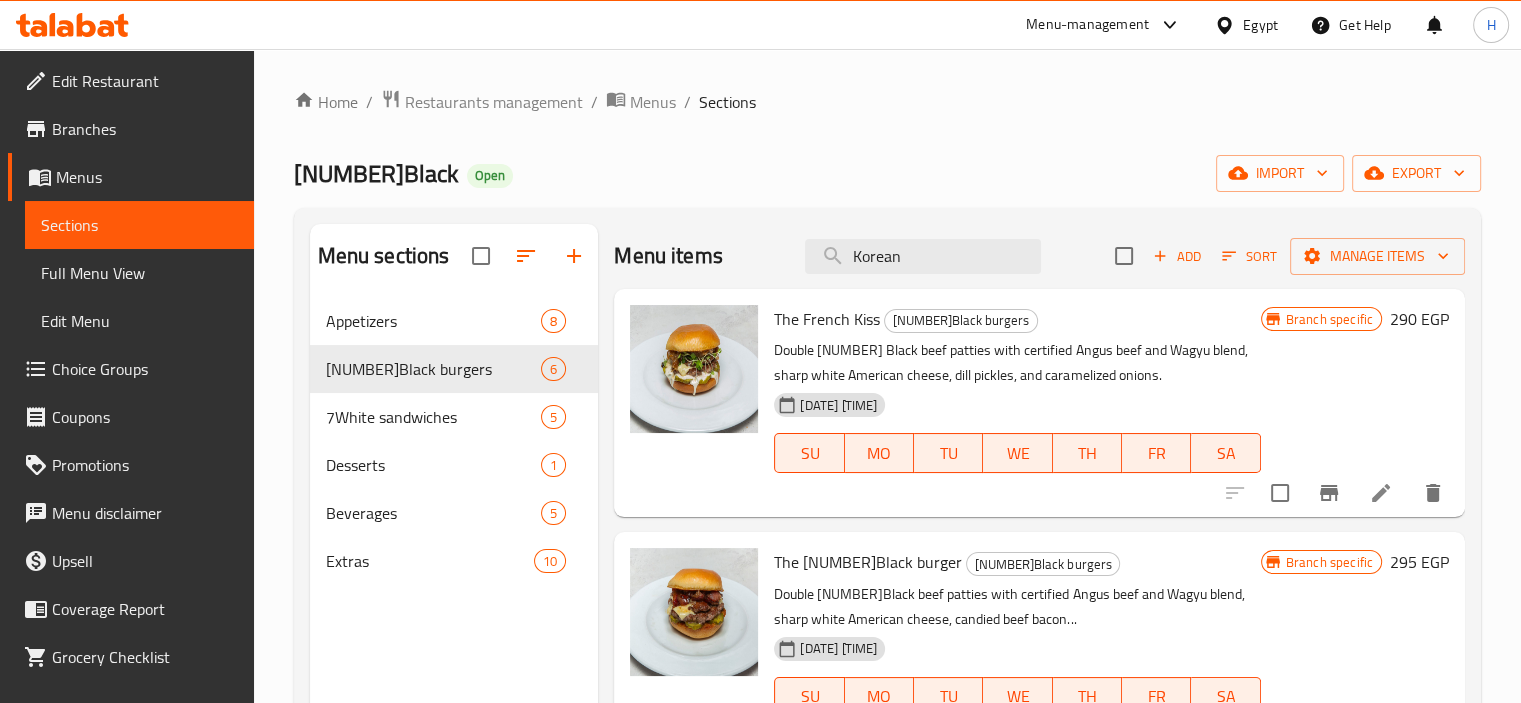 click on "The French Kiss   7Black burgers Double 7 Black beef patties with certified Angus beef and Wagyu blend, sharp white American cheese, dill pickles, and caramelized onions.
23-06-2024 02:58 PM SU MO TU WE TH FR SA" at bounding box center (1017, 403) 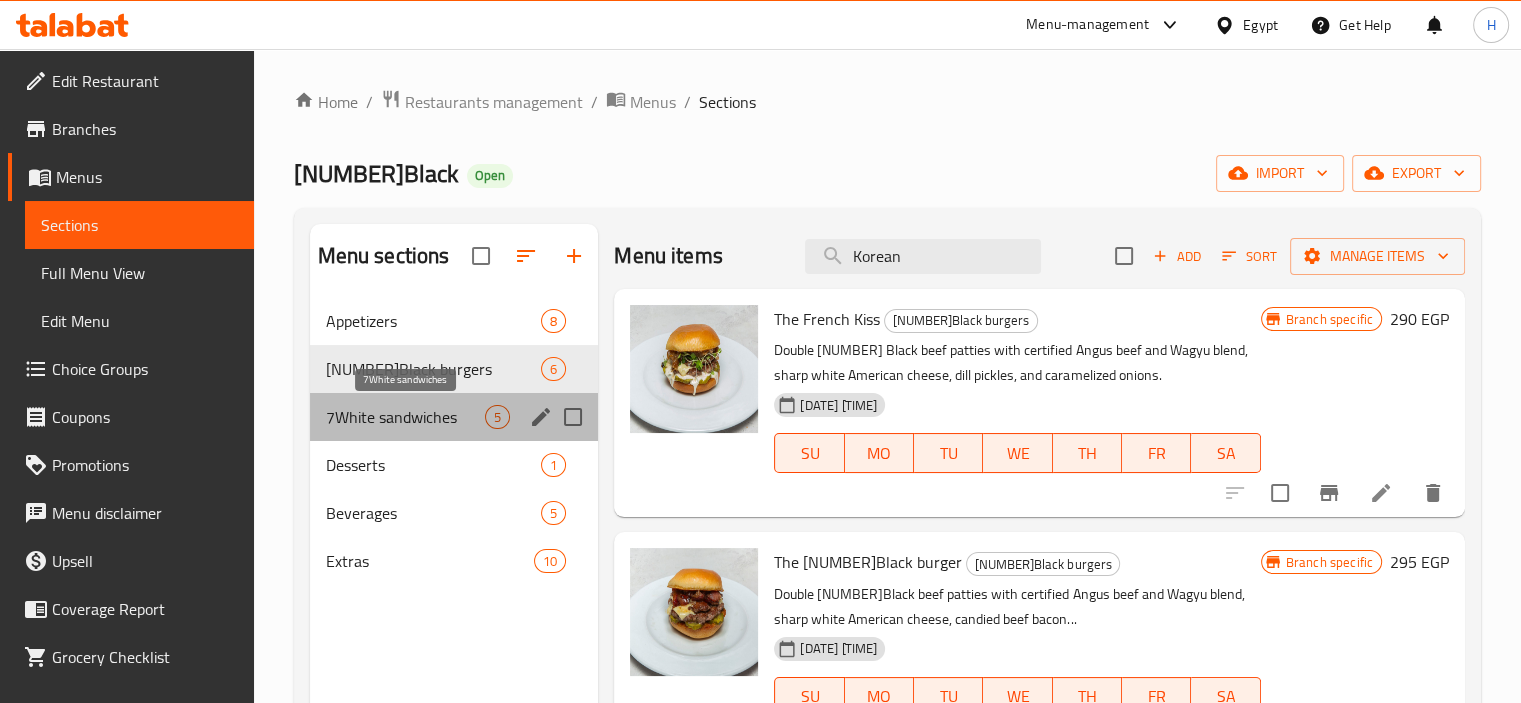 click on "7White sandwiches" at bounding box center [406, 417] 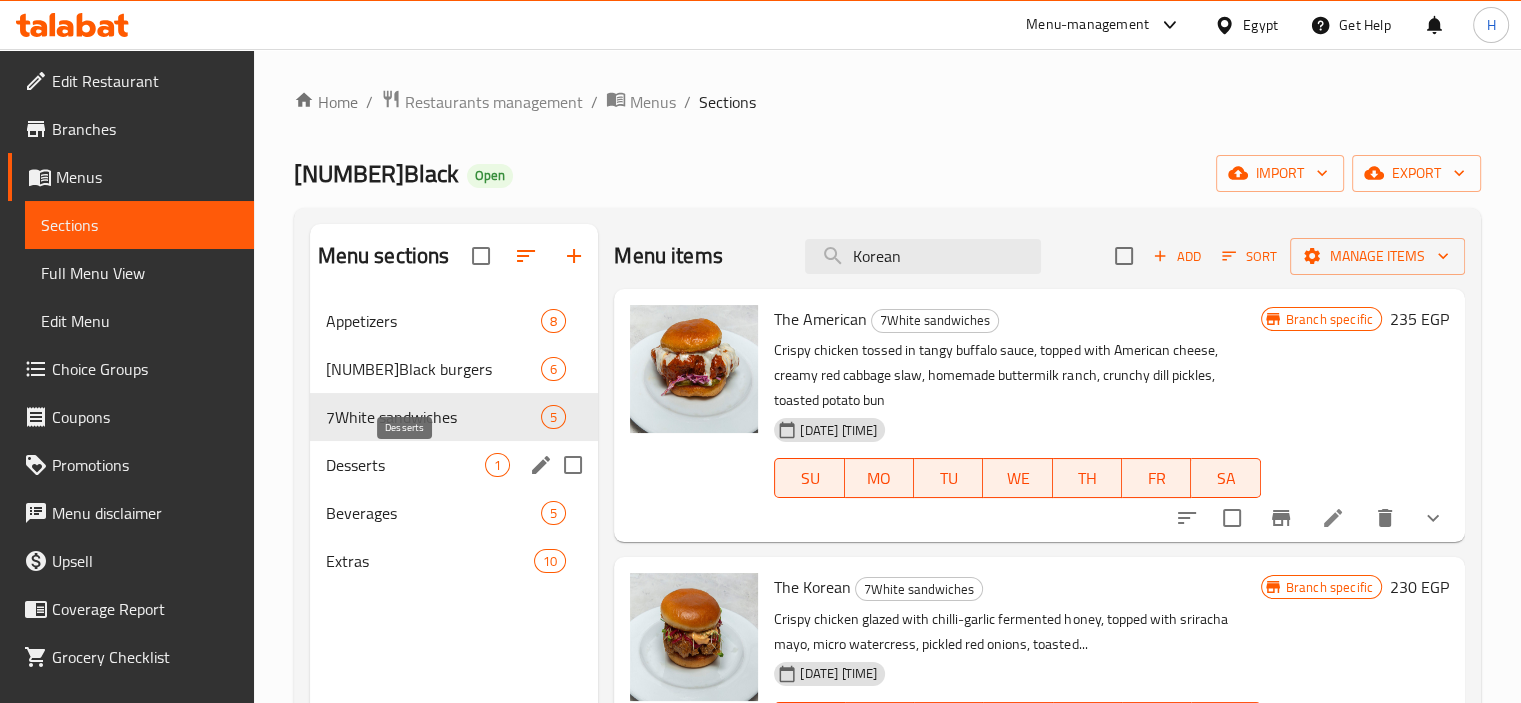 click on "Desserts" at bounding box center (406, 465) 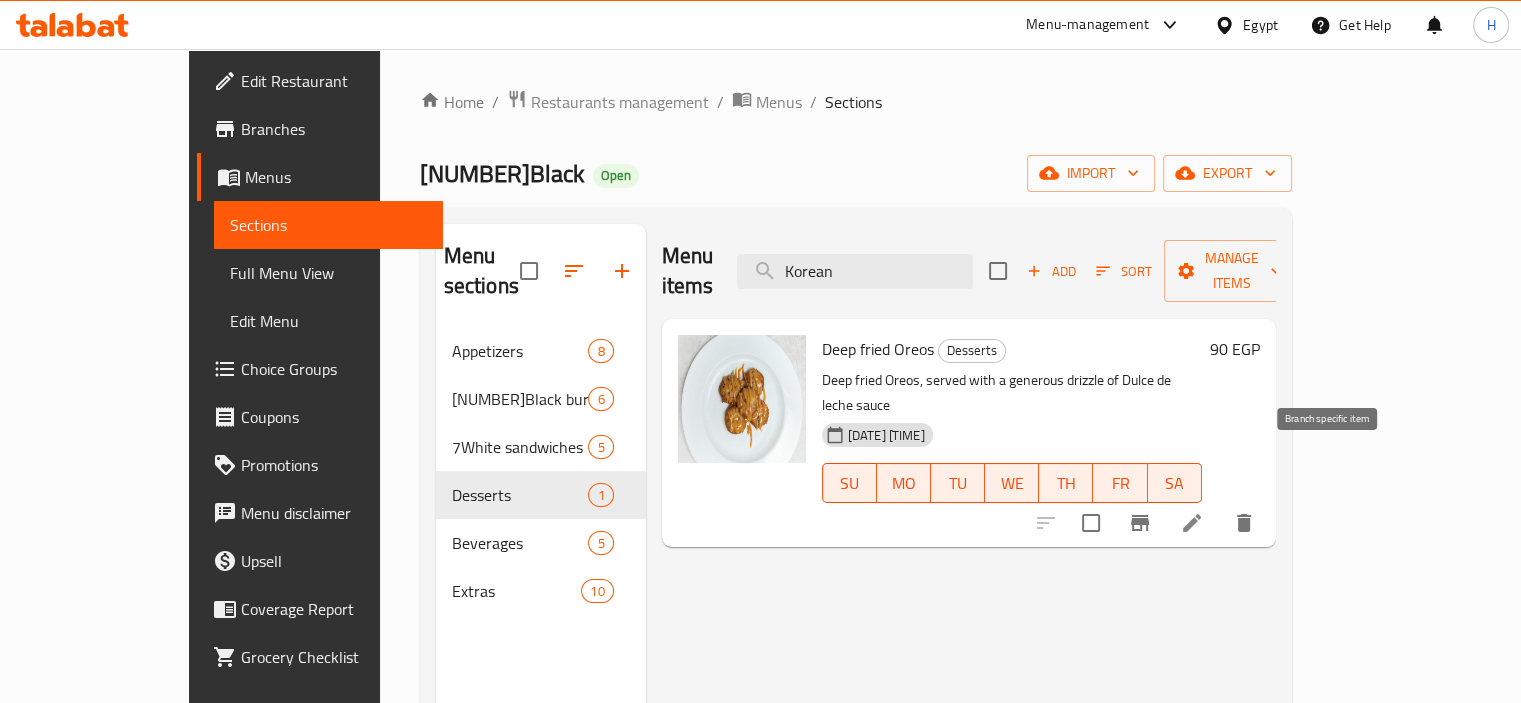click 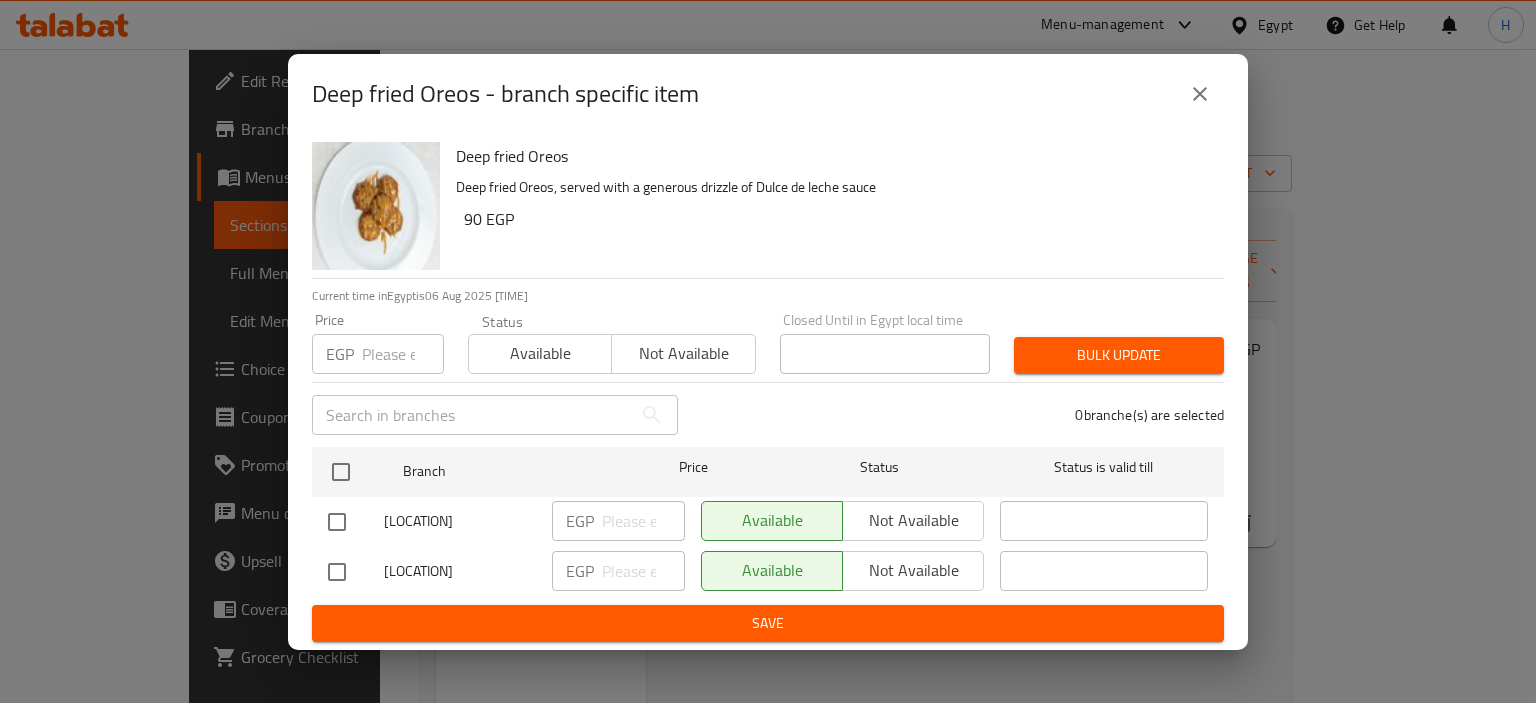 click at bounding box center (337, 572) 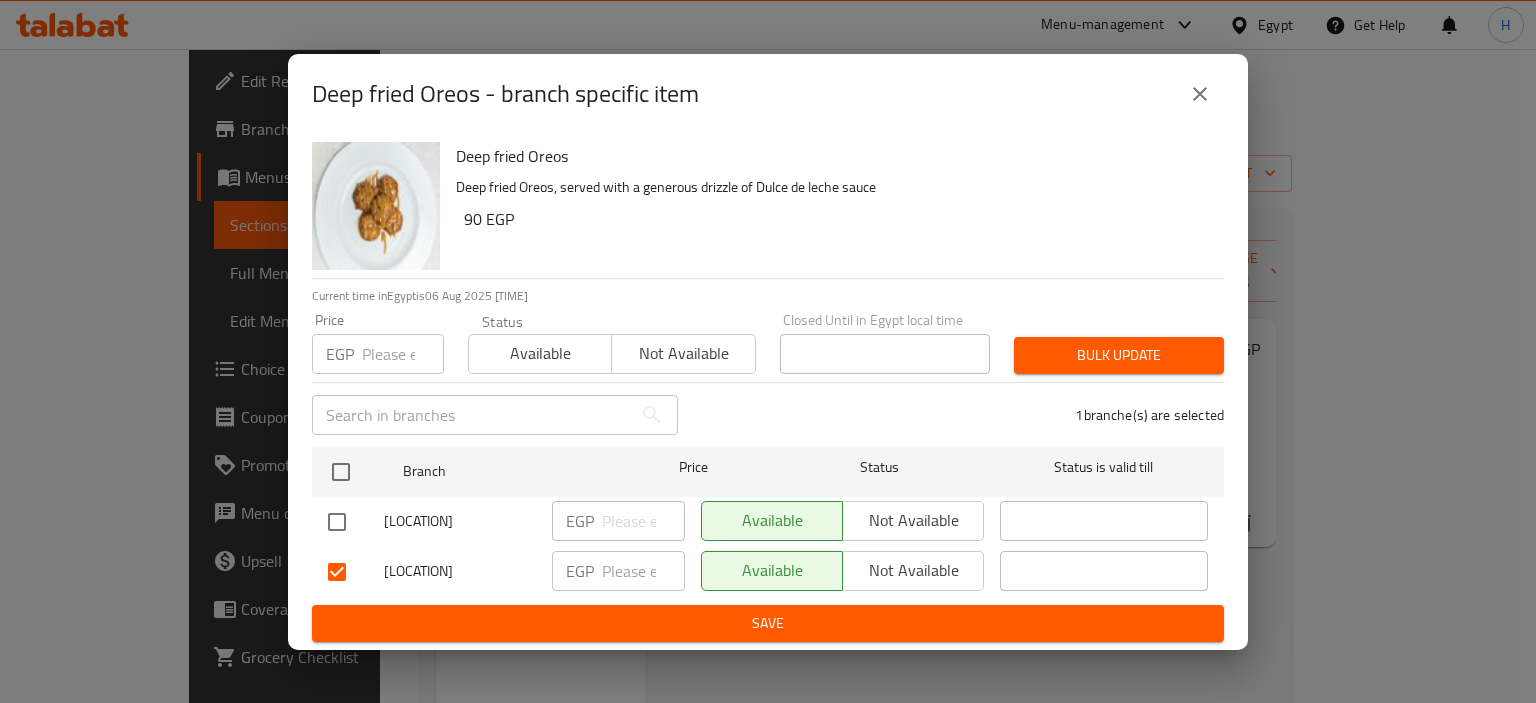 click on "Not available" at bounding box center [913, 570] 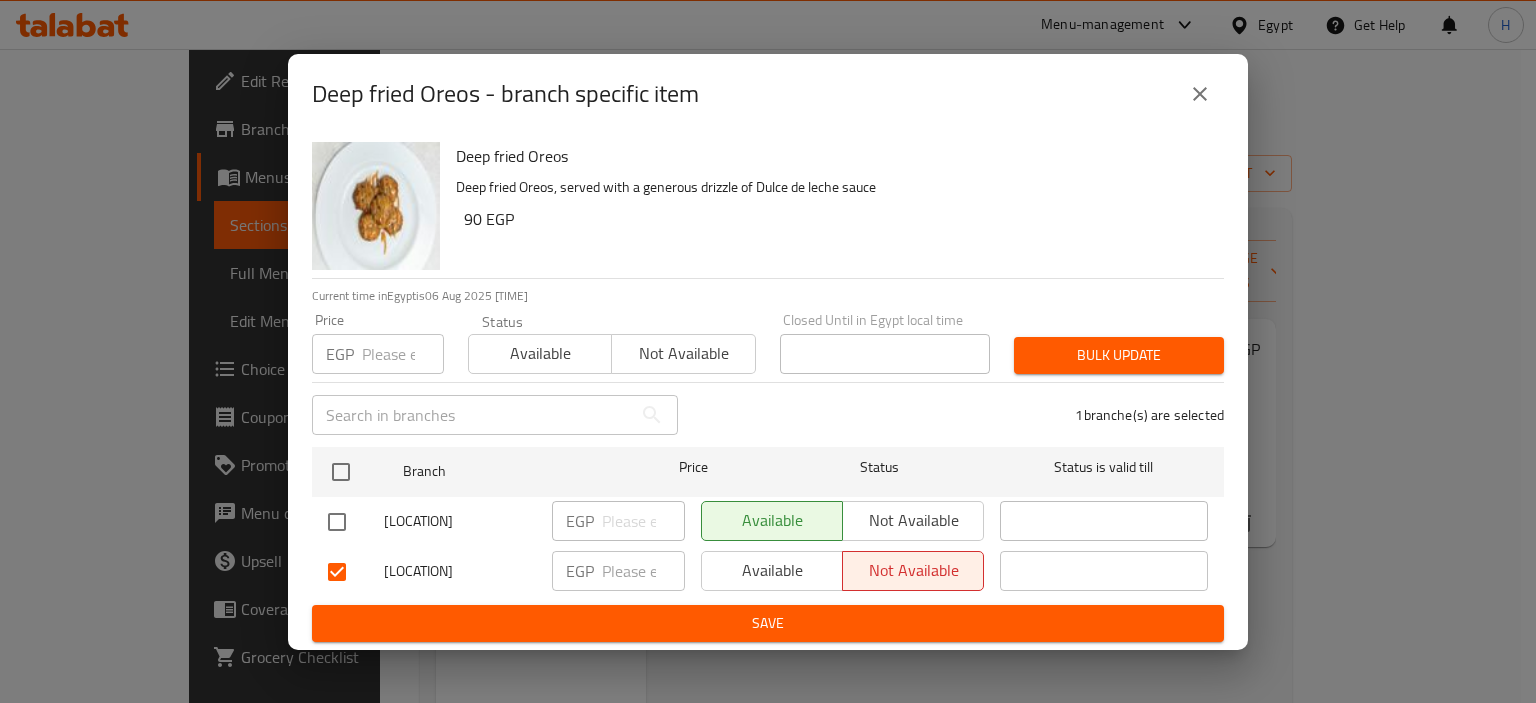 click on "Save" at bounding box center (768, 623) 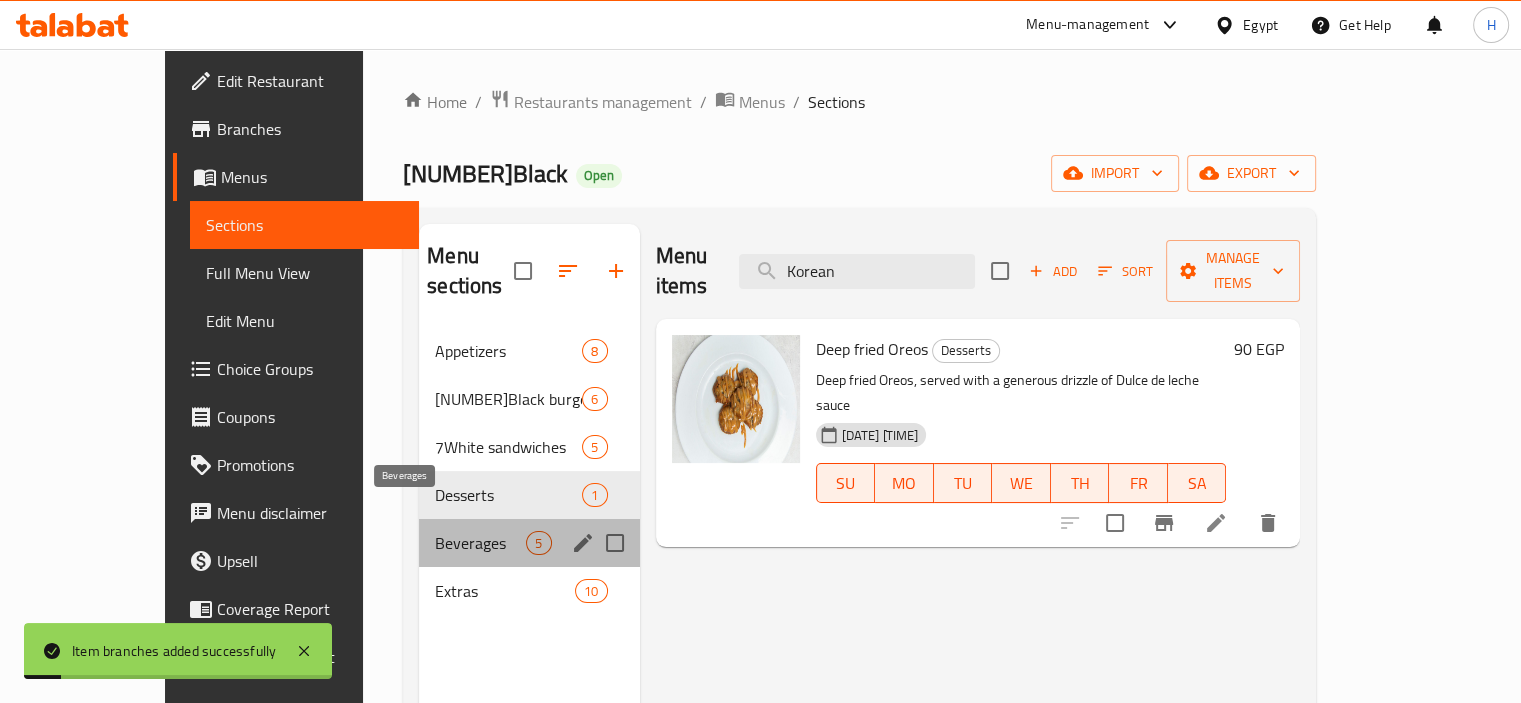 click on "Beverages" at bounding box center (480, 543) 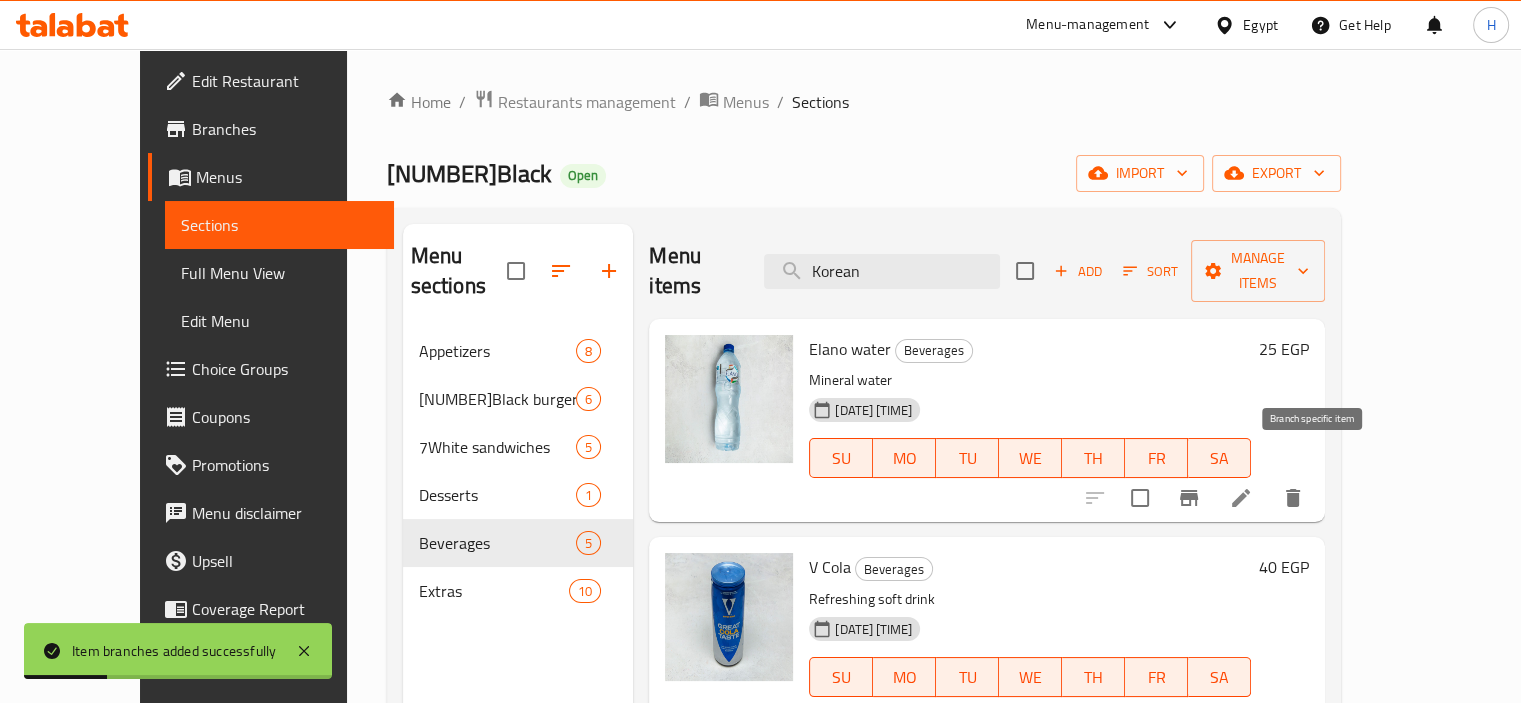 click 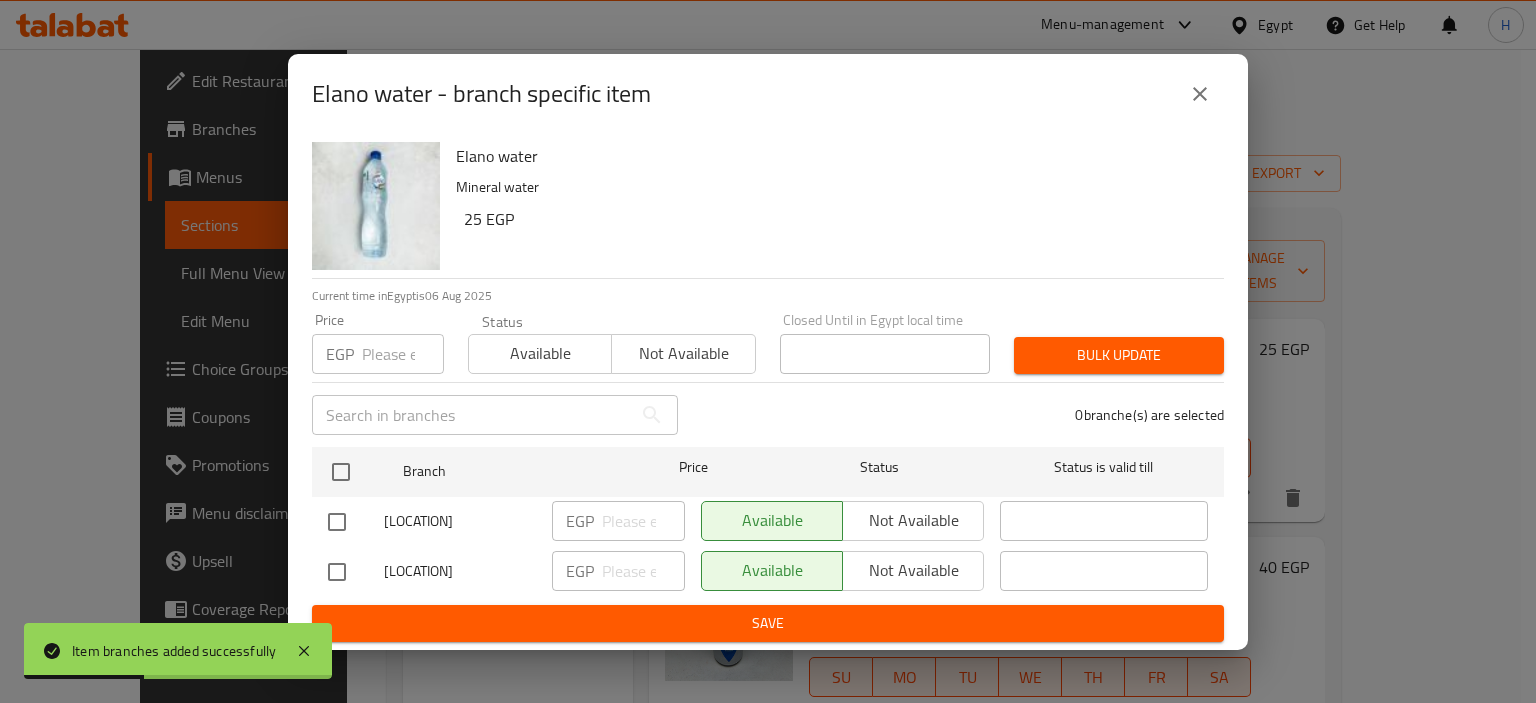 click at bounding box center (337, 572) 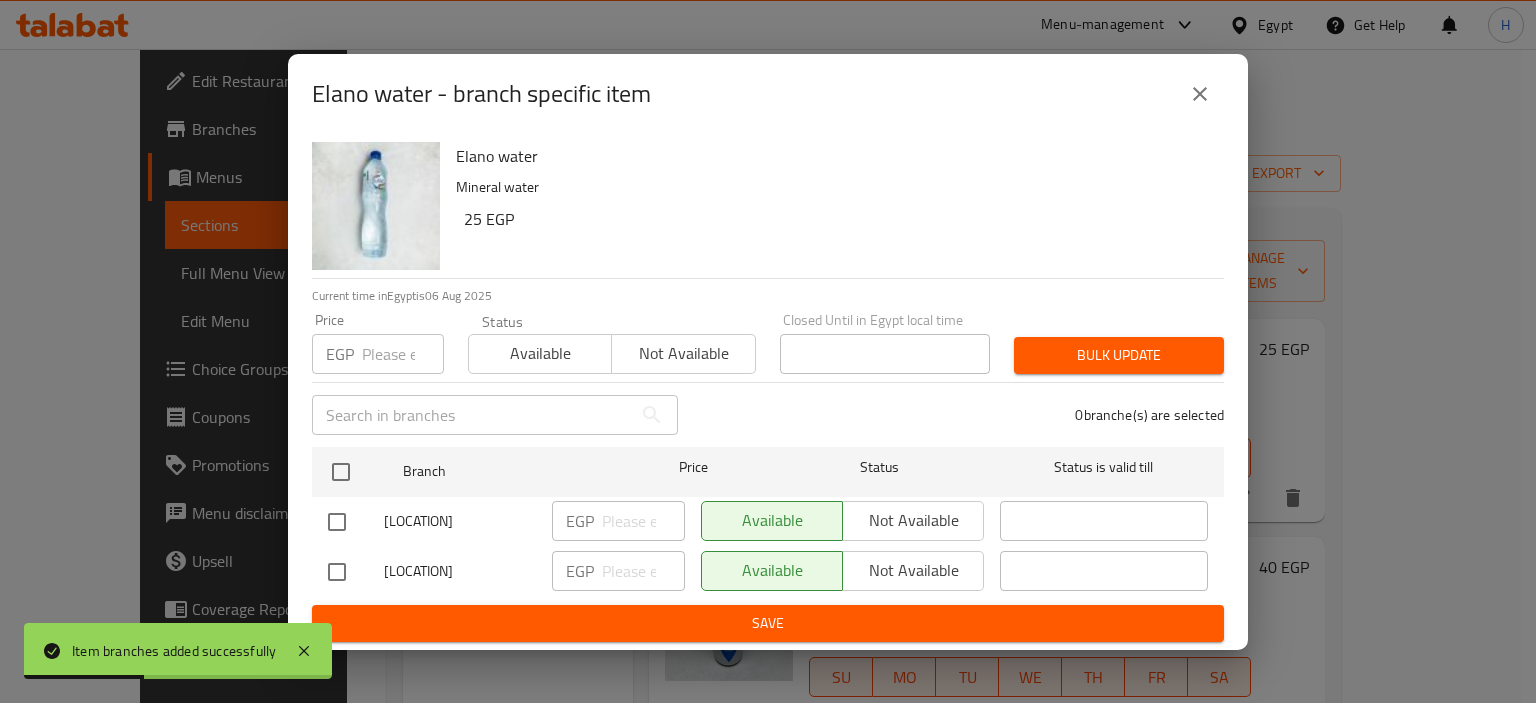 checkbox on "true" 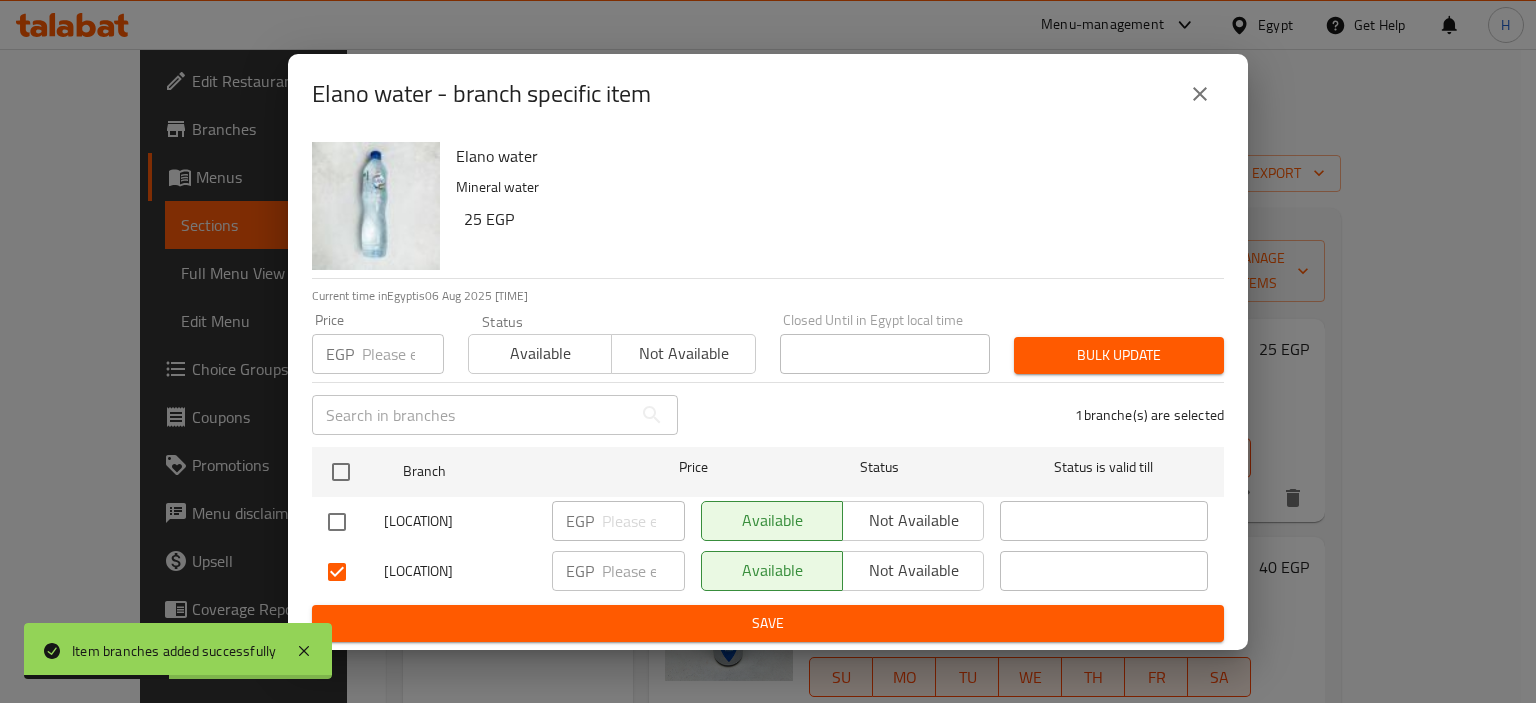 click on "Not available" at bounding box center [913, 570] 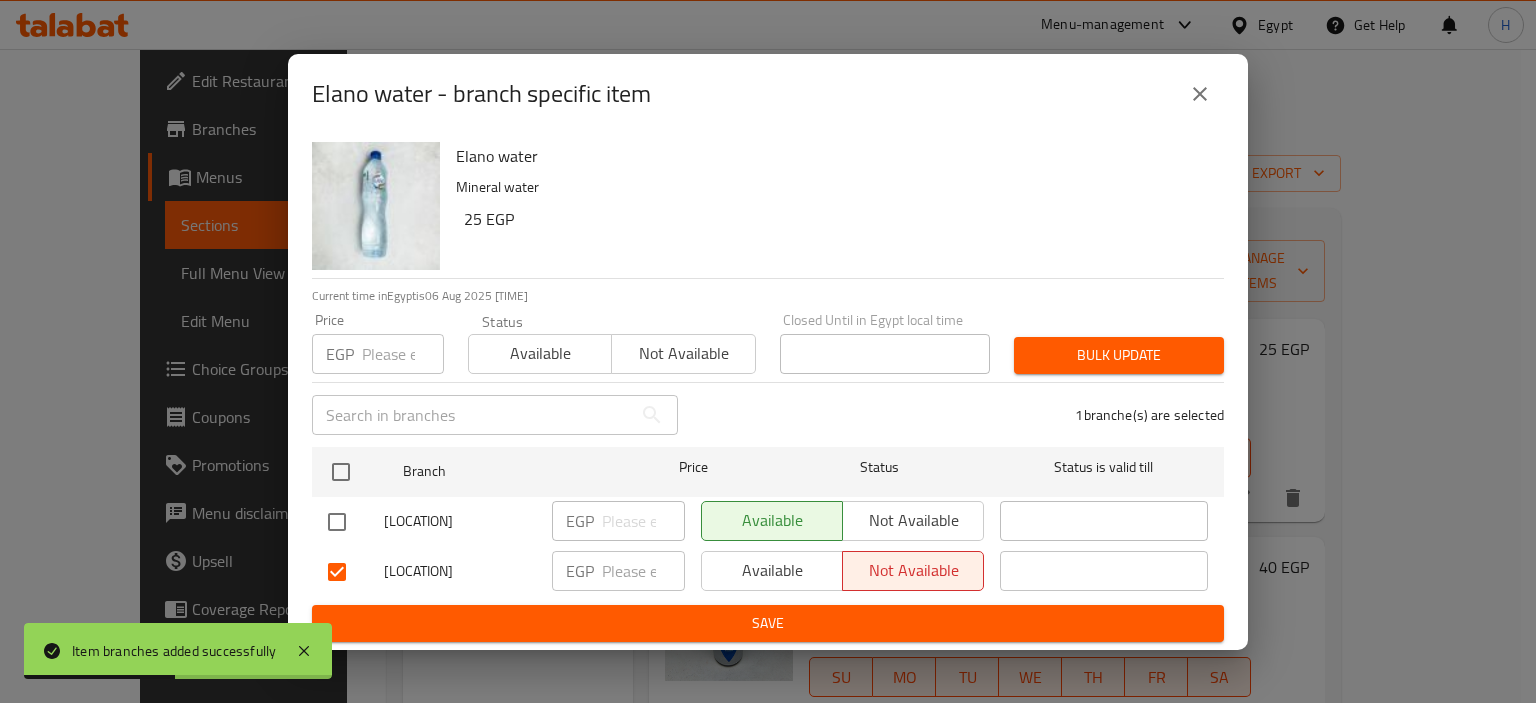 click on "Save" at bounding box center [768, 623] 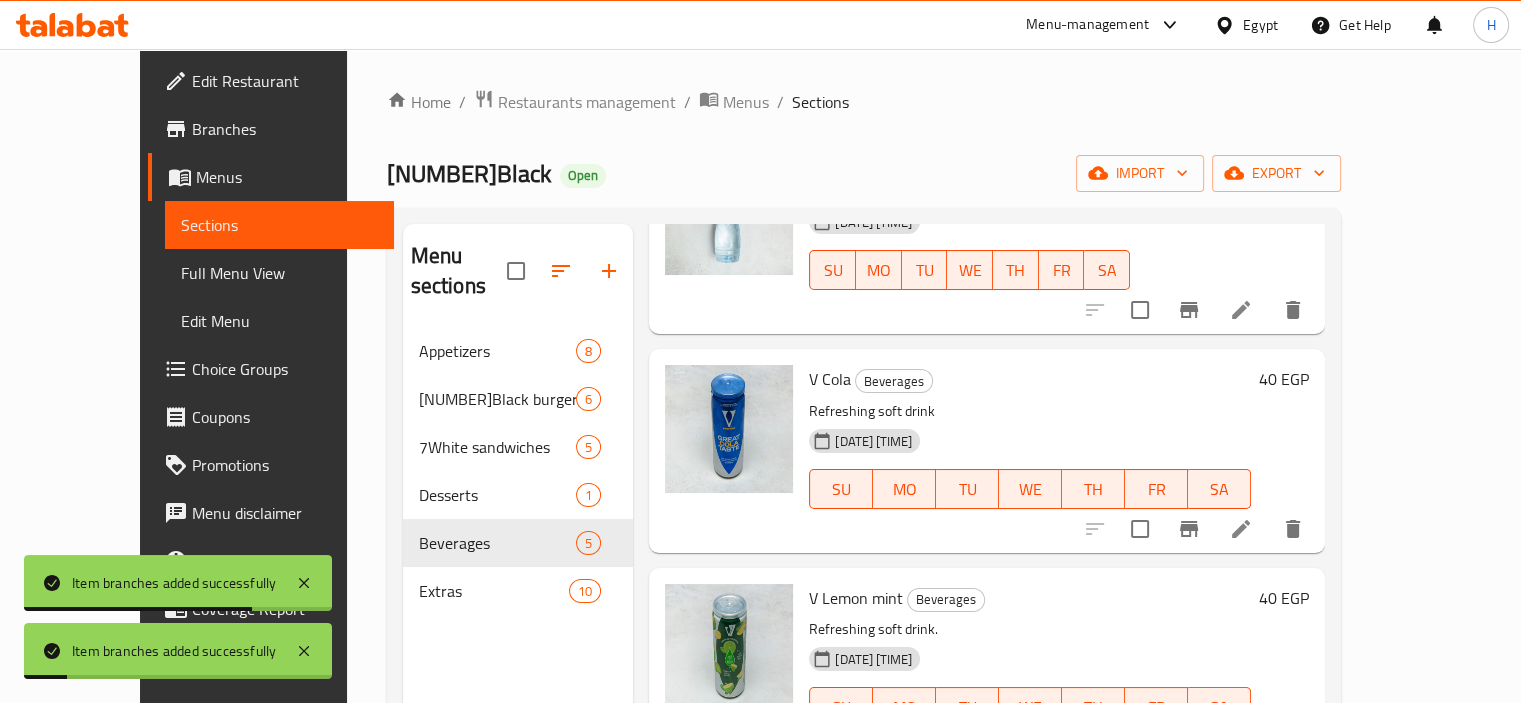 scroll, scrollTop: 200, scrollLeft: 0, axis: vertical 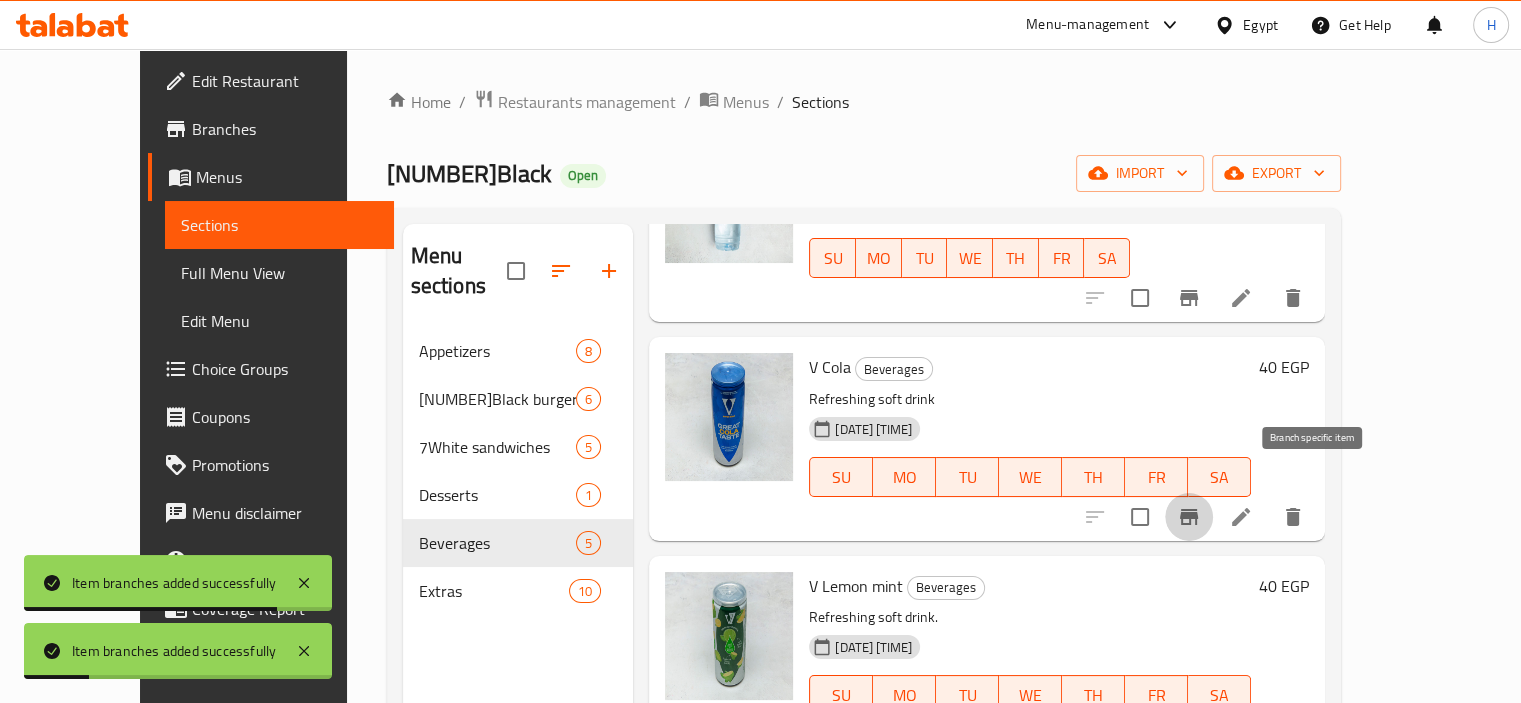 click at bounding box center (1189, 517) 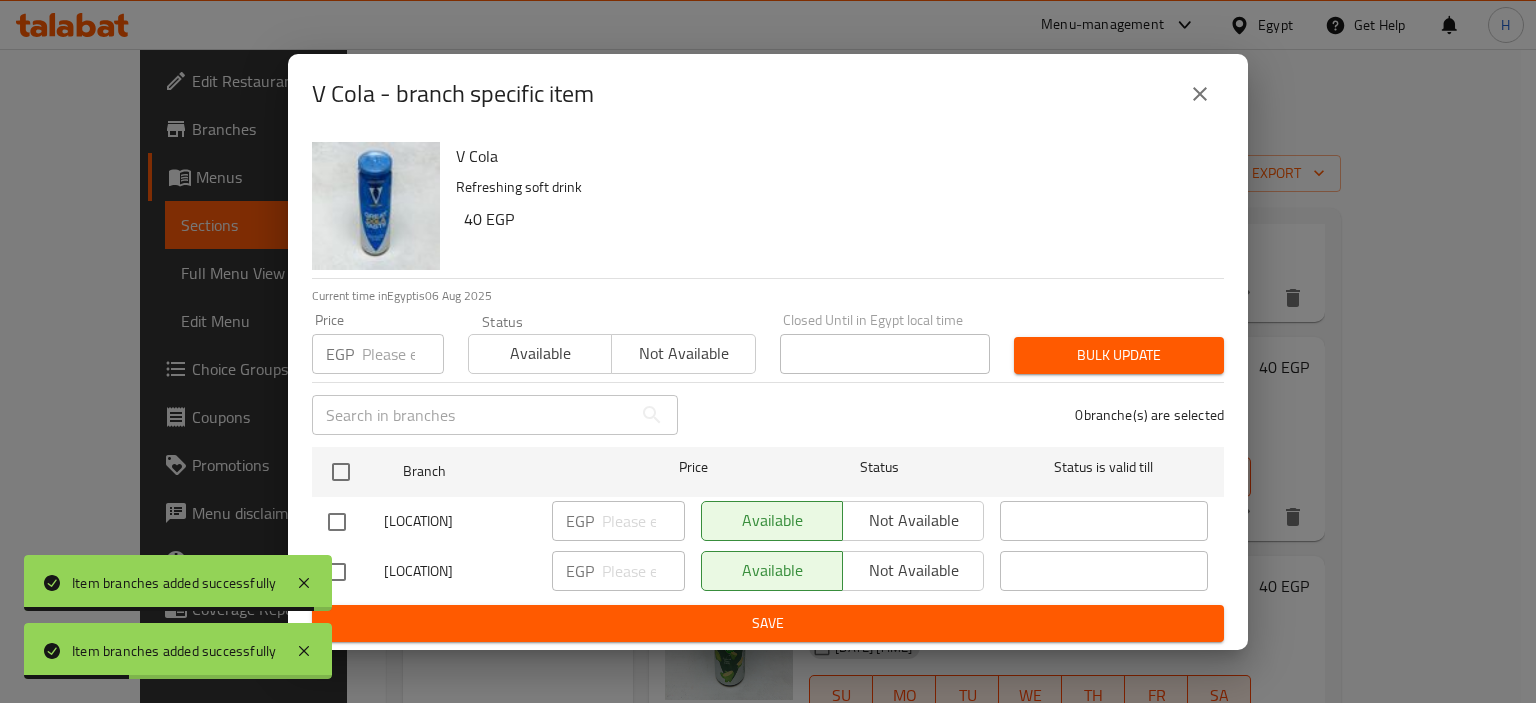 click at bounding box center (337, 572) 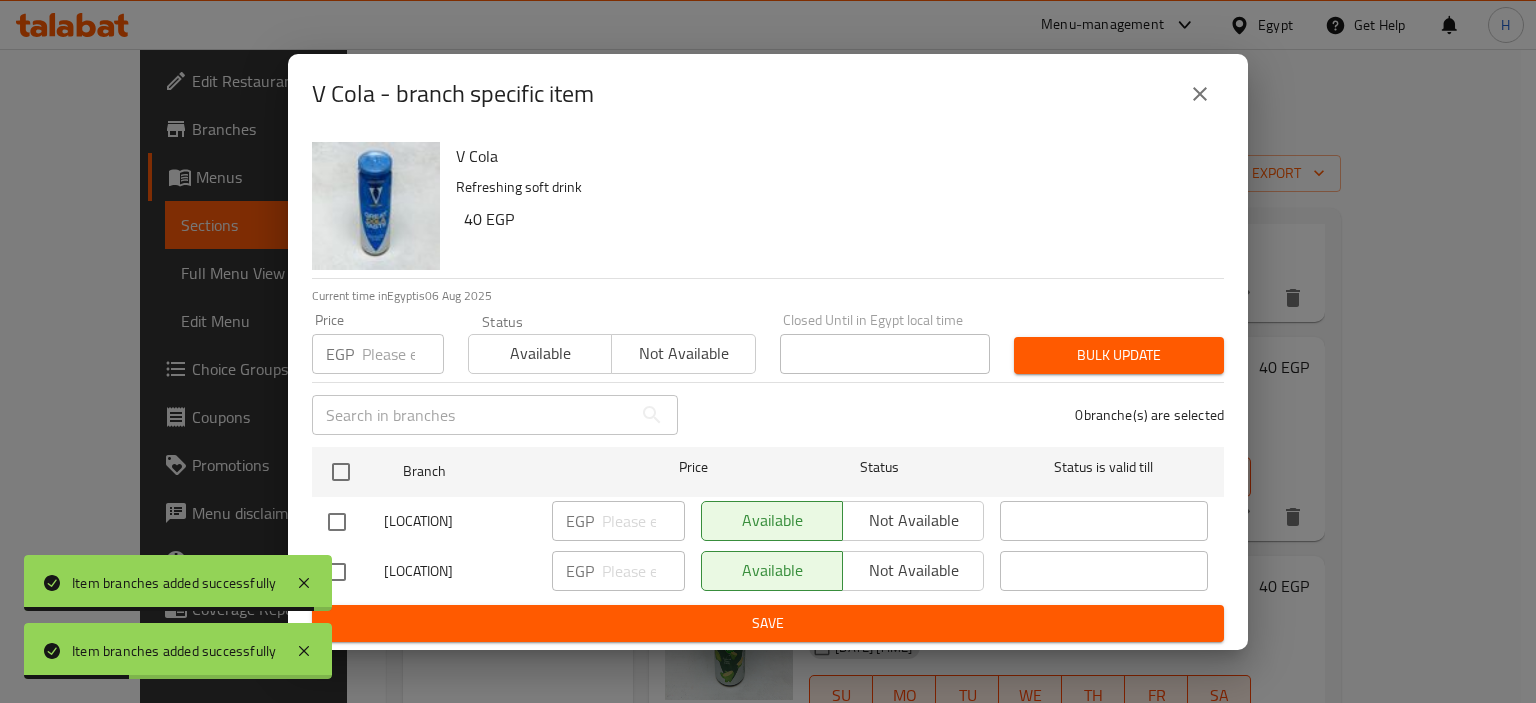 checkbox on "true" 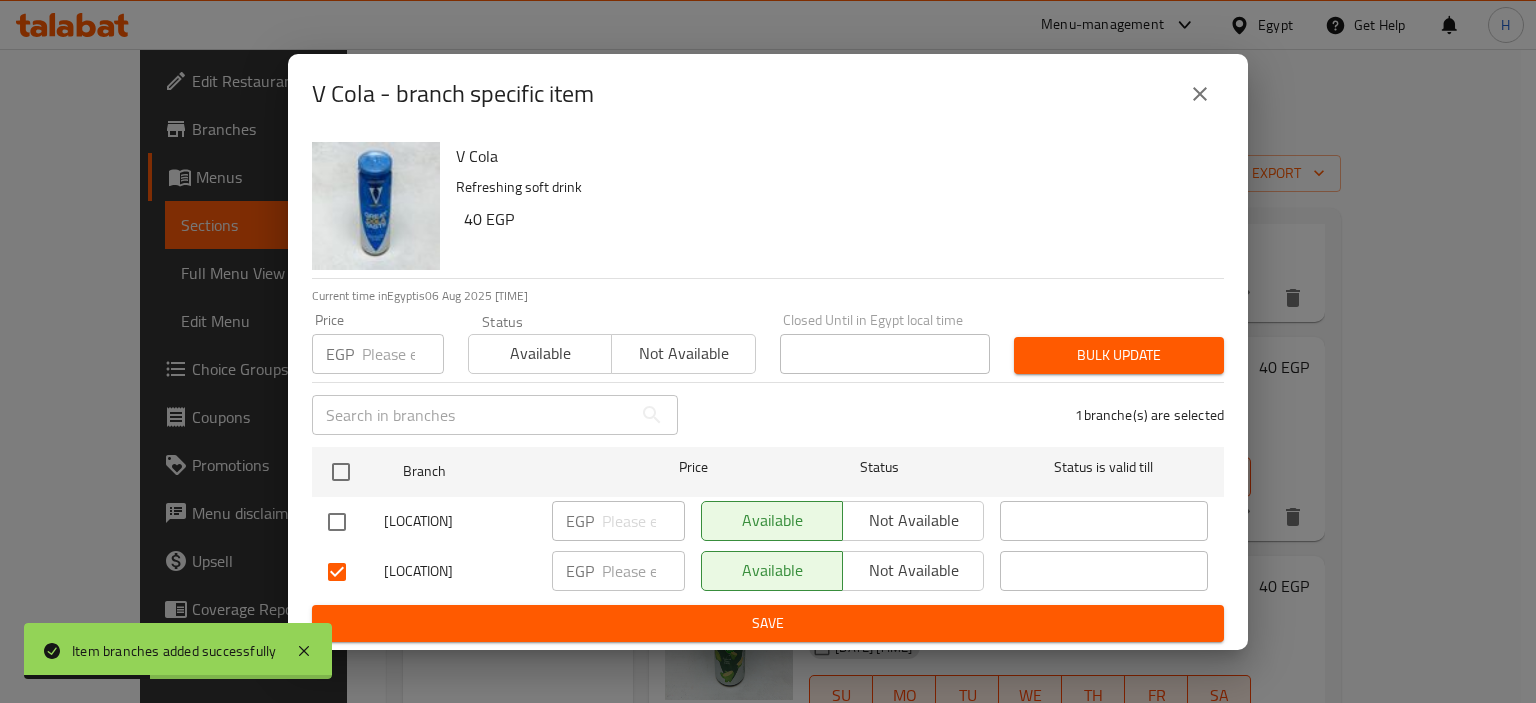 click on "Not available" at bounding box center [913, 570] 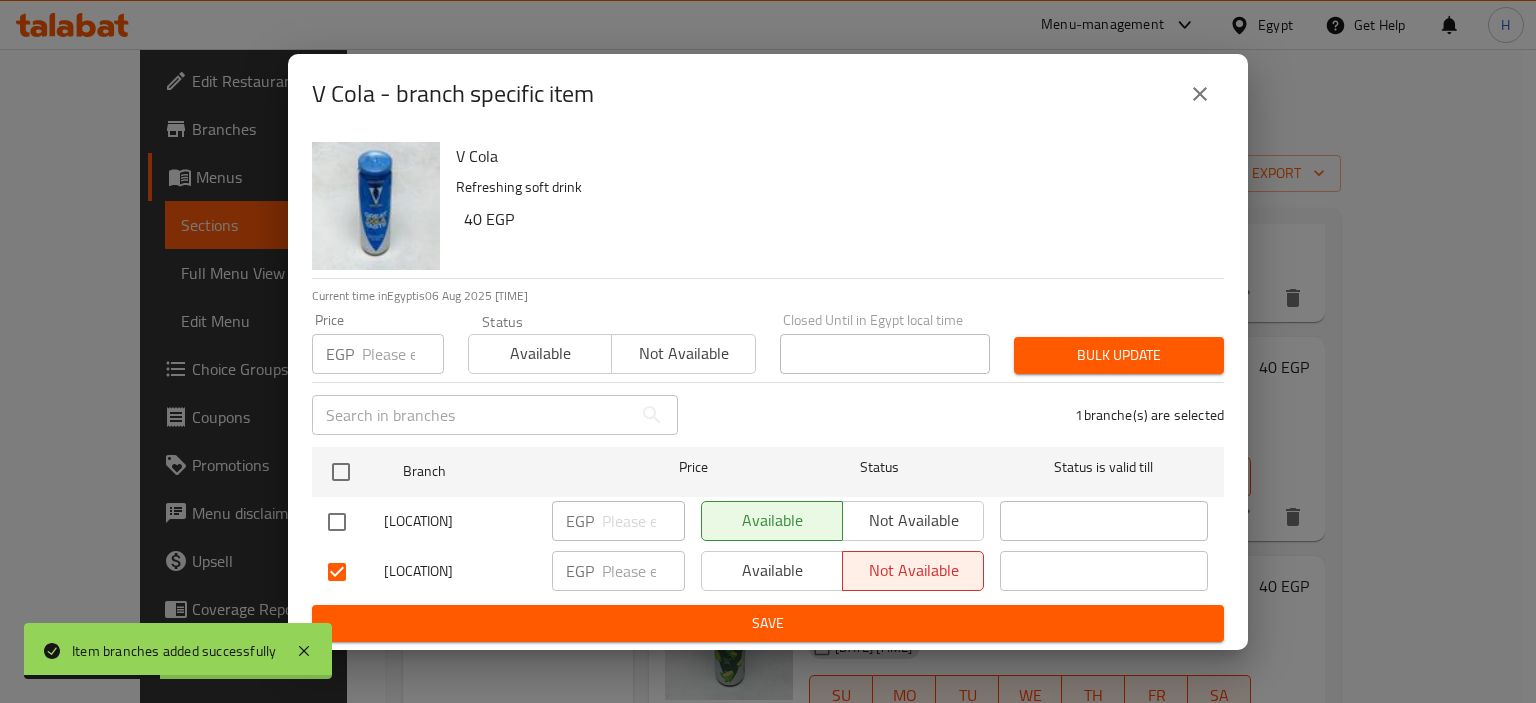click on "Save" at bounding box center [768, 623] 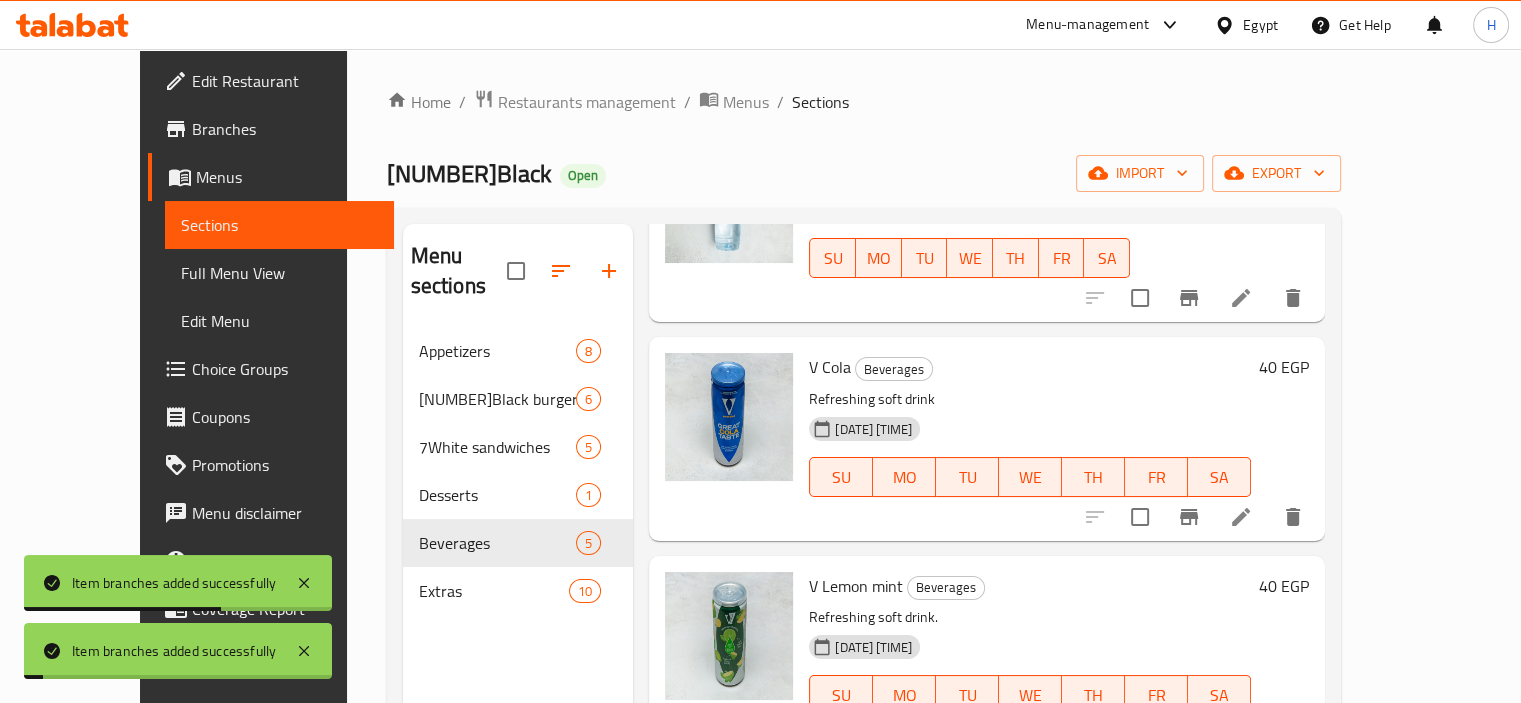 scroll, scrollTop: 400, scrollLeft: 0, axis: vertical 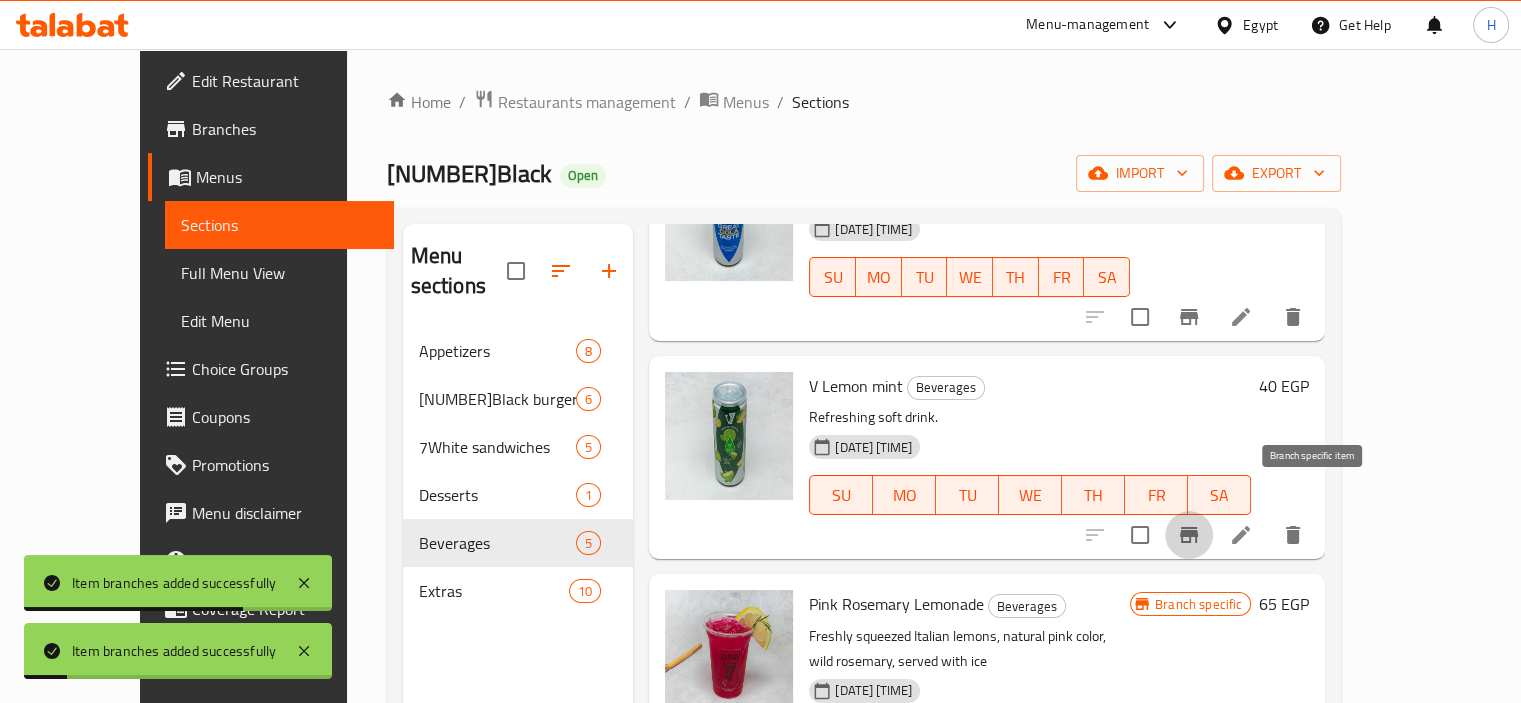 click 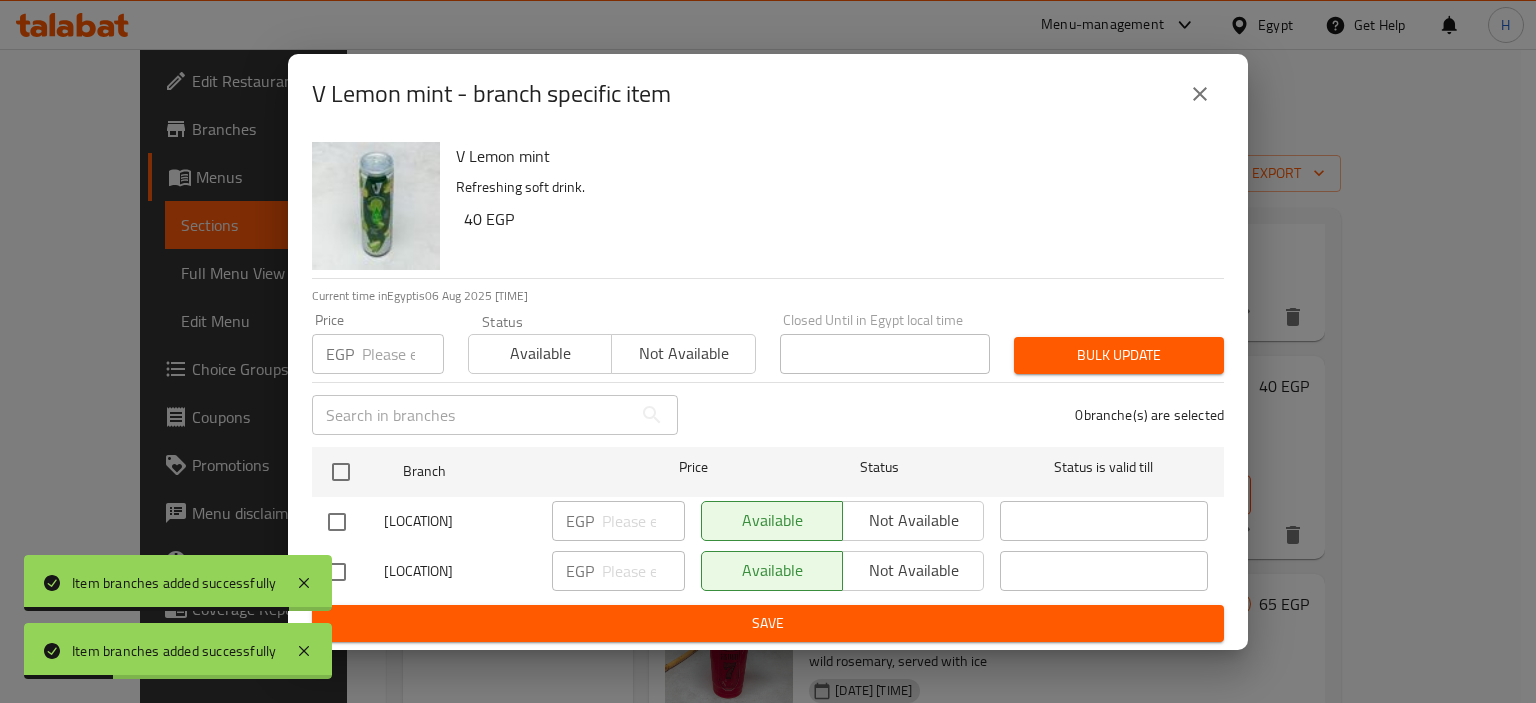 click at bounding box center [337, 572] 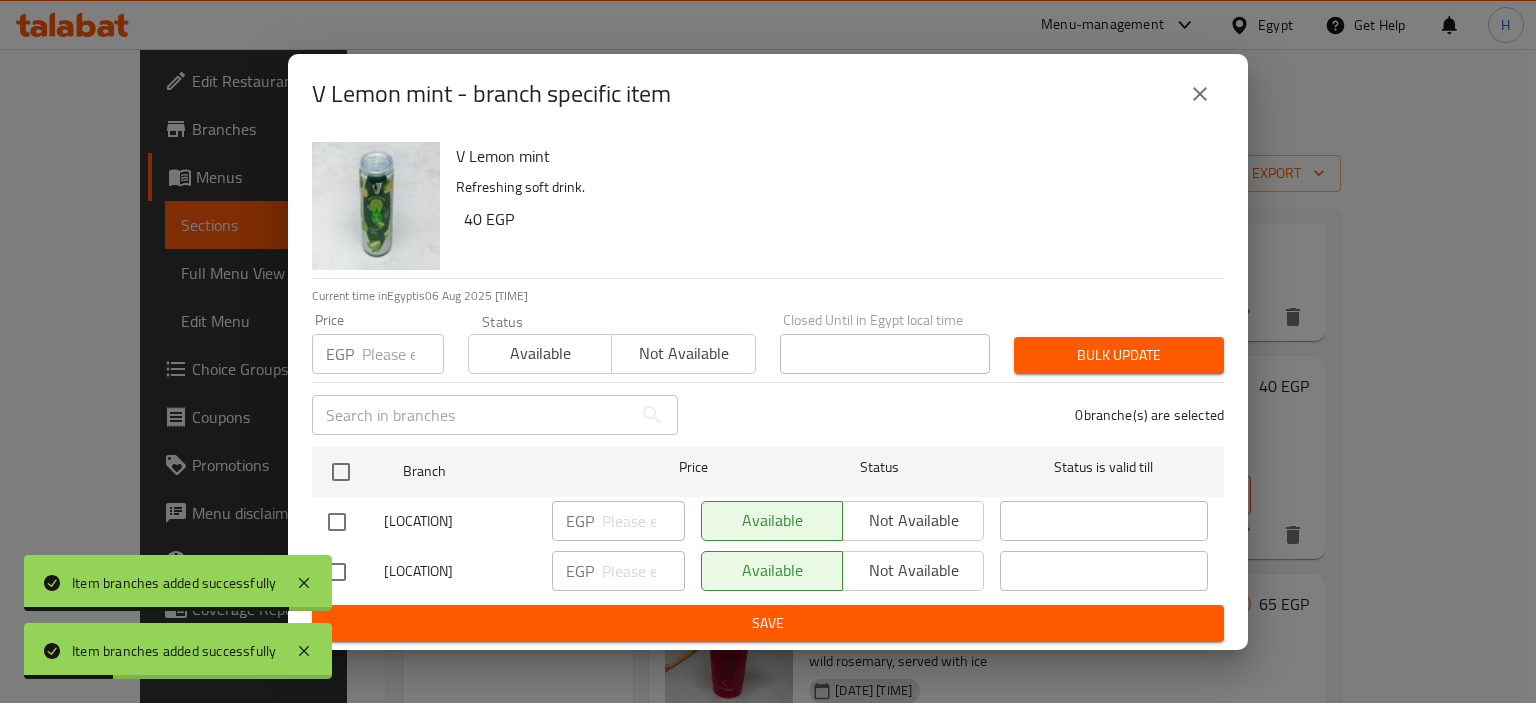 checkbox on "true" 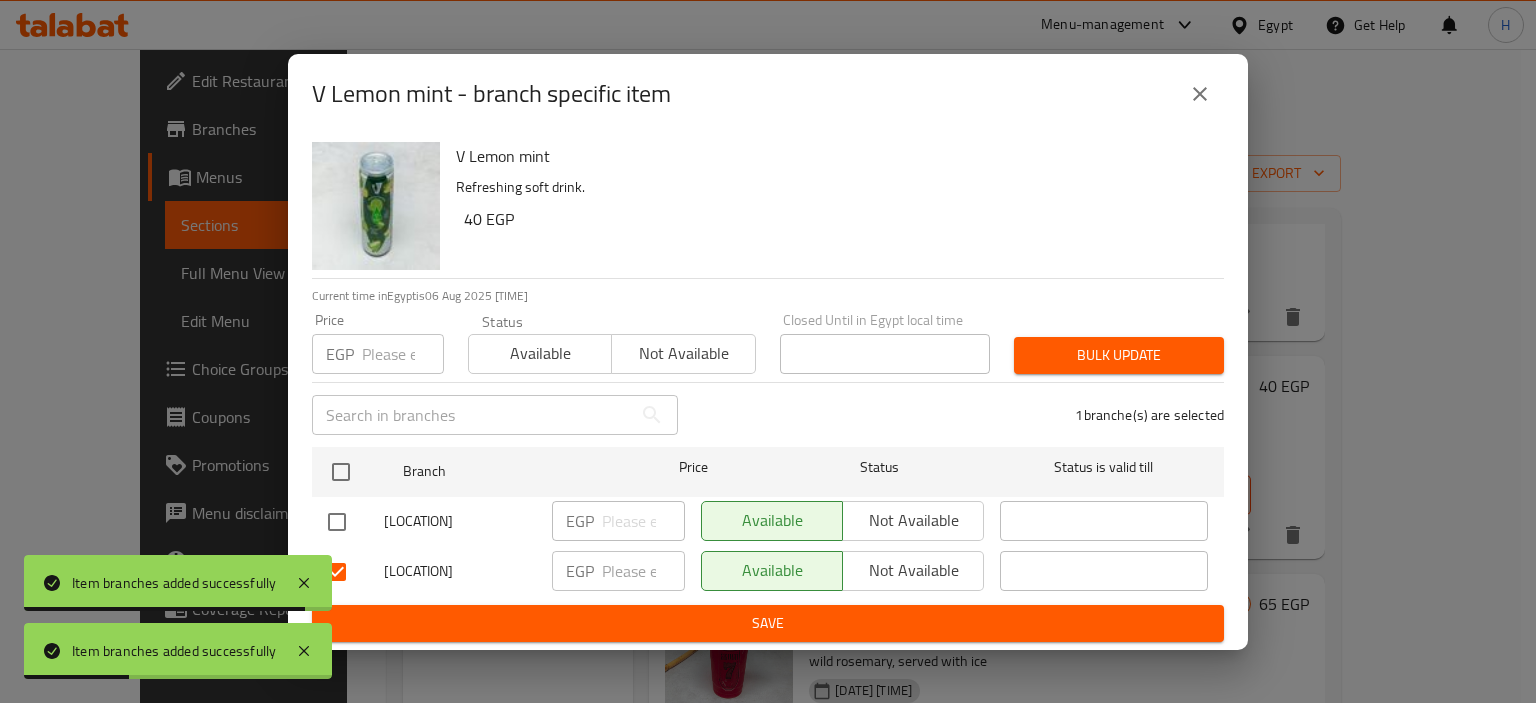 click on "Not available" at bounding box center (913, 570) 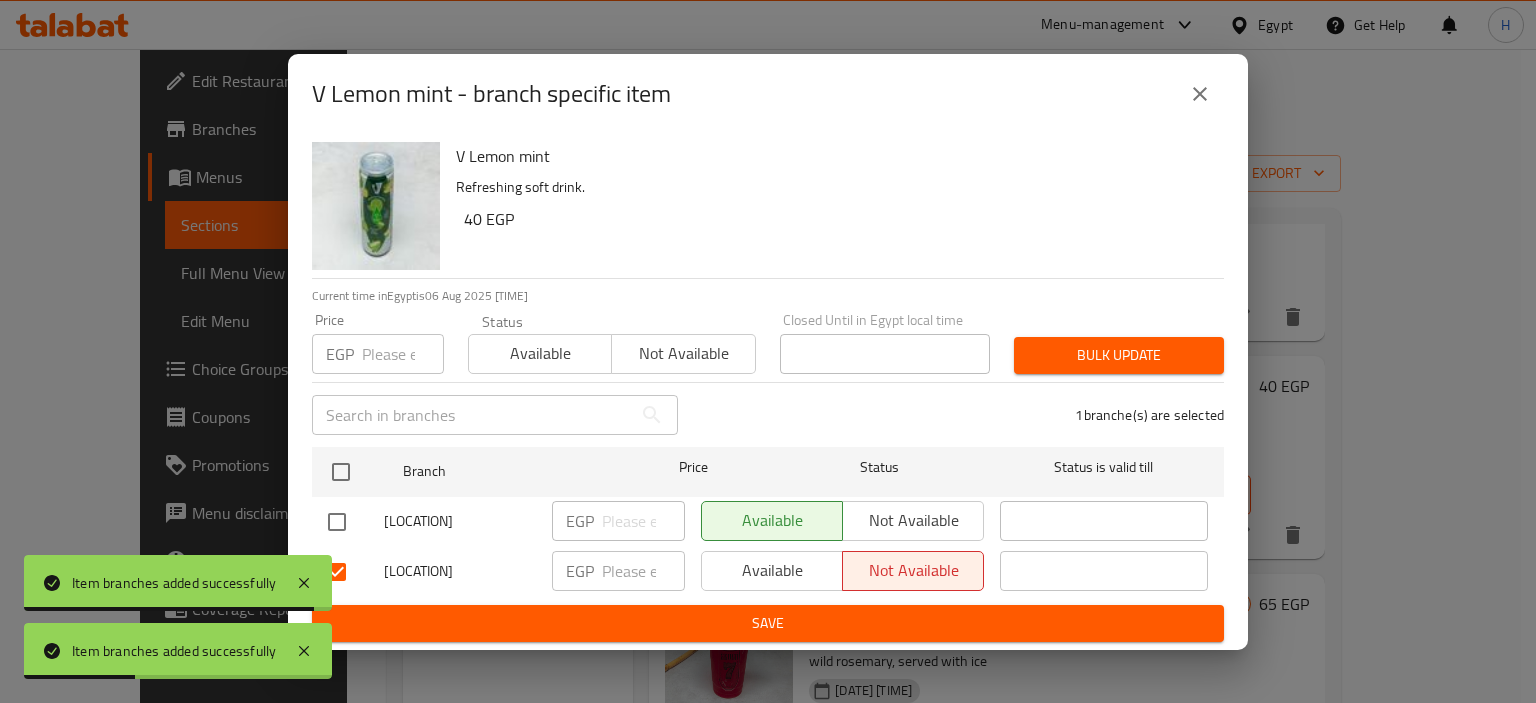 click on "Save" at bounding box center [768, 623] 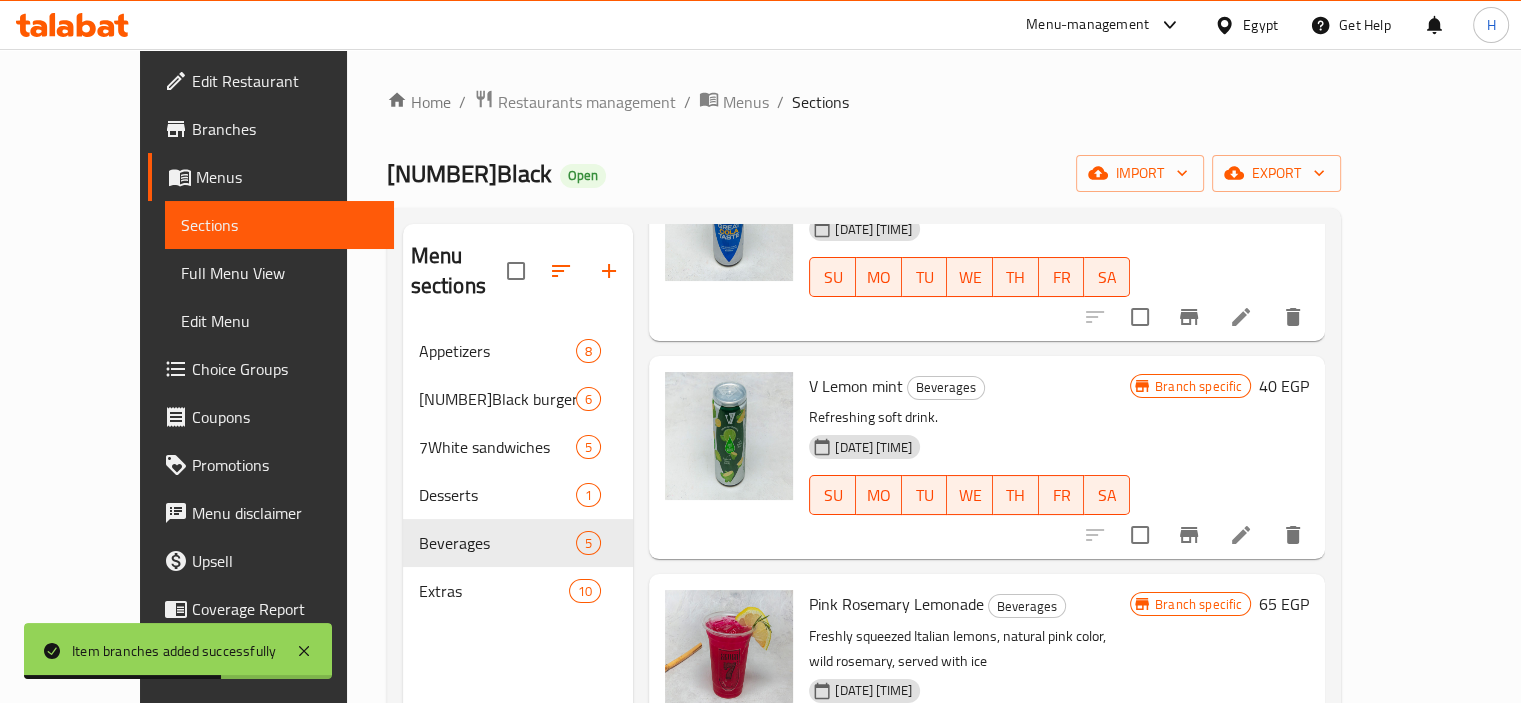 click on "30-05-2024 02:10 PM SU MO TU WE TH FR SA" at bounding box center (969, 725) 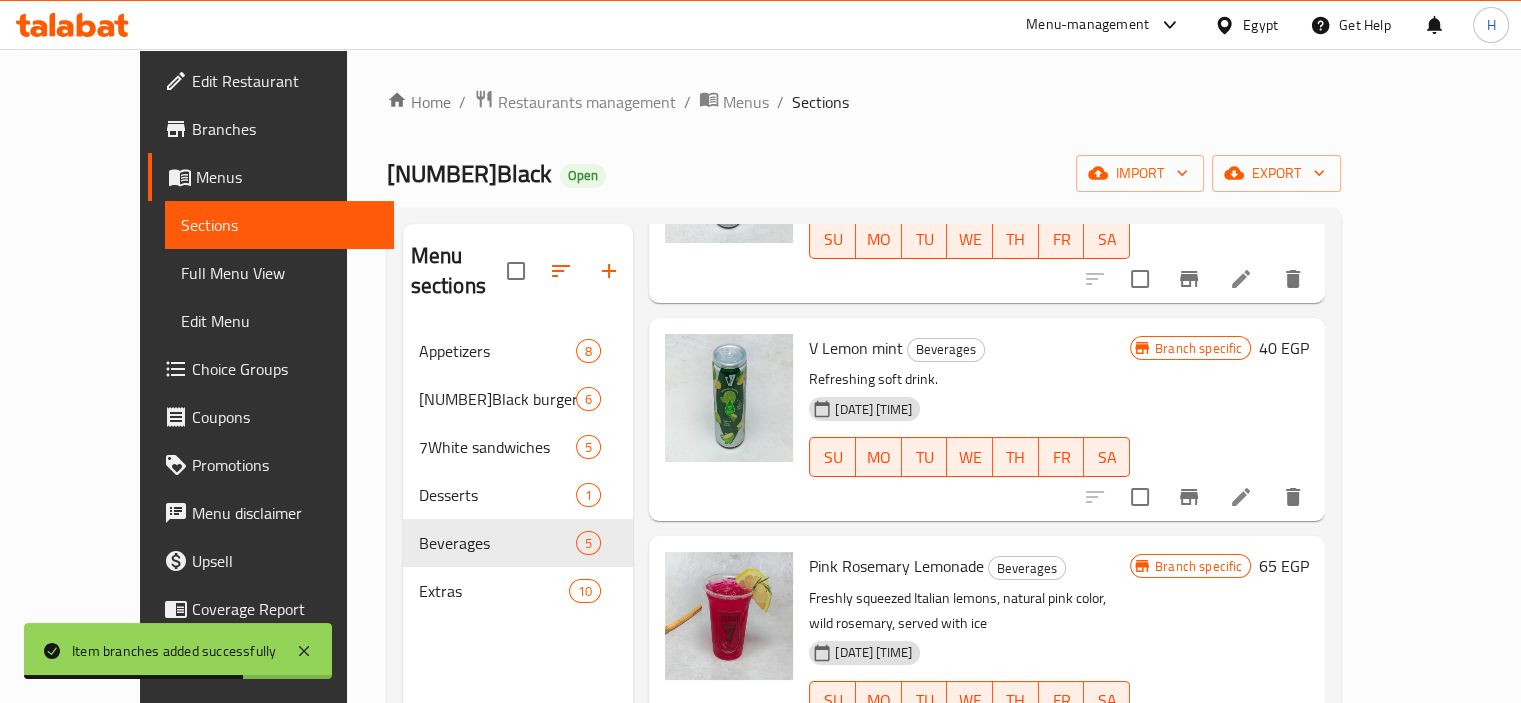 scroll, scrollTop: 439, scrollLeft: 0, axis: vertical 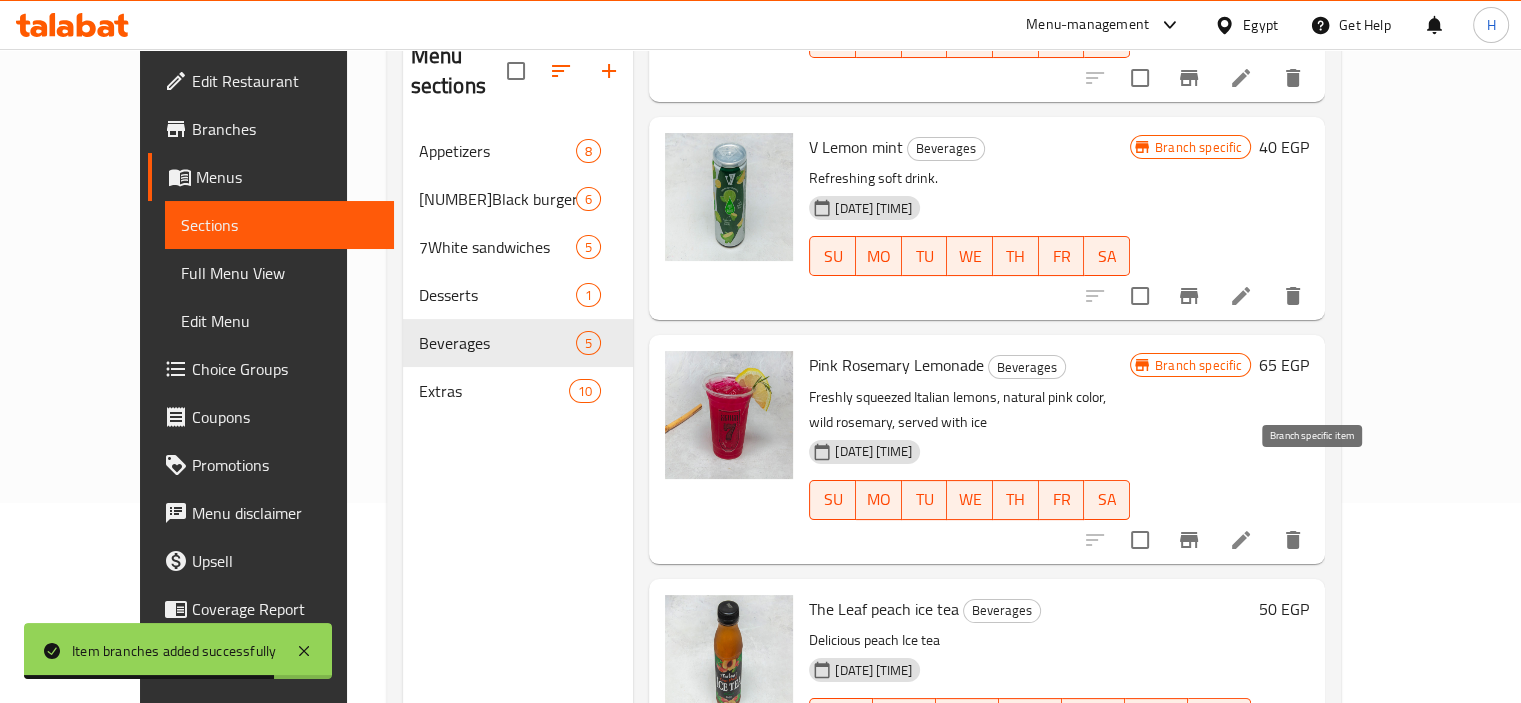 click 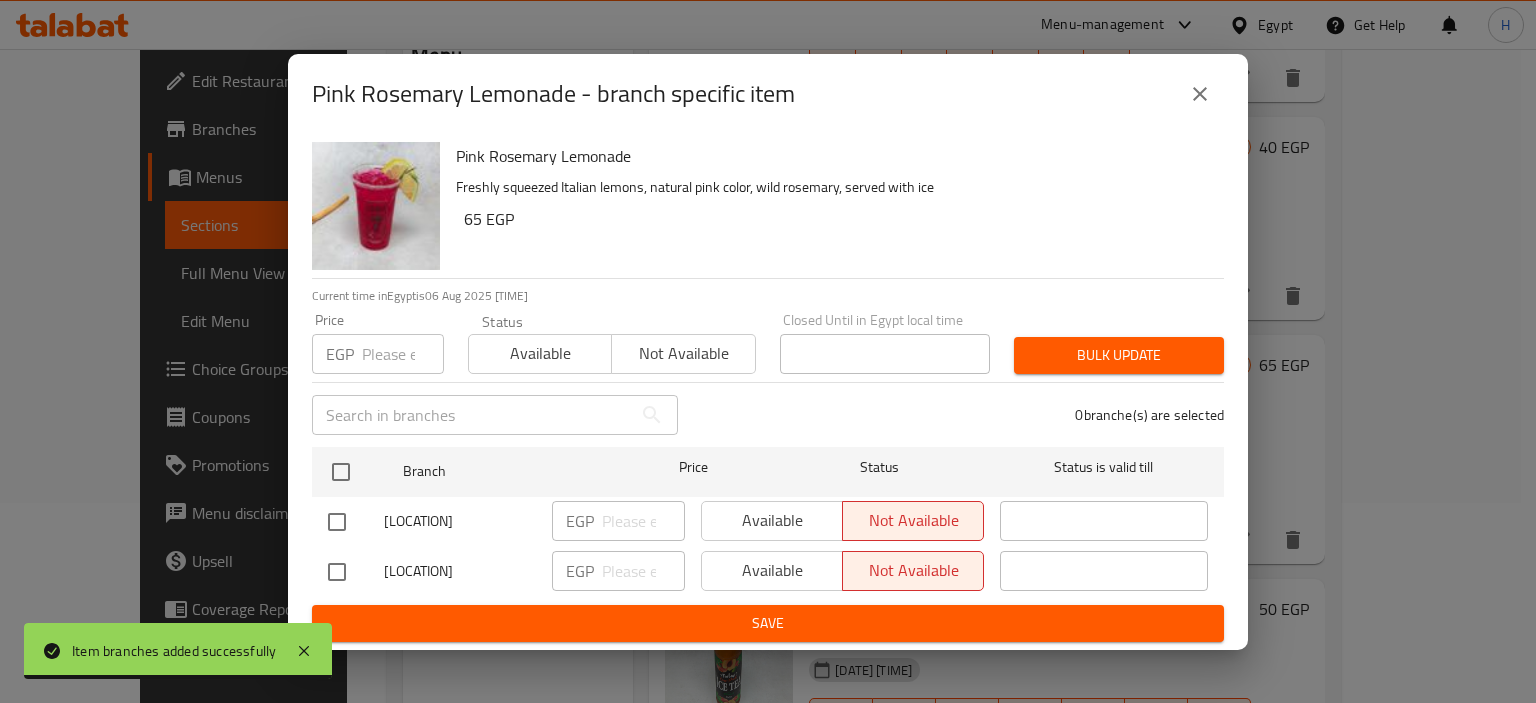 click 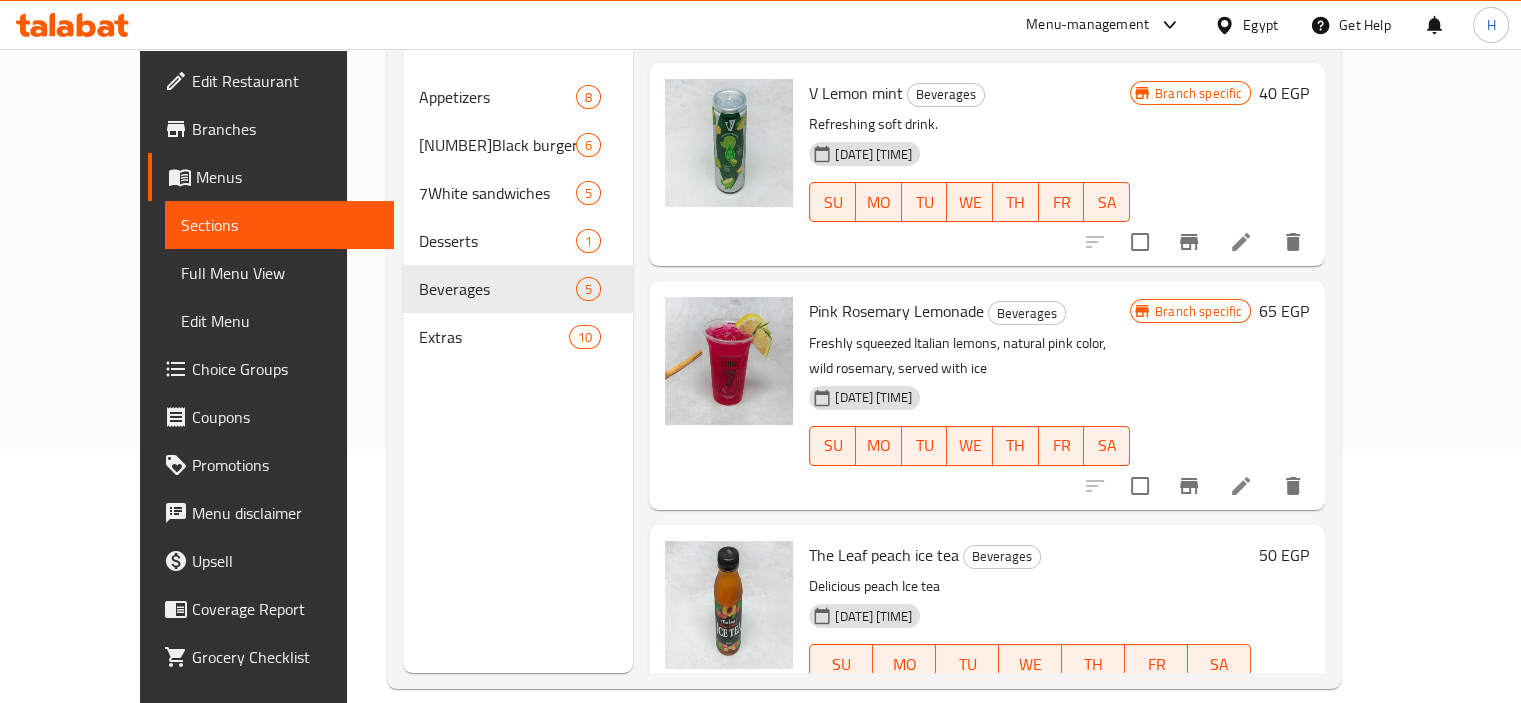 scroll, scrollTop: 280, scrollLeft: 0, axis: vertical 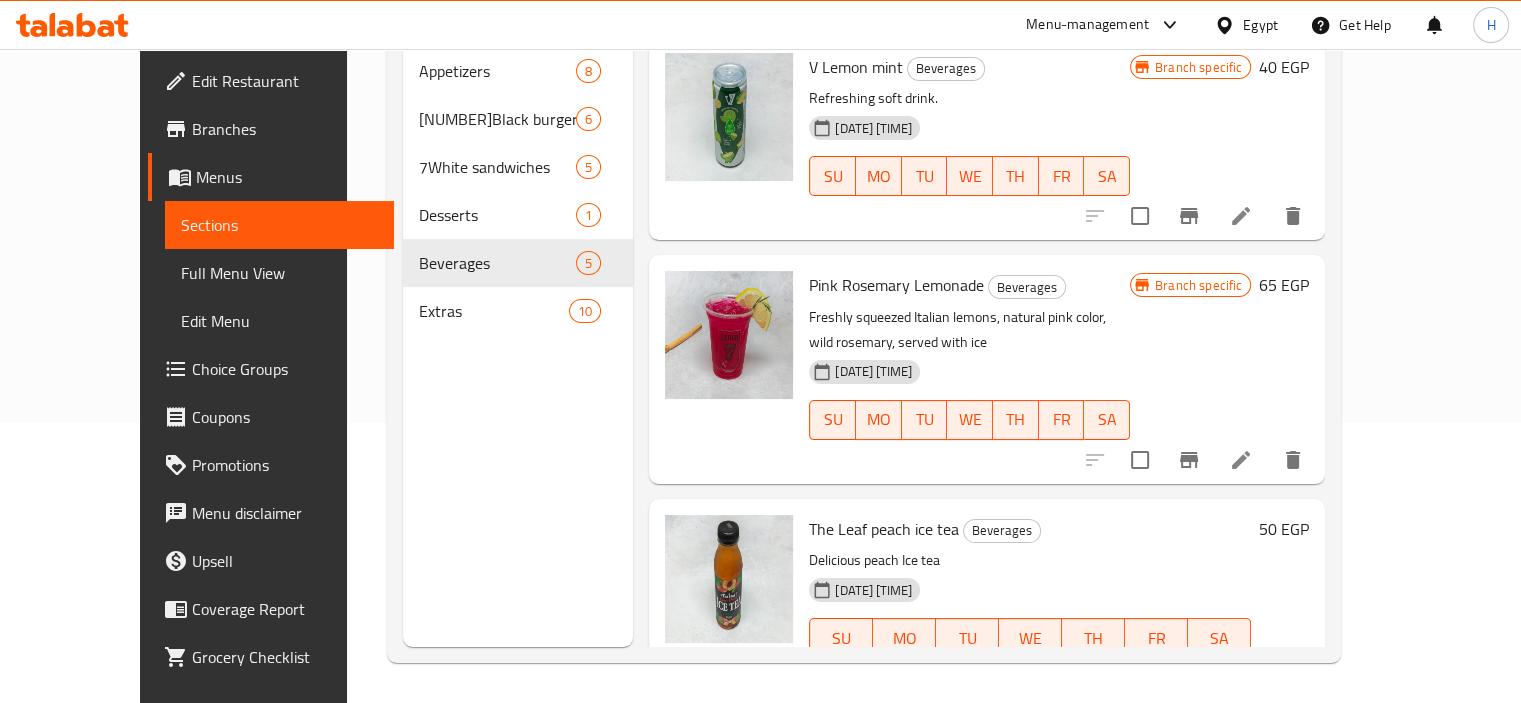 click 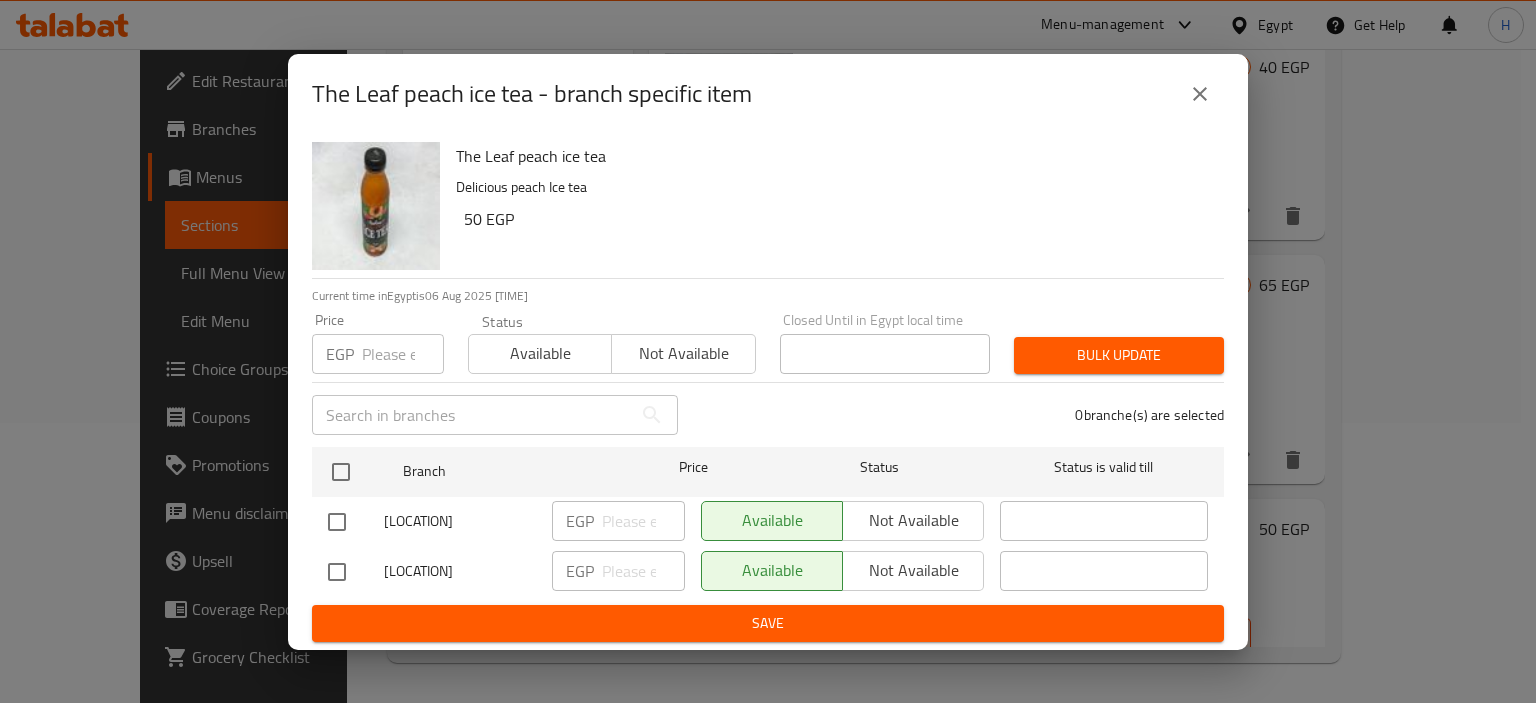 click at bounding box center (356, 572) 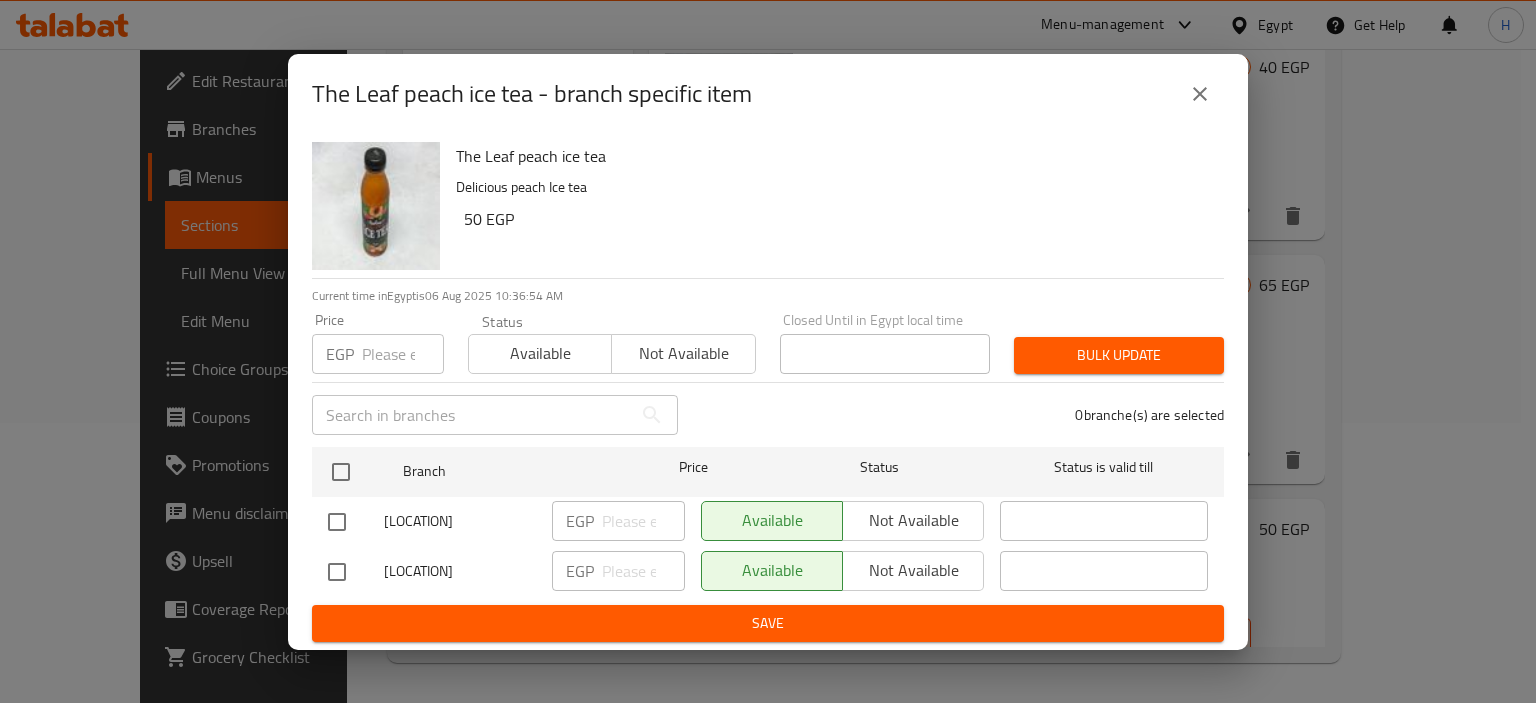 click at bounding box center (337, 572) 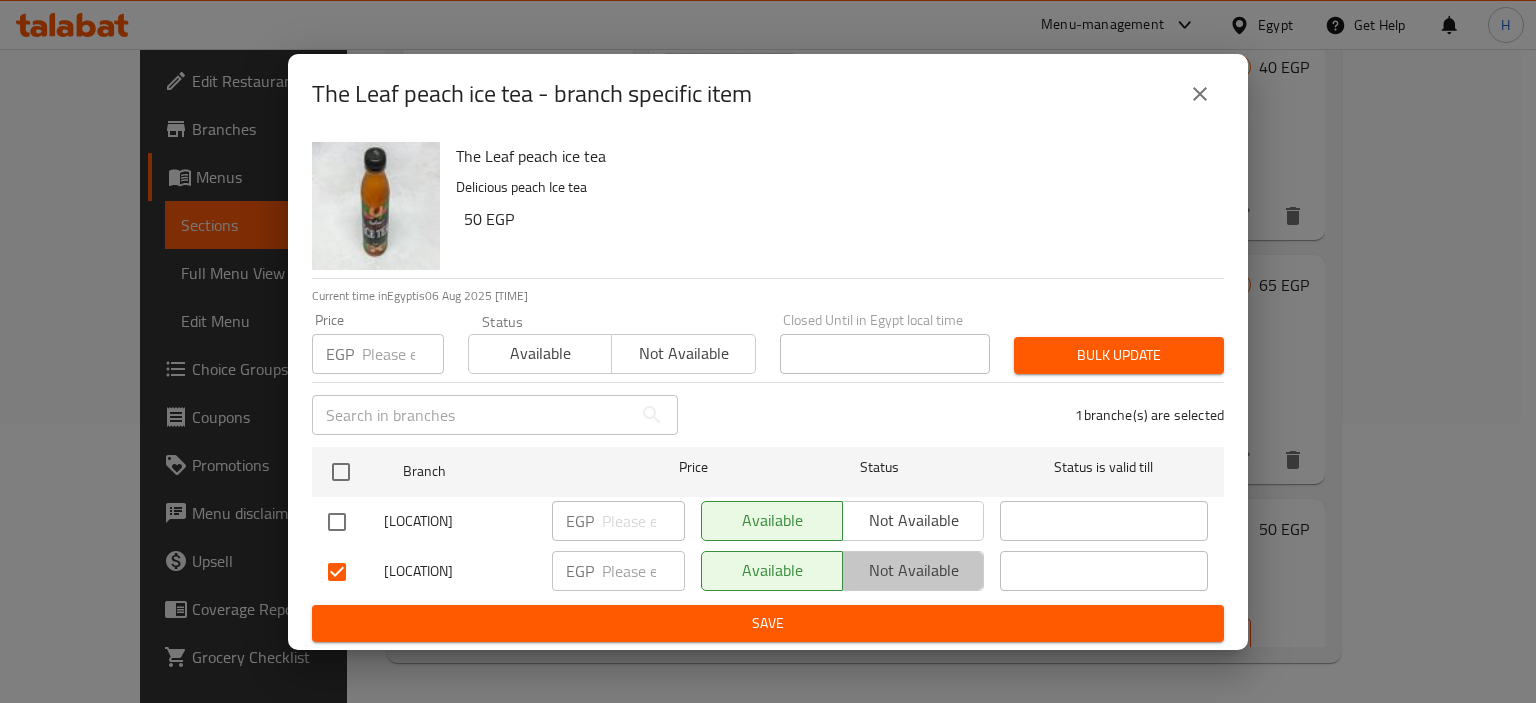 click on "Not available" at bounding box center (913, 570) 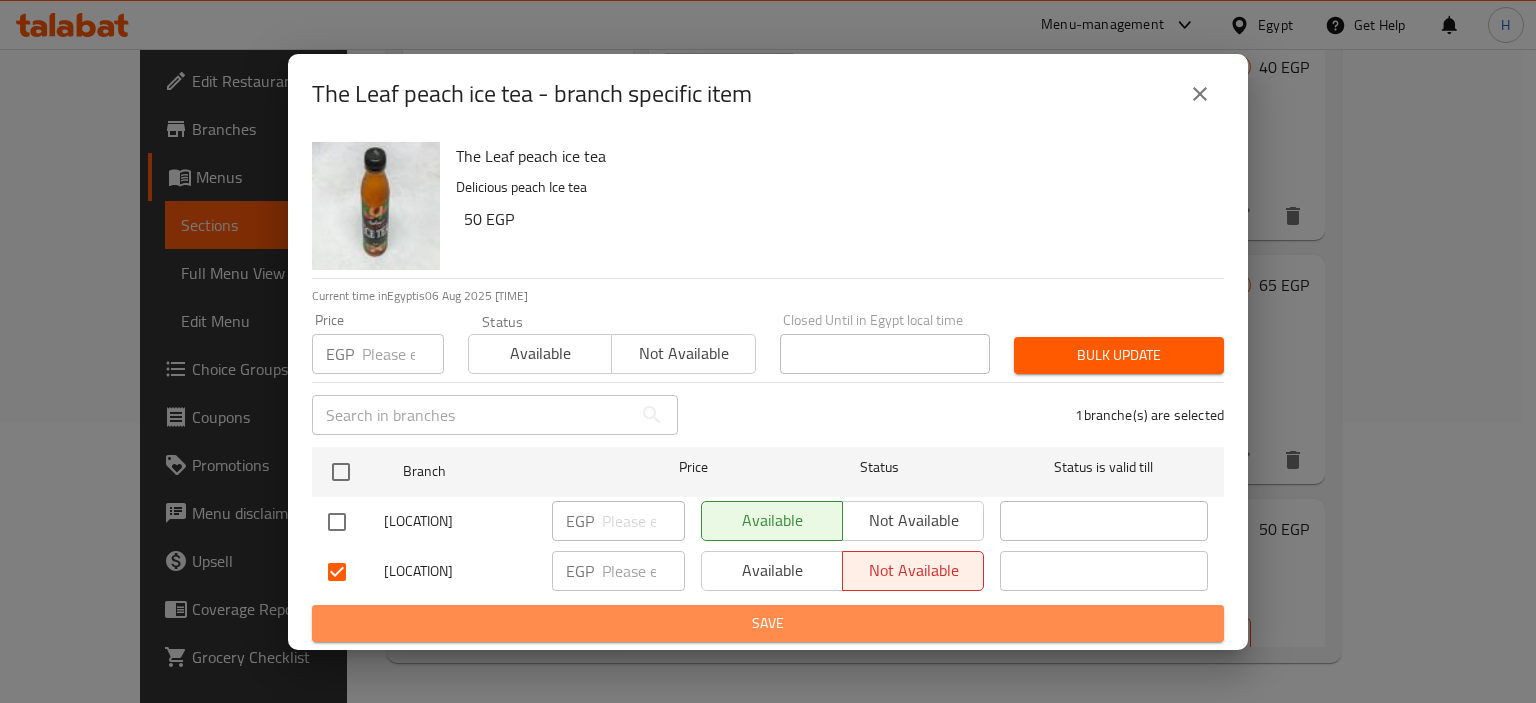 click on "Save" at bounding box center [768, 623] 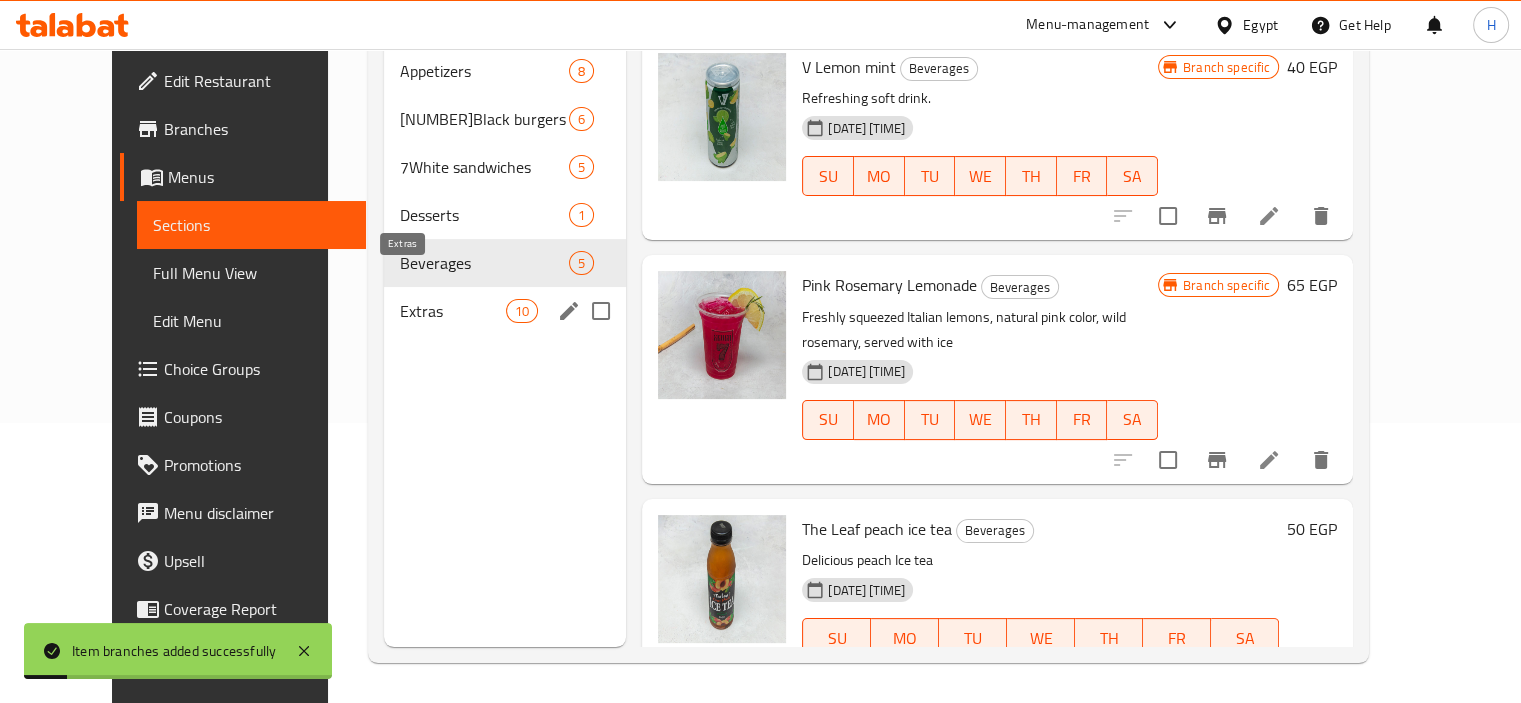 click on "Extras" at bounding box center (453, 311) 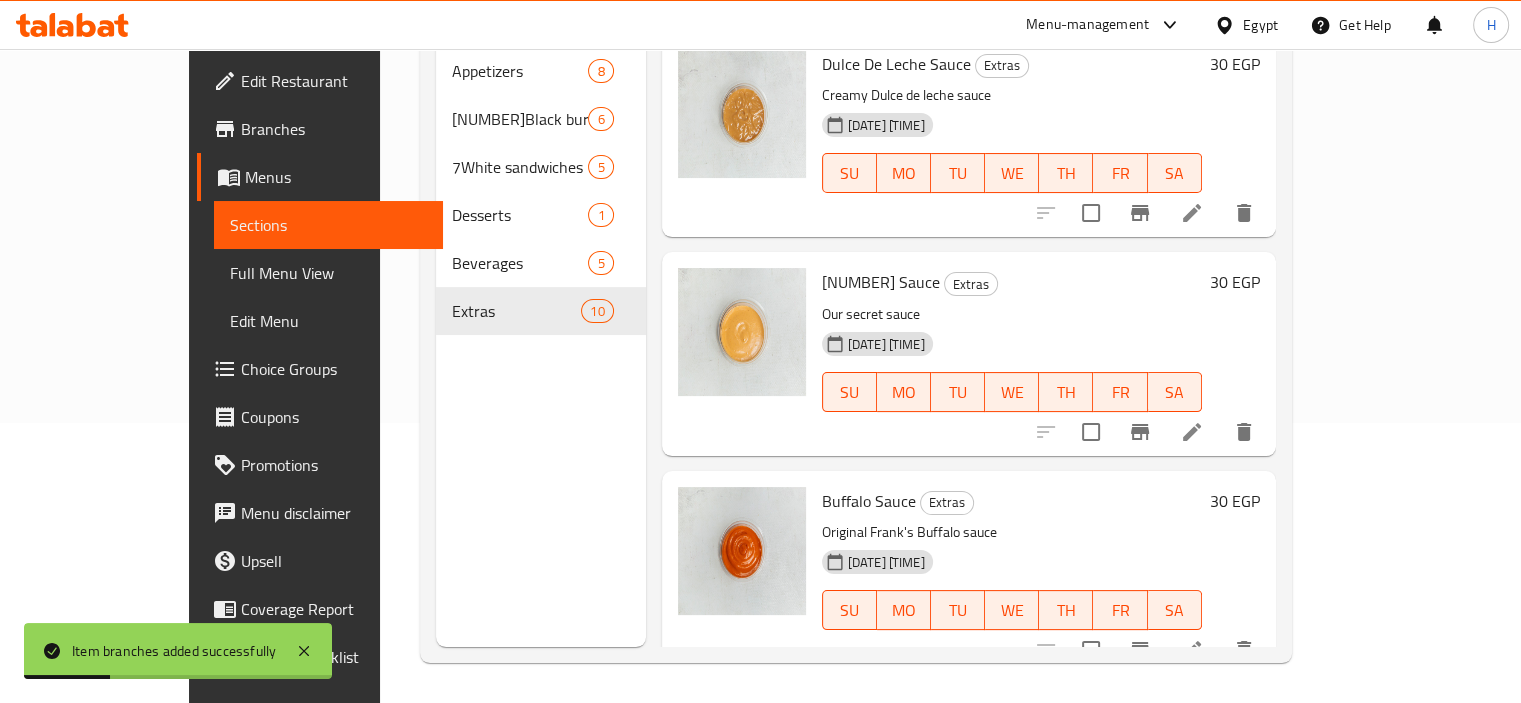 scroll, scrollTop: 0, scrollLeft: 0, axis: both 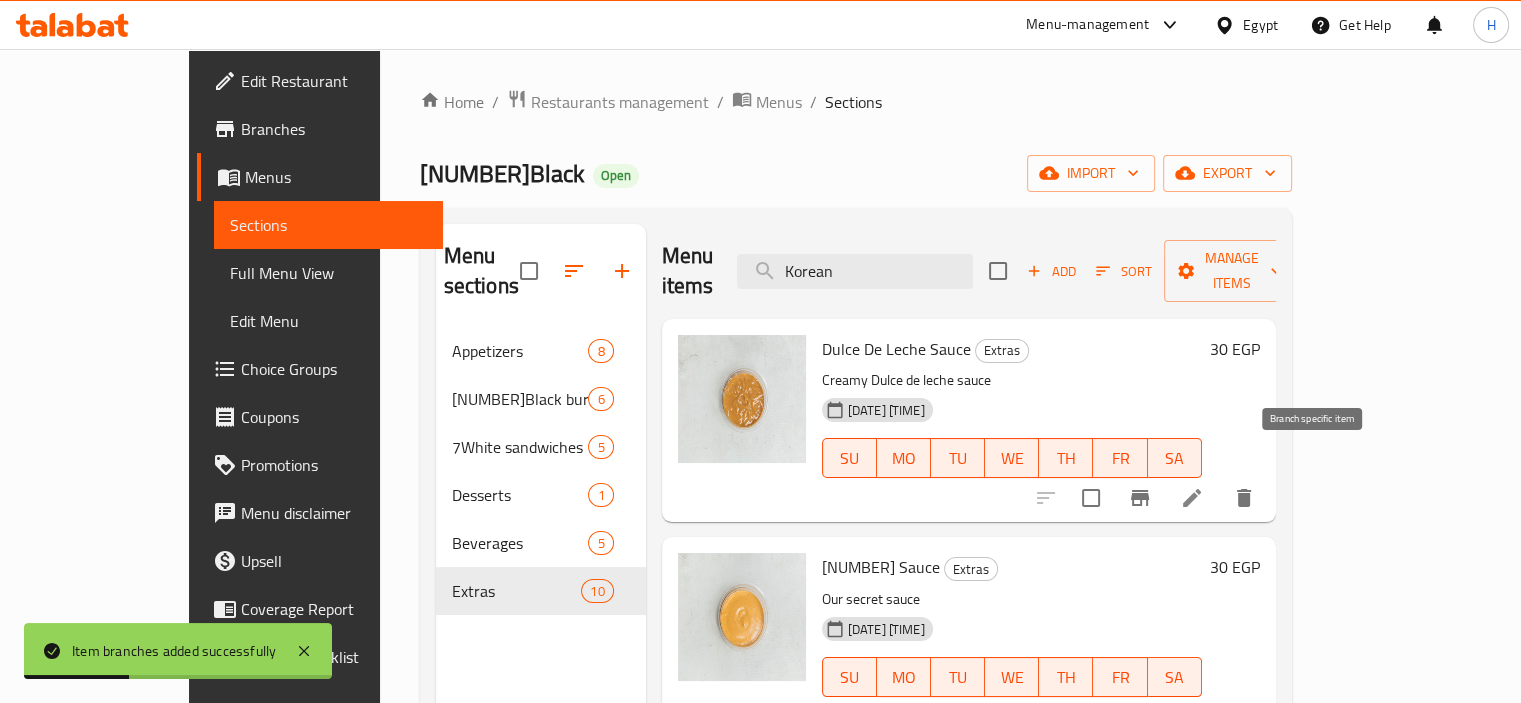 click 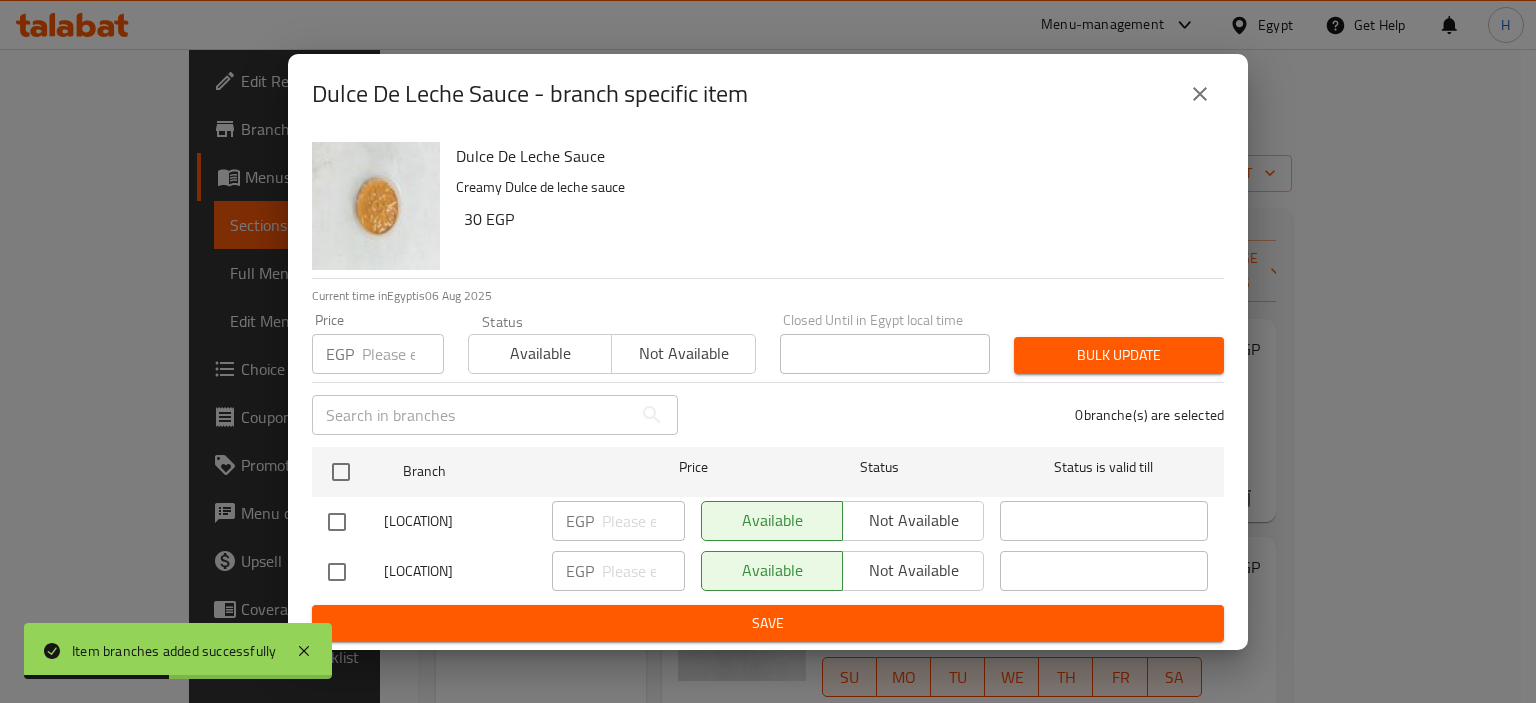 click at bounding box center (337, 572) 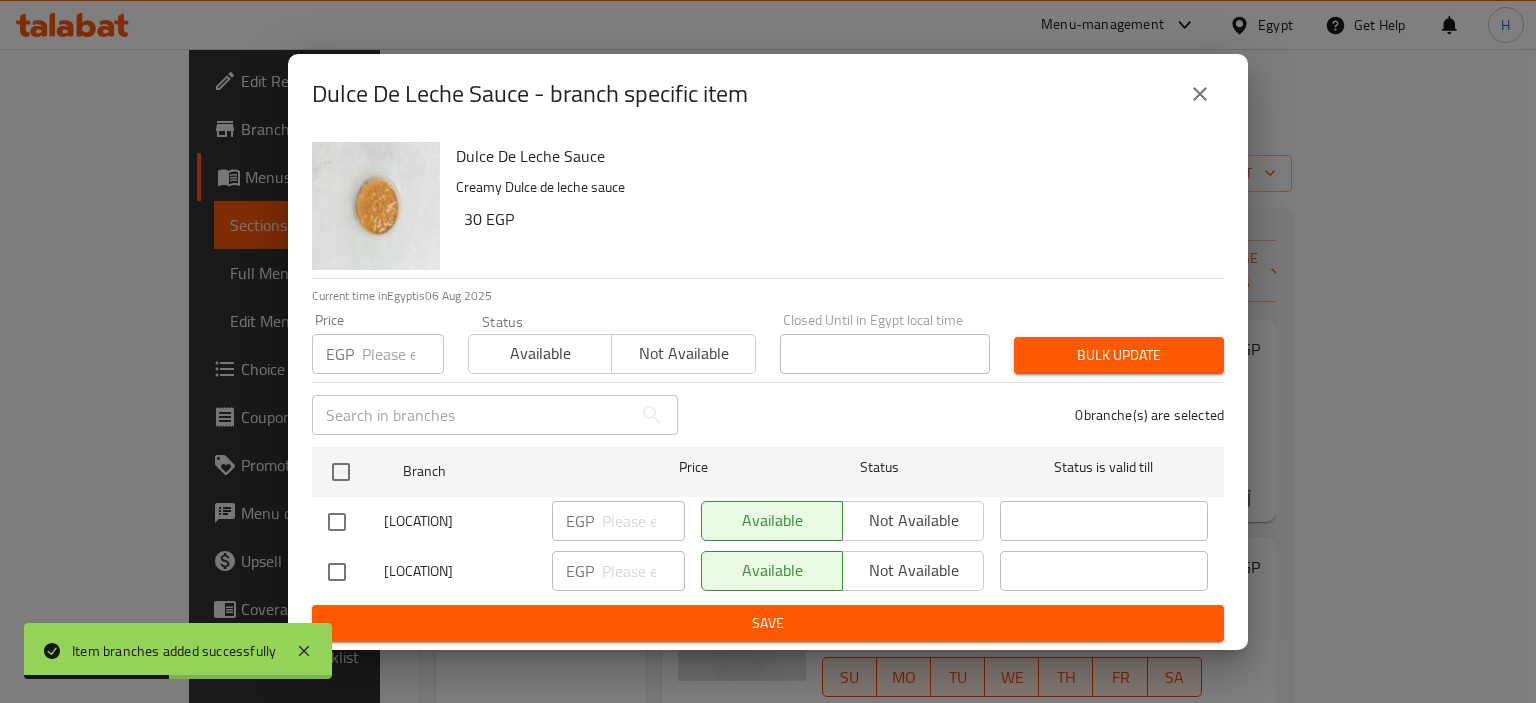 checkbox on "true" 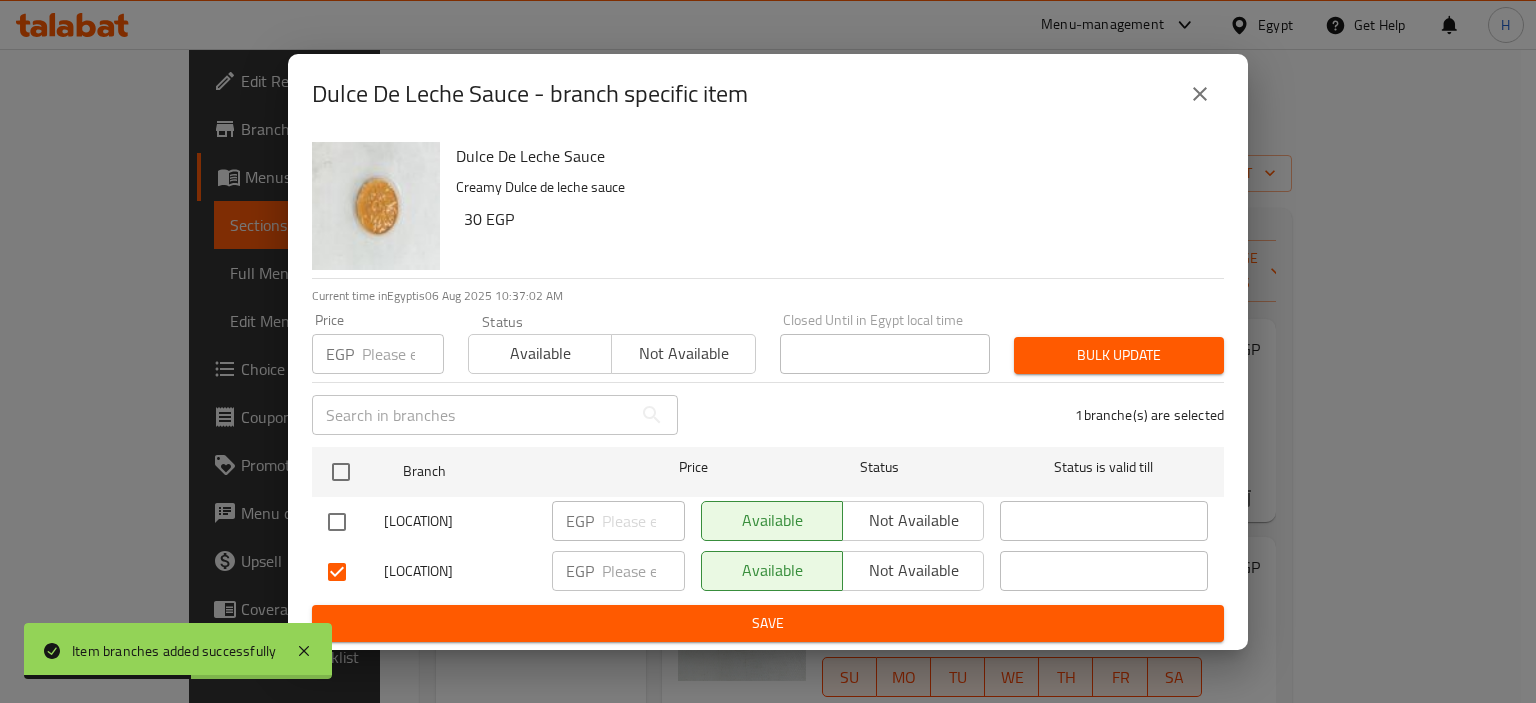 drag, startPoint x: 907, startPoint y: 585, endPoint x: 897, endPoint y: 618, distance: 34.48188 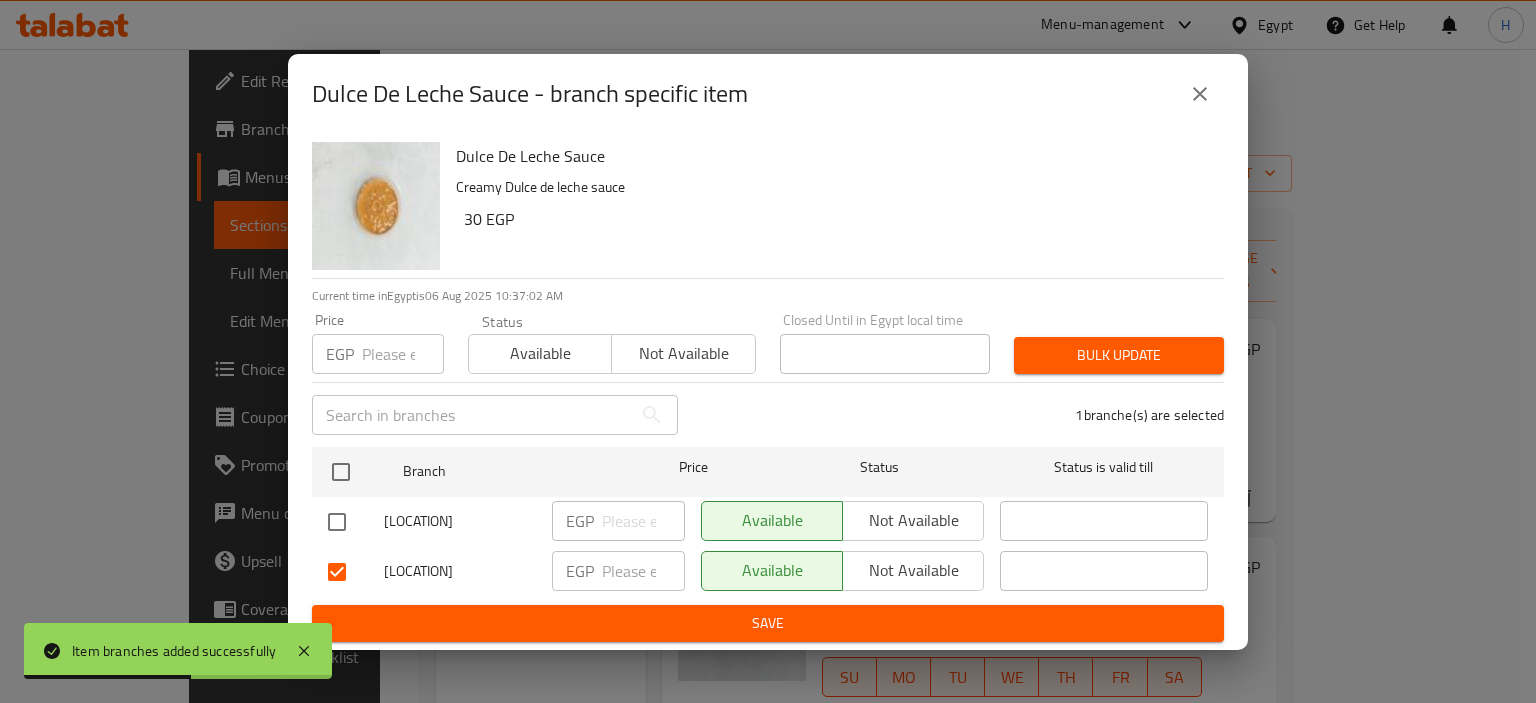 click on "Not available" at bounding box center (913, 570) 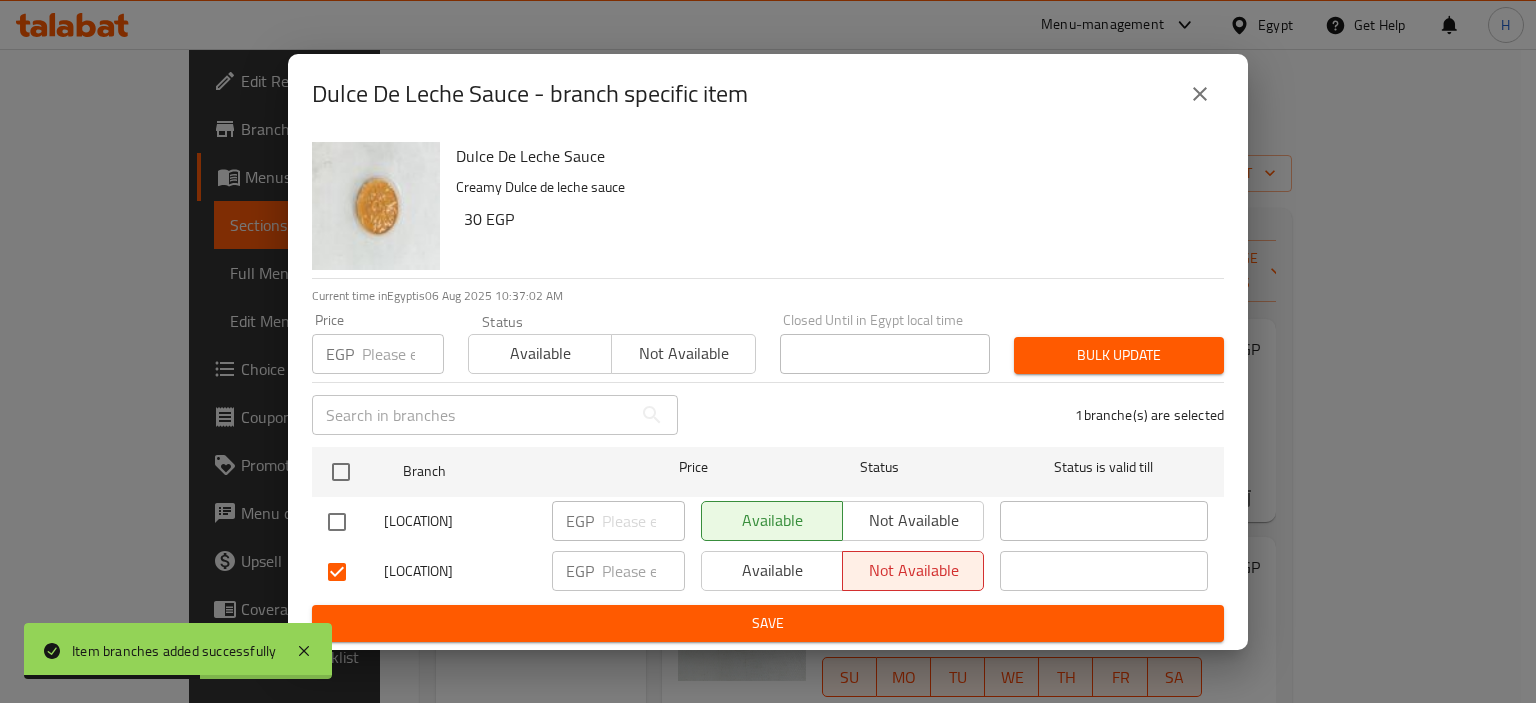 click on "Save" at bounding box center (768, 623) 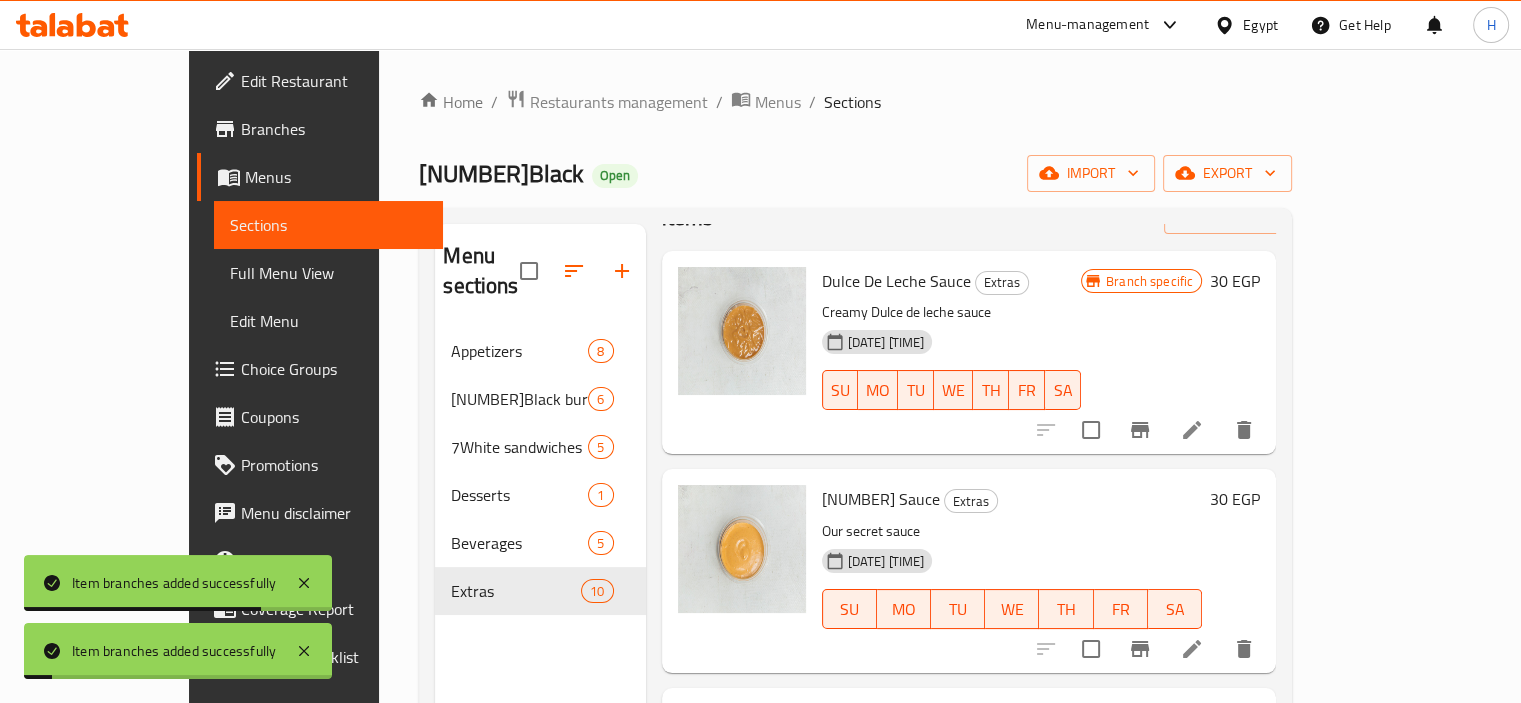 scroll, scrollTop: 300, scrollLeft: 0, axis: vertical 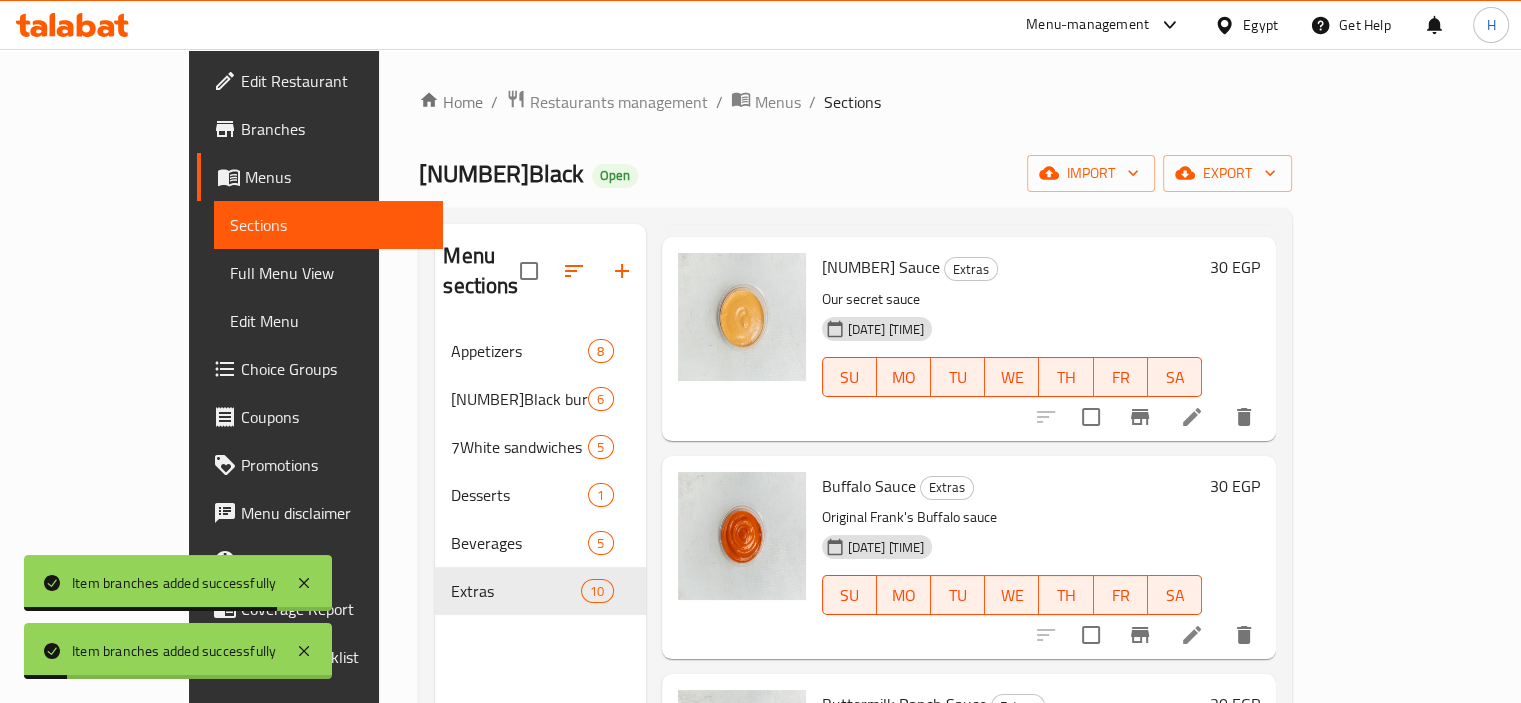 click 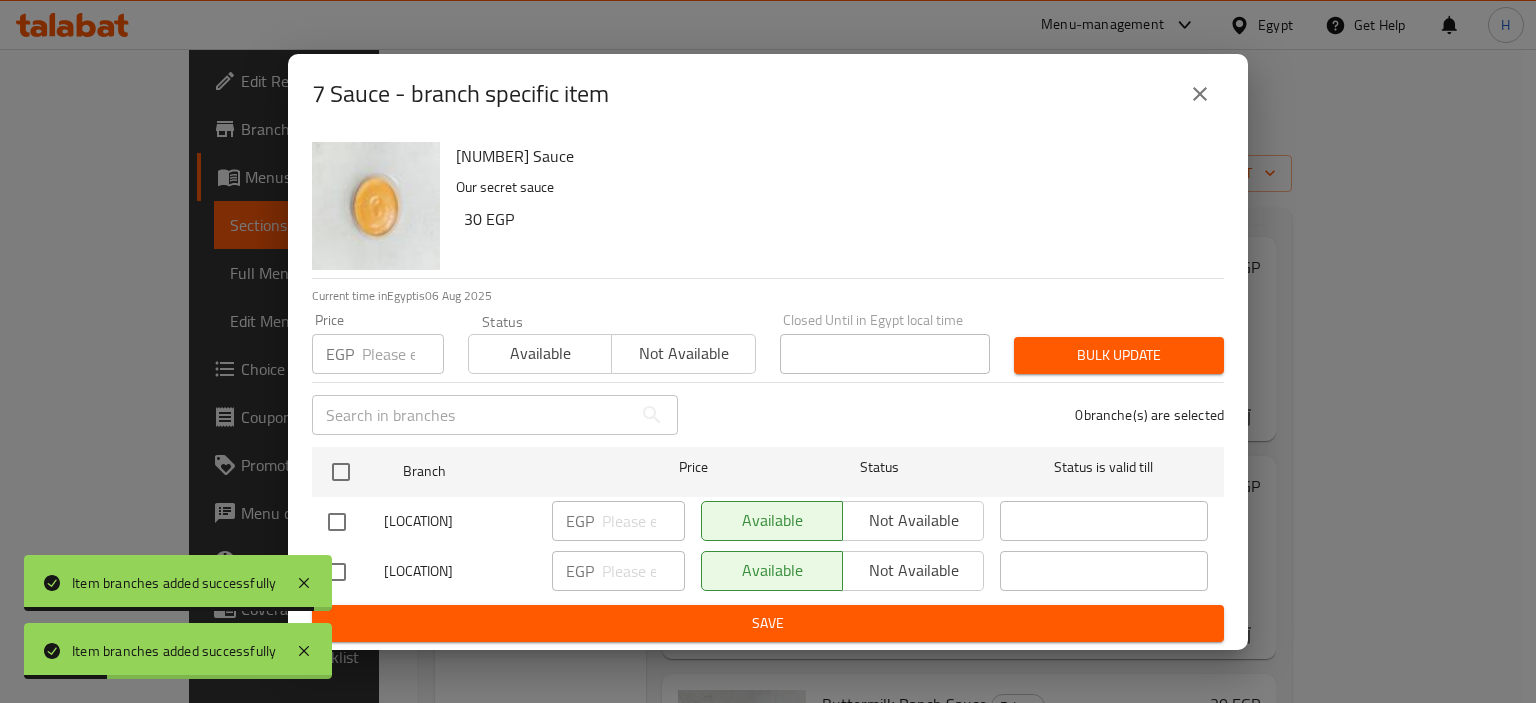 click at bounding box center (337, 572) 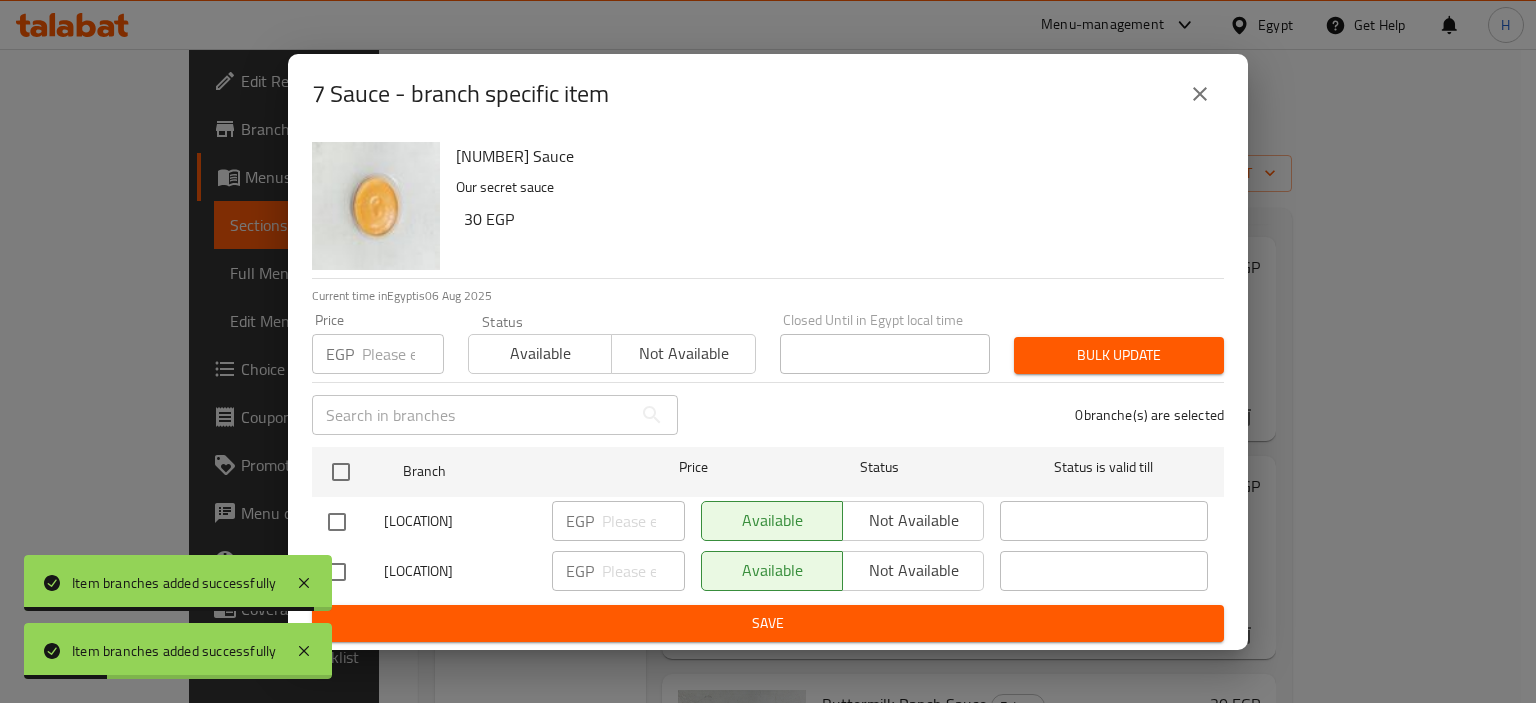 checkbox on "true" 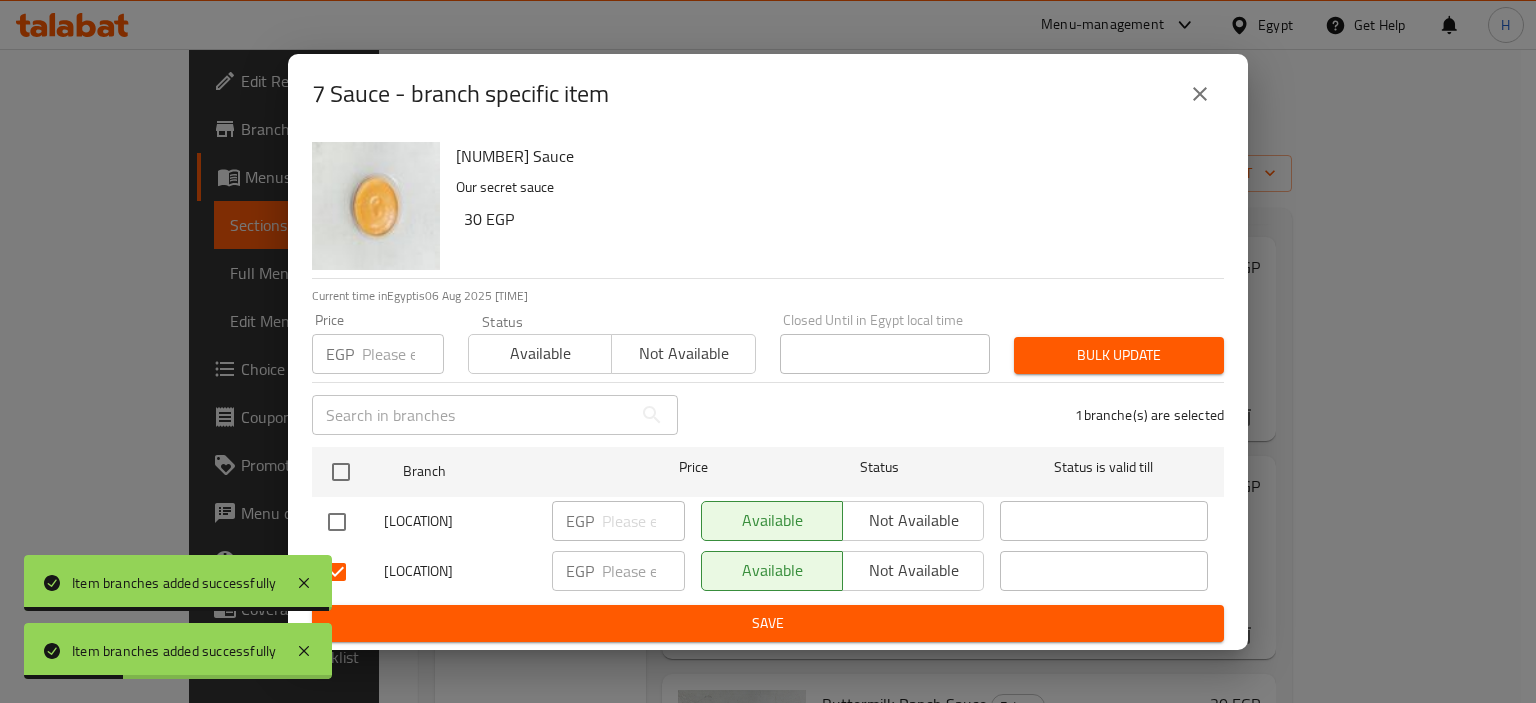 click on "Available Not available" at bounding box center (842, 572) 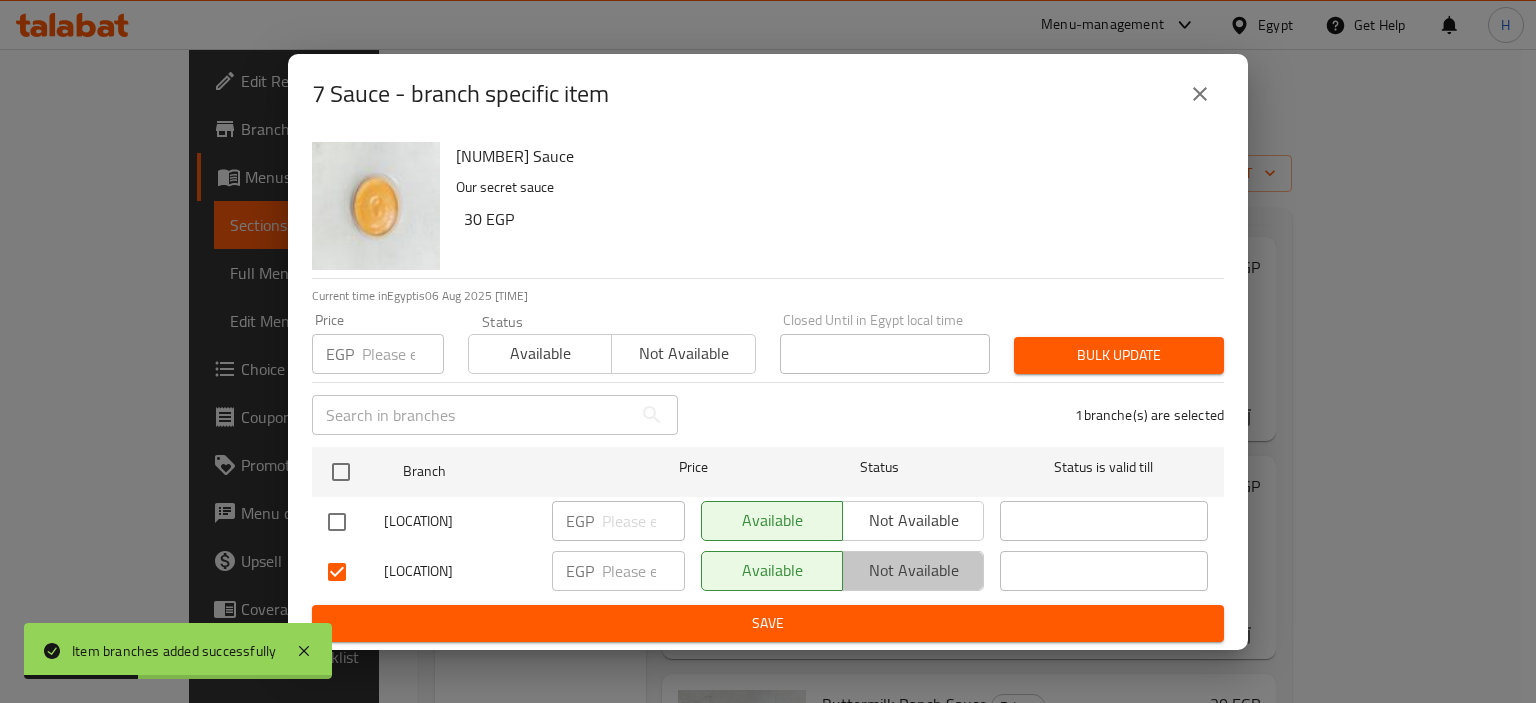 click on "Not available" at bounding box center [913, 570] 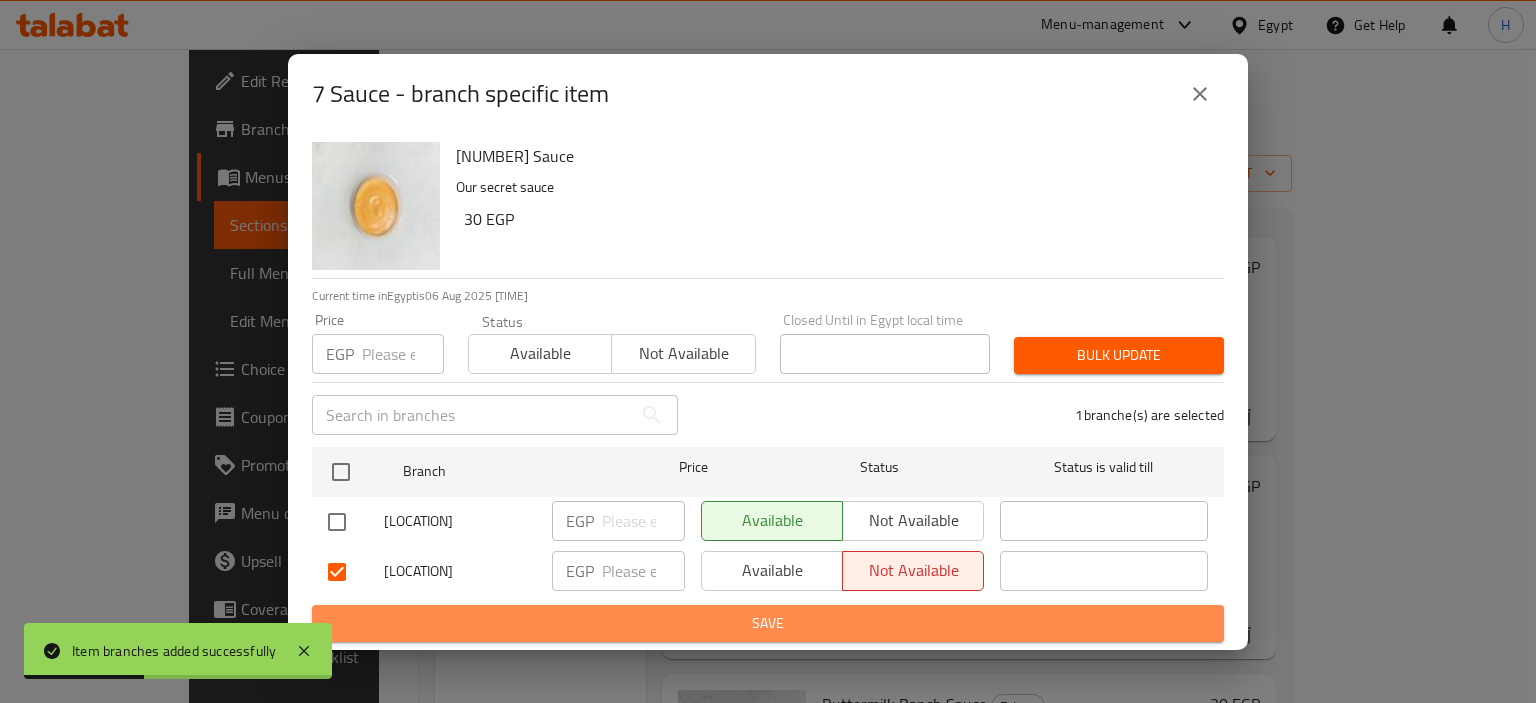 click on "Save" at bounding box center [768, 623] 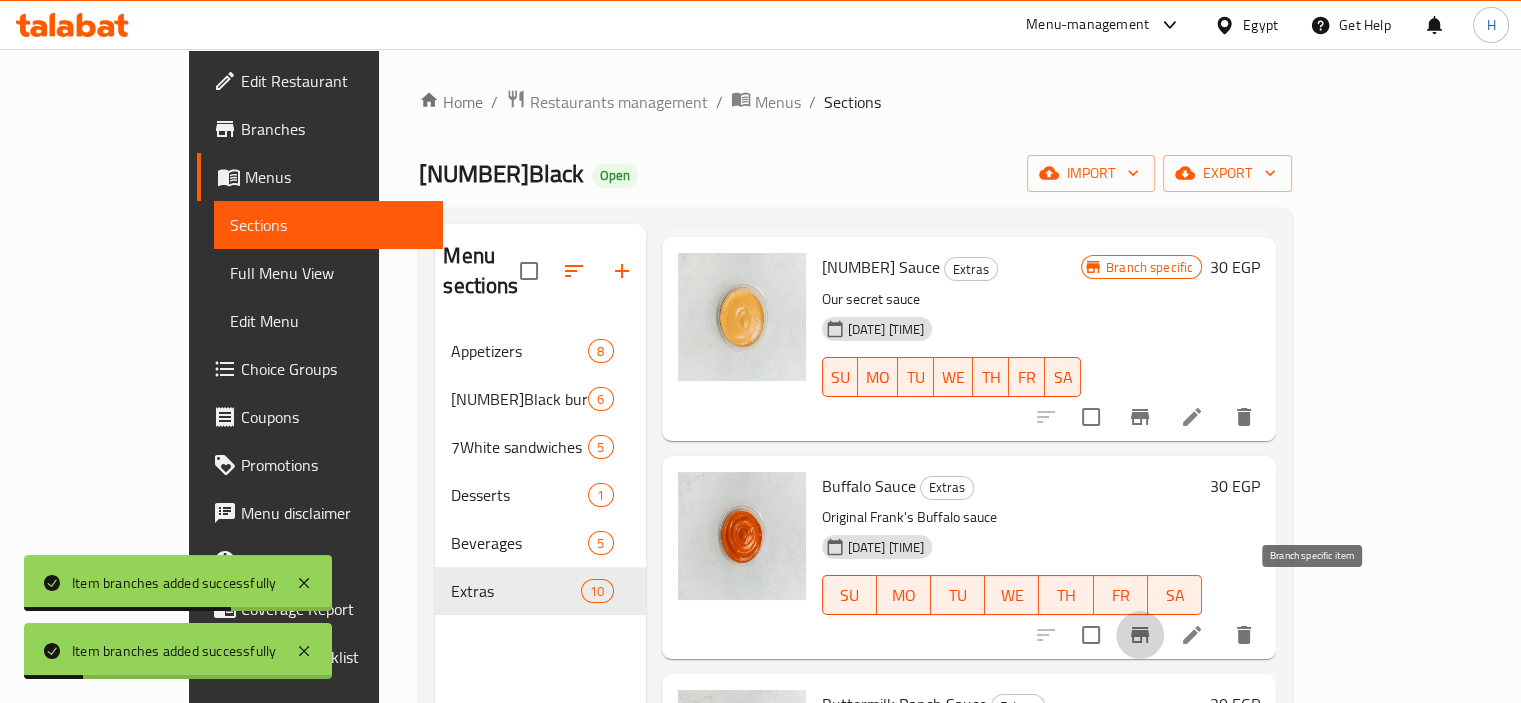 click 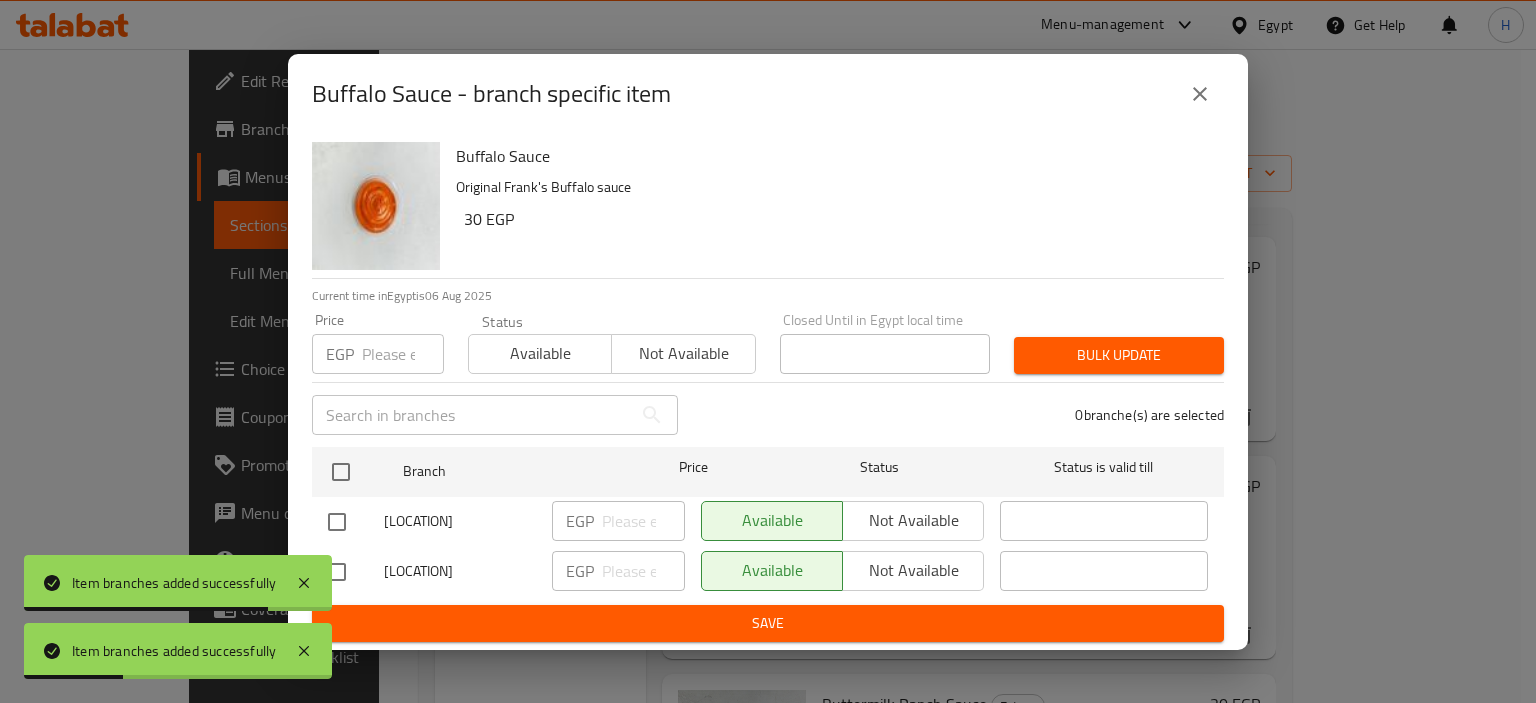 click at bounding box center (337, 572) 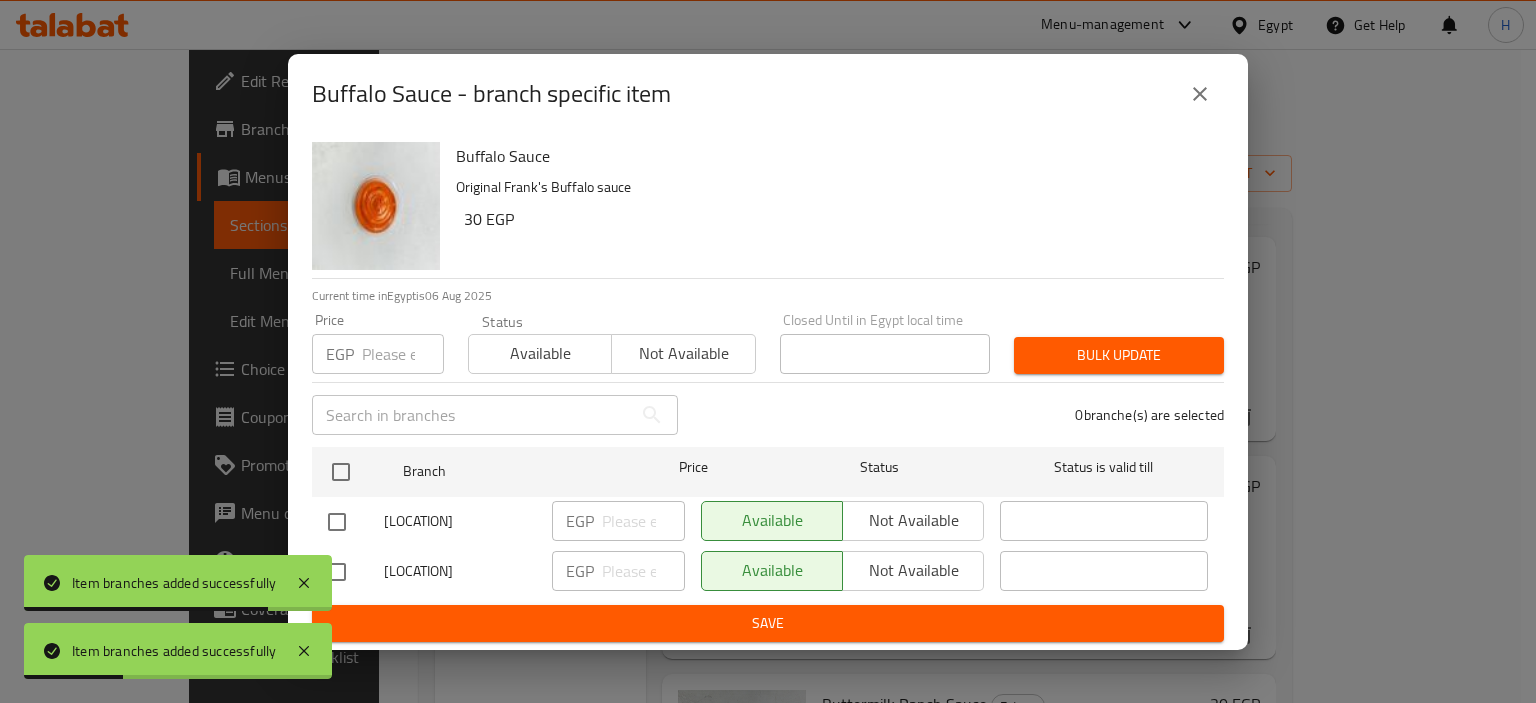 checkbox on "true" 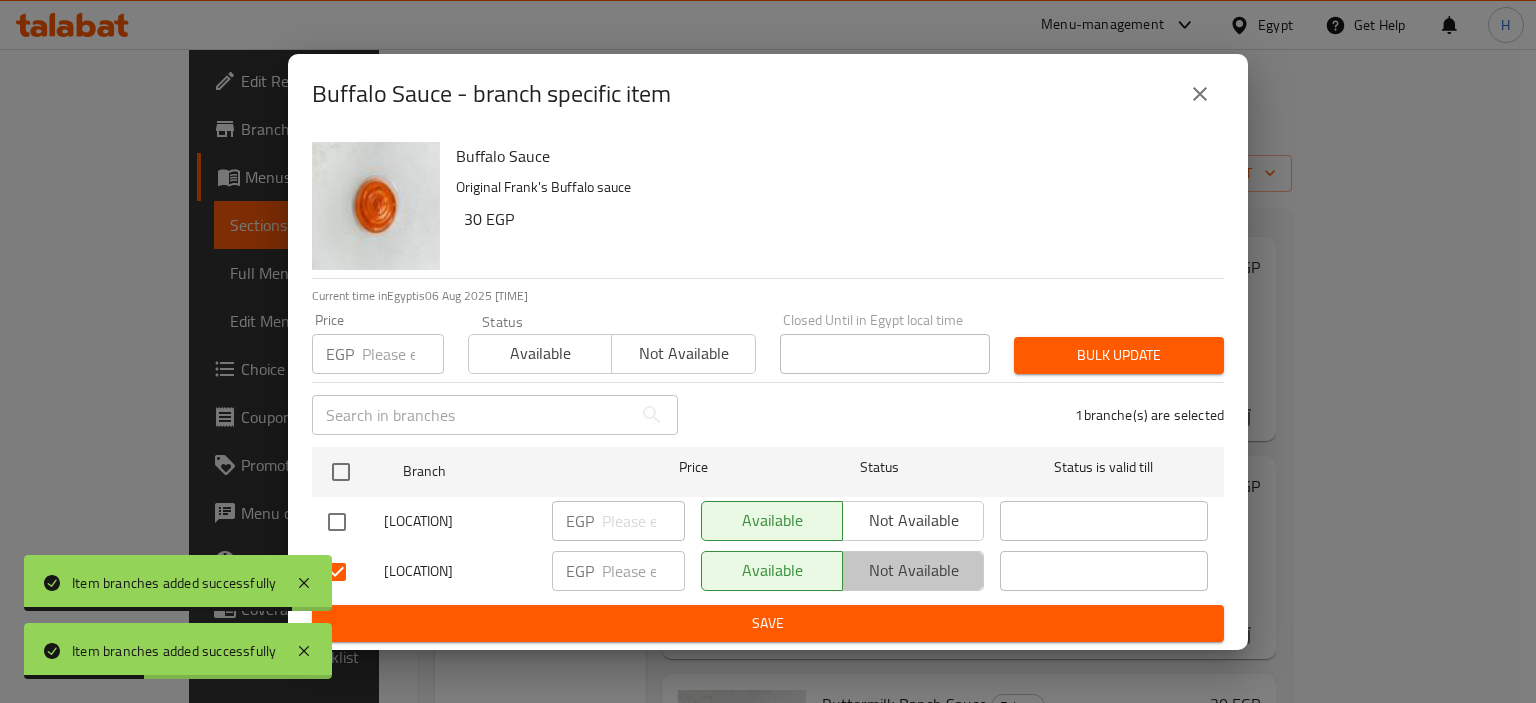 click on "Not available" at bounding box center (913, 571) 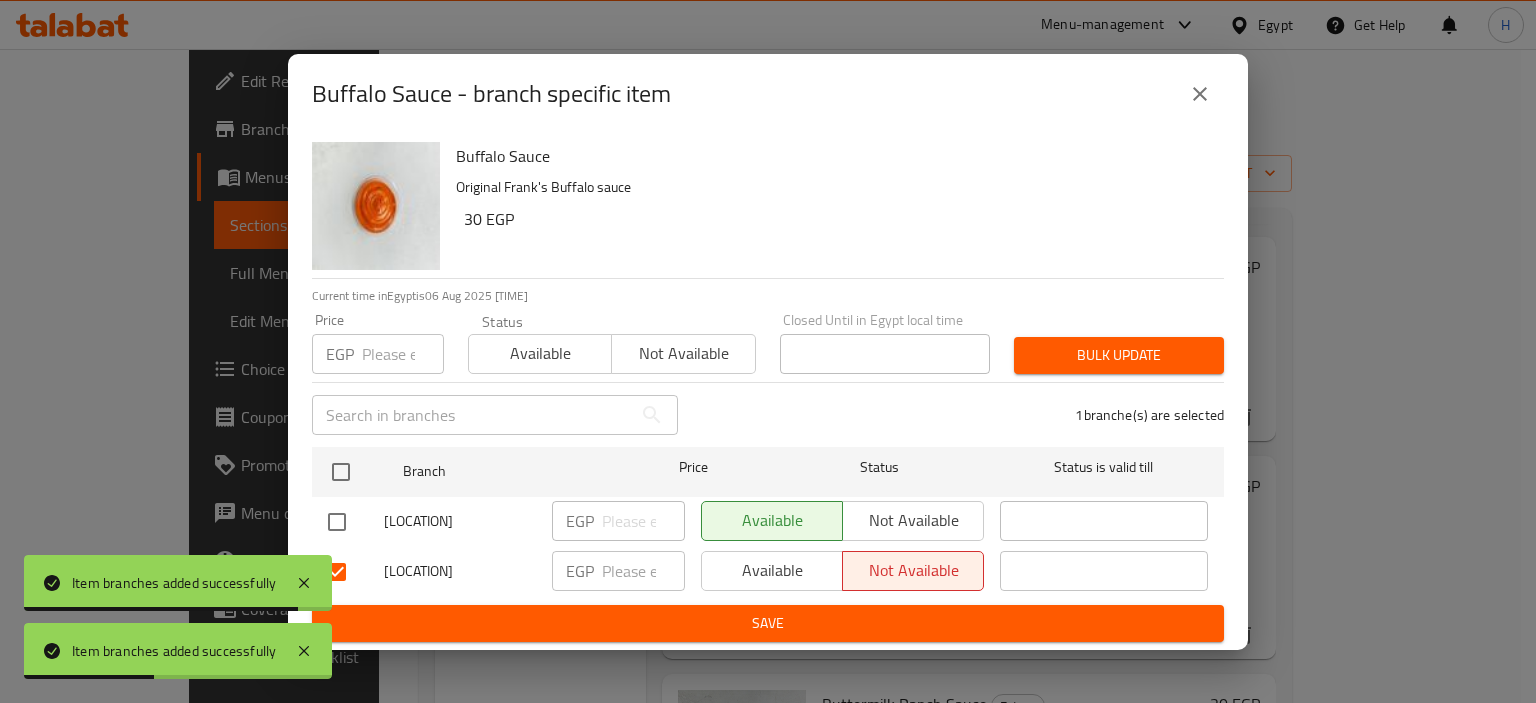 click on "Save" at bounding box center [768, 623] 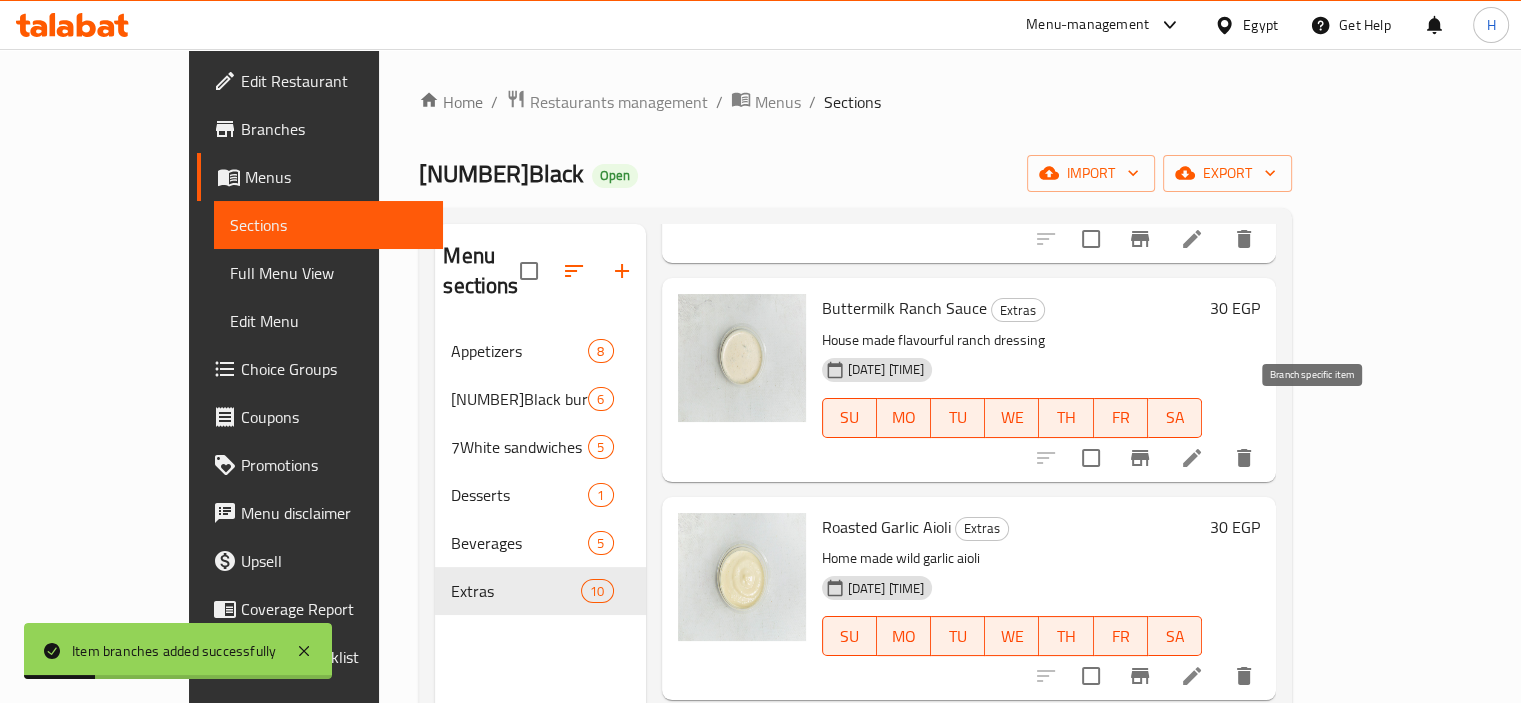 scroll, scrollTop: 700, scrollLeft: 0, axis: vertical 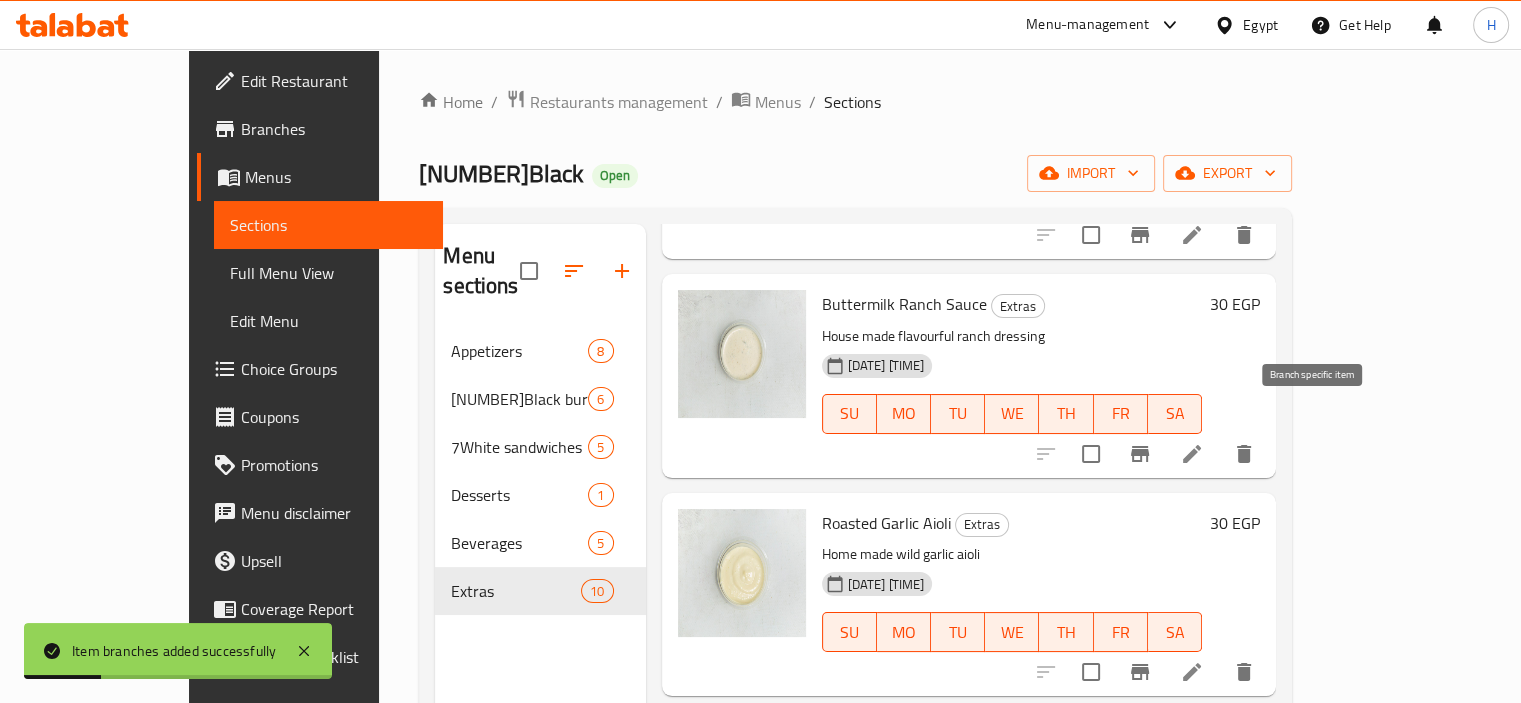 click 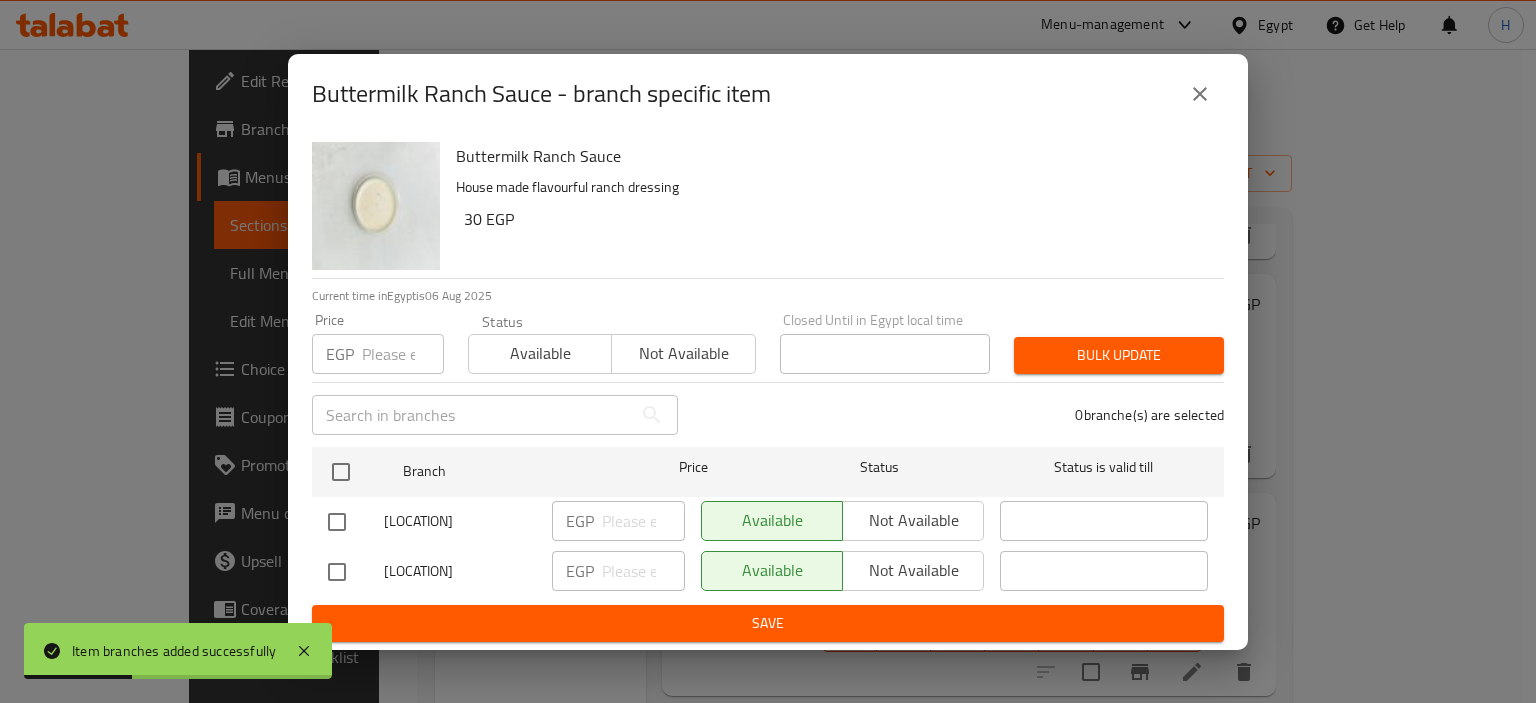 click at bounding box center (337, 572) 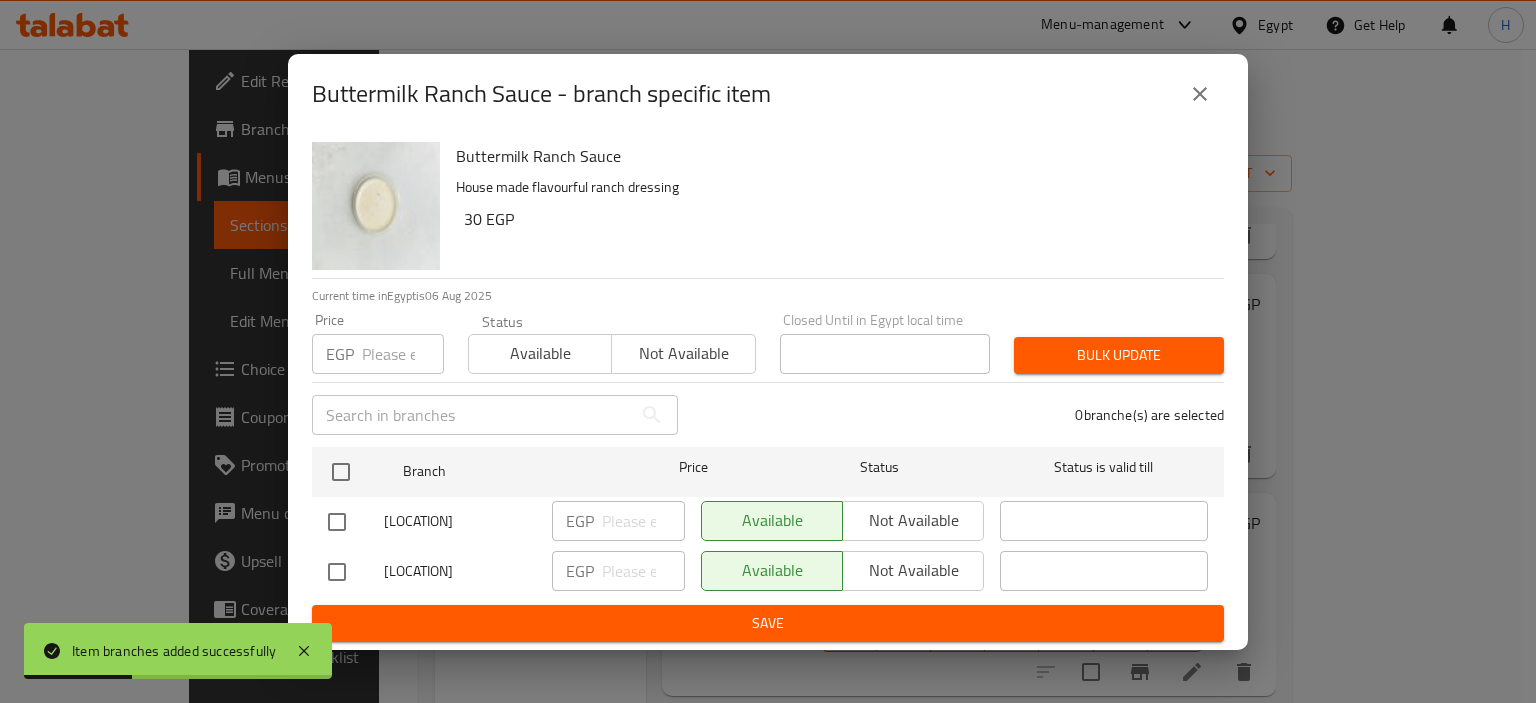 checkbox on "true" 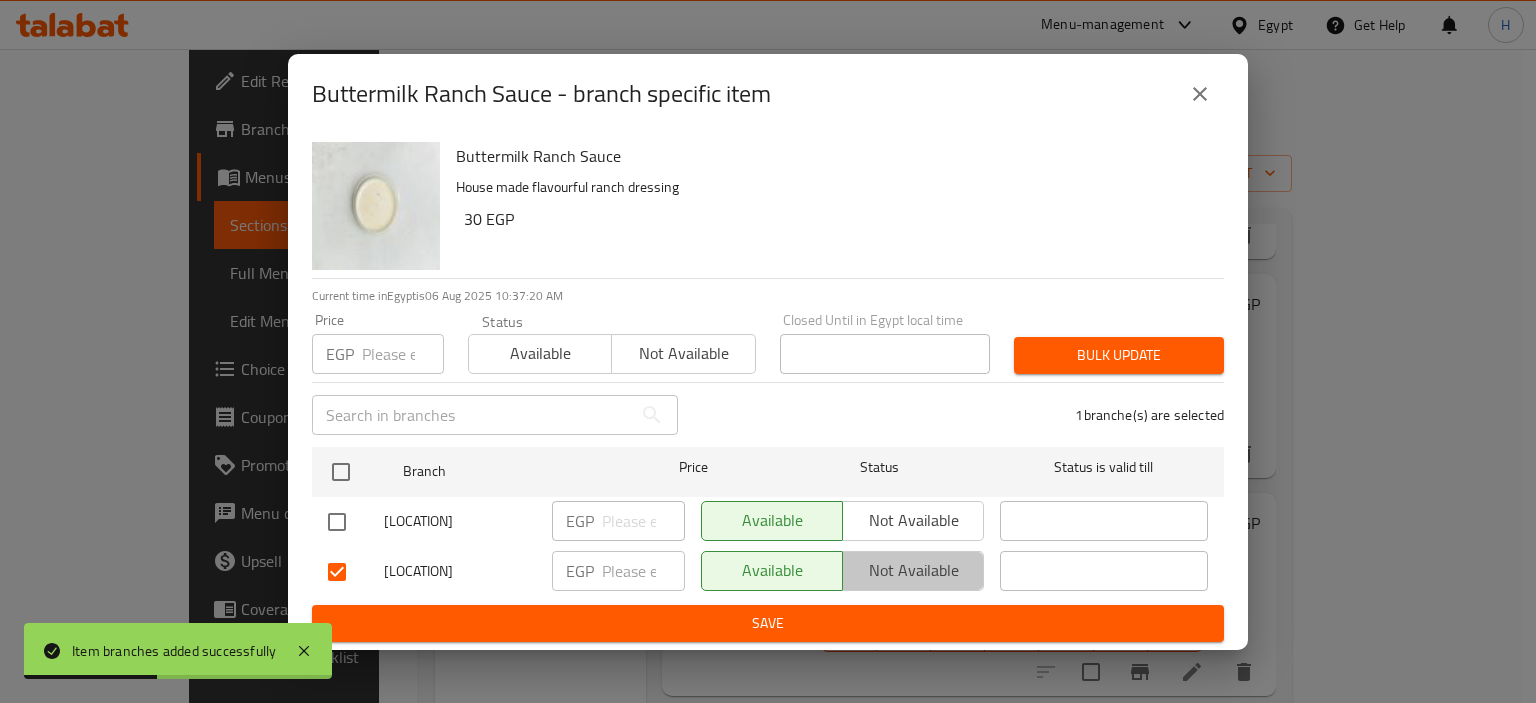 click on "Not available" at bounding box center [913, 570] 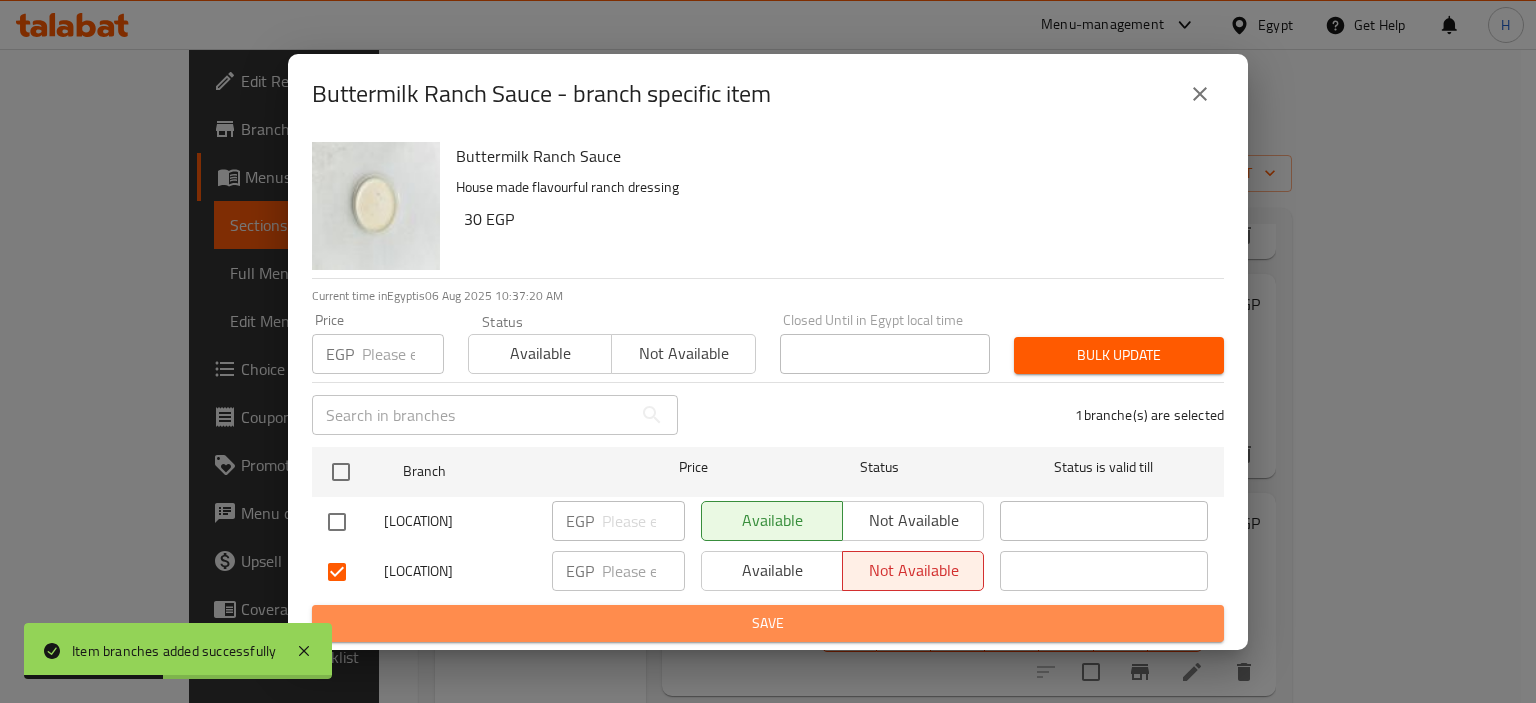click on "Save" at bounding box center (768, 623) 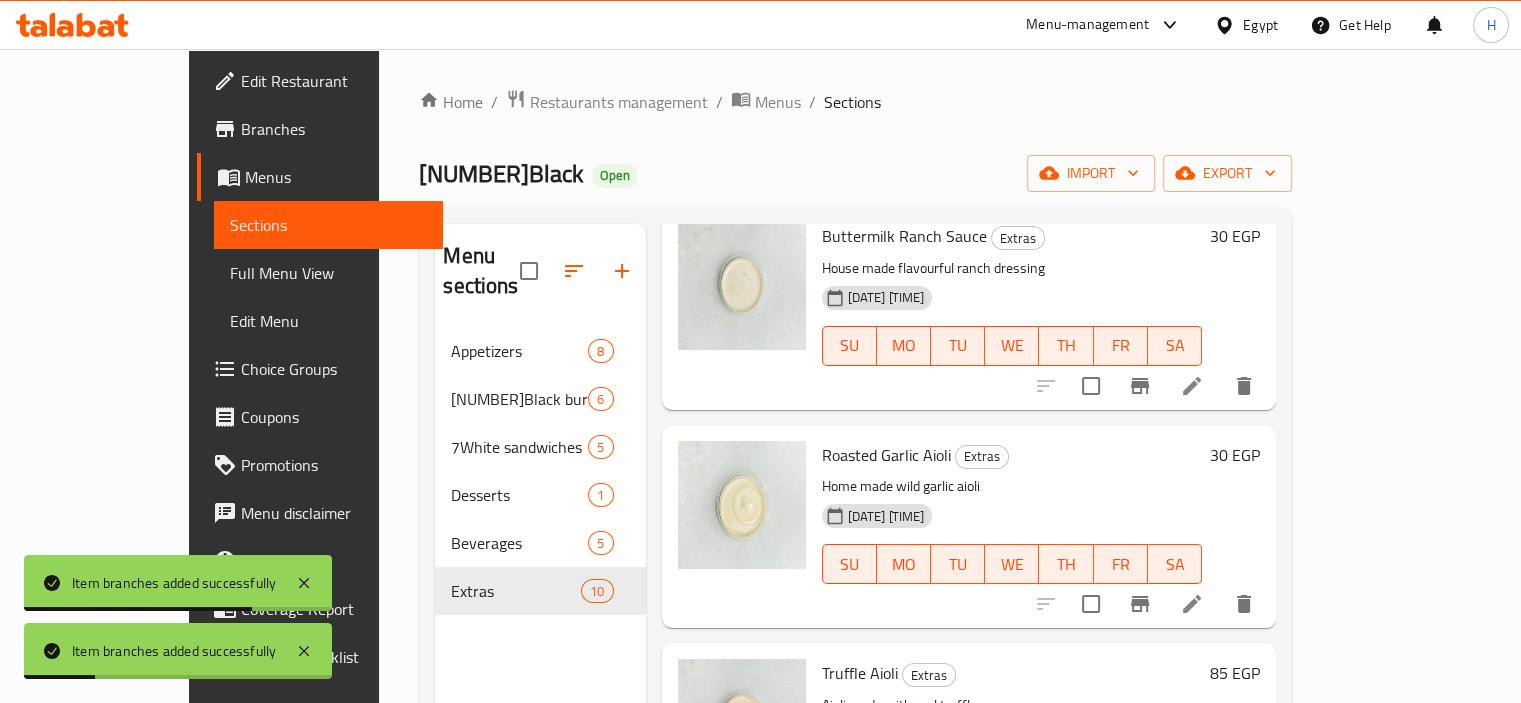scroll, scrollTop: 800, scrollLeft: 0, axis: vertical 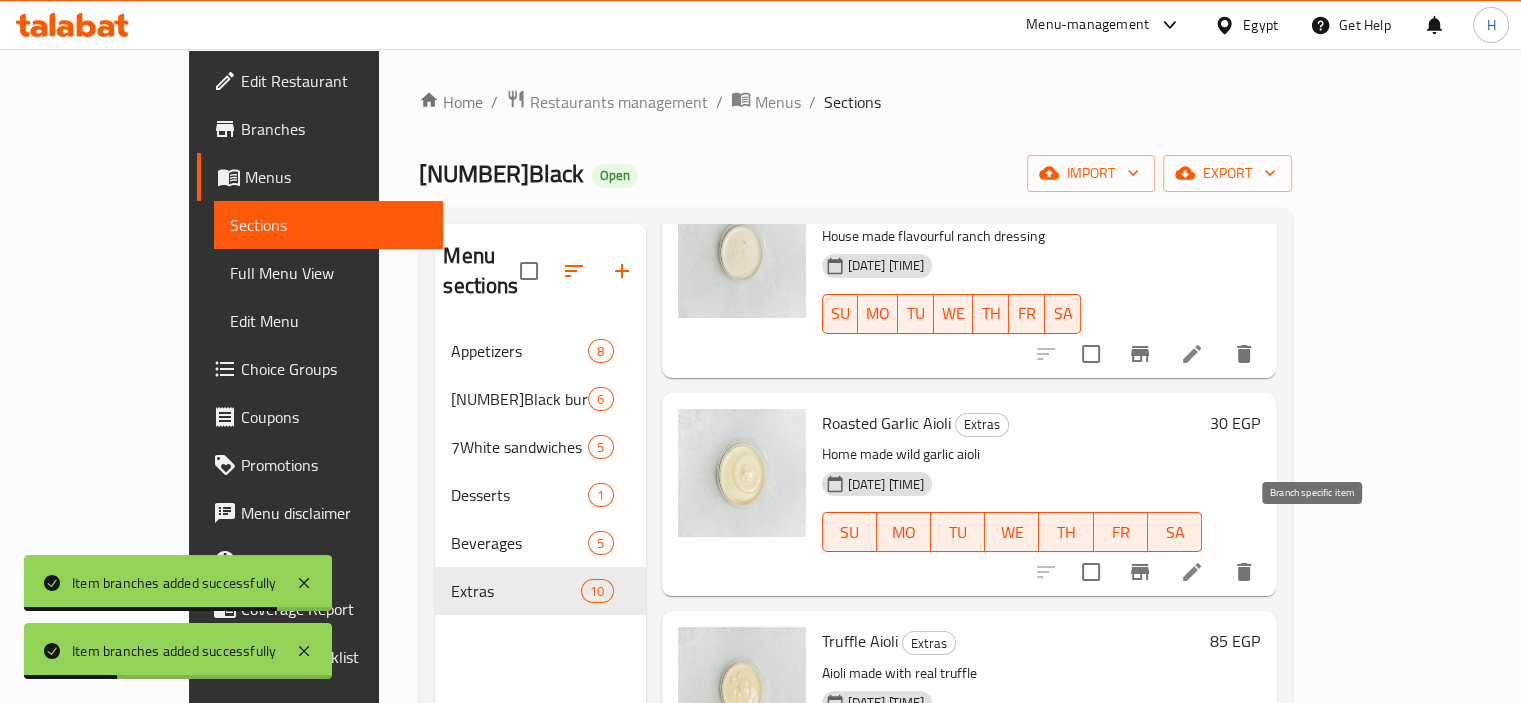 click at bounding box center (1140, 572) 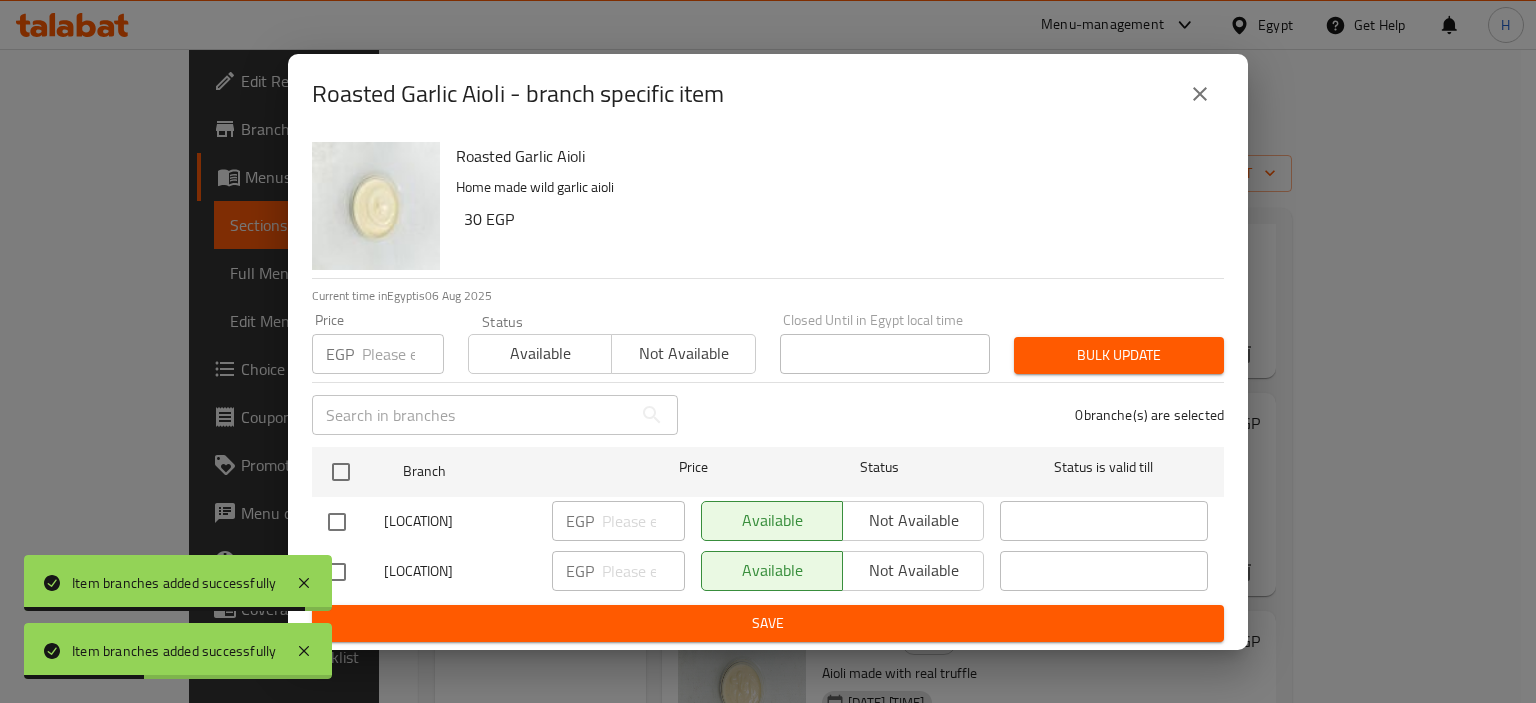 click at bounding box center [337, 572] 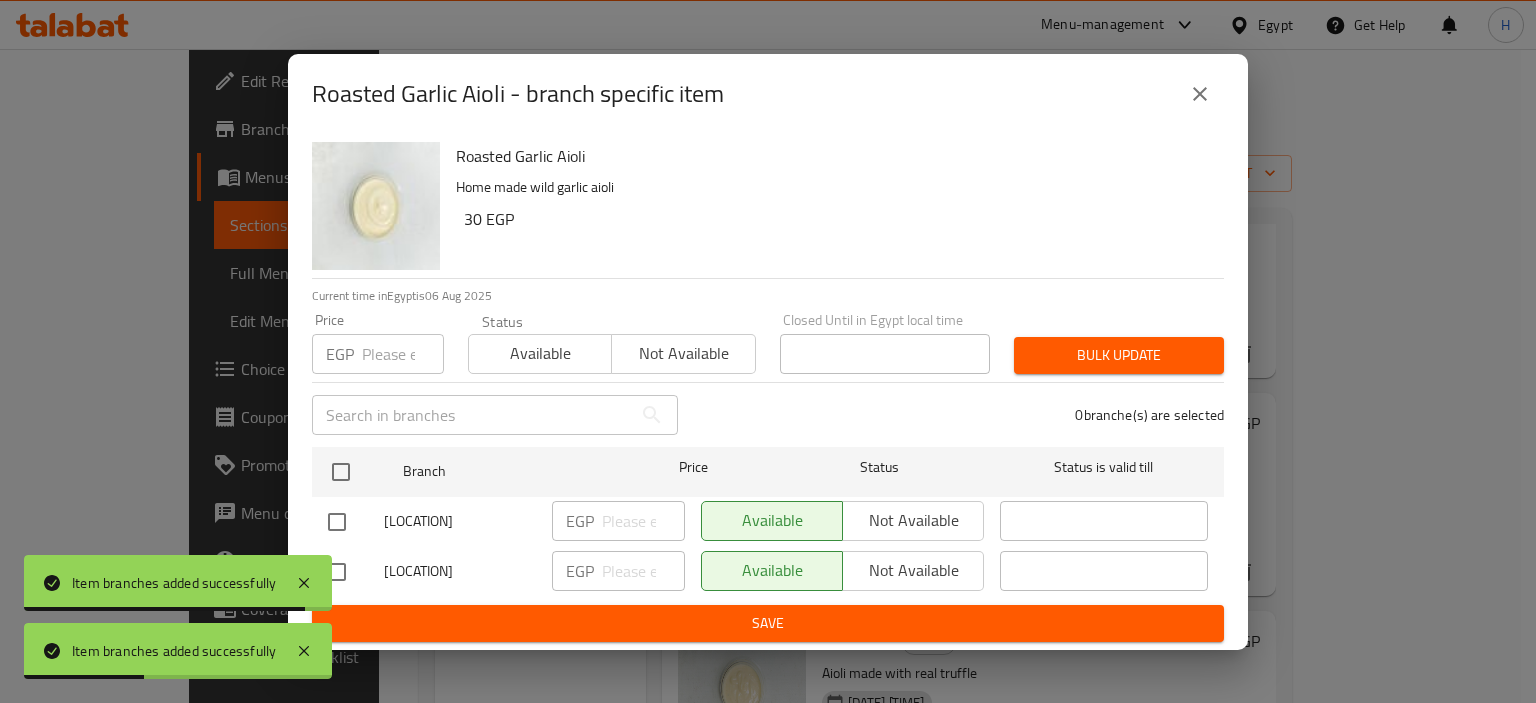 checkbox on "true" 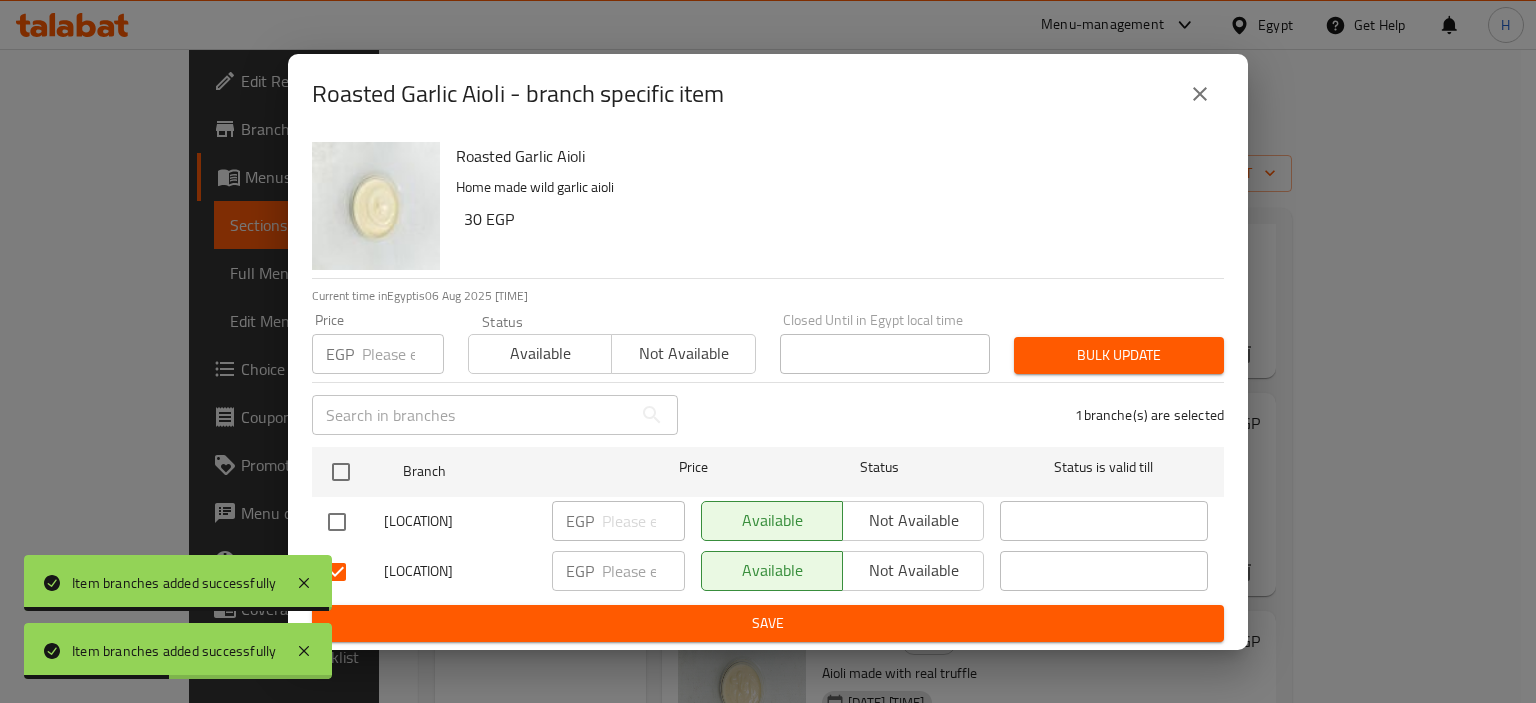 click on "Not available" at bounding box center [913, 570] 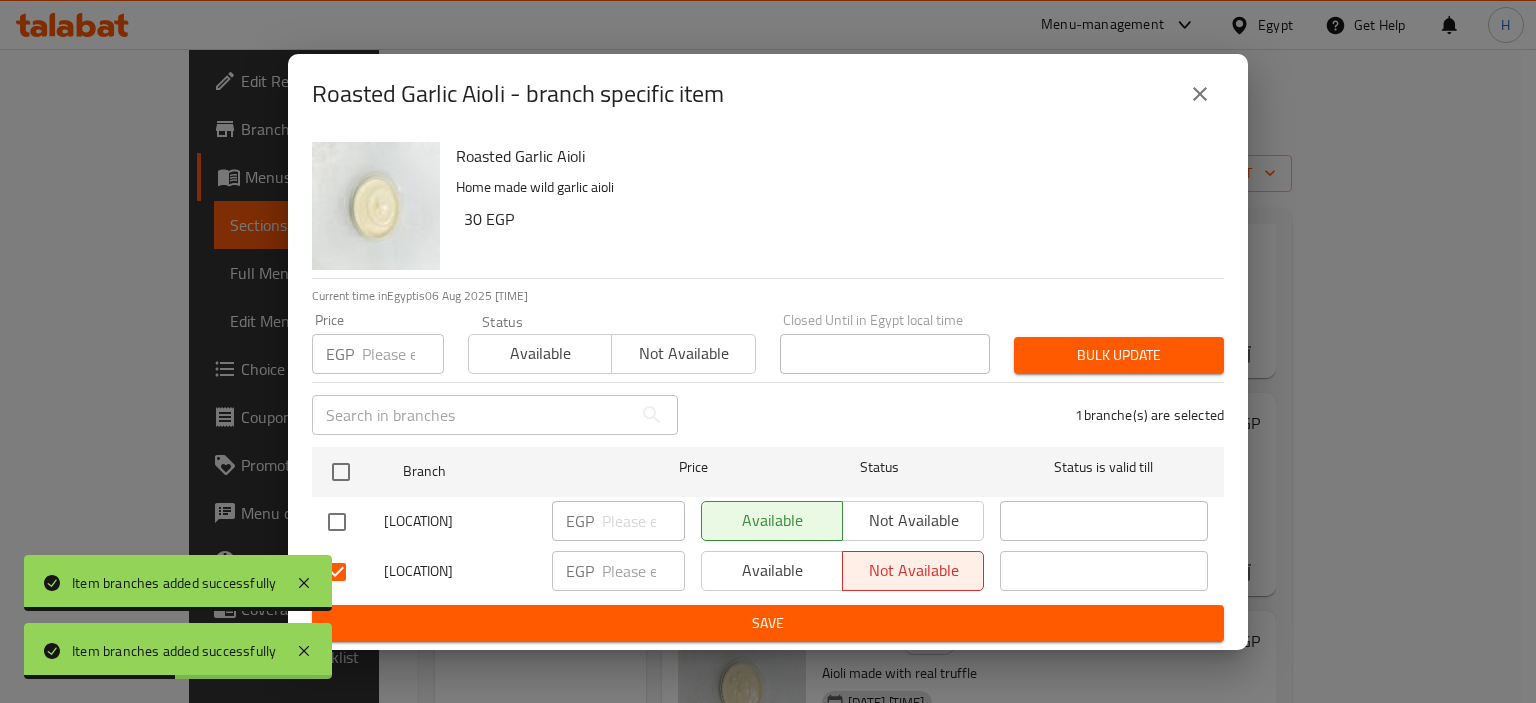 click on "Save" at bounding box center (768, 623) 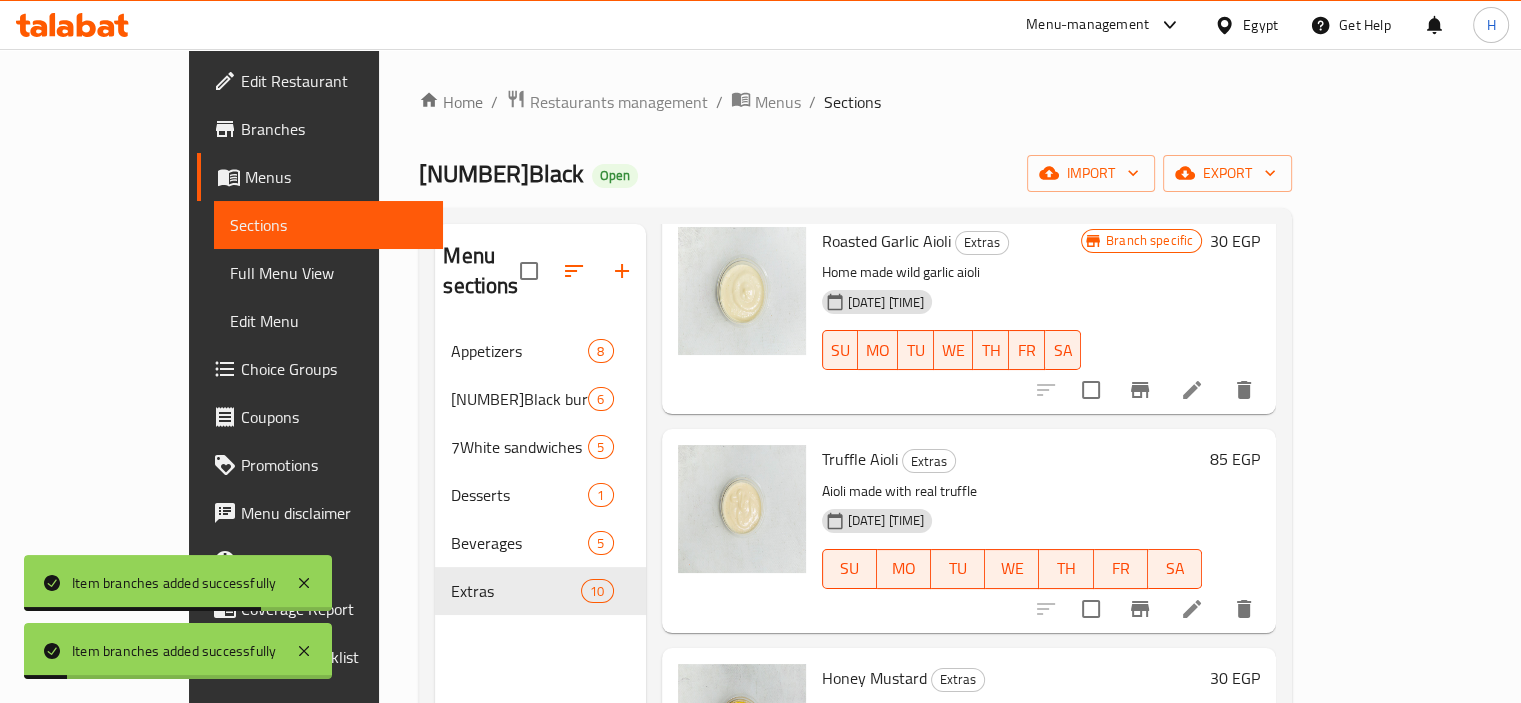 scroll, scrollTop: 1000, scrollLeft: 0, axis: vertical 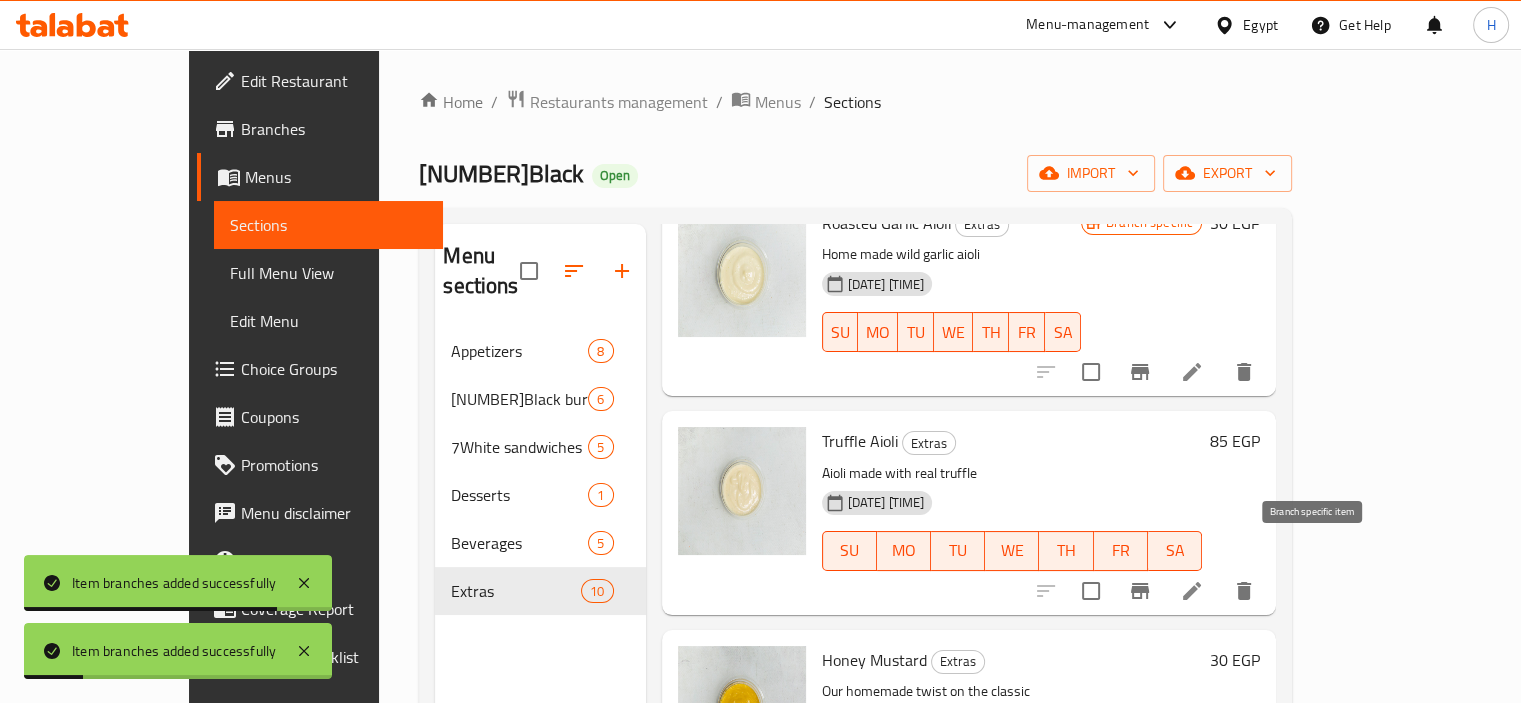 click 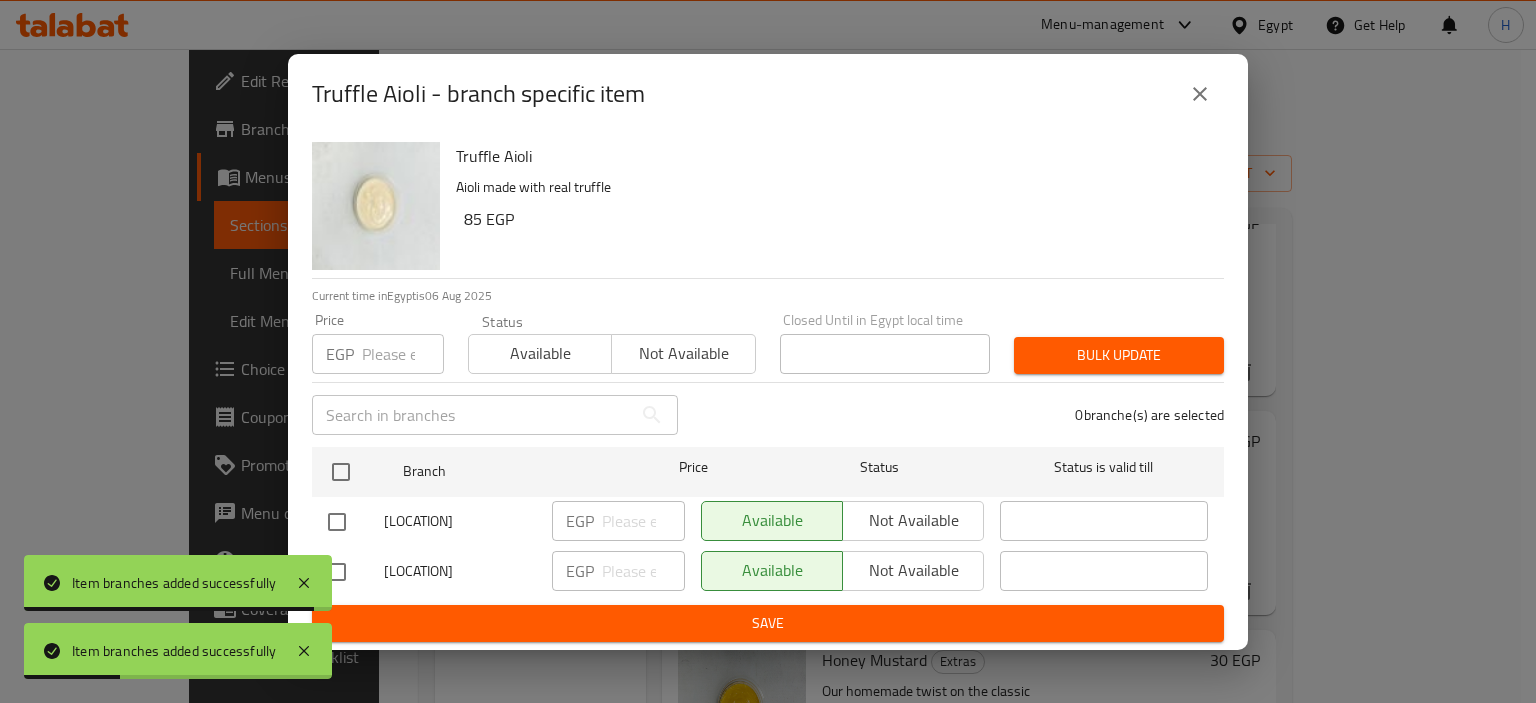 drag, startPoint x: 343, startPoint y: 583, endPoint x: 393, endPoint y: 590, distance: 50.48762 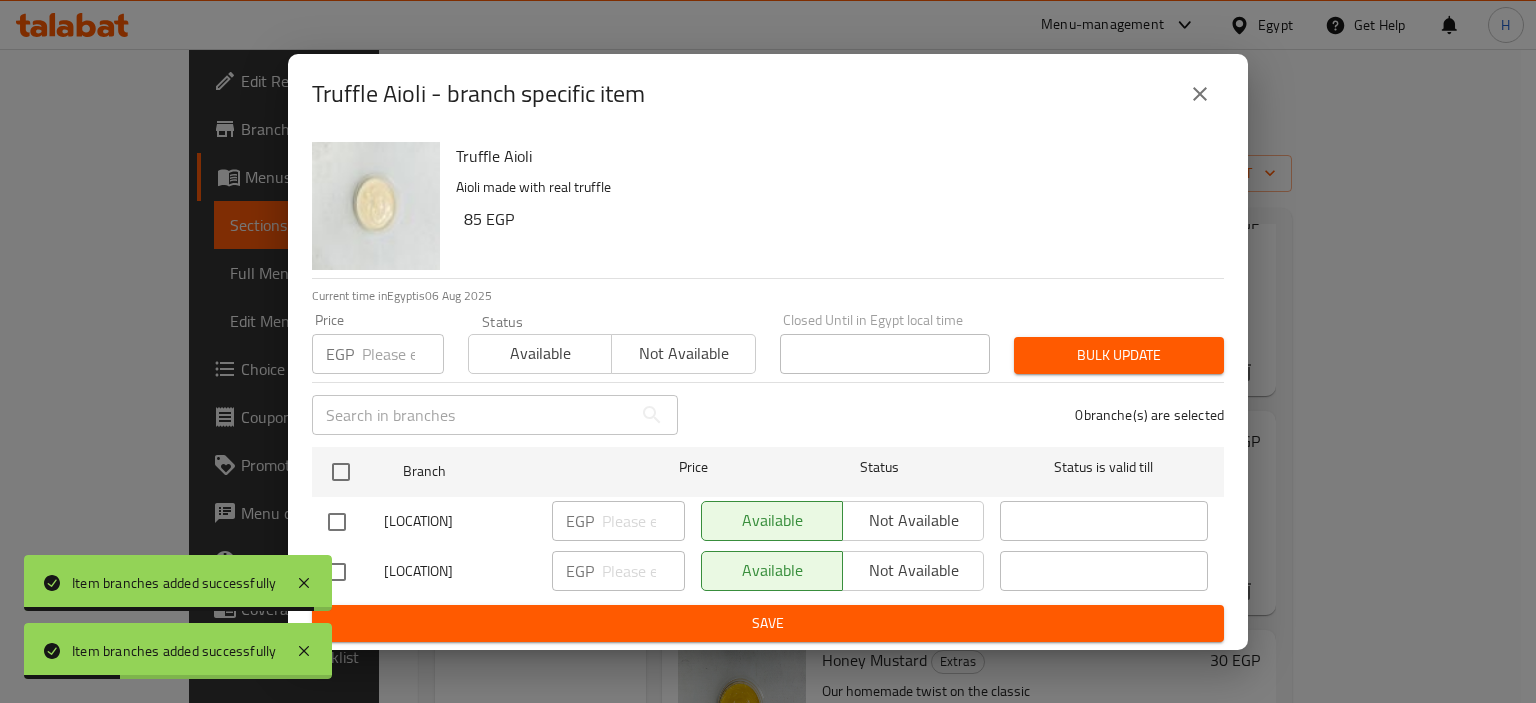 click at bounding box center (337, 572) 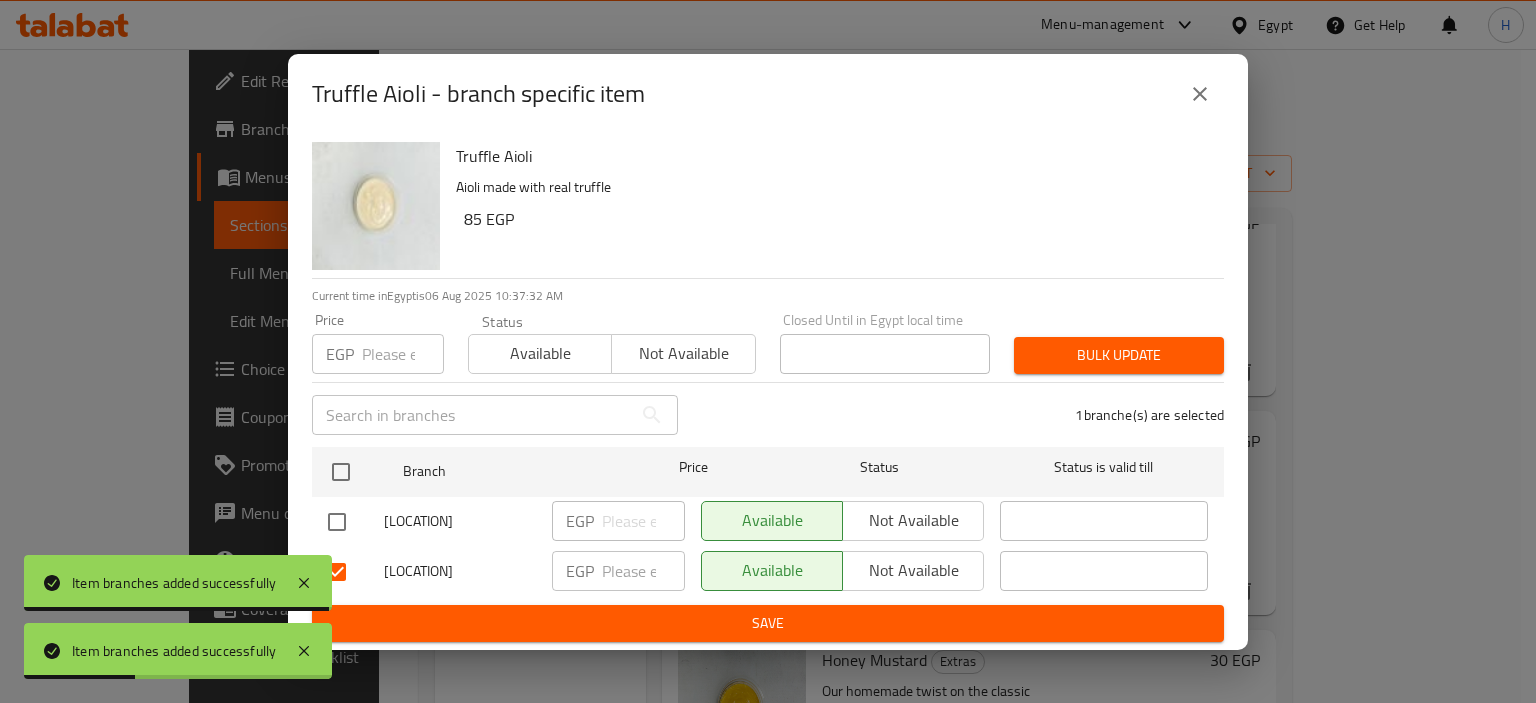 click on "Not available" at bounding box center (913, 570) 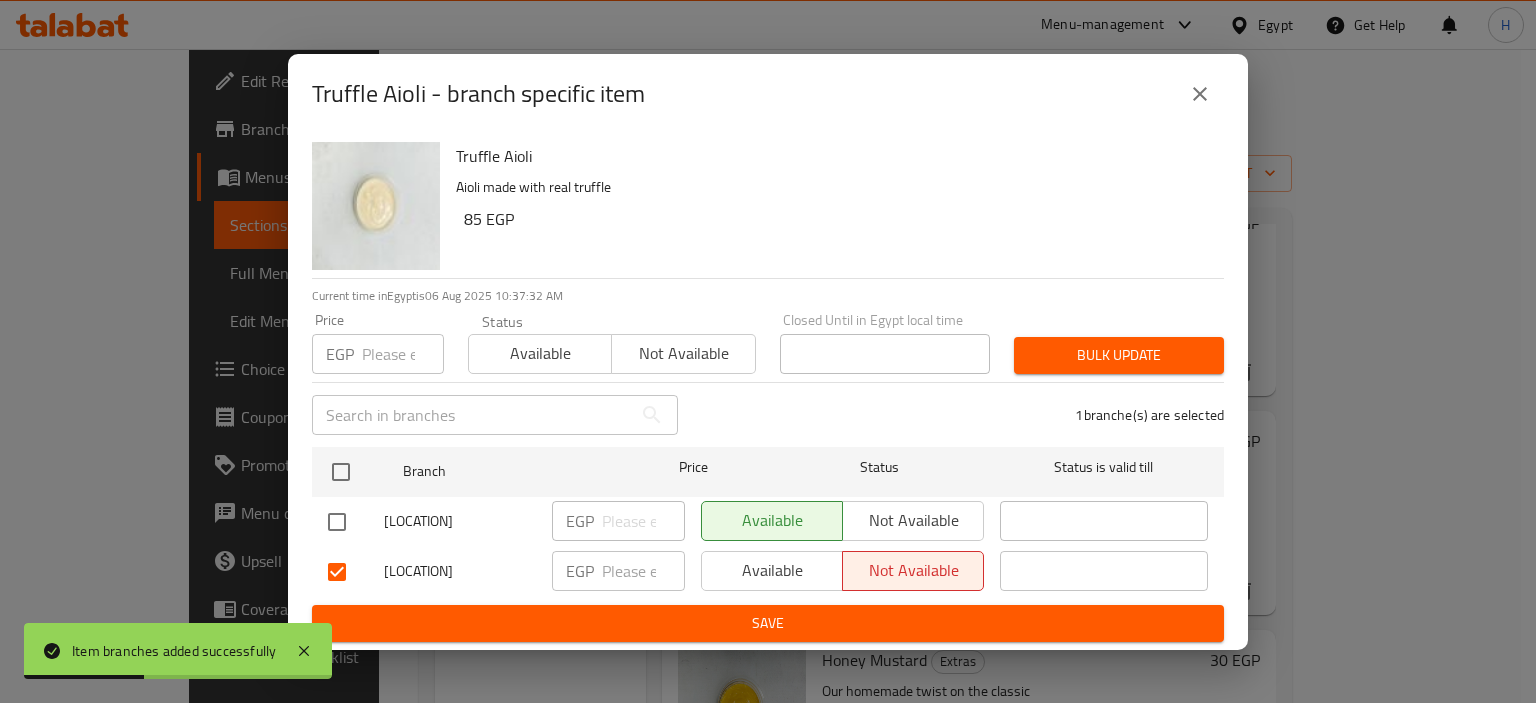 click on "Save" at bounding box center (768, 623) 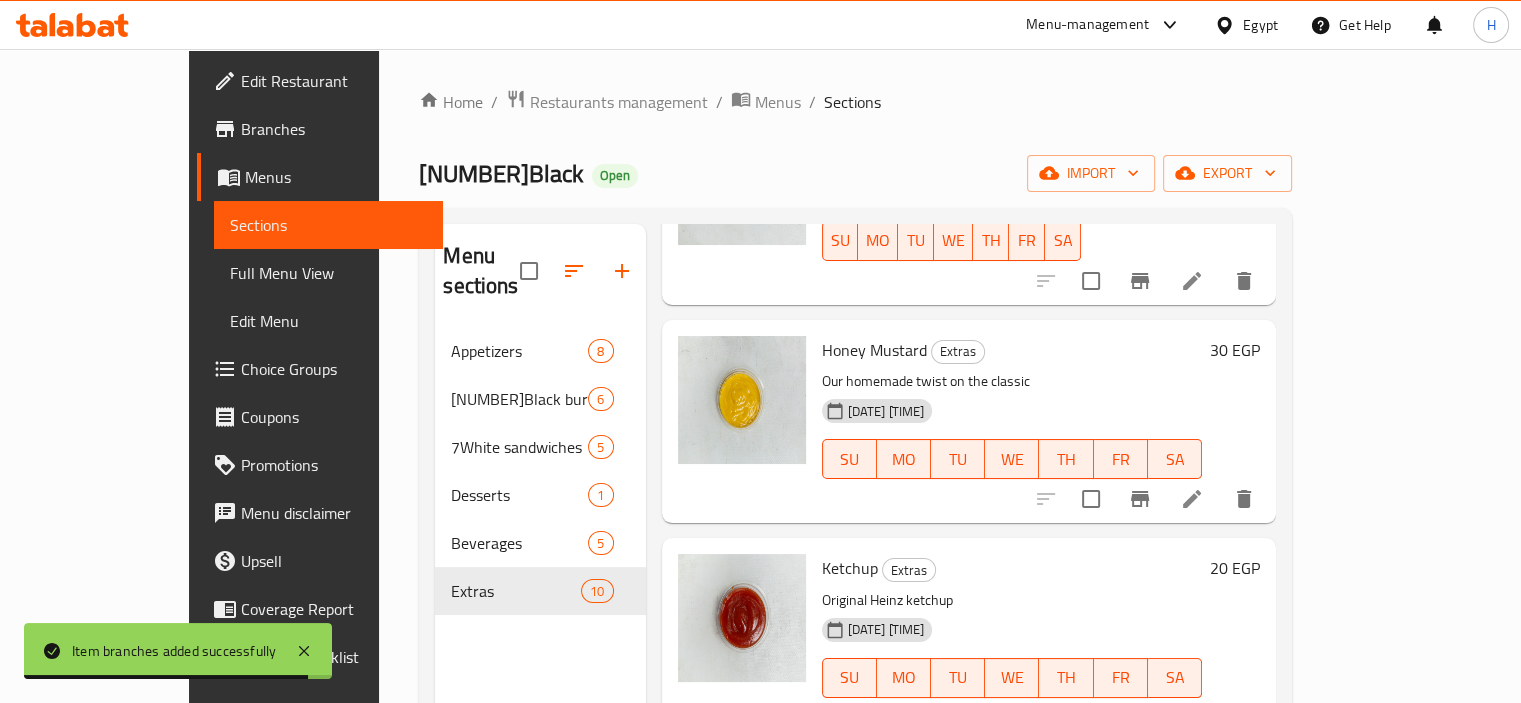 scroll, scrollTop: 1400, scrollLeft: 0, axis: vertical 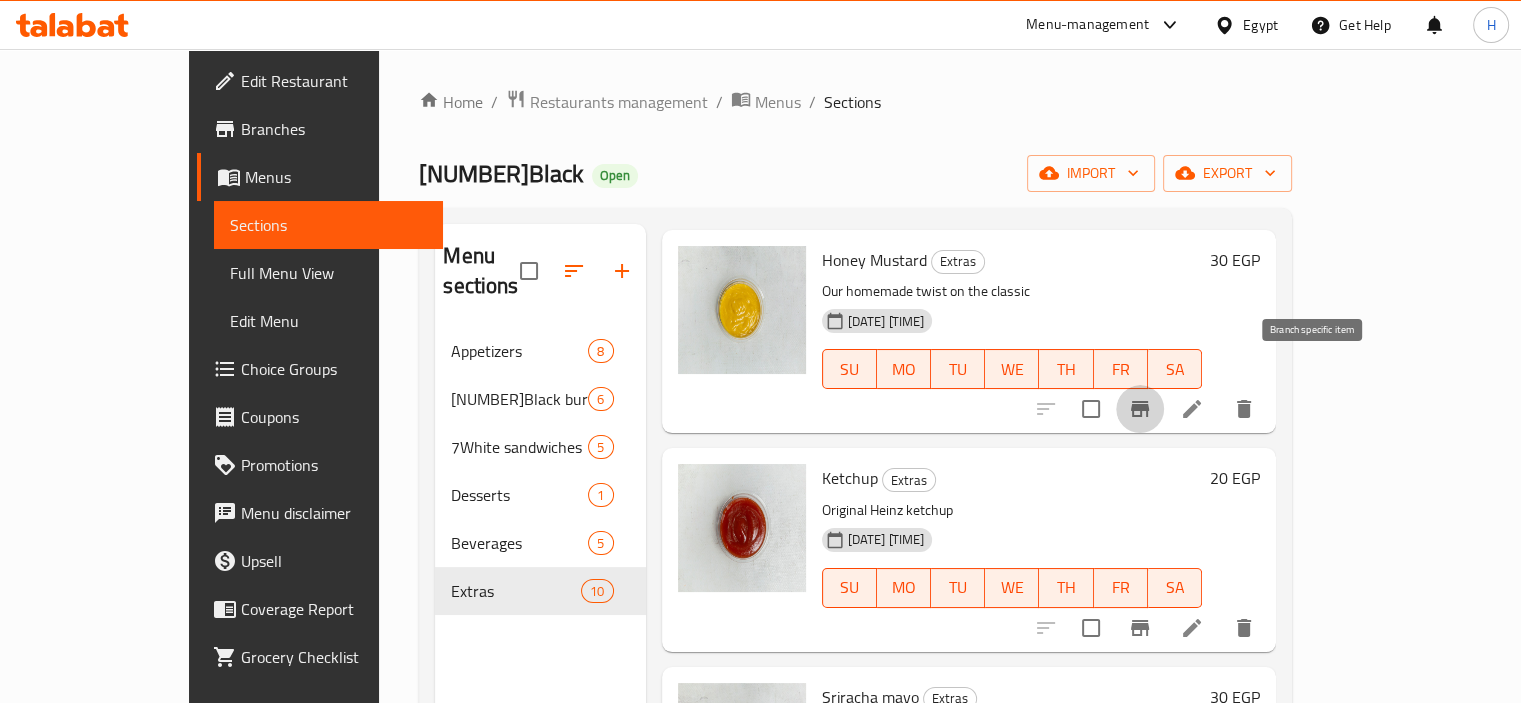 click 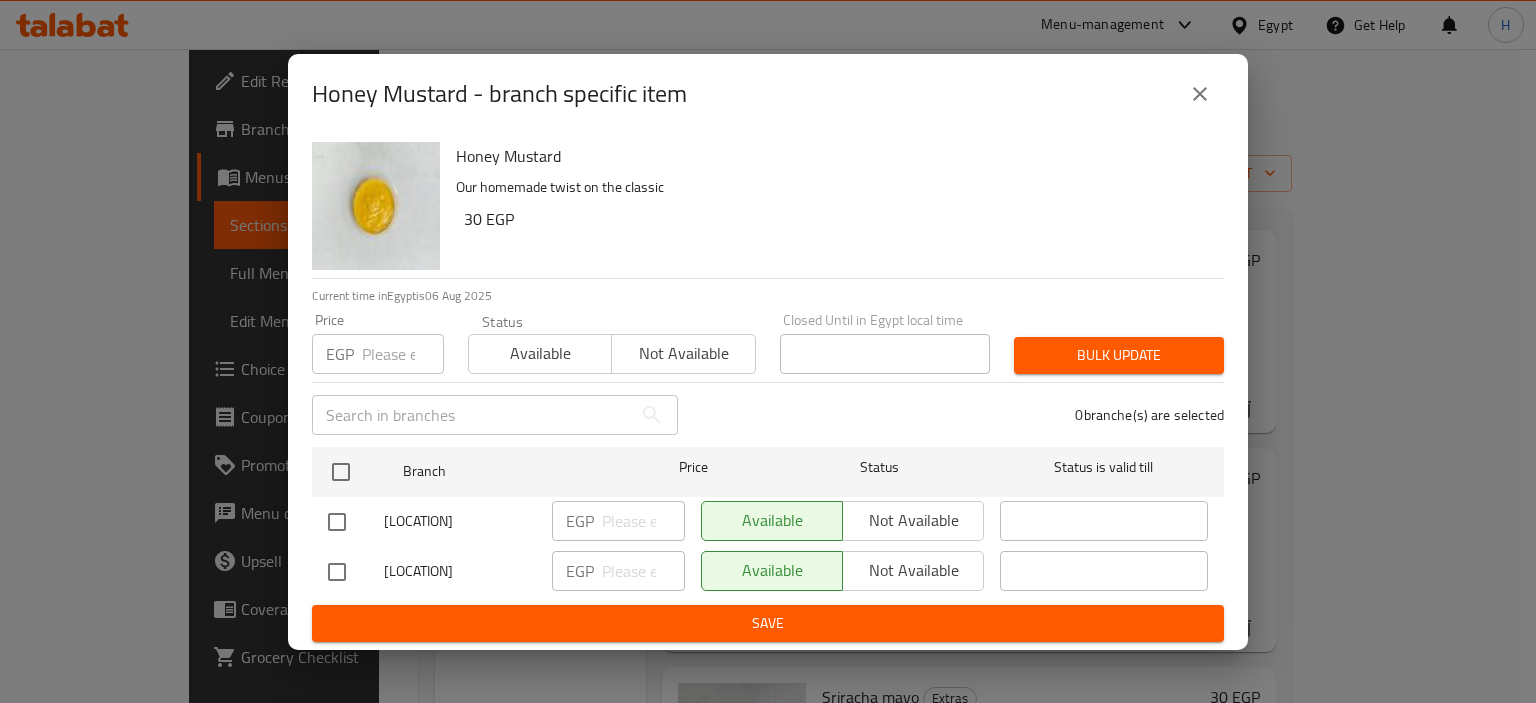 click at bounding box center [337, 572] 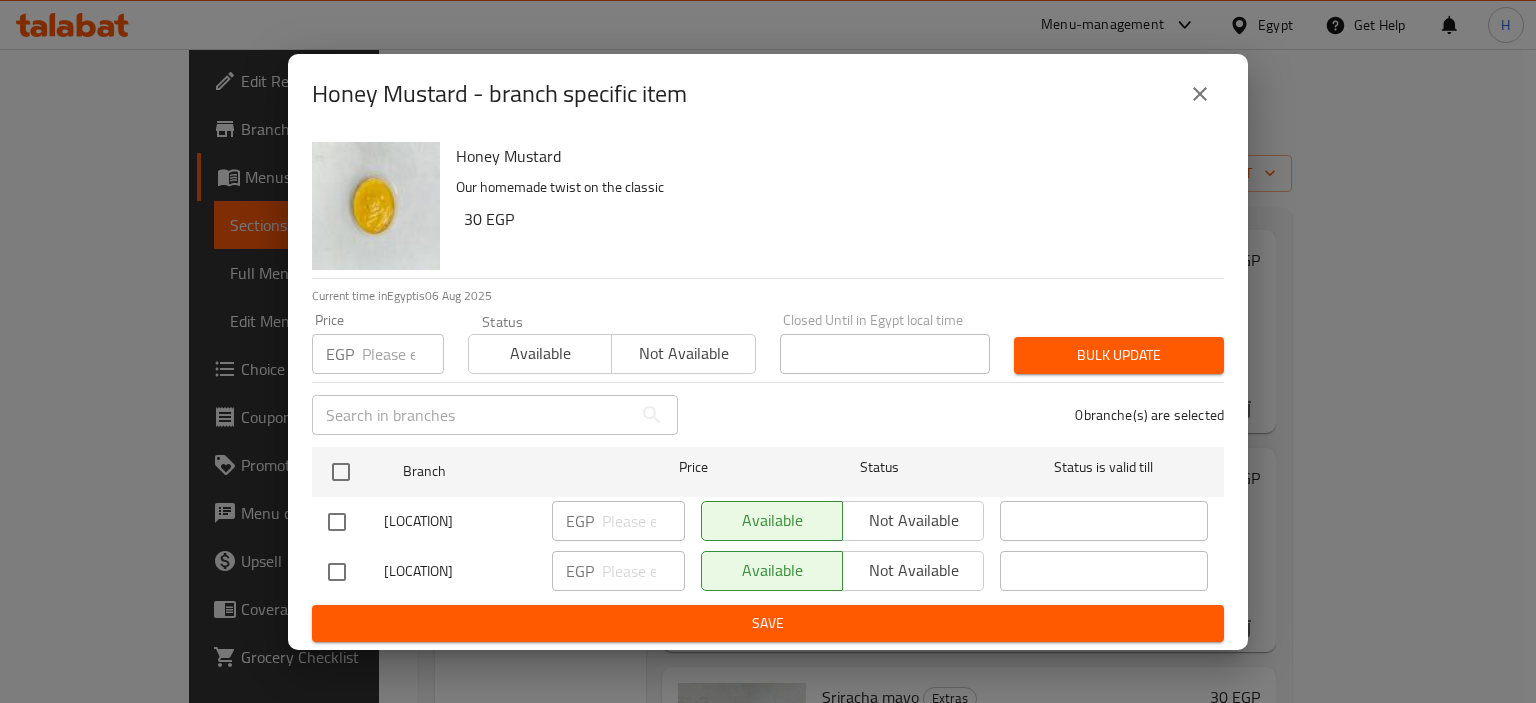 checkbox on "true" 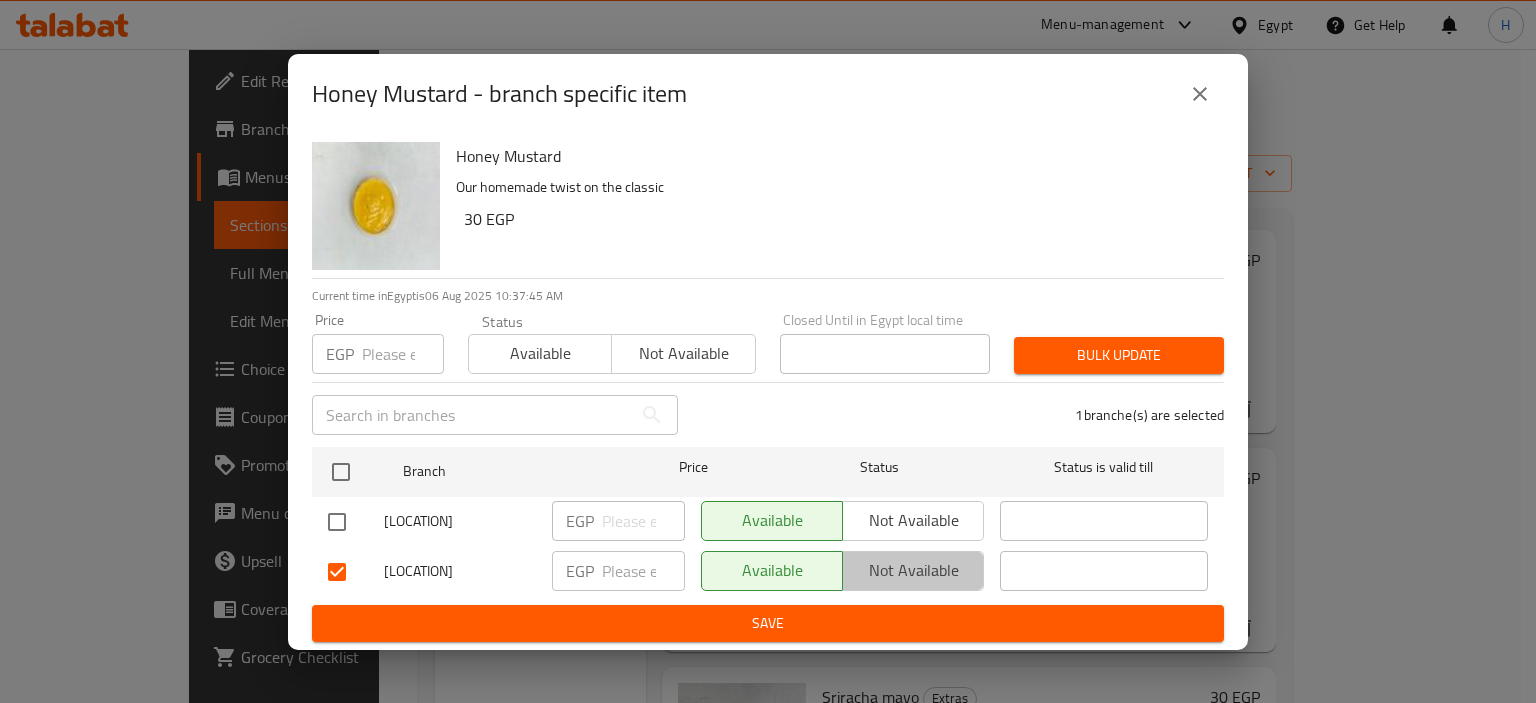 click on "Not available" at bounding box center (913, 570) 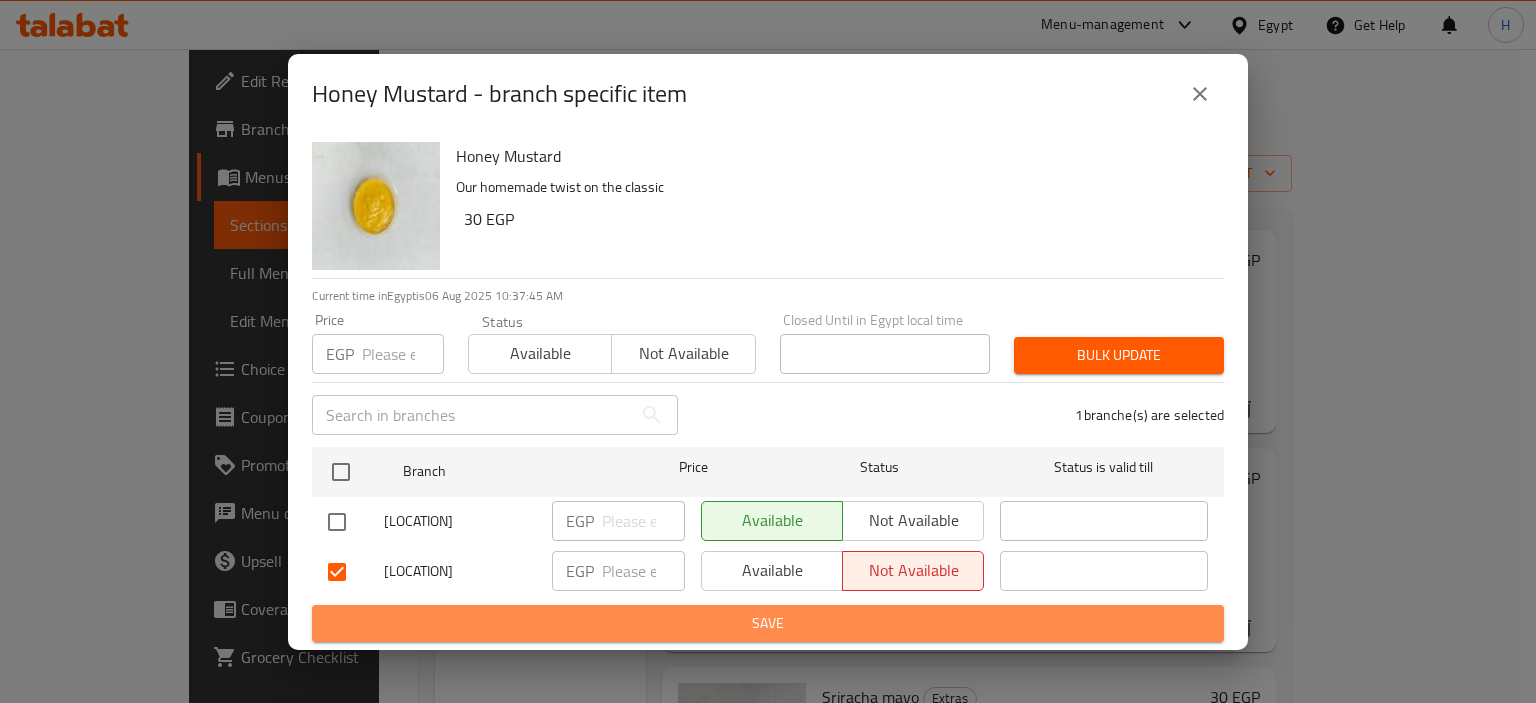 click on "Save" at bounding box center (768, 623) 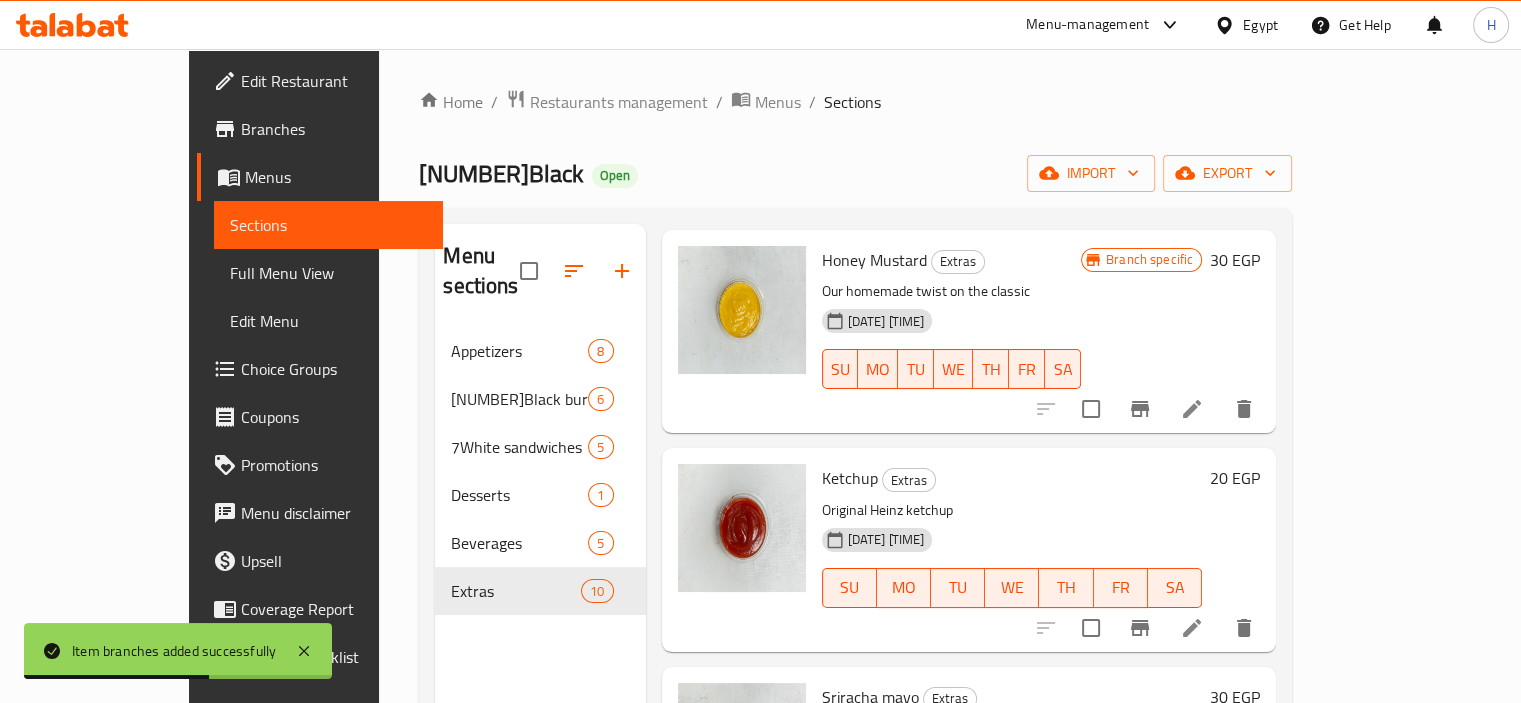 click at bounding box center (1140, 628) 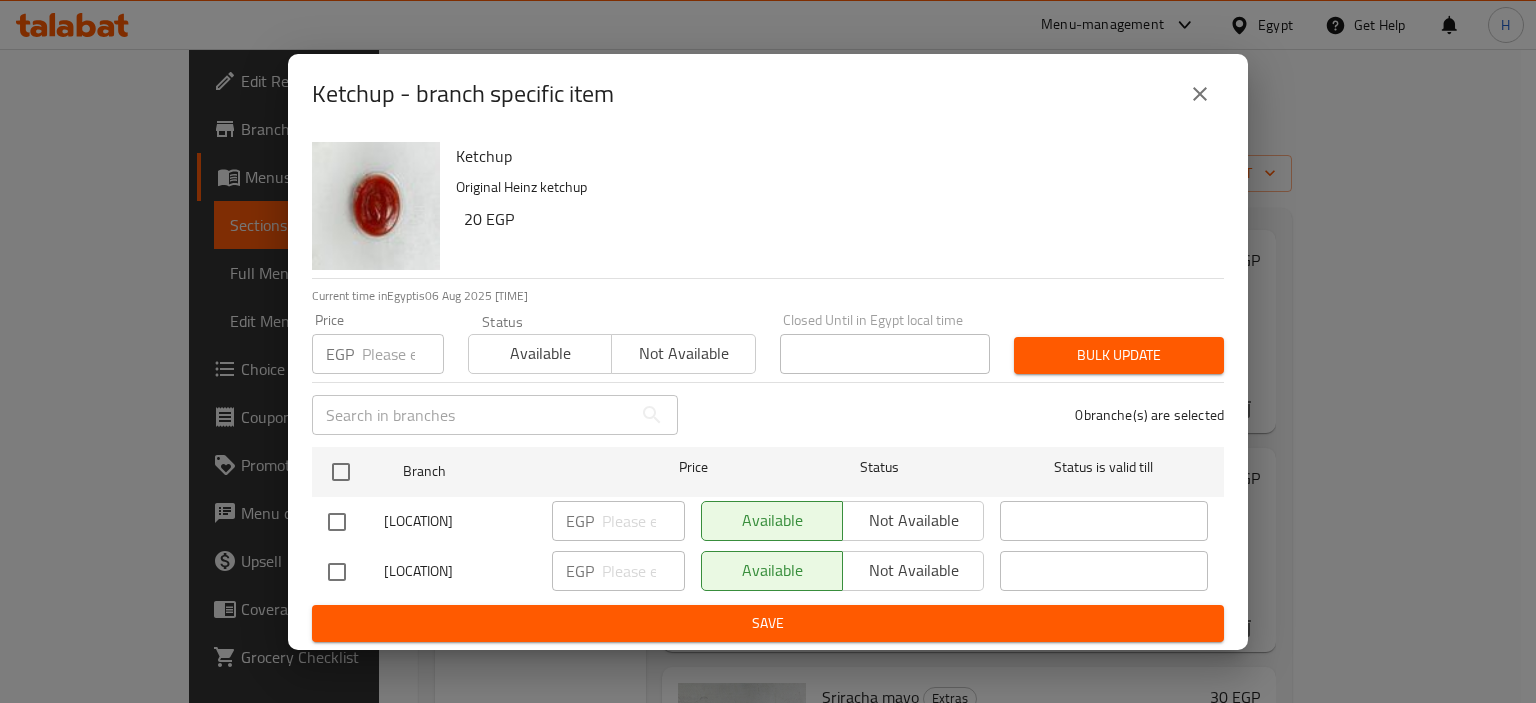 click at bounding box center (337, 572) 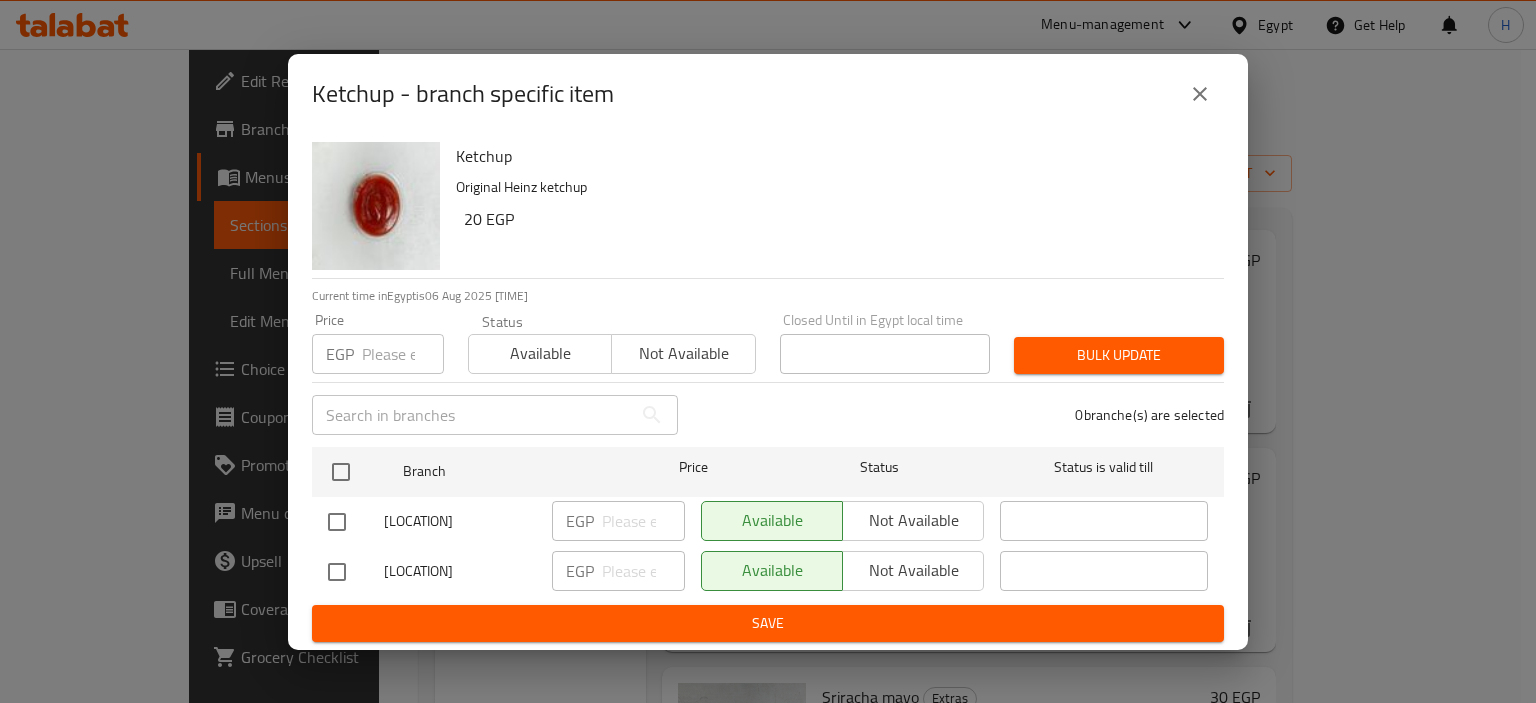 checkbox on "true" 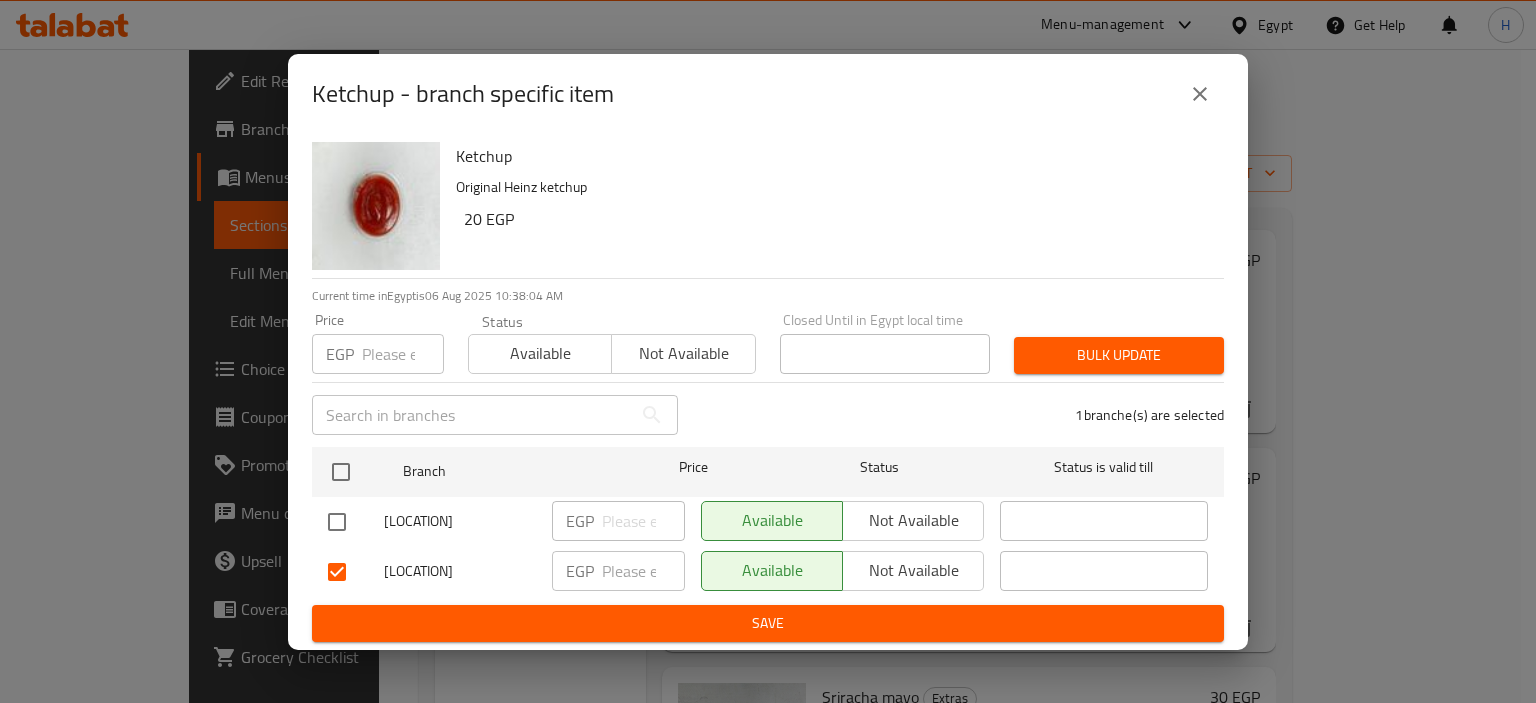 click on "Not available" at bounding box center (913, 570) 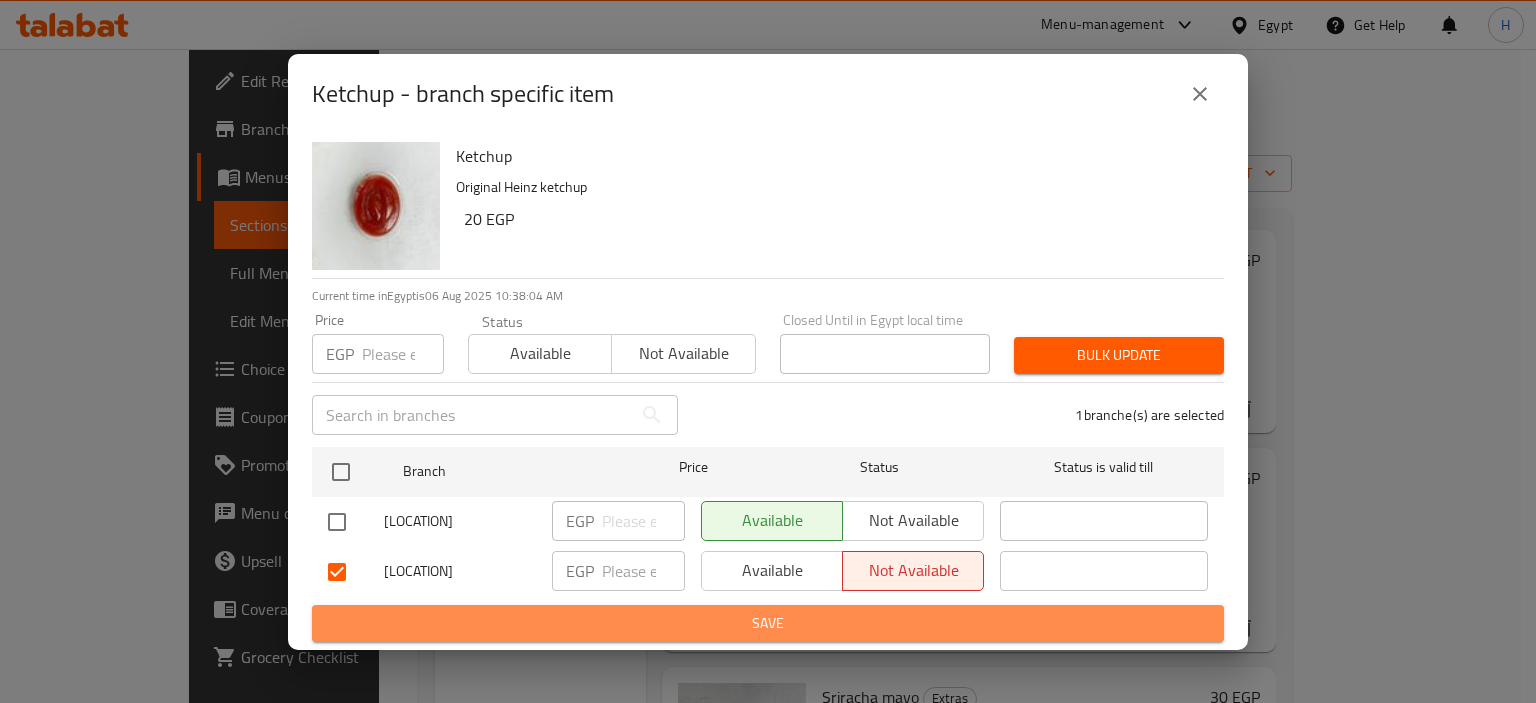 click on "Save" at bounding box center (768, 623) 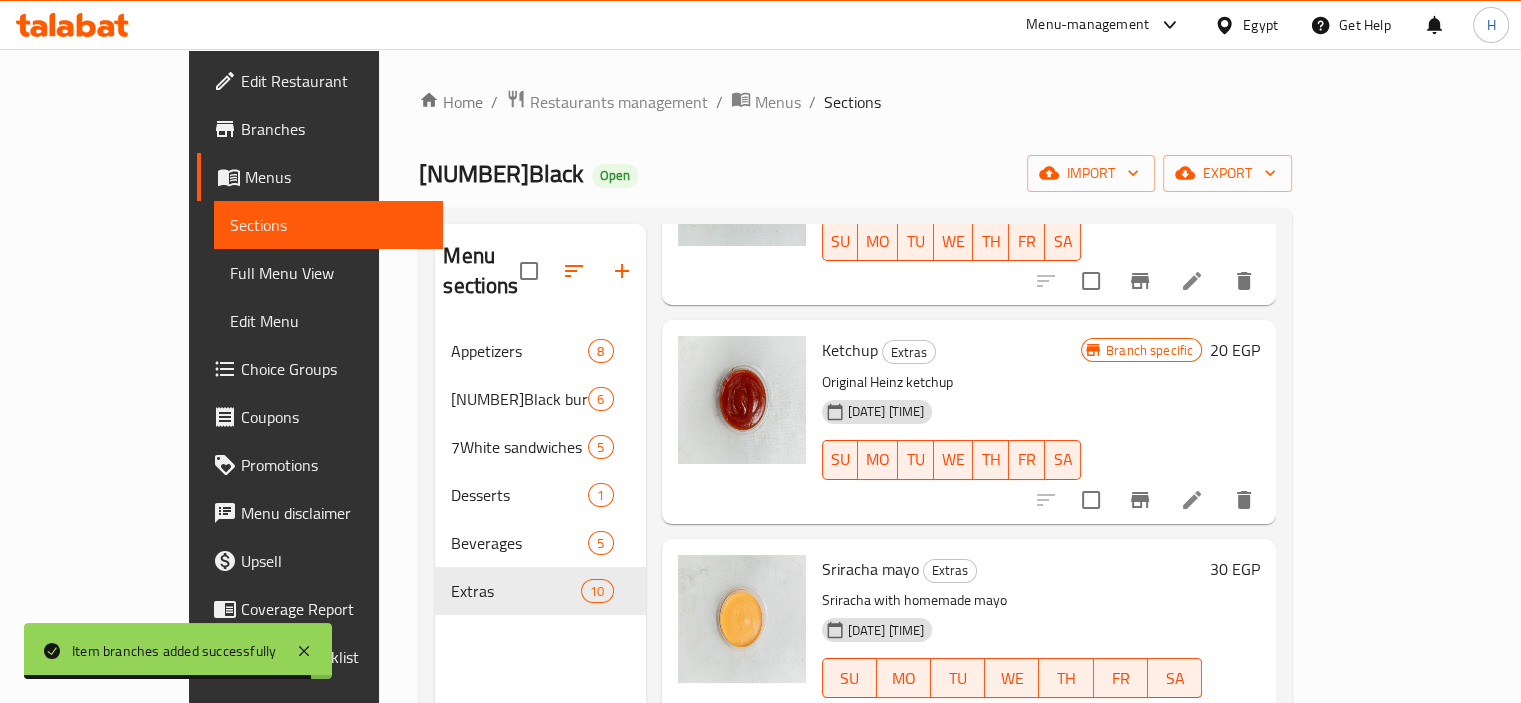 scroll, scrollTop: 1531, scrollLeft: 0, axis: vertical 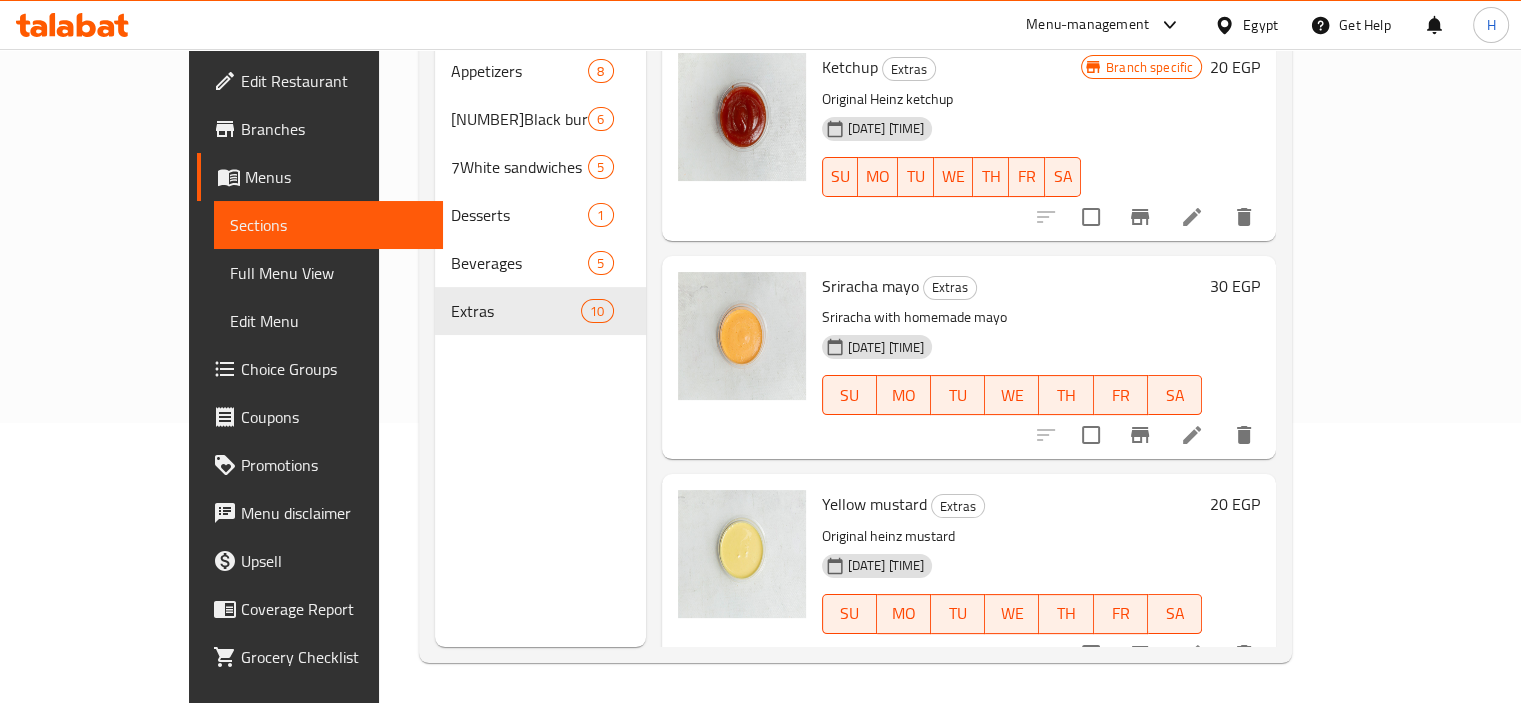 click 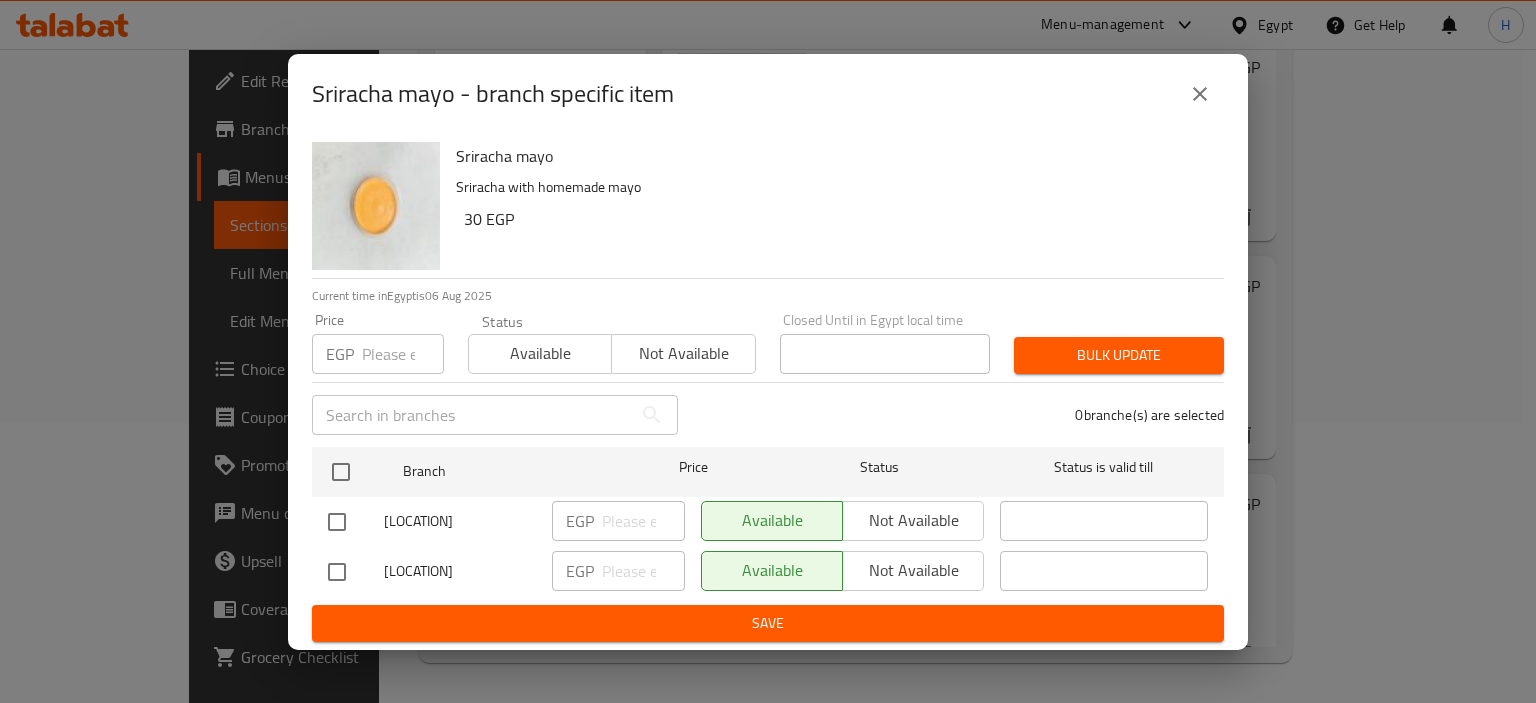 click at bounding box center [337, 572] 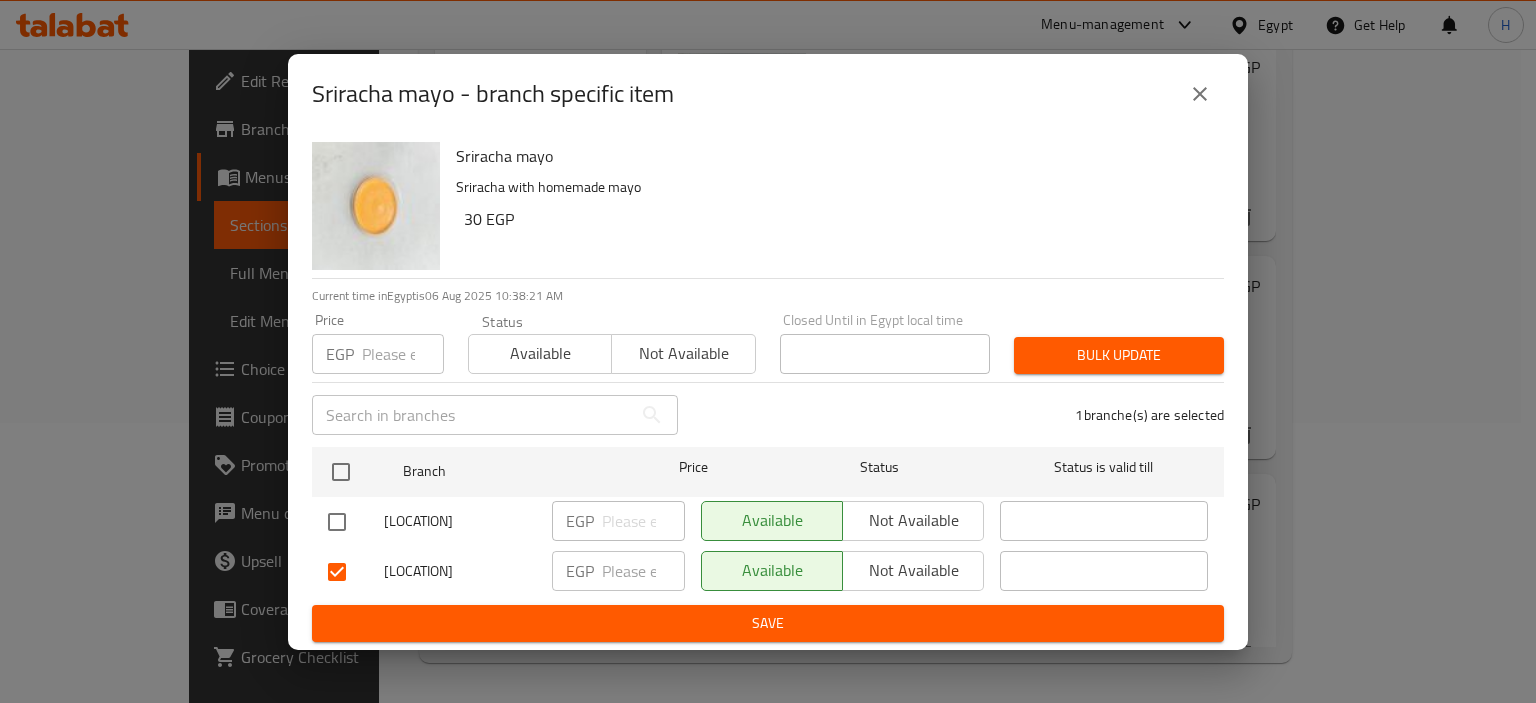 click at bounding box center (337, 572) 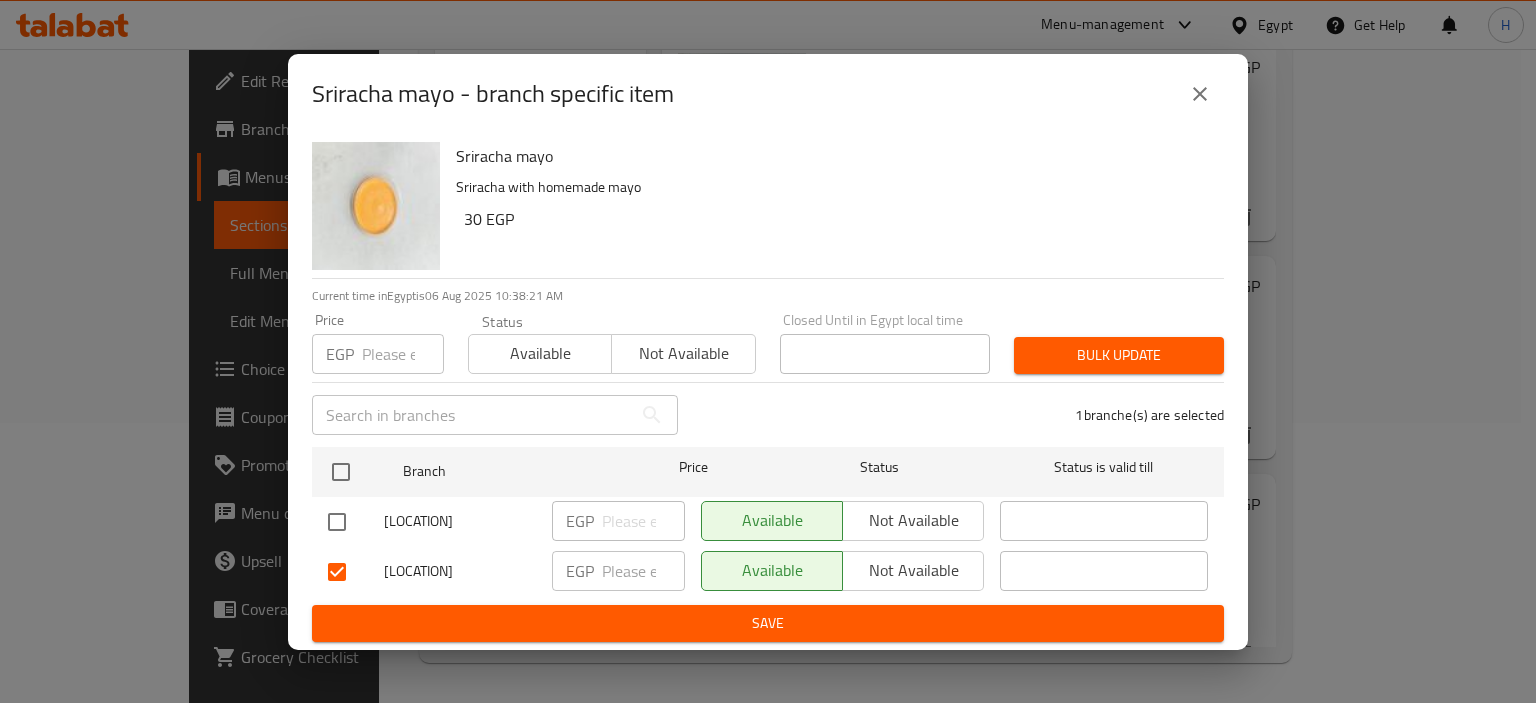 checkbox on "false" 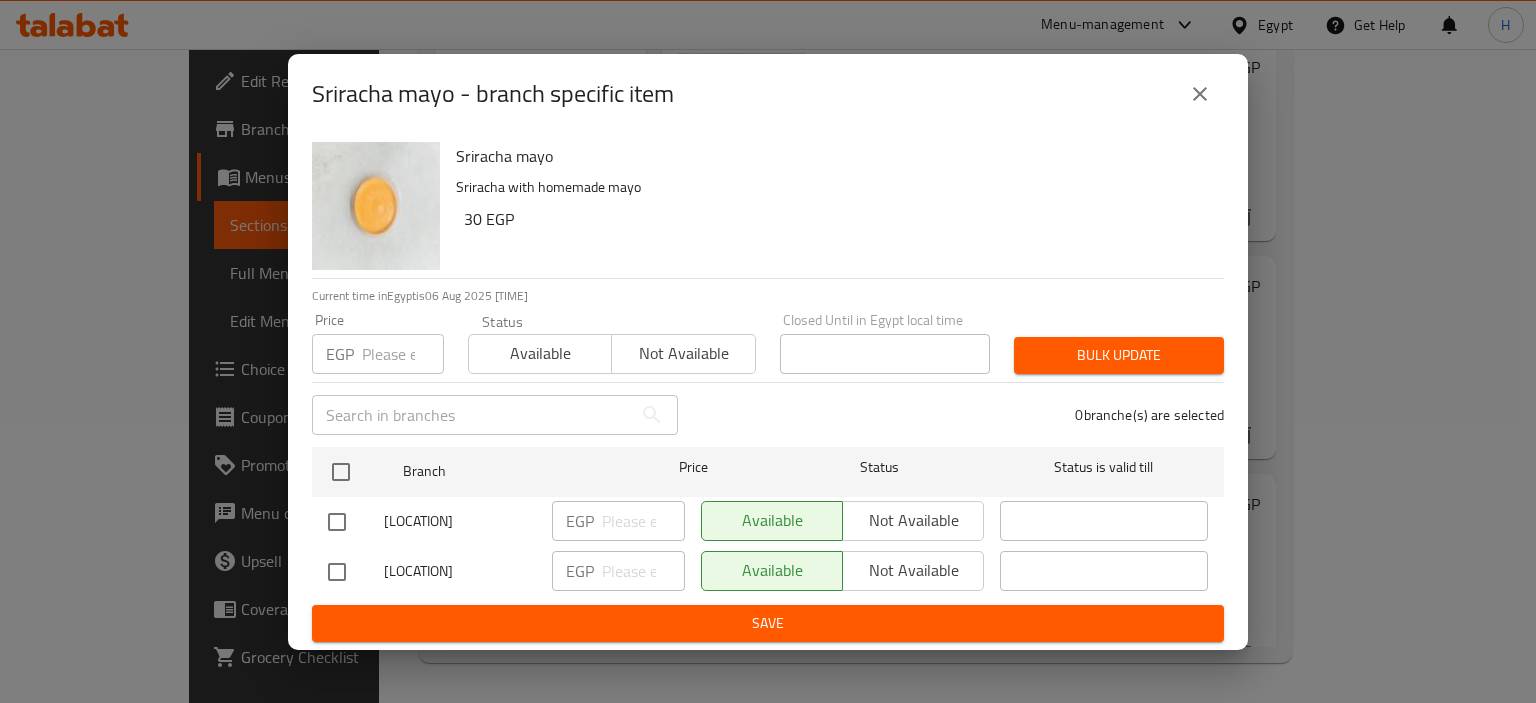 click at bounding box center (337, 522) 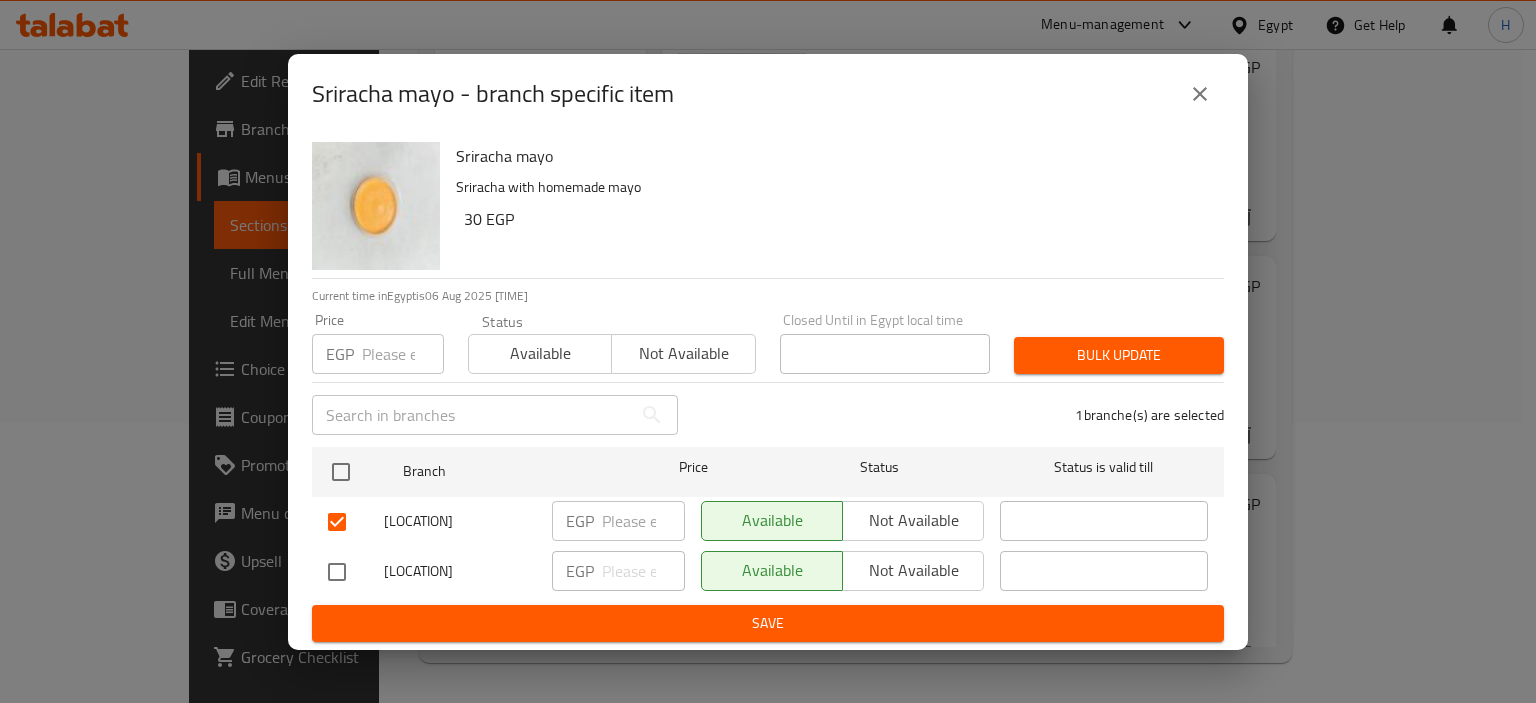 click on "Not available" at bounding box center [913, 520] 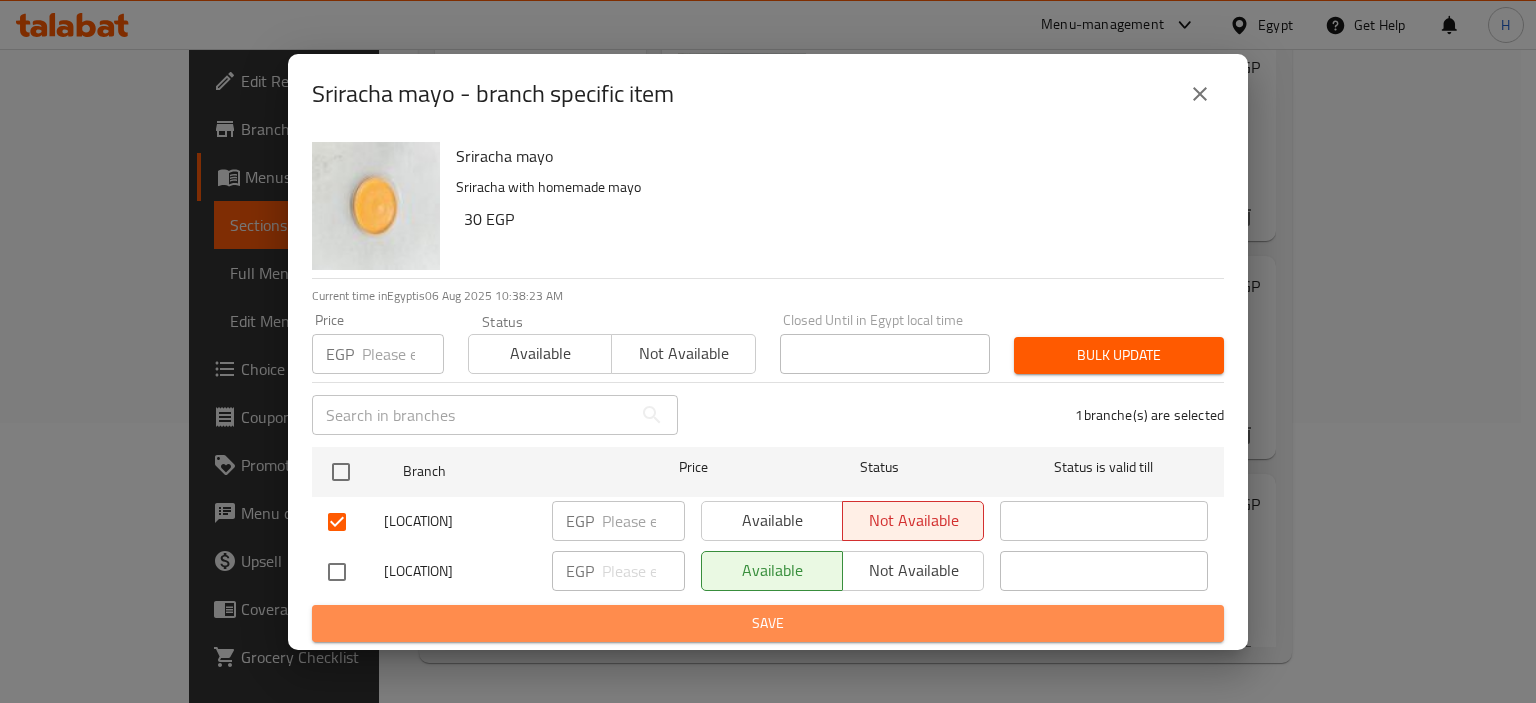 click on "Save" at bounding box center [768, 623] 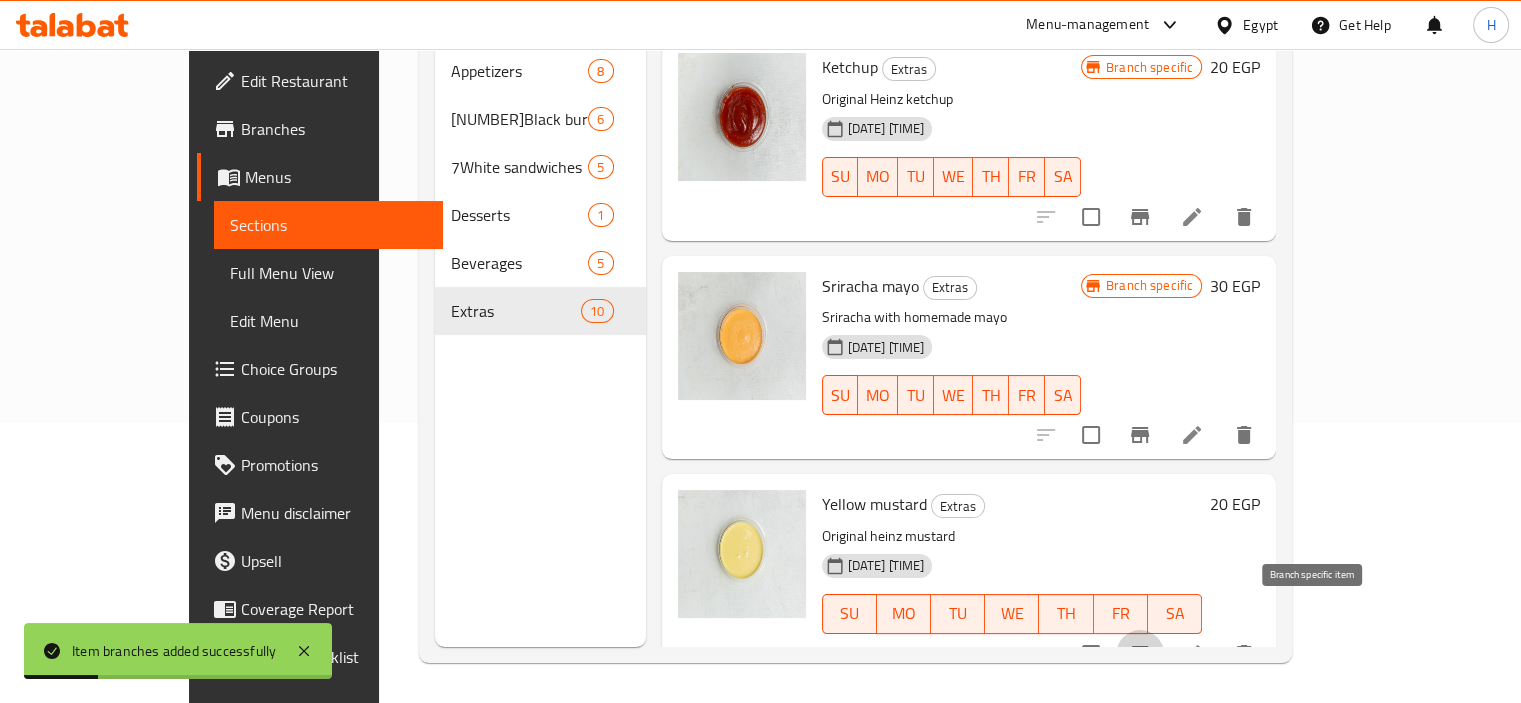 click at bounding box center [1140, 654] 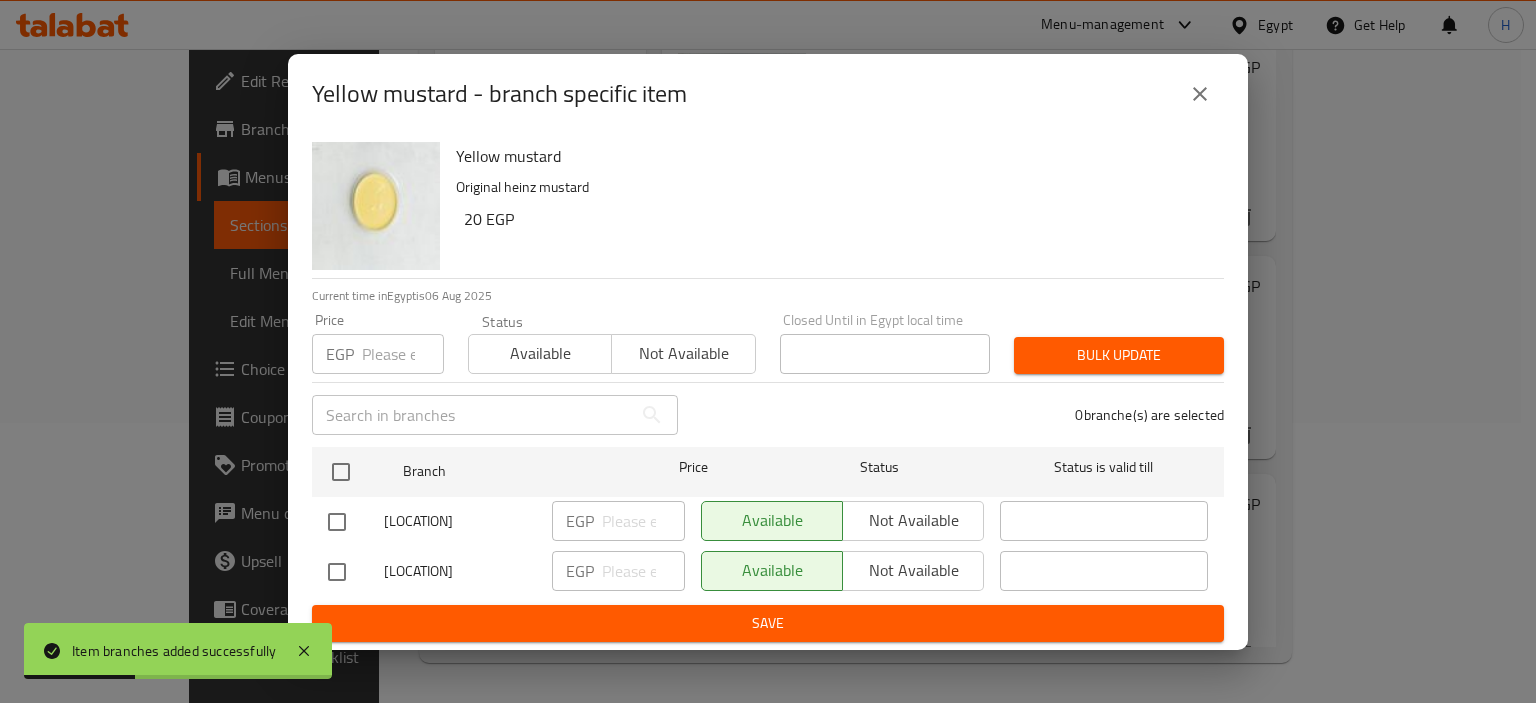 click at bounding box center (337, 572) 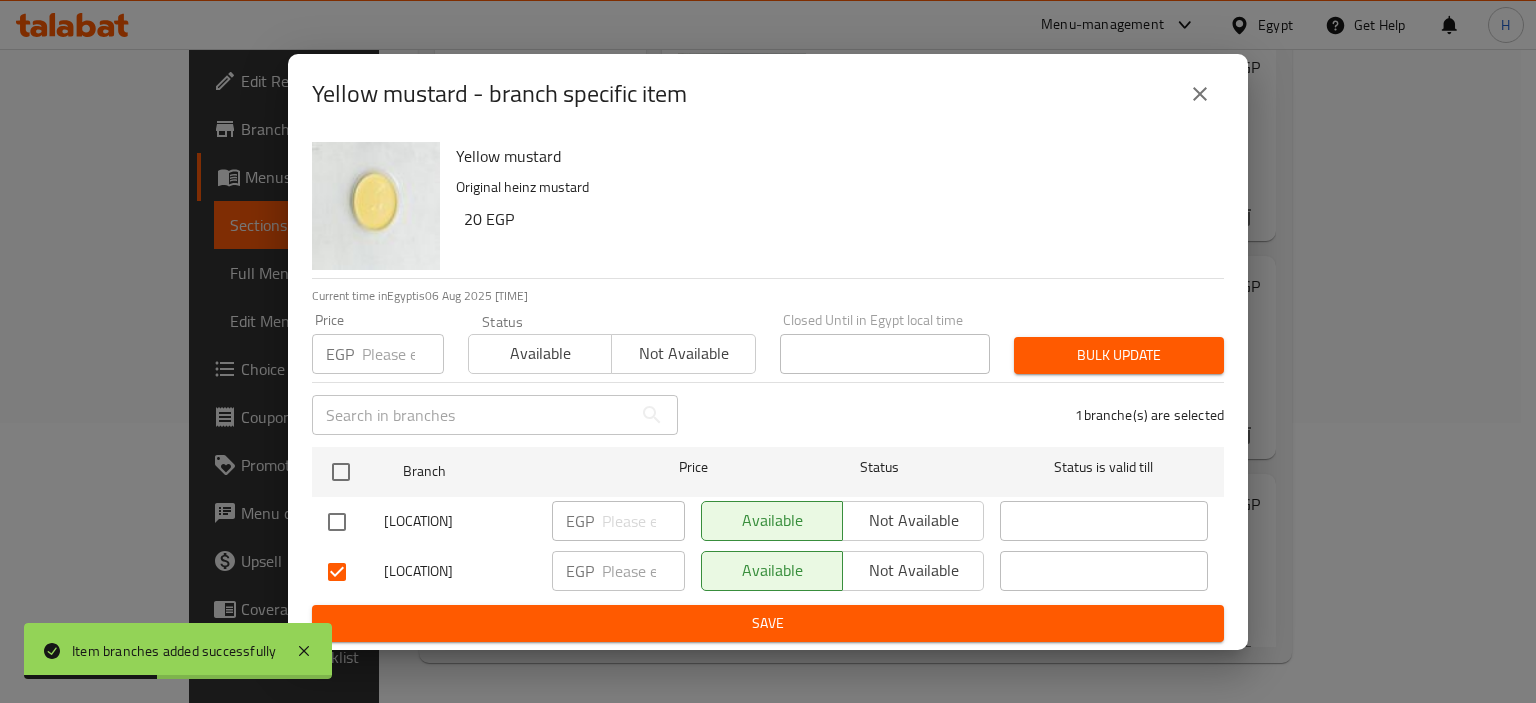 click on "Not available" at bounding box center (913, 570) 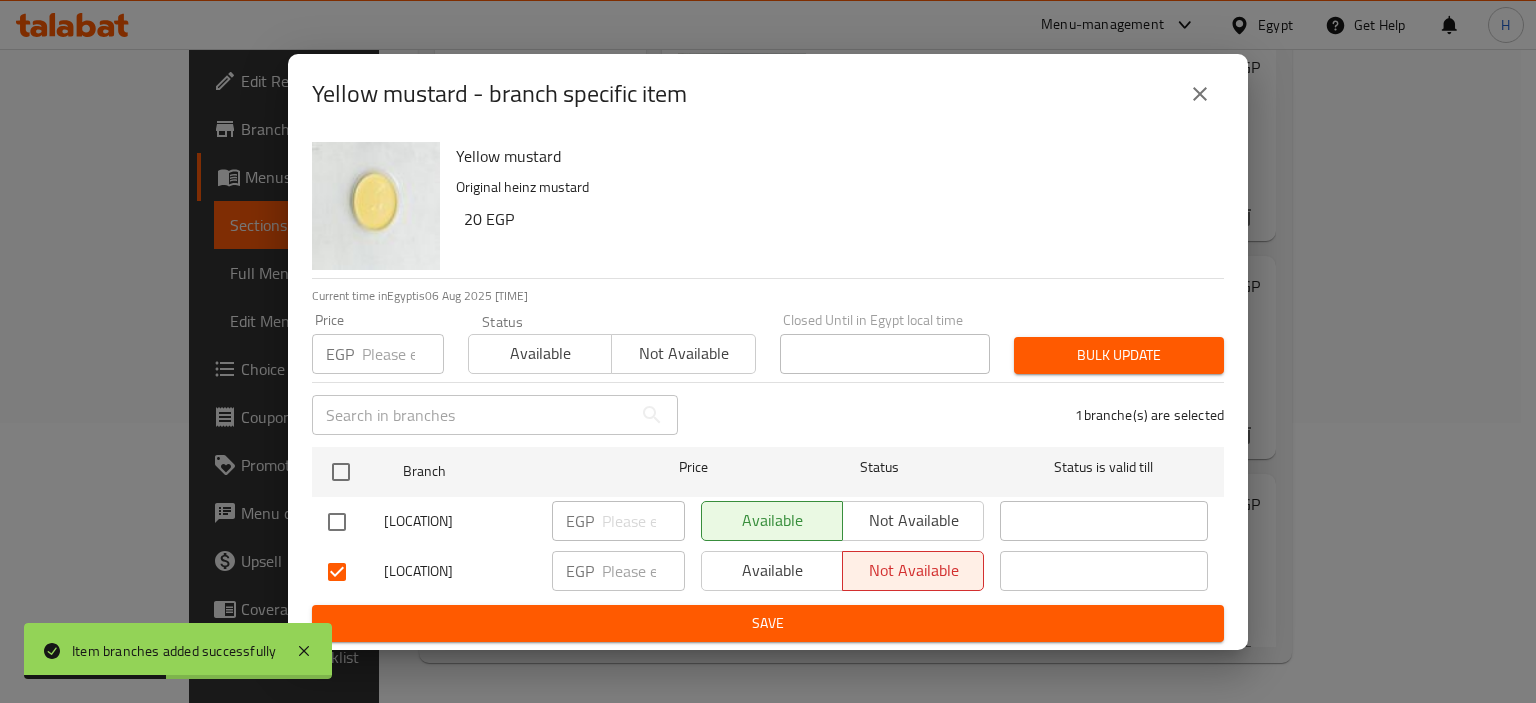 click on "Available Not available" at bounding box center [842, 572] 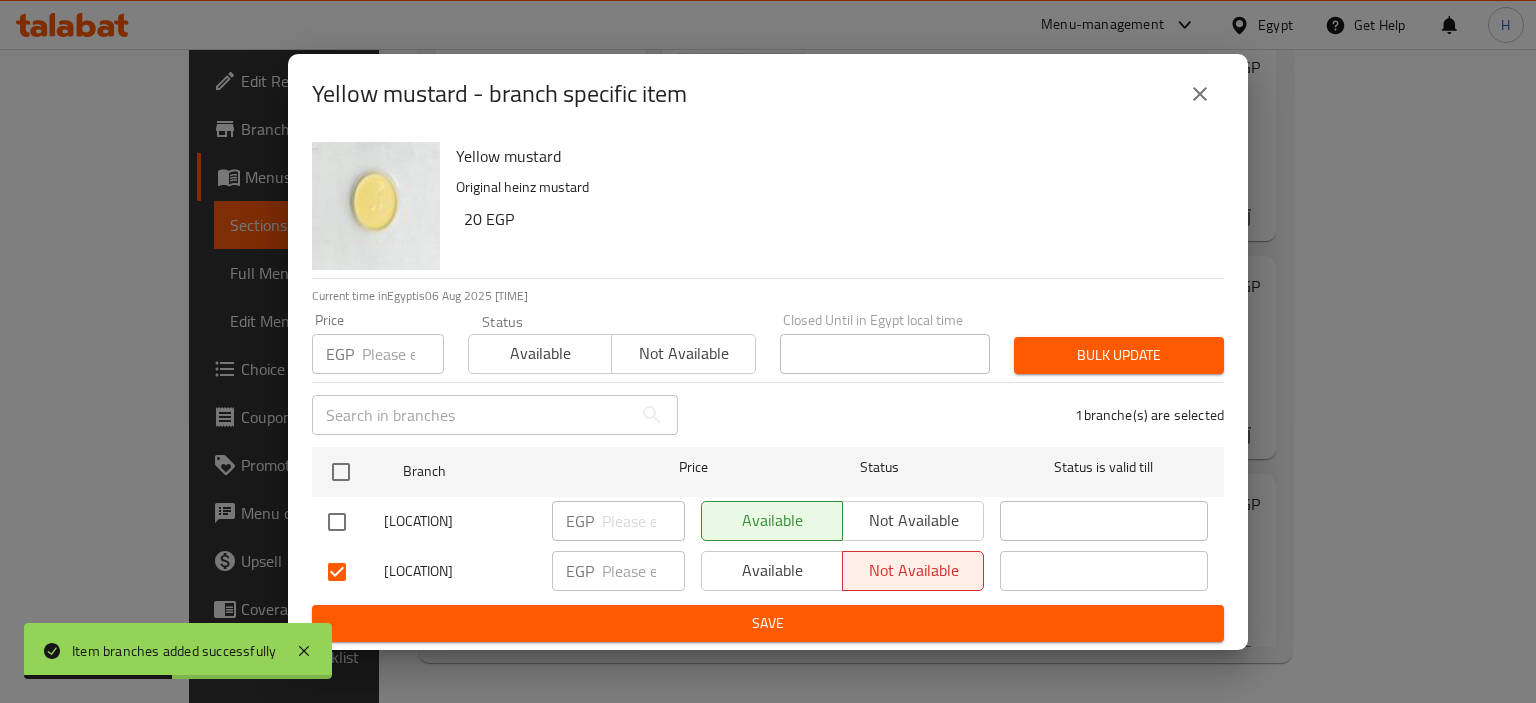 click on "Save" at bounding box center [768, 623] 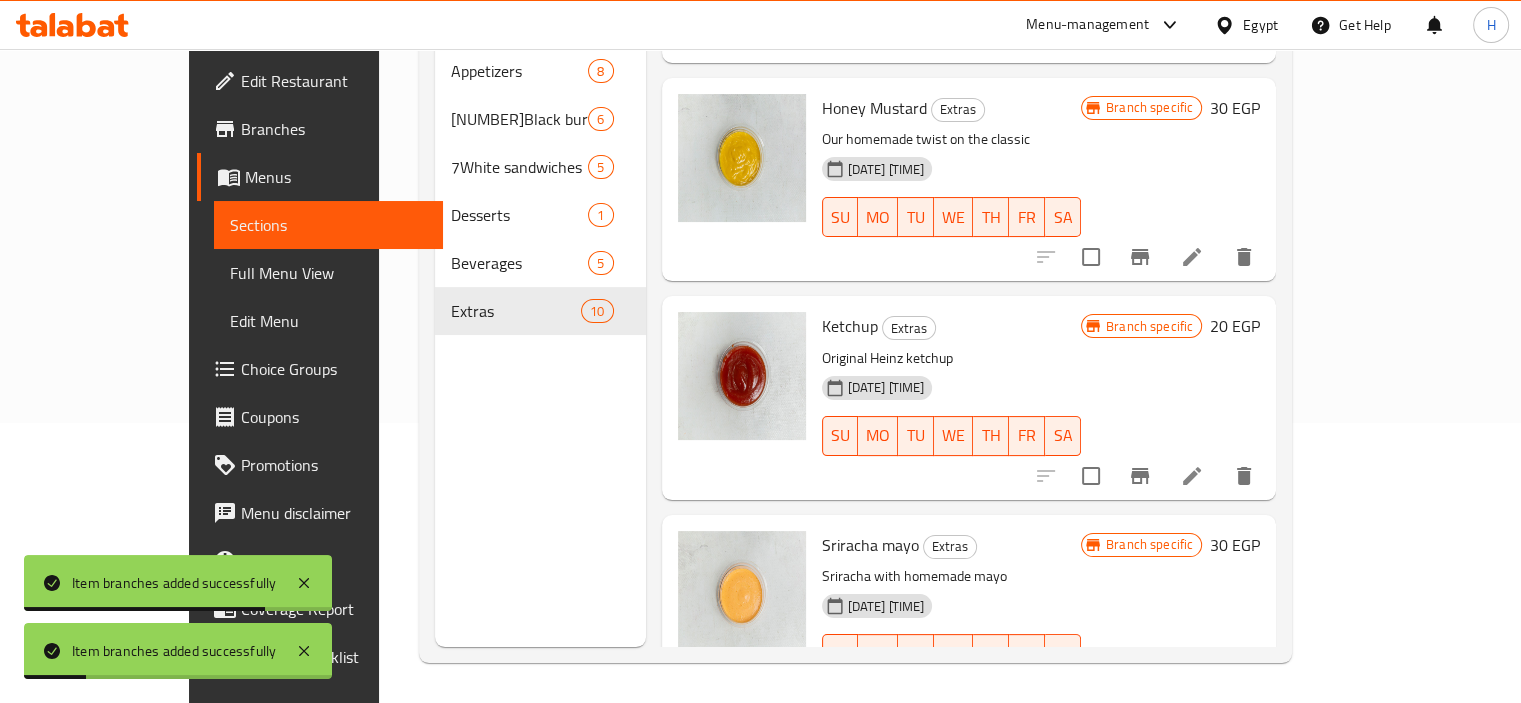 scroll, scrollTop: 1231, scrollLeft: 0, axis: vertical 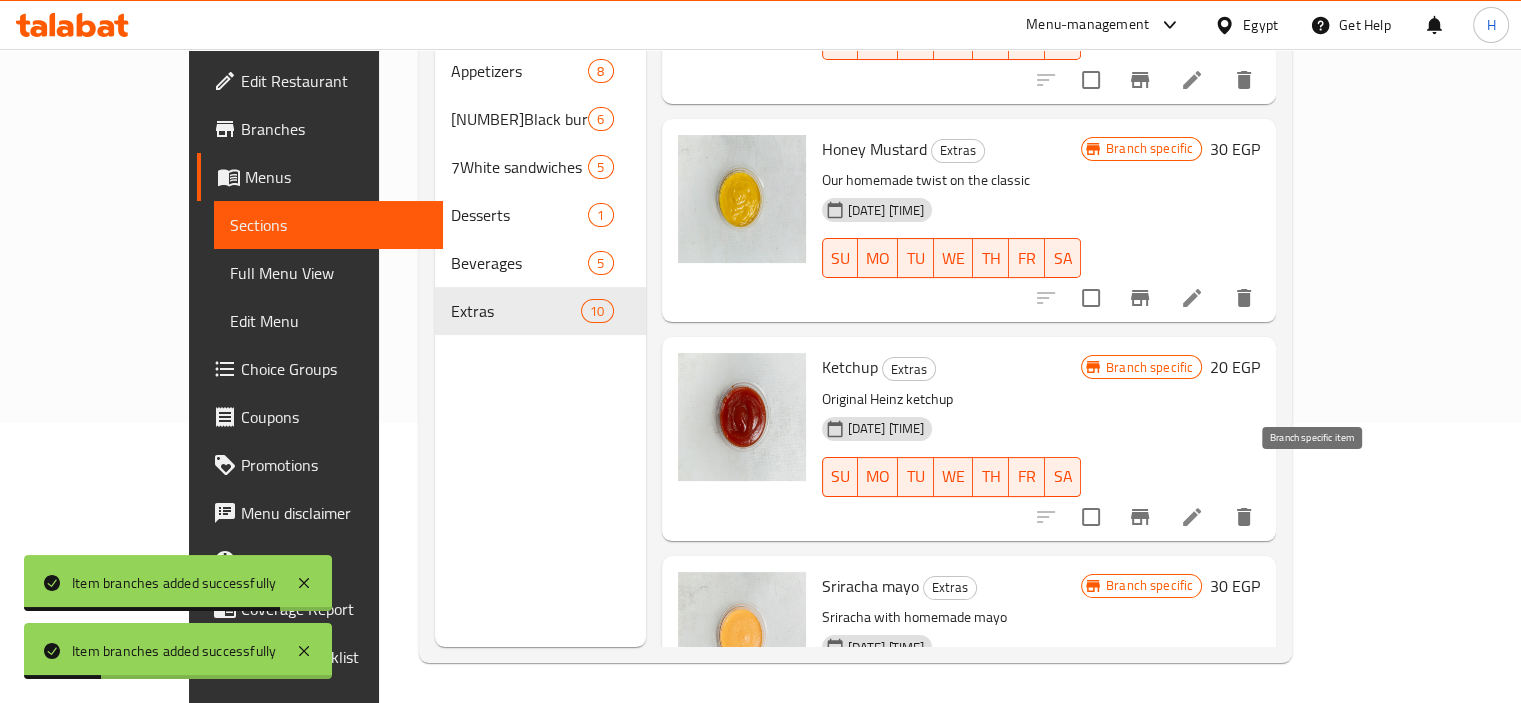 click 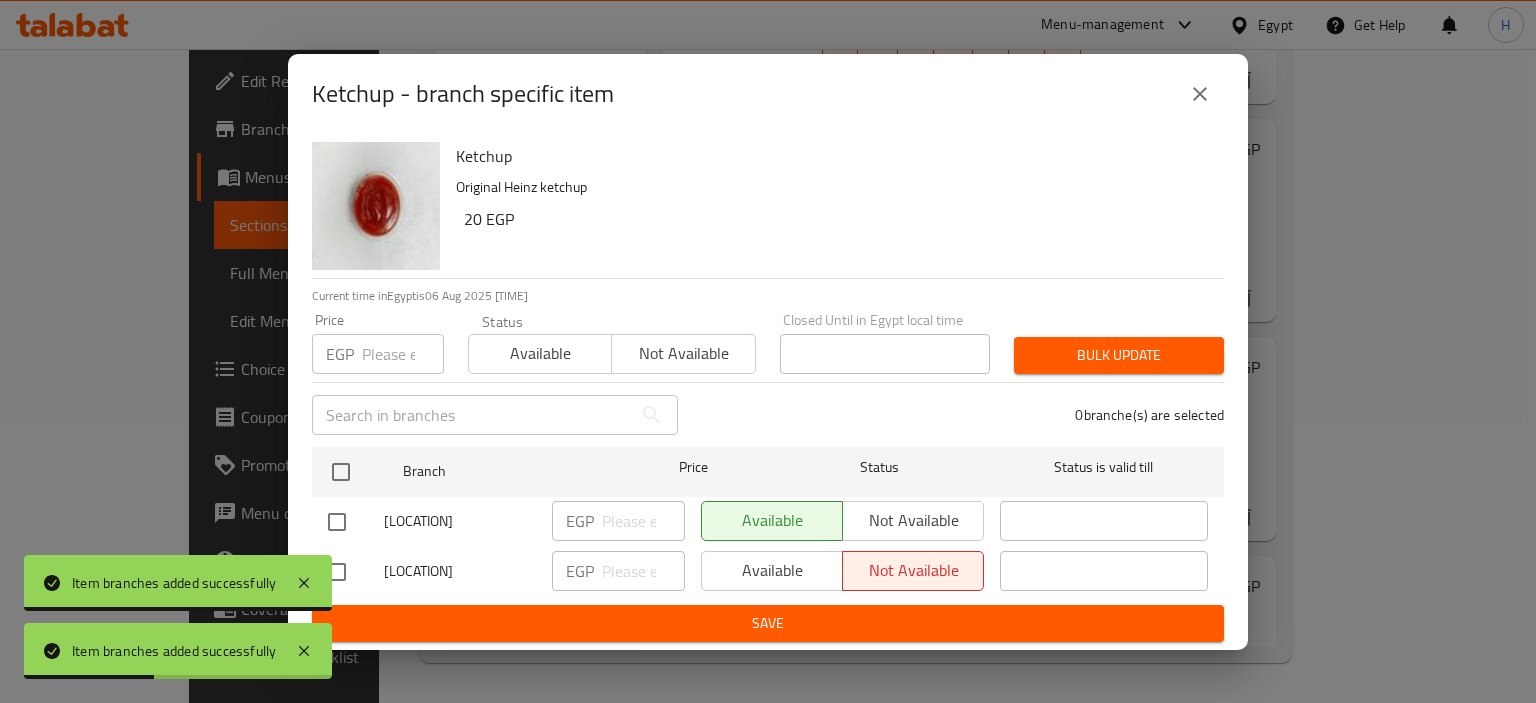 click 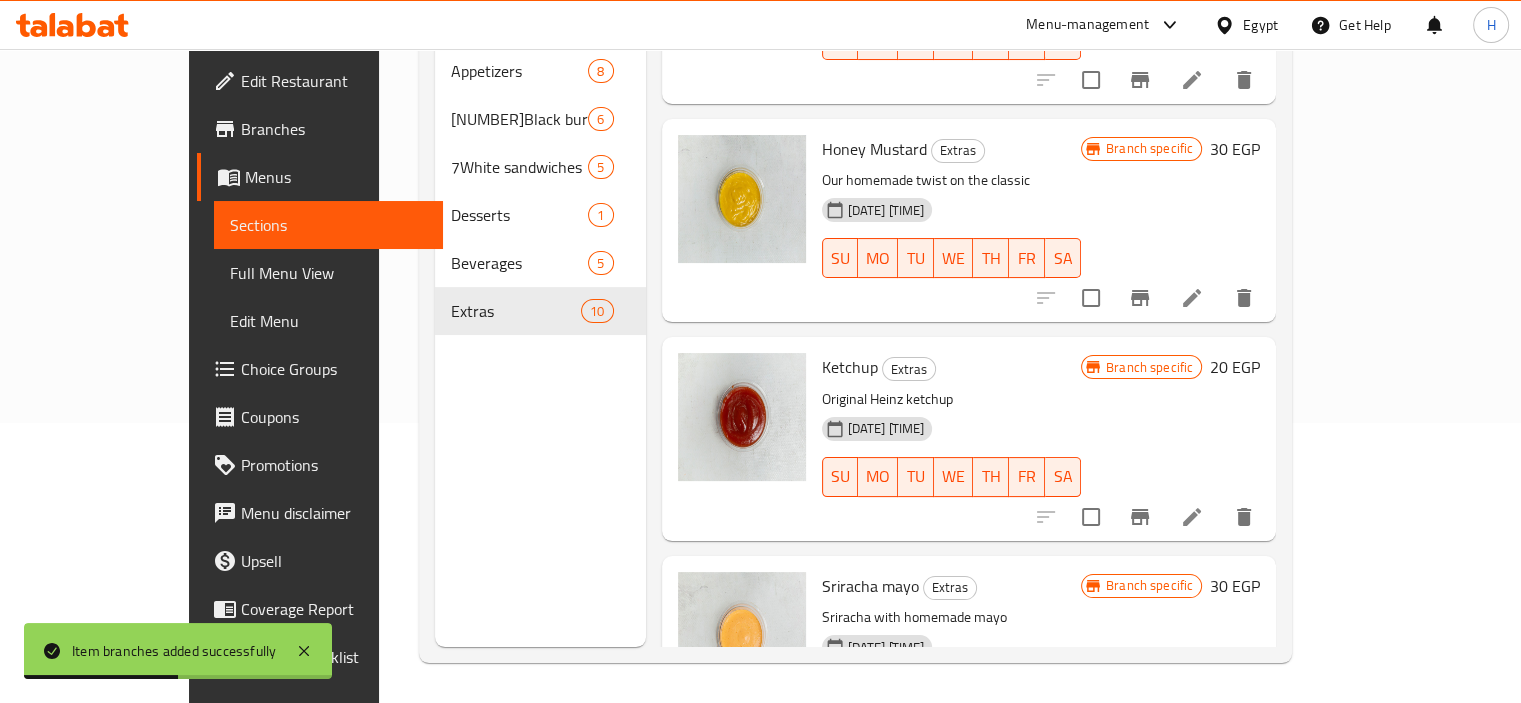 click 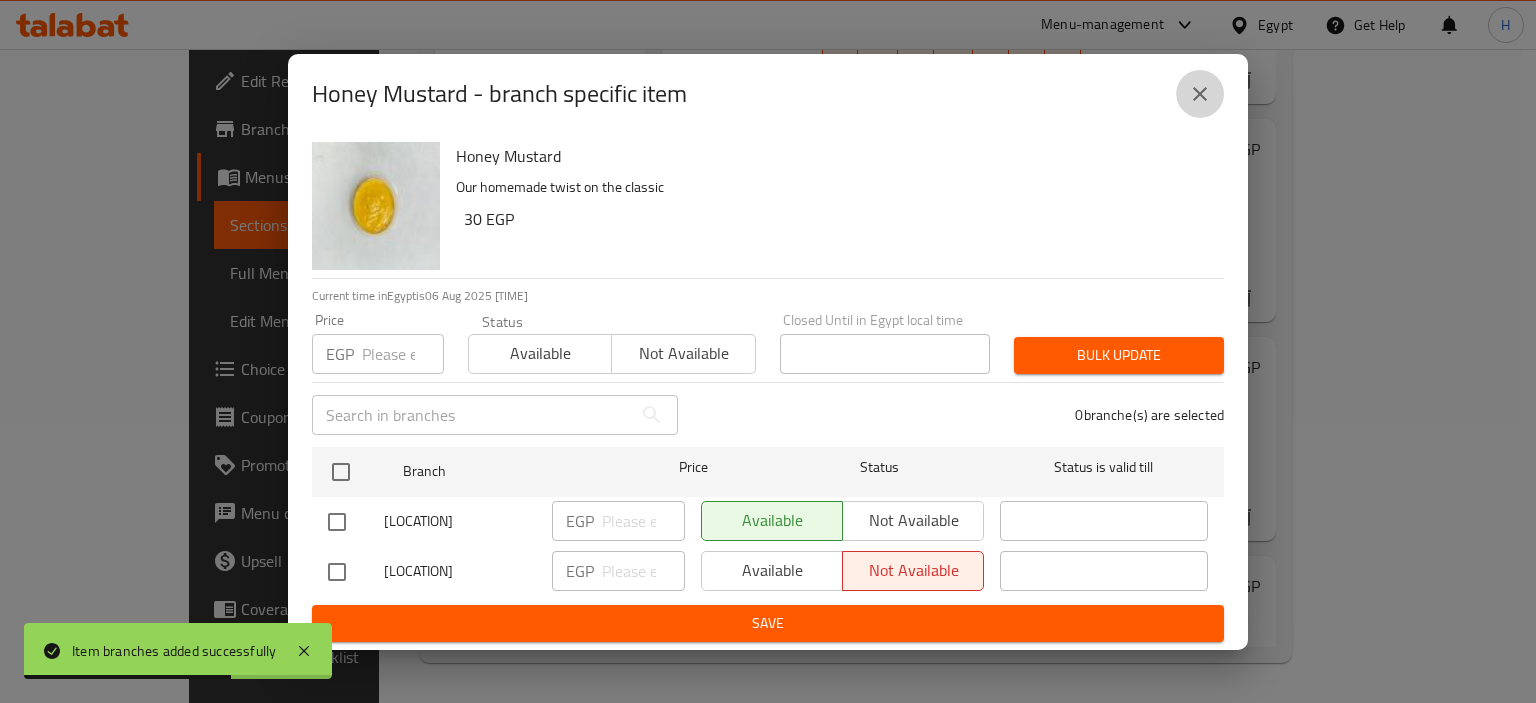 click 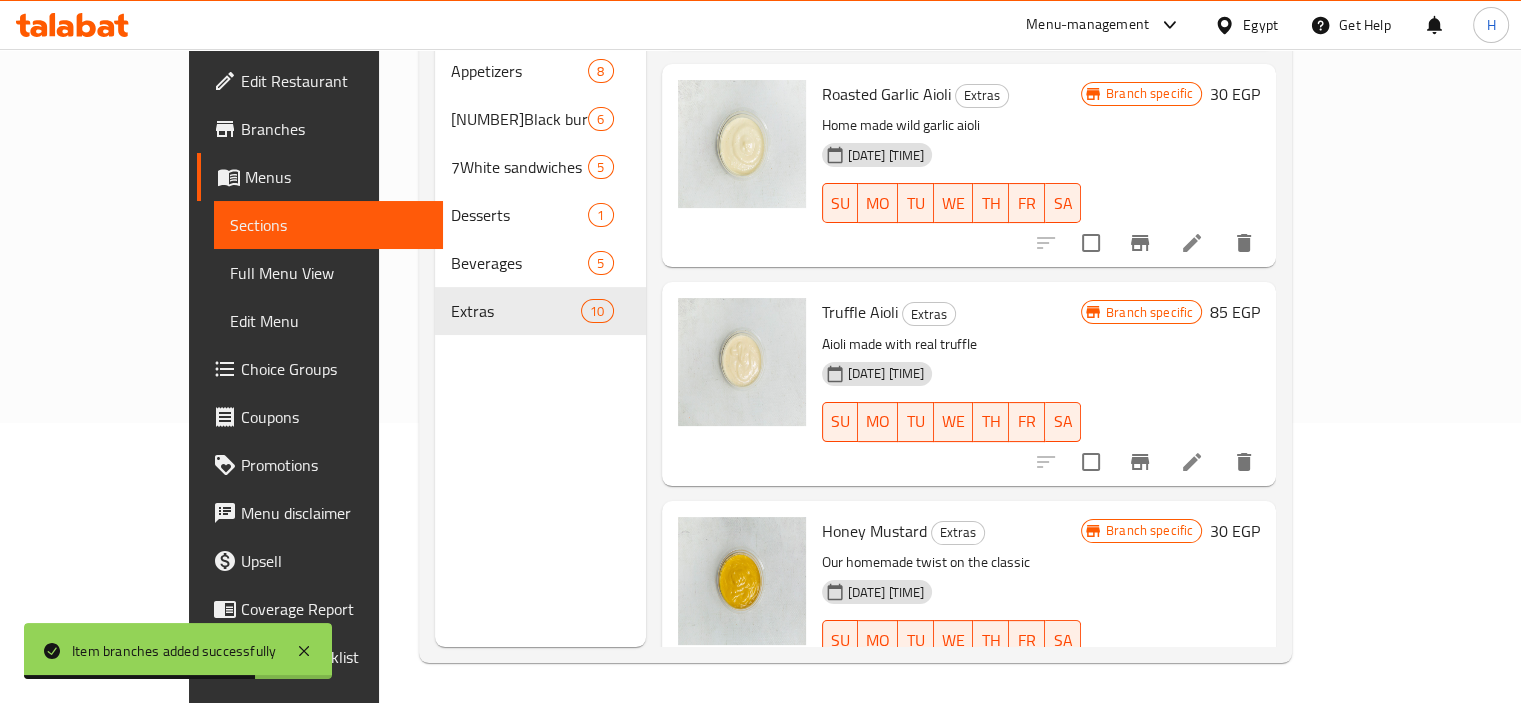 scroll, scrollTop: 831, scrollLeft: 0, axis: vertical 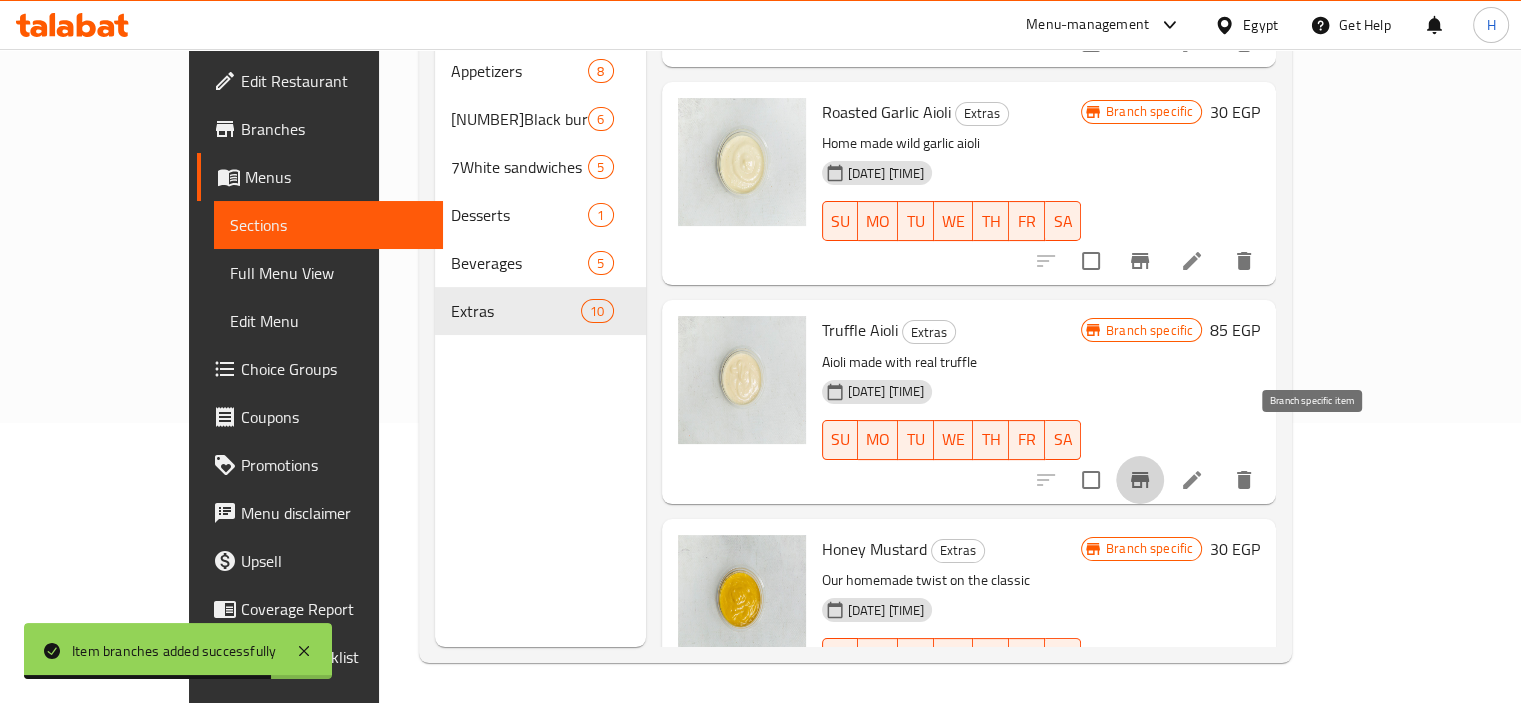 click 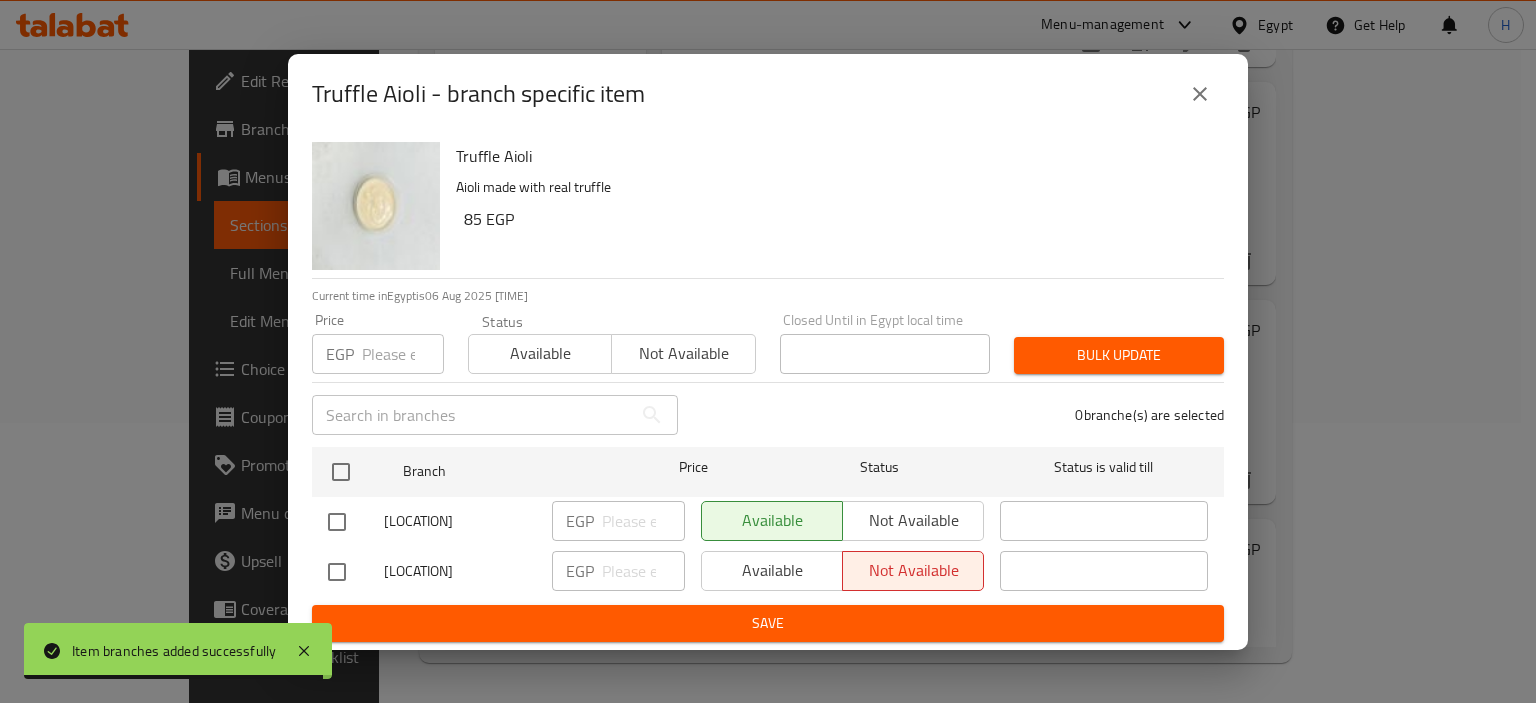 click 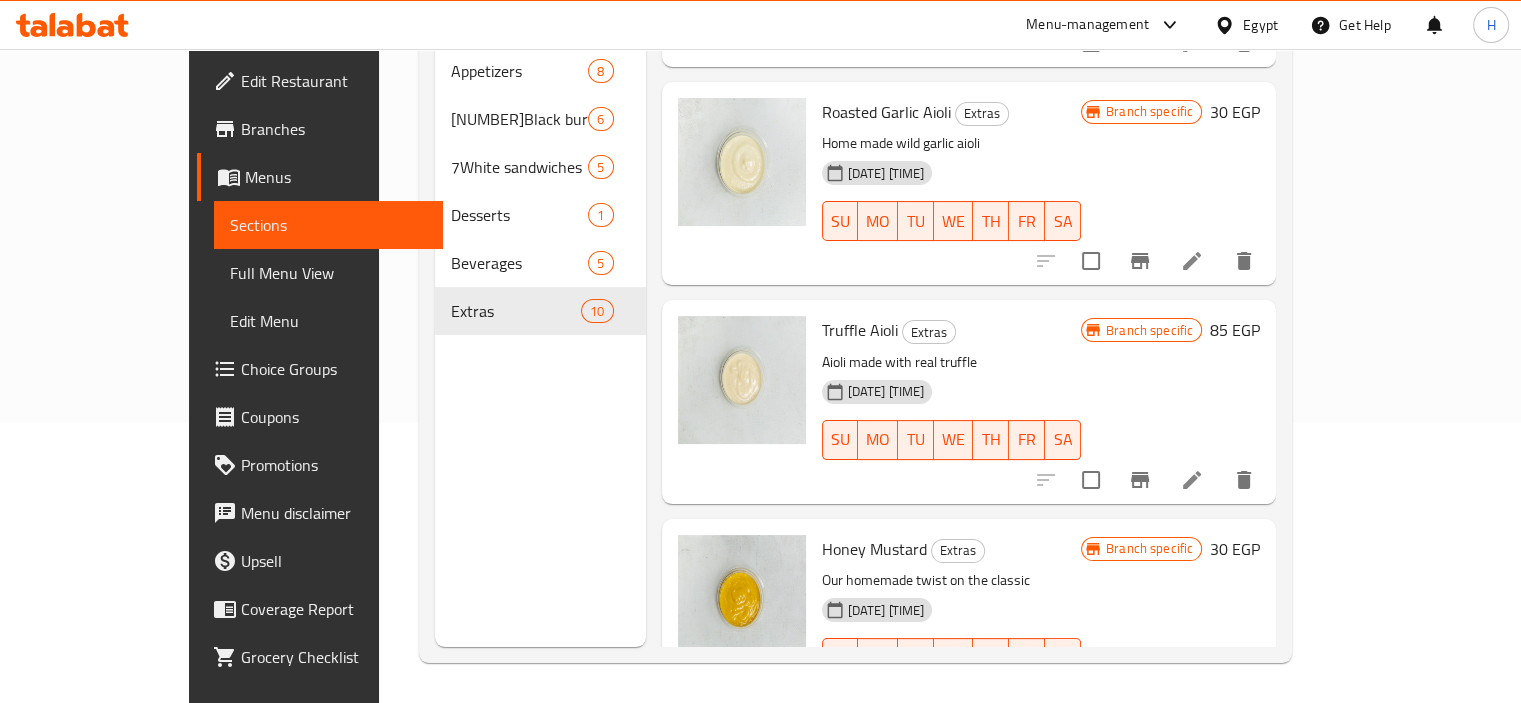 click 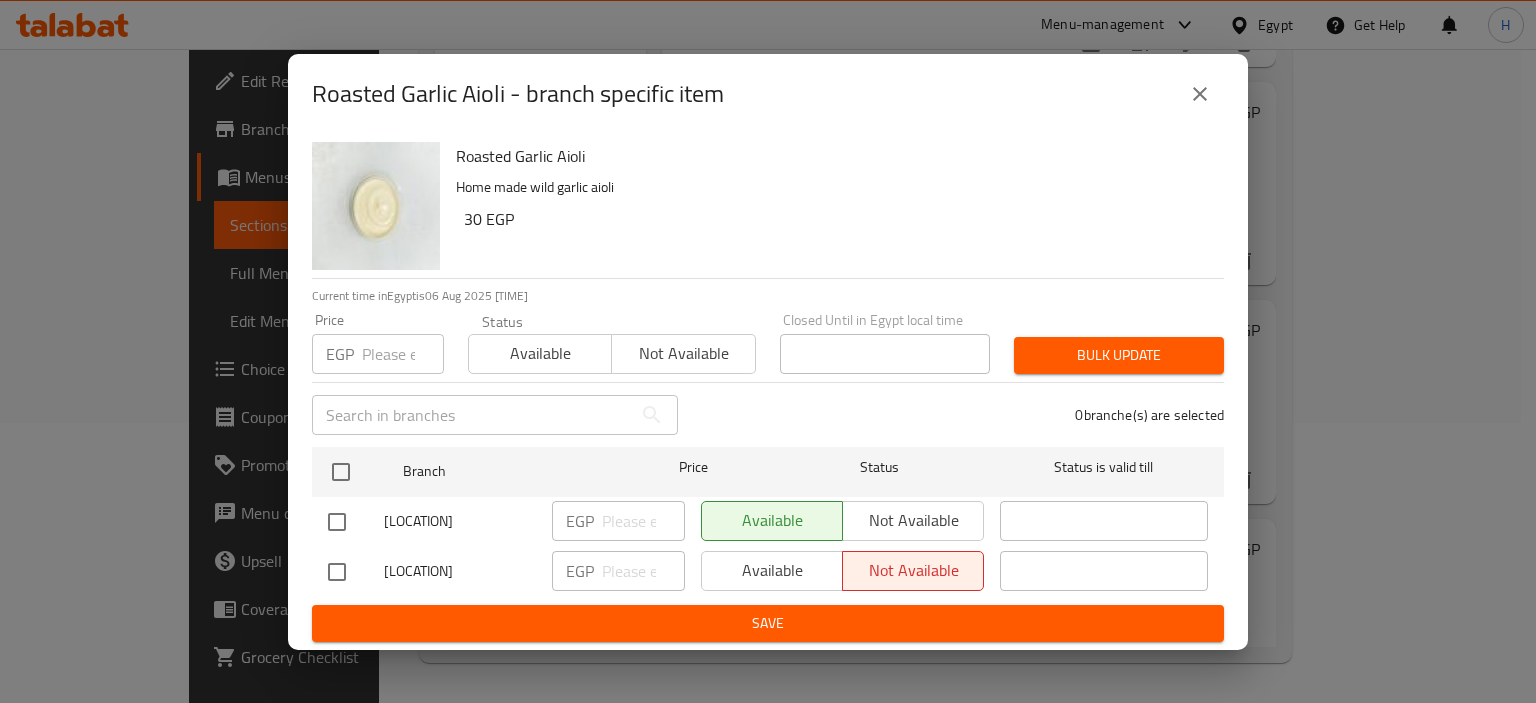 click 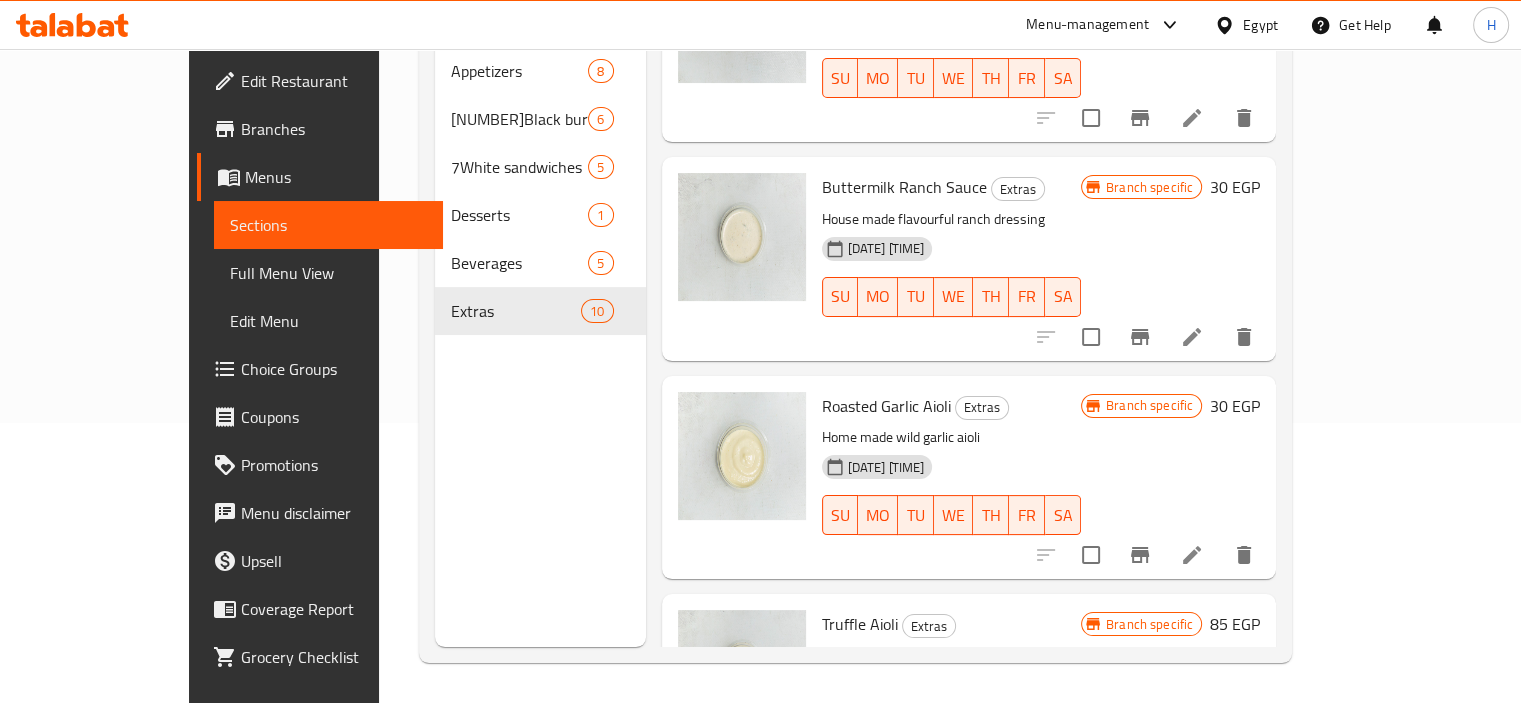 scroll, scrollTop: 531, scrollLeft: 0, axis: vertical 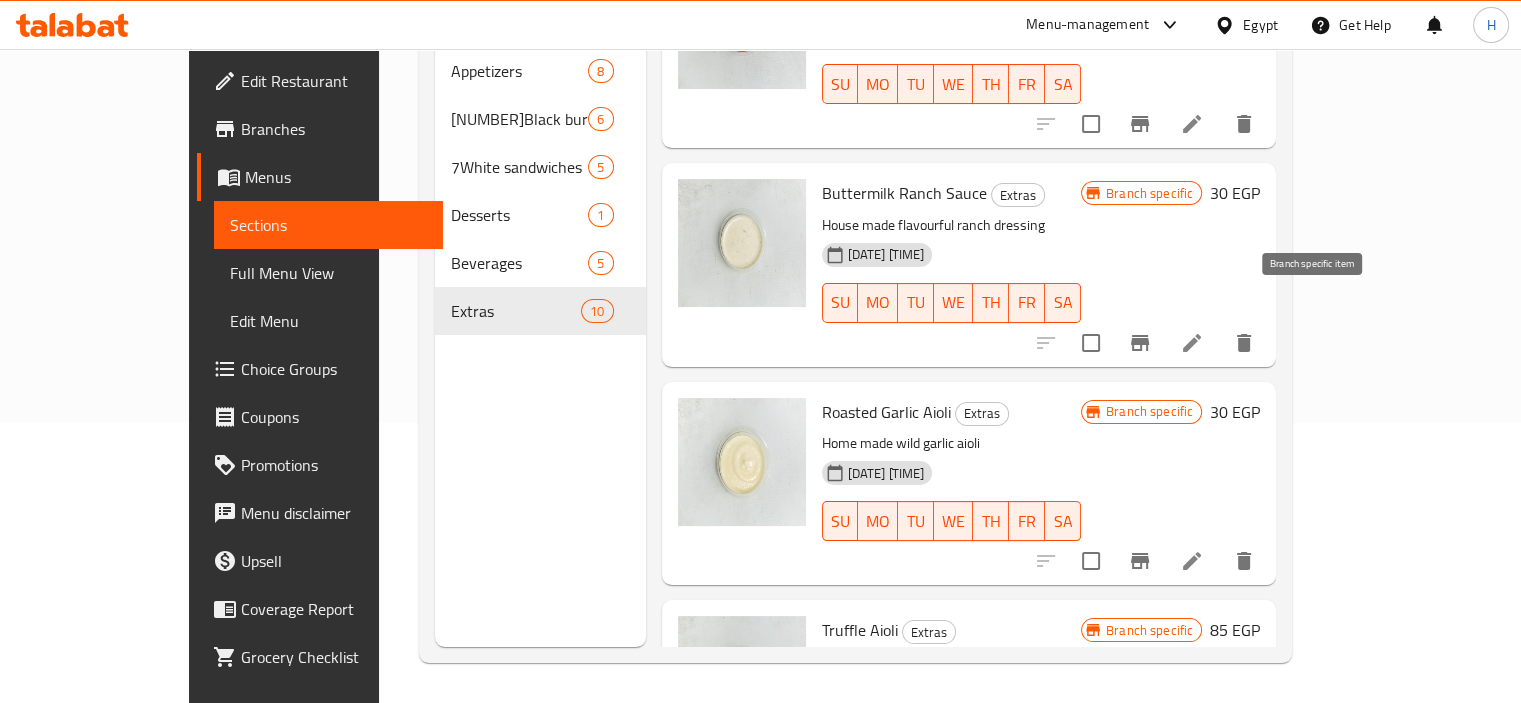 click 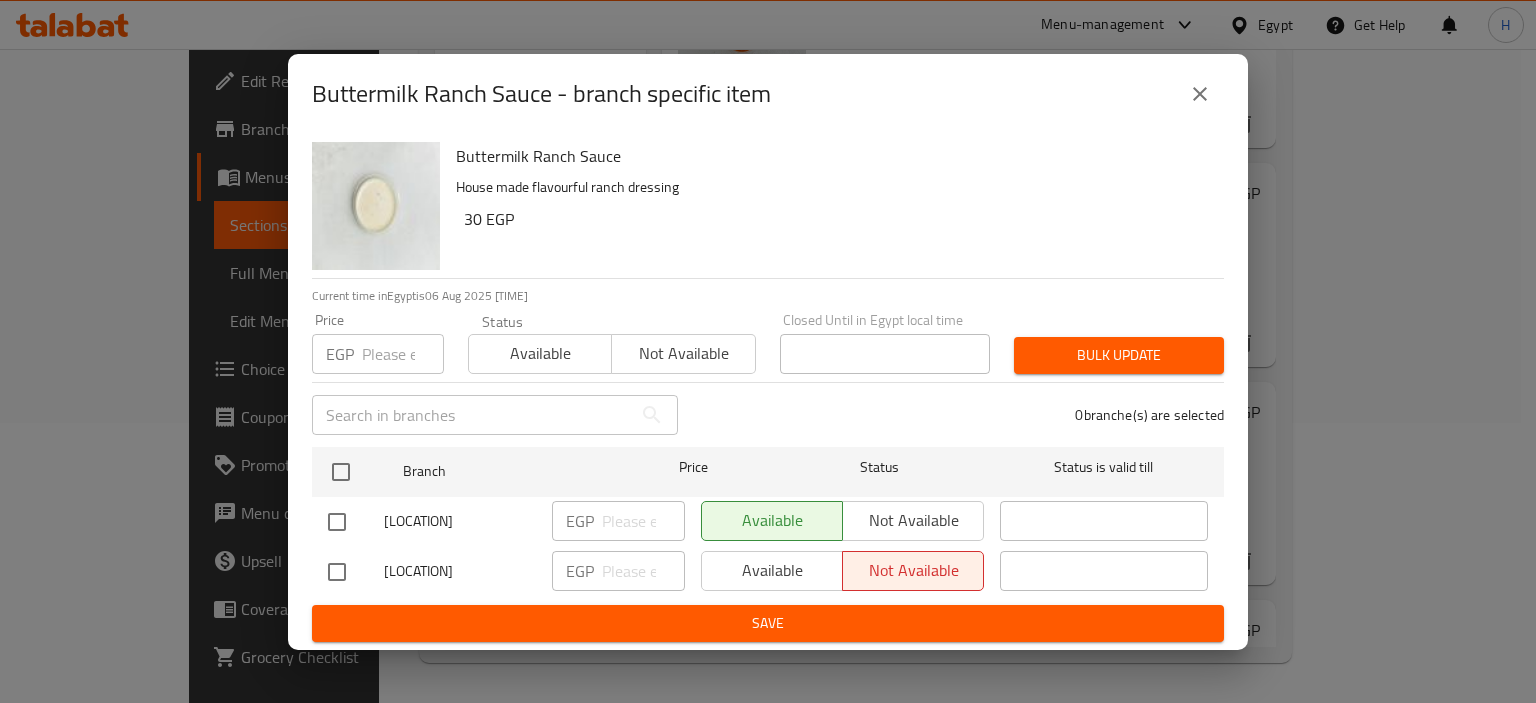 click 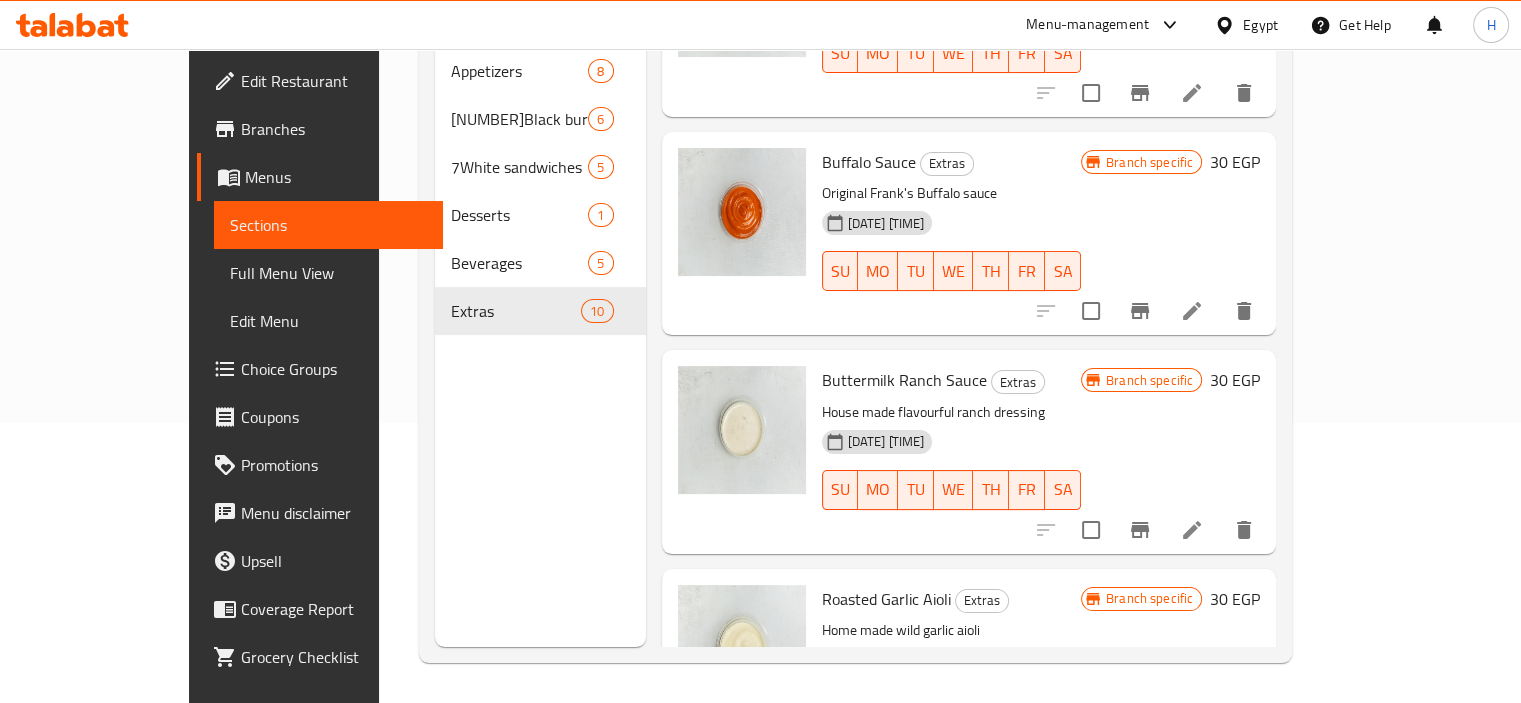scroll, scrollTop: 231, scrollLeft: 0, axis: vertical 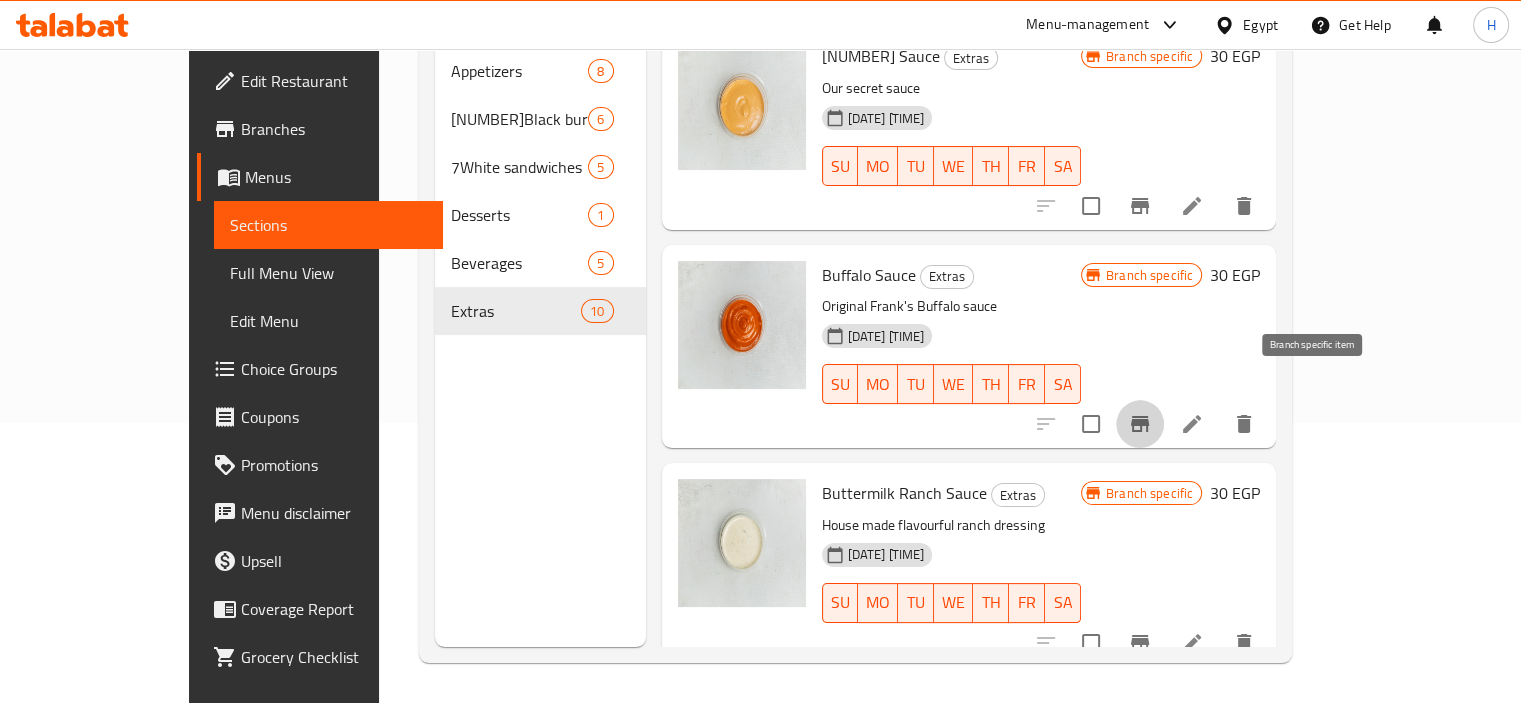 click 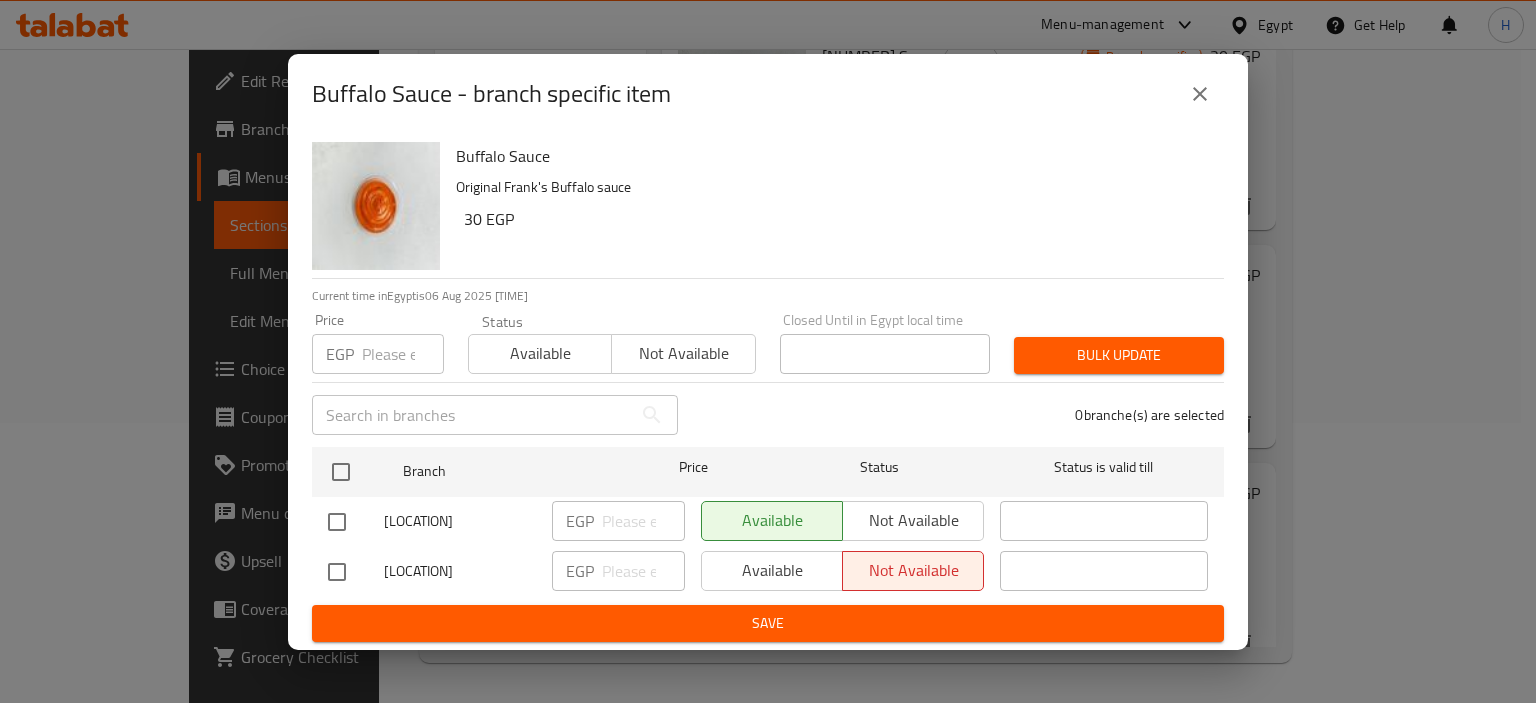 click at bounding box center [337, 572] 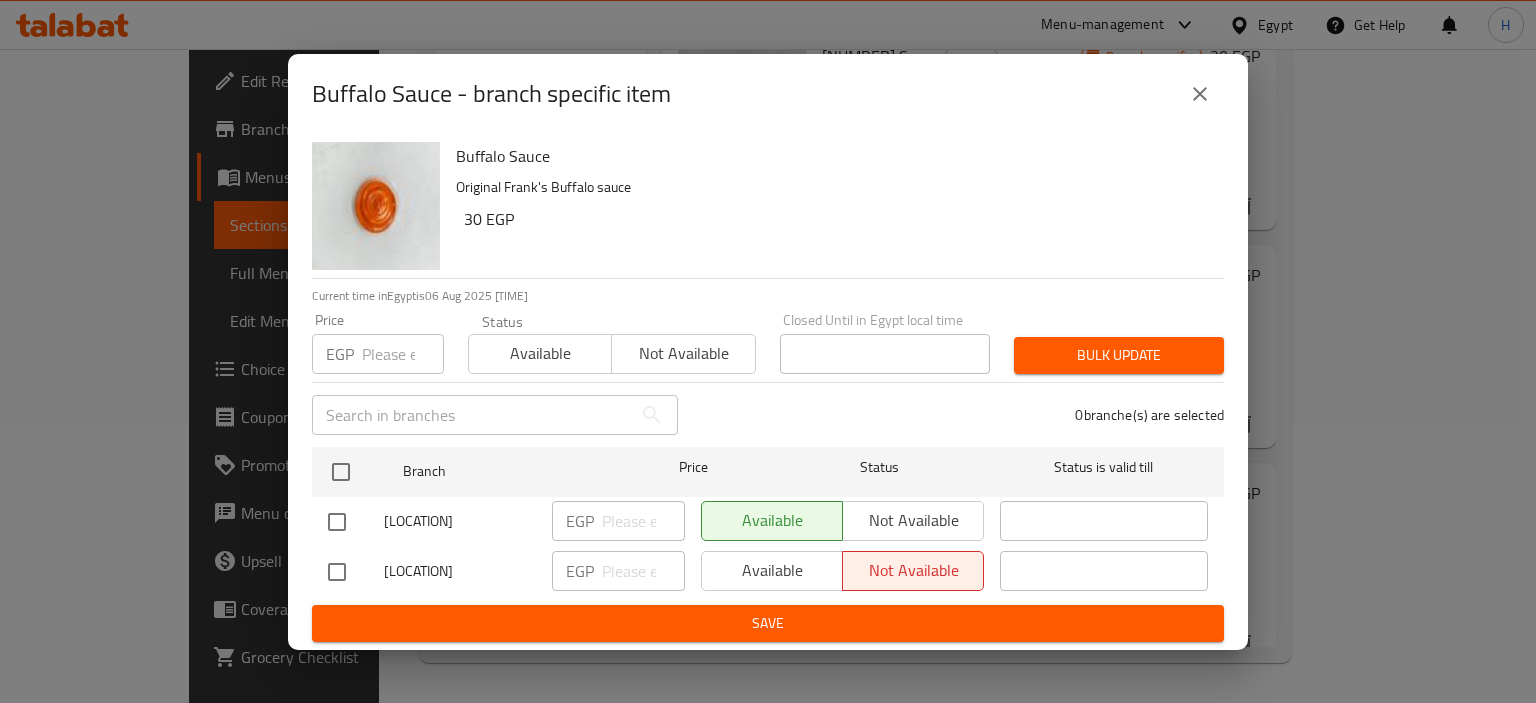 checkbox on "true" 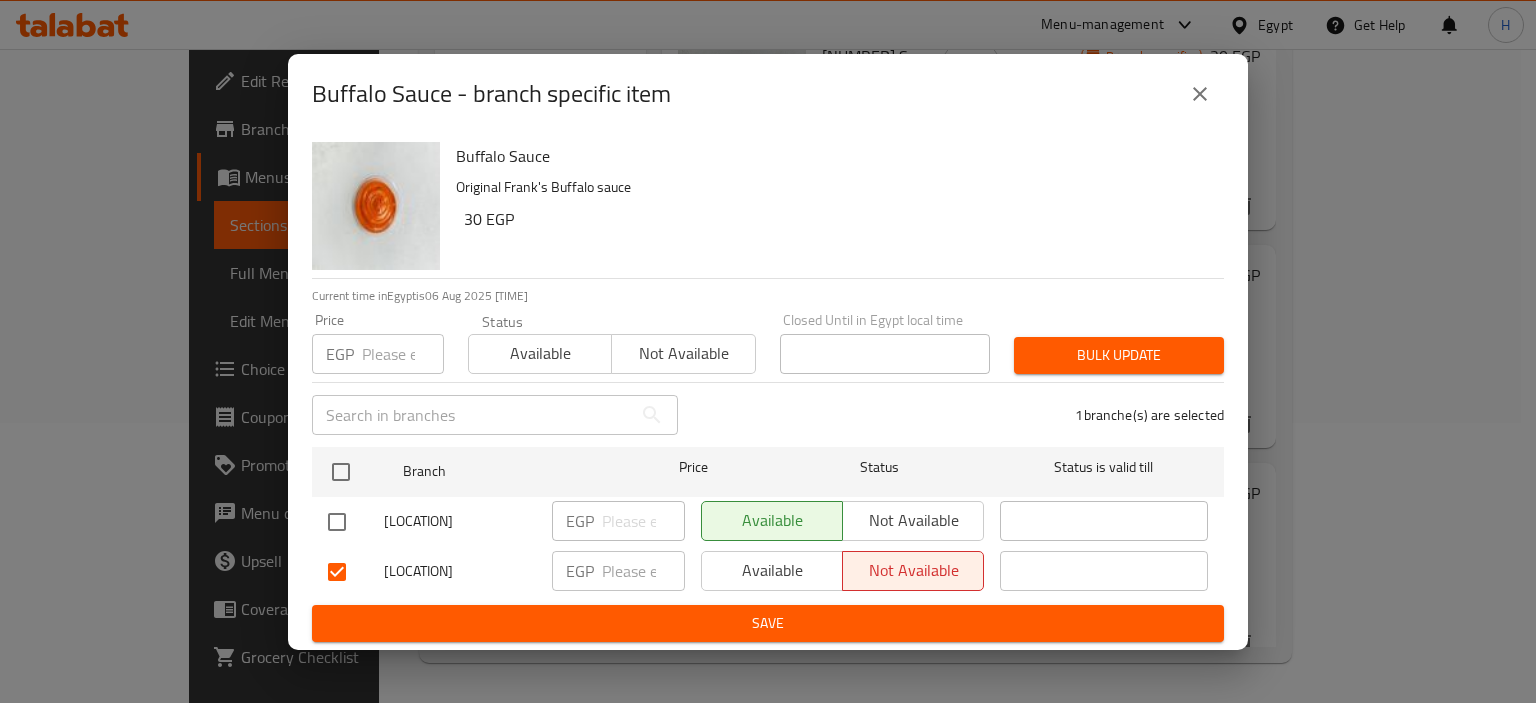 click on "Available" at bounding box center [772, 570] 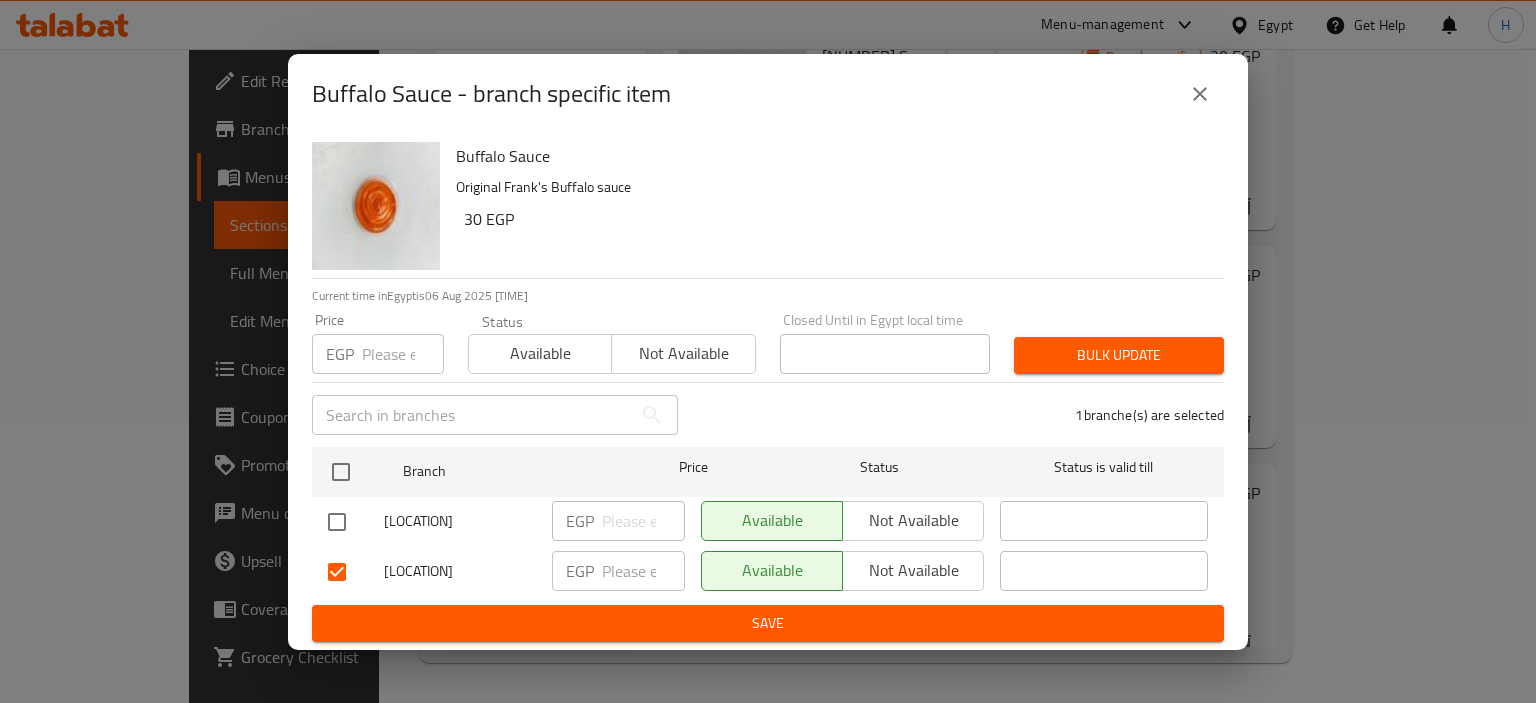 click at bounding box center [337, 522] 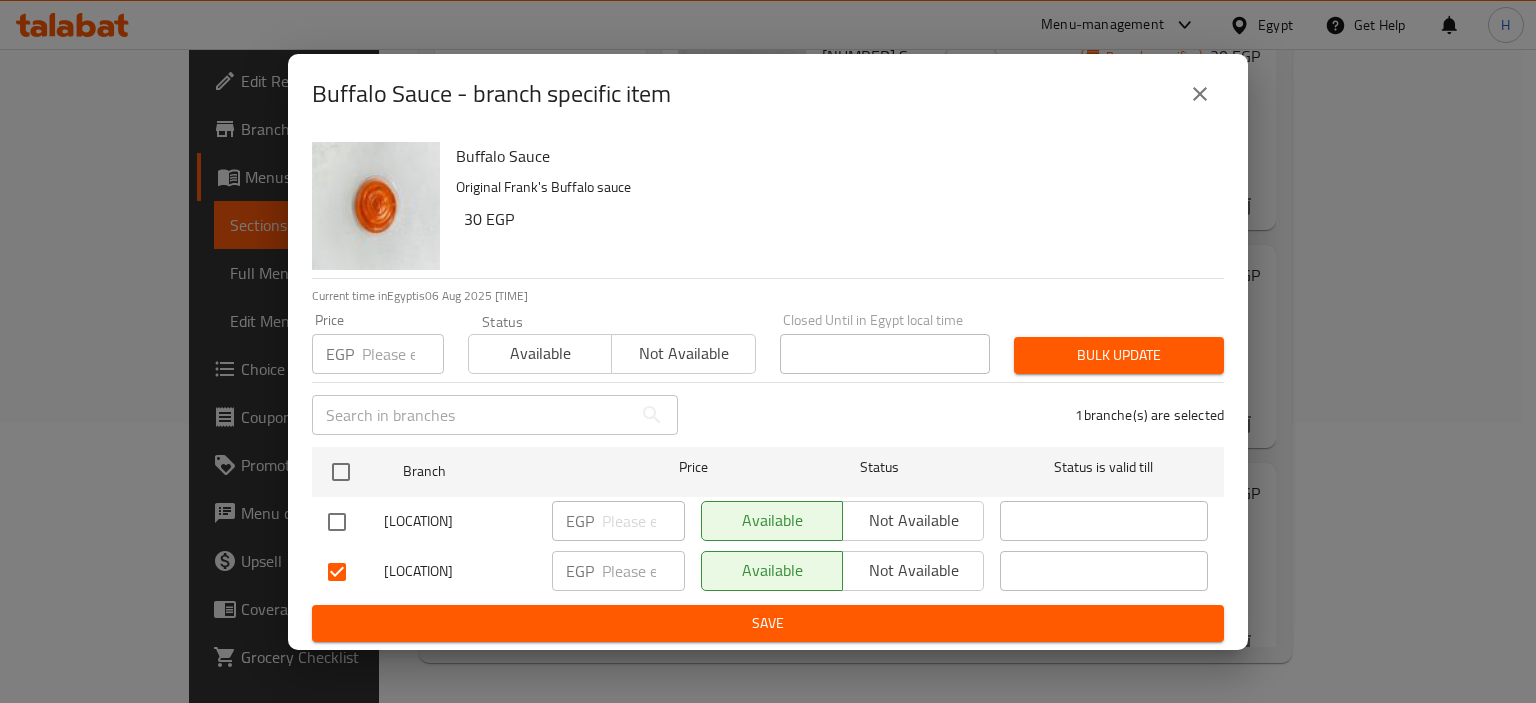 checkbox on "true" 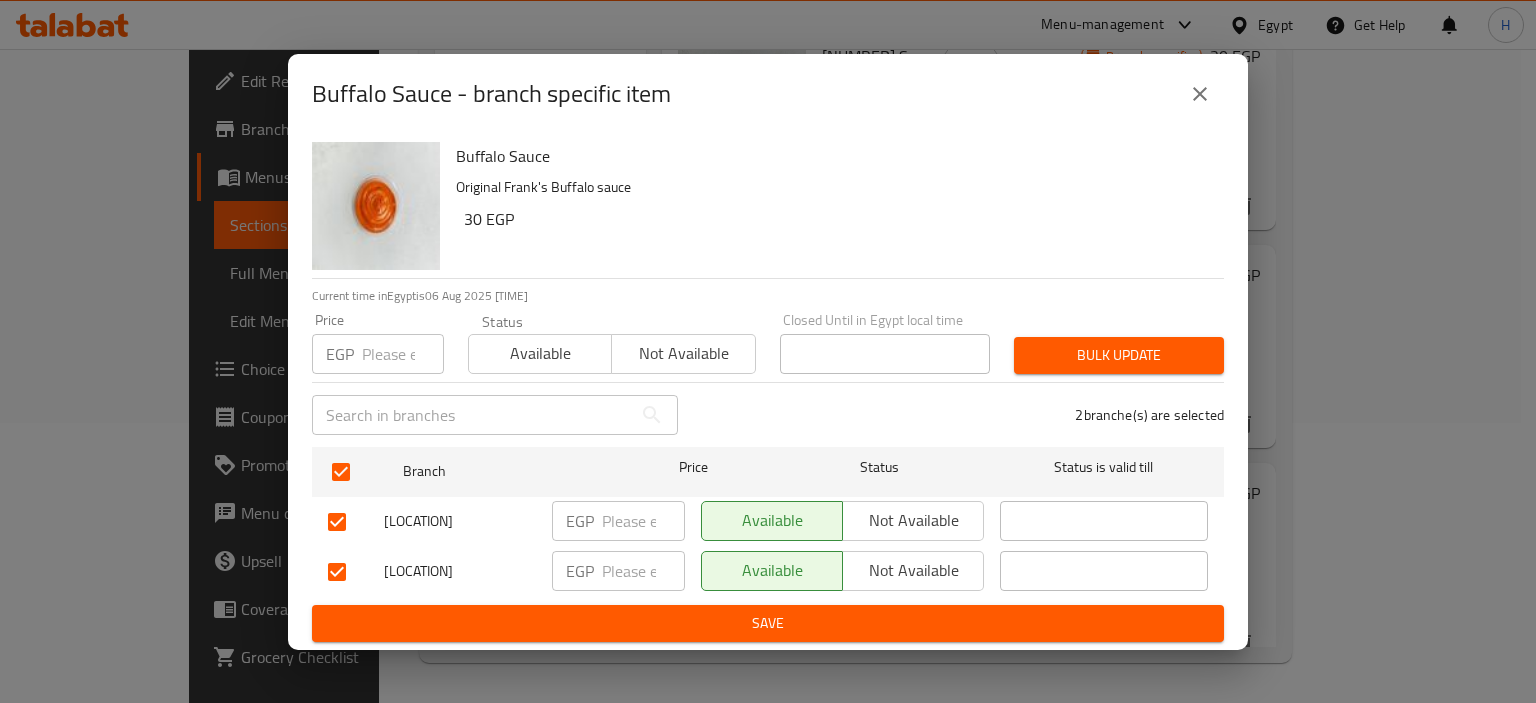click at bounding box center [337, 572] 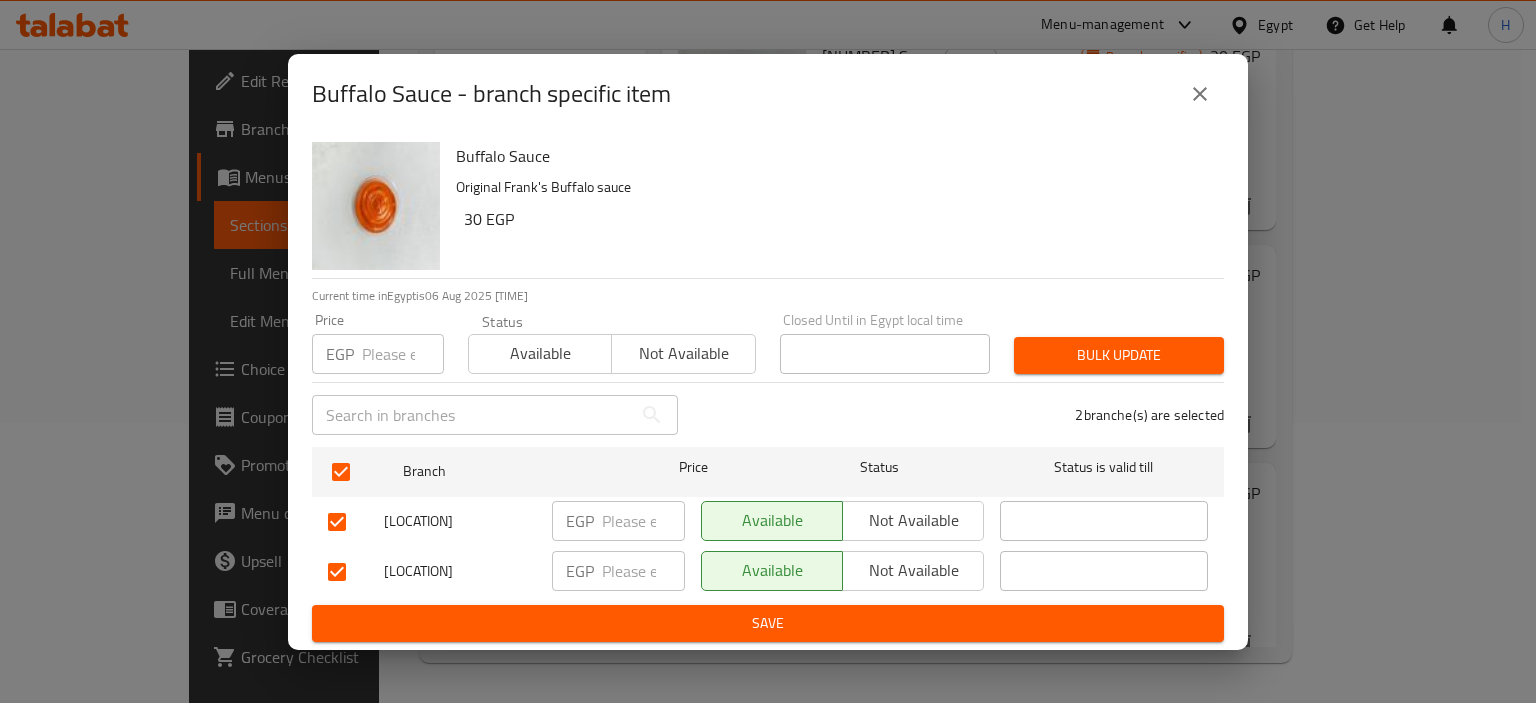 checkbox on "false" 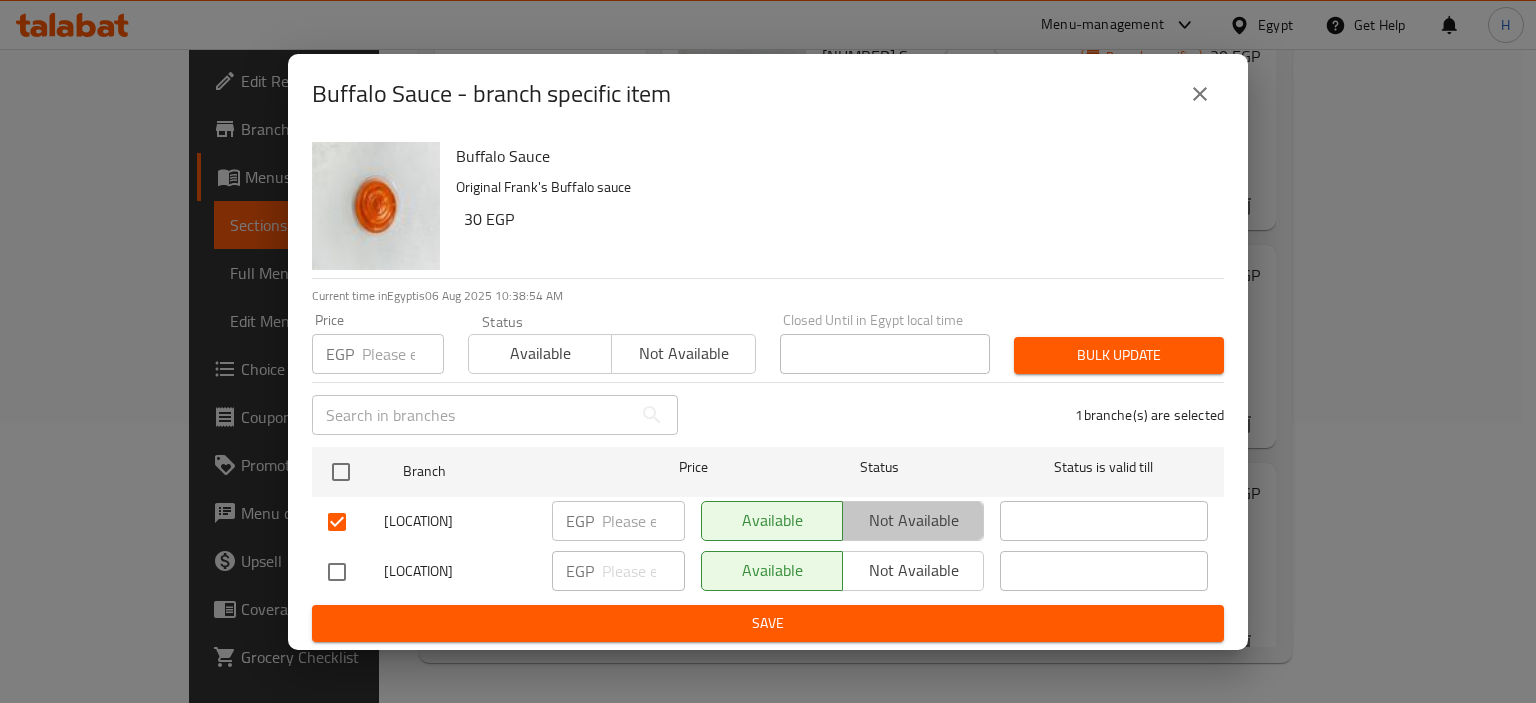 click on "Not available" at bounding box center [913, 520] 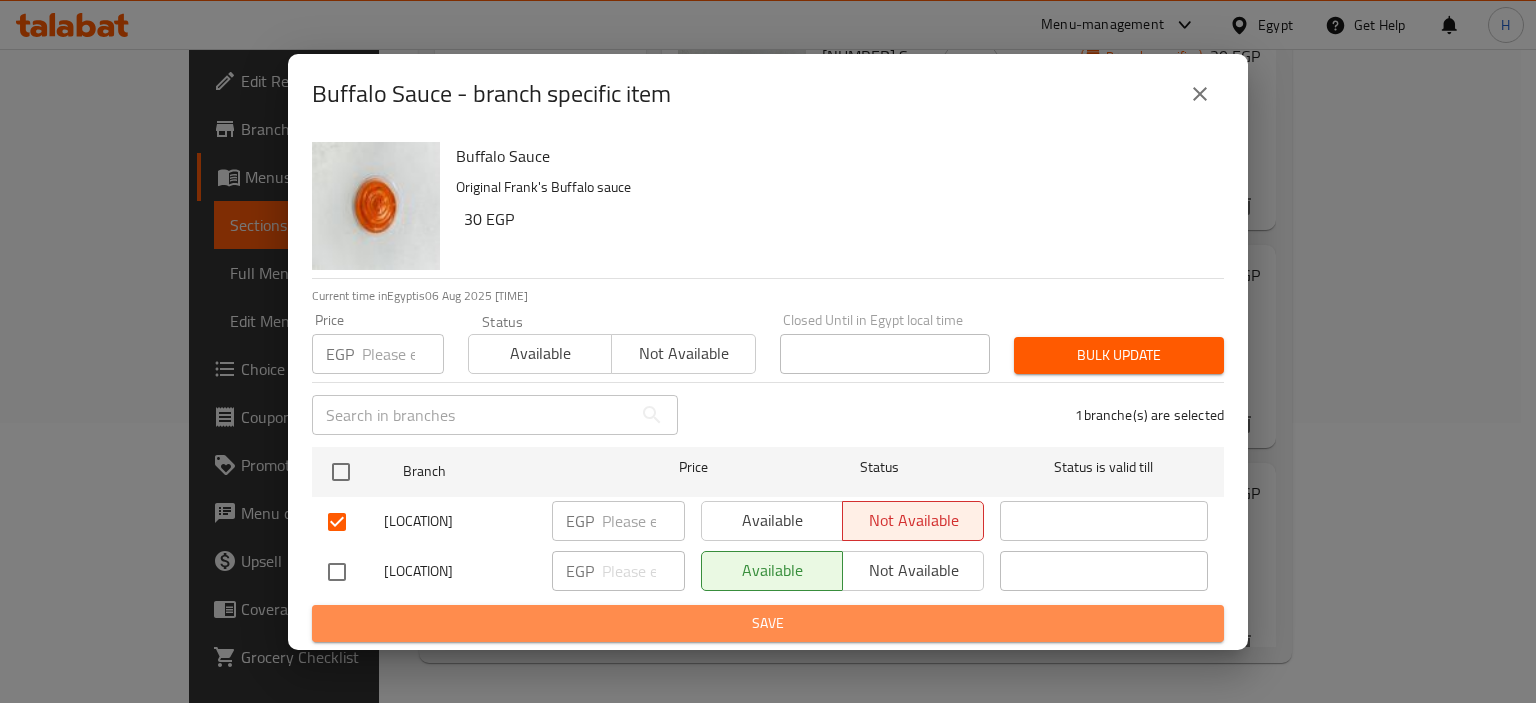 click on "Save" at bounding box center [768, 623] 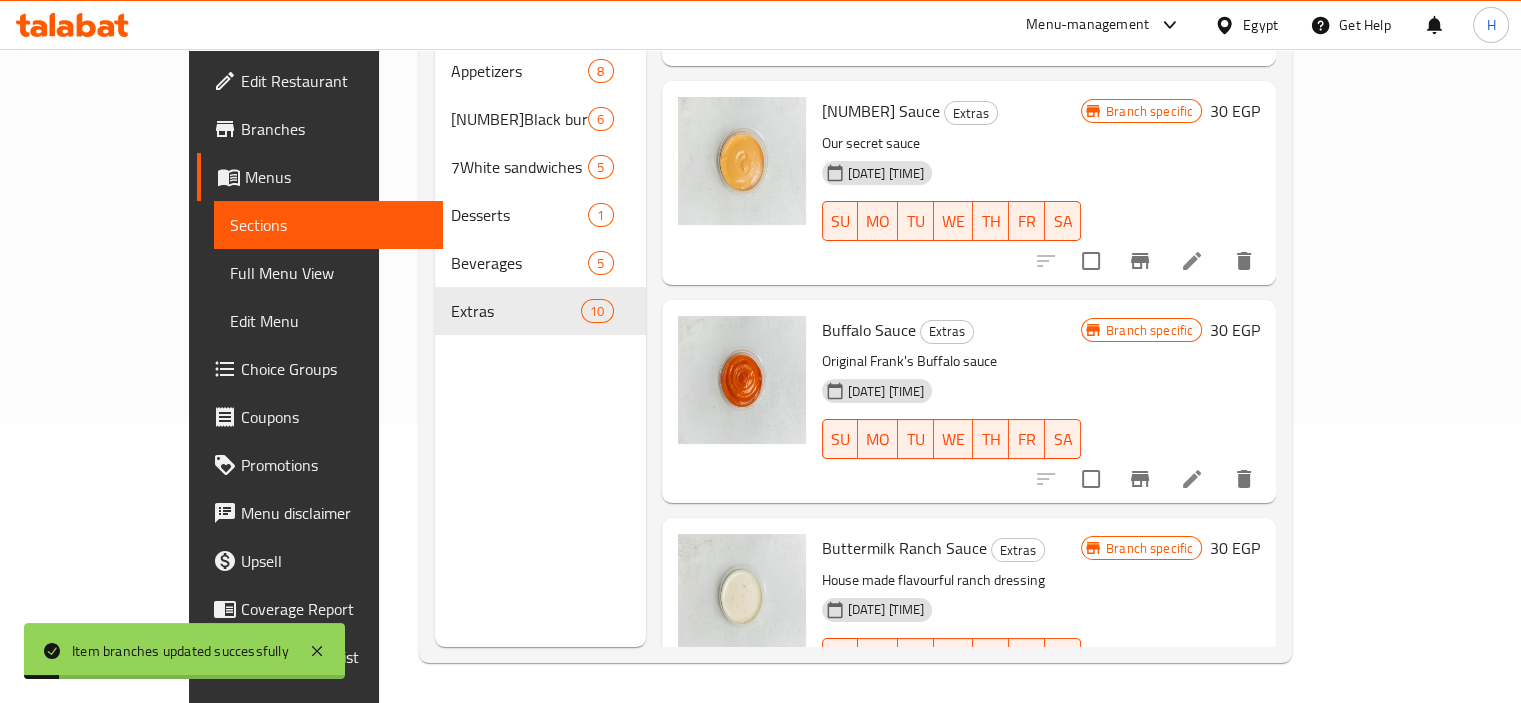 scroll, scrollTop: 131, scrollLeft: 0, axis: vertical 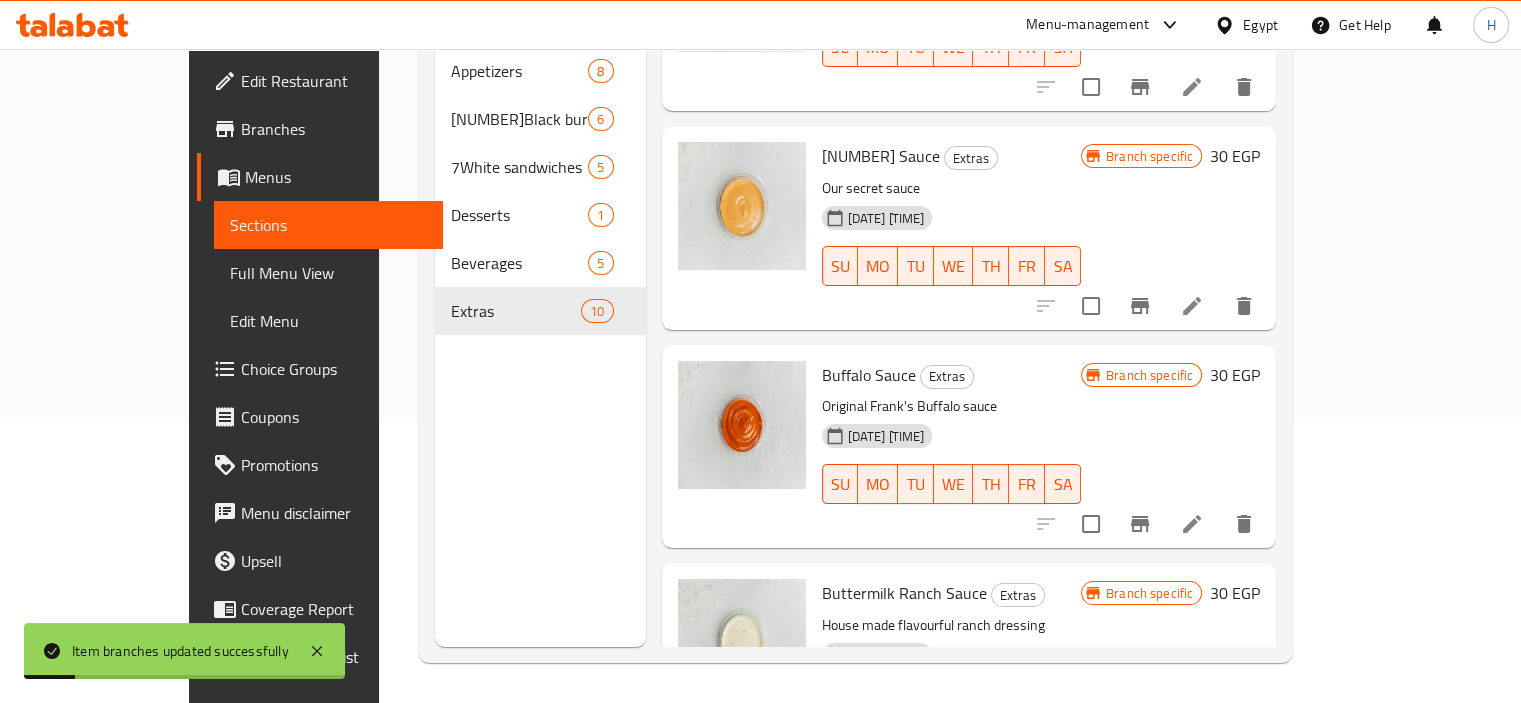 click 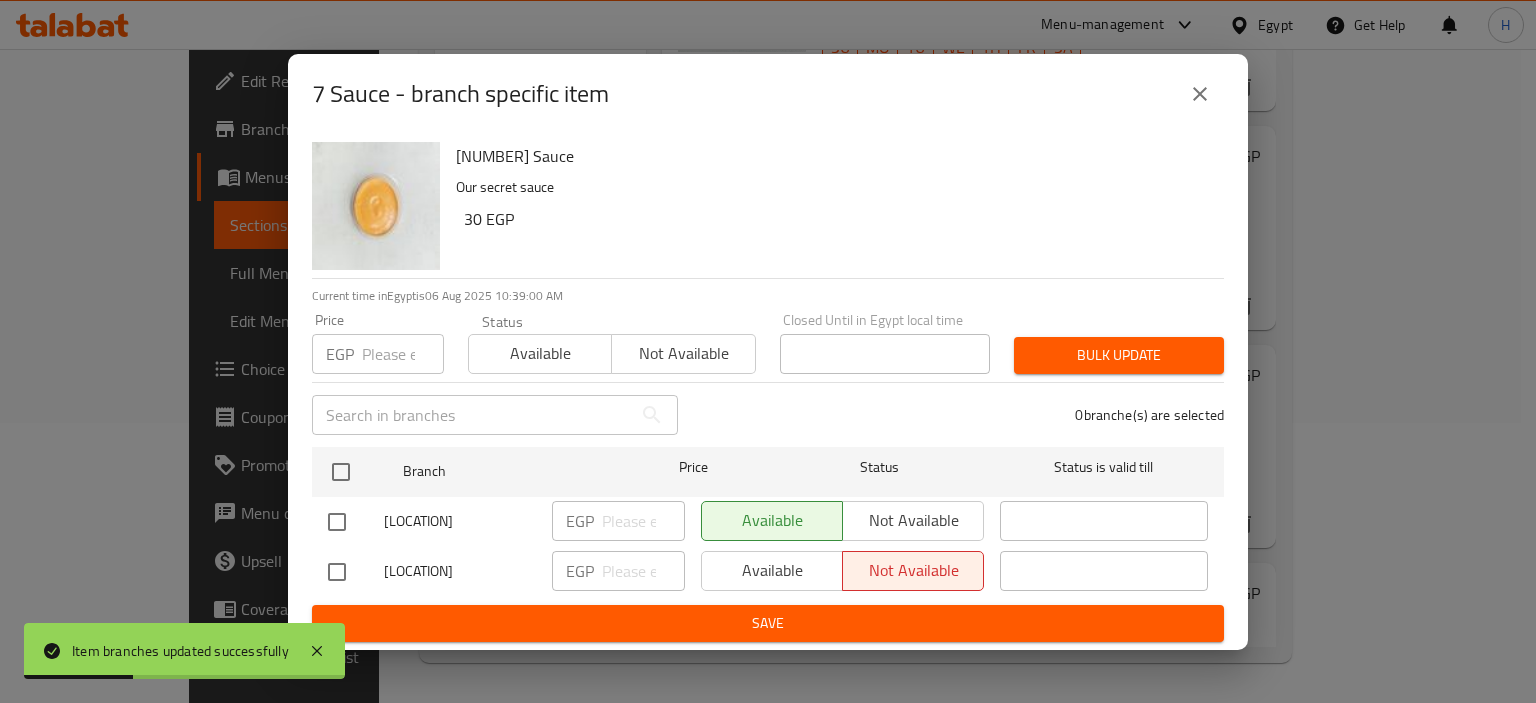click 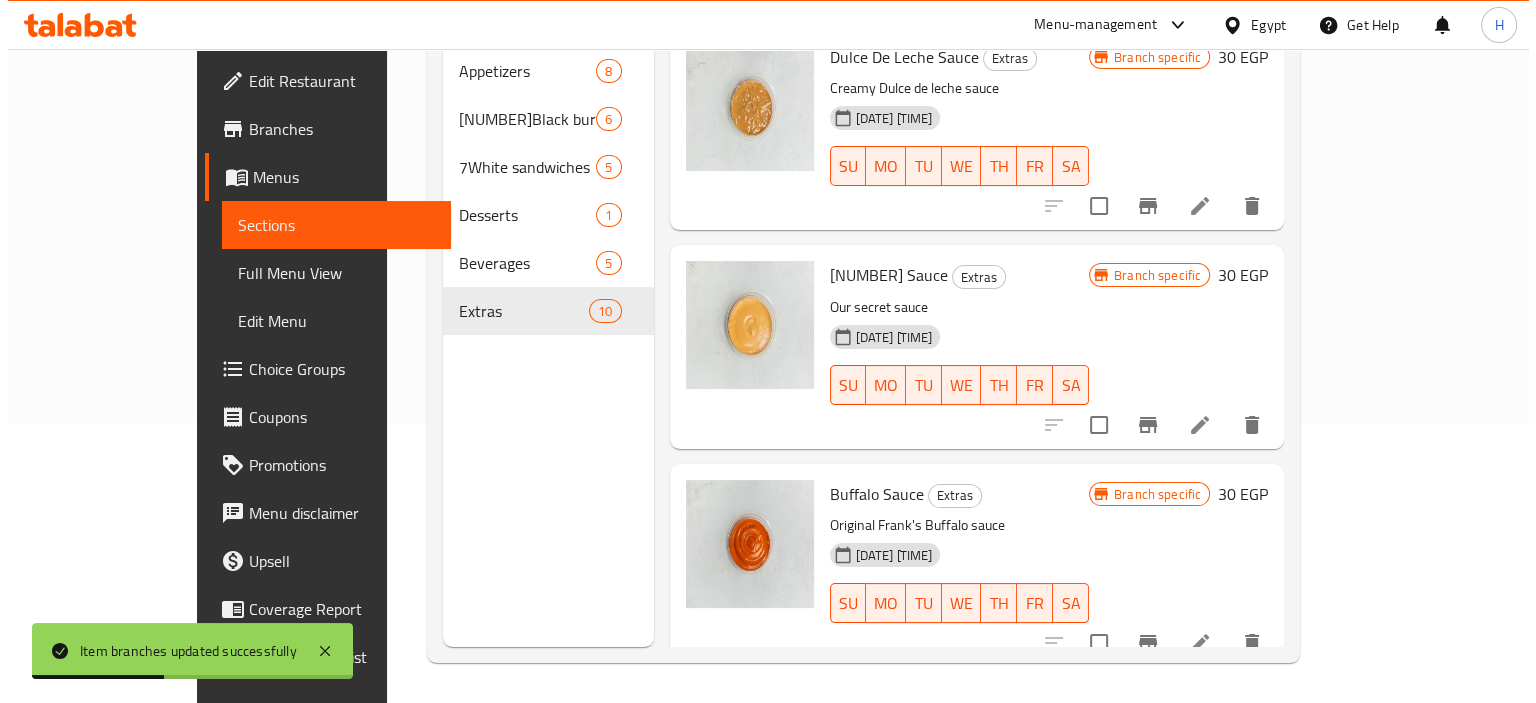scroll, scrollTop: 0, scrollLeft: 0, axis: both 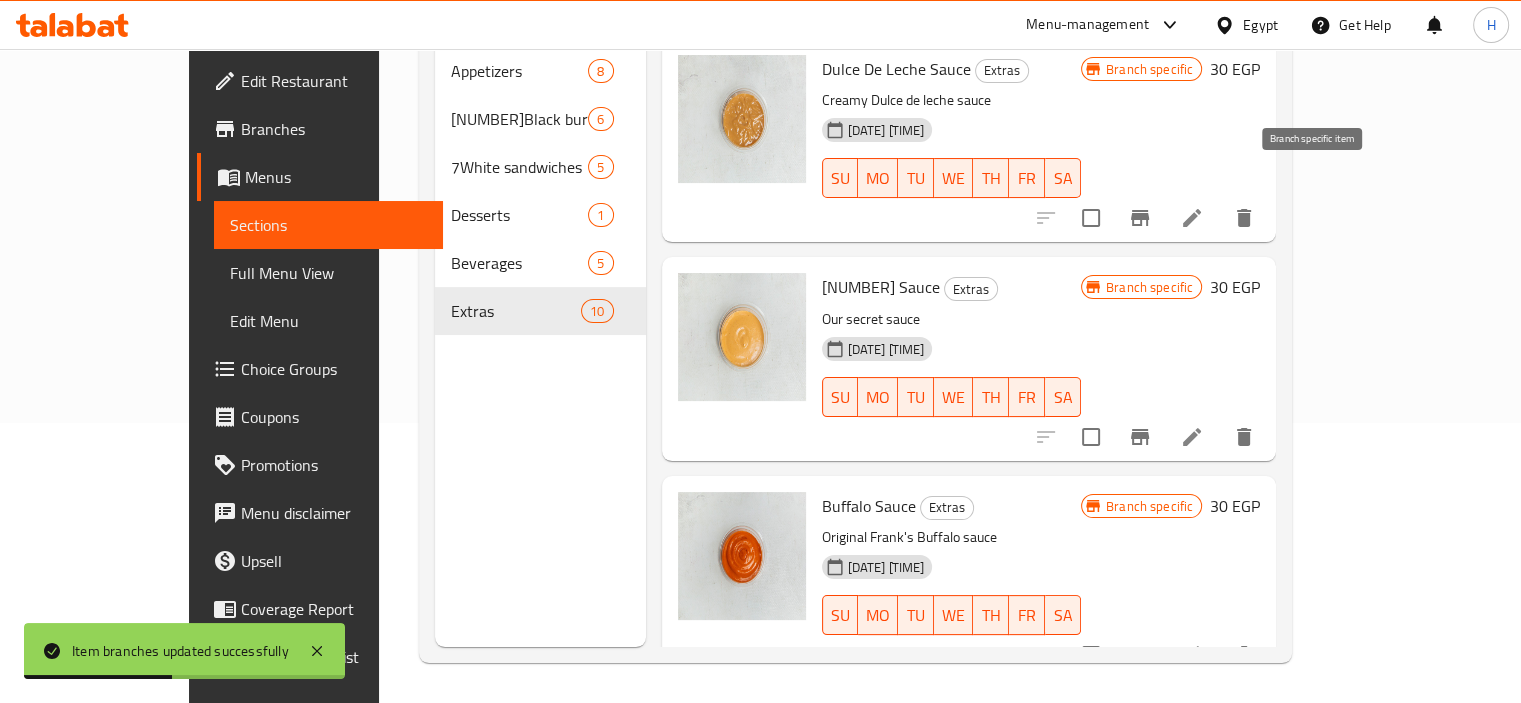 click at bounding box center [1140, 218] 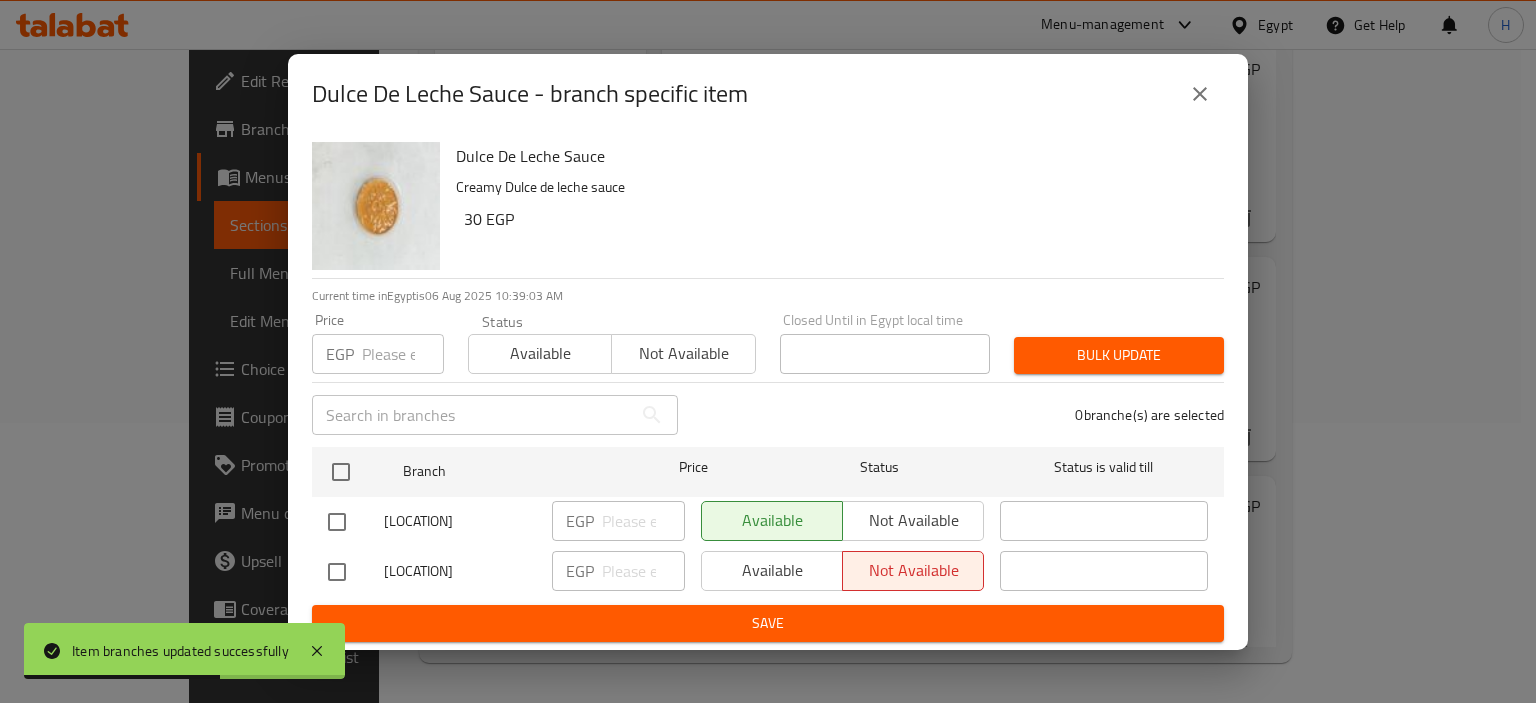 click at bounding box center [1200, 94] 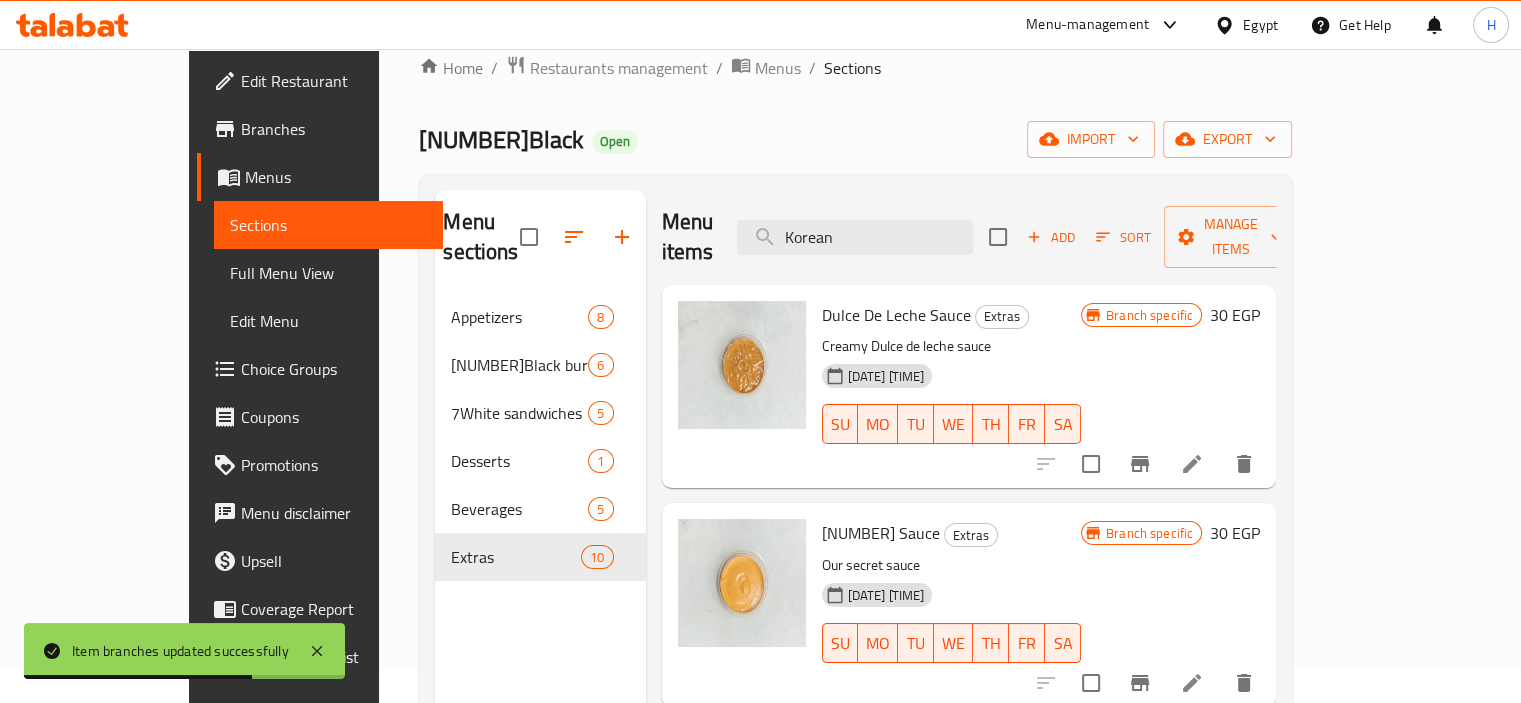 scroll, scrollTop: 0, scrollLeft: 0, axis: both 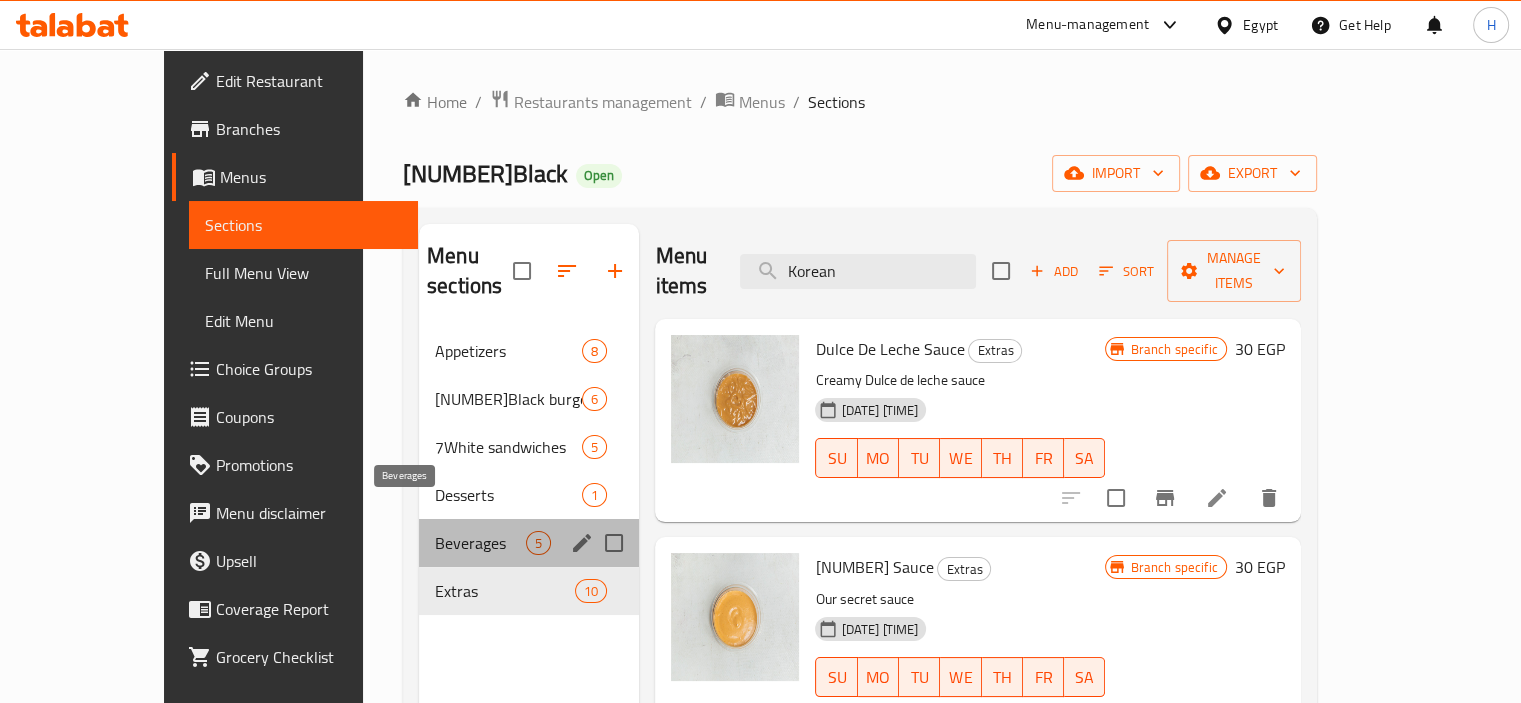 click on "Beverages" at bounding box center [480, 543] 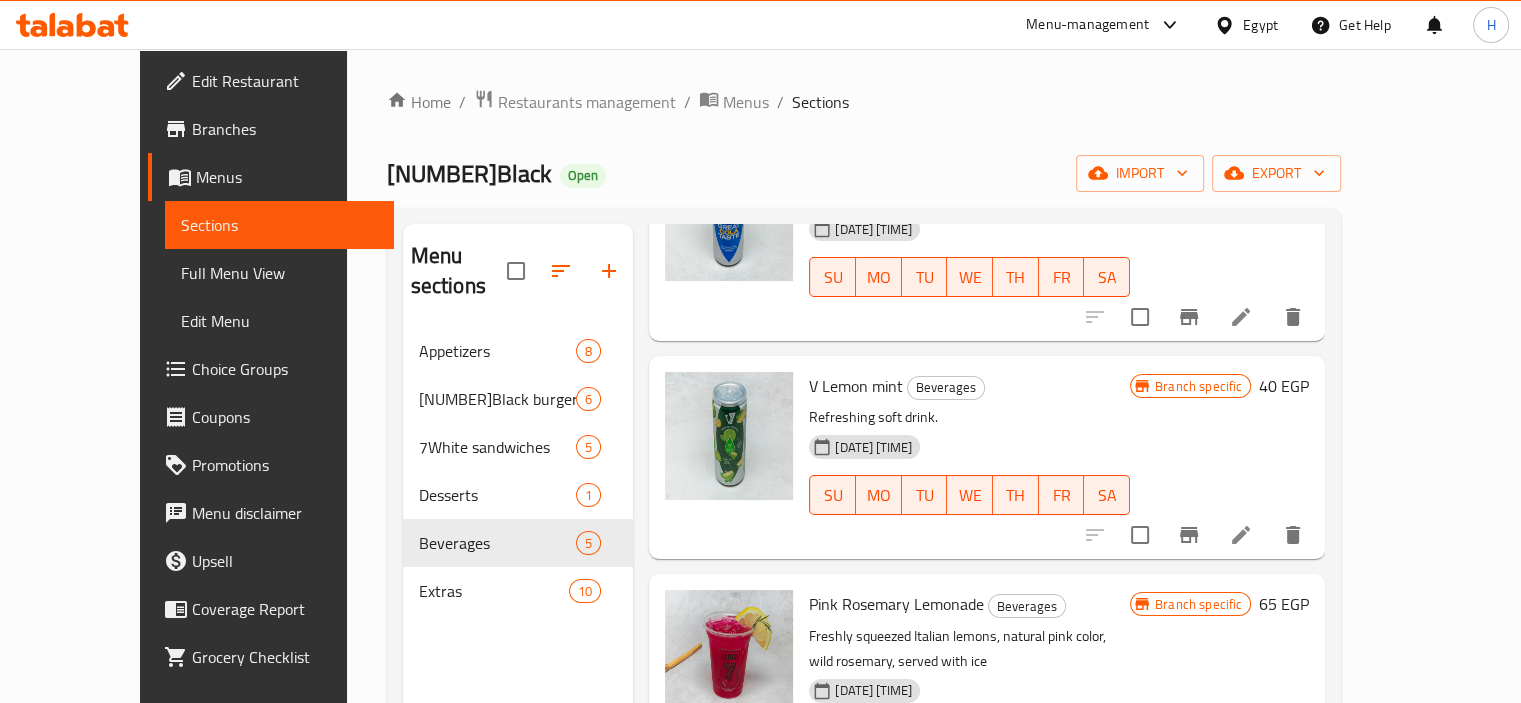 scroll, scrollTop: 439, scrollLeft: 0, axis: vertical 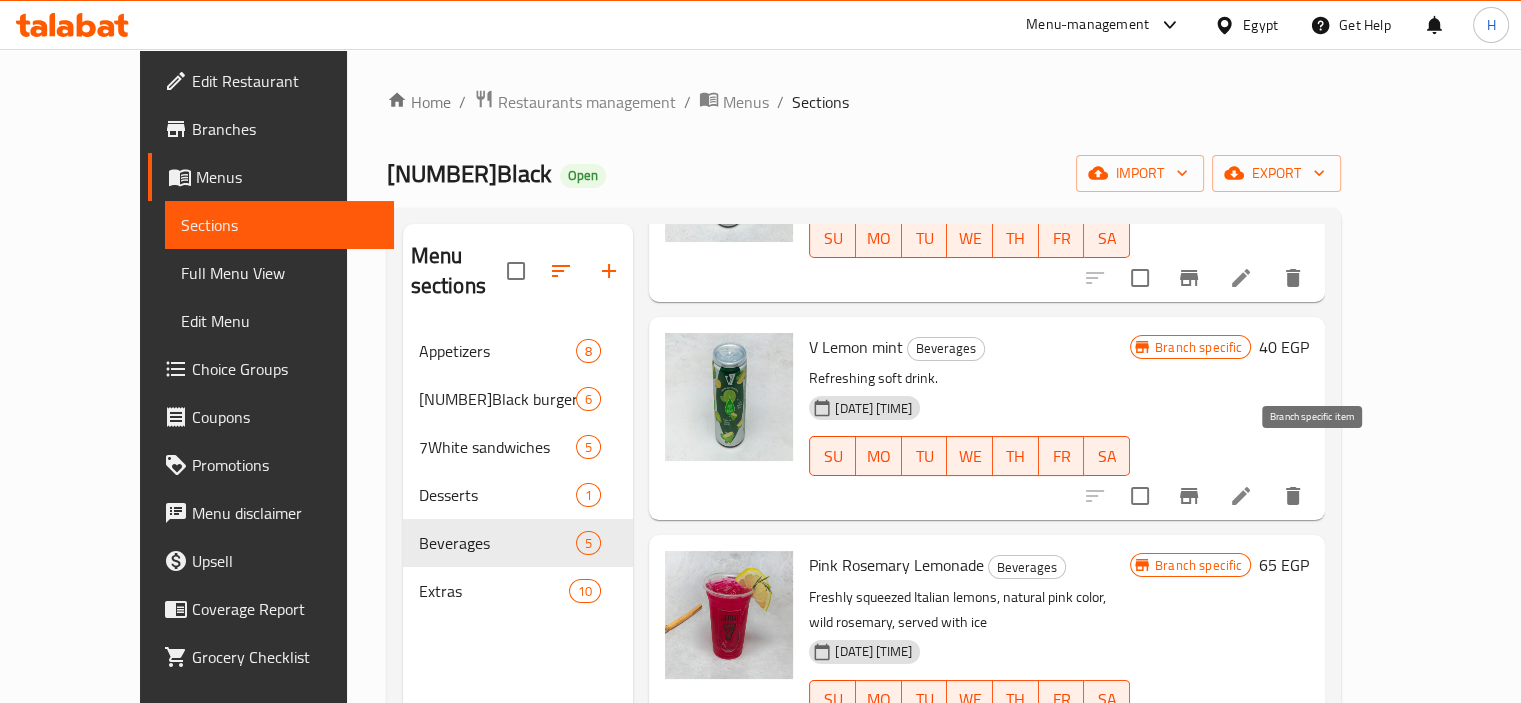 click at bounding box center [1189, 496] 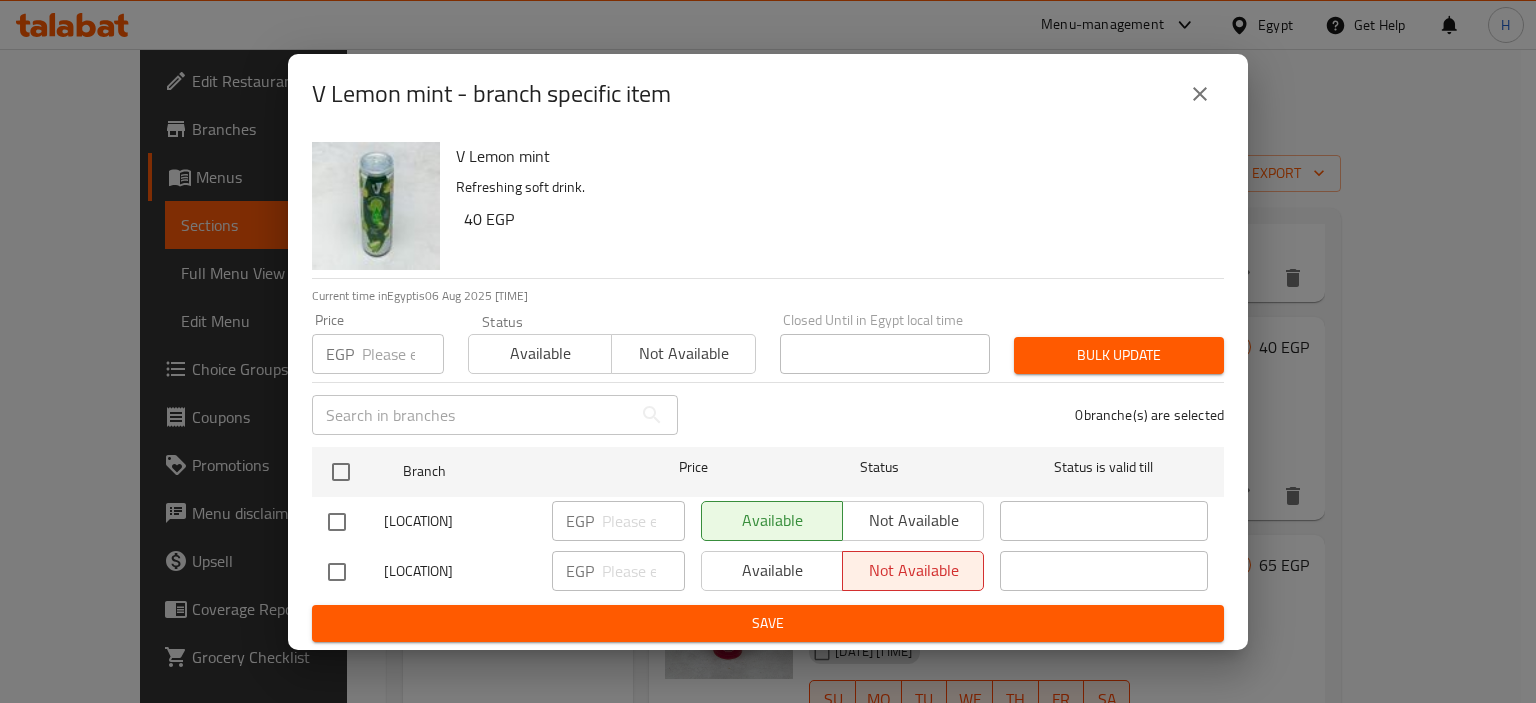 click at bounding box center [337, 572] 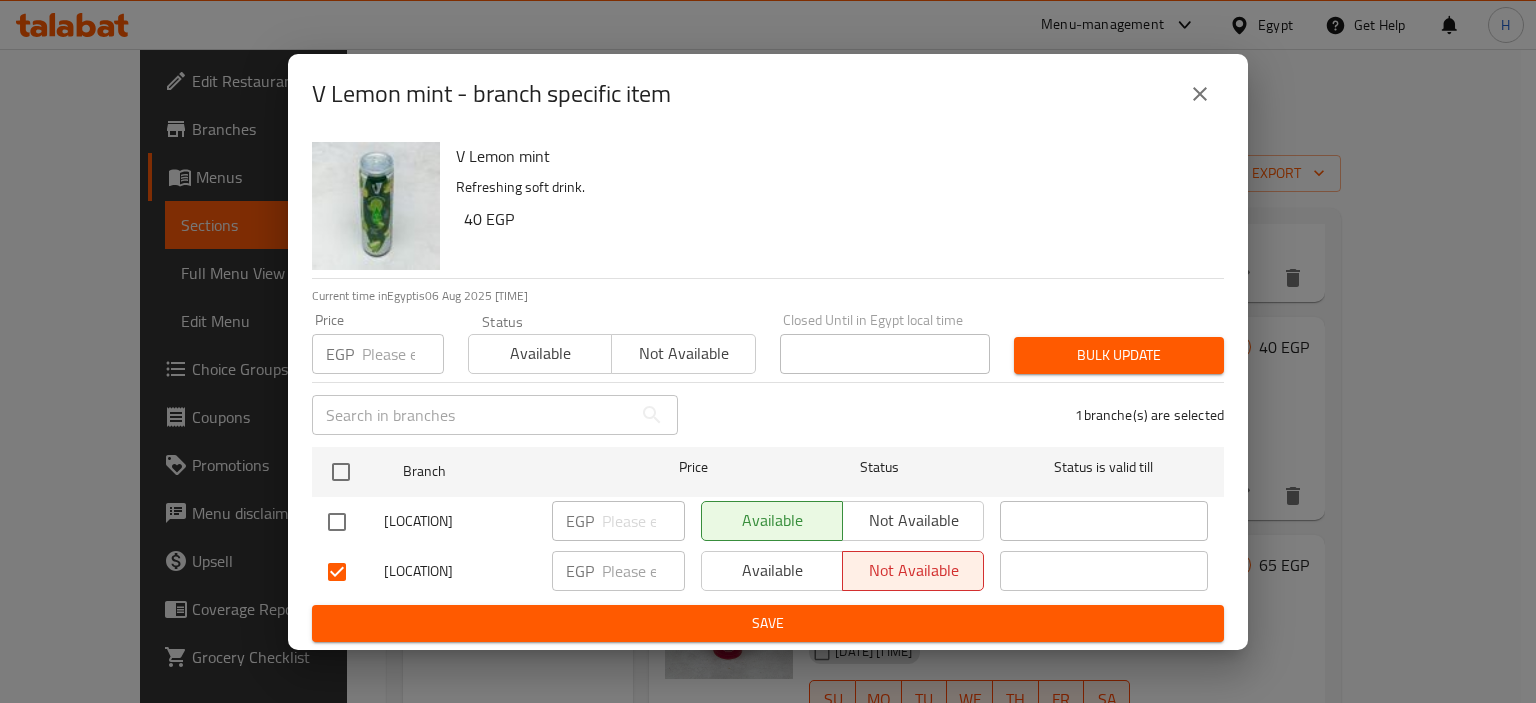 click on "Available" at bounding box center [772, 570] 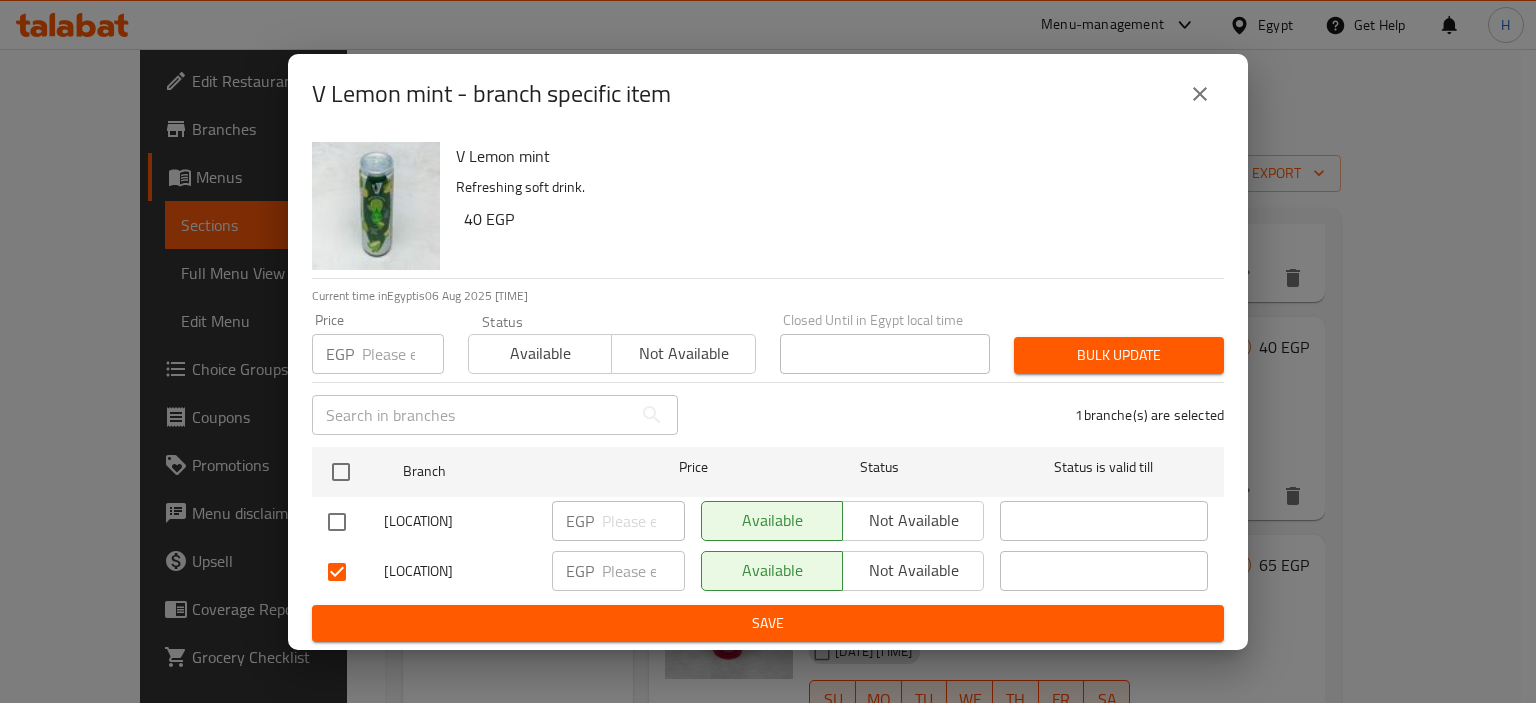 click at bounding box center [337, 572] 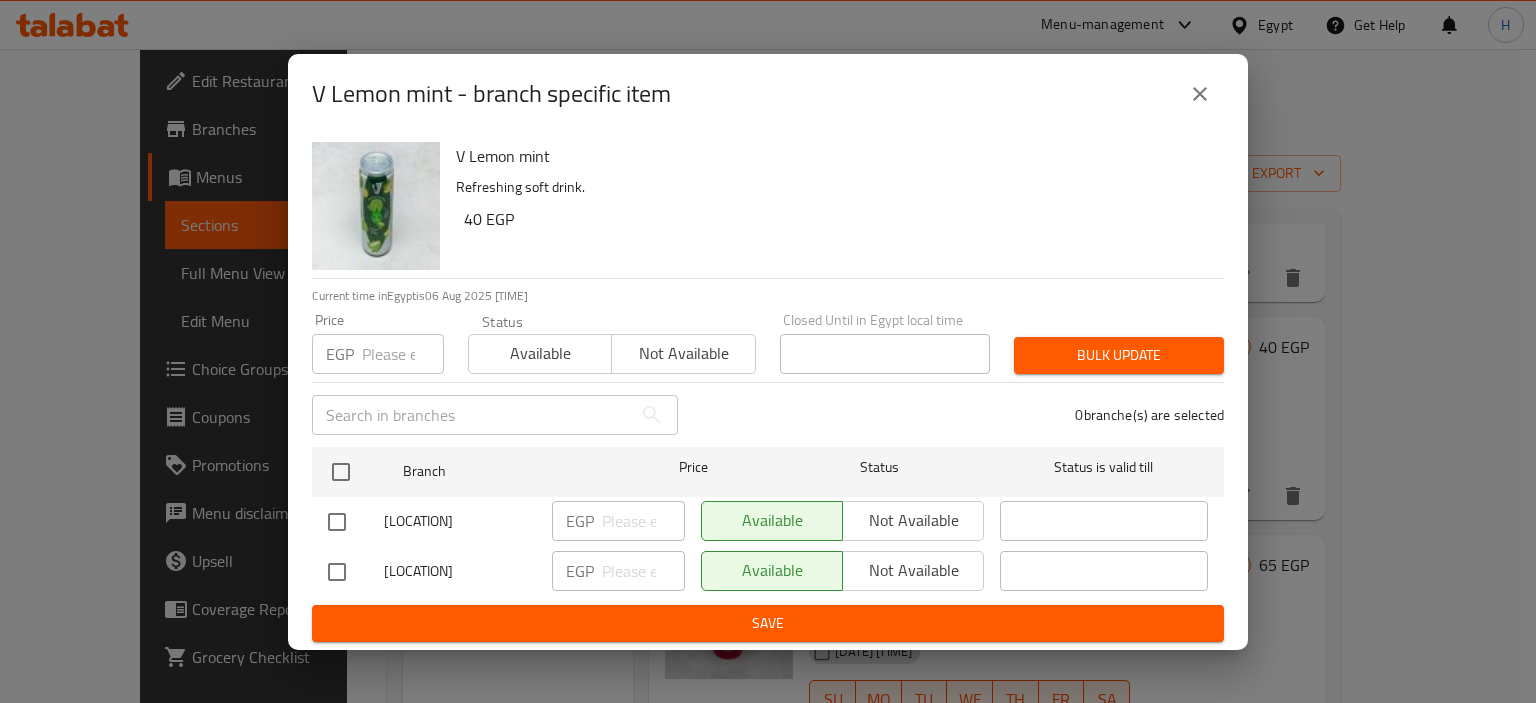 click at bounding box center (337, 522) 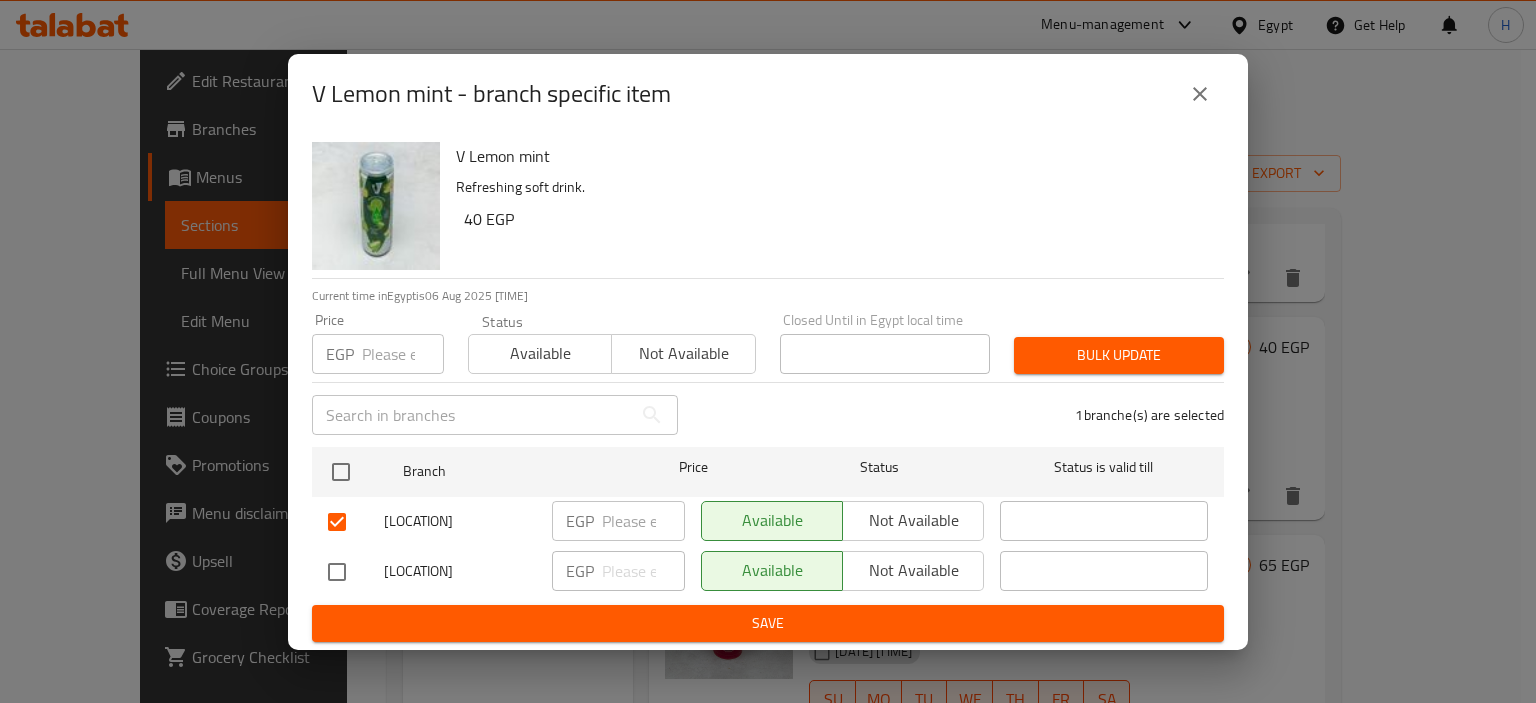 click on "Not available" at bounding box center (913, 520) 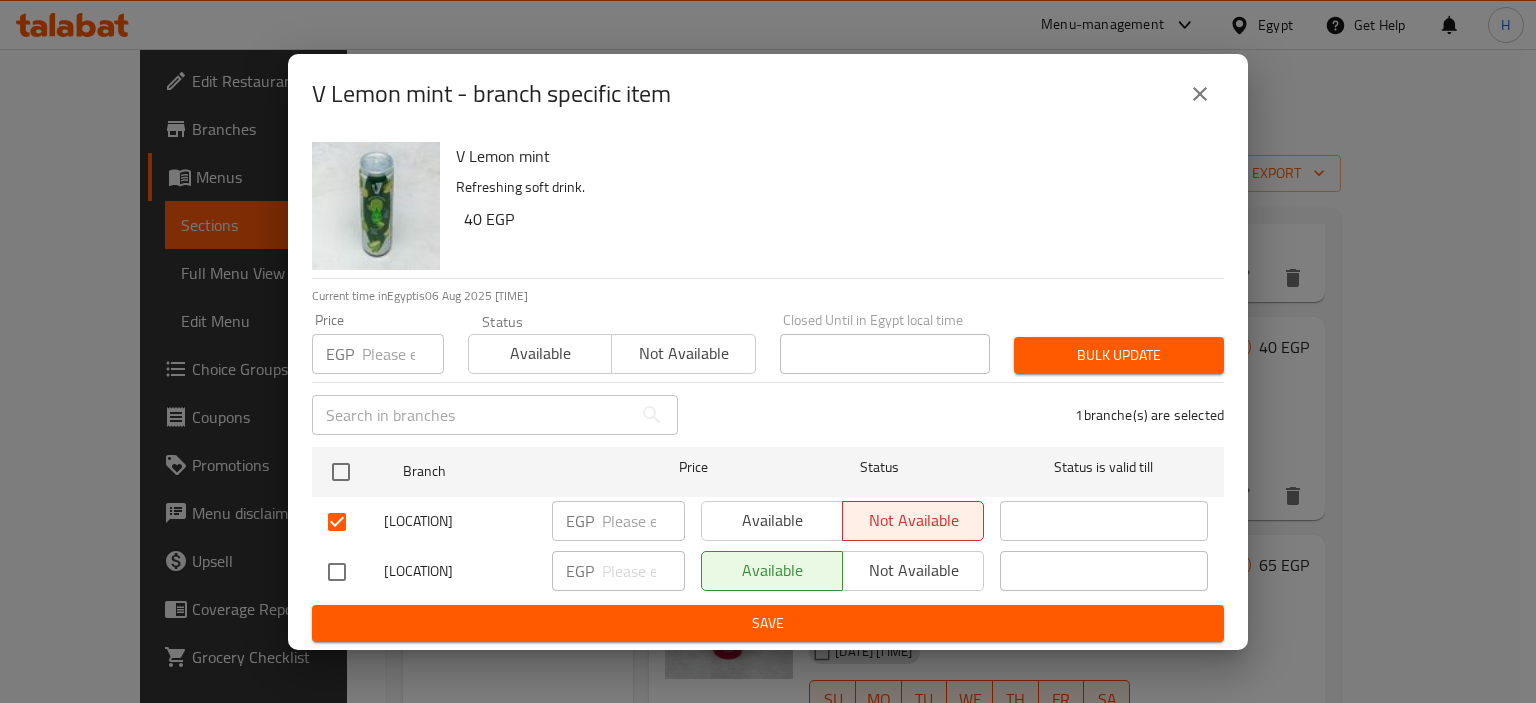 click on "Save" at bounding box center (768, 623) 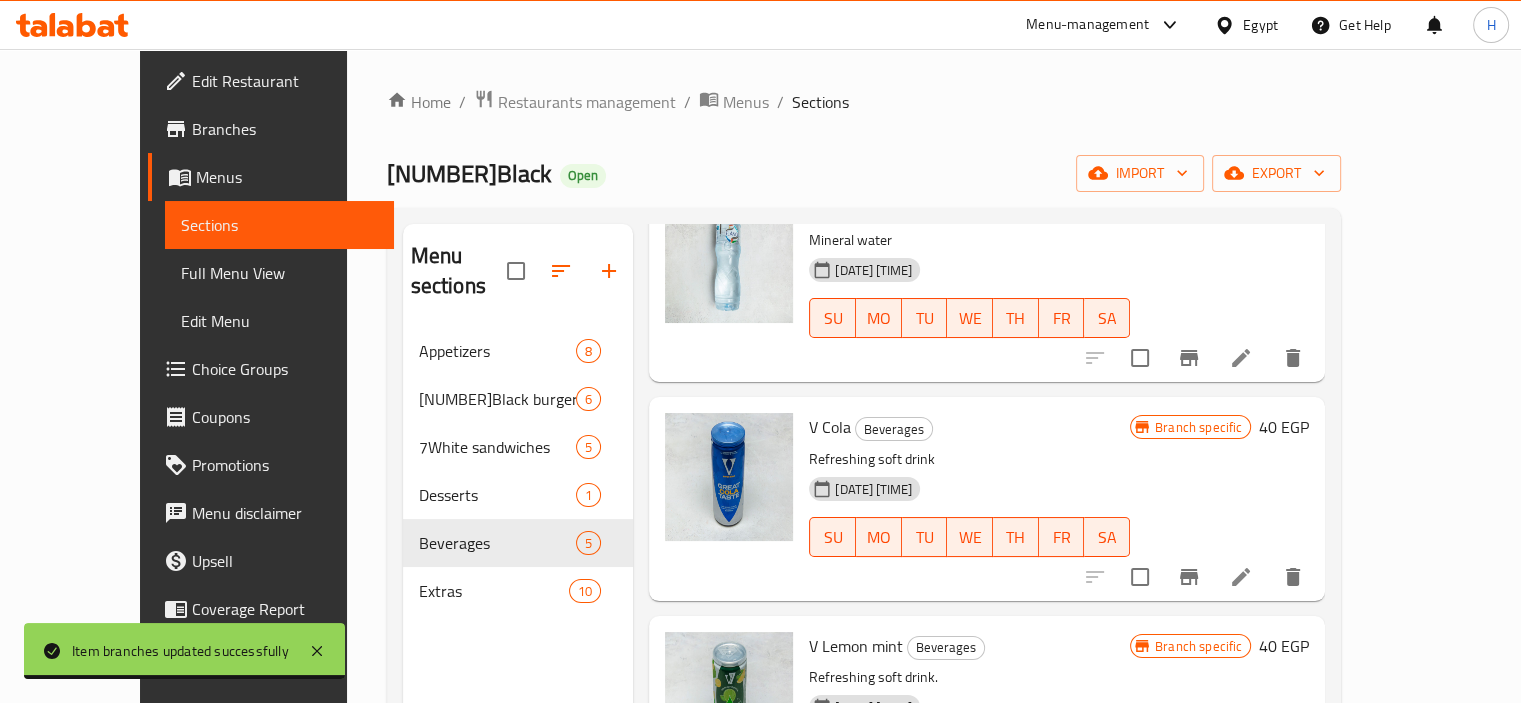 scroll, scrollTop: 0, scrollLeft: 0, axis: both 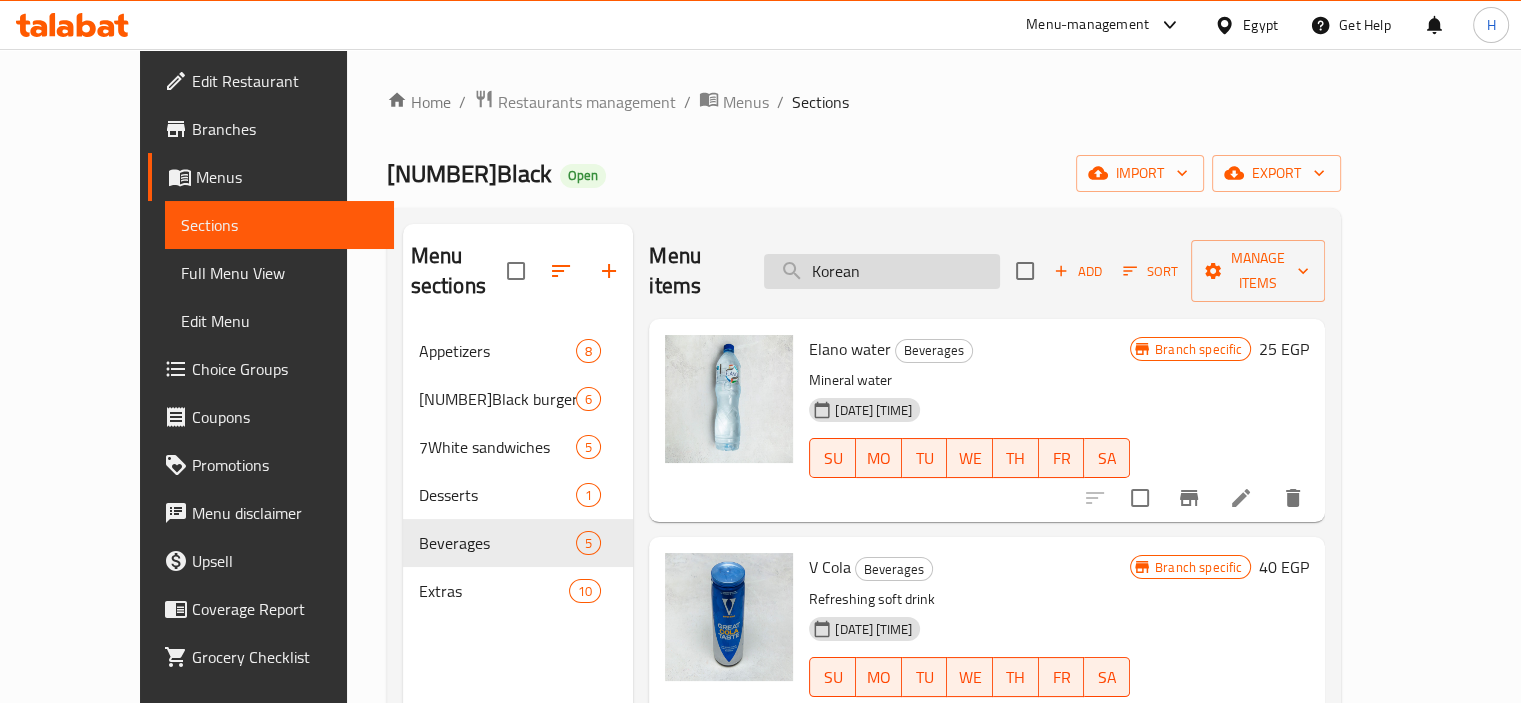 click on "Korean" at bounding box center [882, 271] 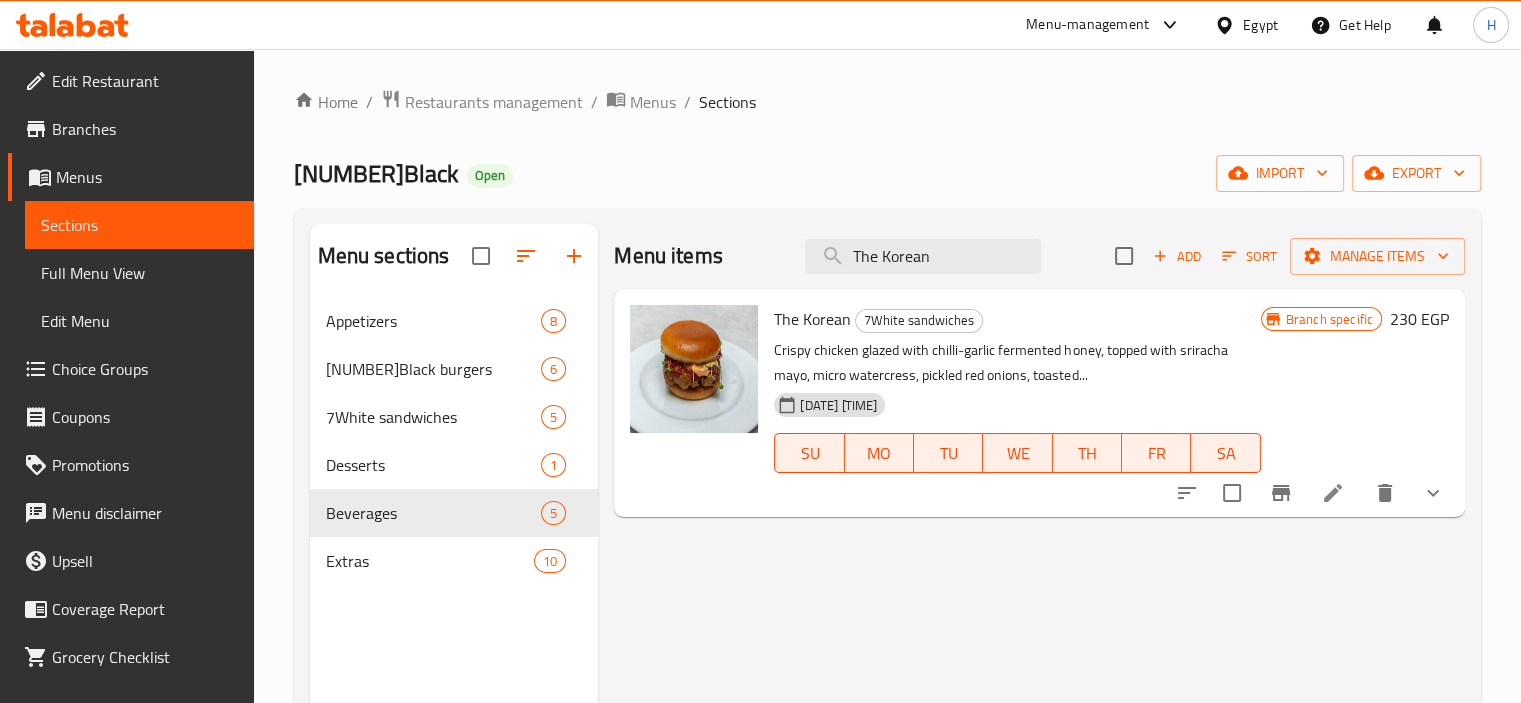 click 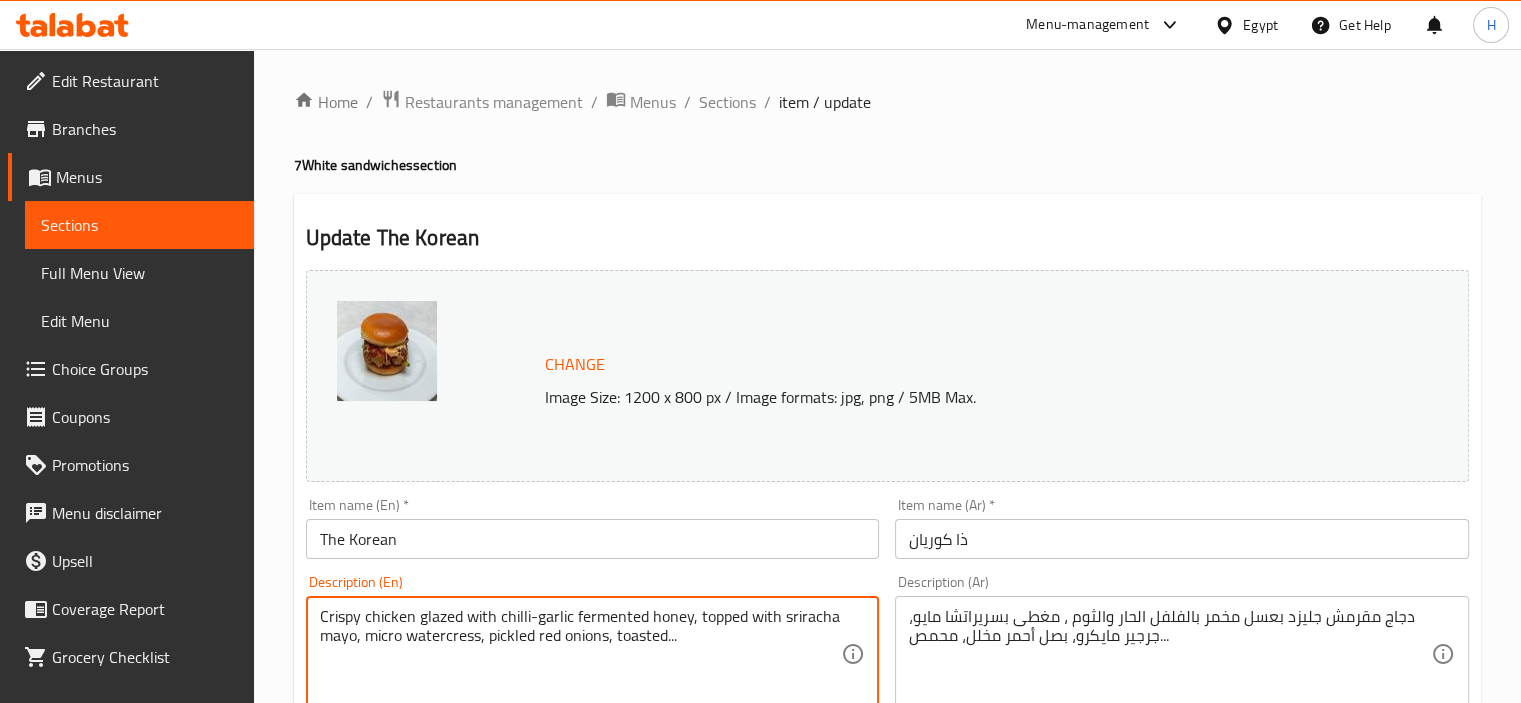 drag, startPoint x: 667, startPoint y: 639, endPoint x: 719, endPoint y: 640, distance: 52.009613 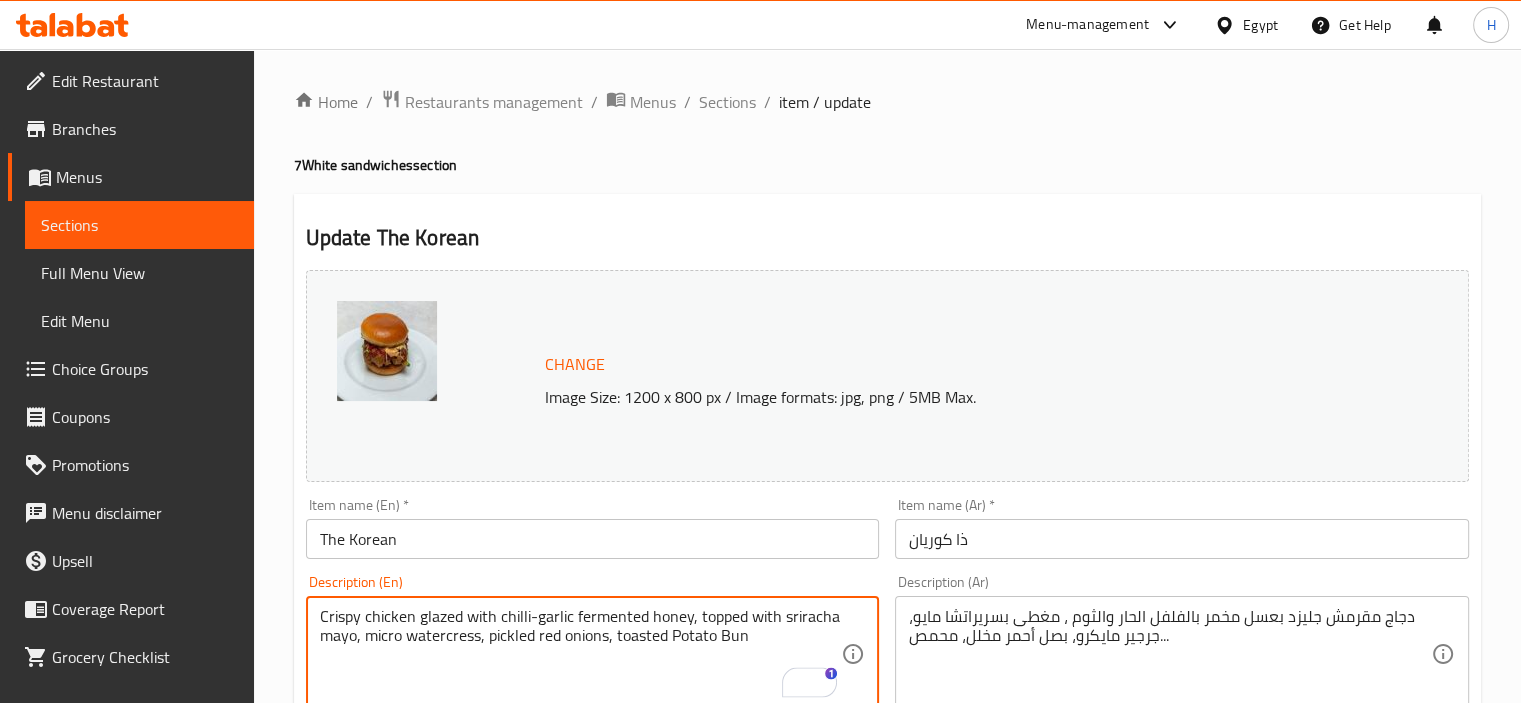 type on "Crispy chicken glazed with chilli-garlic fermented honey, topped with sriracha mayo, micro watercress, pickled red onions, toasted Potato Bun" 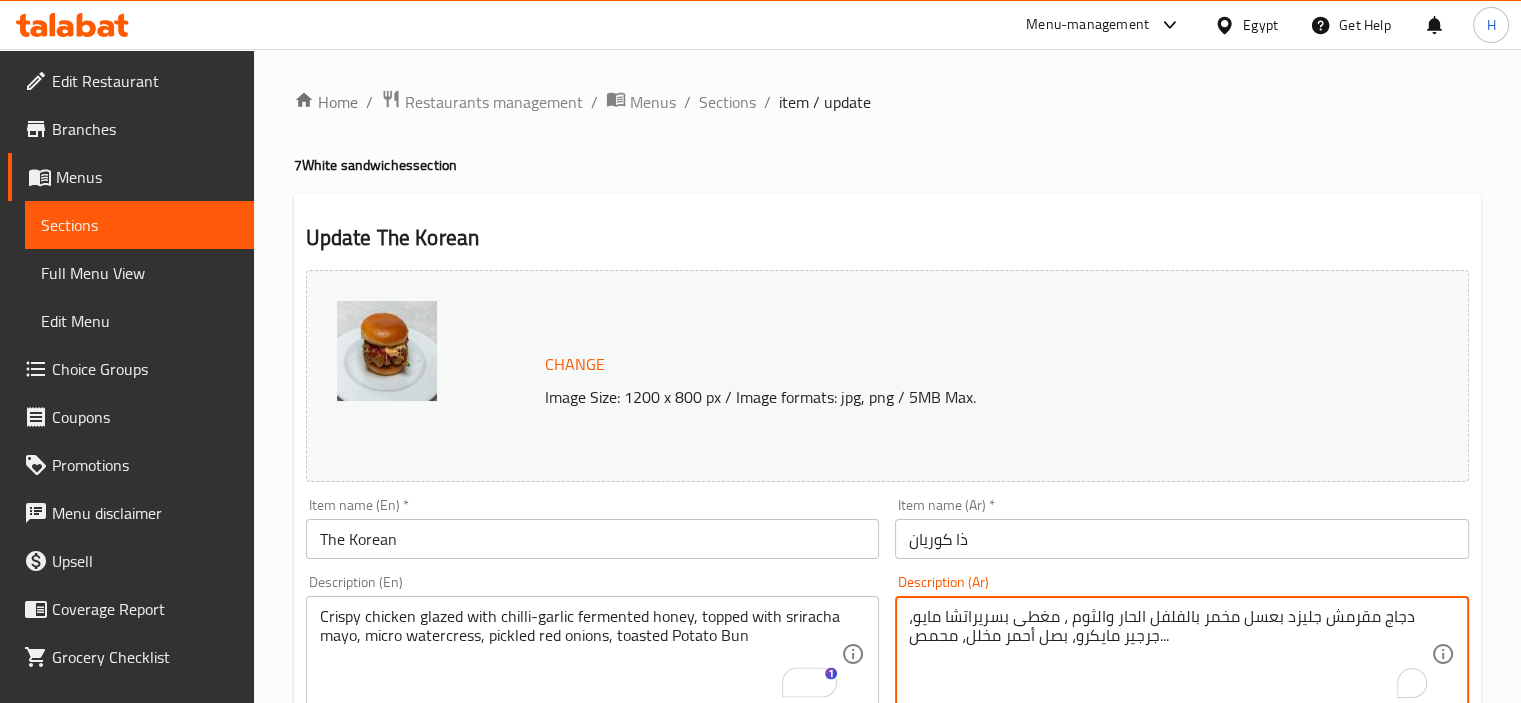 click on "دجاج مقرمش جليزد بعسل مخمر بالفلفل الحار والثوم ، مغطى بسريراتشا مايو، جرجير مايكرو، بصل أحمر مخلل، محمص..." at bounding box center (1170, 654) 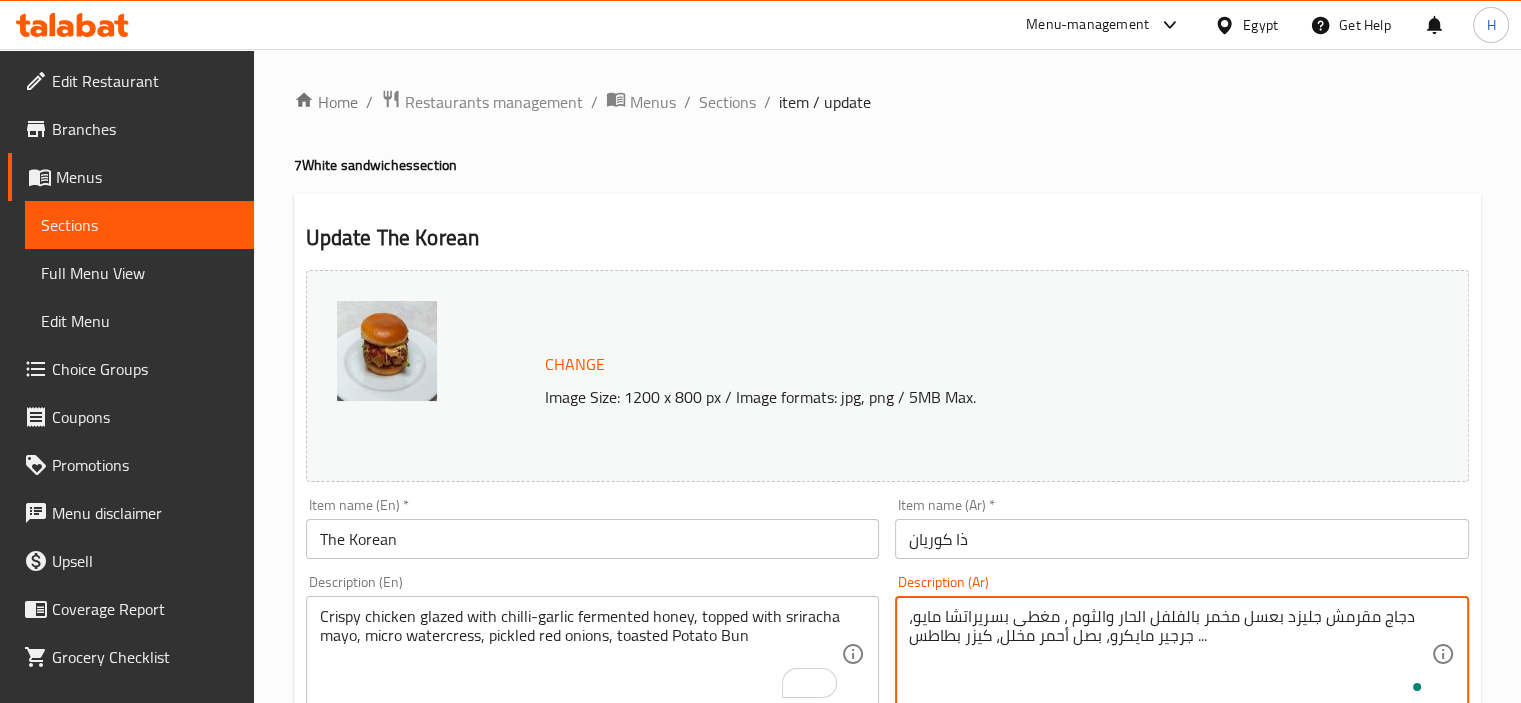 paste on "محمص" 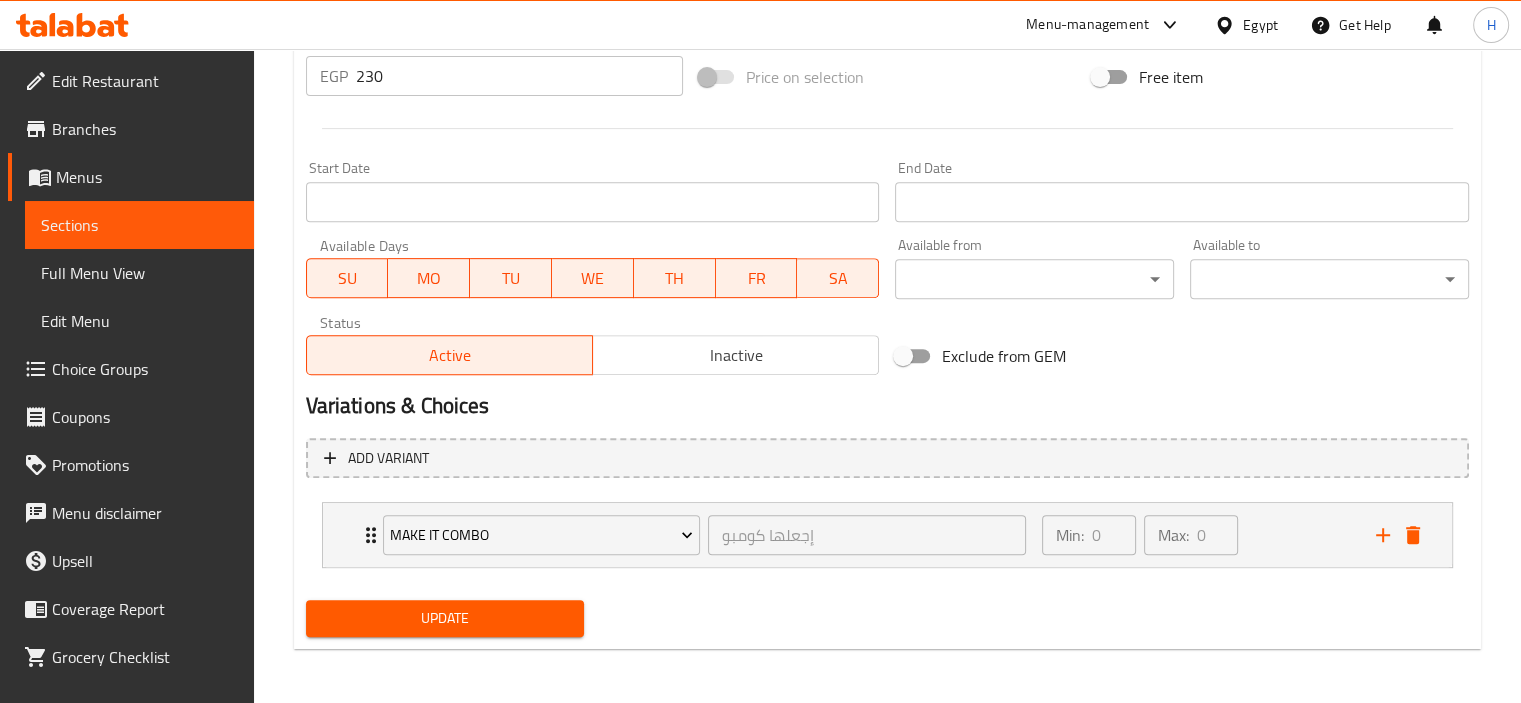 scroll, scrollTop: 771, scrollLeft: 0, axis: vertical 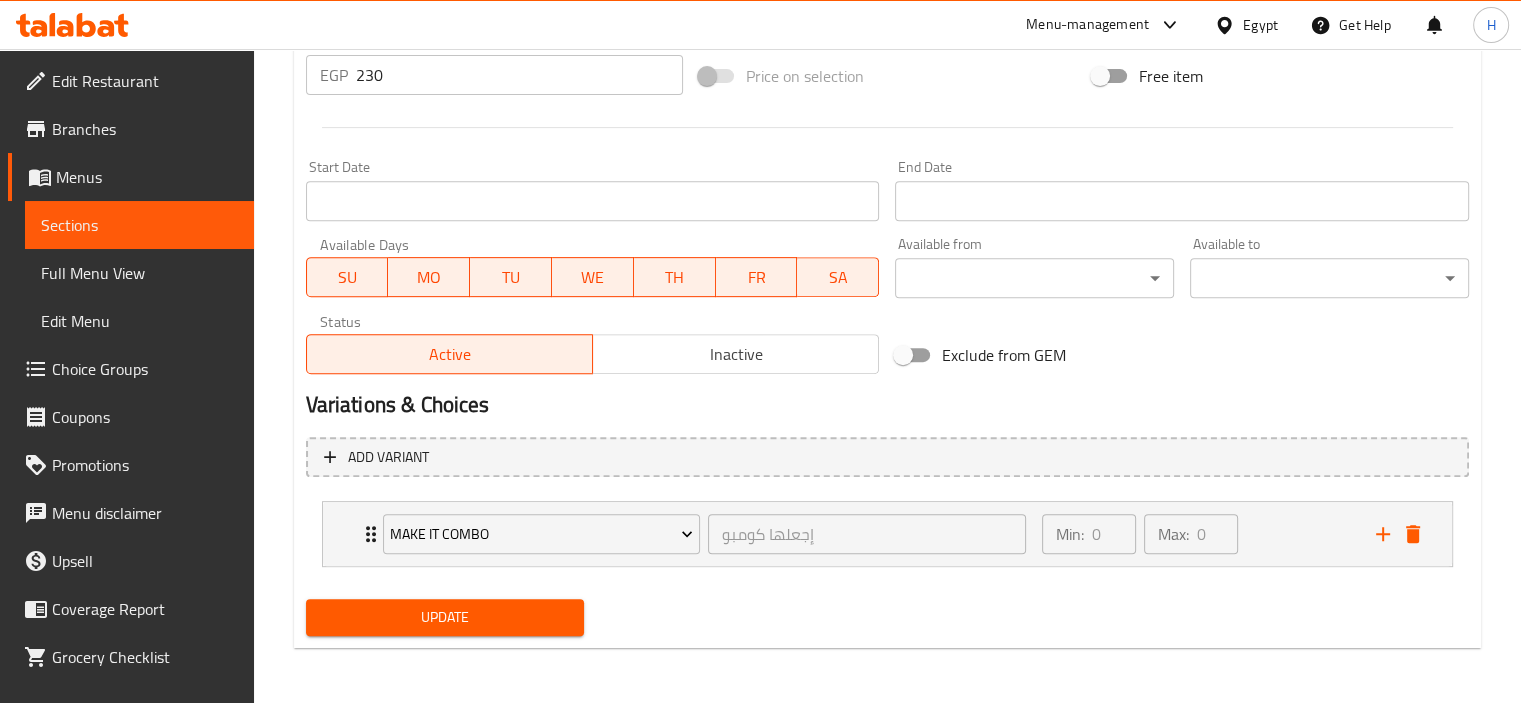 type on "دجاج مقرمش جليزد بعسل مخمر بالفلفل الحار والثوم ، مغطى بسريراتشا مايو، جرجير مايكرو، بصل أحمر مخلل، كيزر بطاطس محمص ..." 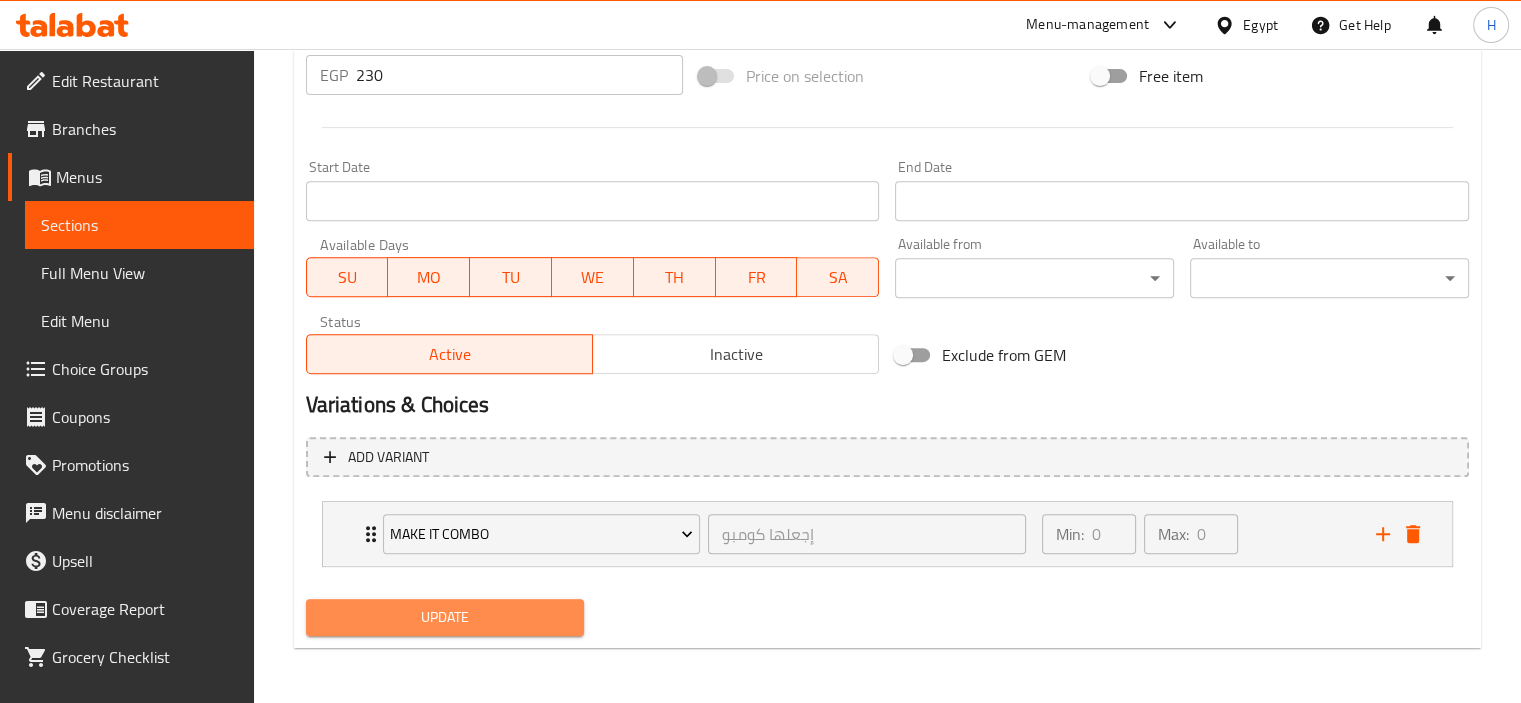 click on "Update" at bounding box center [445, 617] 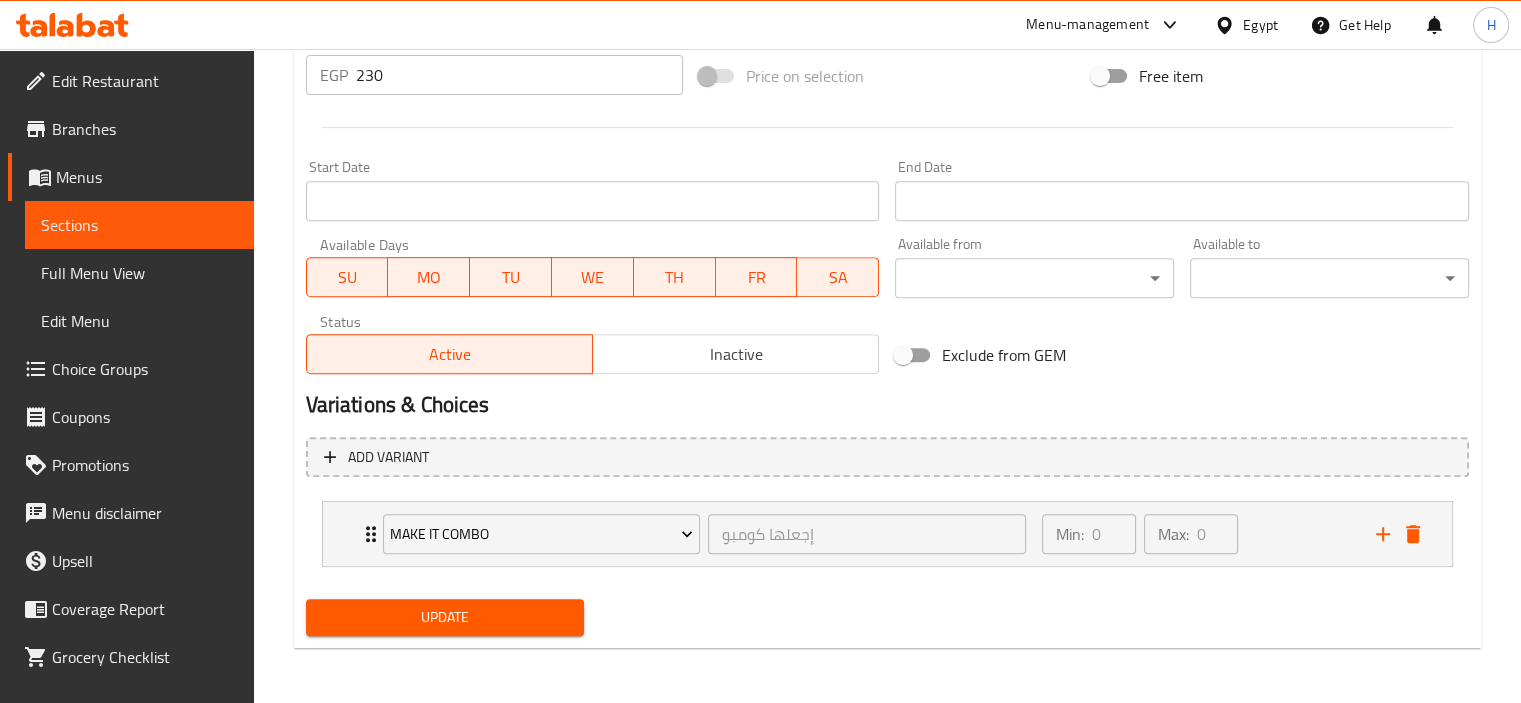click on "Sections" at bounding box center [139, 225] 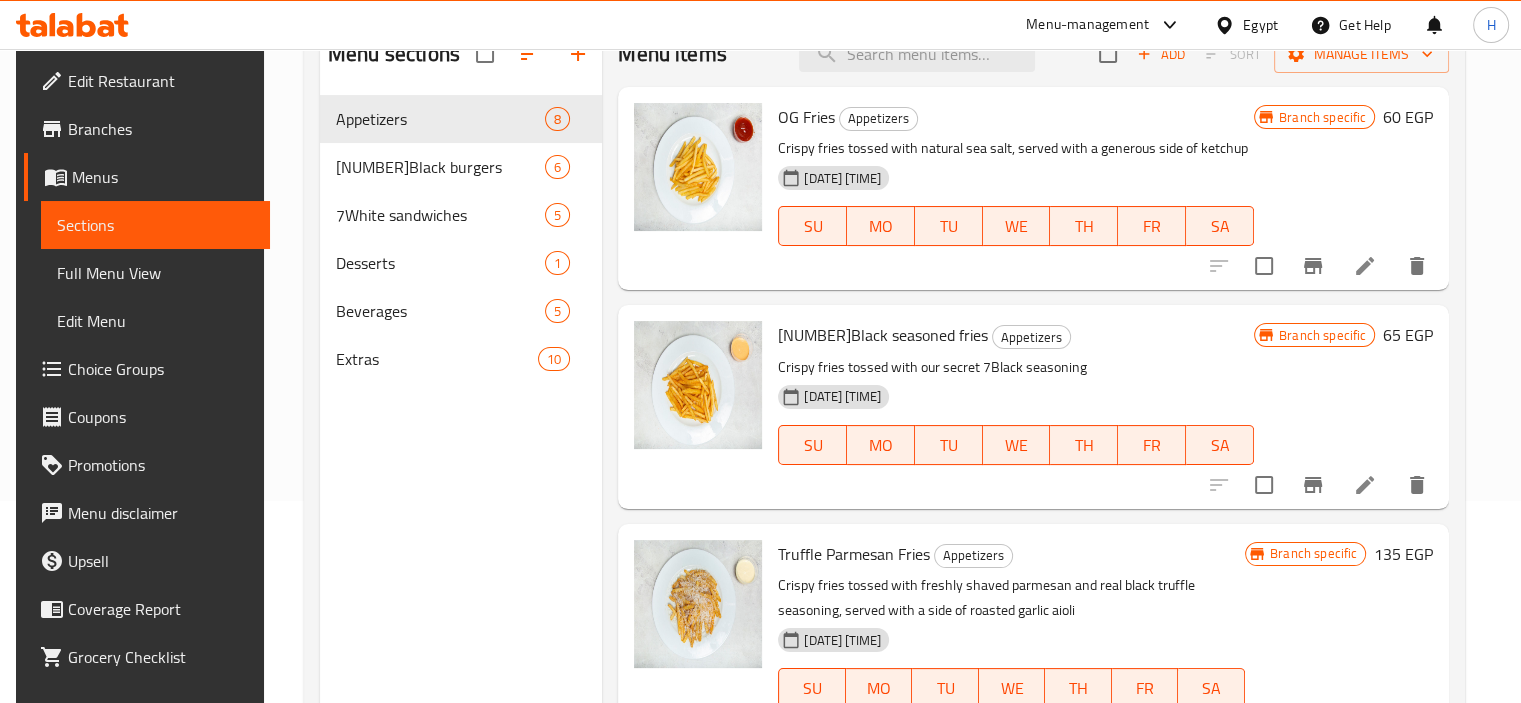 scroll, scrollTop: 0, scrollLeft: 0, axis: both 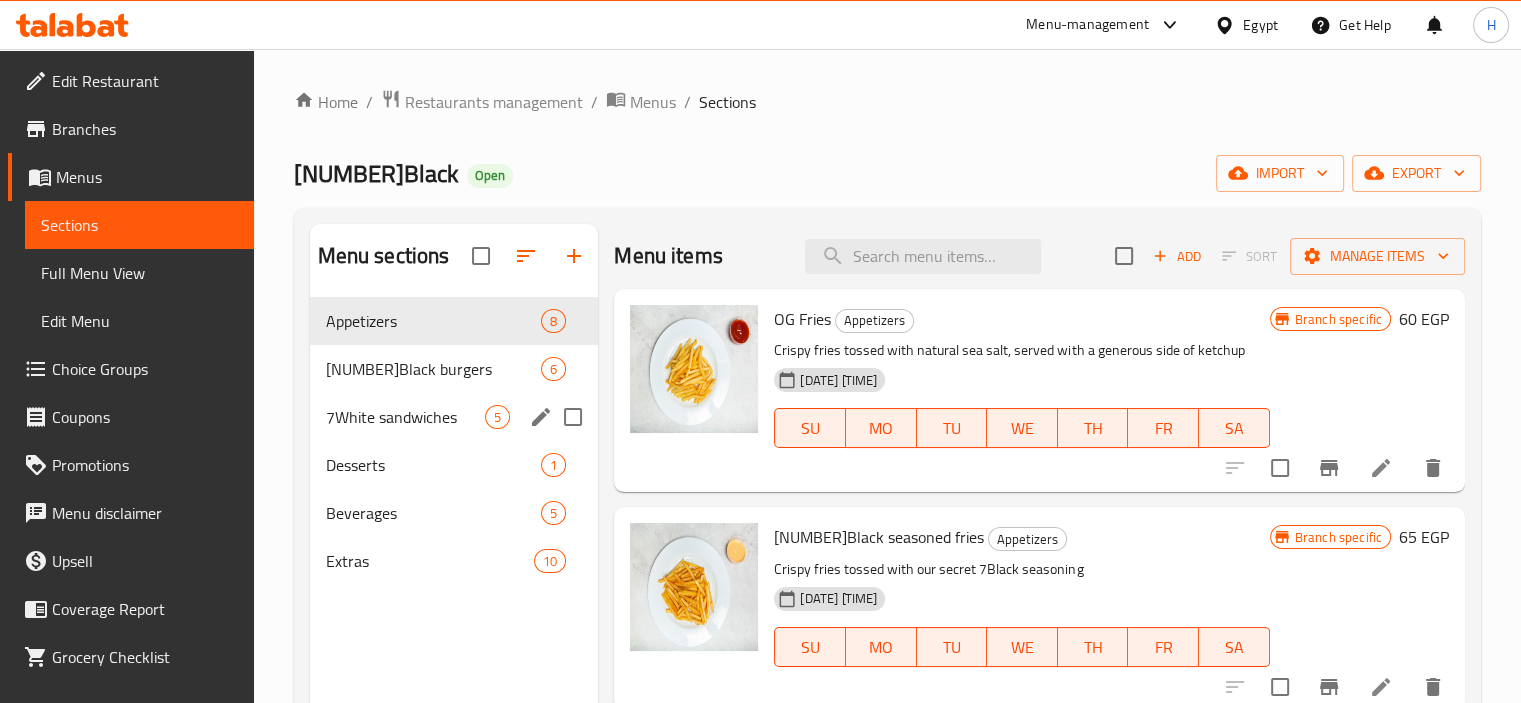 click on "7White sandwiches" at bounding box center (406, 417) 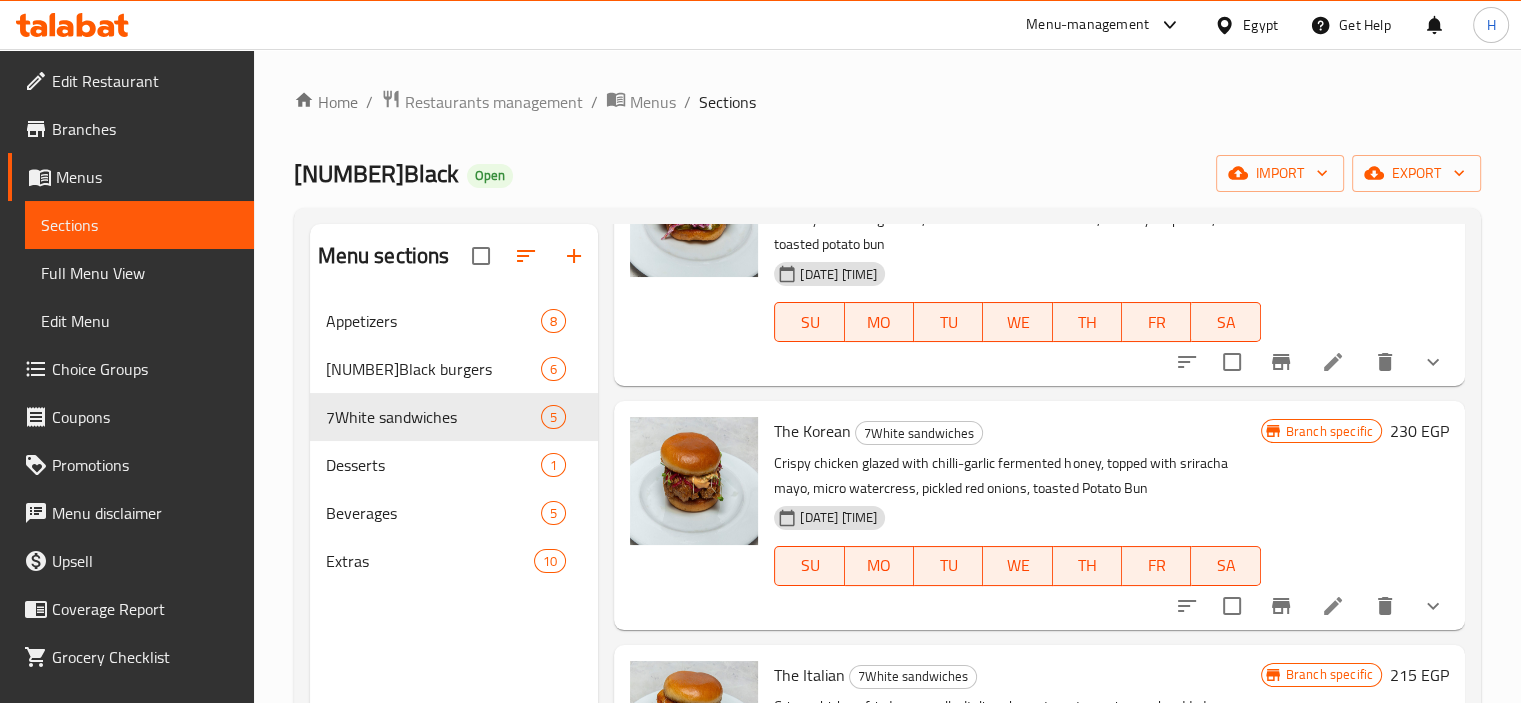 scroll, scrollTop: 200, scrollLeft: 0, axis: vertical 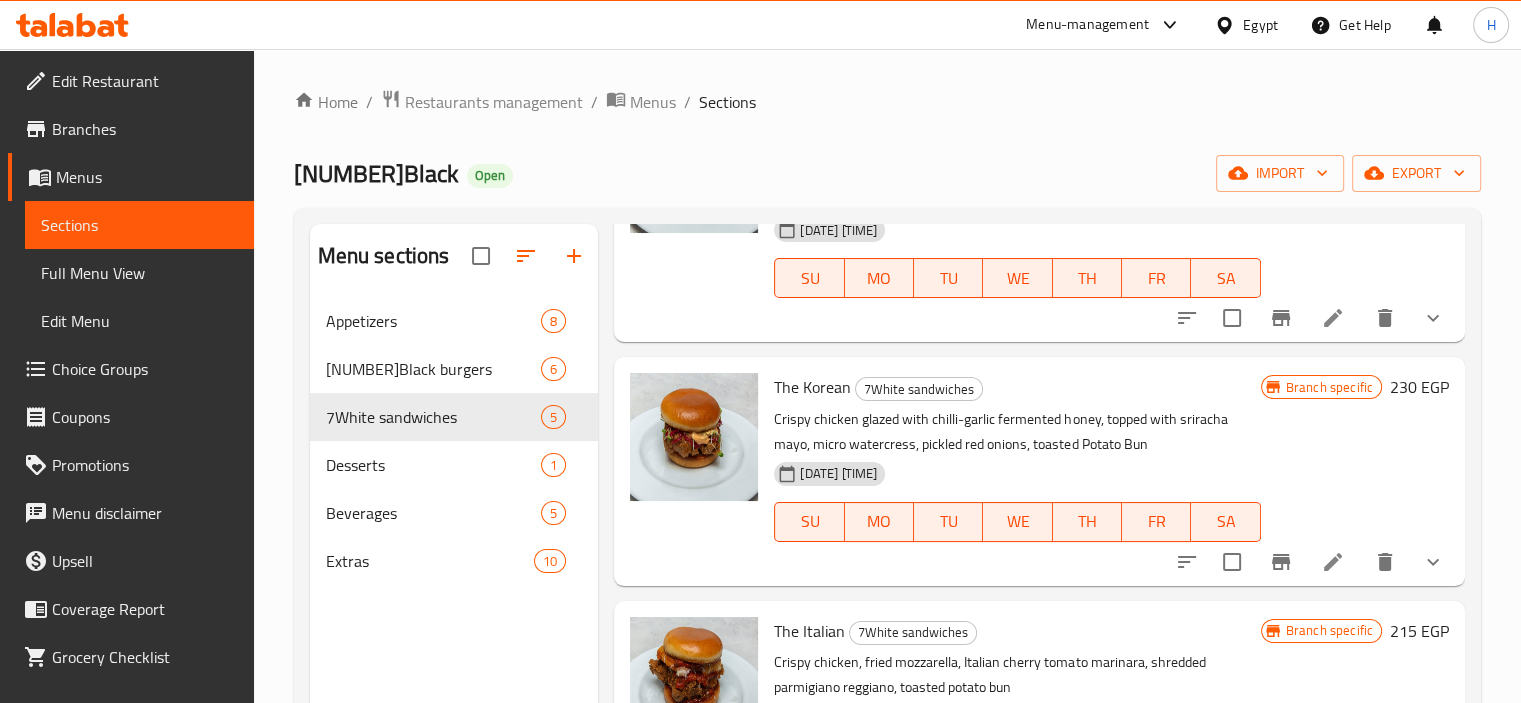 click 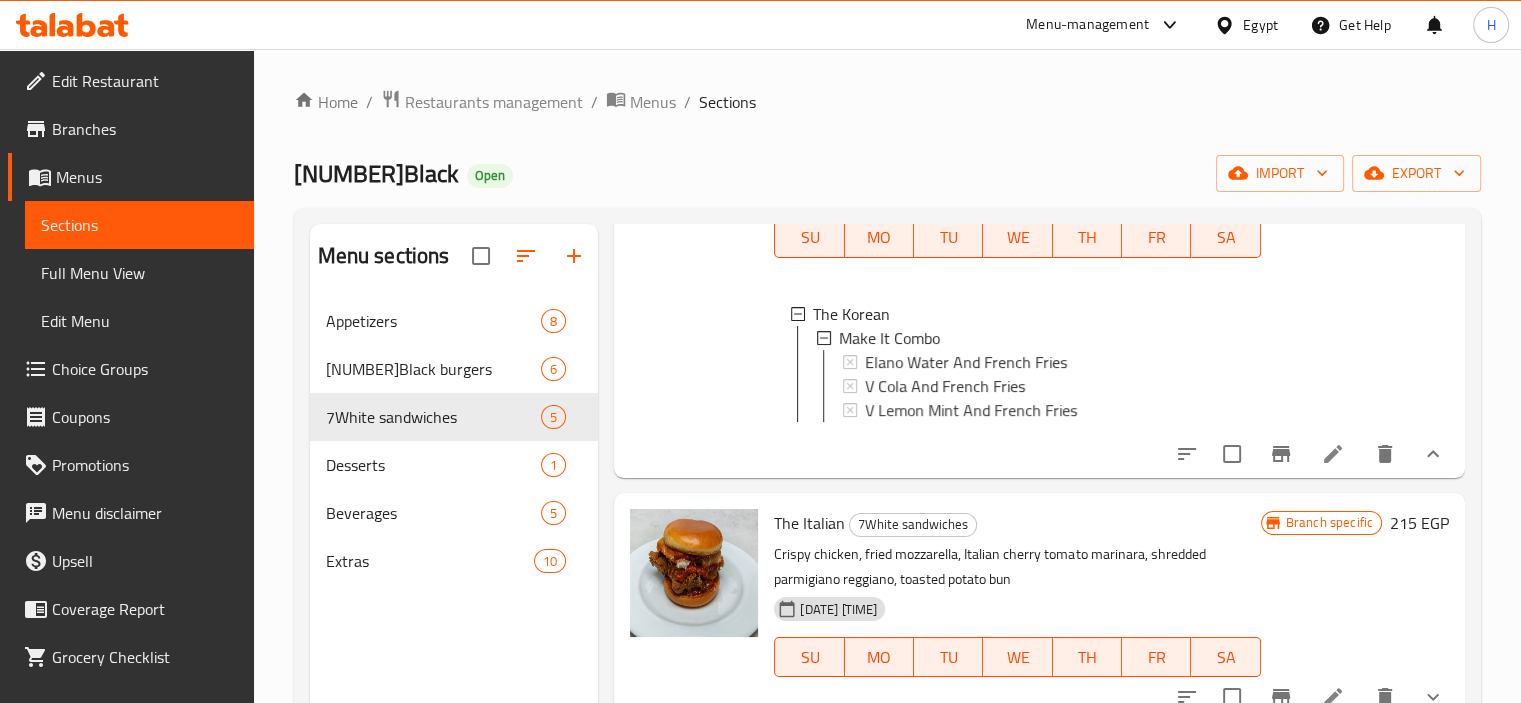 scroll, scrollTop: 500, scrollLeft: 0, axis: vertical 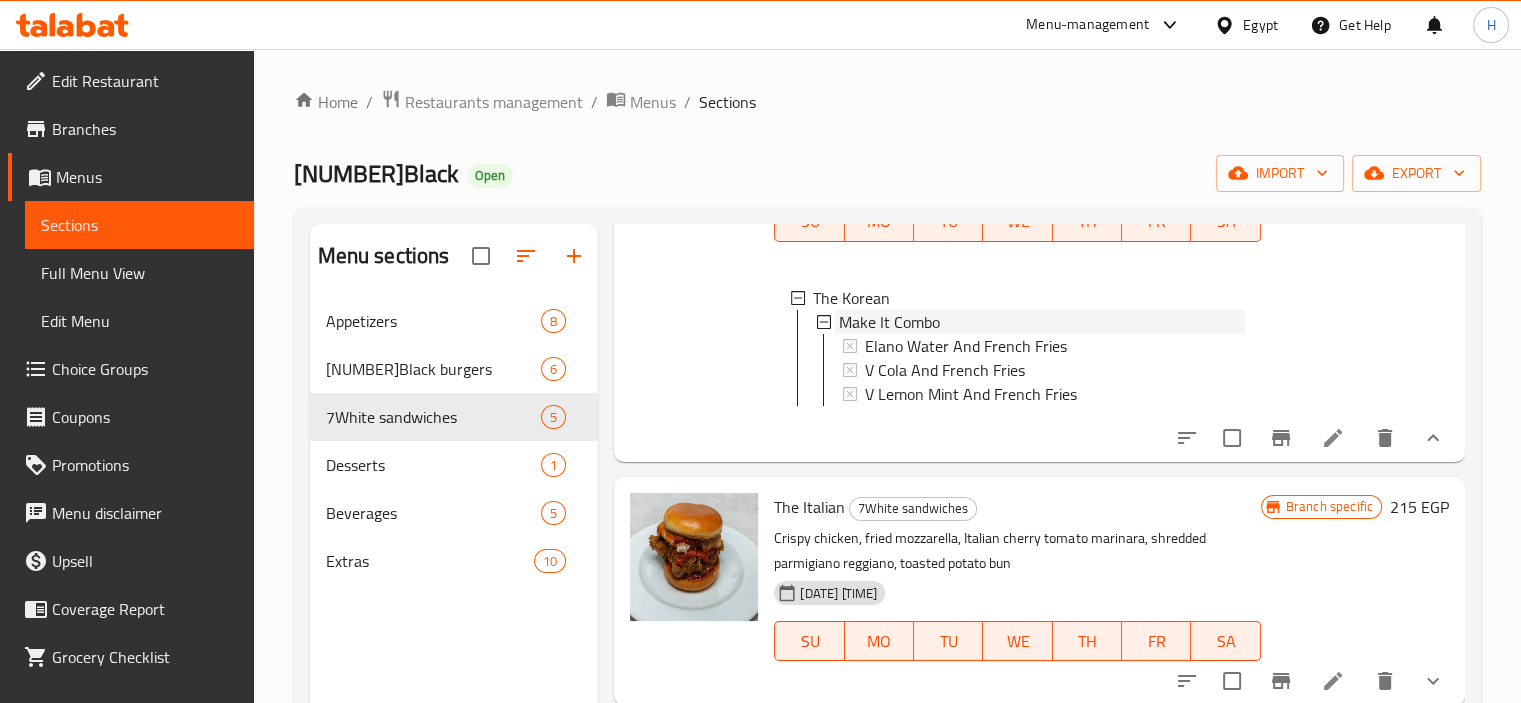 click 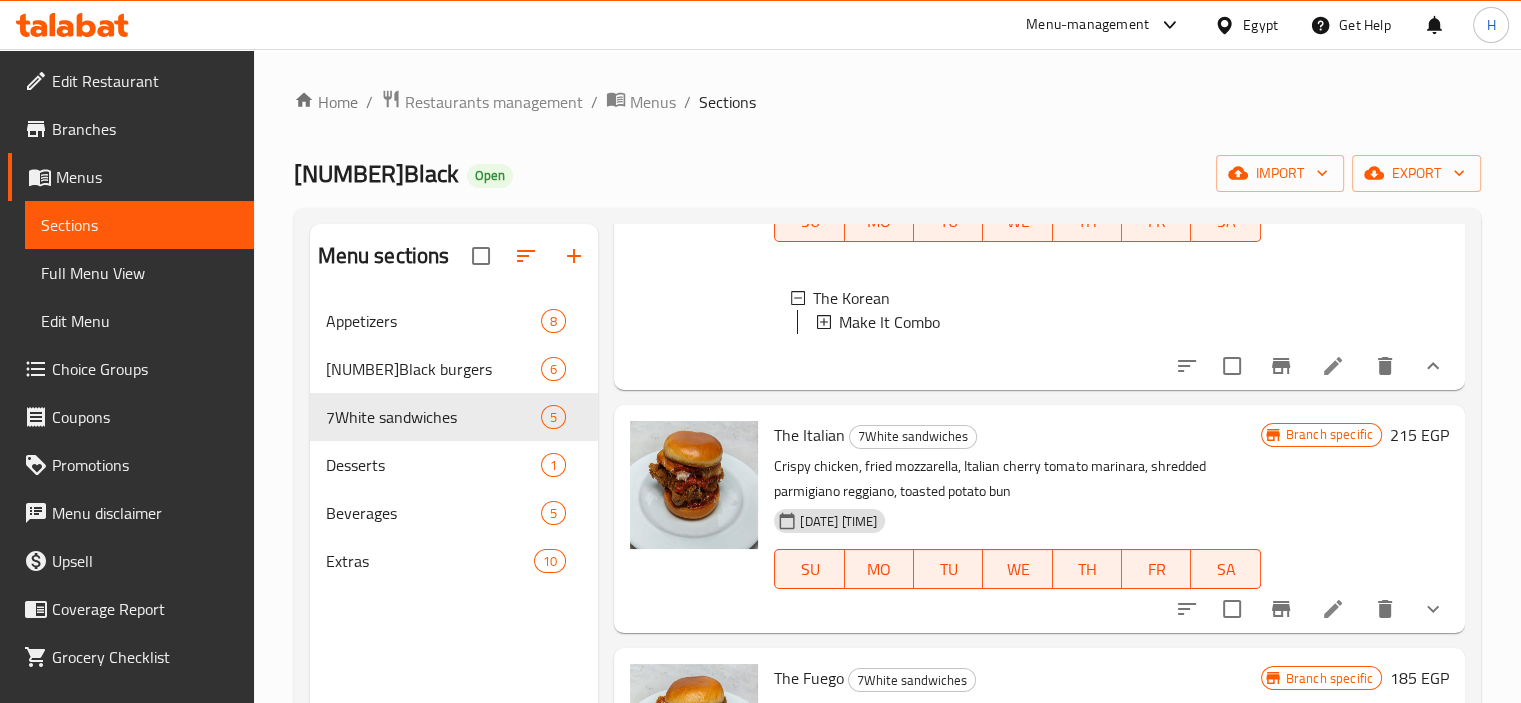 click on "Make It Combo" at bounding box center [889, 322] 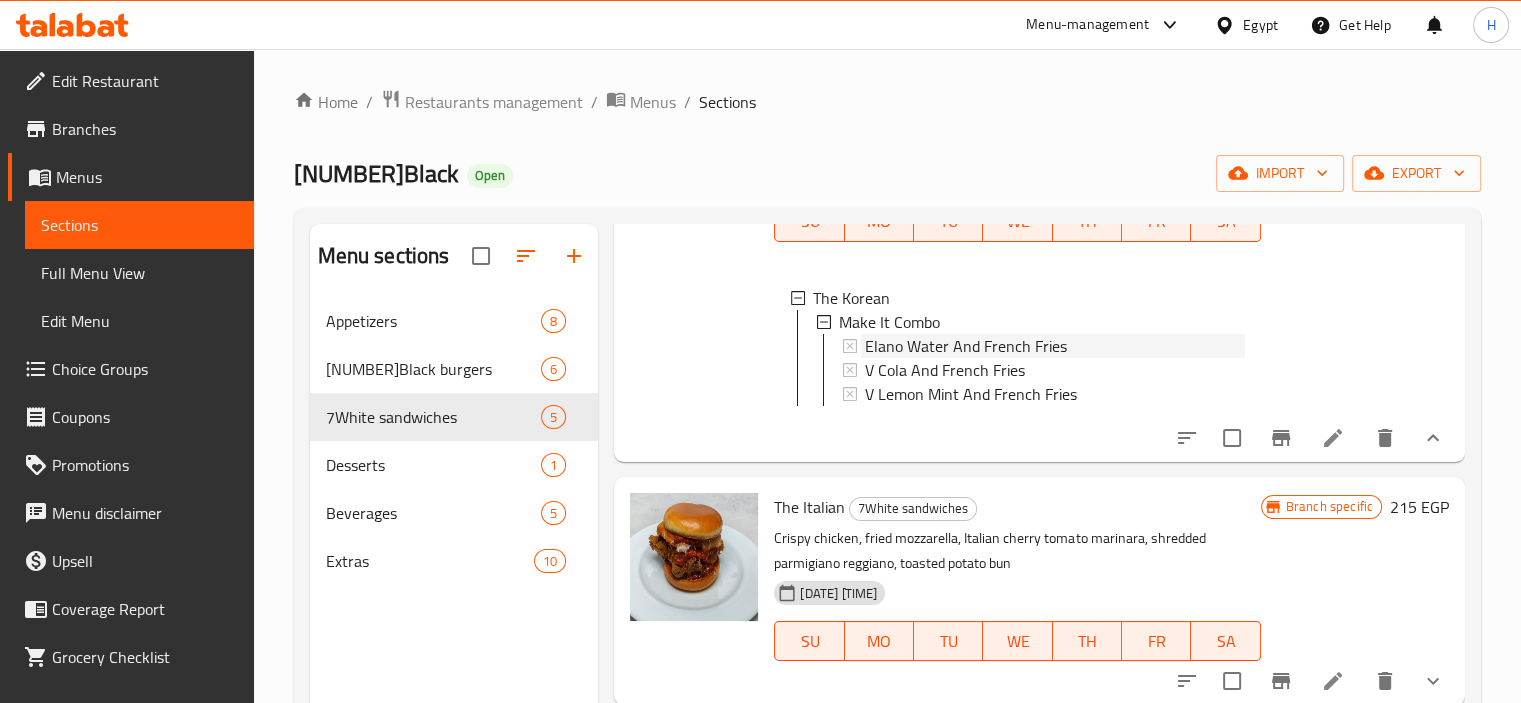 click on "Elano Water And French Fries" at bounding box center (966, 346) 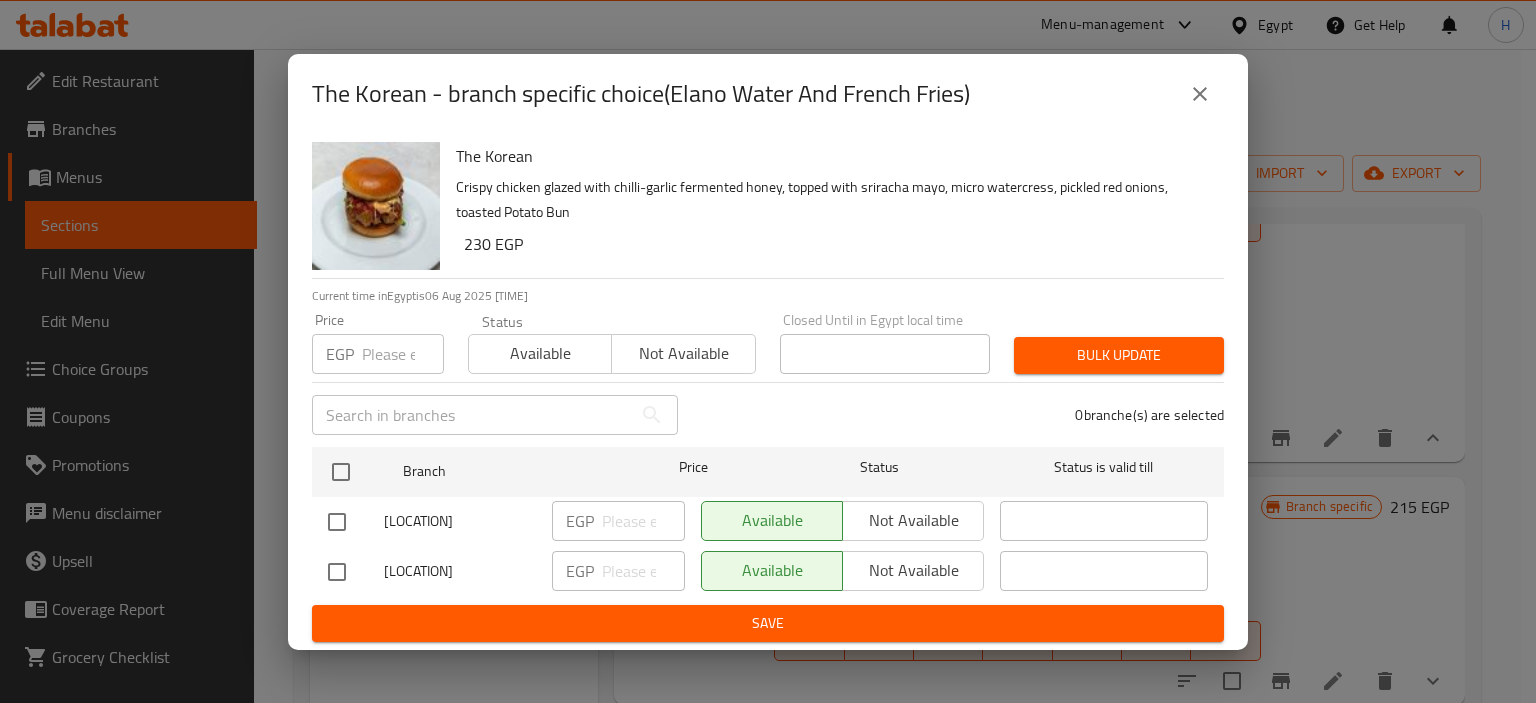 click at bounding box center [337, 572] 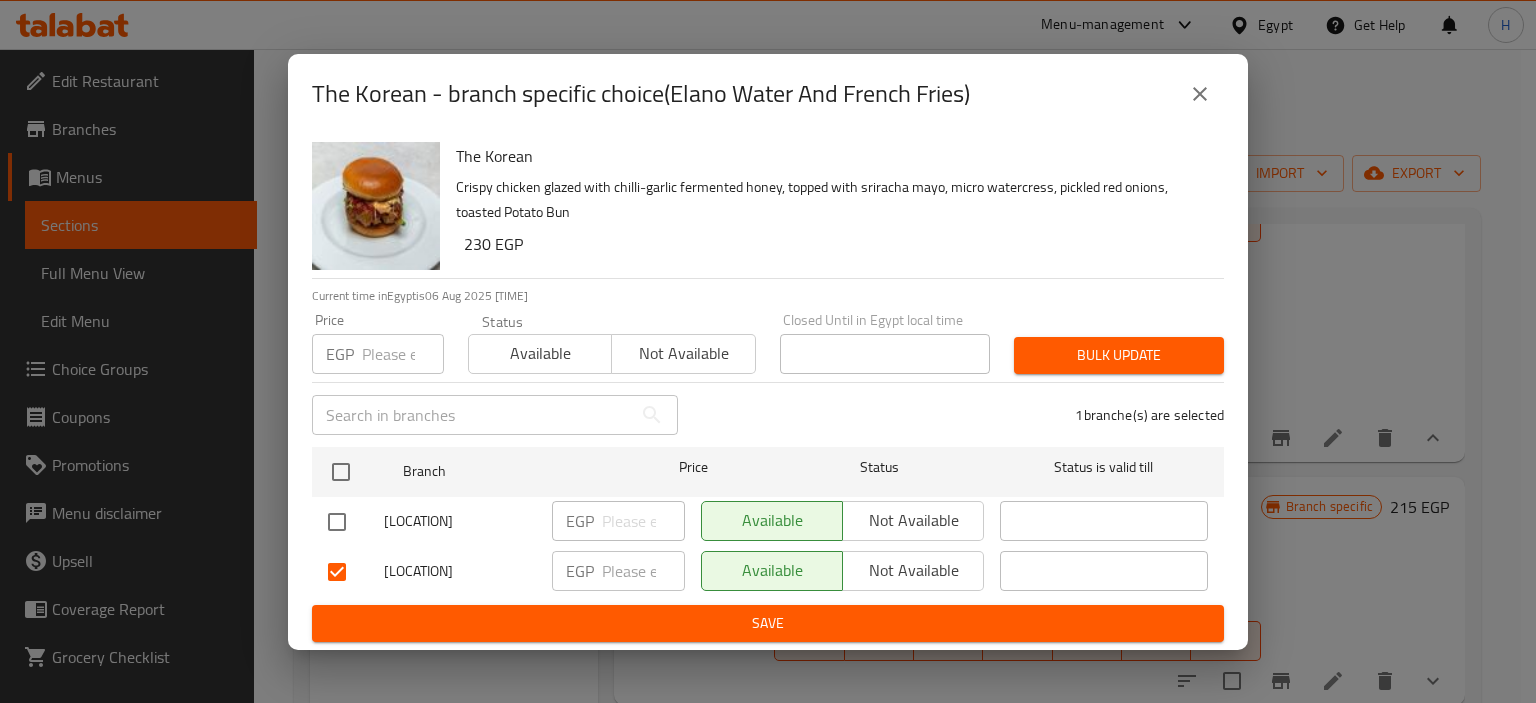 click on "Not available" at bounding box center (913, 570) 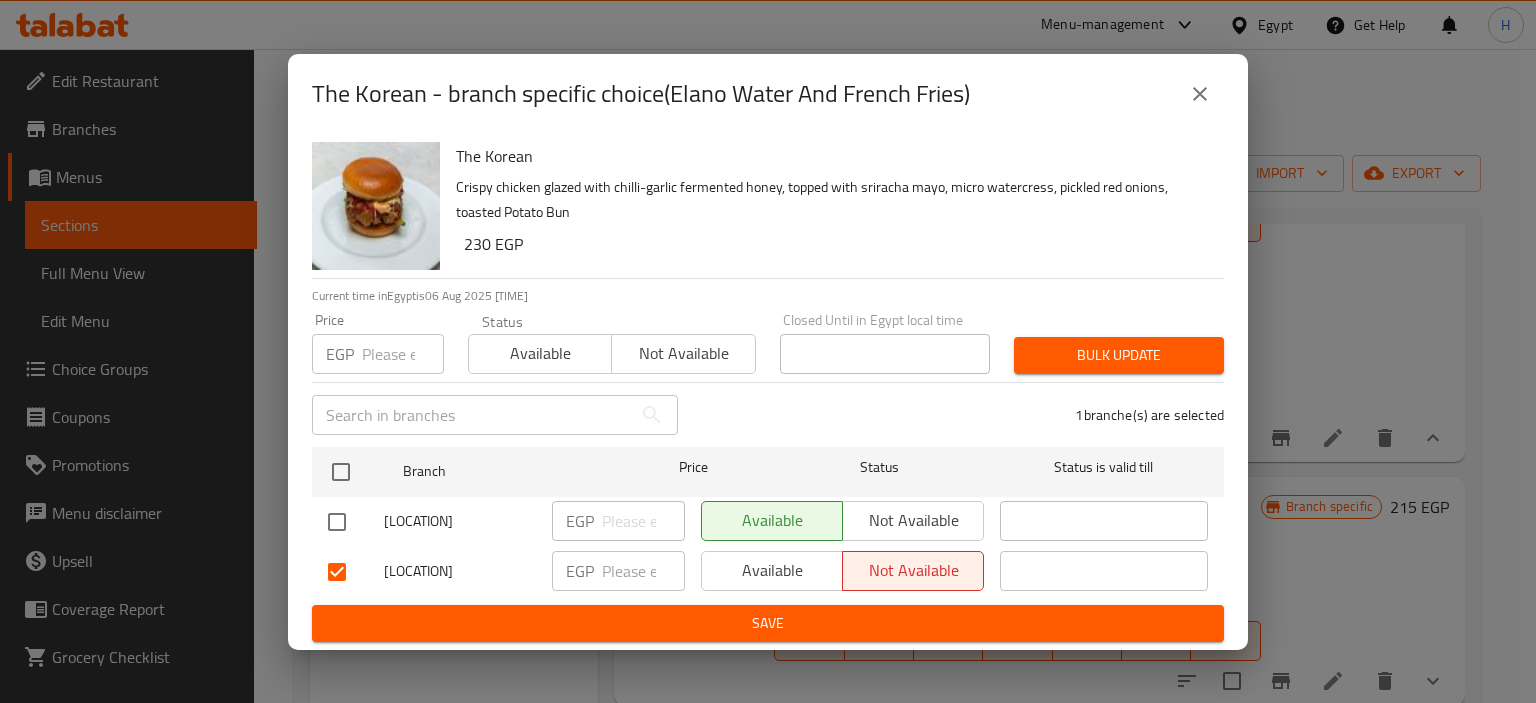 click on "Save" at bounding box center [768, 623] 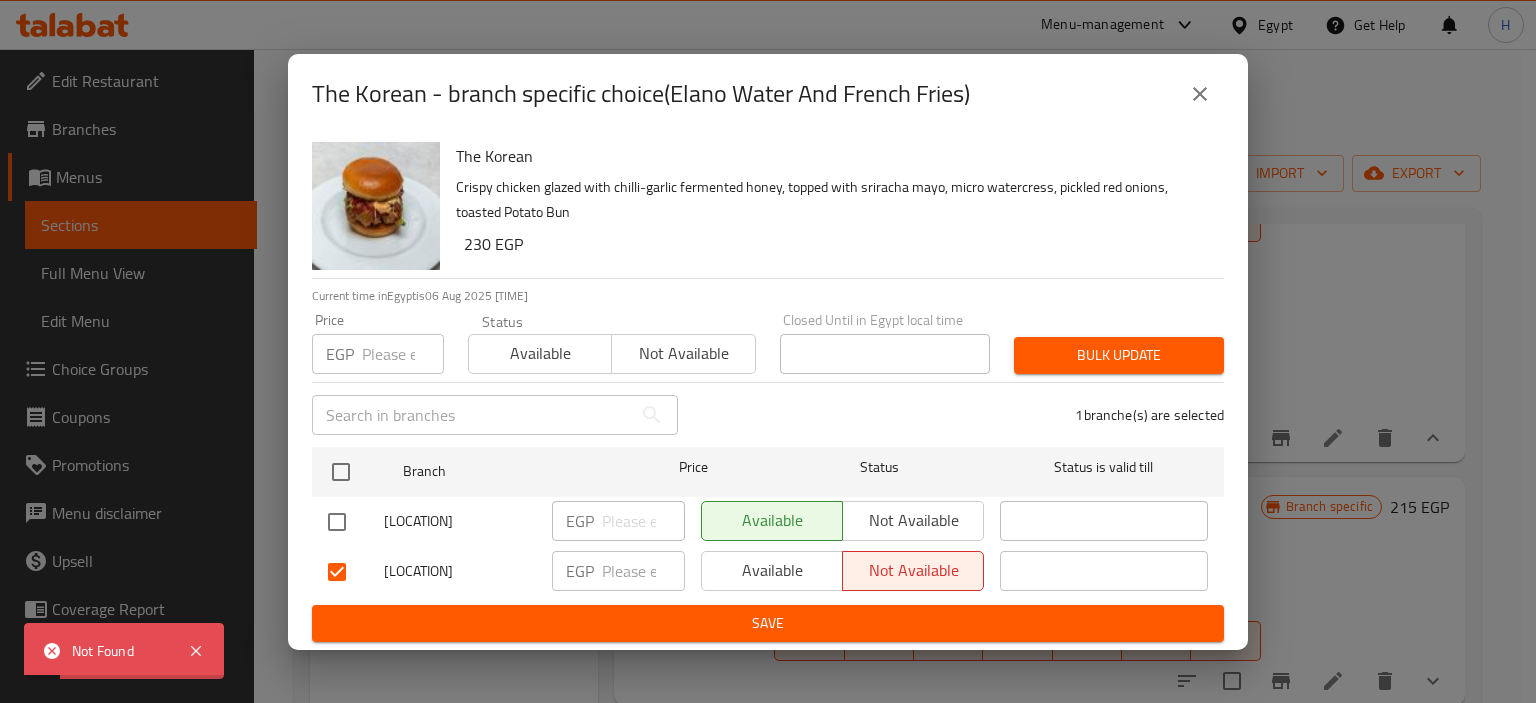 click 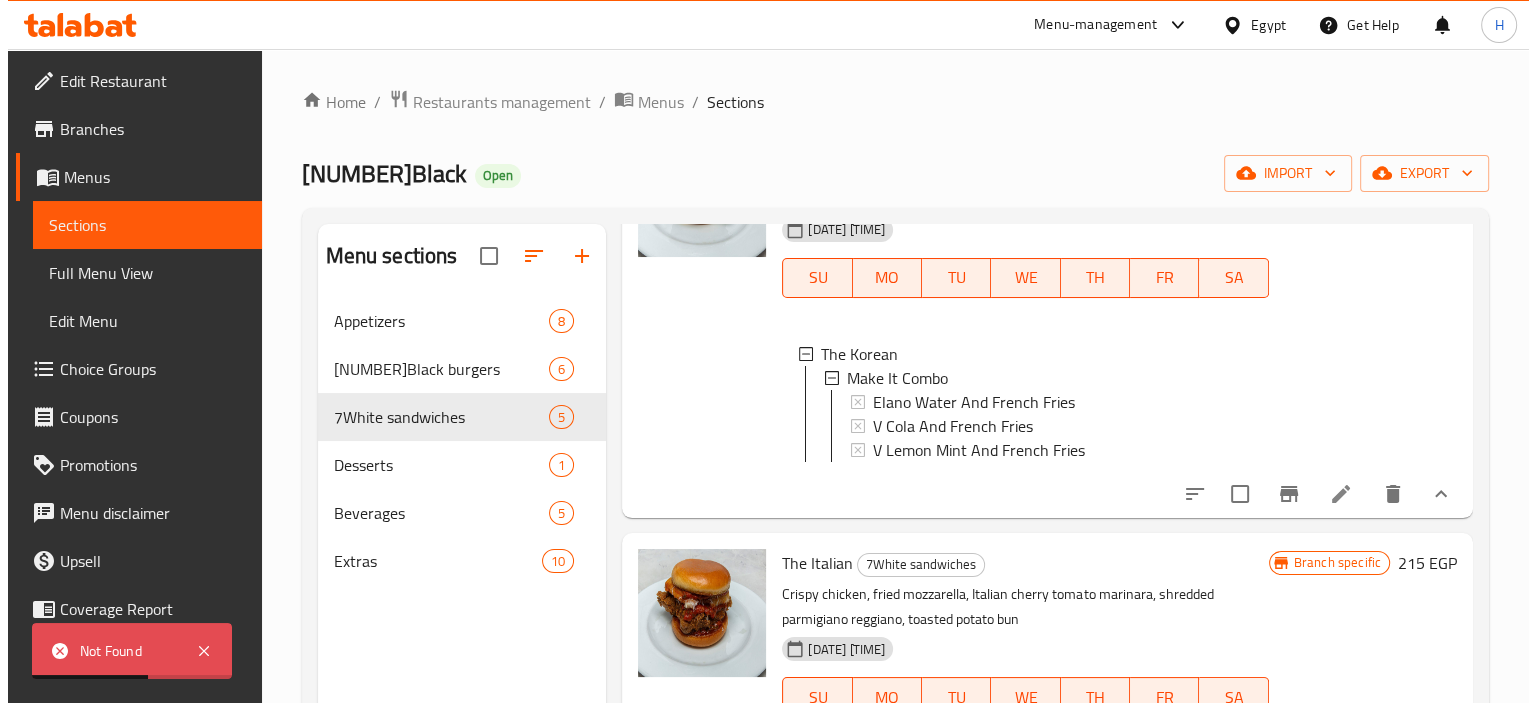 scroll, scrollTop: 400, scrollLeft: 0, axis: vertical 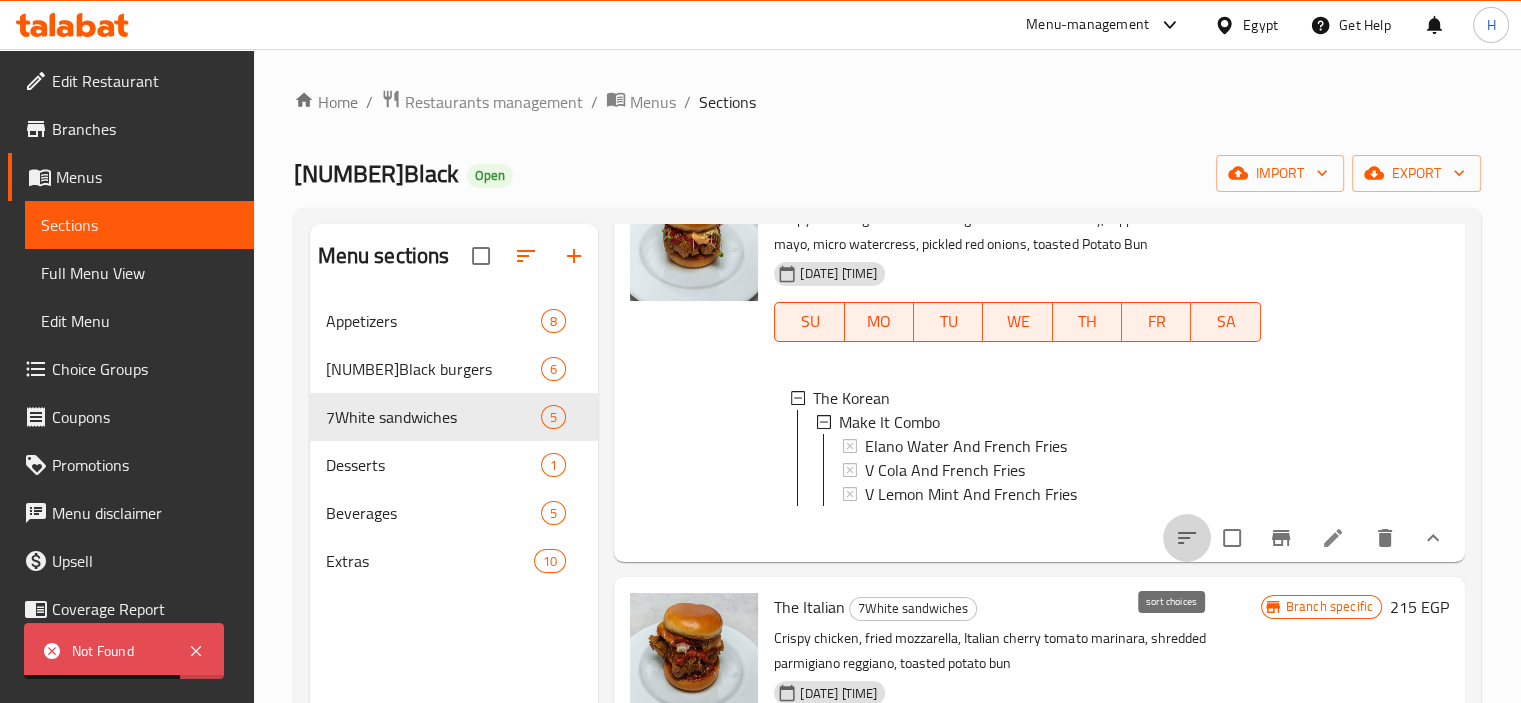 click 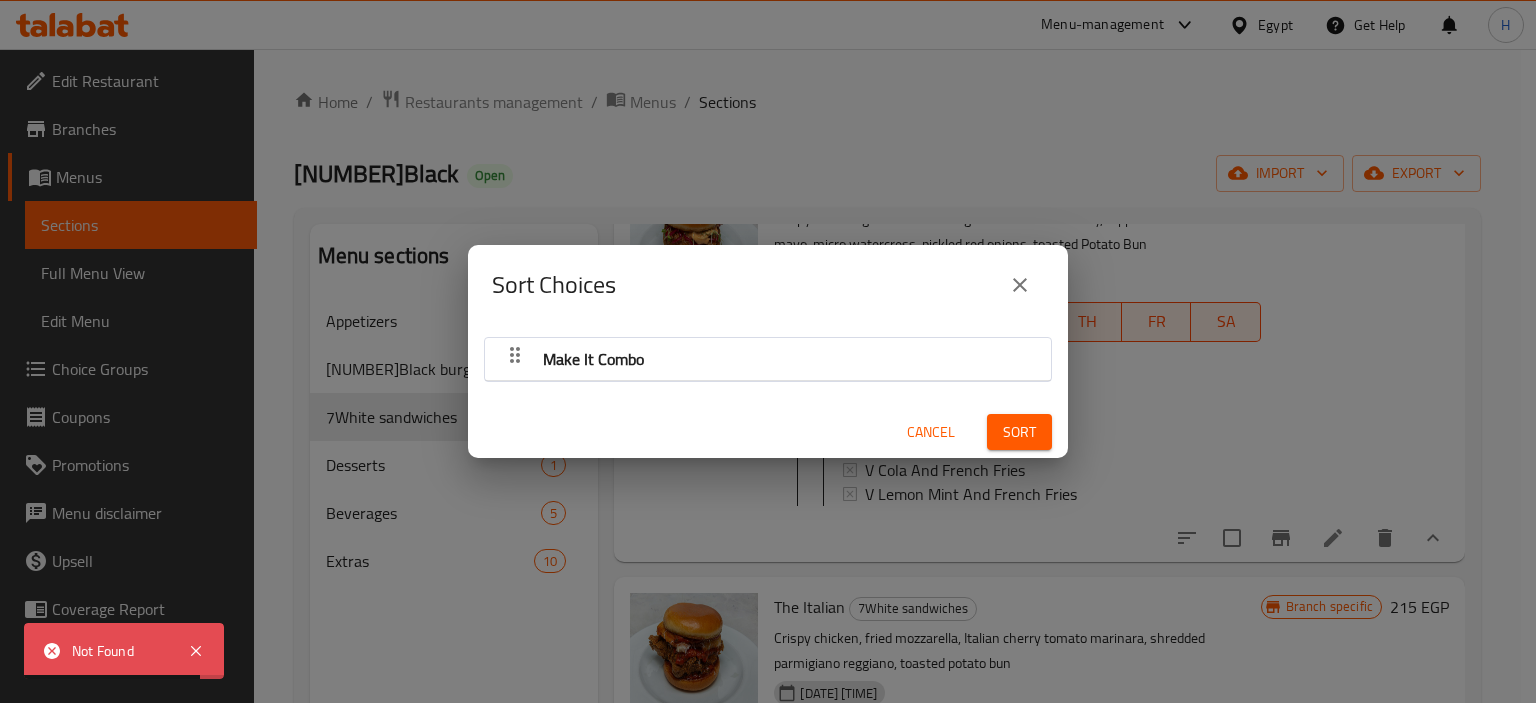 click 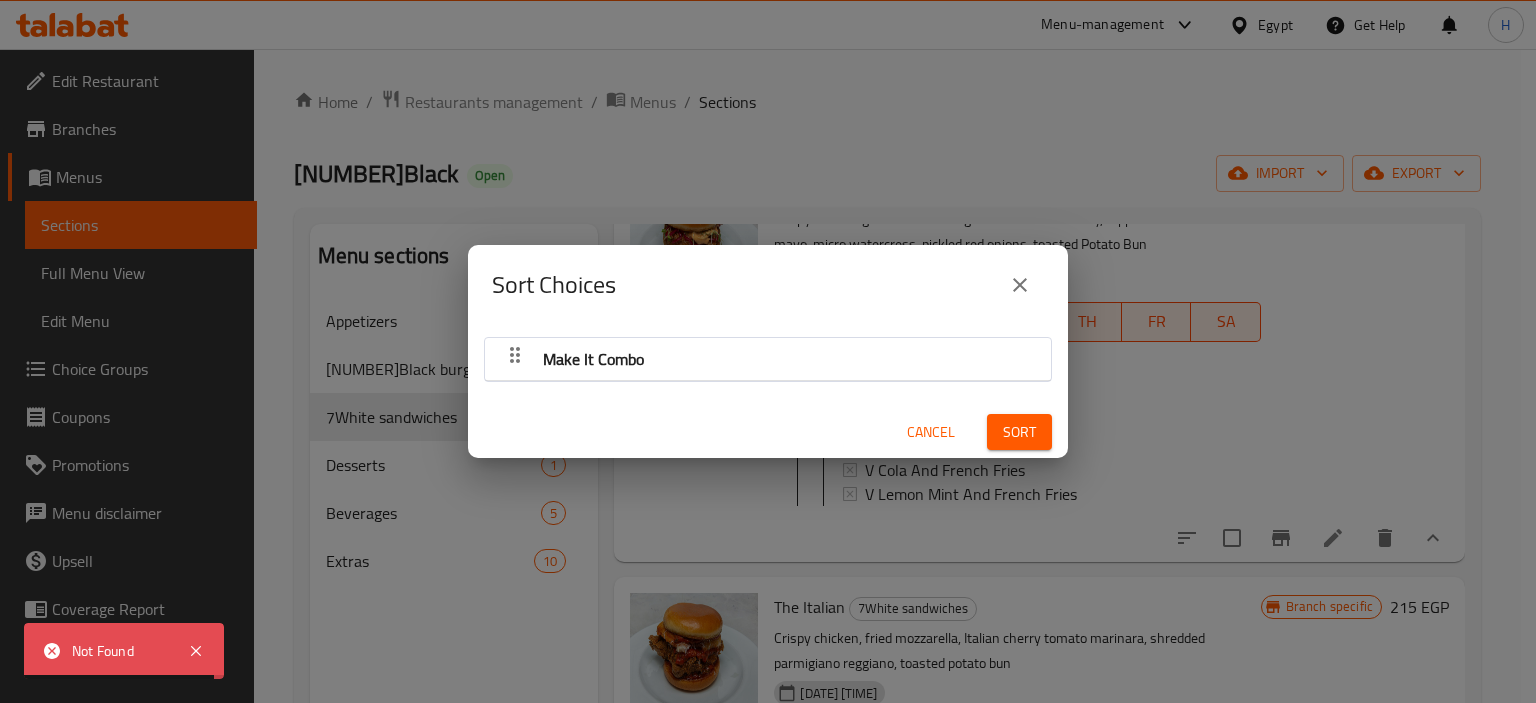 click on "Make It Combo" at bounding box center [593, 359] 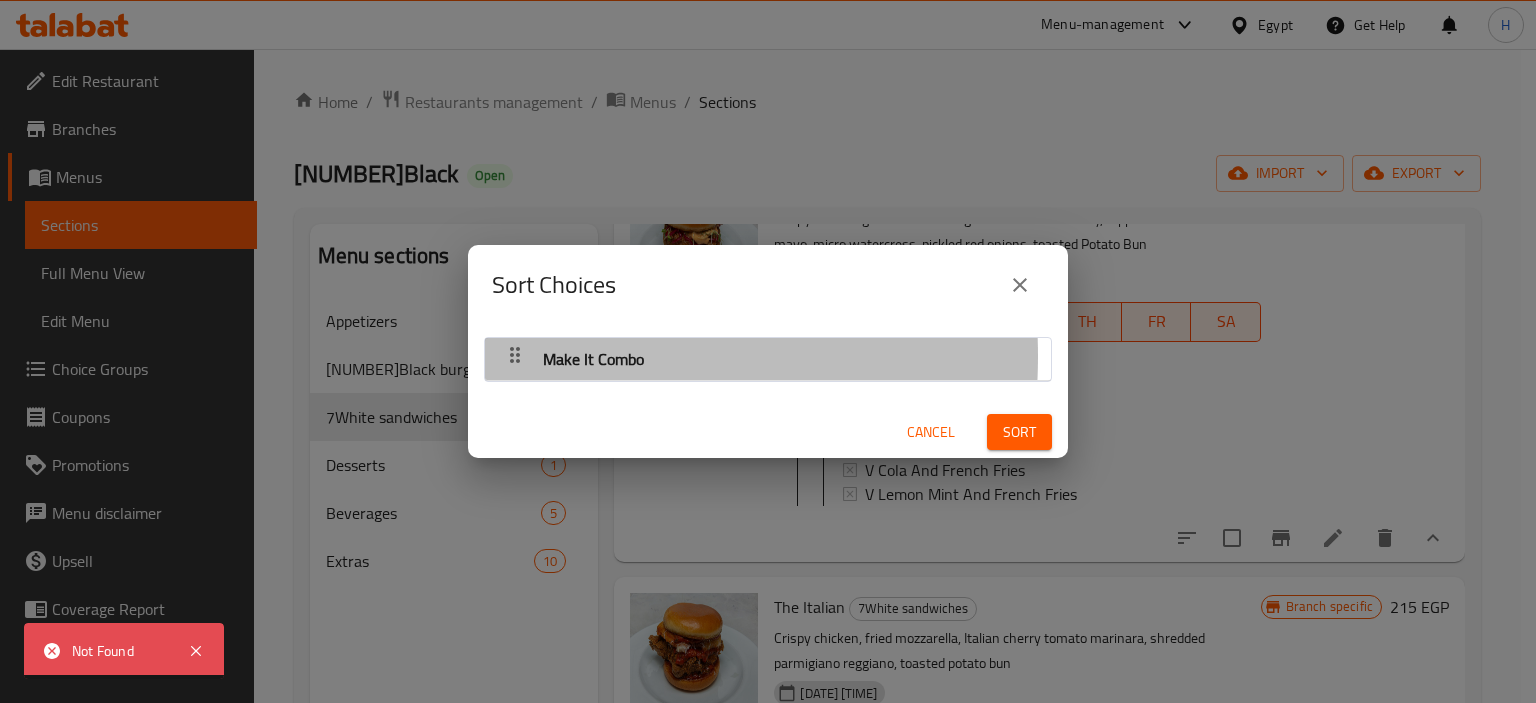 click 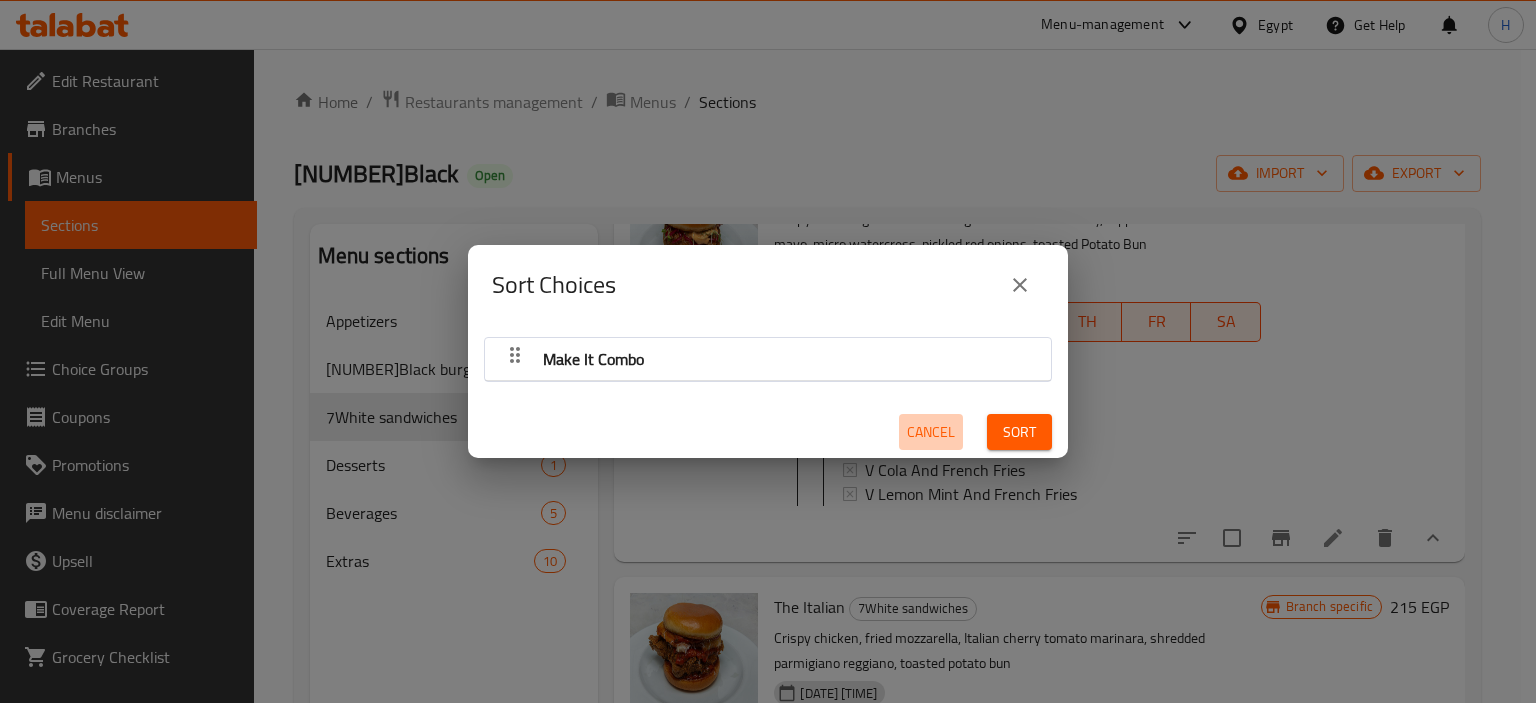 click on "Cancel" at bounding box center (931, 432) 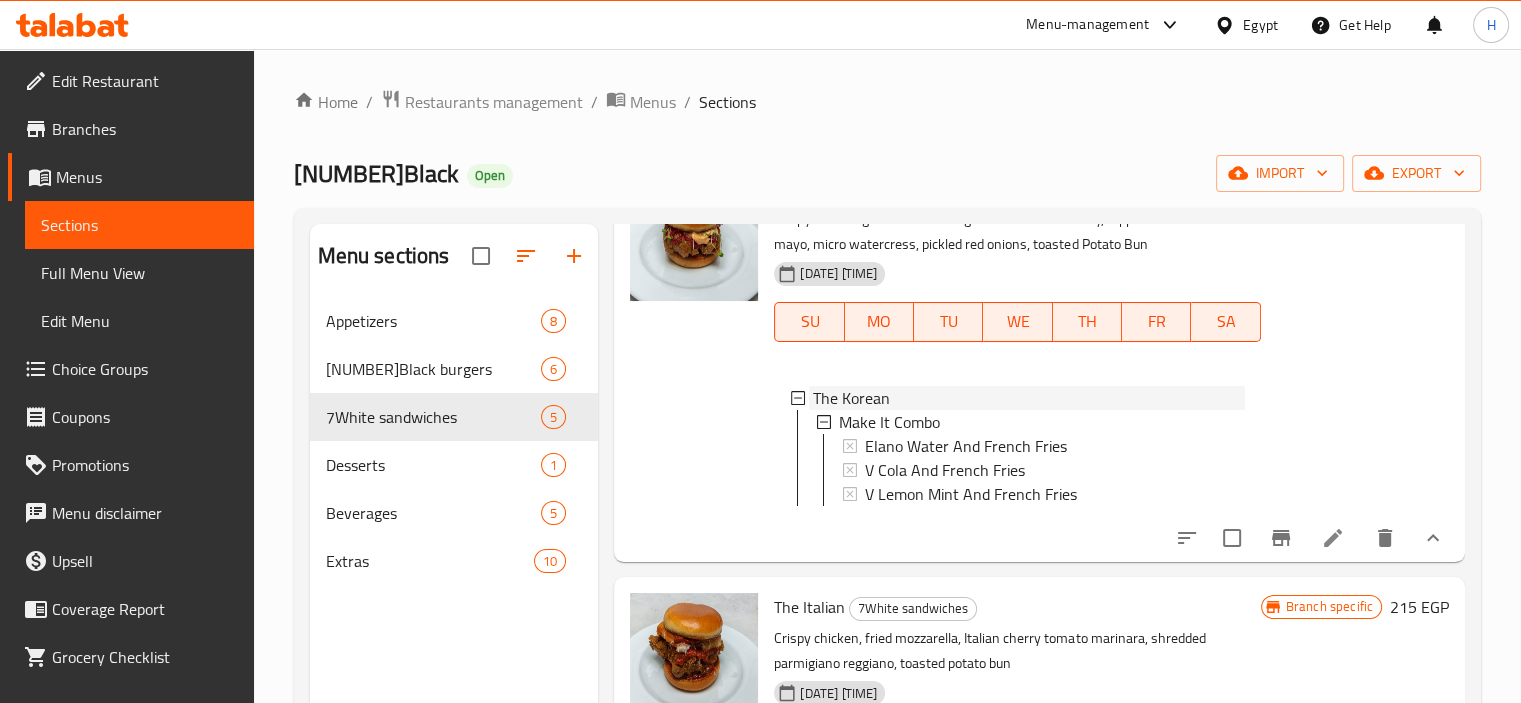 click on "The Korean" at bounding box center (851, 398) 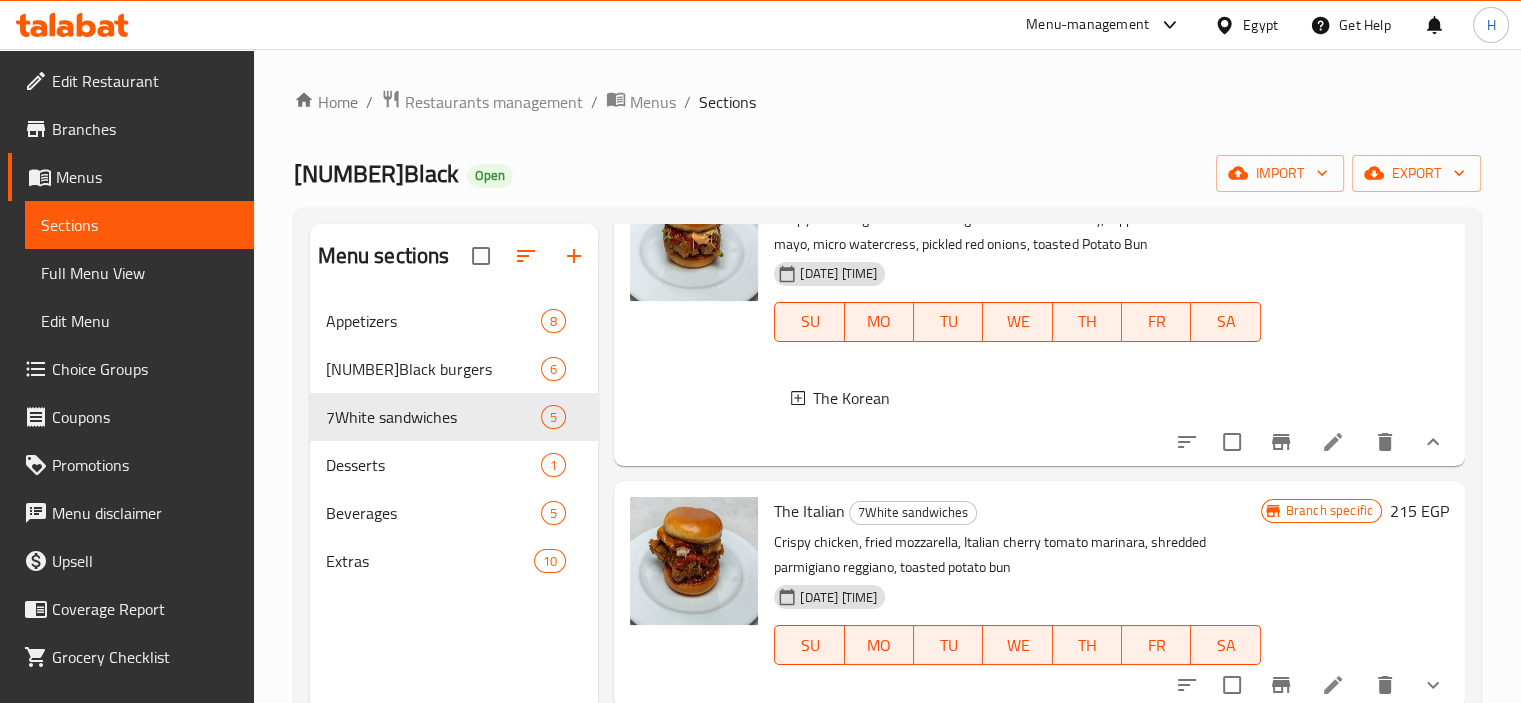 click on "The Korean" at bounding box center [851, 398] 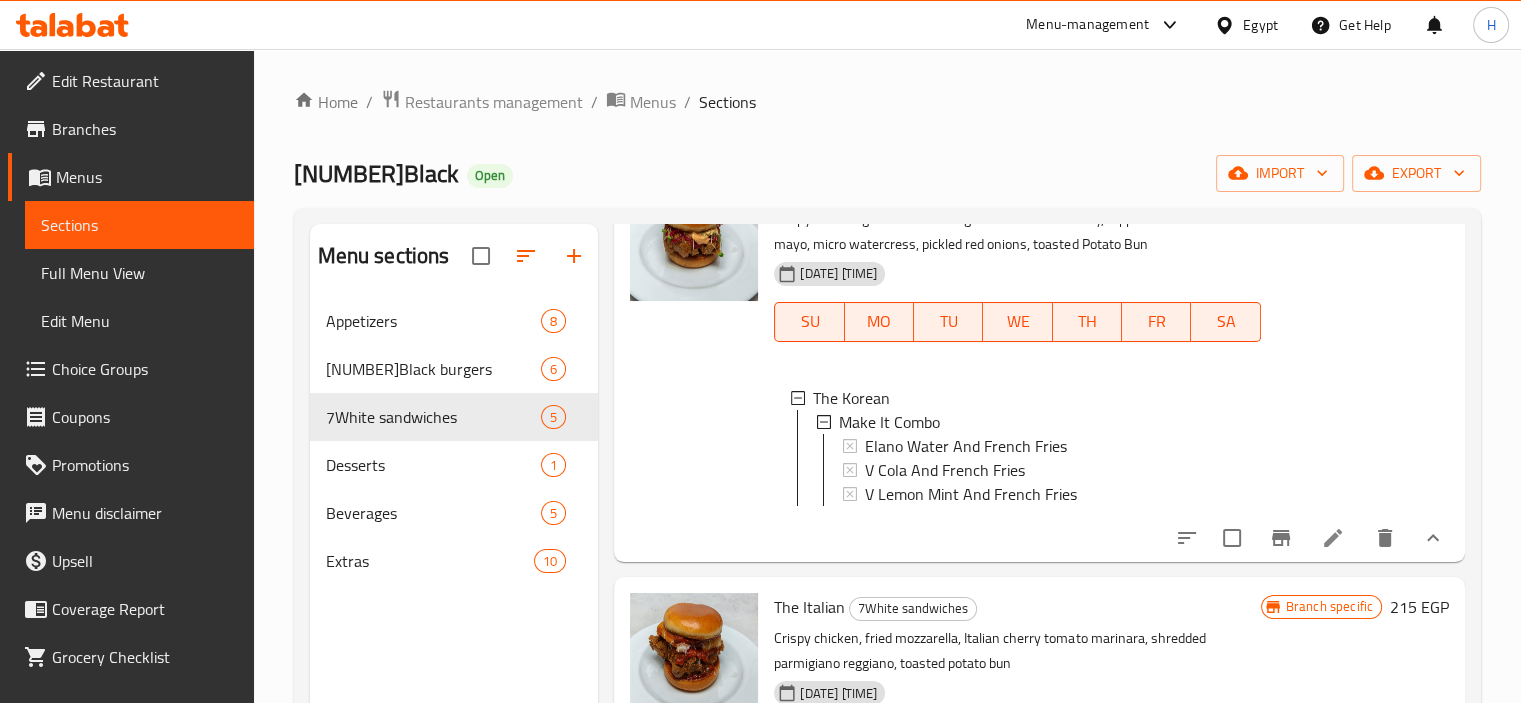 click 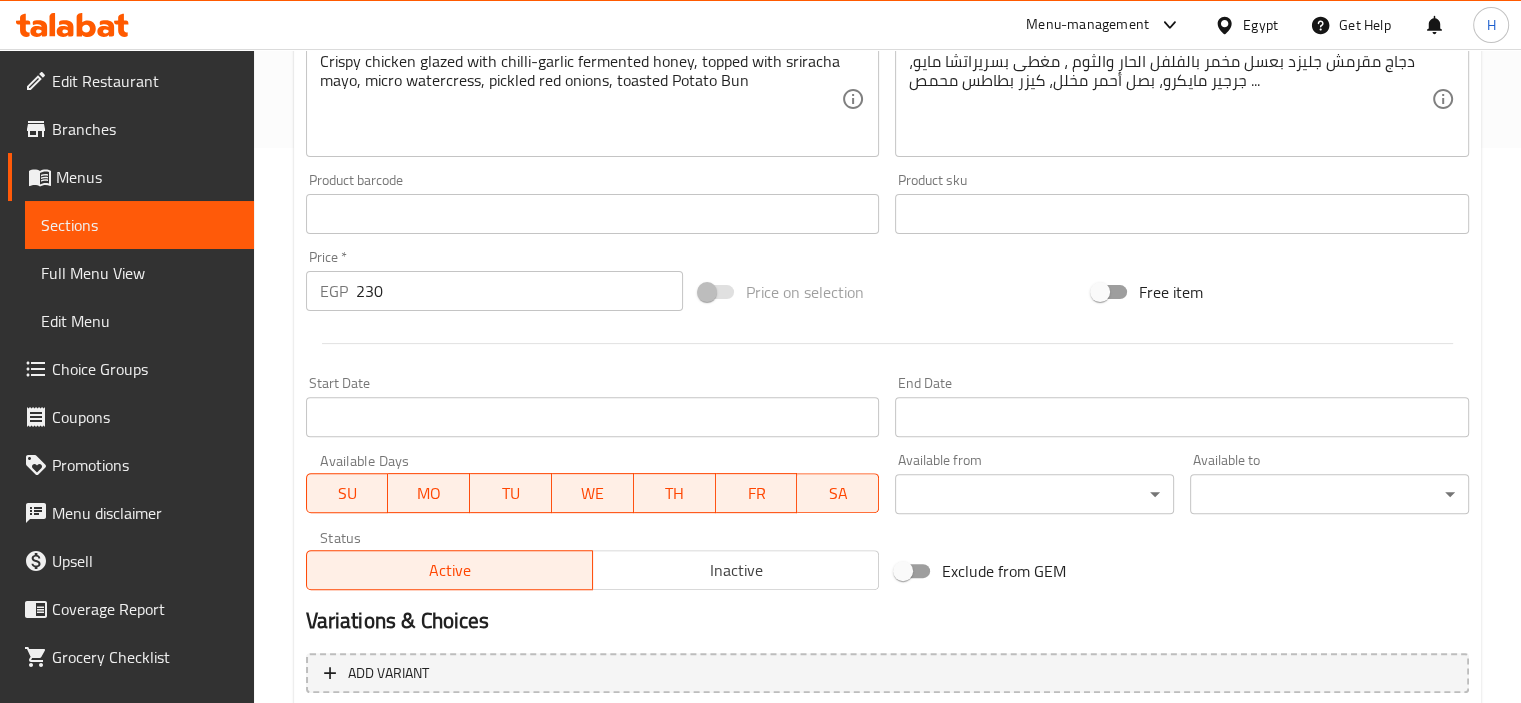 scroll, scrollTop: 771, scrollLeft: 0, axis: vertical 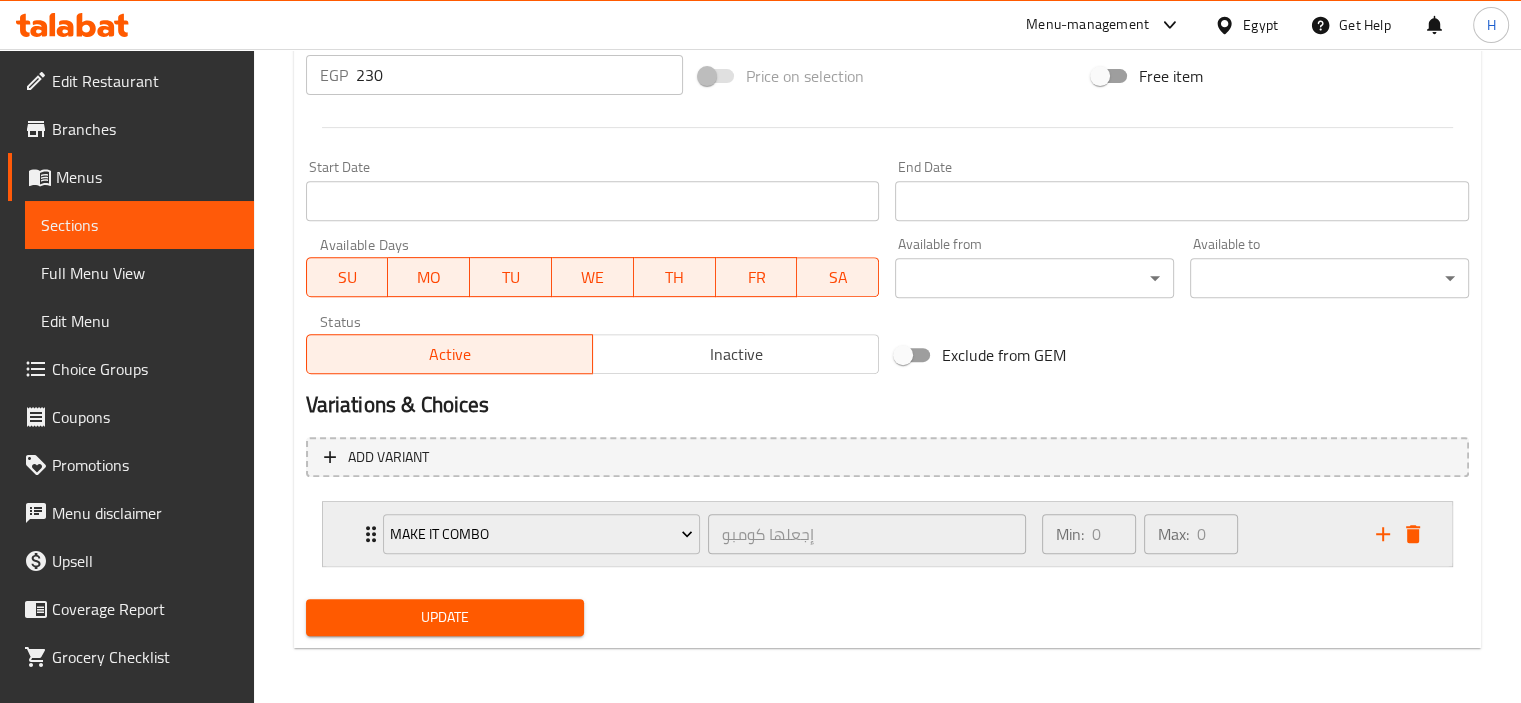 click 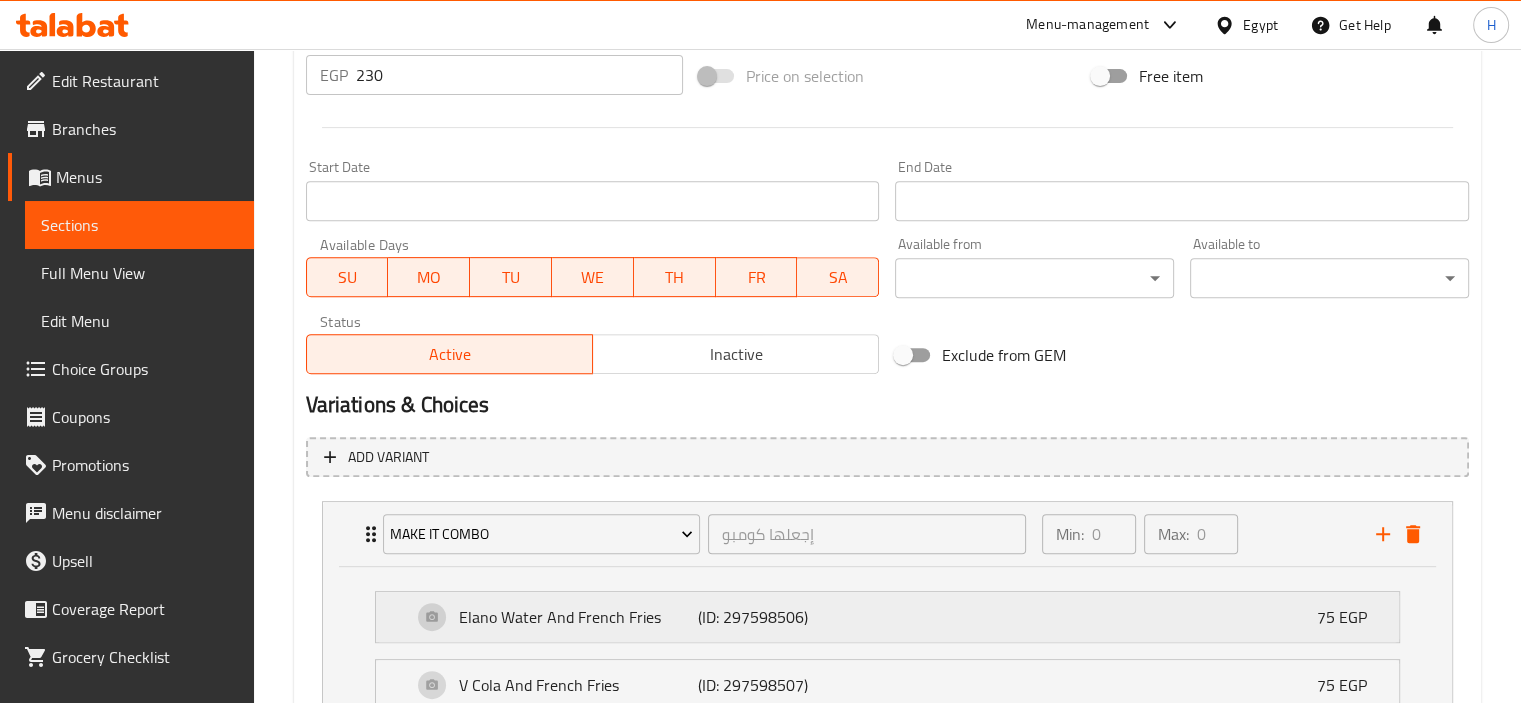 click on "Elano Water And French Fries (ID: 297598506) 75 EGP" at bounding box center (893, 617) 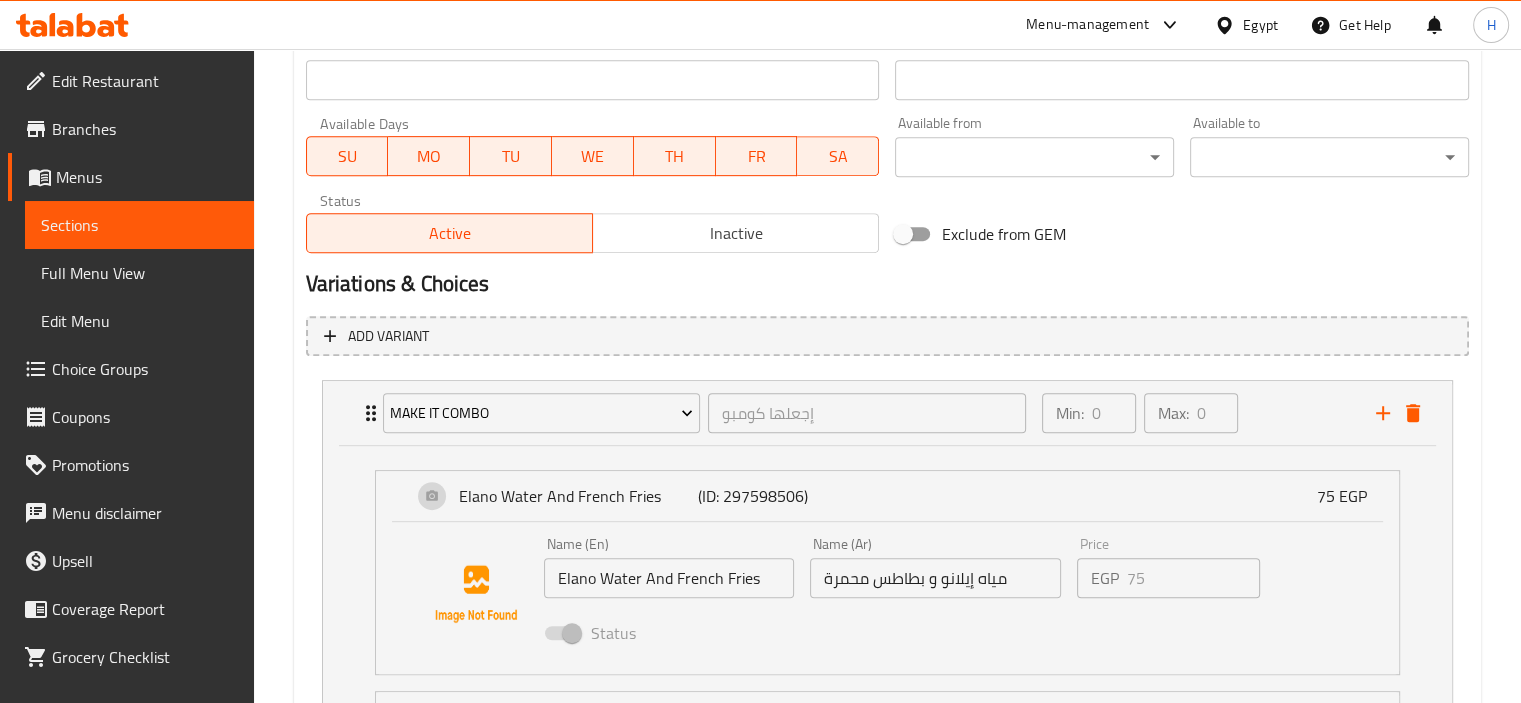 scroll, scrollTop: 1168, scrollLeft: 0, axis: vertical 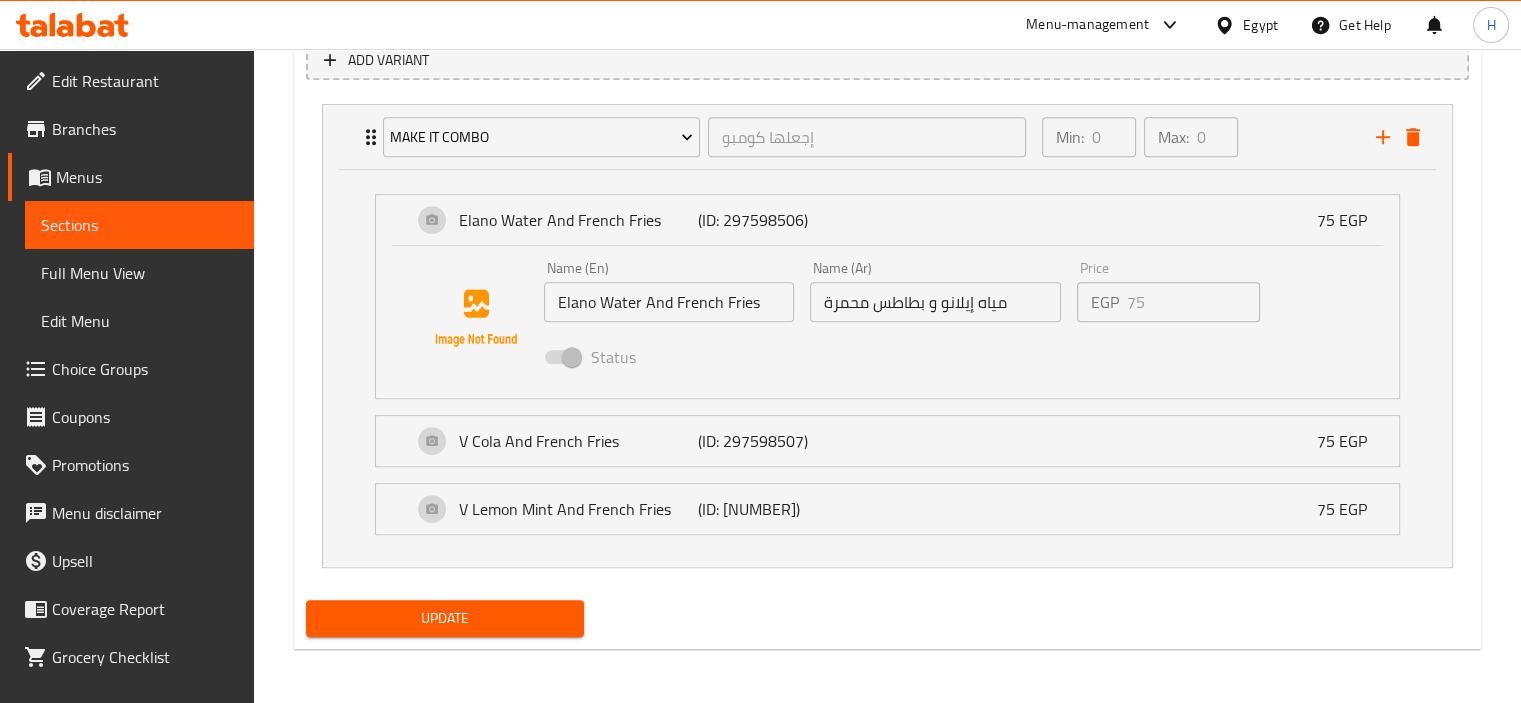 click on "Choice Groups" at bounding box center (145, 369) 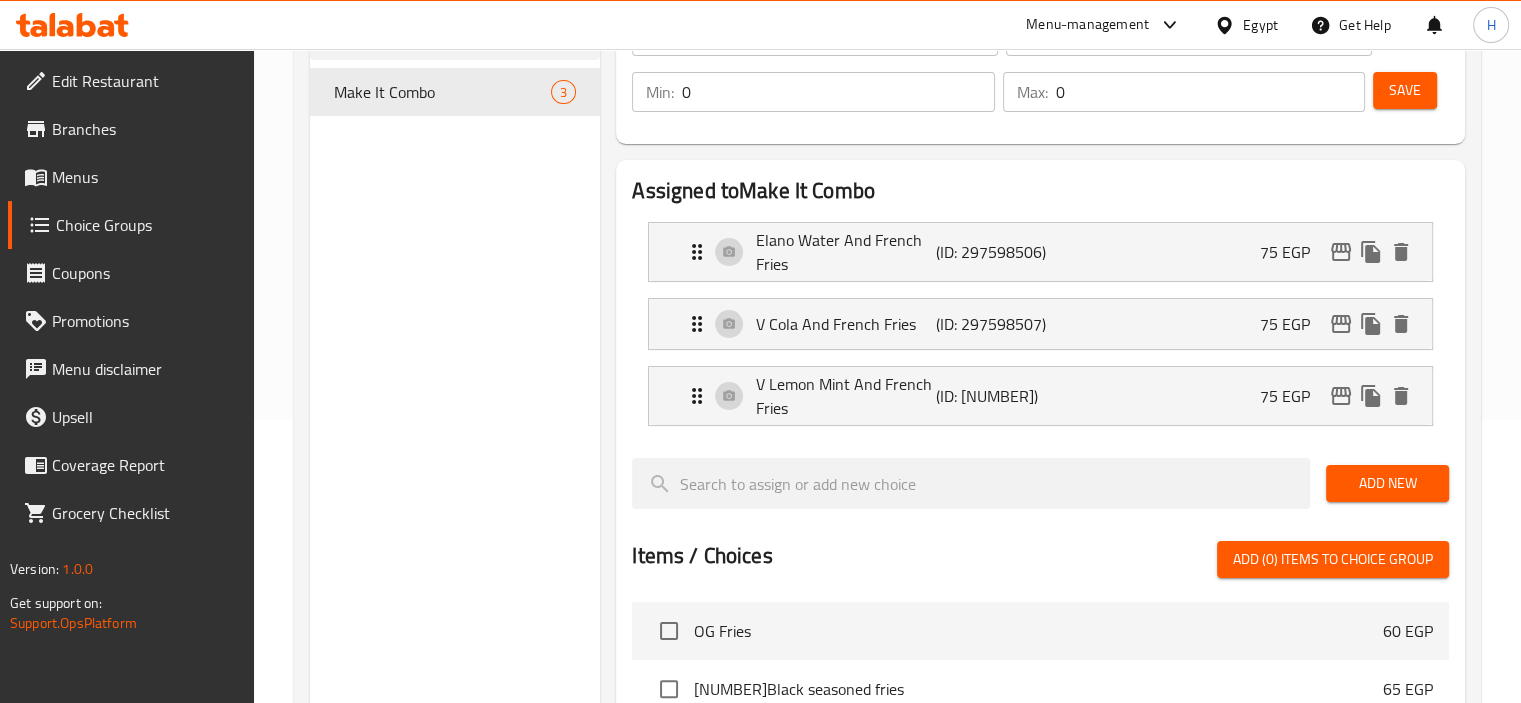 scroll, scrollTop: 83, scrollLeft: 0, axis: vertical 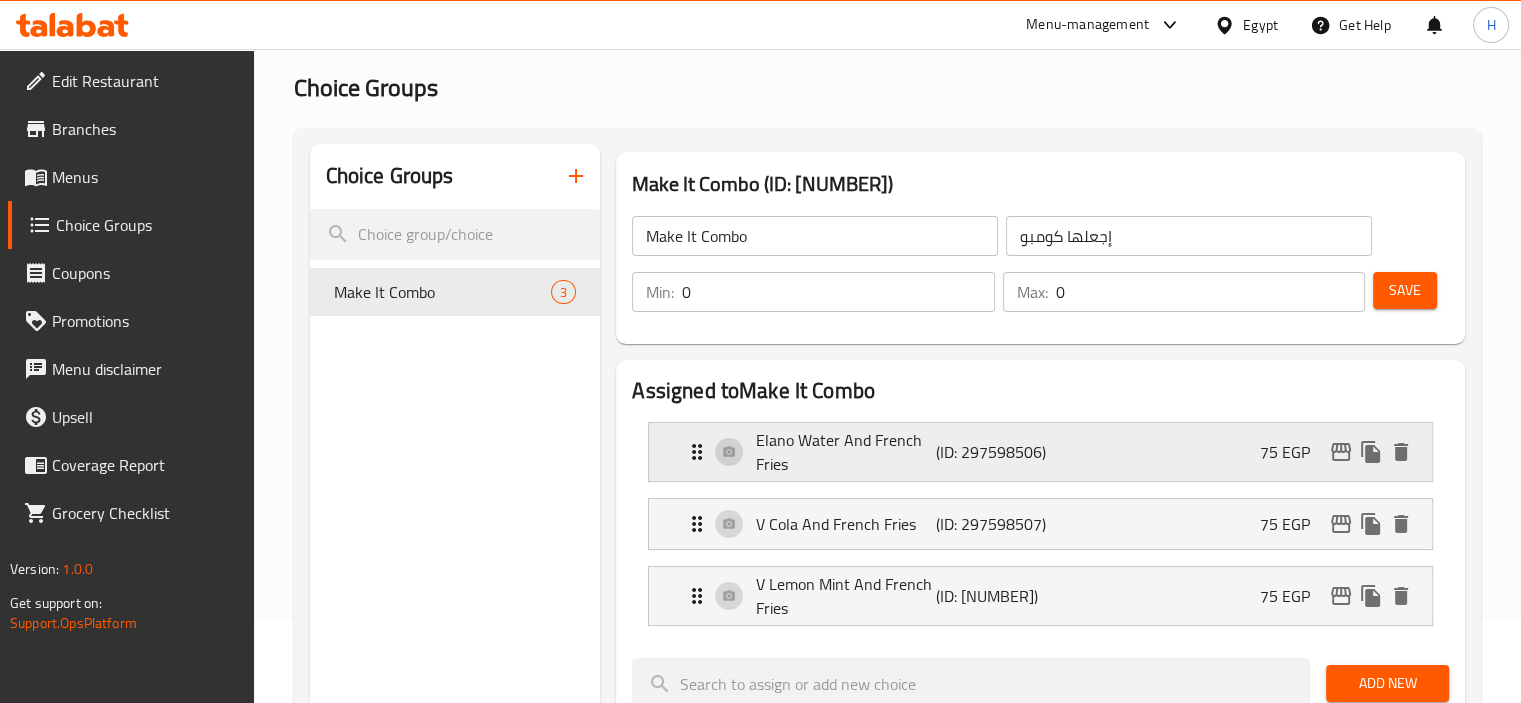 click on "(ID: 297598506)" at bounding box center [996, 452] 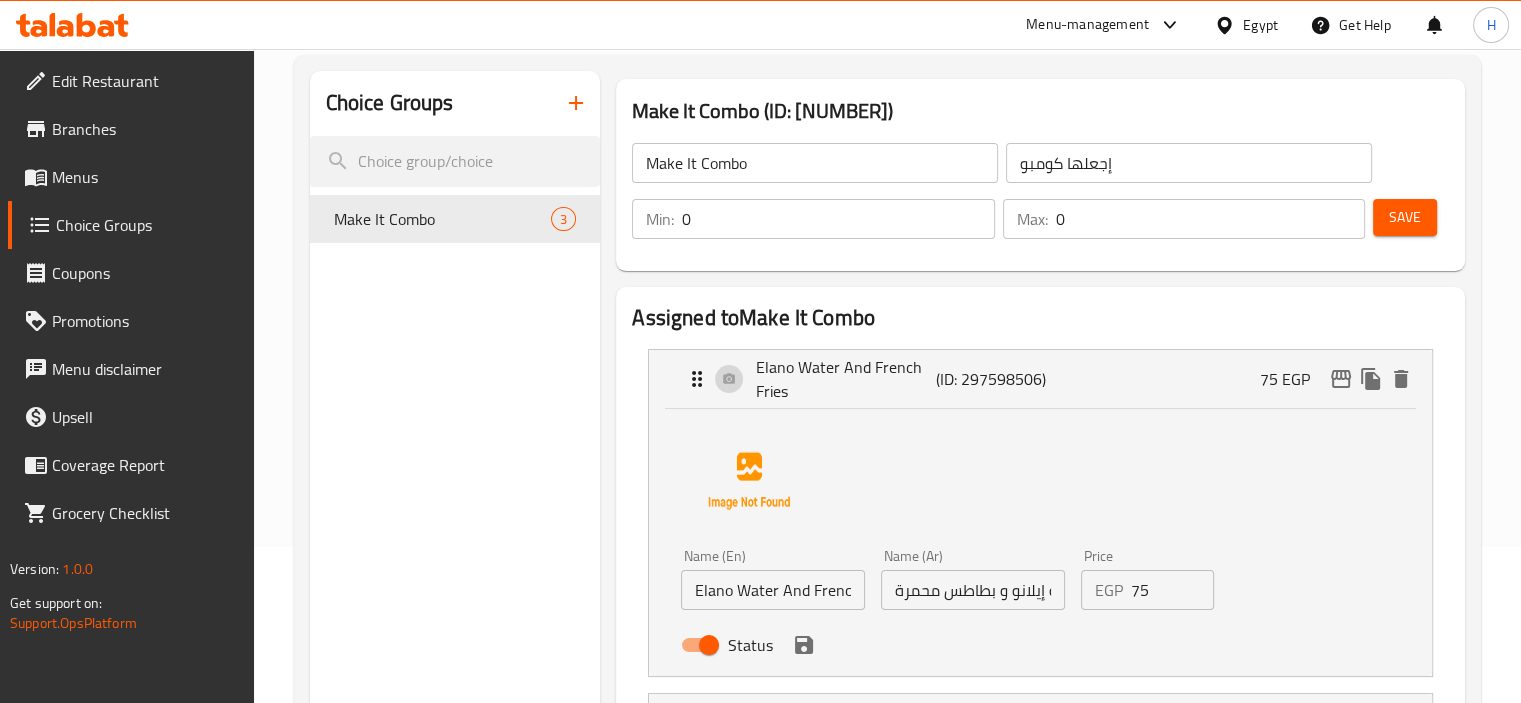 scroll, scrollTop: 283, scrollLeft: 0, axis: vertical 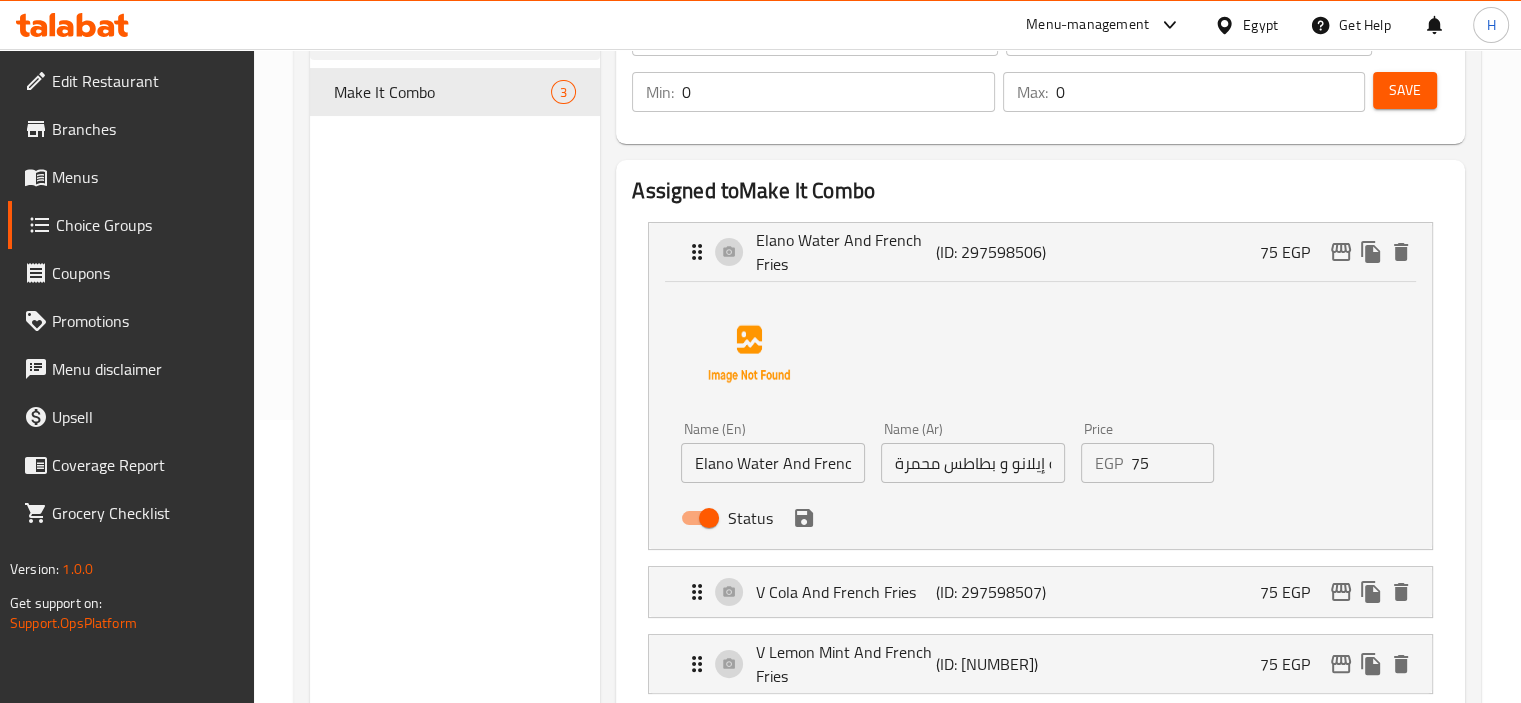 click on "Menus" at bounding box center (145, 177) 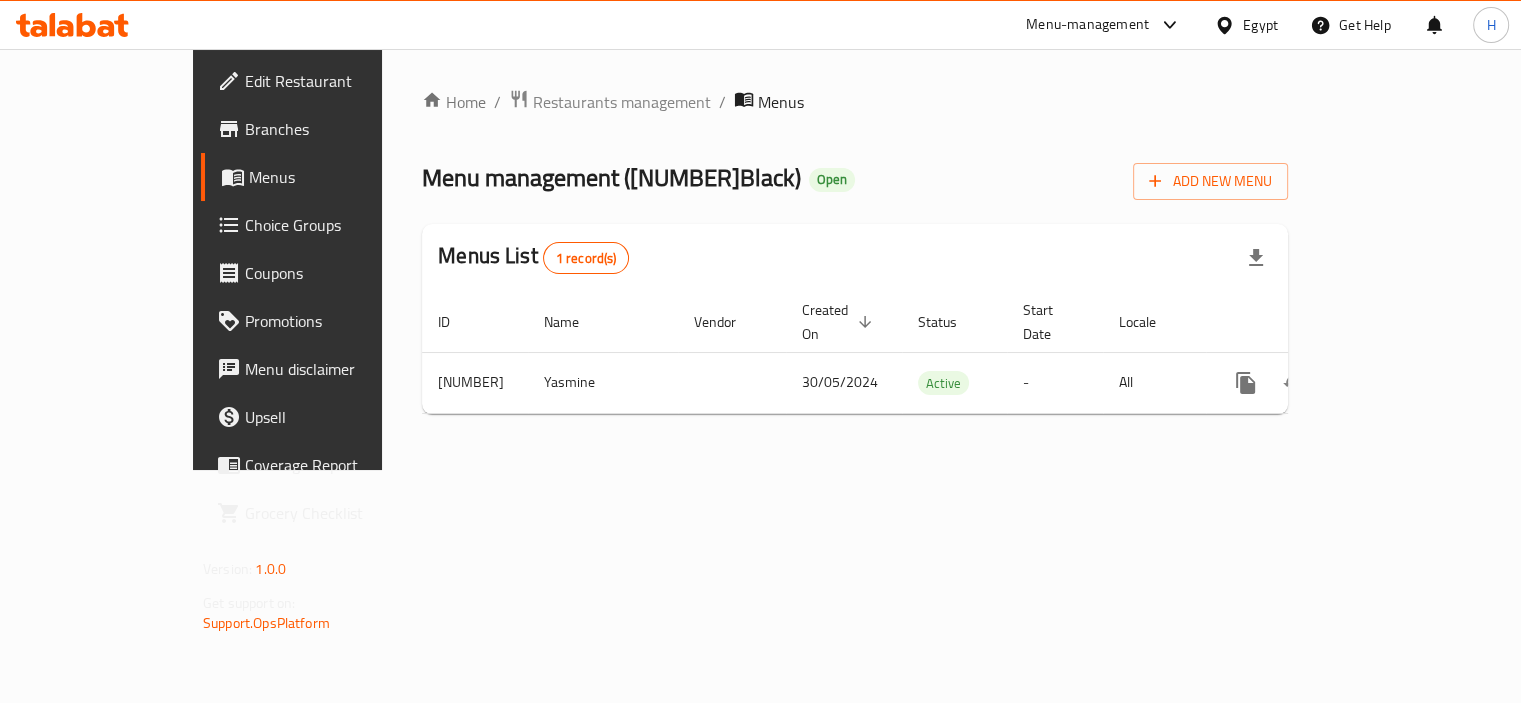 scroll, scrollTop: 0, scrollLeft: 0, axis: both 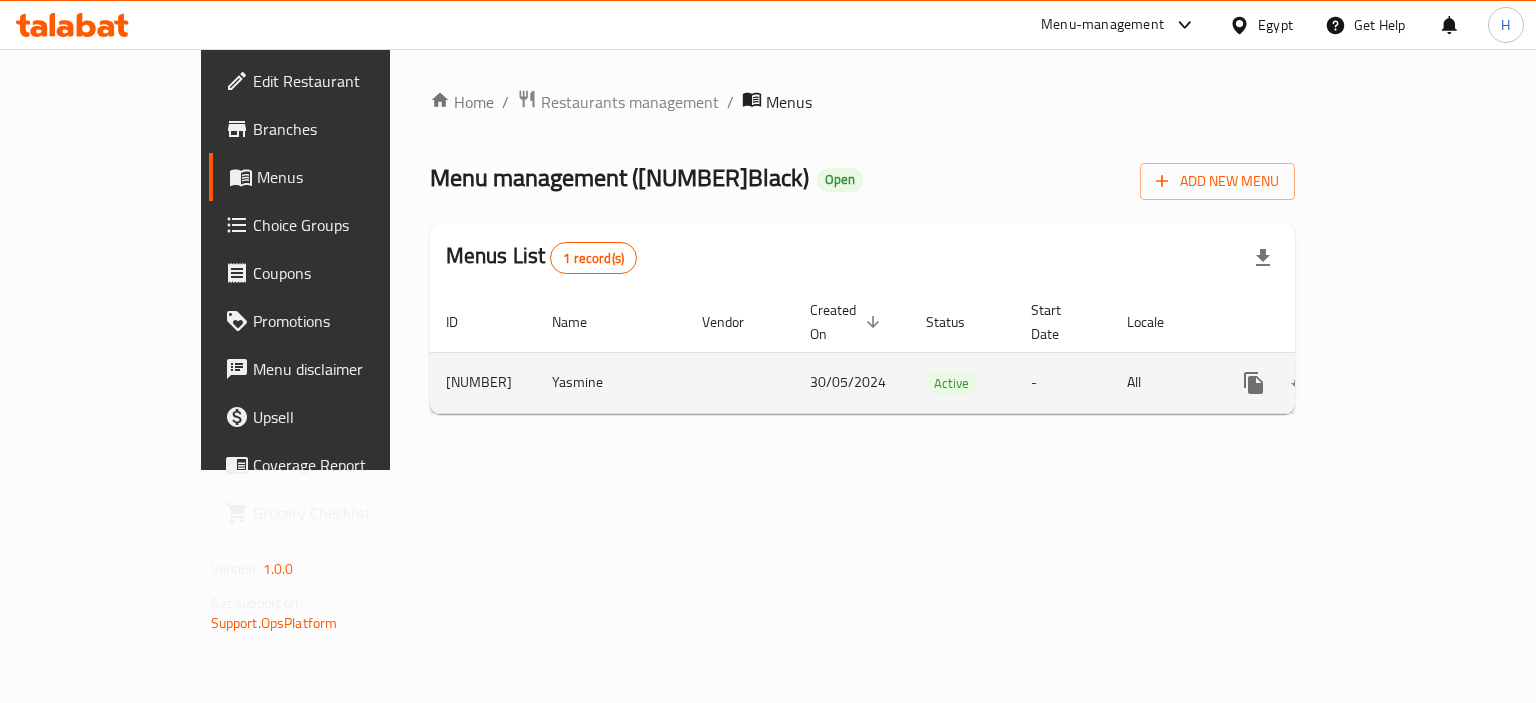 click at bounding box center (1326, 382) 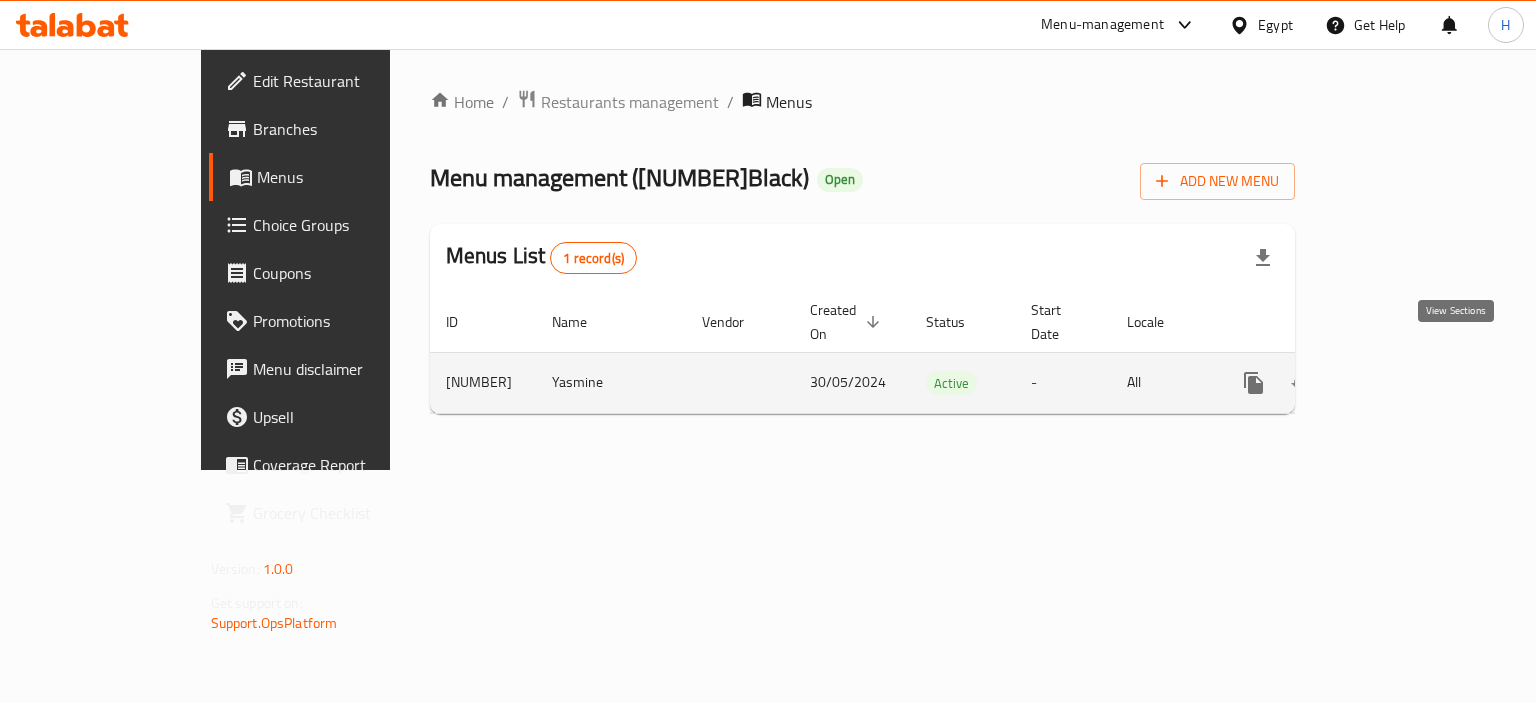 click 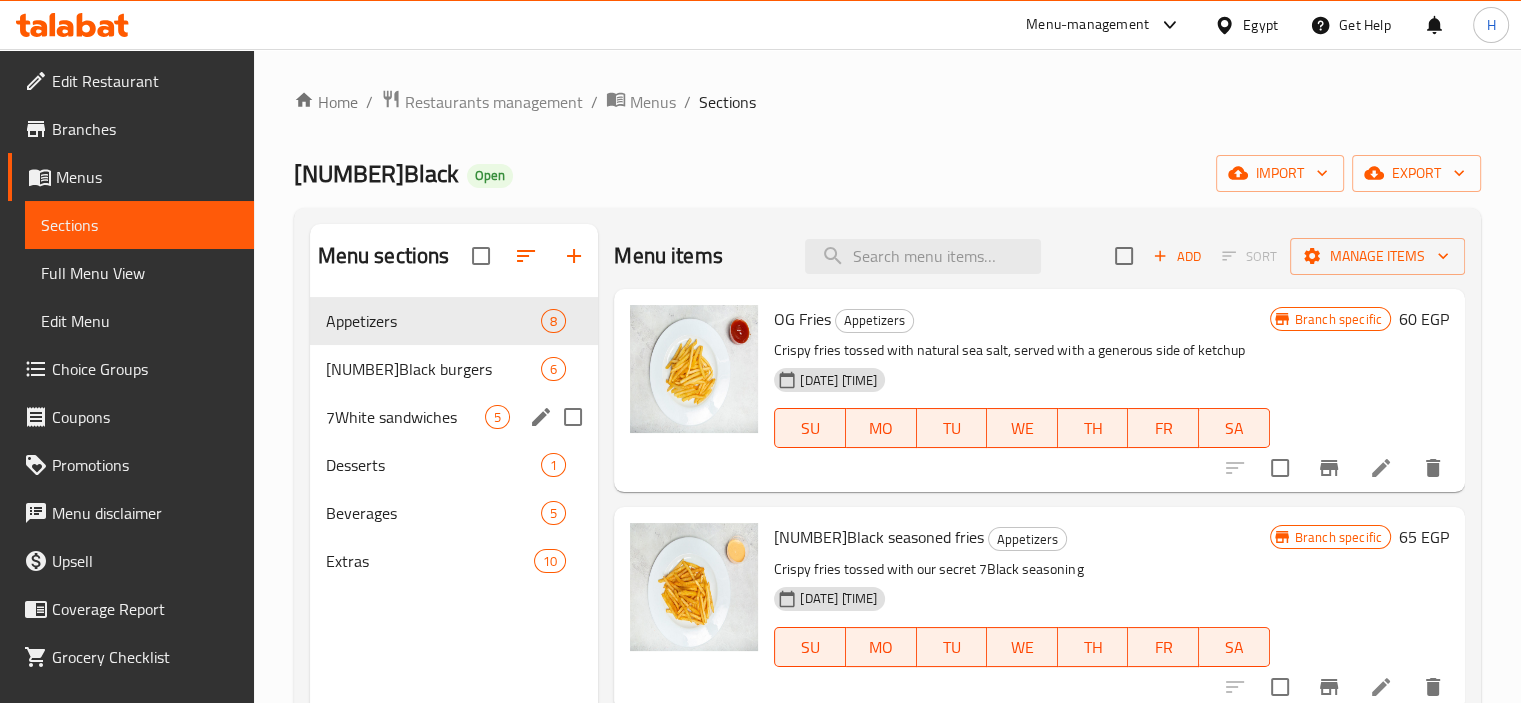 click on "7White sandwiches 5" at bounding box center (454, 417) 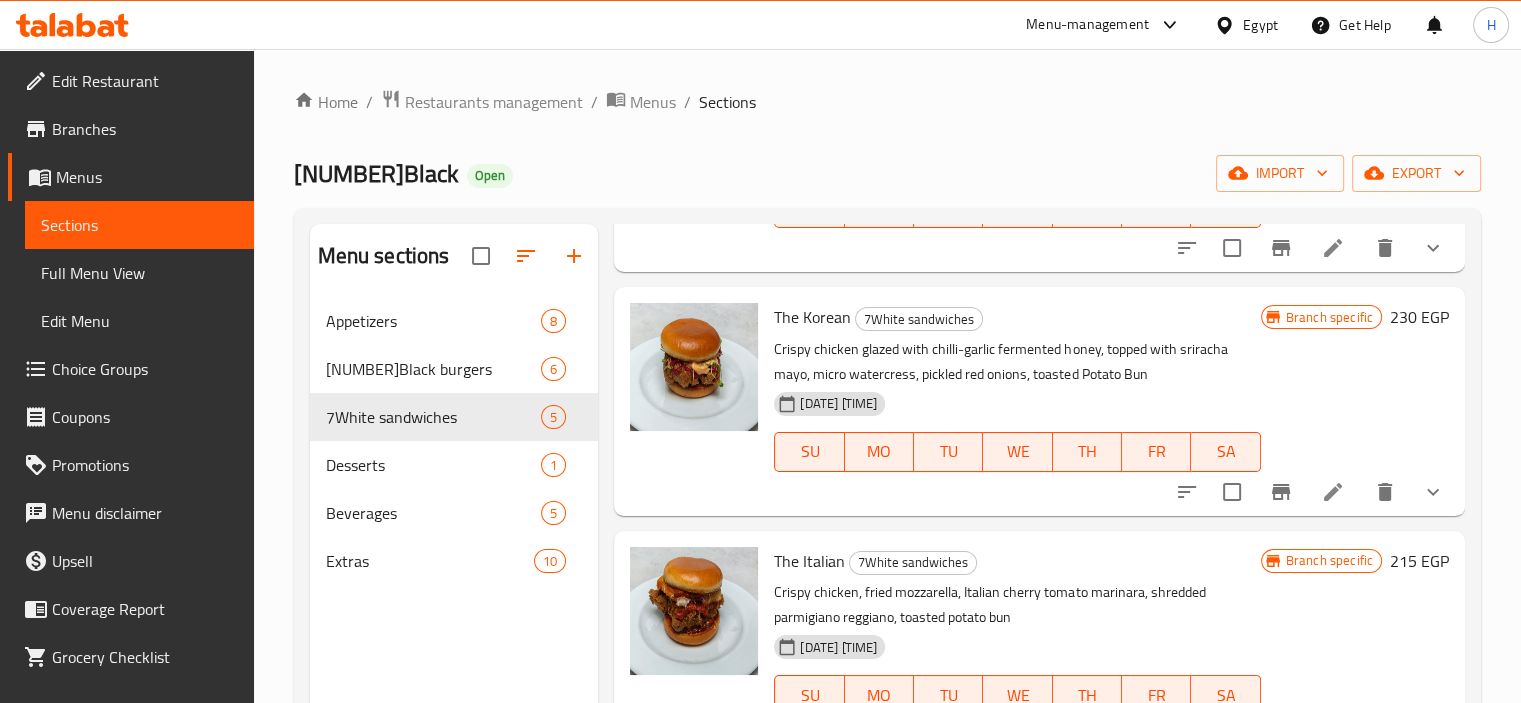scroll, scrollTop: 300, scrollLeft: 0, axis: vertical 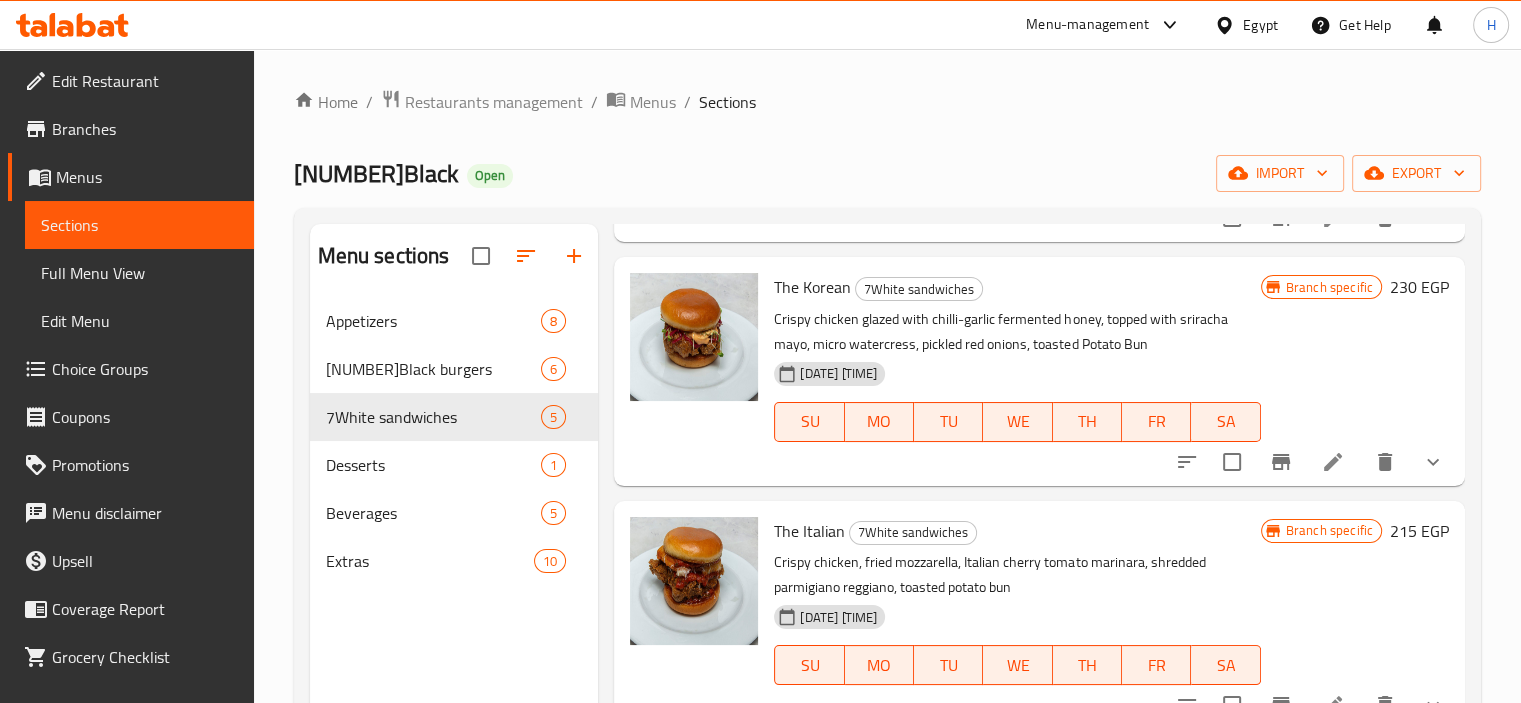click at bounding box center (1433, 462) 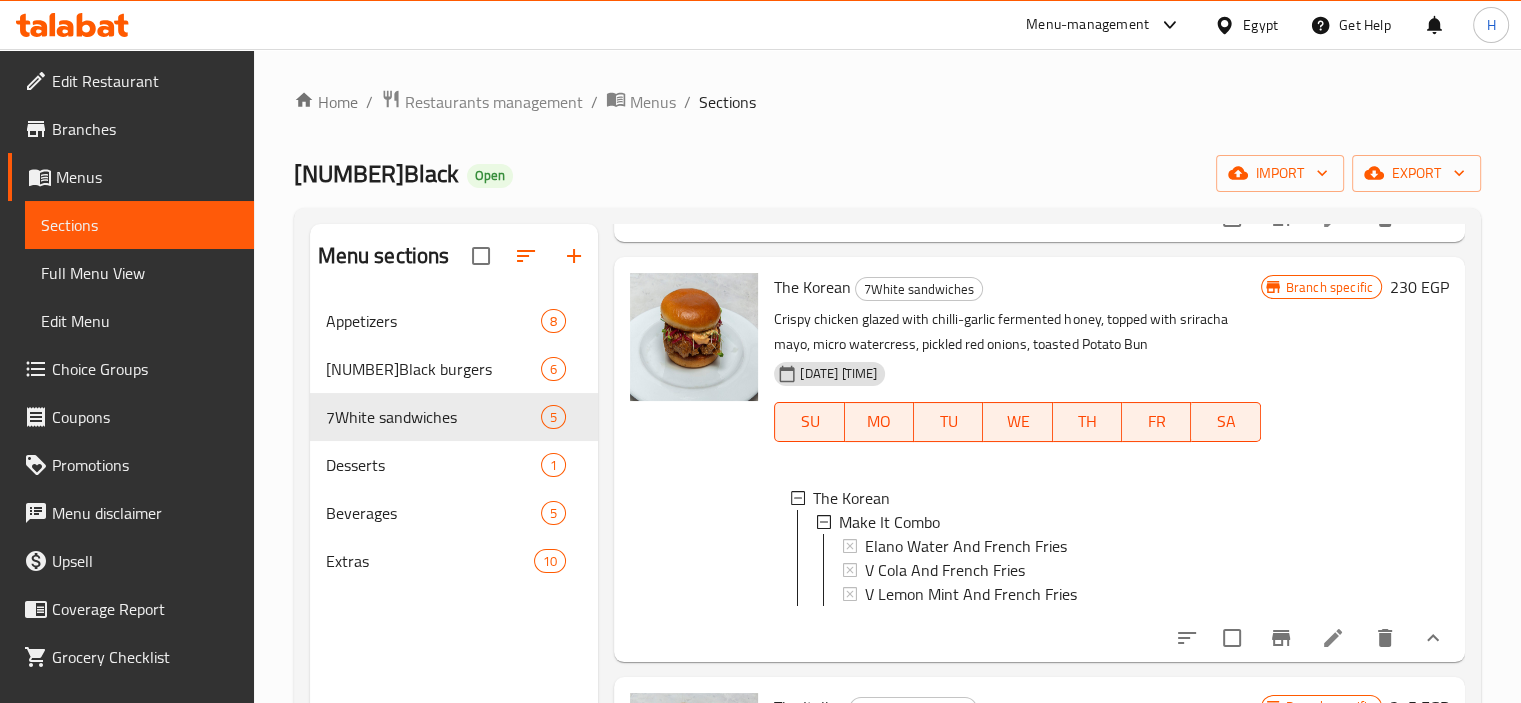 scroll, scrollTop: 400, scrollLeft: 0, axis: vertical 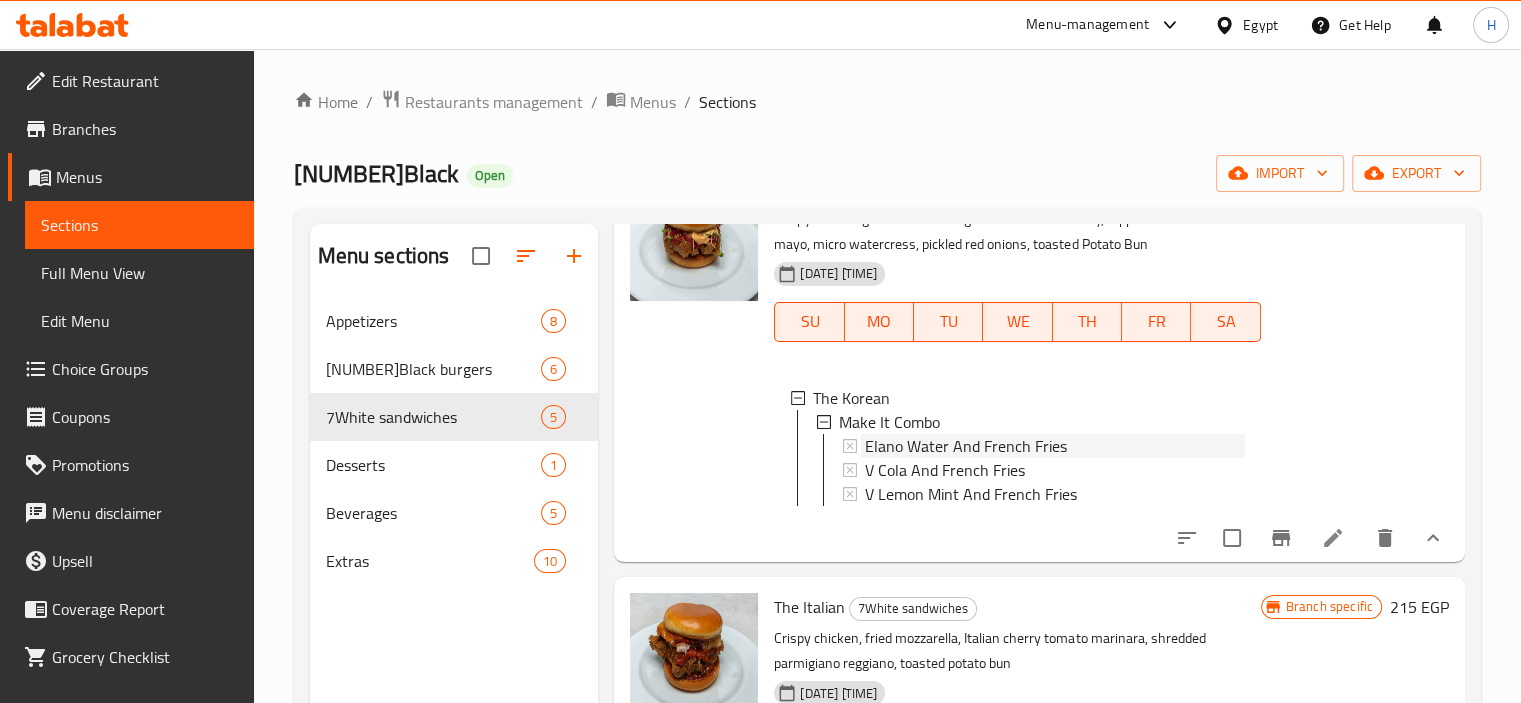 click on "Elano Water And French Fries" at bounding box center (966, 446) 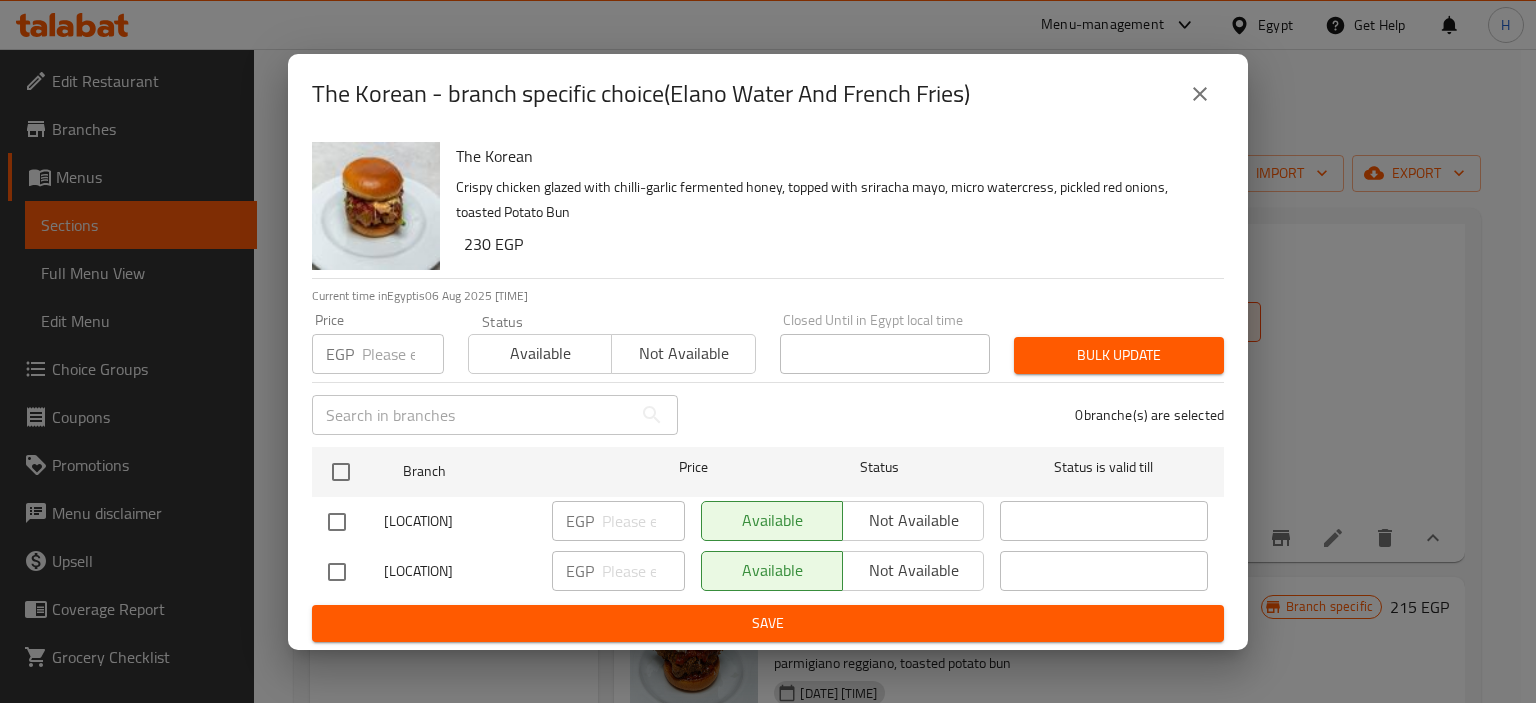 click at bounding box center [337, 572] 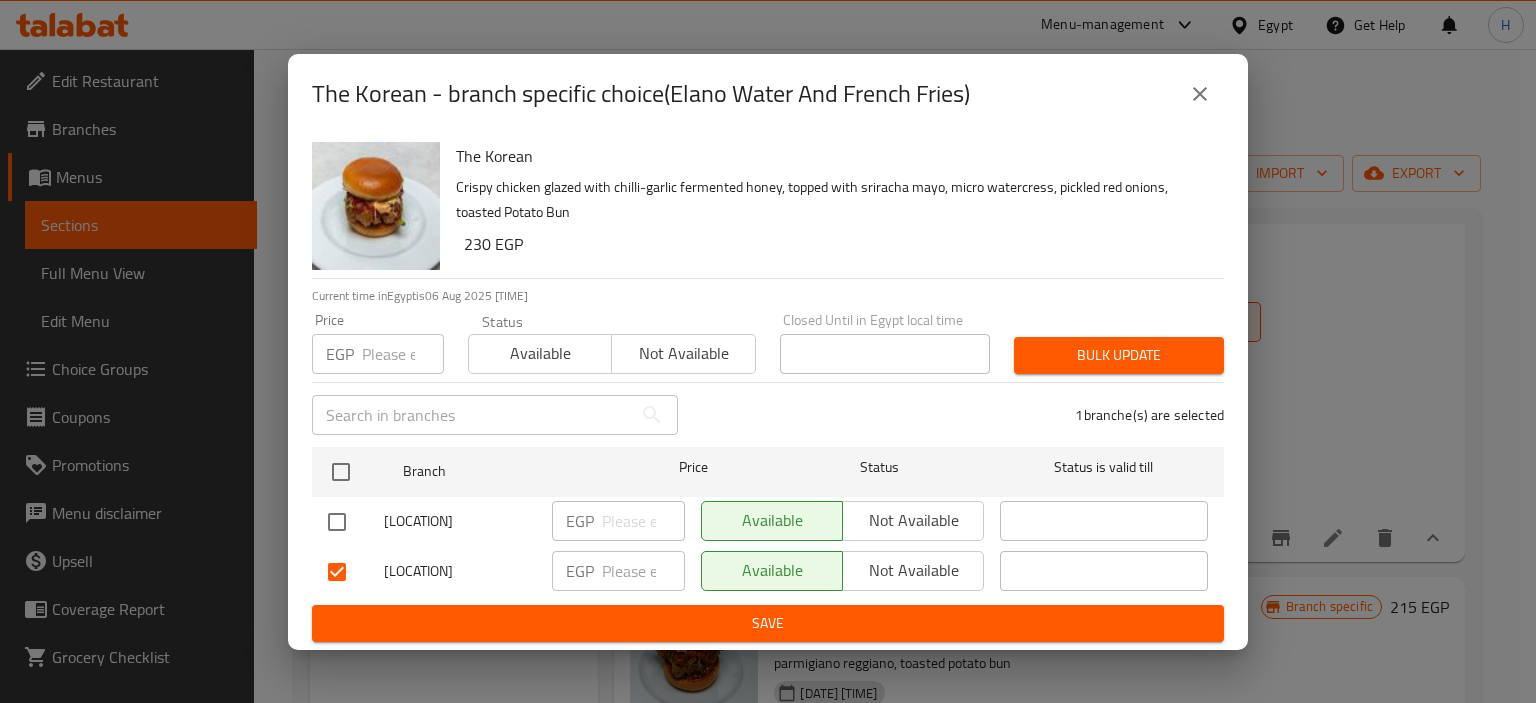 click on "Not available" at bounding box center [913, 570] 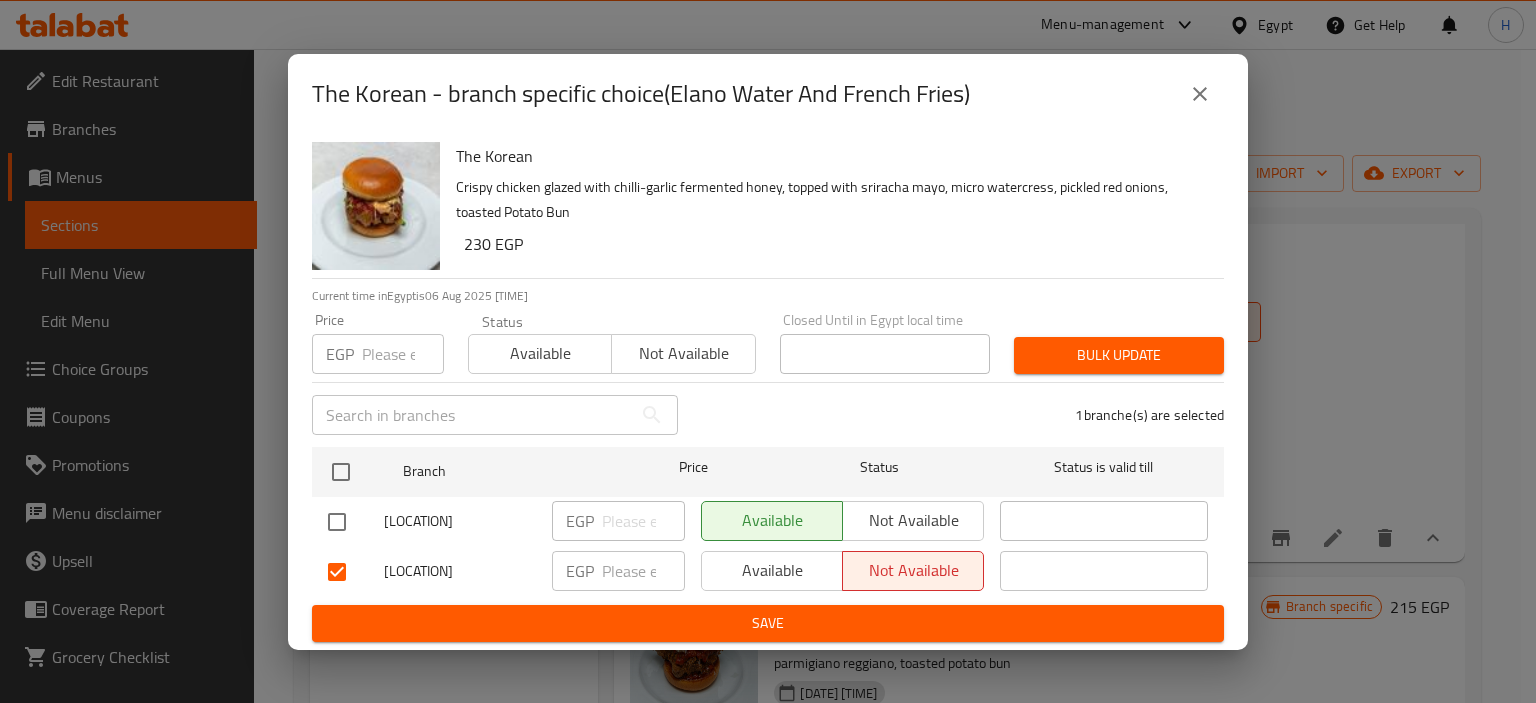 click on "Save" at bounding box center (768, 623) 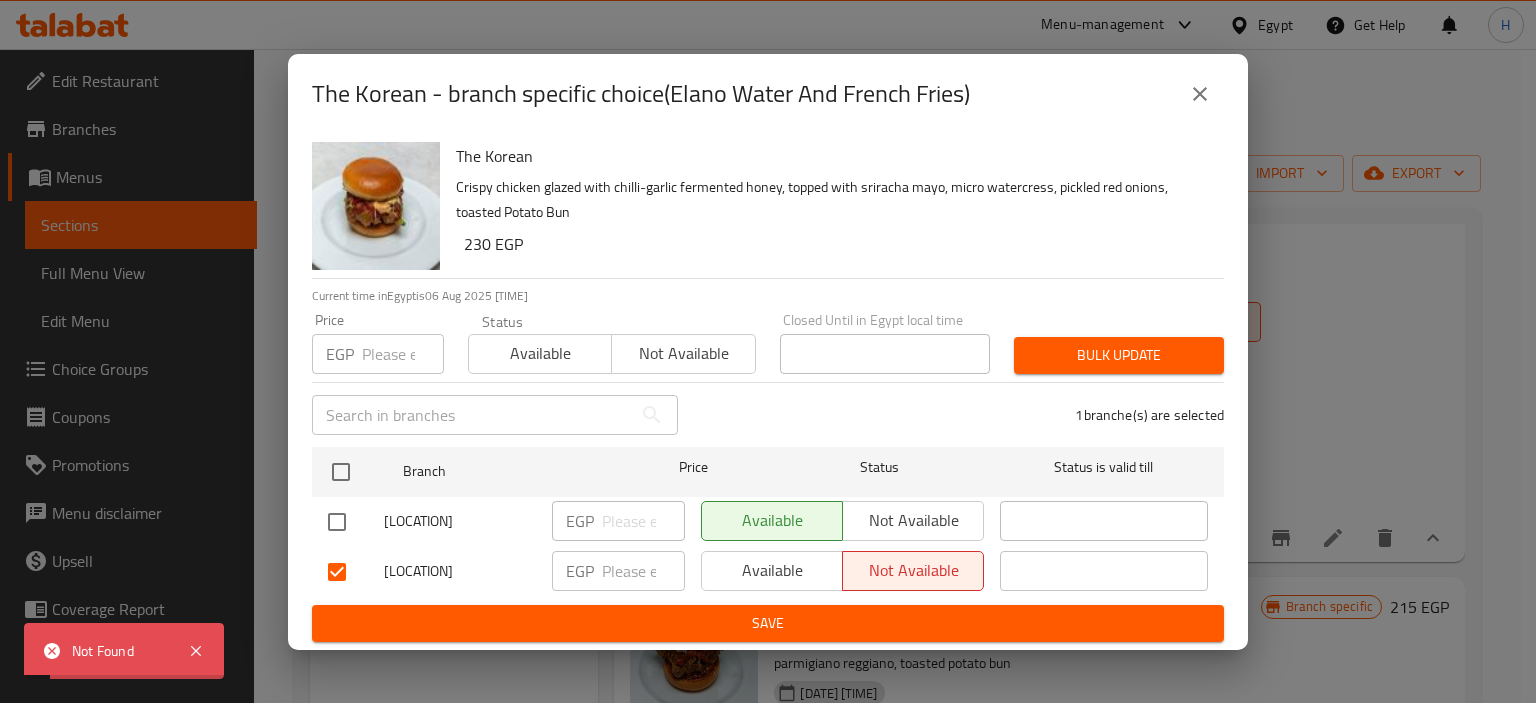 click 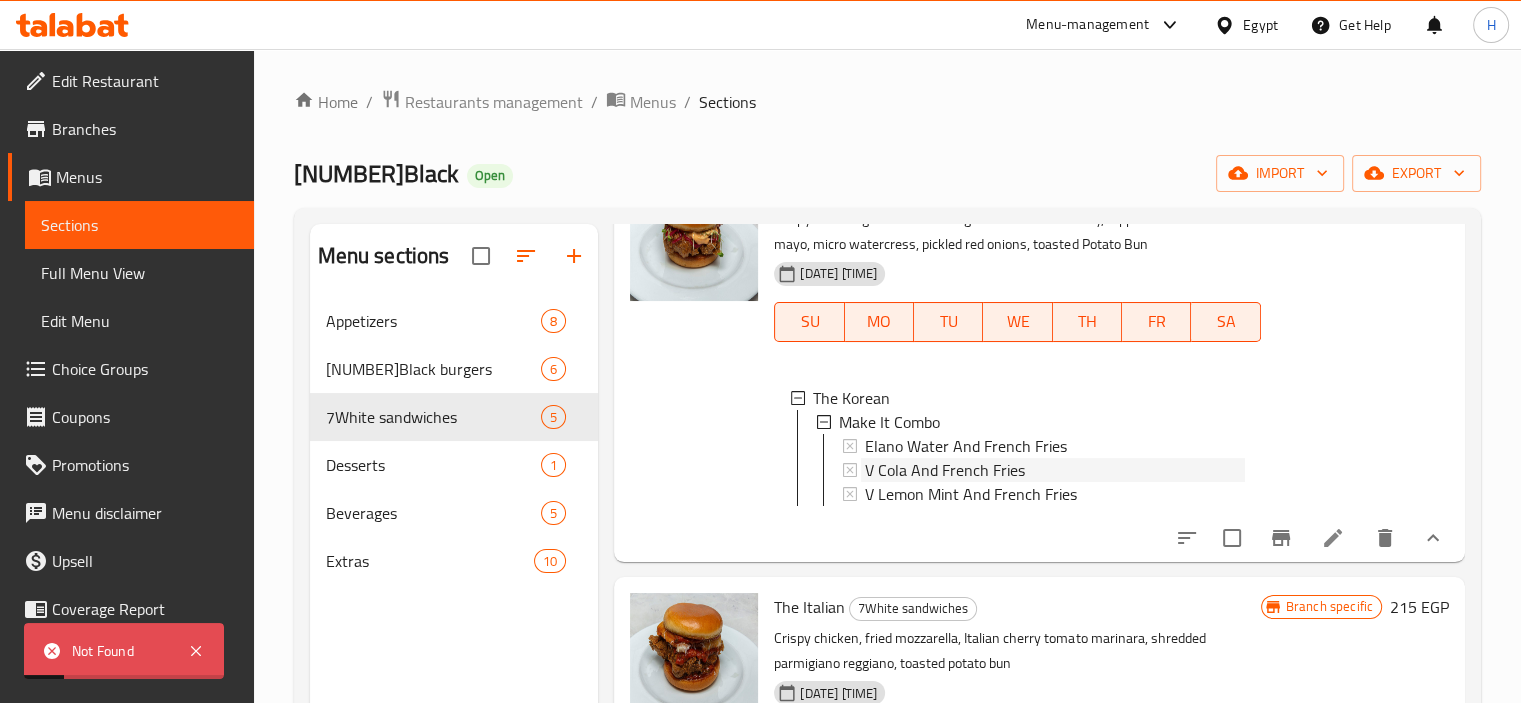 click on "V Cola And French Fries" at bounding box center [945, 470] 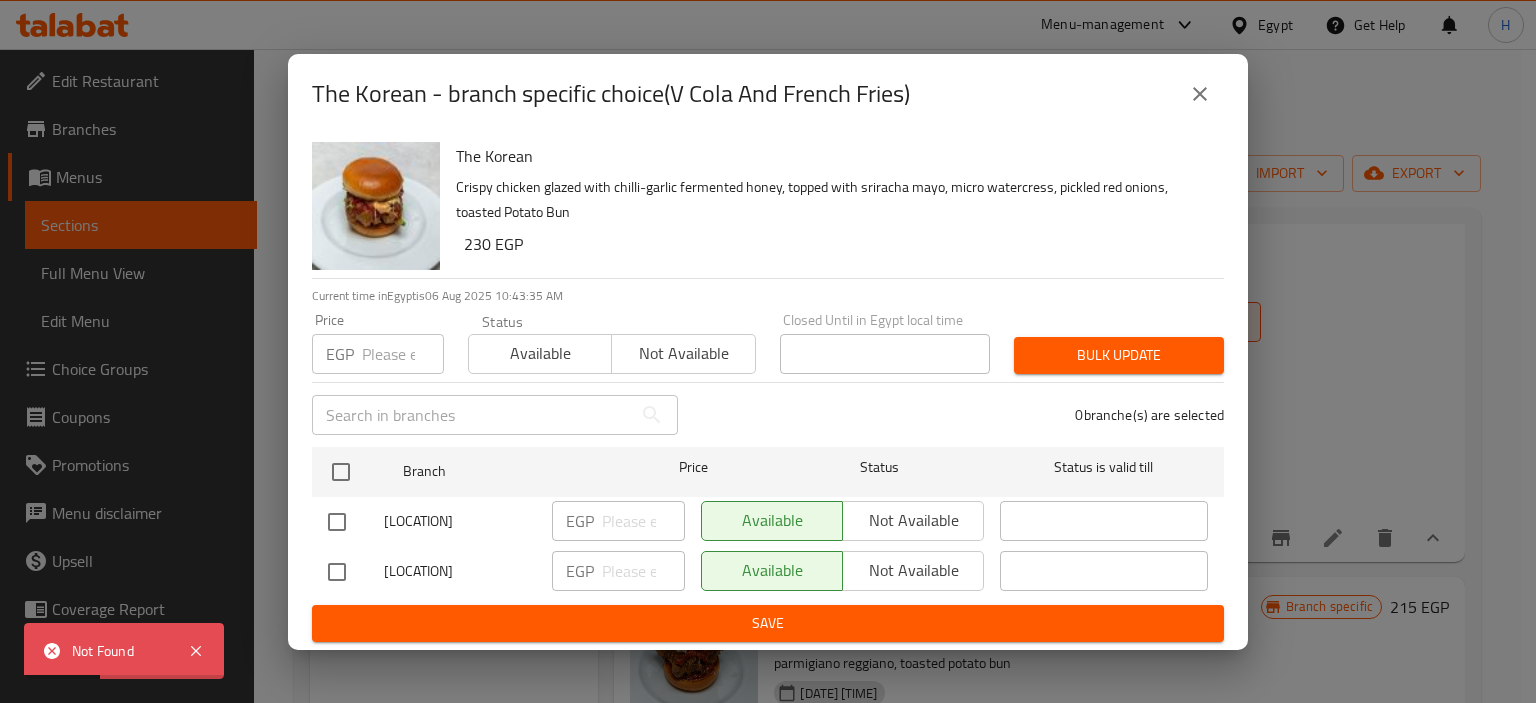 click at bounding box center [337, 572] 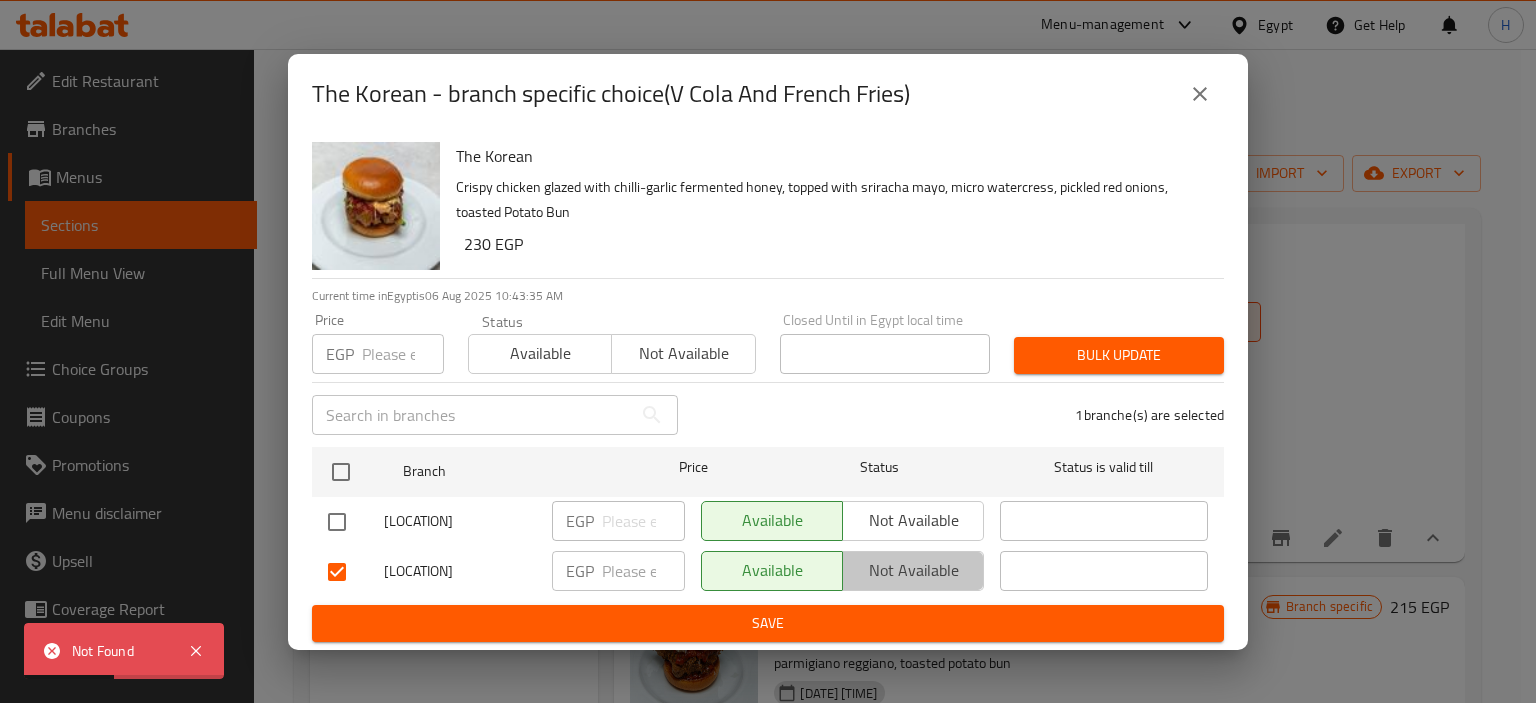 click on "Not available" at bounding box center (913, 570) 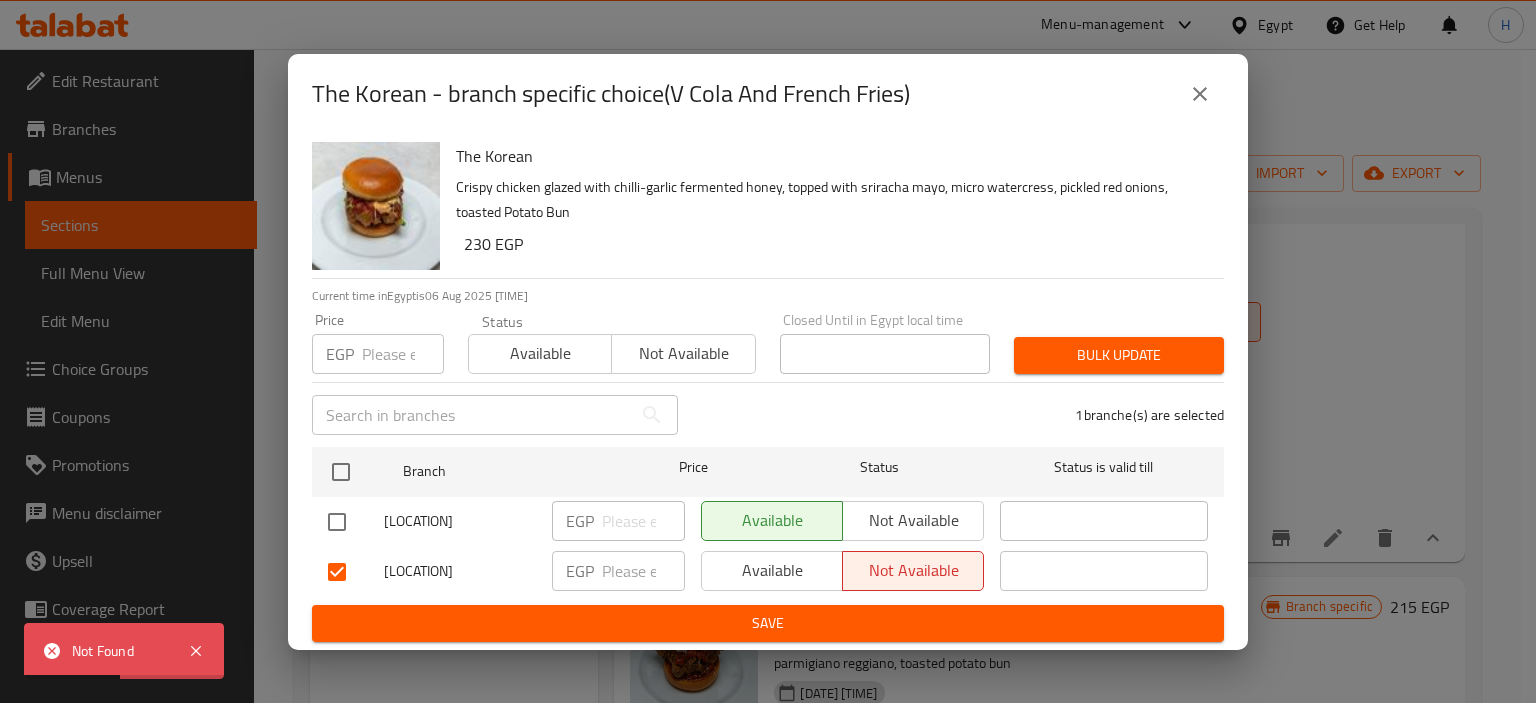 click on "Save" at bounding box center [768, 623] 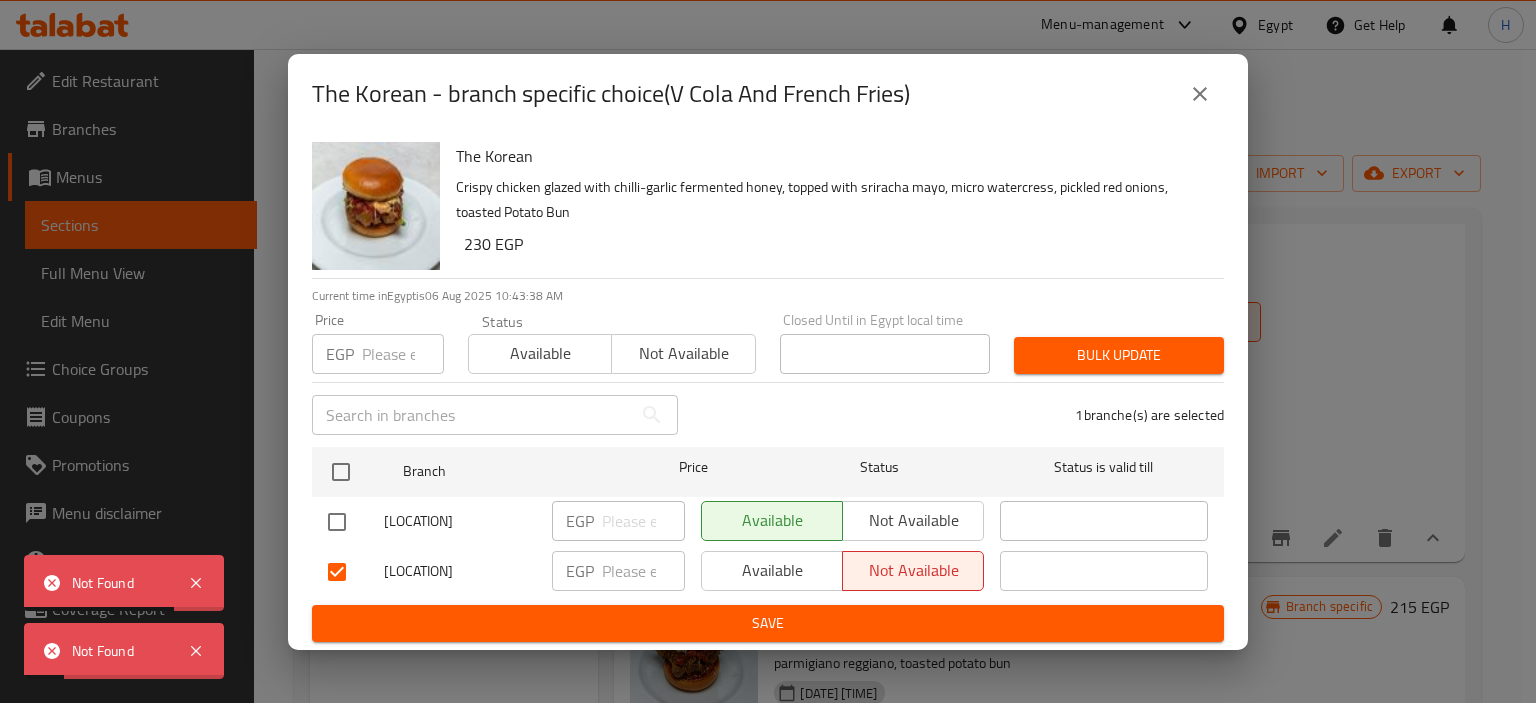 click 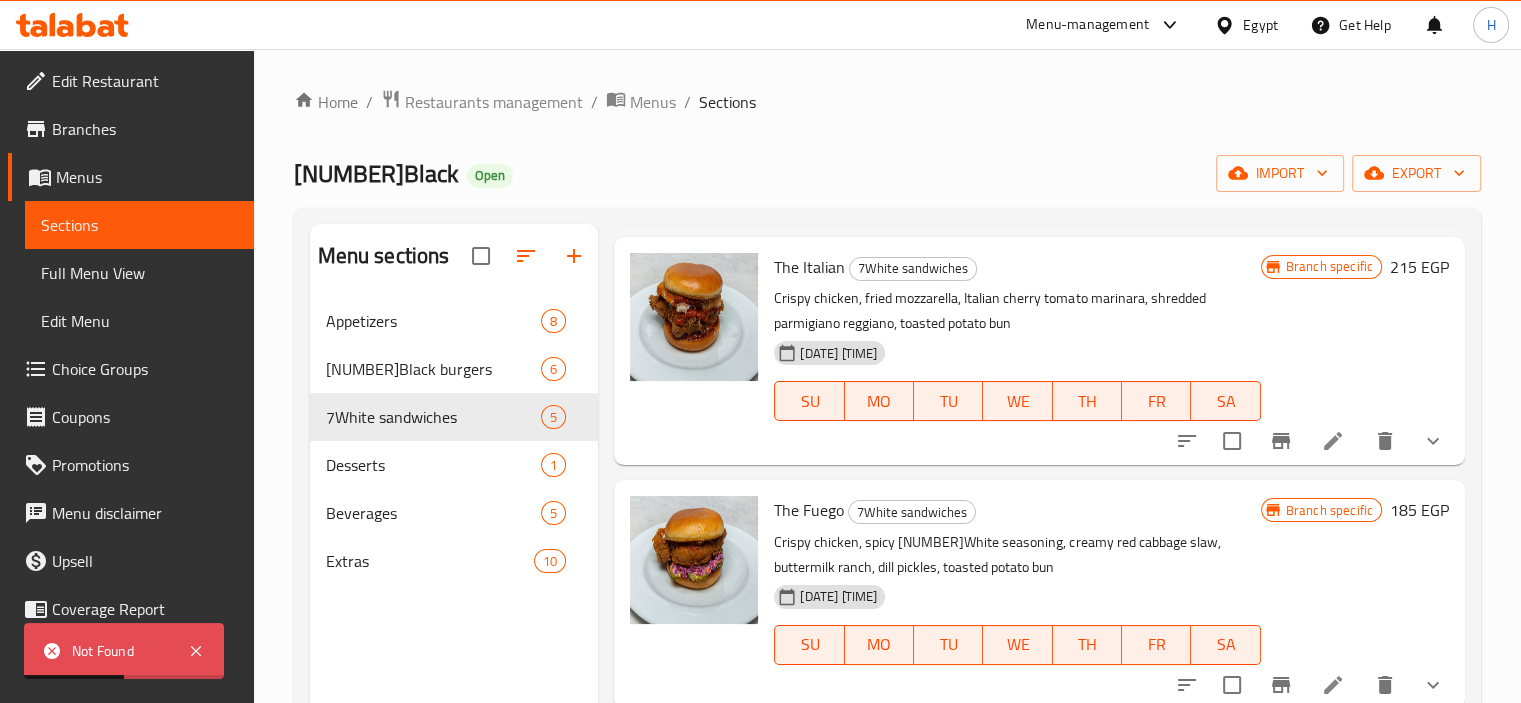 scroll, scrollTop: 755, scrollLeft: 0, axis: vertical 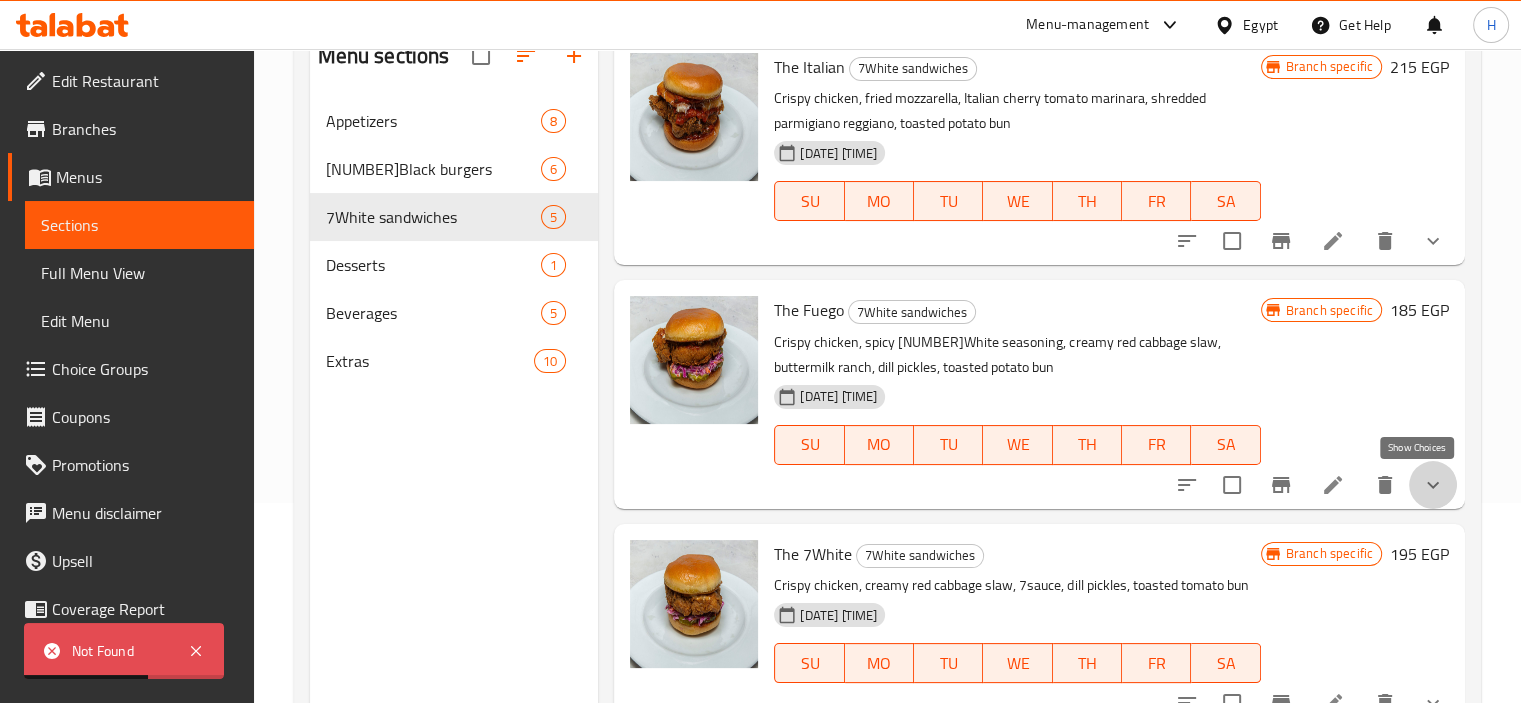 click 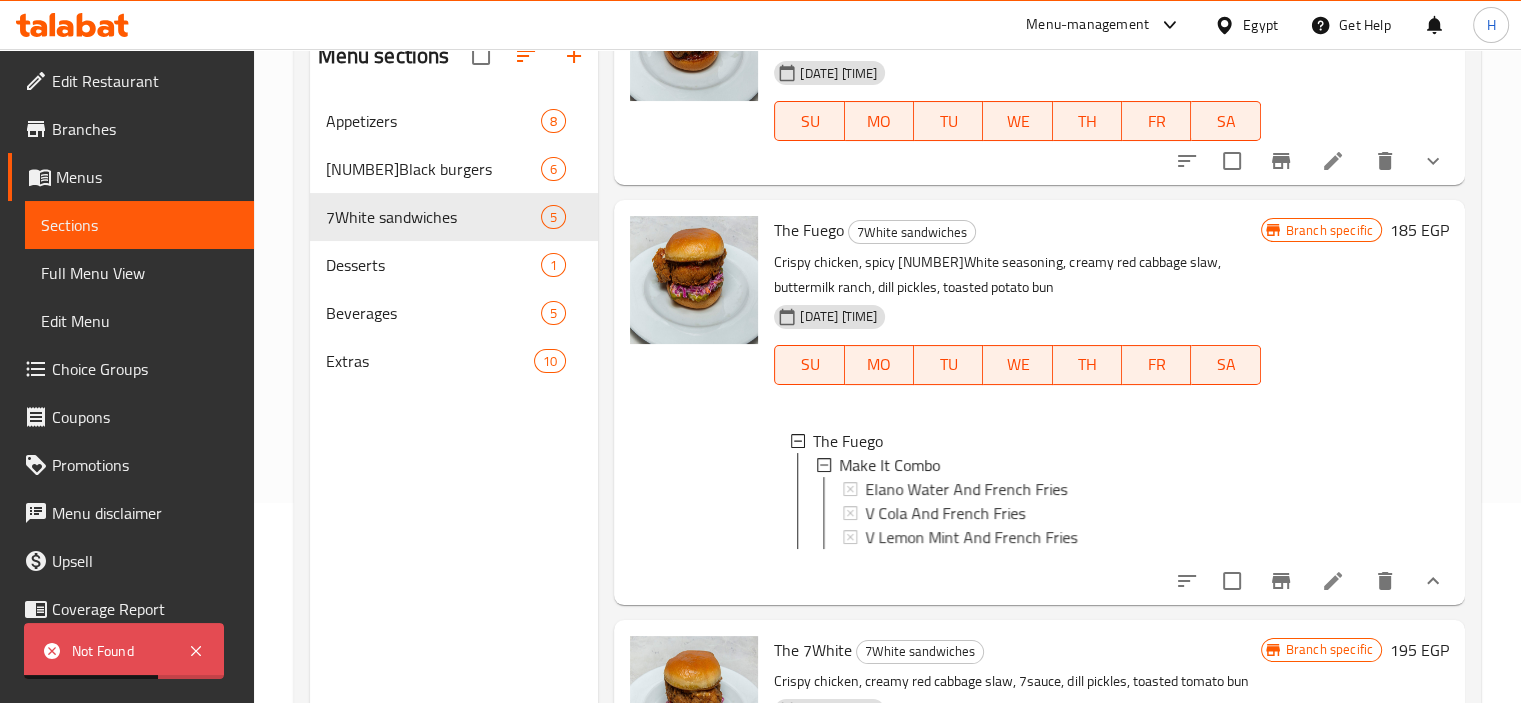 scroll, scrollTop: 855, scrollLeft: 0, axis: vertical 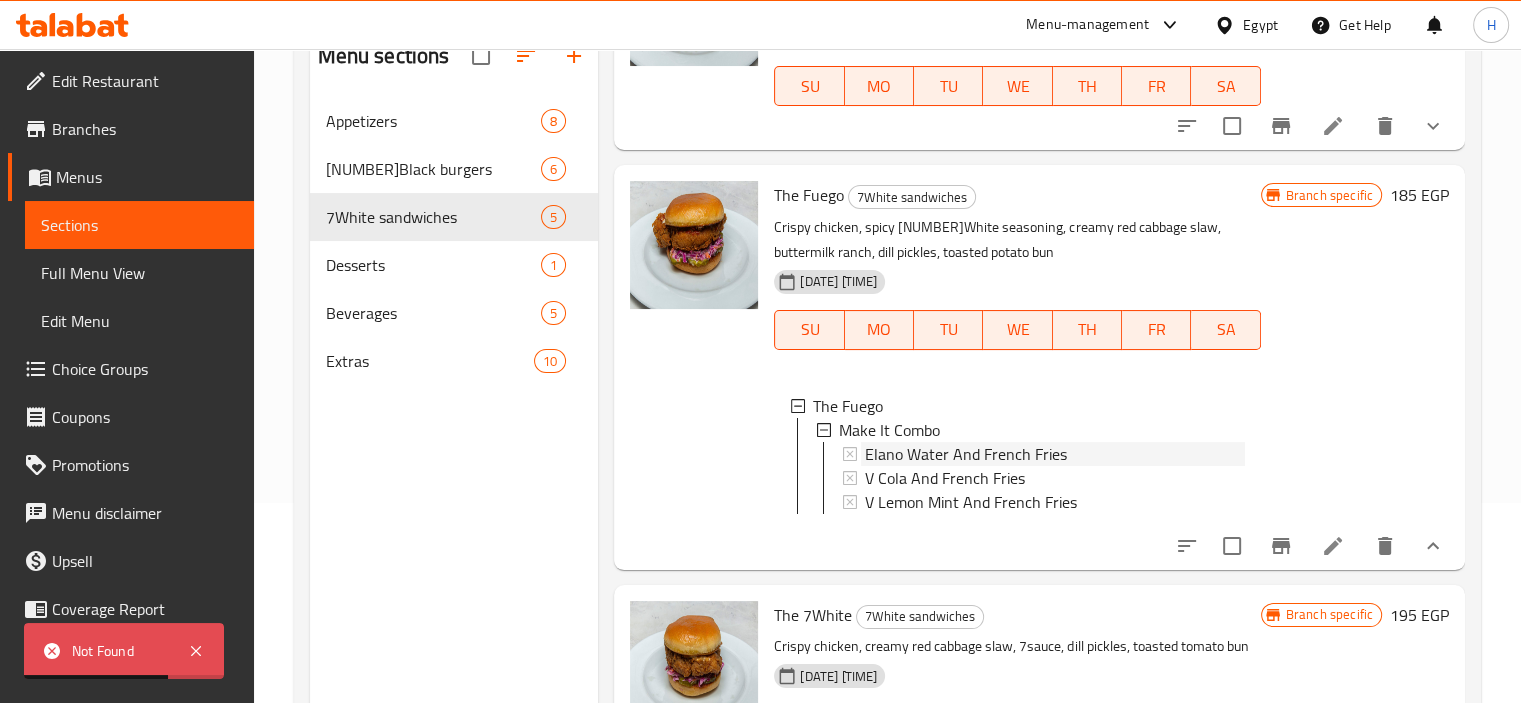 click on "Elano Water And French Fries" at bounding box center (966, 454) 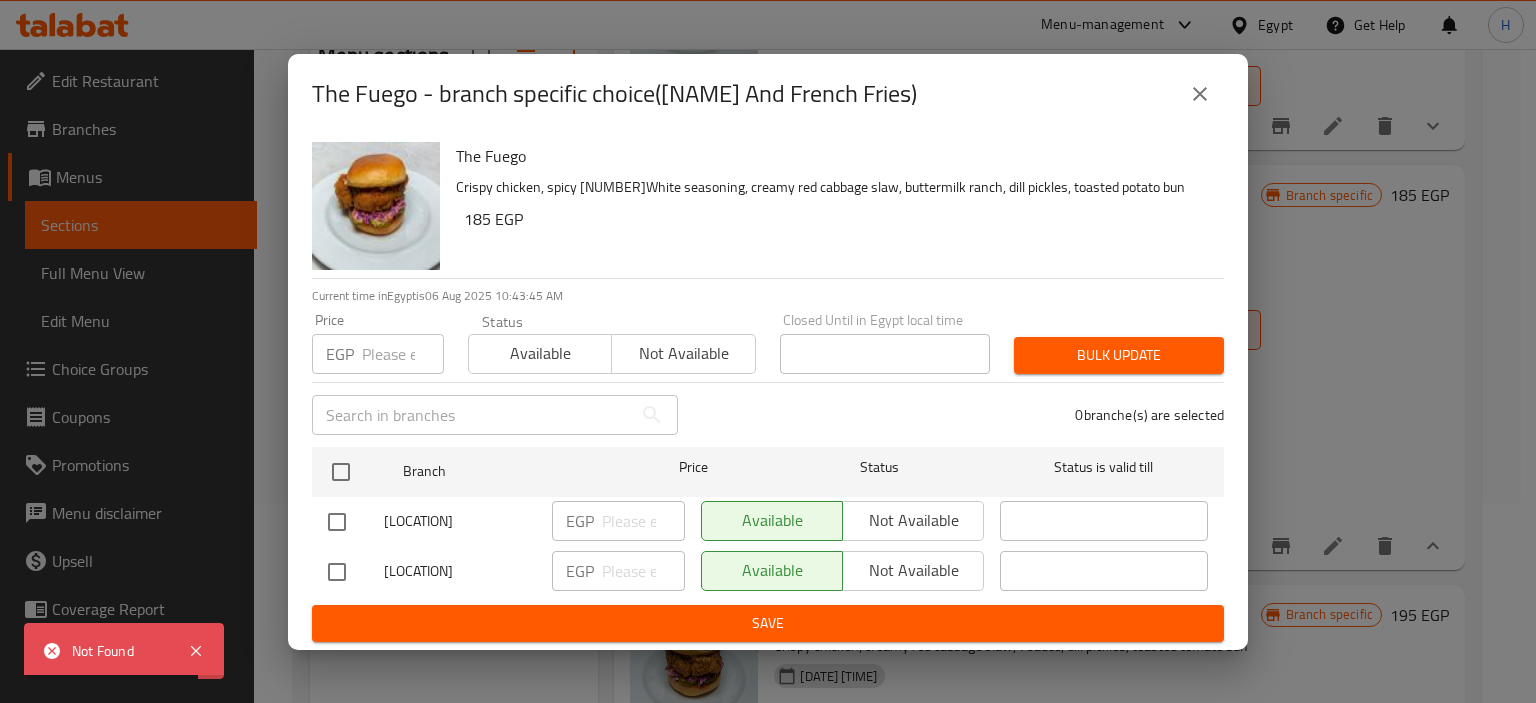 click at bounding box center (337, 572) 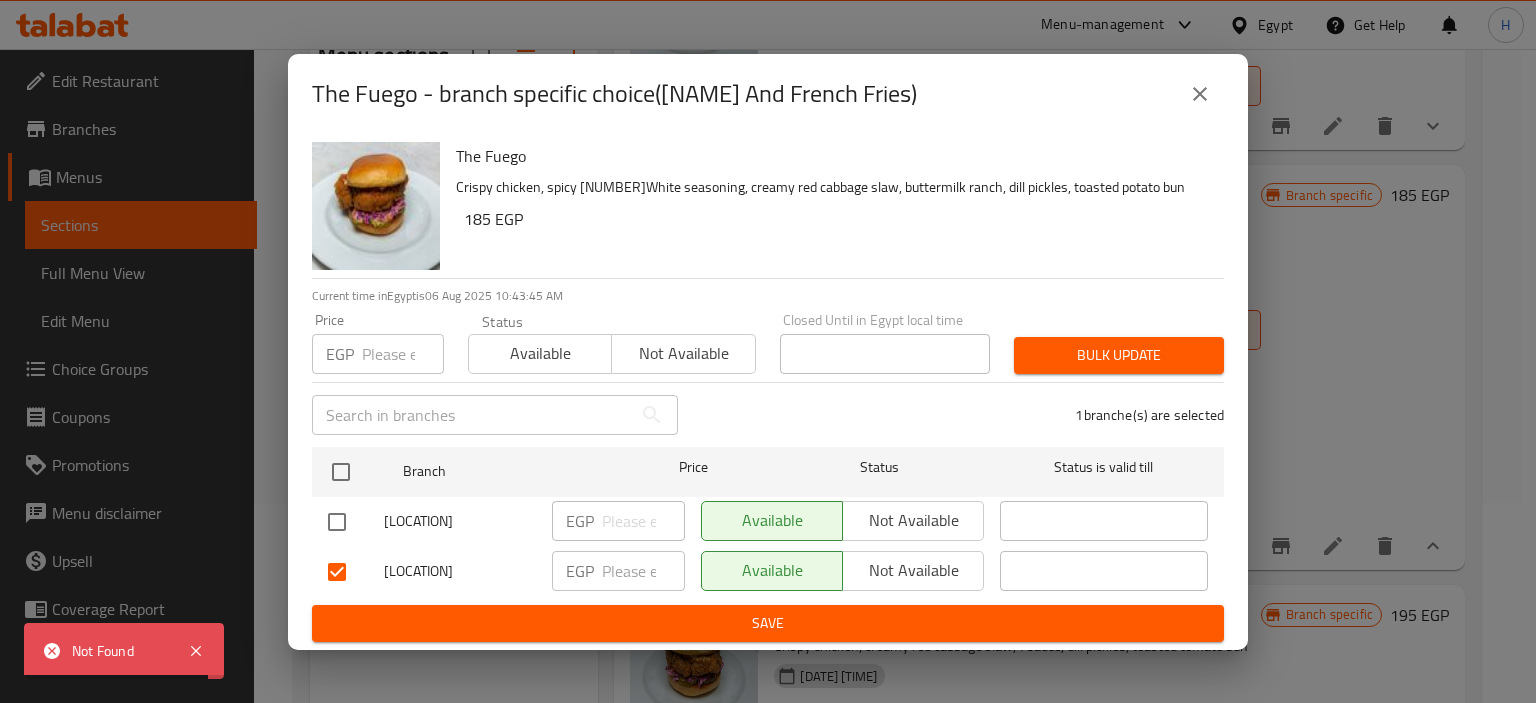 click on "Not available" at bounding box center [913, 571] 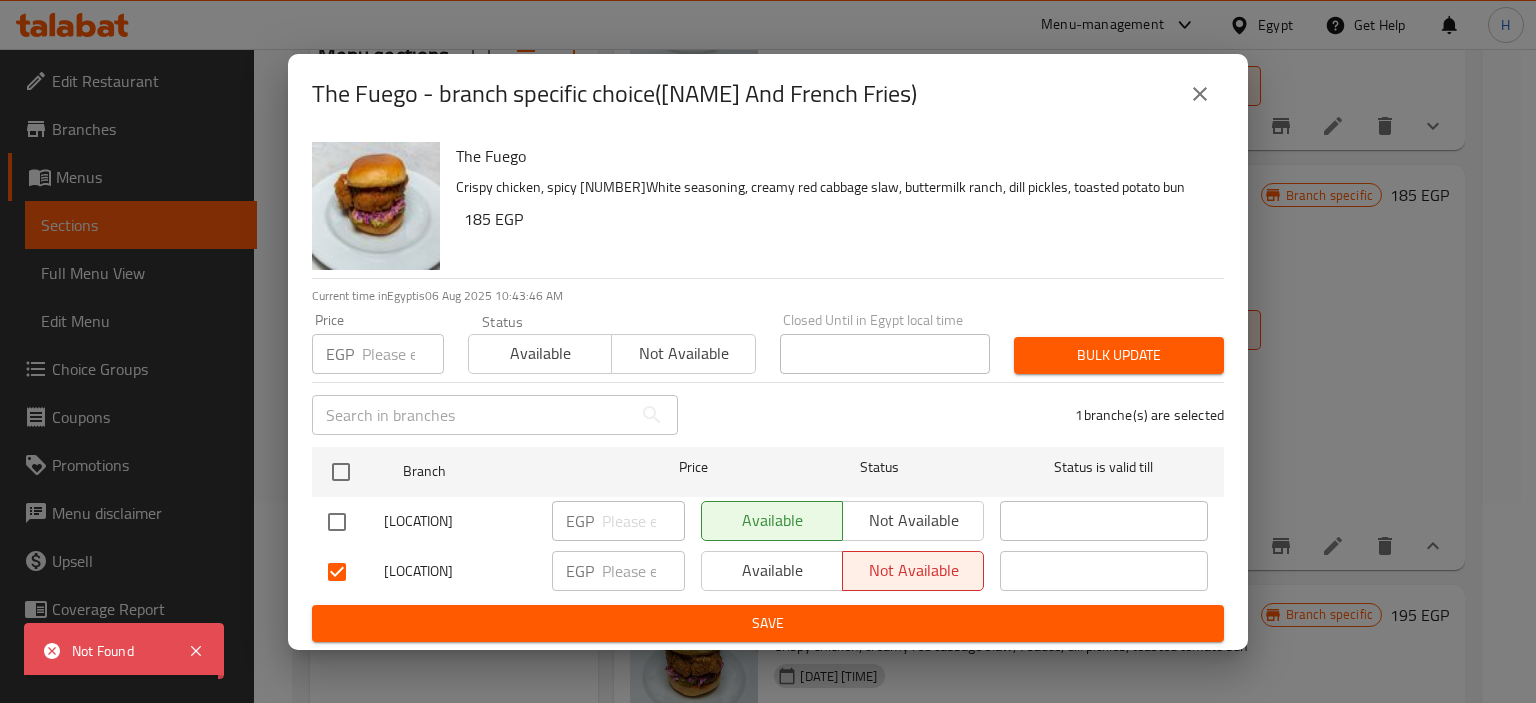 click on "Save" at bounding box center (768, 623) 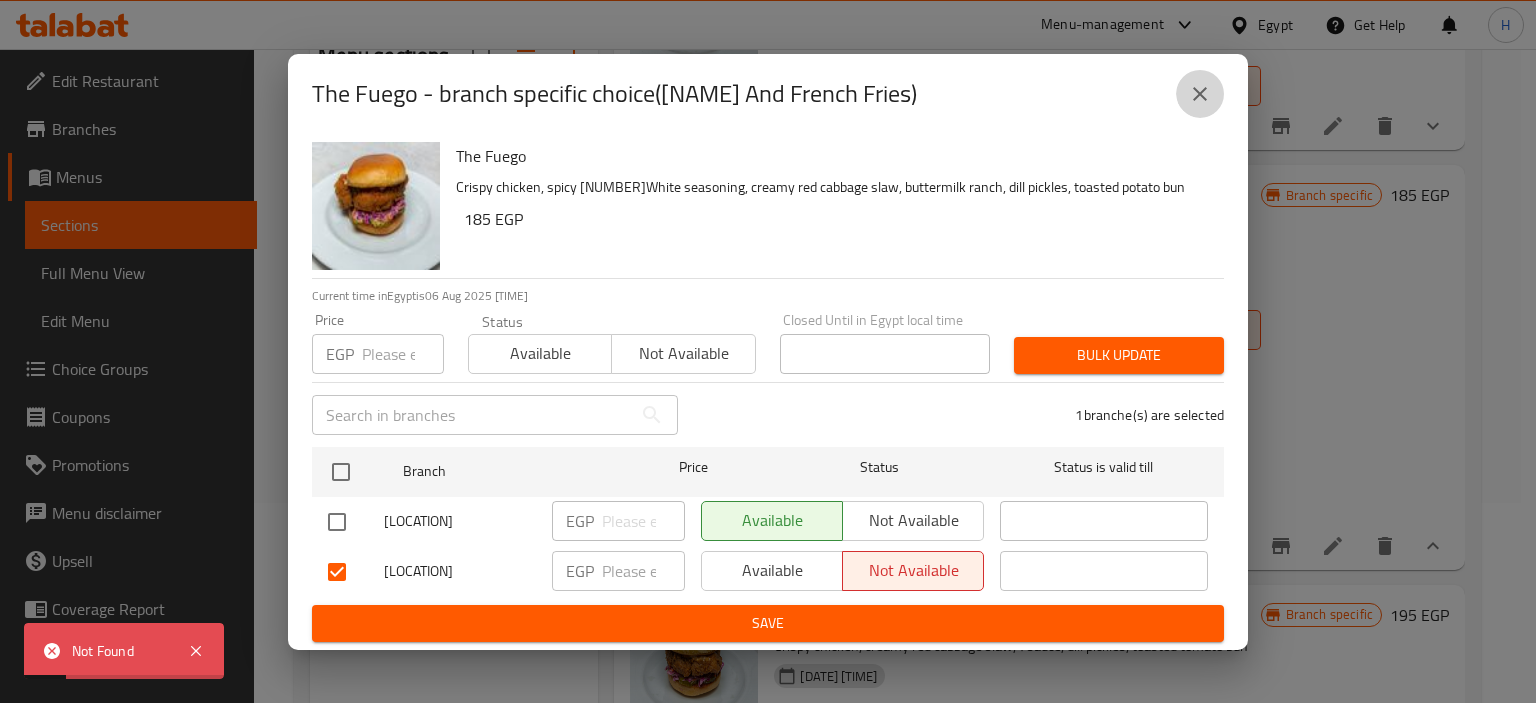 click 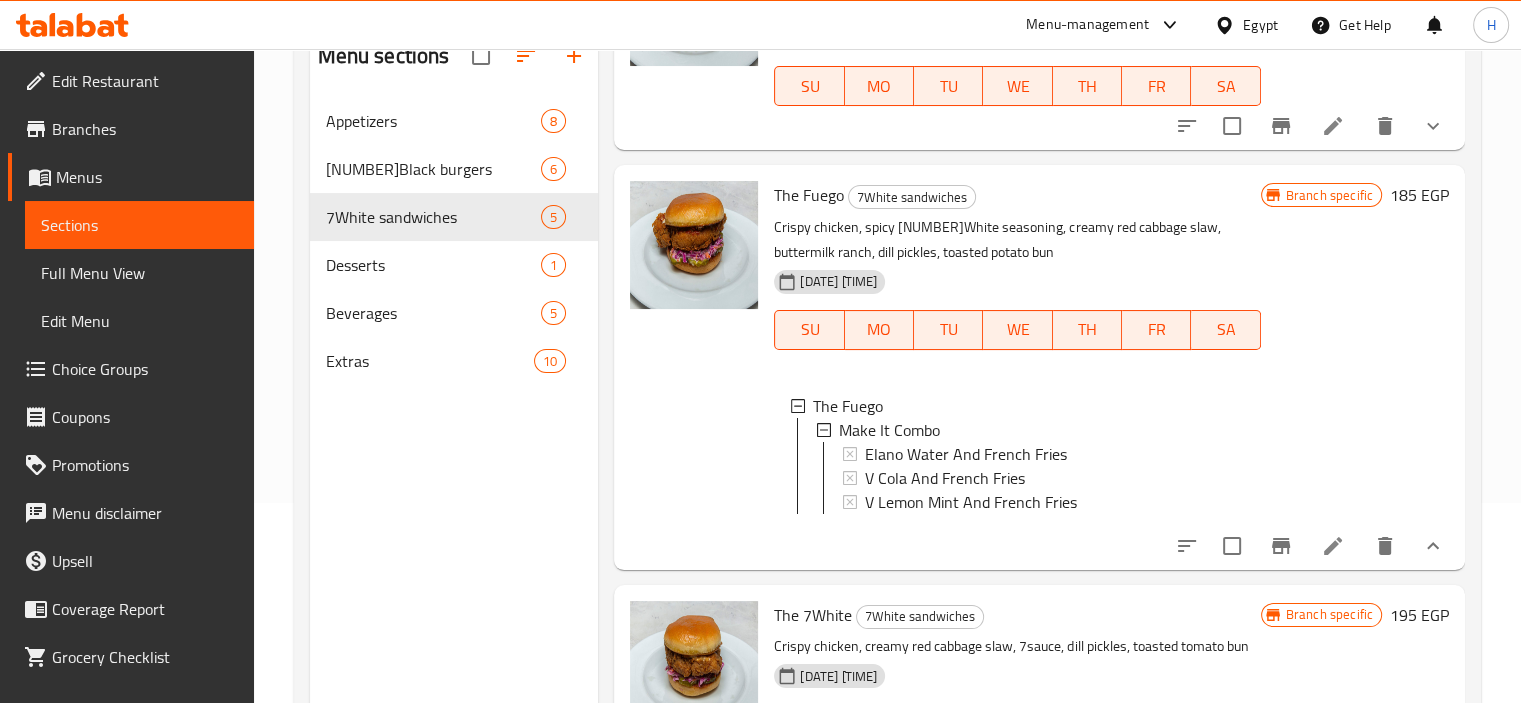drag, startPoint x: 672, startPoint y: 408, endPoint x: 619, endPoint y: 383, distance: 58.60034 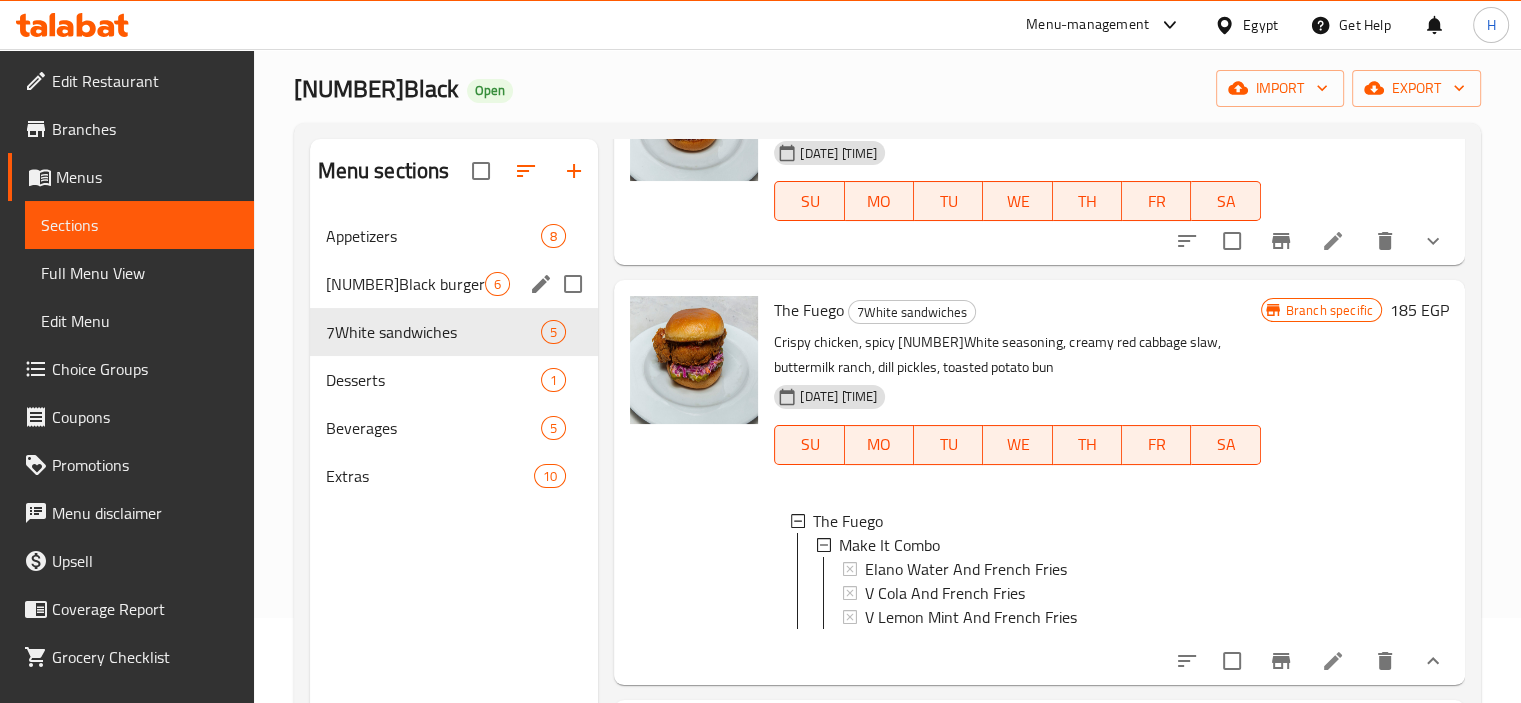 scroll, scrollTop: 0, scrollLeft: 0, axis: both 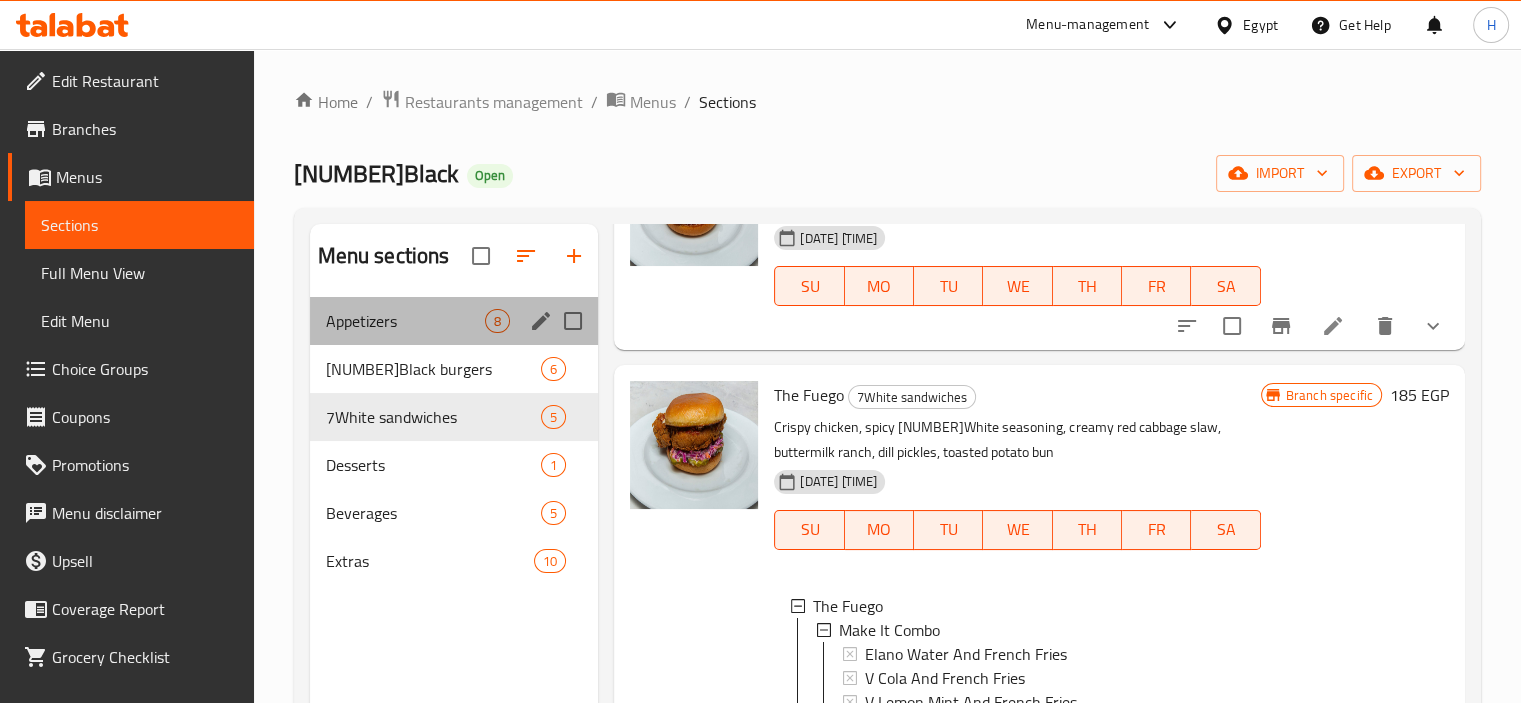 click on "Appetizers 8" at bounding box center (454, 321) 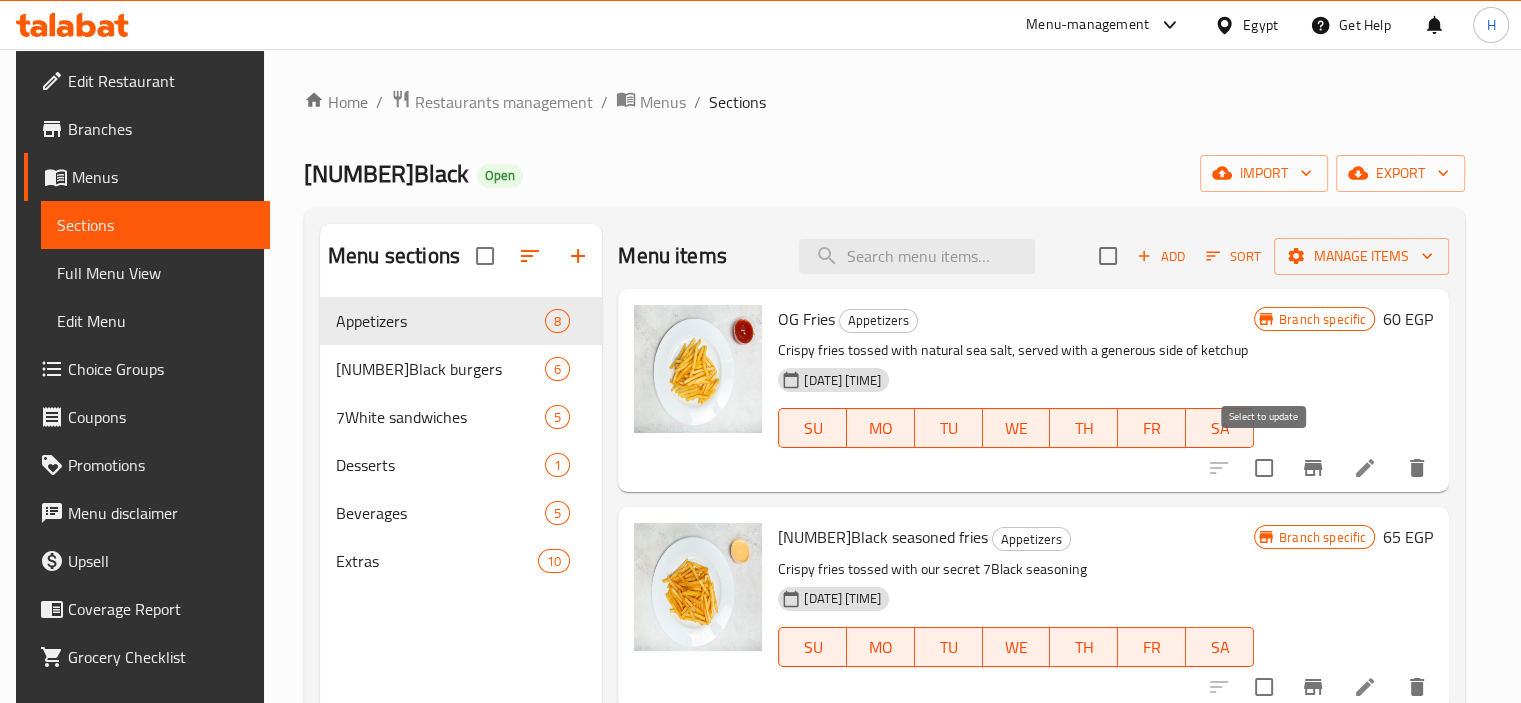 scroll, scrollTop: 200, scrollLeft: 0, axis: vertical 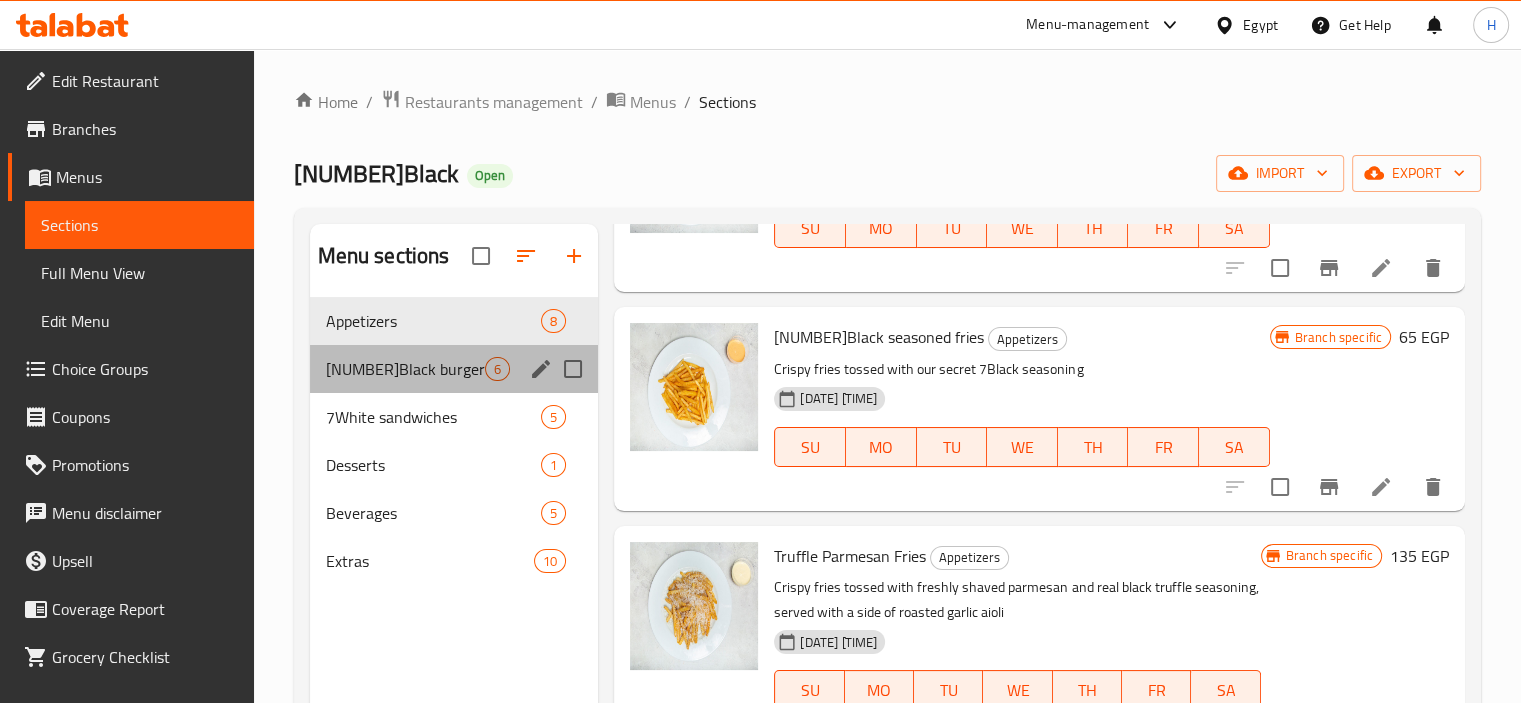 click on "7Black burgers 6" at bounding box center (454, 369) 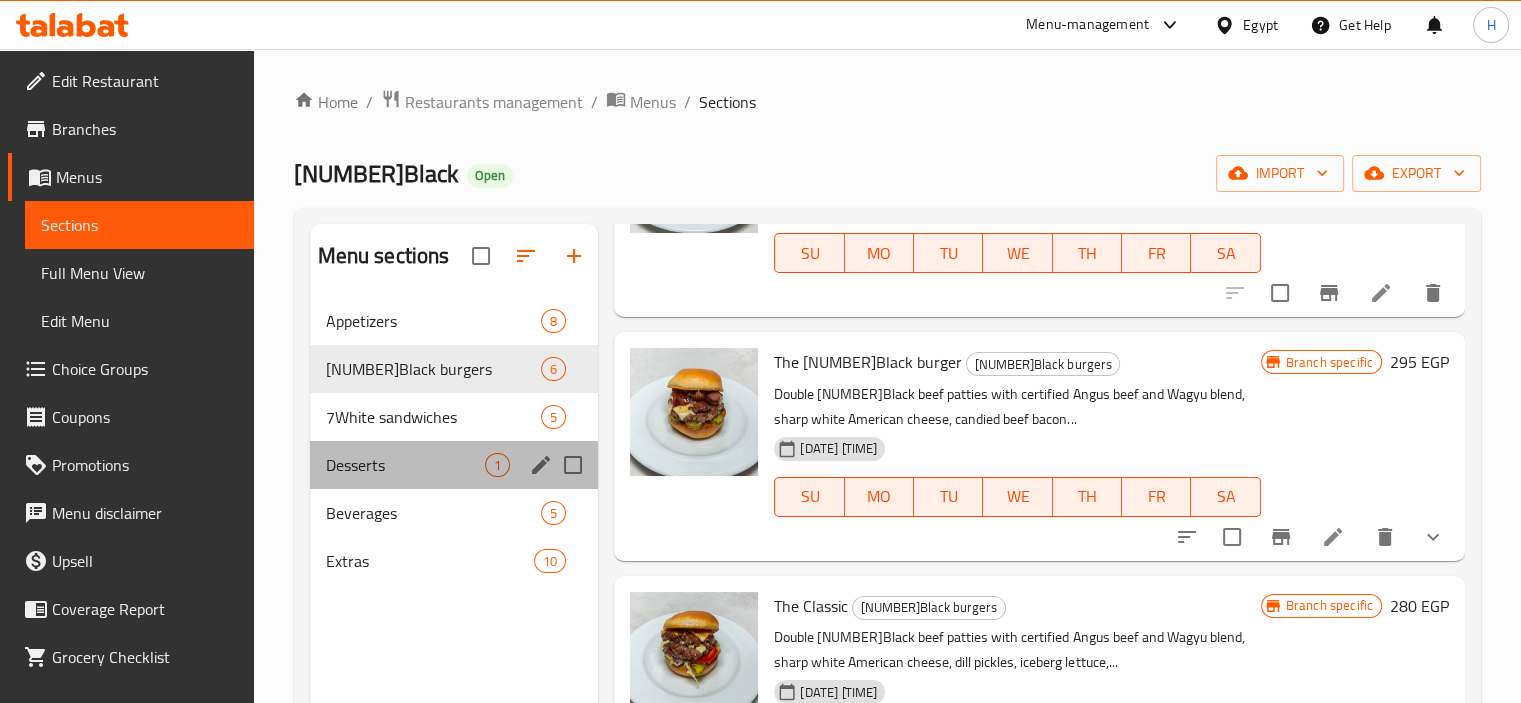 click on "Desserts 1" at bounding box center [454, 465] 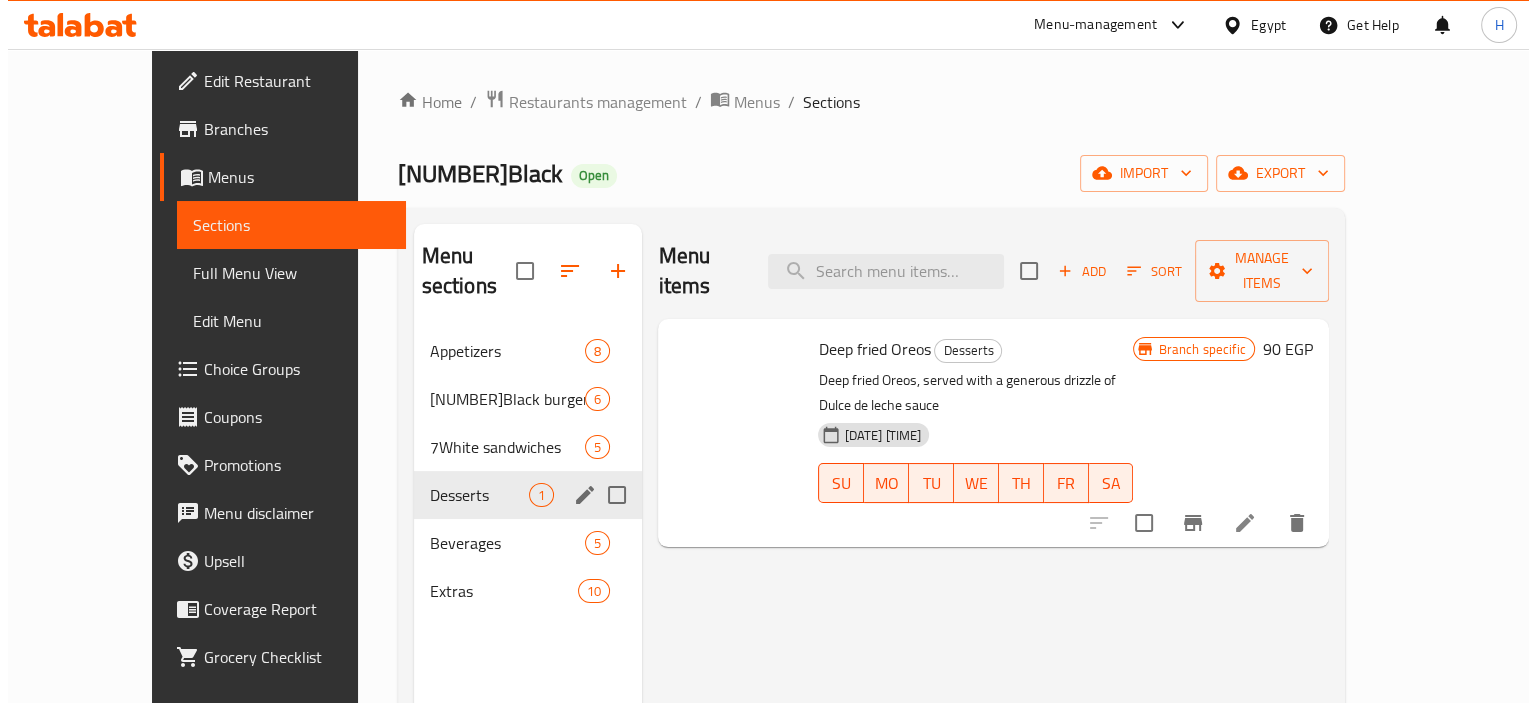 scroll, scrollTop: 0, scrollLeft: 0, axis: both 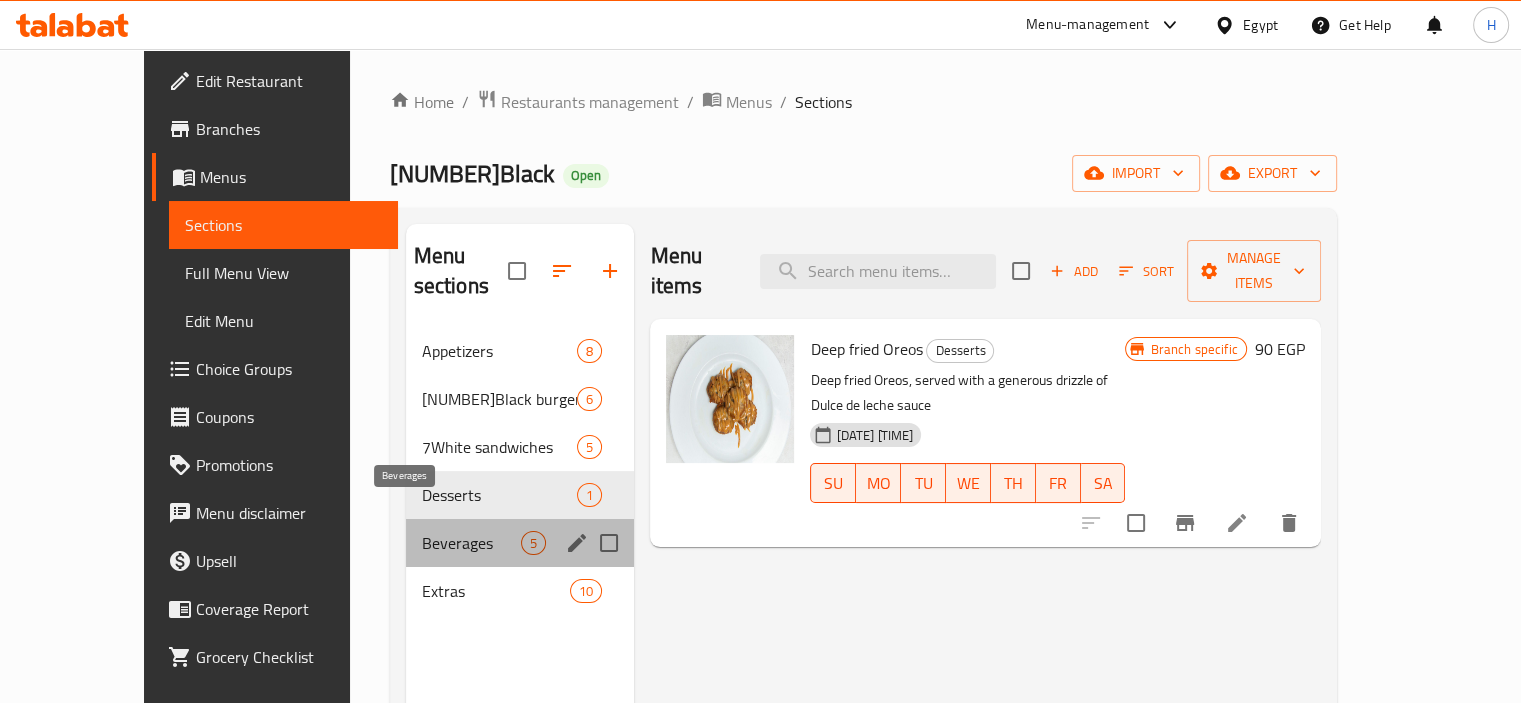 click on "Beverages" at bounding box center [472, 543] 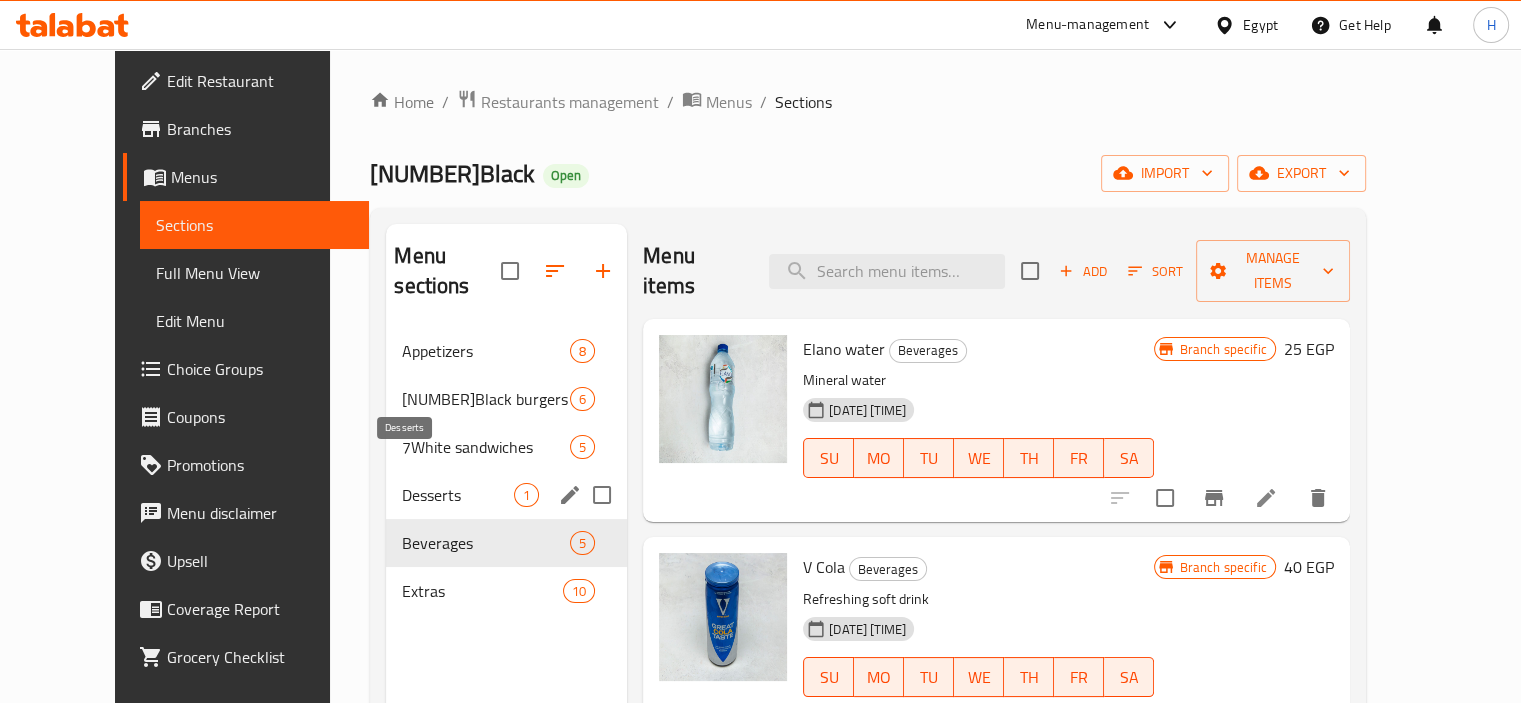 click on "Desserts" at bounding box center (458, 495) 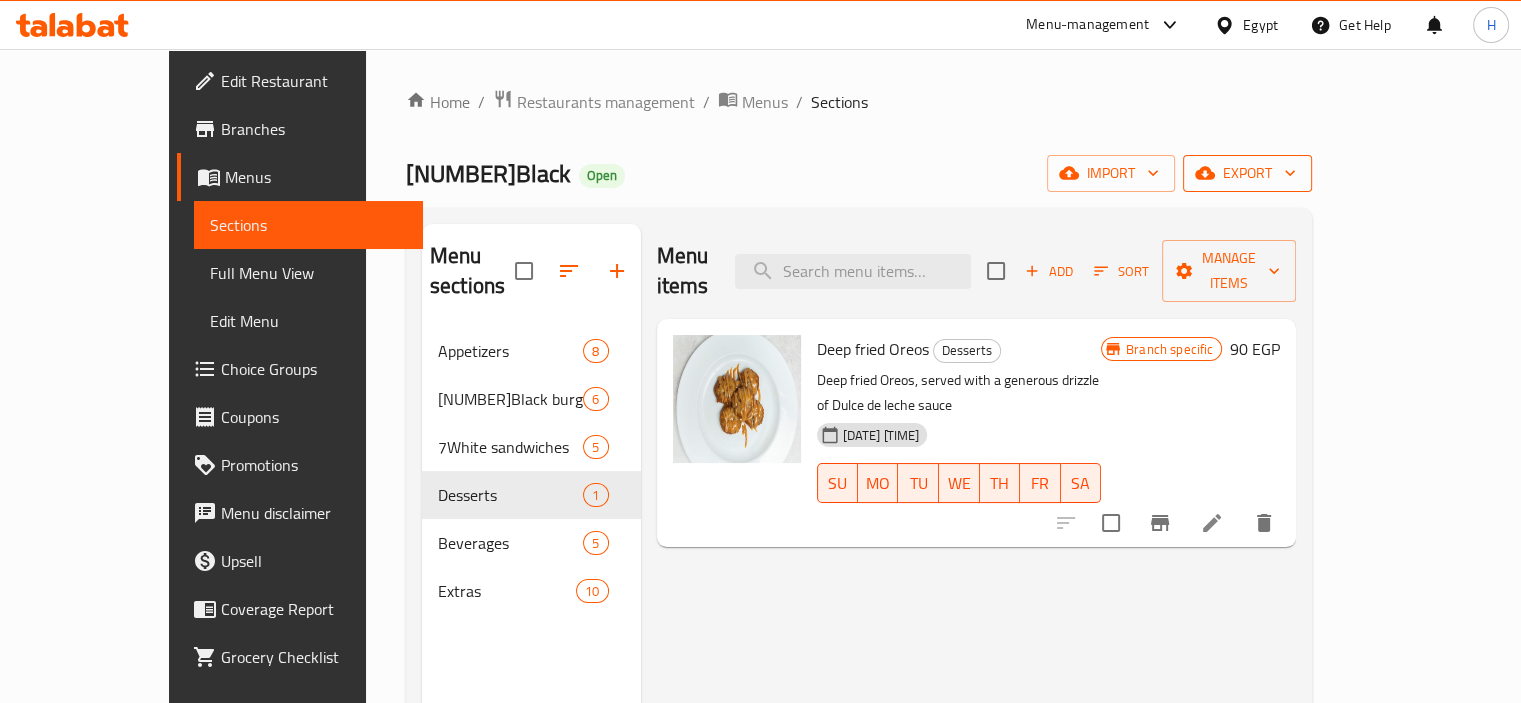 click on "export" at bounding box center (1247, 173) 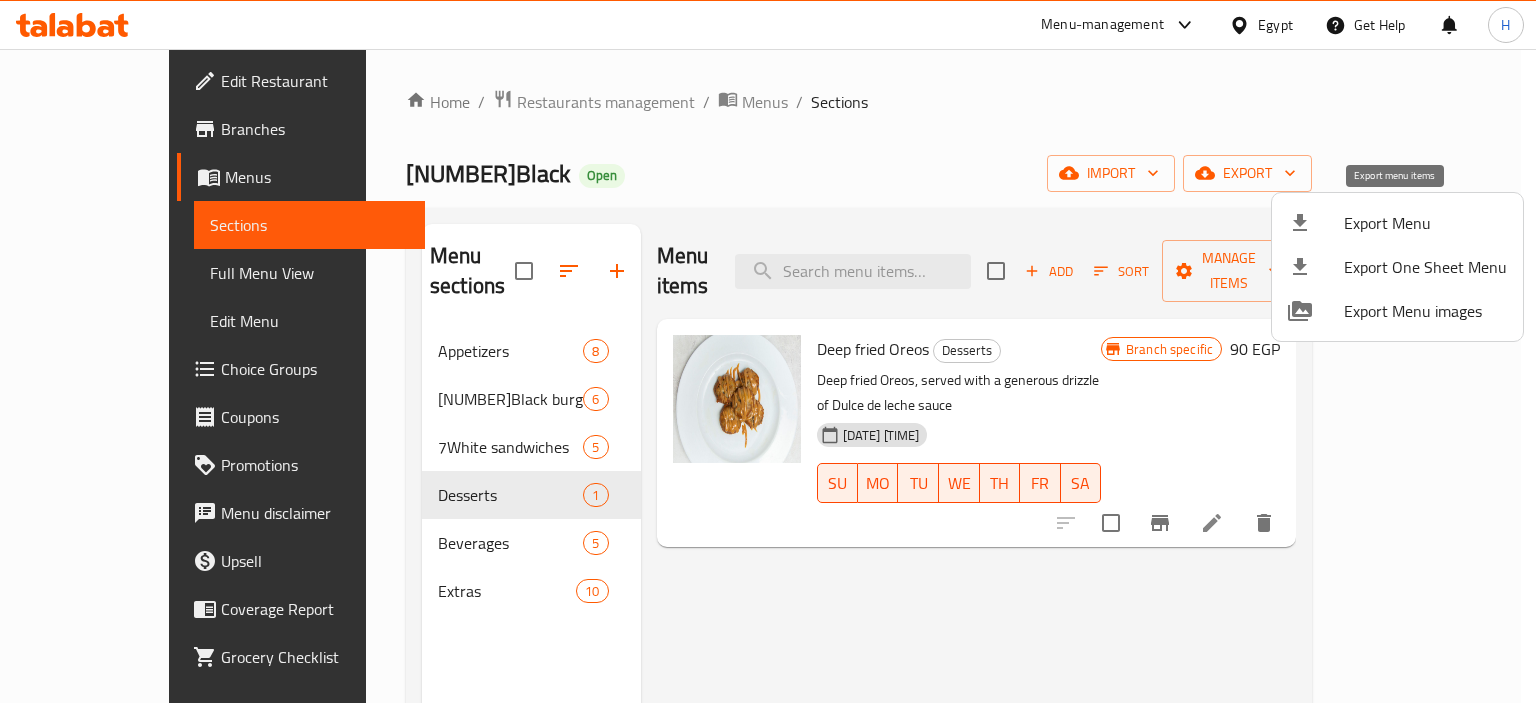 click on "Export Menu" at bounding box center [1425, 223] 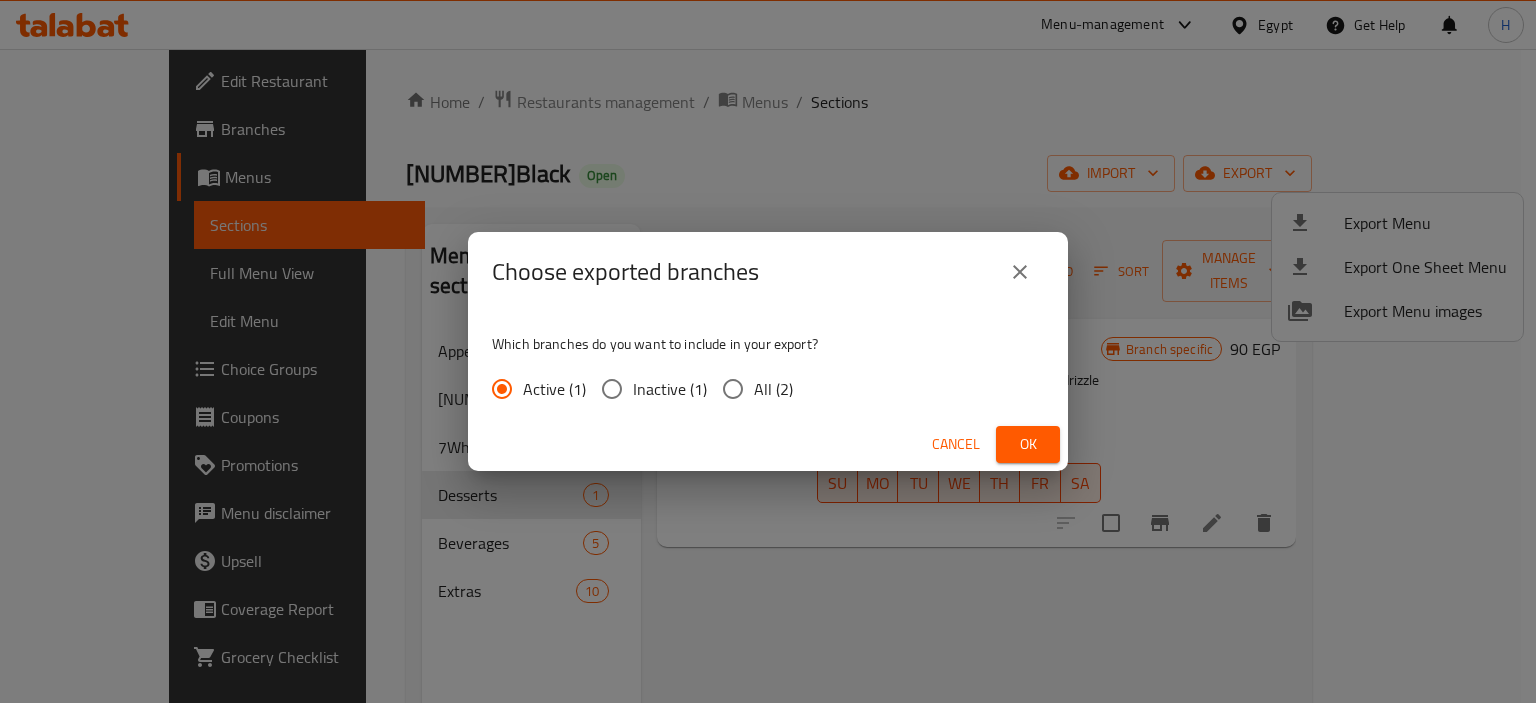 click on "All (2)" at bounding box center [733, 389] 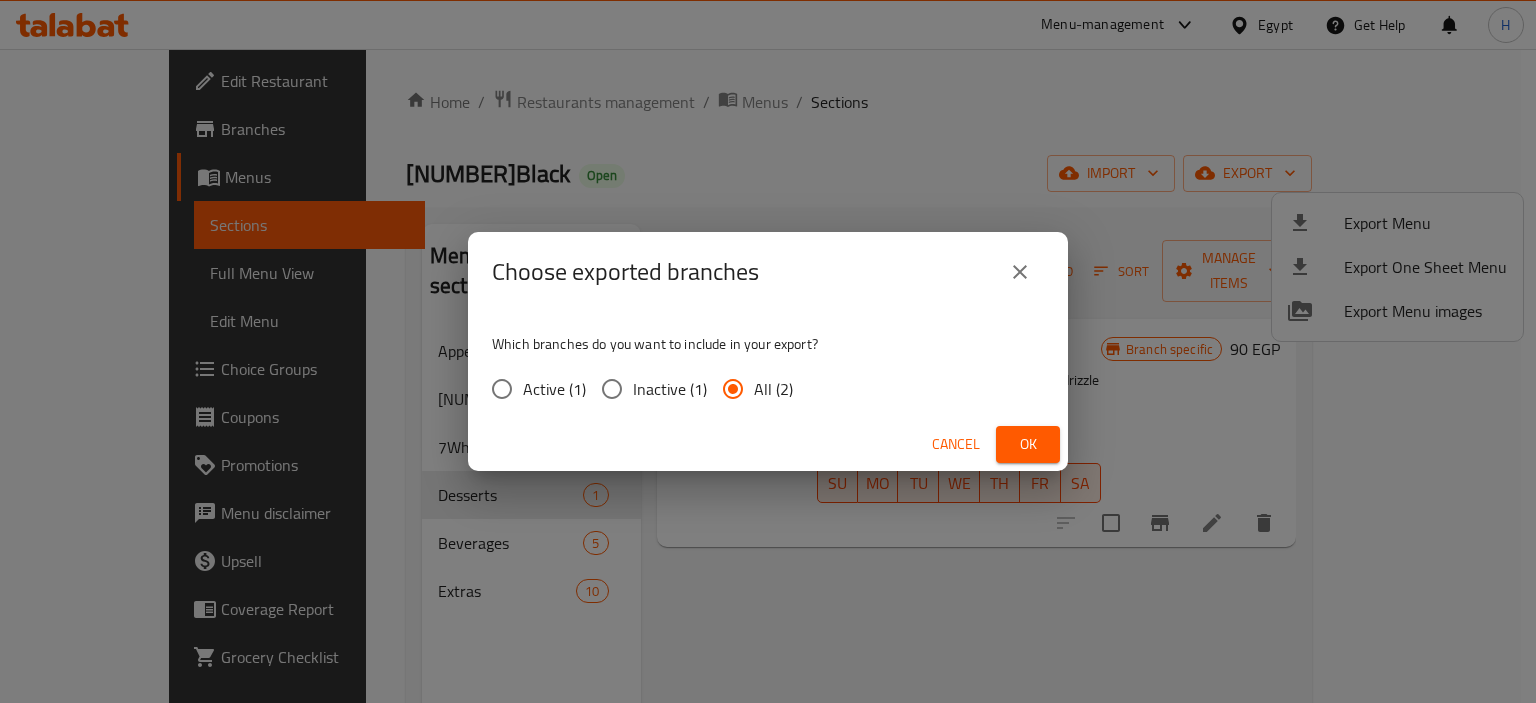 click on "Ok" at bounding box center [1028, 444] 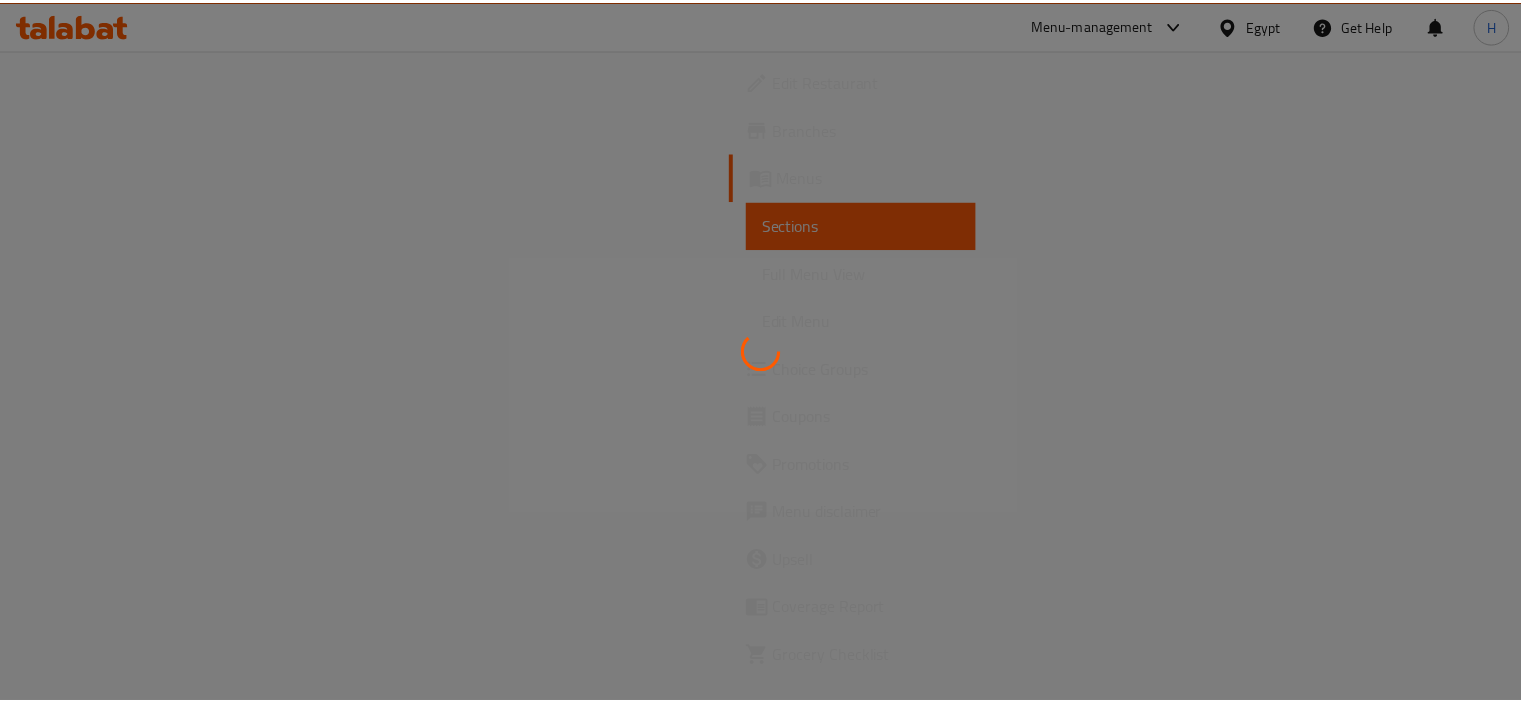 scroll, scrollTop: 0, scrollLeft: 0, axis: both 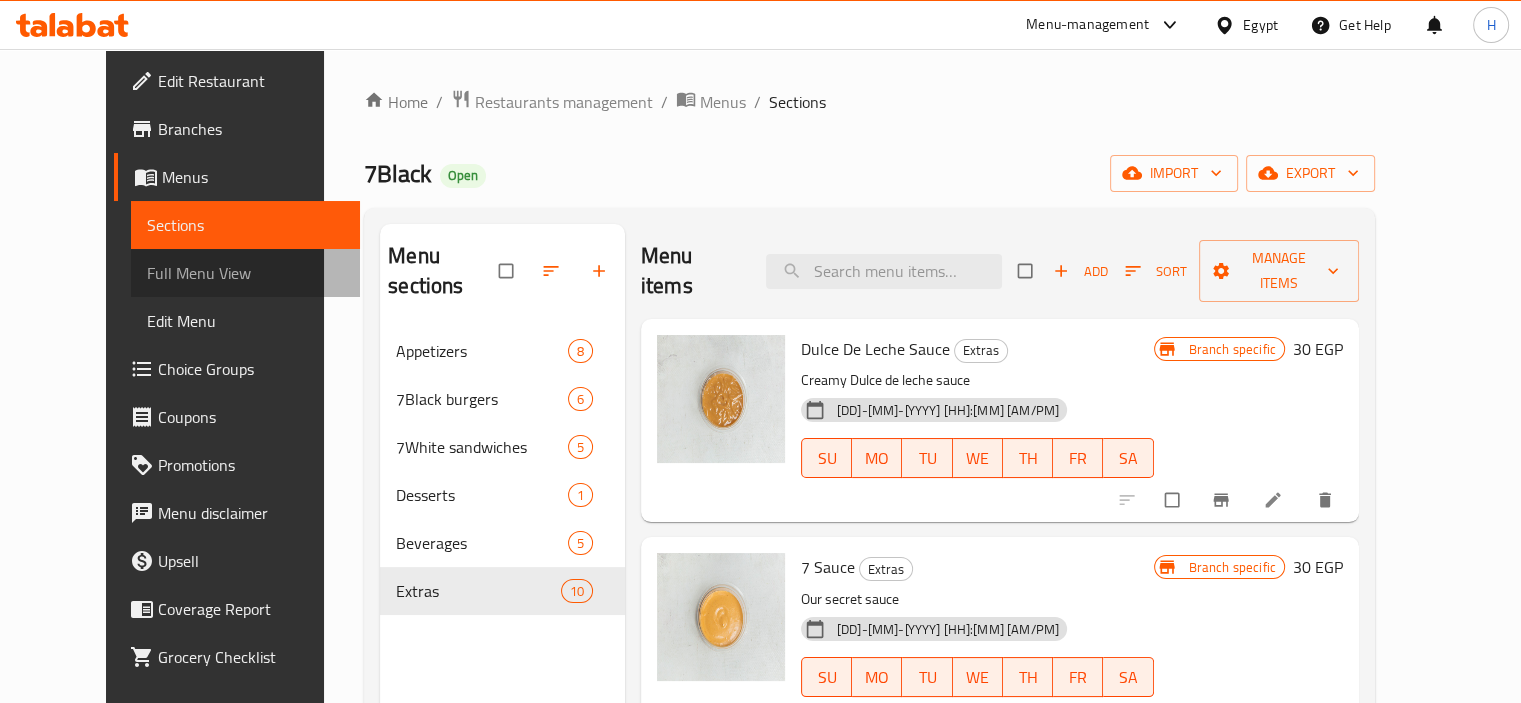 click on "Full Menu View" at bounding box center (245, 273) 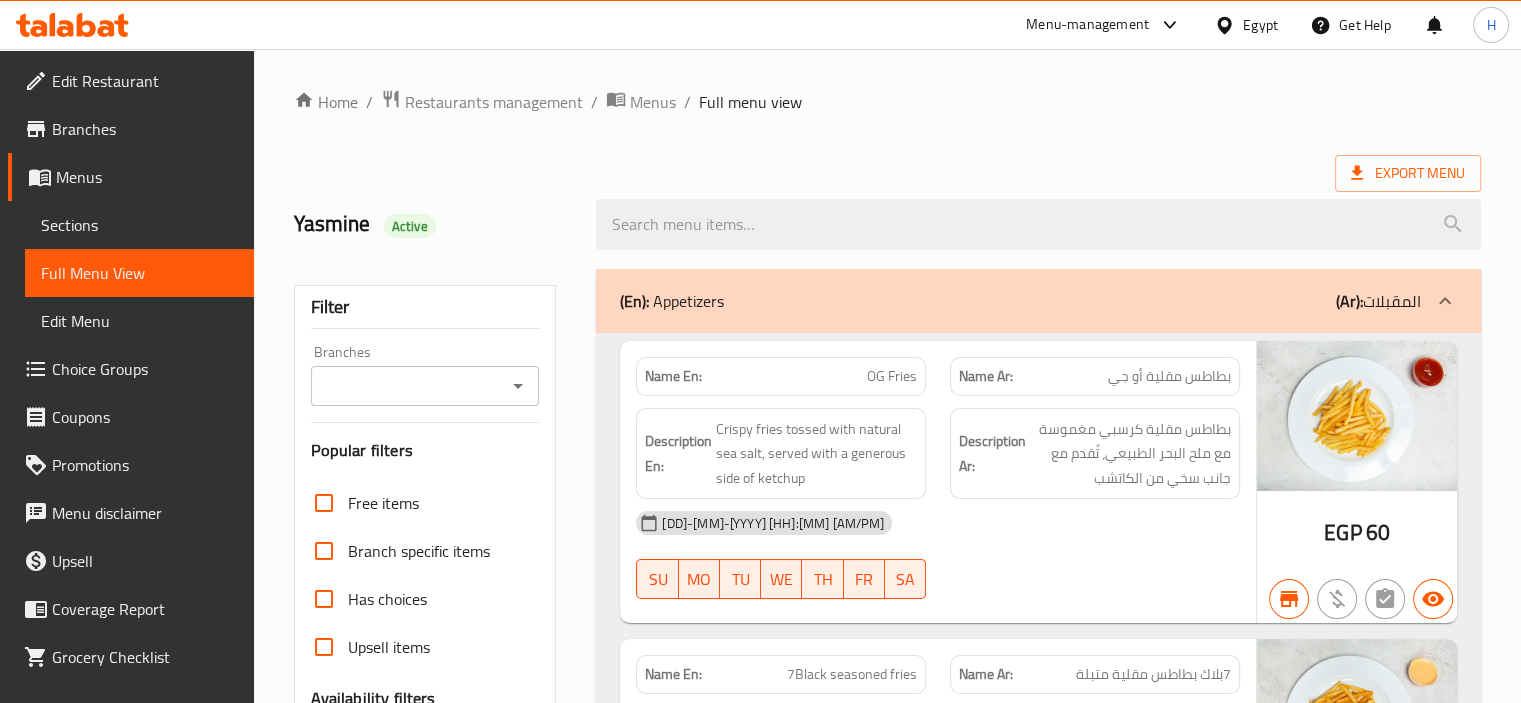 click on "Filter Branches Branches Popular filters Free items Branch specific items Has choices Upsell items Availability filters Available Not available View filters Collapse sections Collapse categories Collapse Choices" at bounding box center [425, 654] 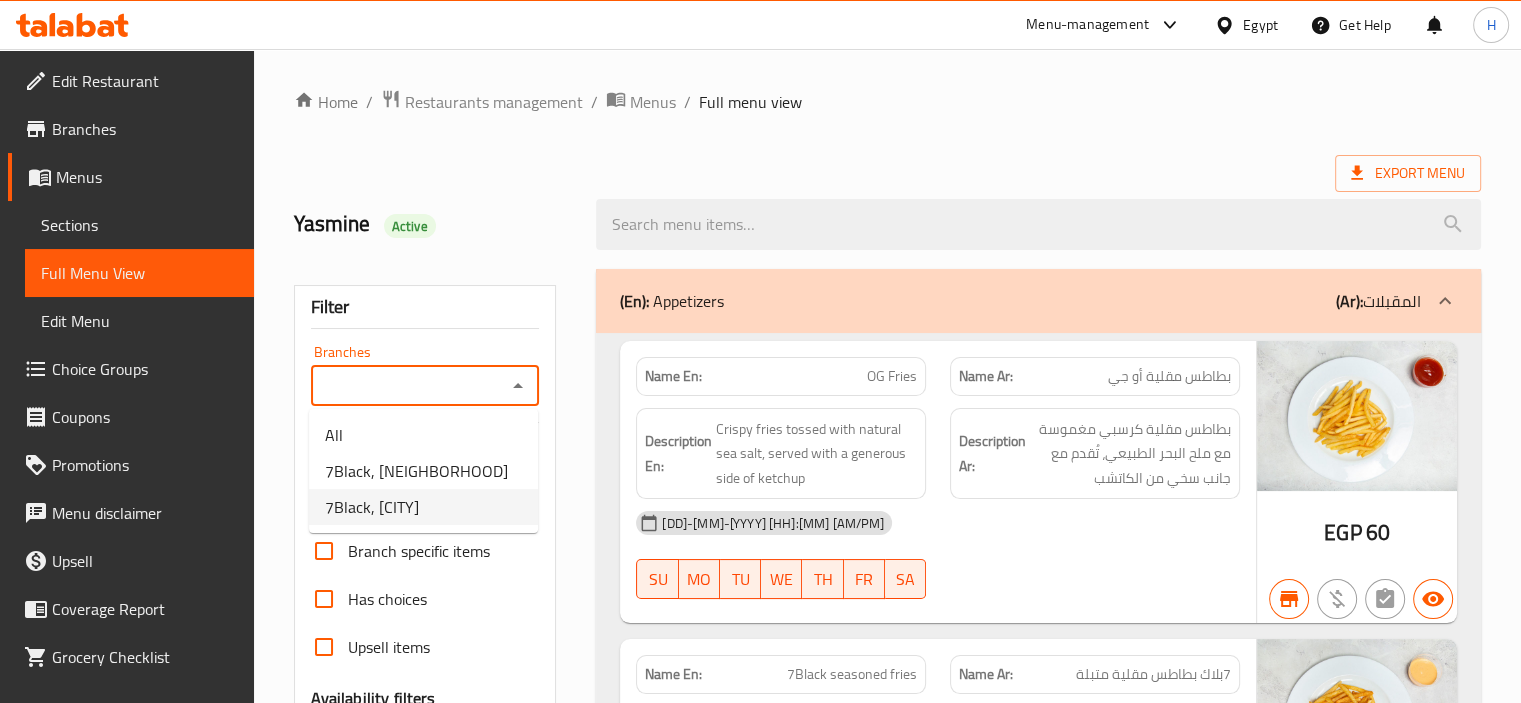 click on "[LOCATION]" at bounding box center (372, 507) 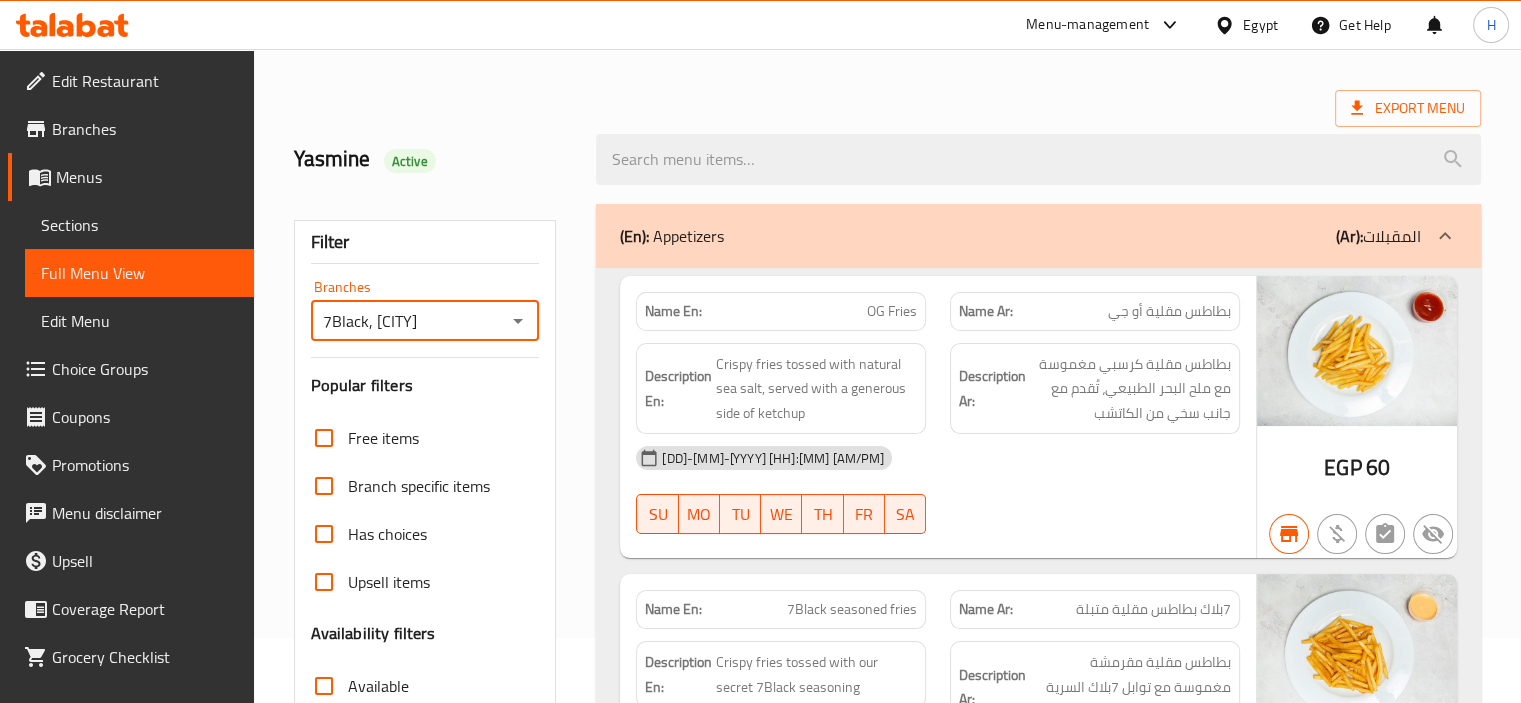 scroll, scrollTop: 300, scrollLeft: 0, axis: vertical 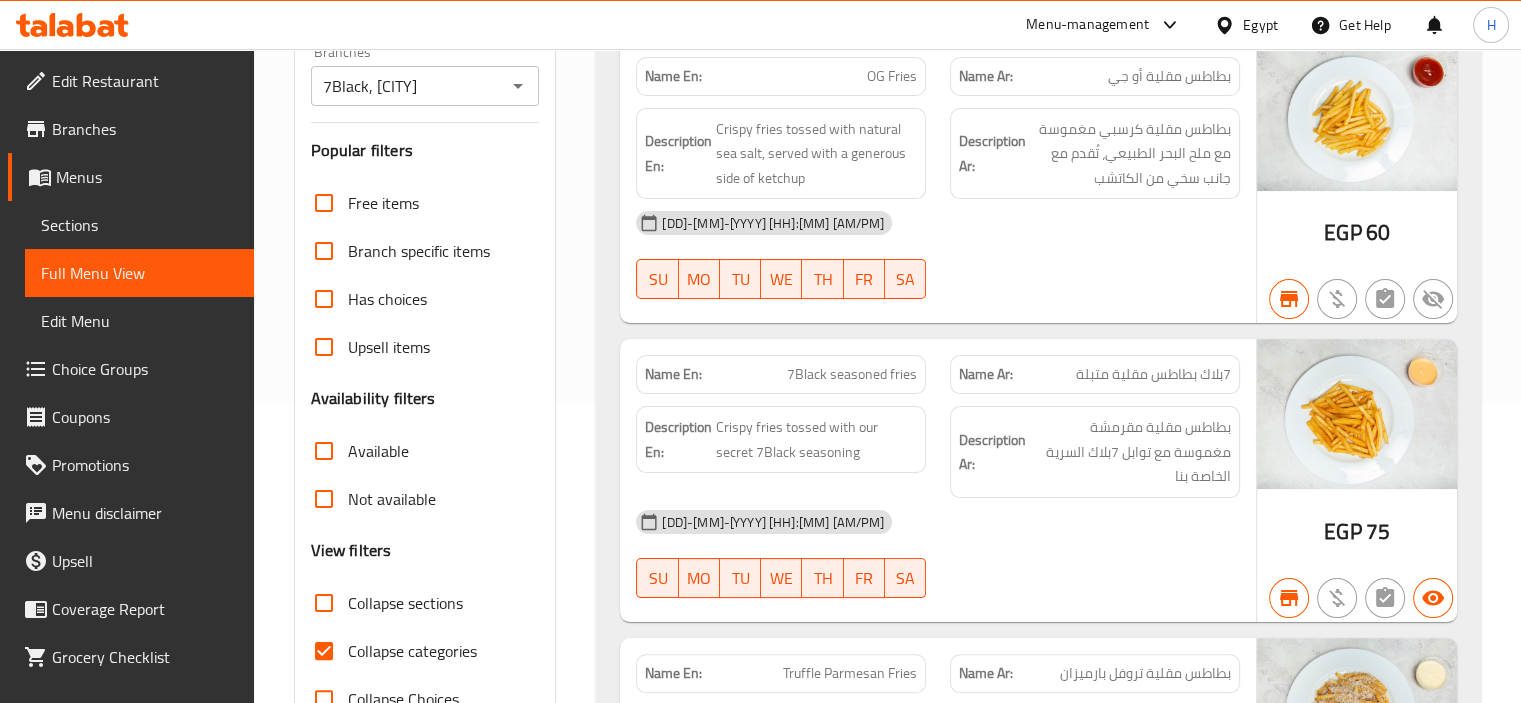 click on "Available" at bounding box center [378, 451] 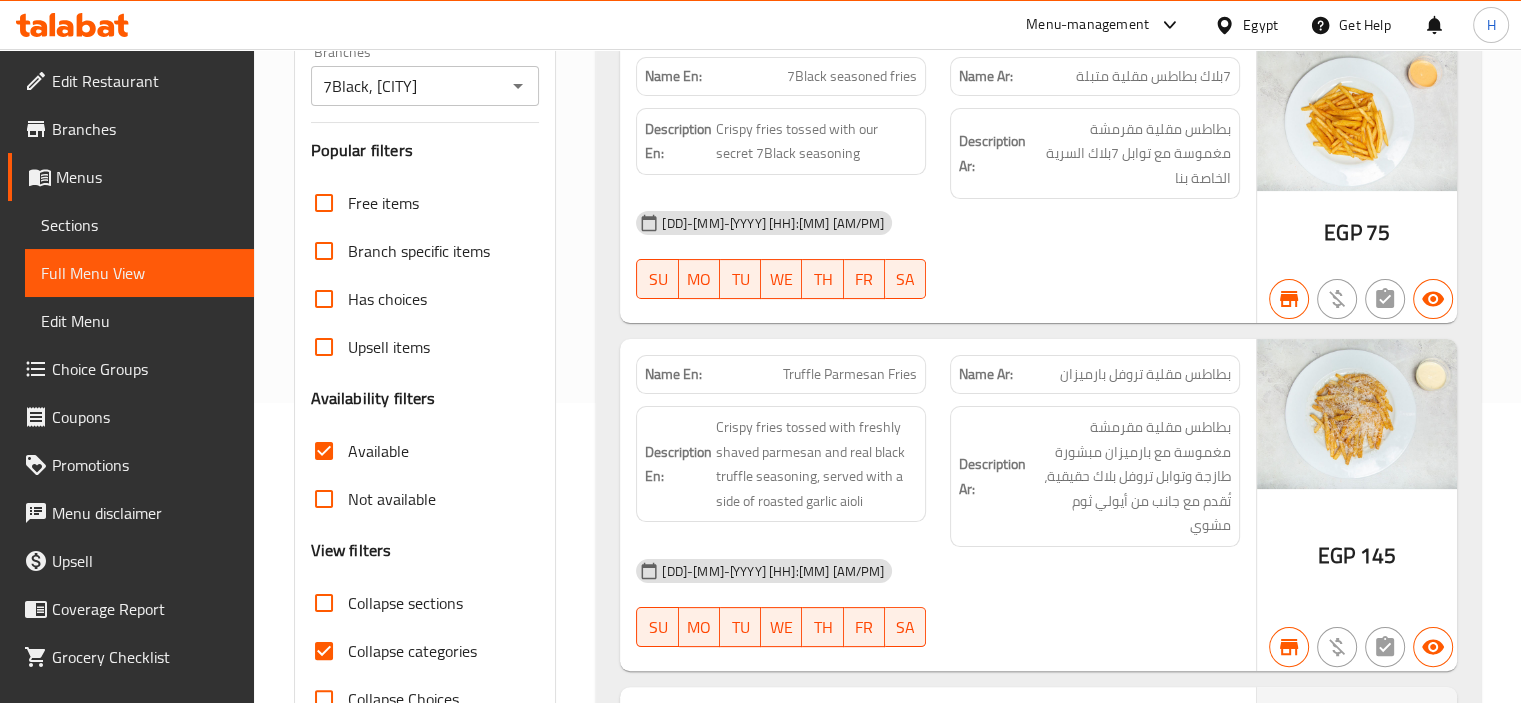 click on "Collapse sections" at bounding box center [405, 603] 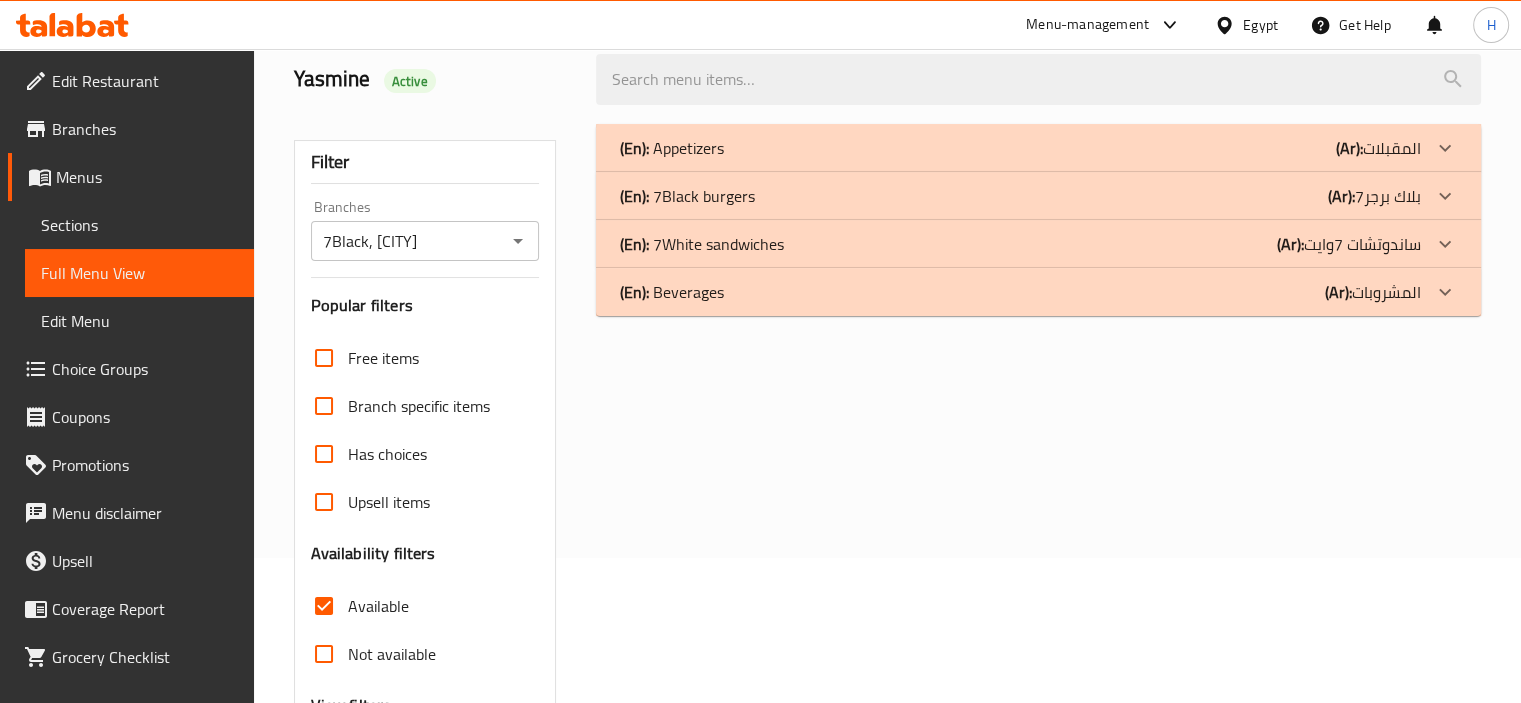scroll, scrollTop: 0, scrollLeft: 0, axis: both 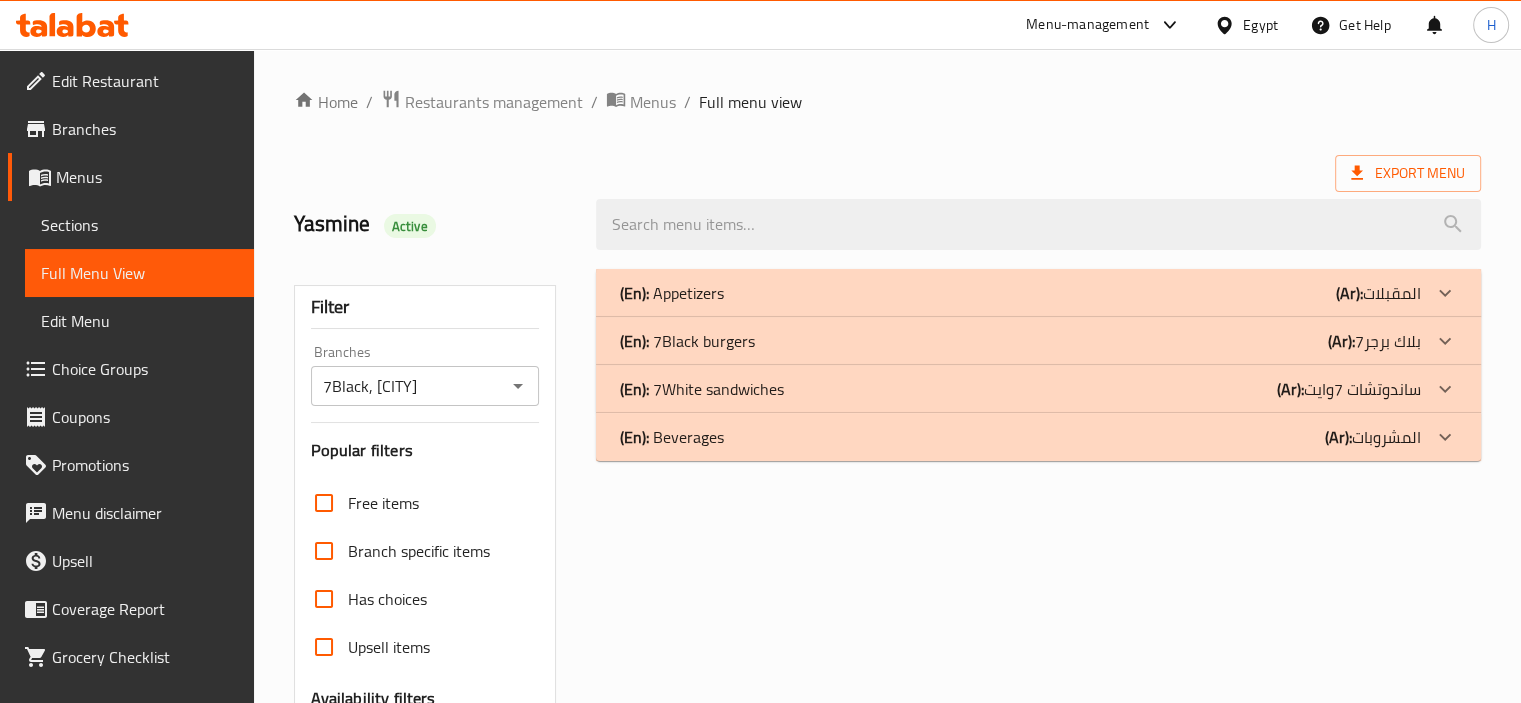 click on "(En):   Beverages (Ar): المشروبات" at bounding box center (1038, 293) 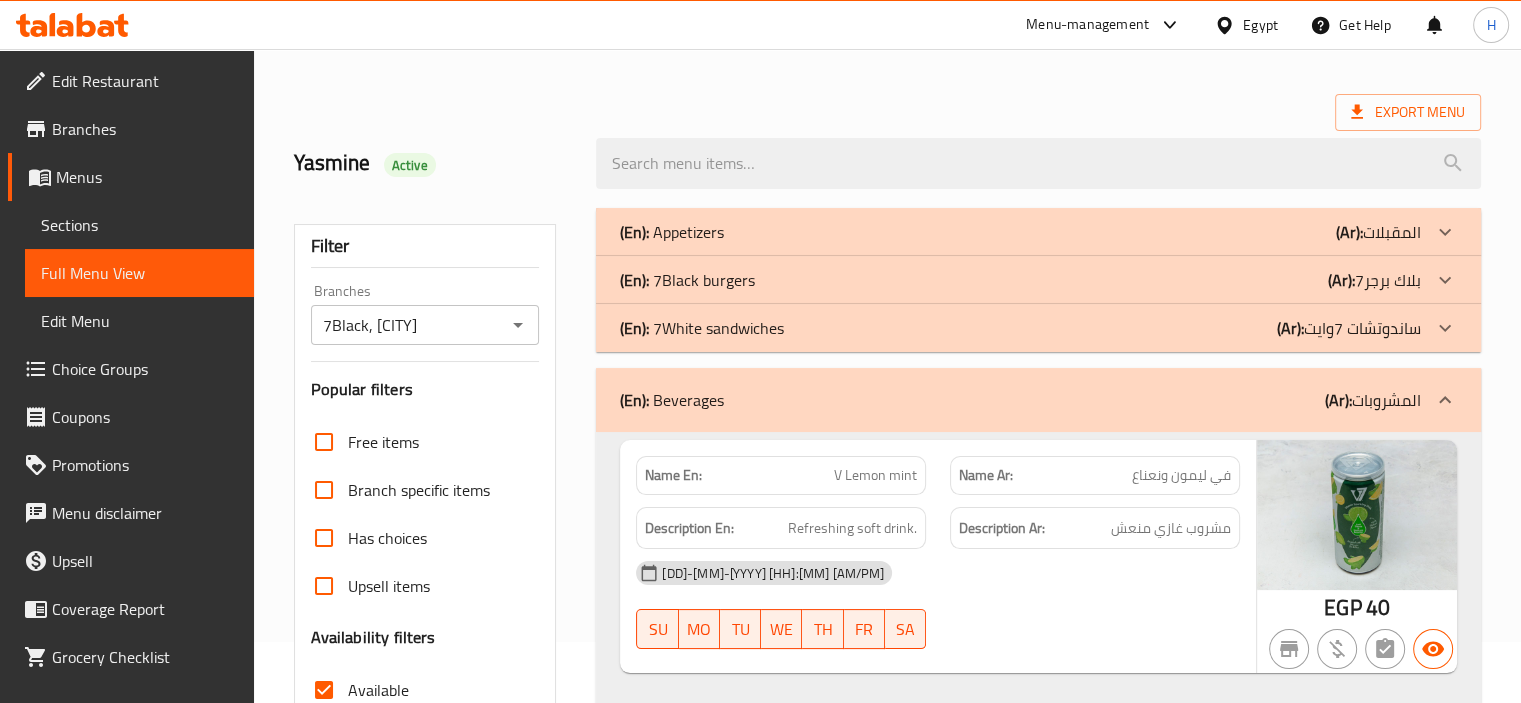 scroll, scrollTop: 60, scrollLeft: 0, axis: vertical 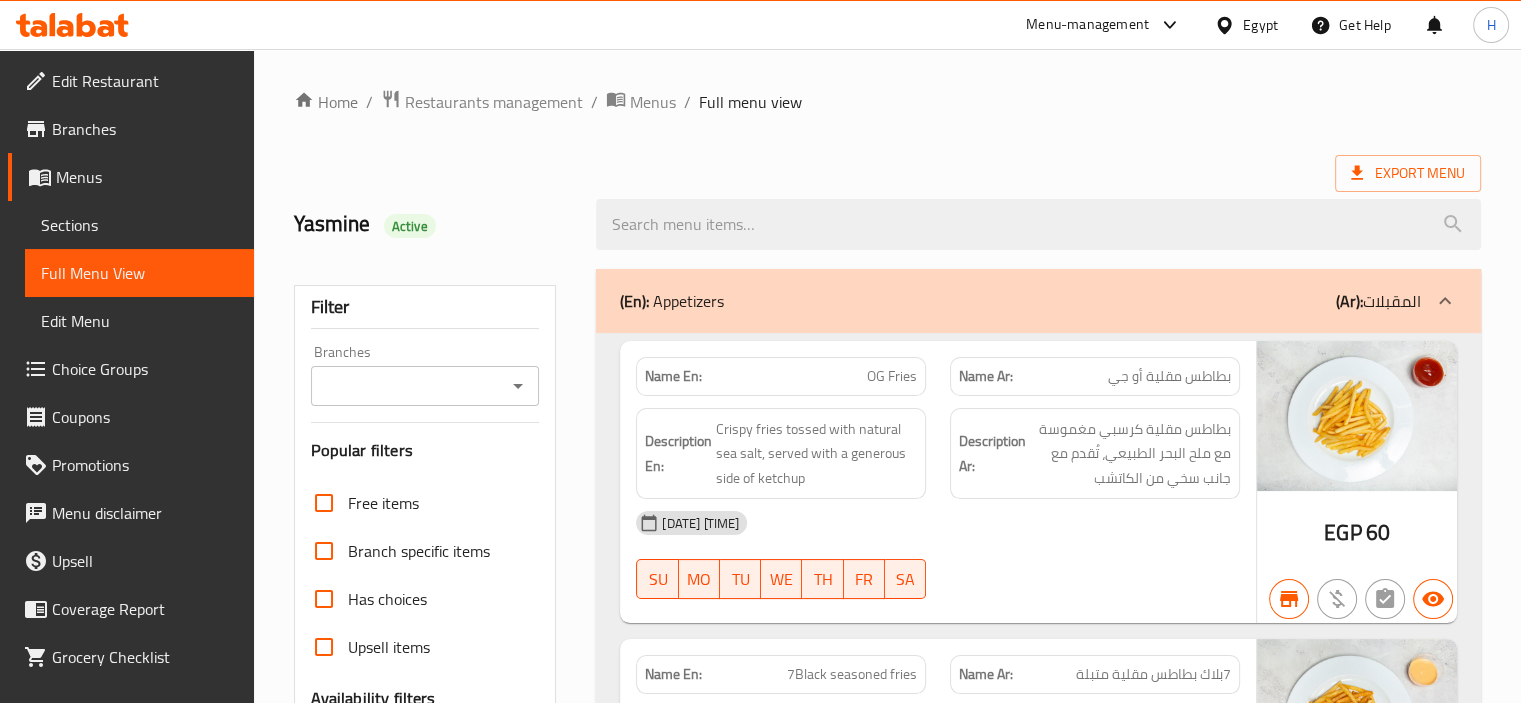 click on "Branches" at bounding box center (409, 386) 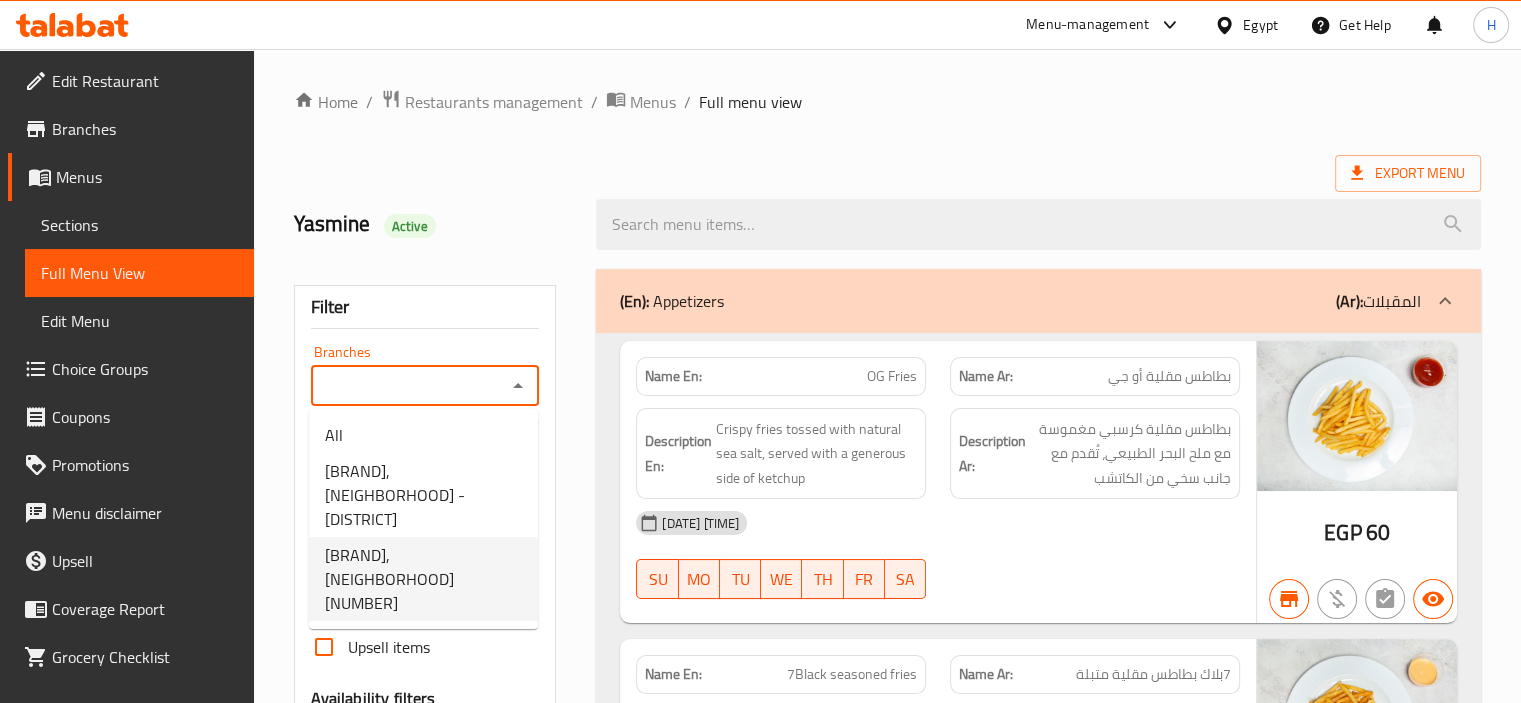 click on "[LOCATION]" at bounding box center (423, 579) 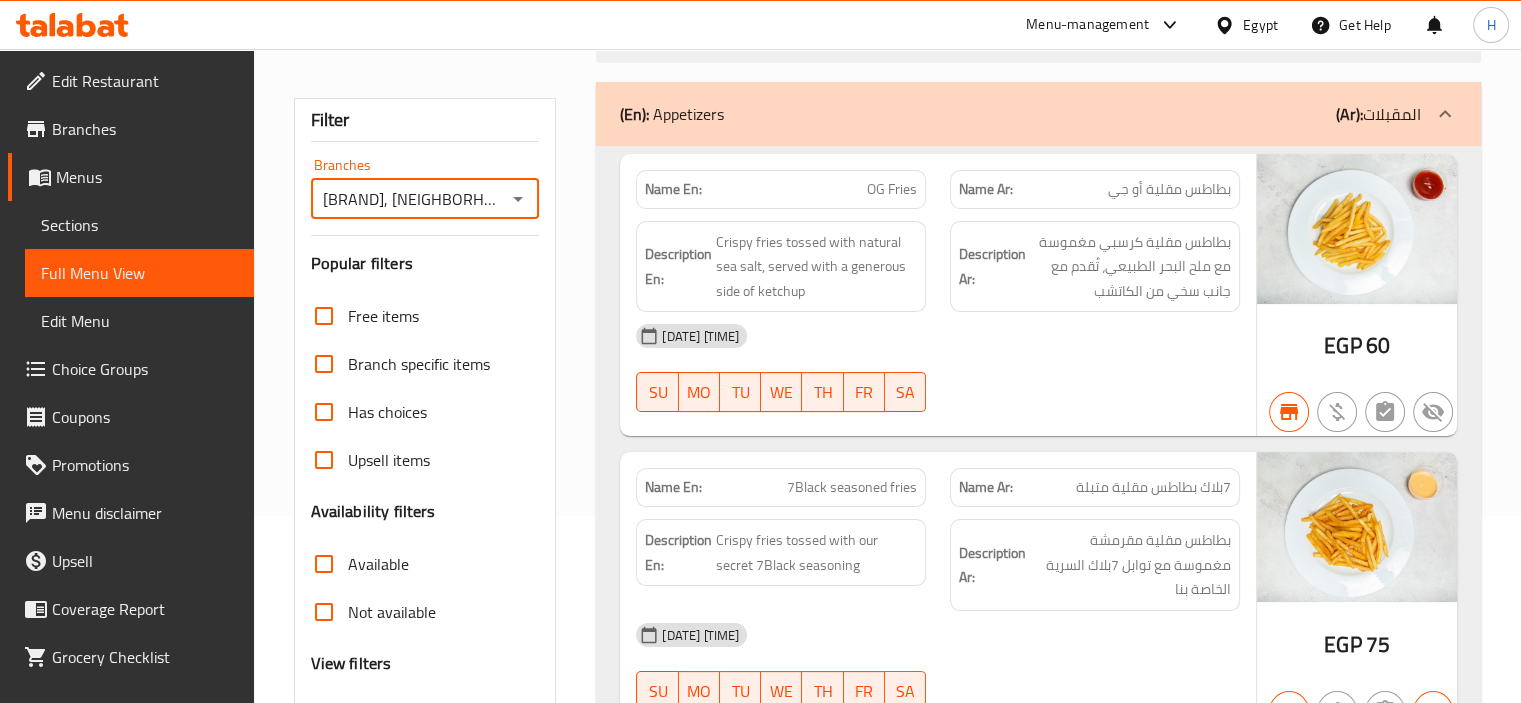 scroll, scrollTop: 200, scrollLeft: 0, axis: vertical 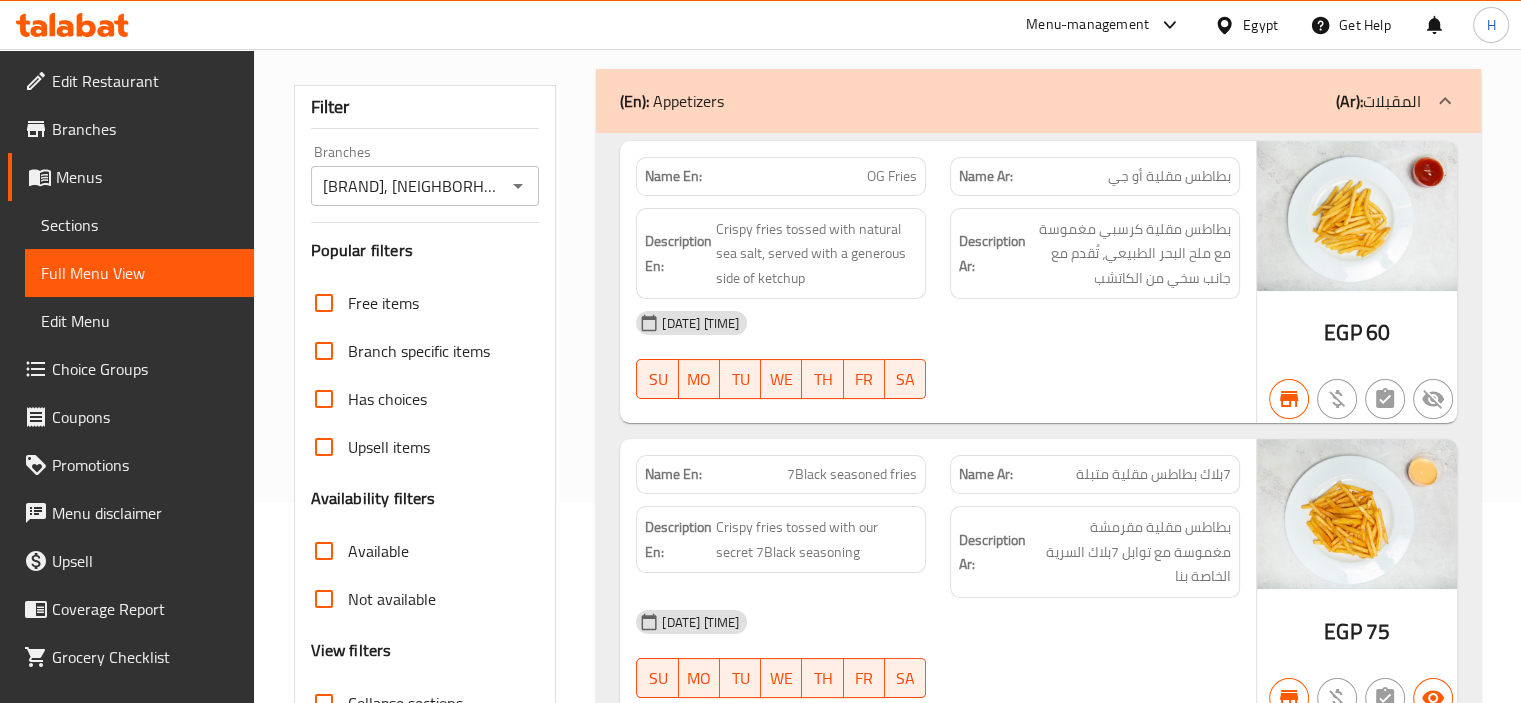 click on "Available" at bounding box center (378, 551) 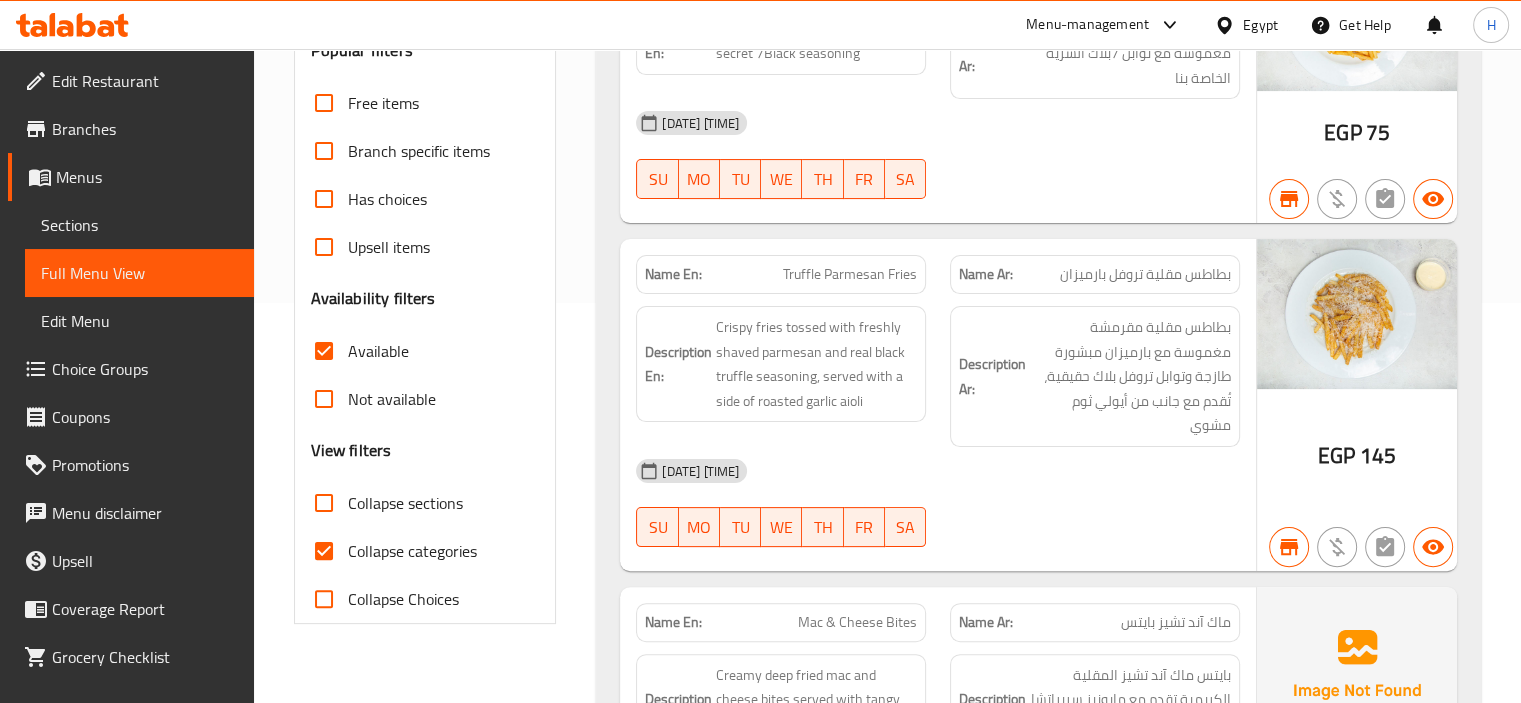 click on "Collapse sections" at bounding box center [405, 503] 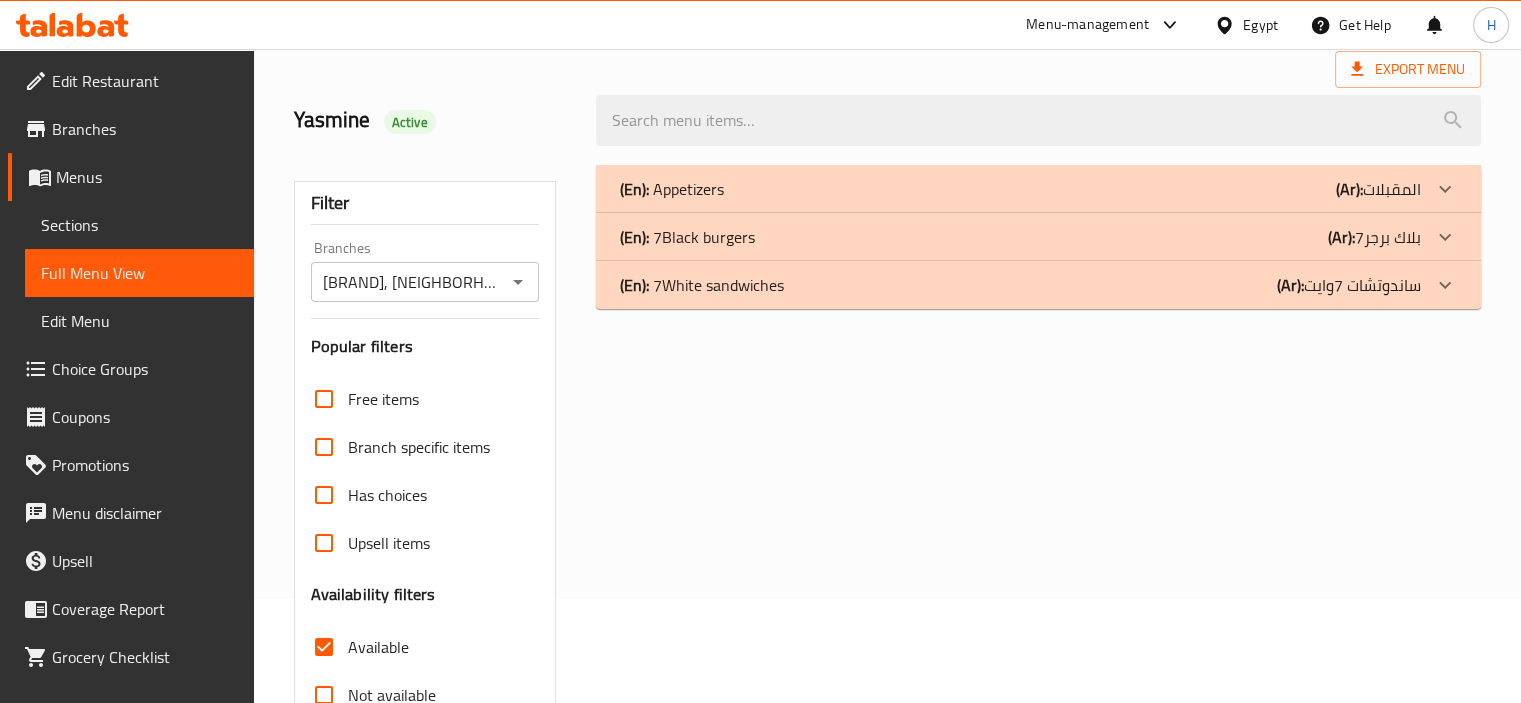 scroll, scrollTop: 60, scrollLeft: 0, axis: vertical 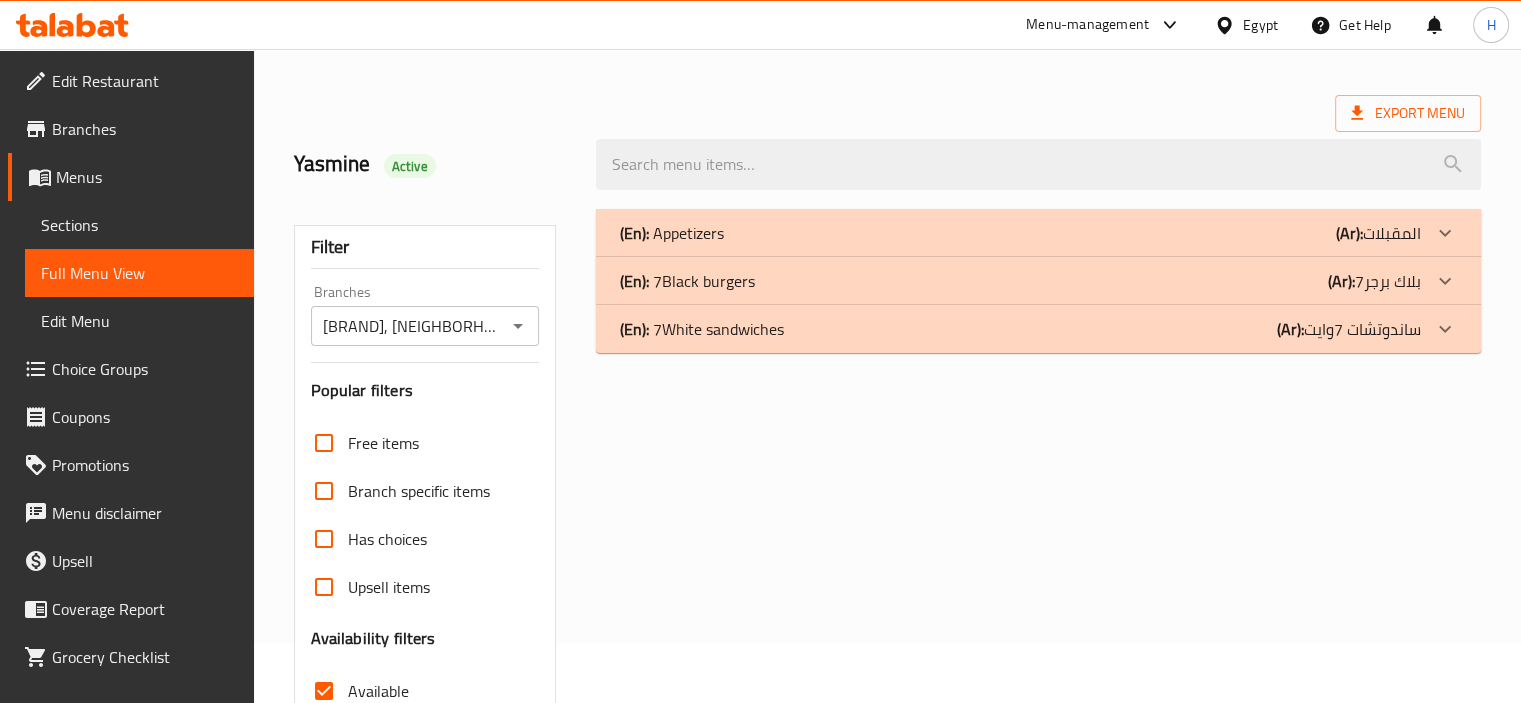 click on "(En):   Appetizers (Ar): المقبلات" at bounding box center (1038, 233) 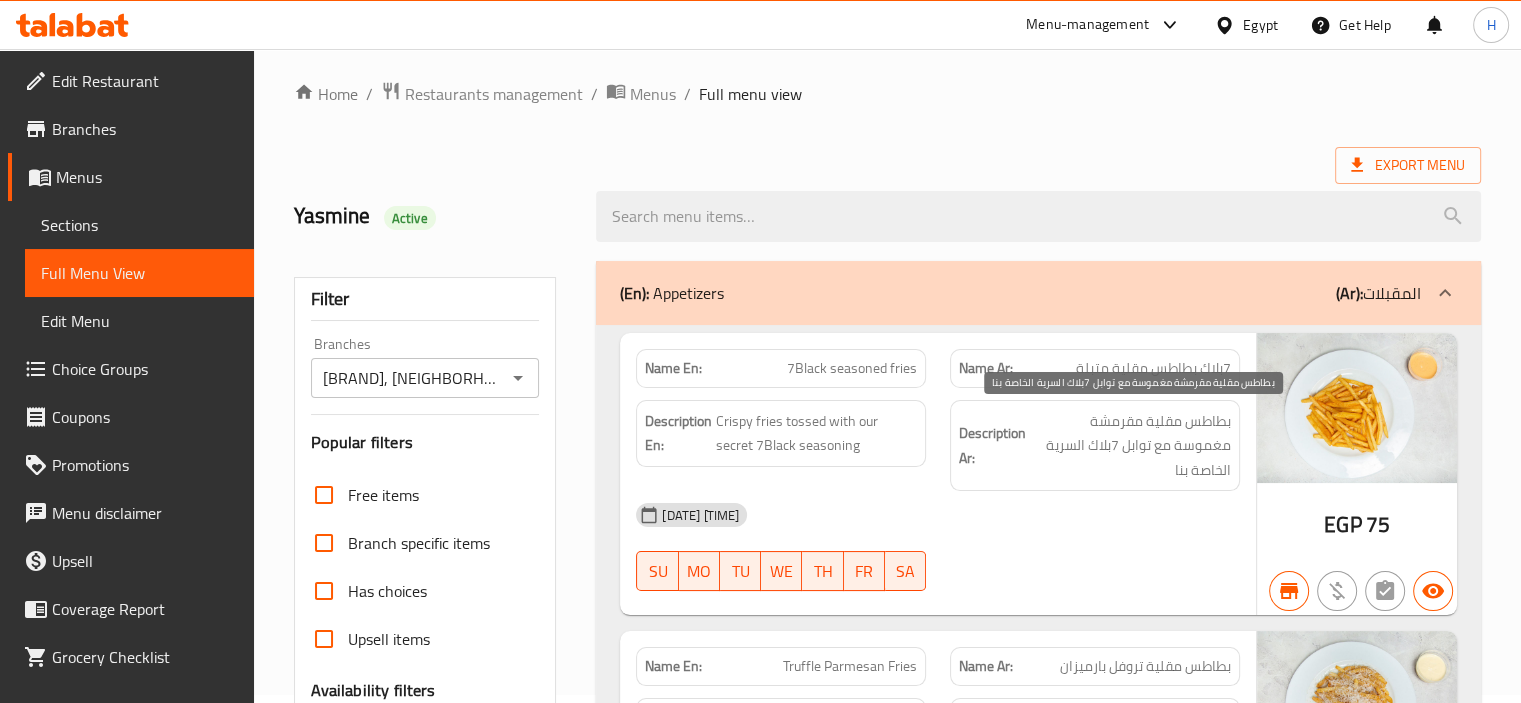 scroll, scrollTop: 0, scrollLeft: 0, axis: both 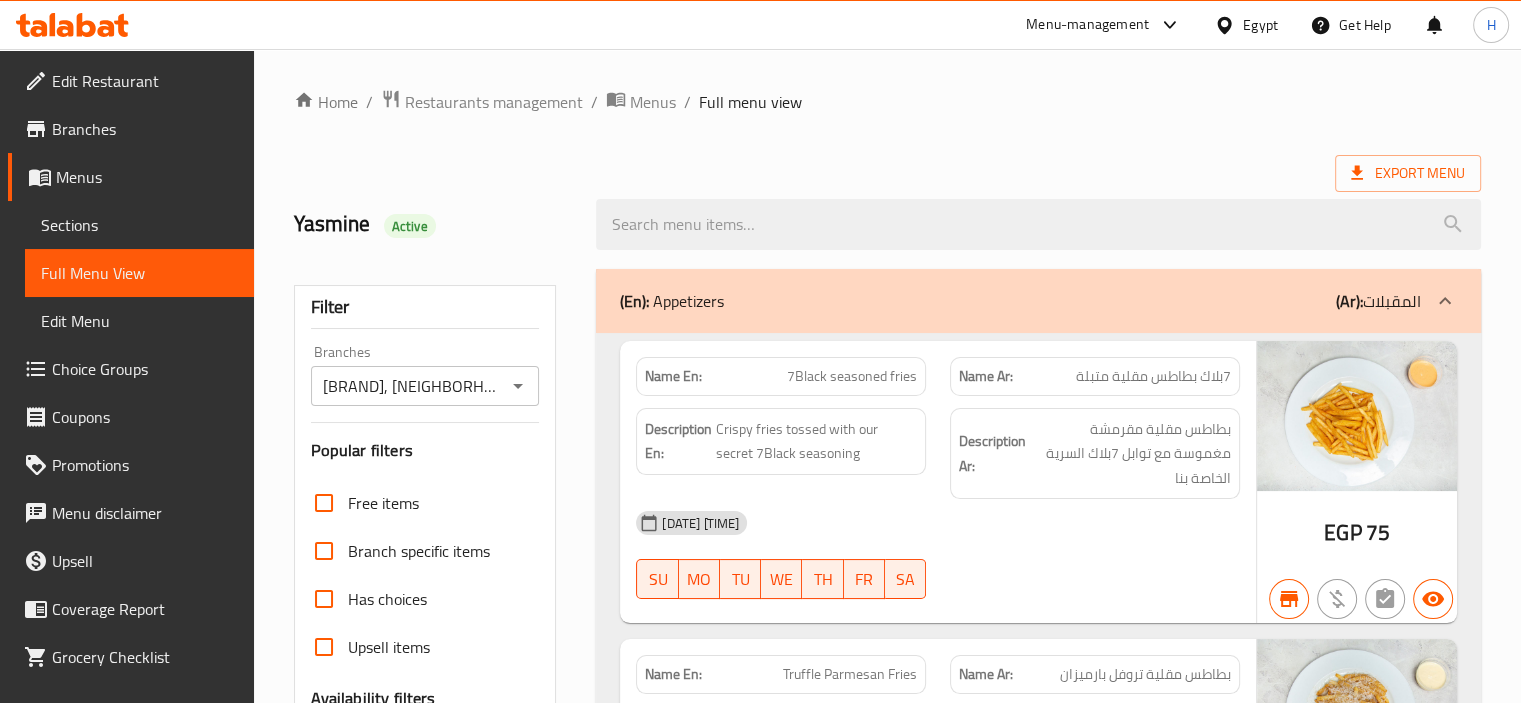 click on "(En):   Appetizers (Ar): المقبلات" at bounding box center [1038, 301] 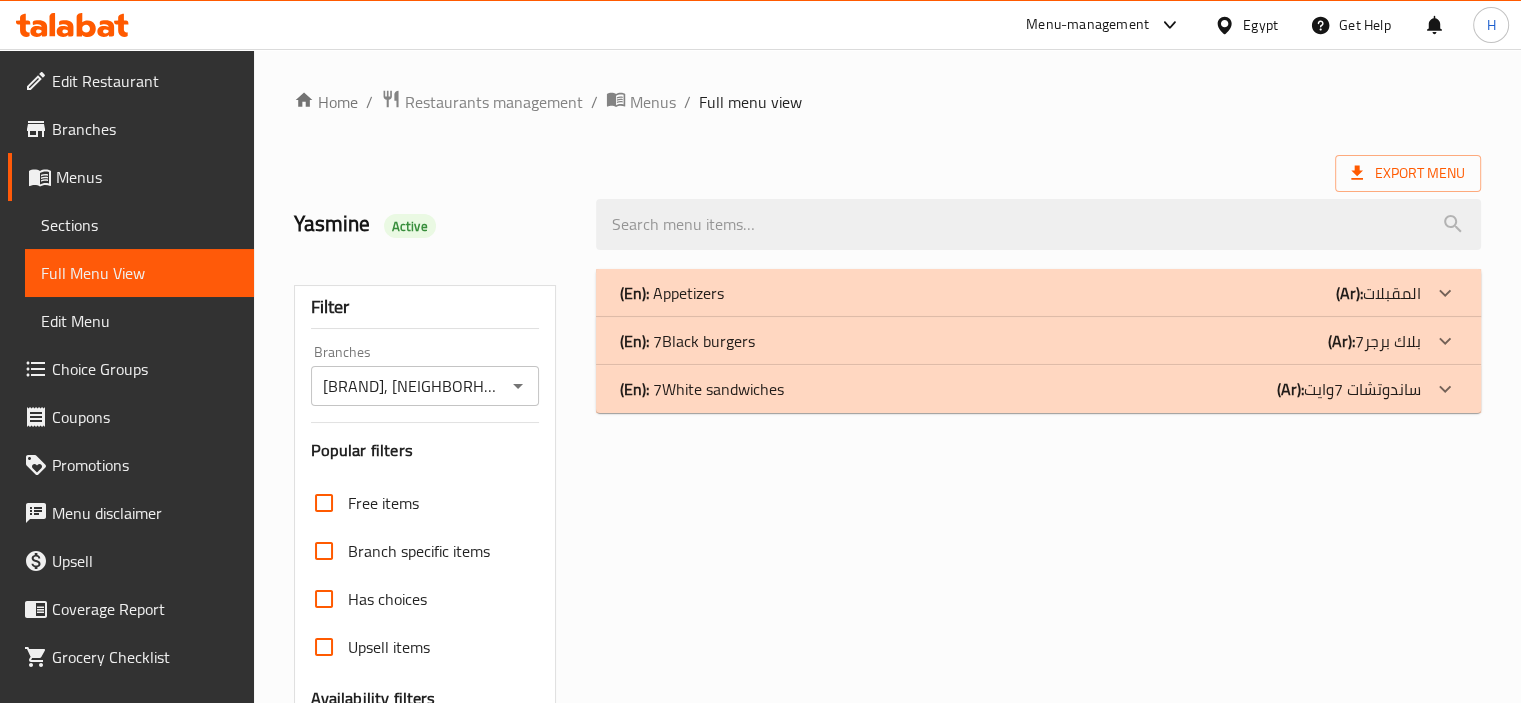 click on "(En):   7Black burgers (Ar): 7بلاك برجر" at bounding box center [1020, 293] 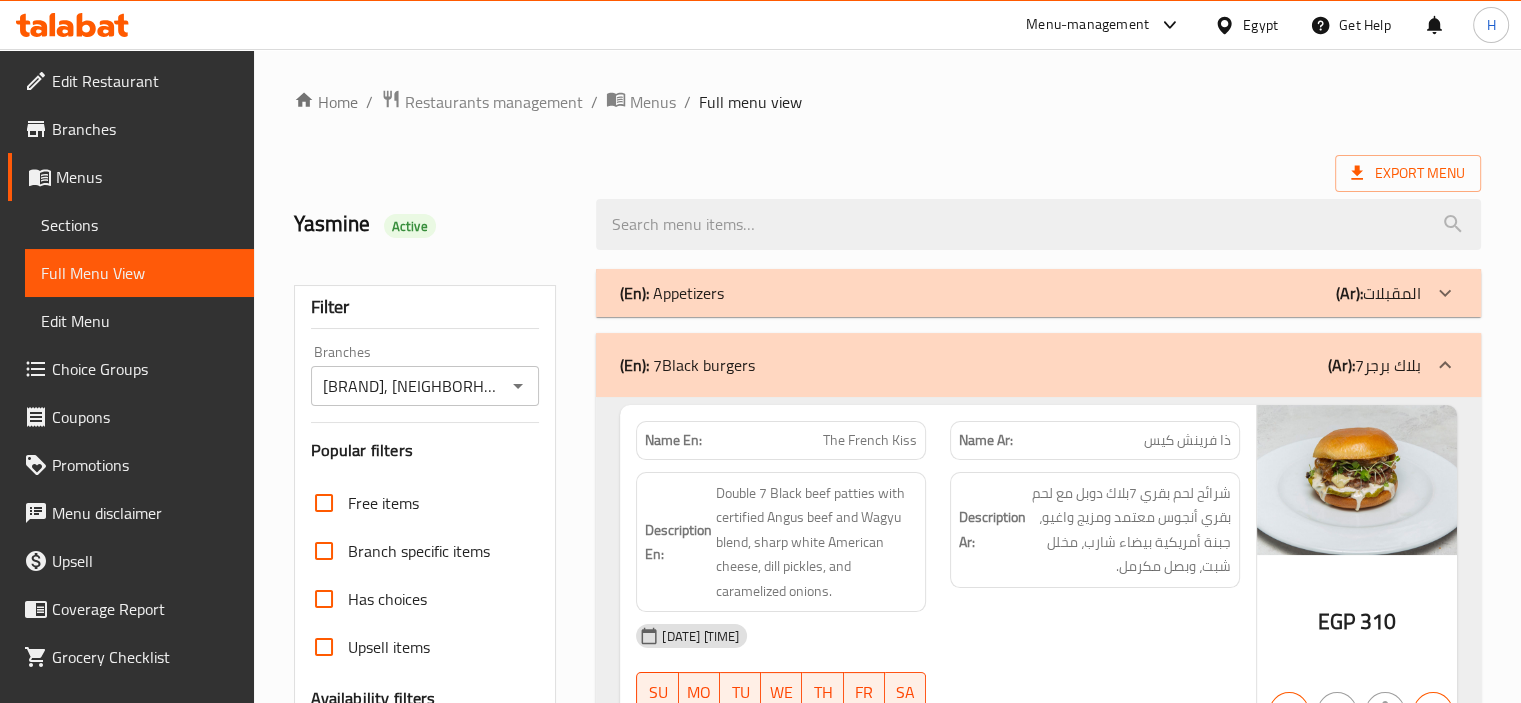 click on "(En):   7Black burgers (Ar): 7بلاك برجر" at bounding box center (1038, 365) 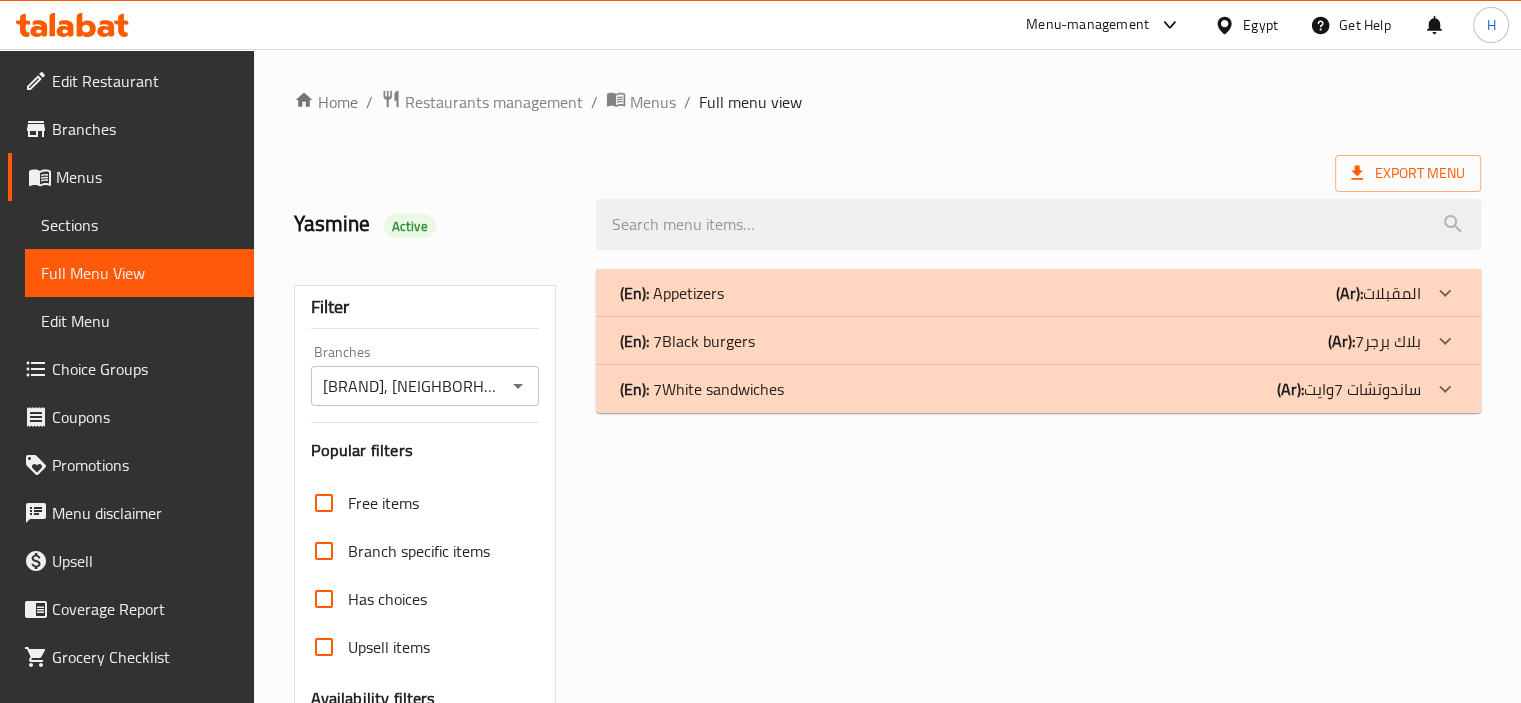 click on "(En):   7White sandwiches" at bounding box center (672, 293) 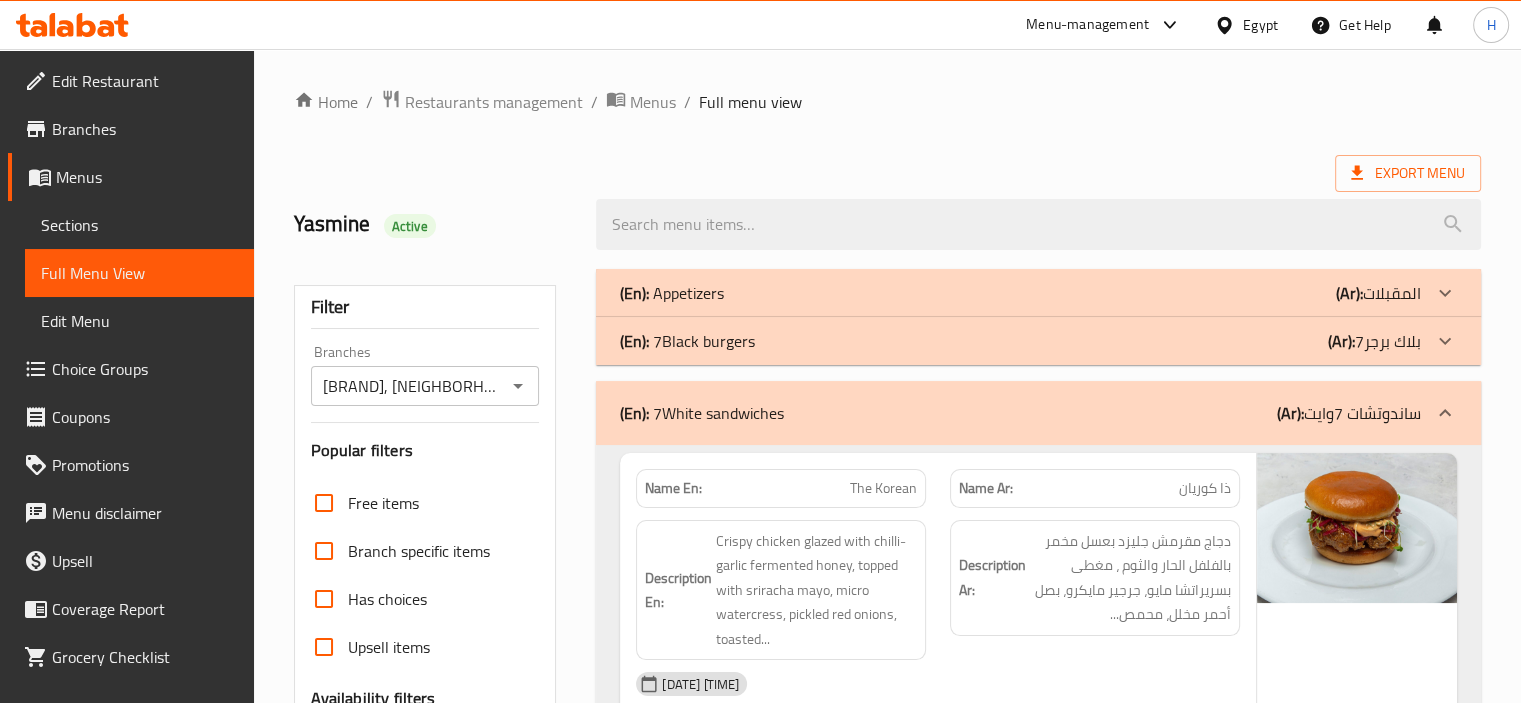 click on "The Korean" at bounding box center (883, 488) 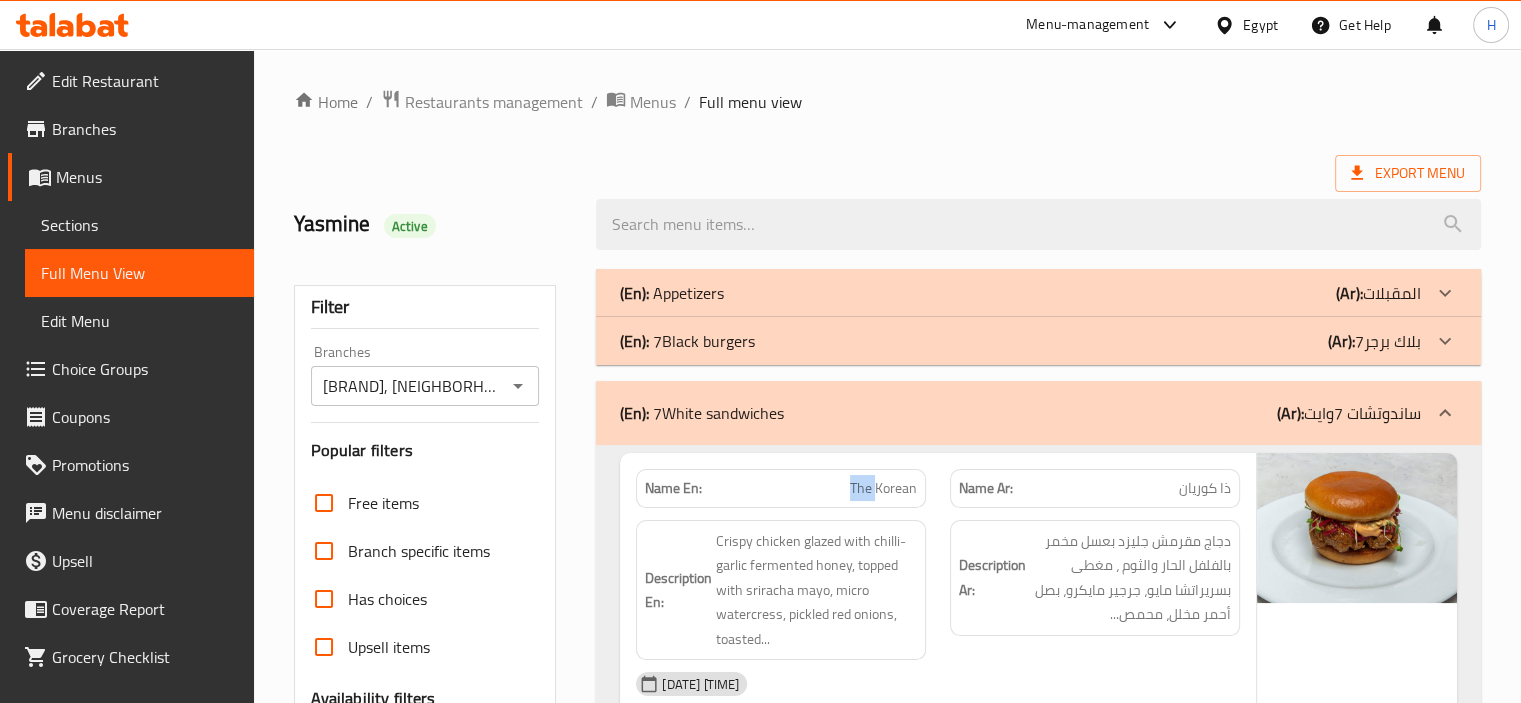click on "The Korean" at bounding box center [883, 488] 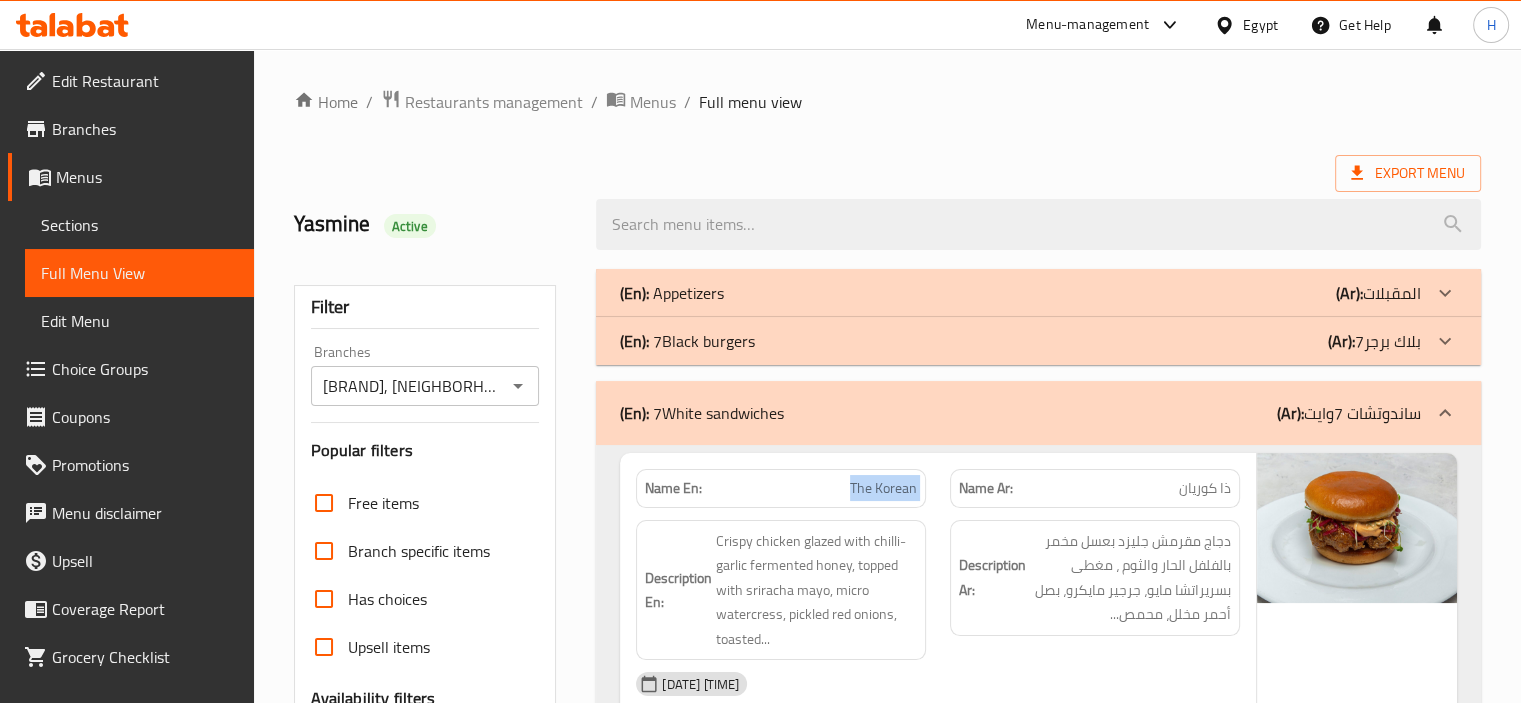 click on "The Korean" at bounding box center [883, 488] 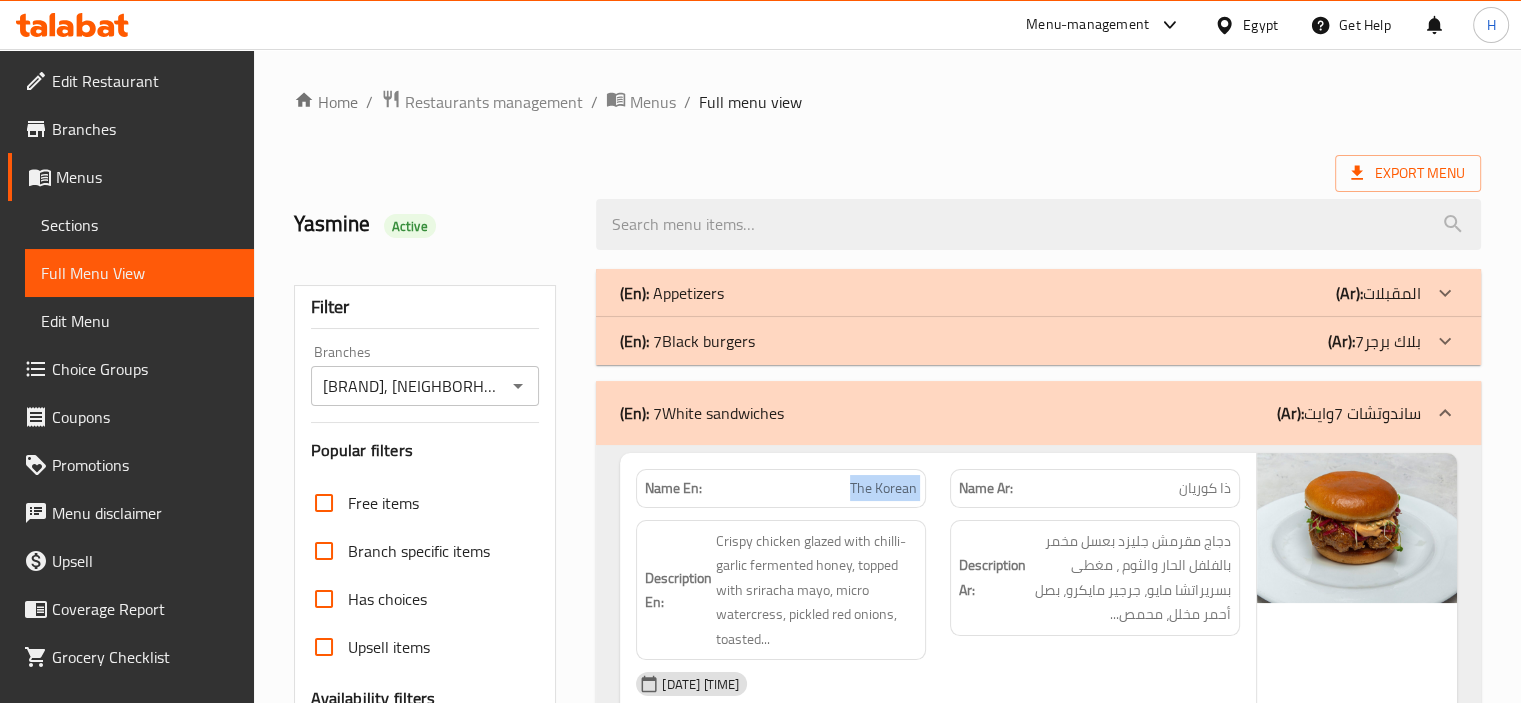 copy on "The Korean" 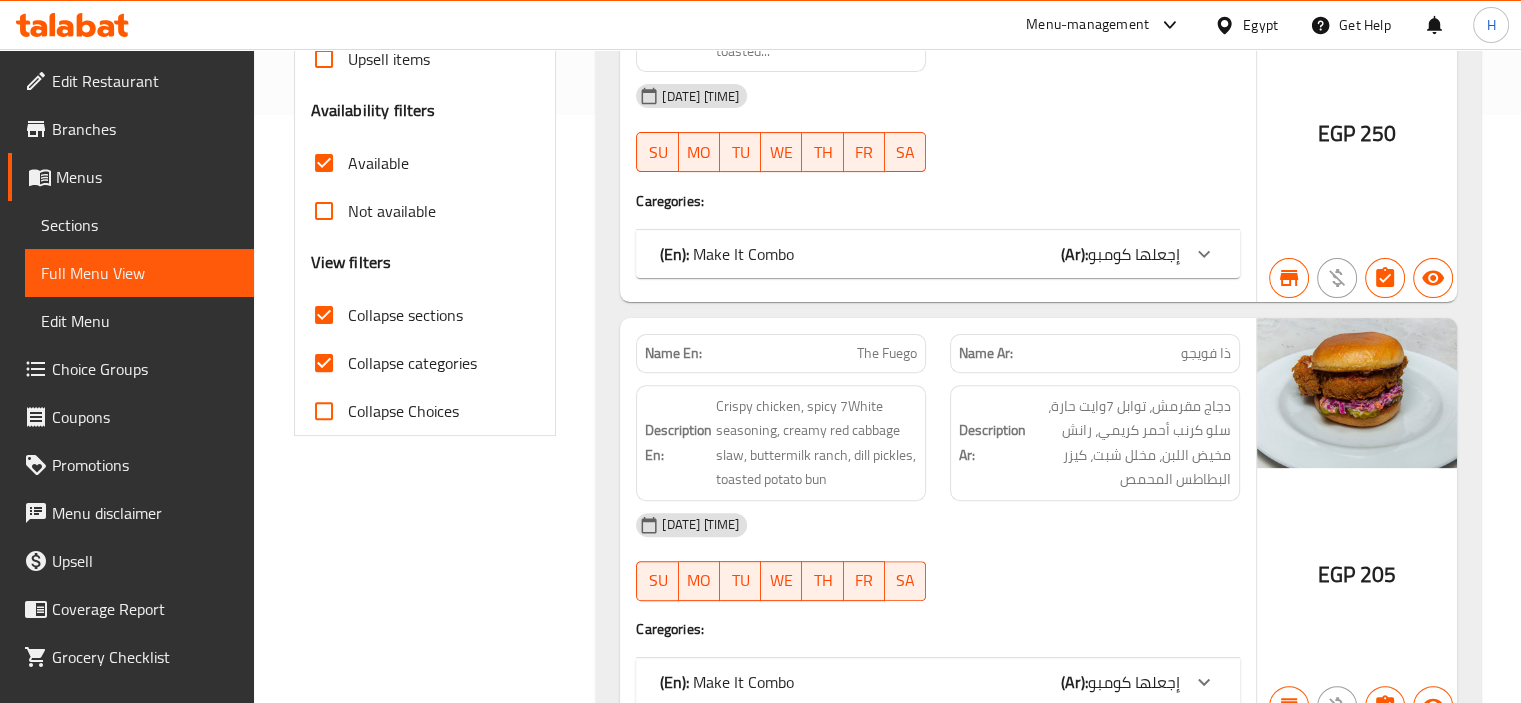 scroll, scrollTop: 600, scrollLeft: 0, axis: vertical 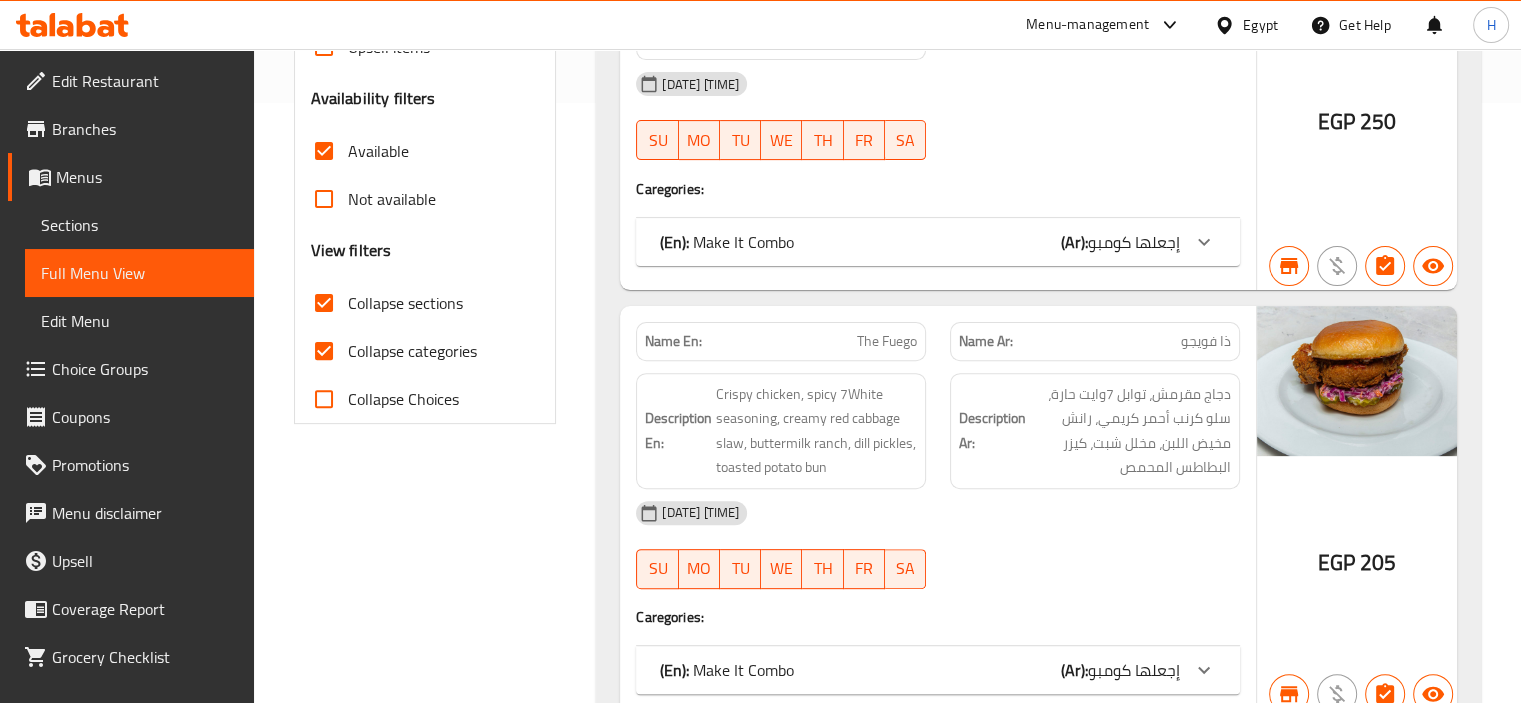 click on "(En):   Make It Combo" at bounding box center (727, 242) 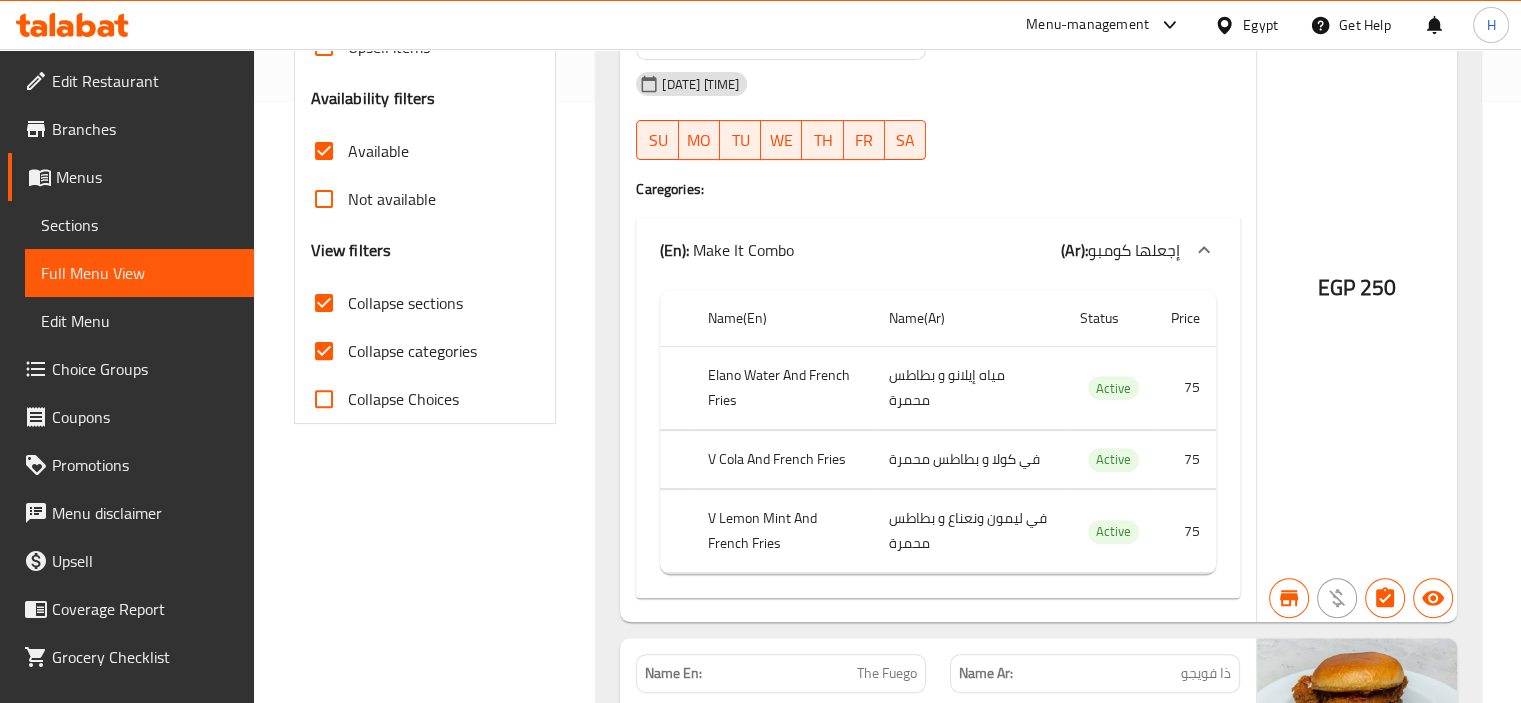 click on "(En):   Make It Combo" at bounding box center [727, 250] 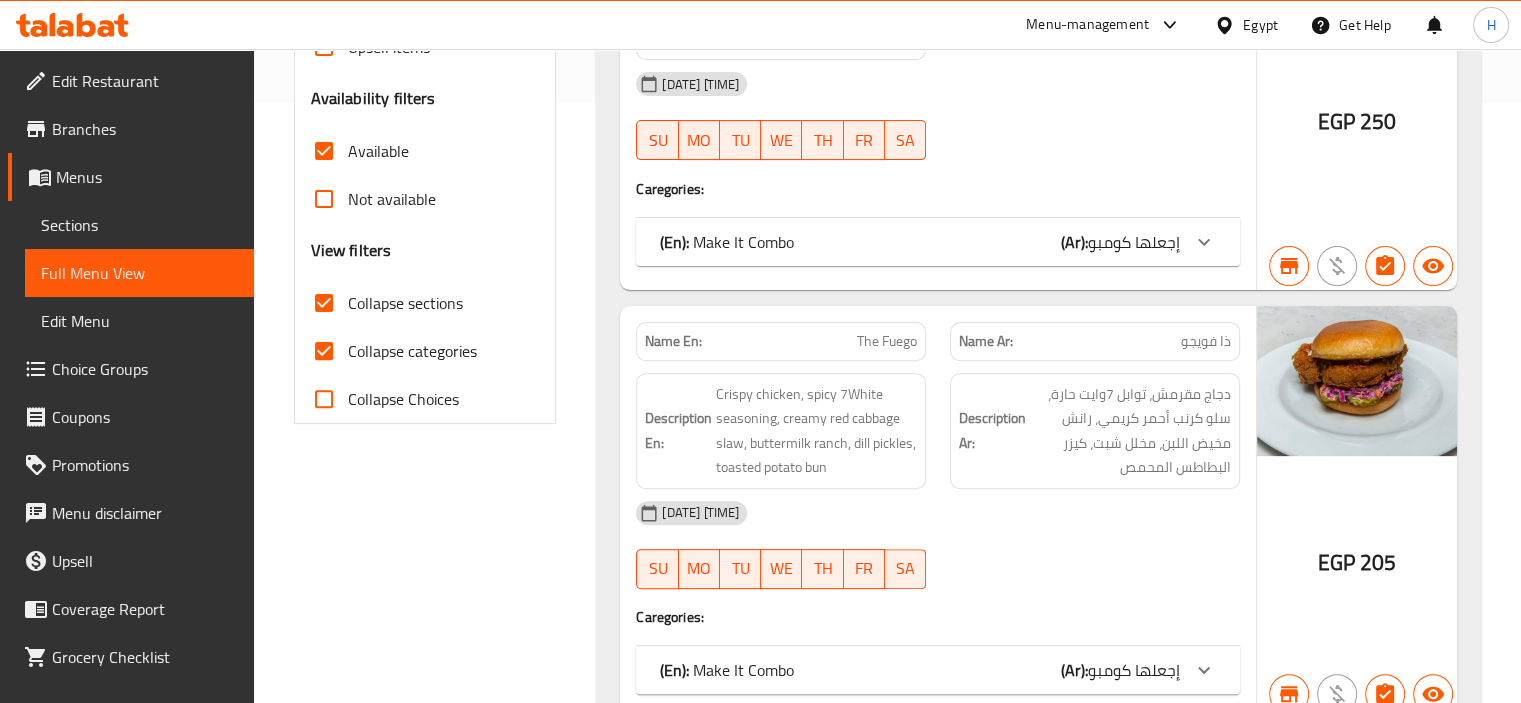 scroll, scrollTop: 700, scrollLeft: 0, axis: vertical 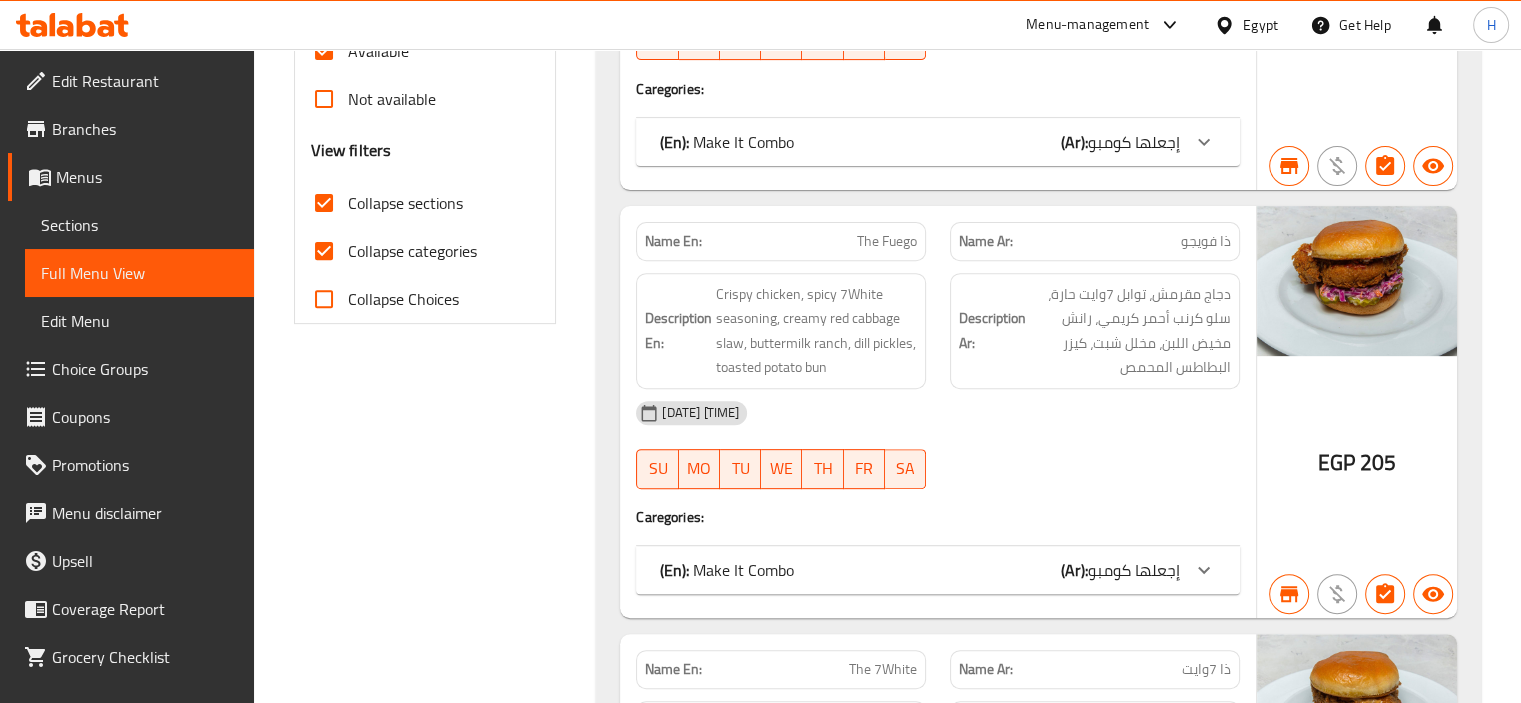 click on "30-05-2024 02:10 PM SU MO TU WE TH FR SA" at bounding box center (938, 445) 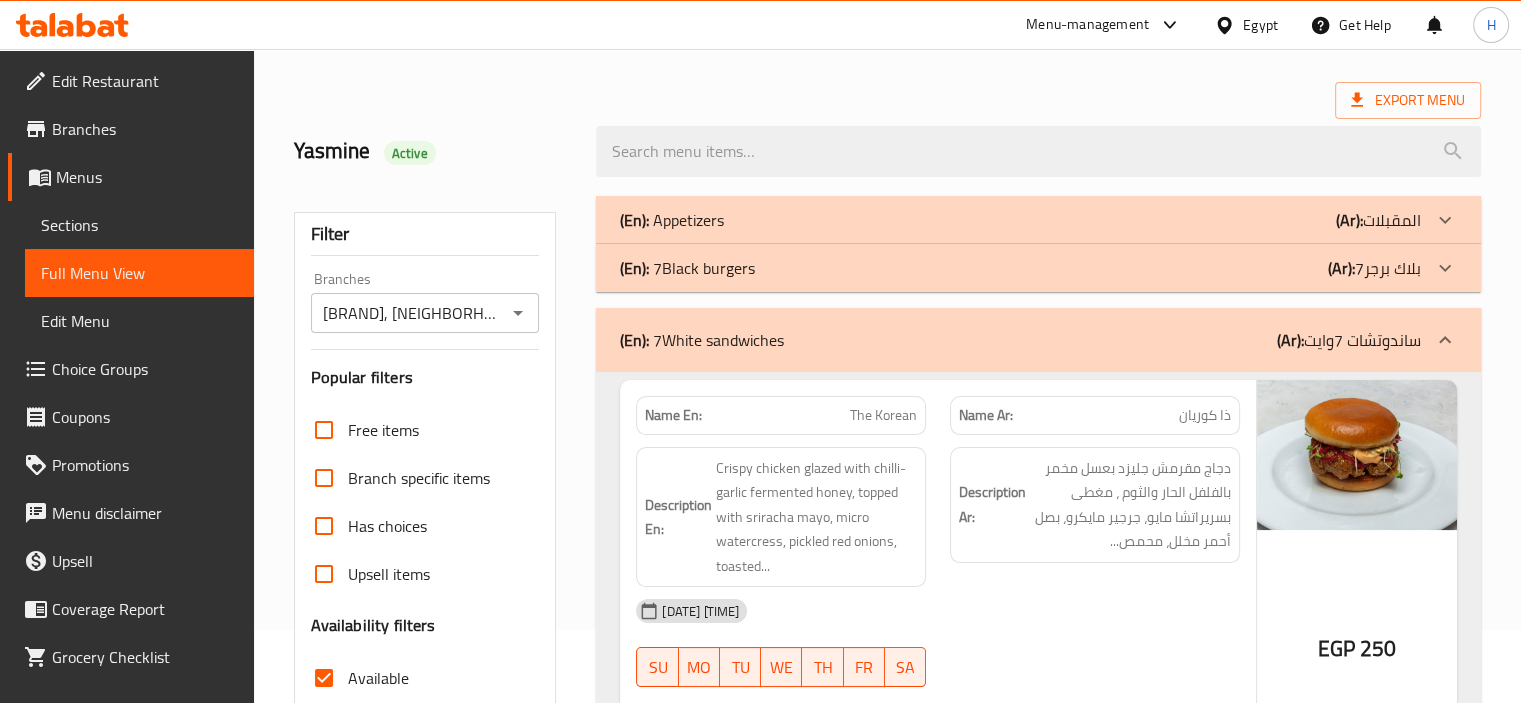 scroll, scrollTop: 0, scrollLeft: 0, axis: both 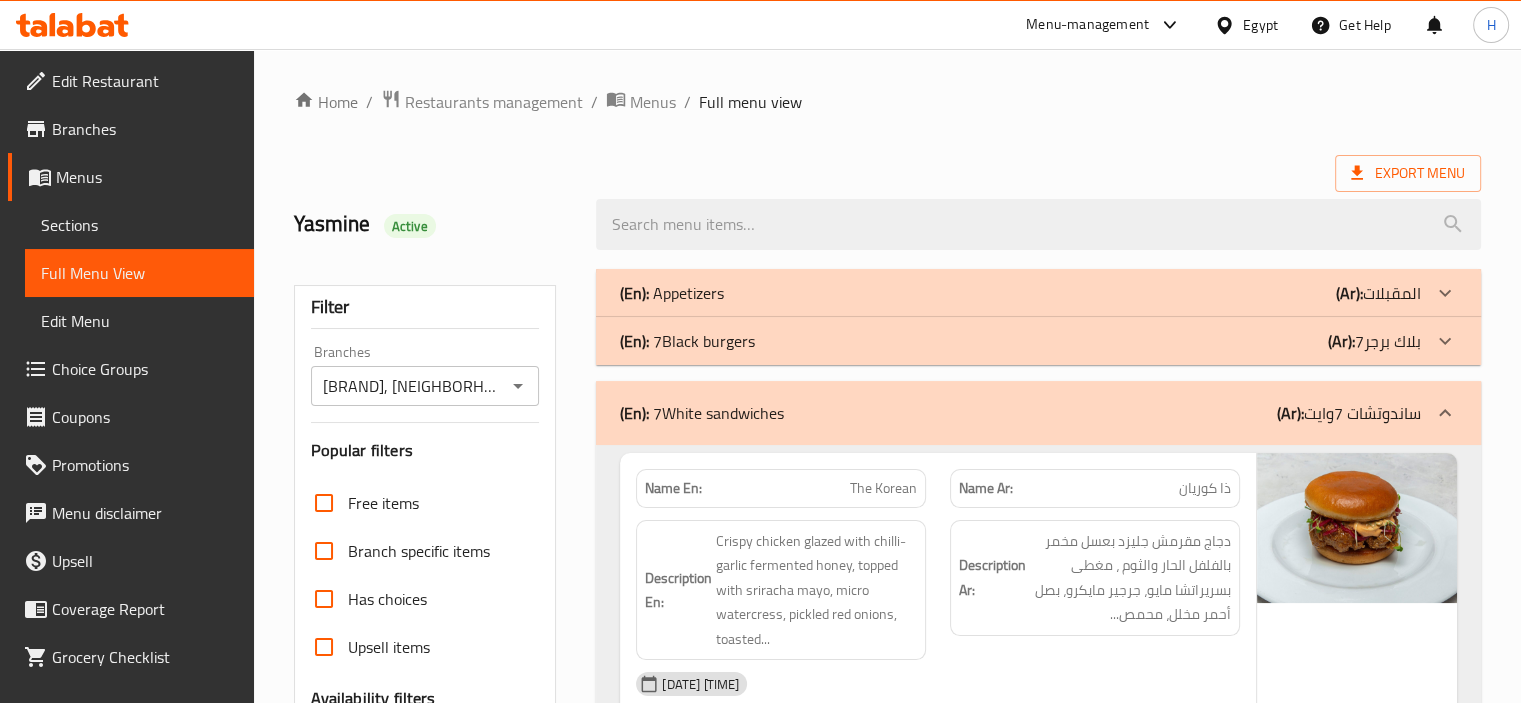 click on "(En):   7White sandwiches (Ar): ساندوتشات 7وايت" at bounding box center [1038, 413] 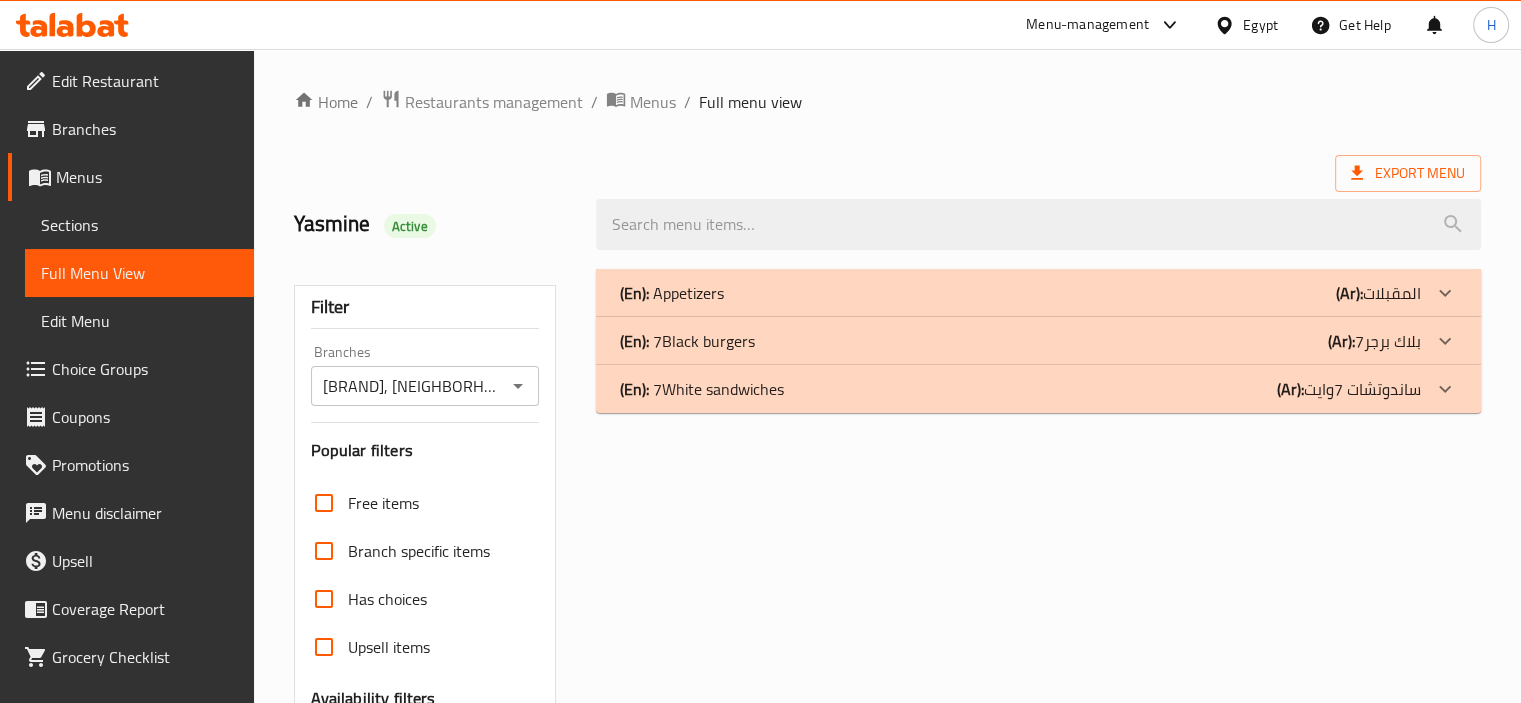 click on "(En):   7Black burgers (Ar): 7بلاك برجر" at bounding box center (1020, 293) 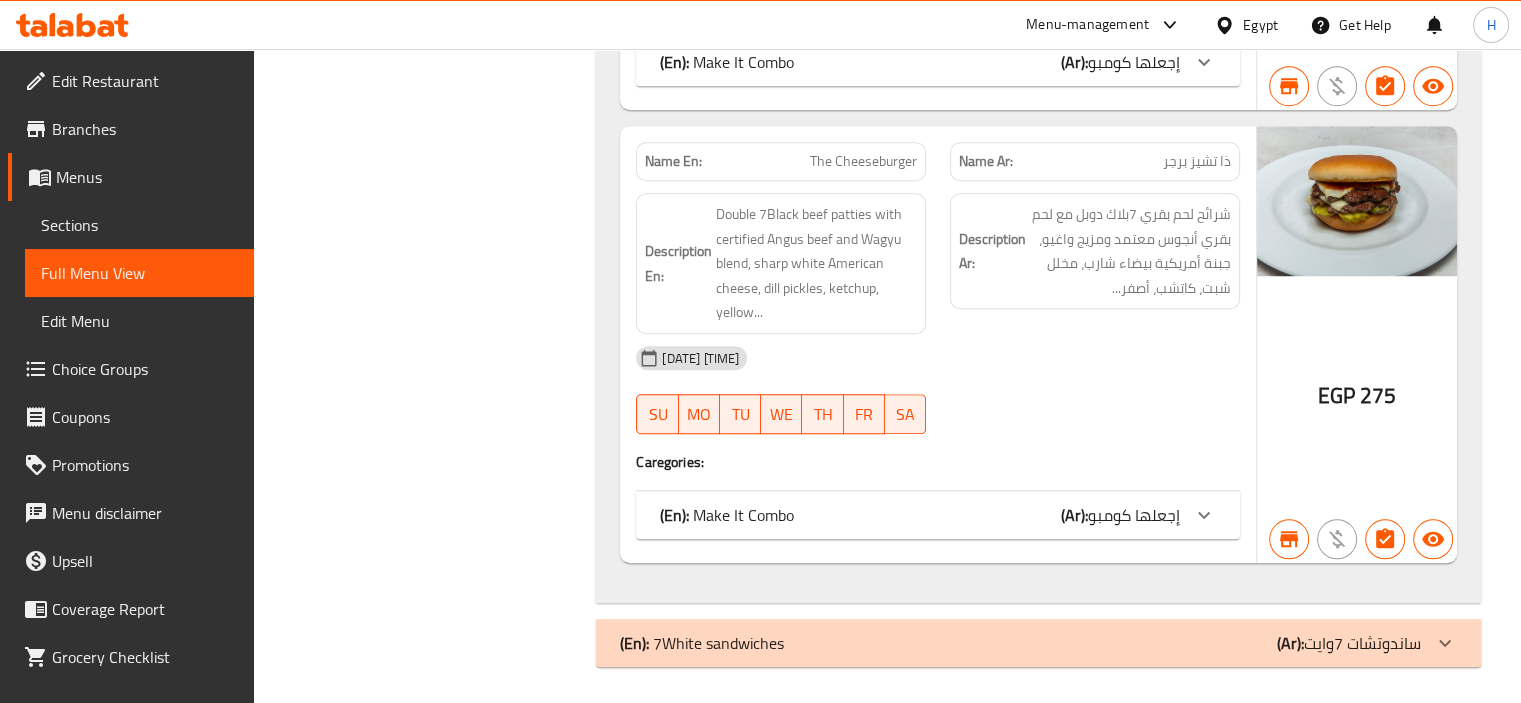 scroll, scrollTop: 1508, scrollLeft: 0, axis: vertical 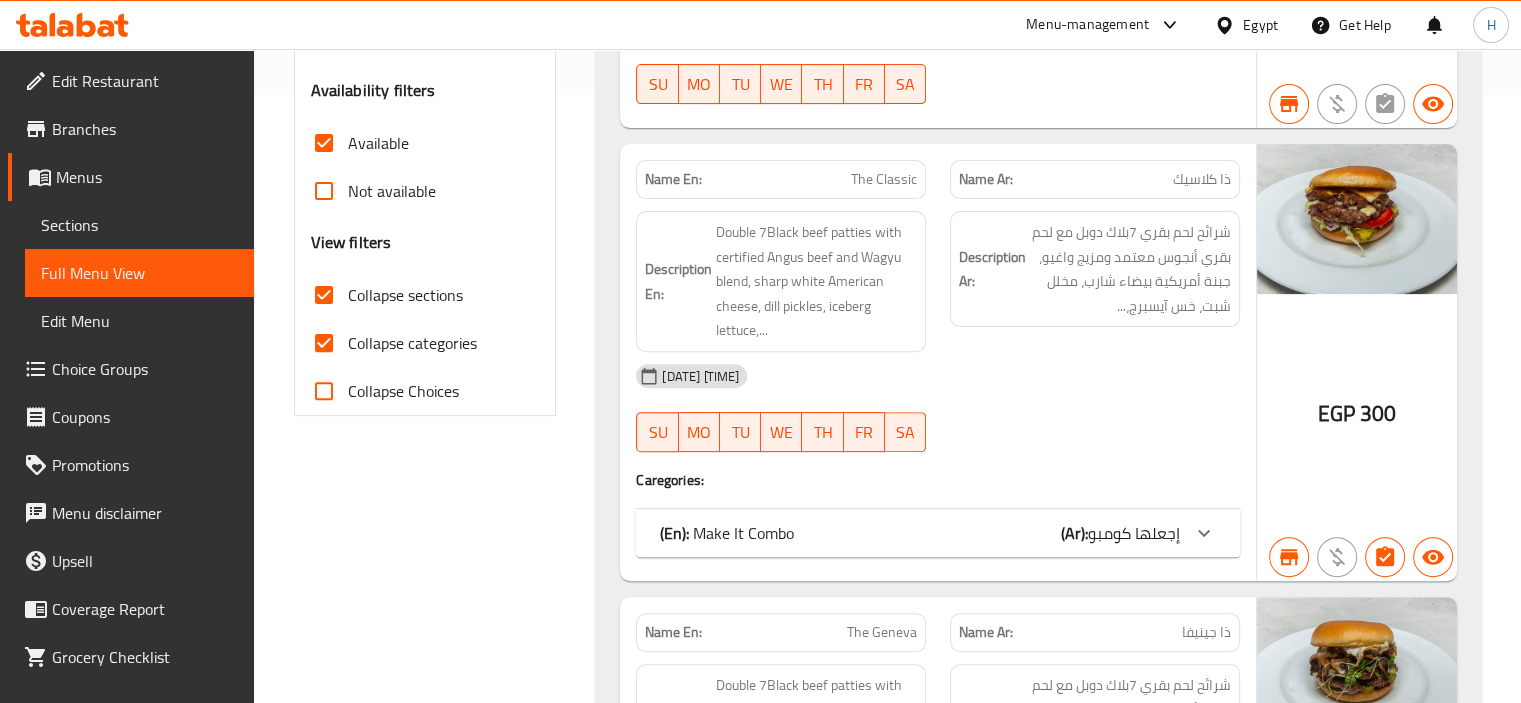 click on "Sections" at bounding box center [139, 225] 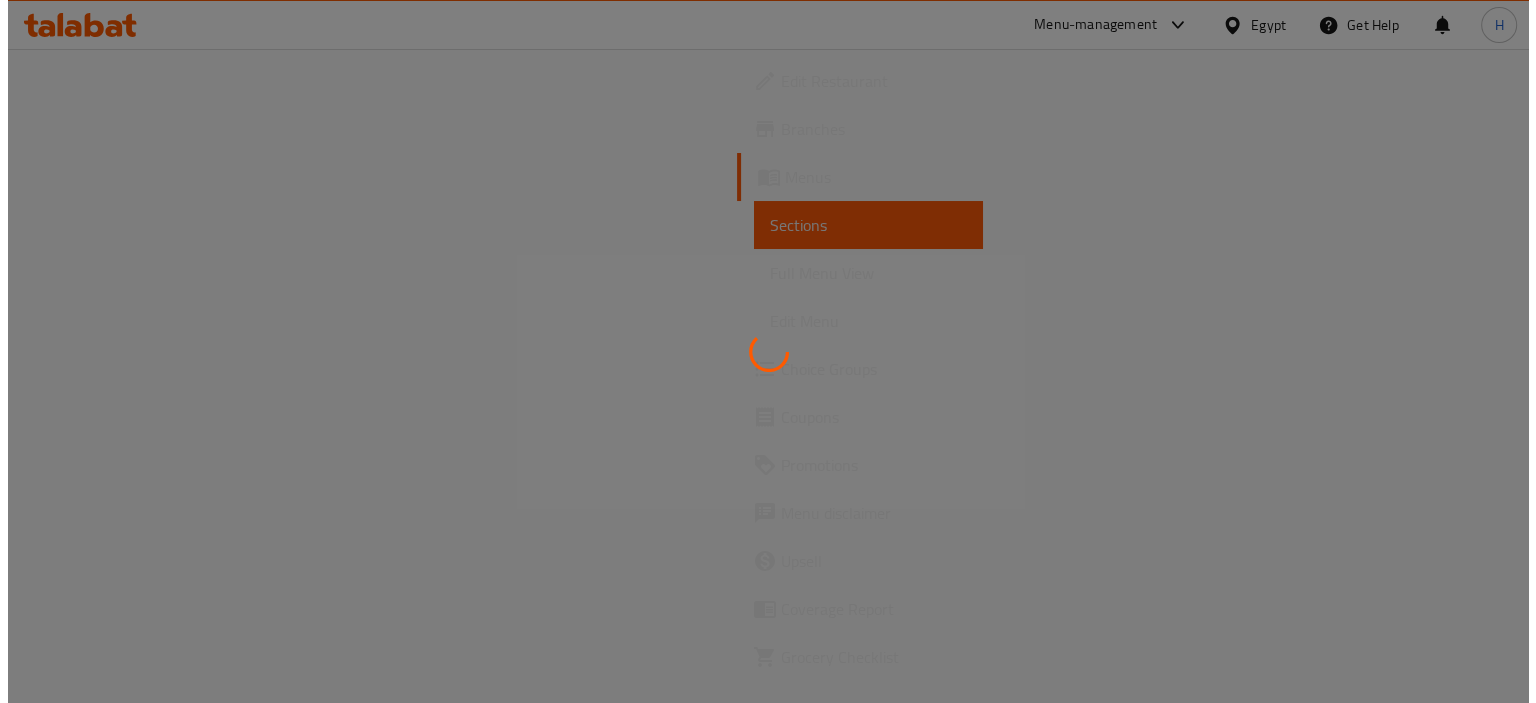 scroll, scrollTop: 0, scrollLeft: 0, axis: both 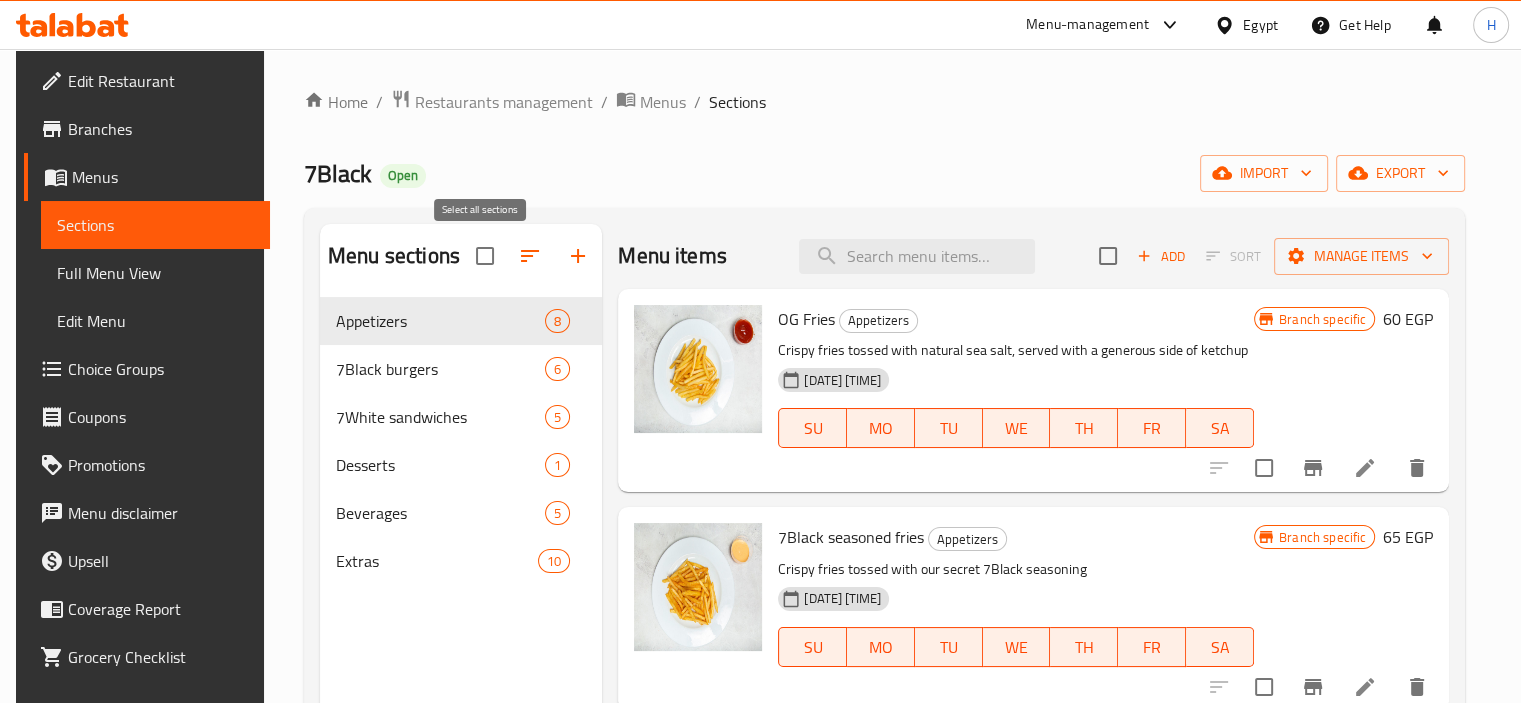 click at bounding box center (485, 256) 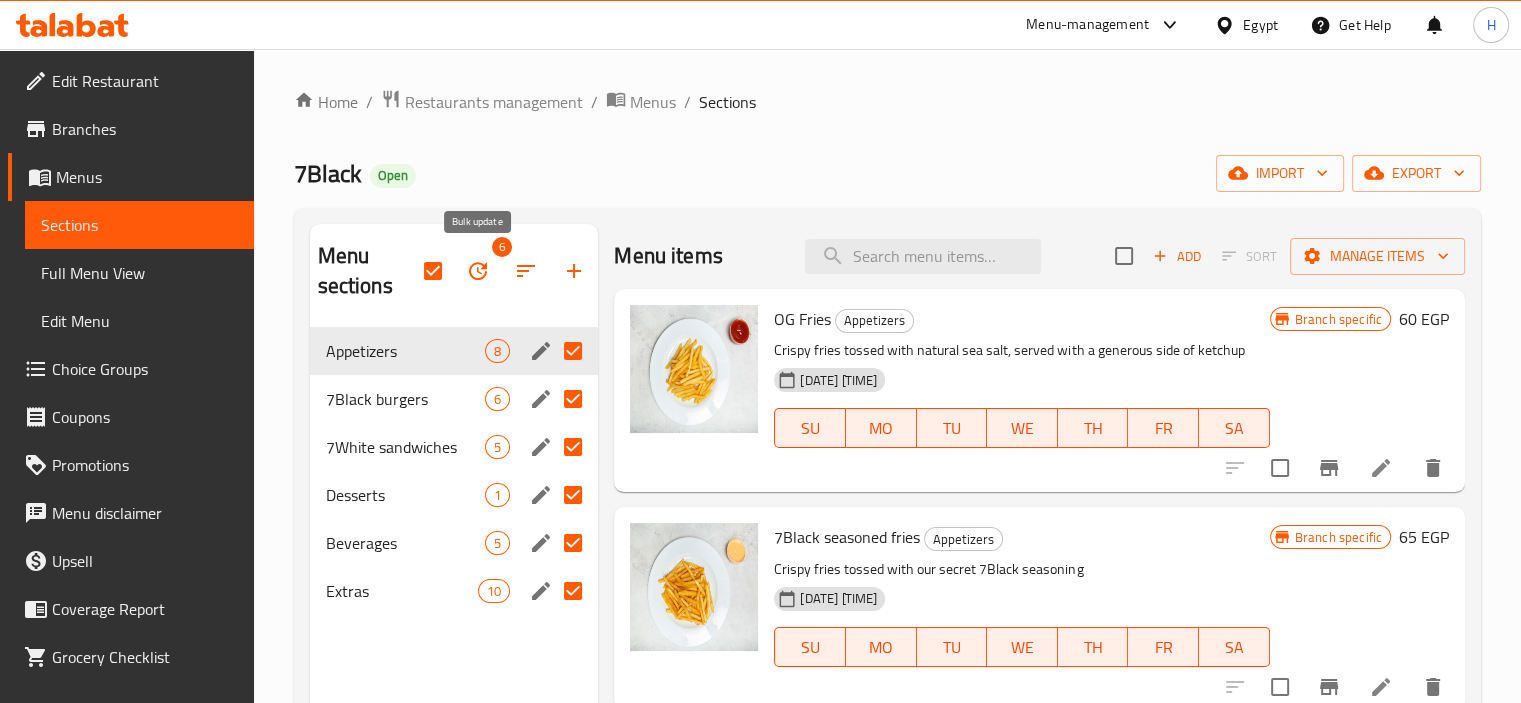 click 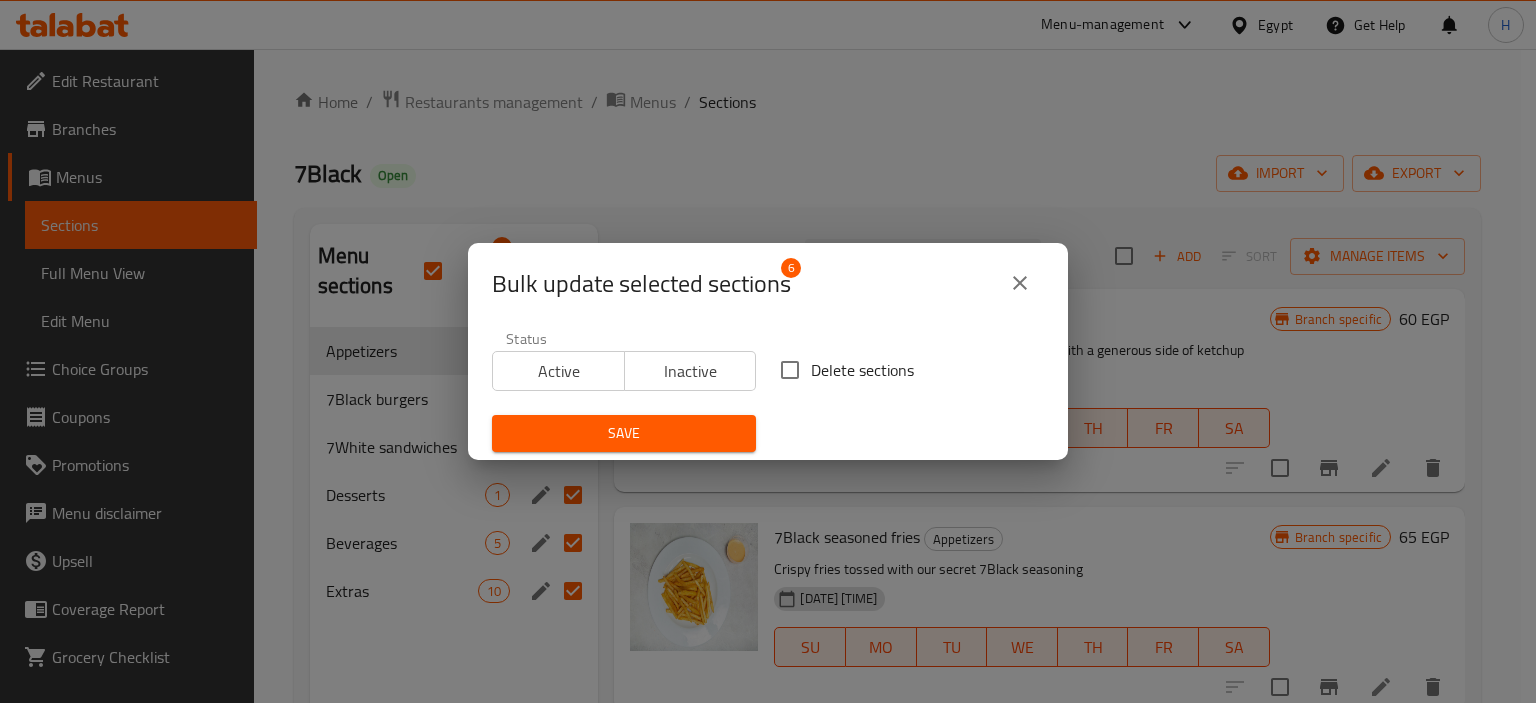 click on "Delete sections" at bounding box center [790, 370] 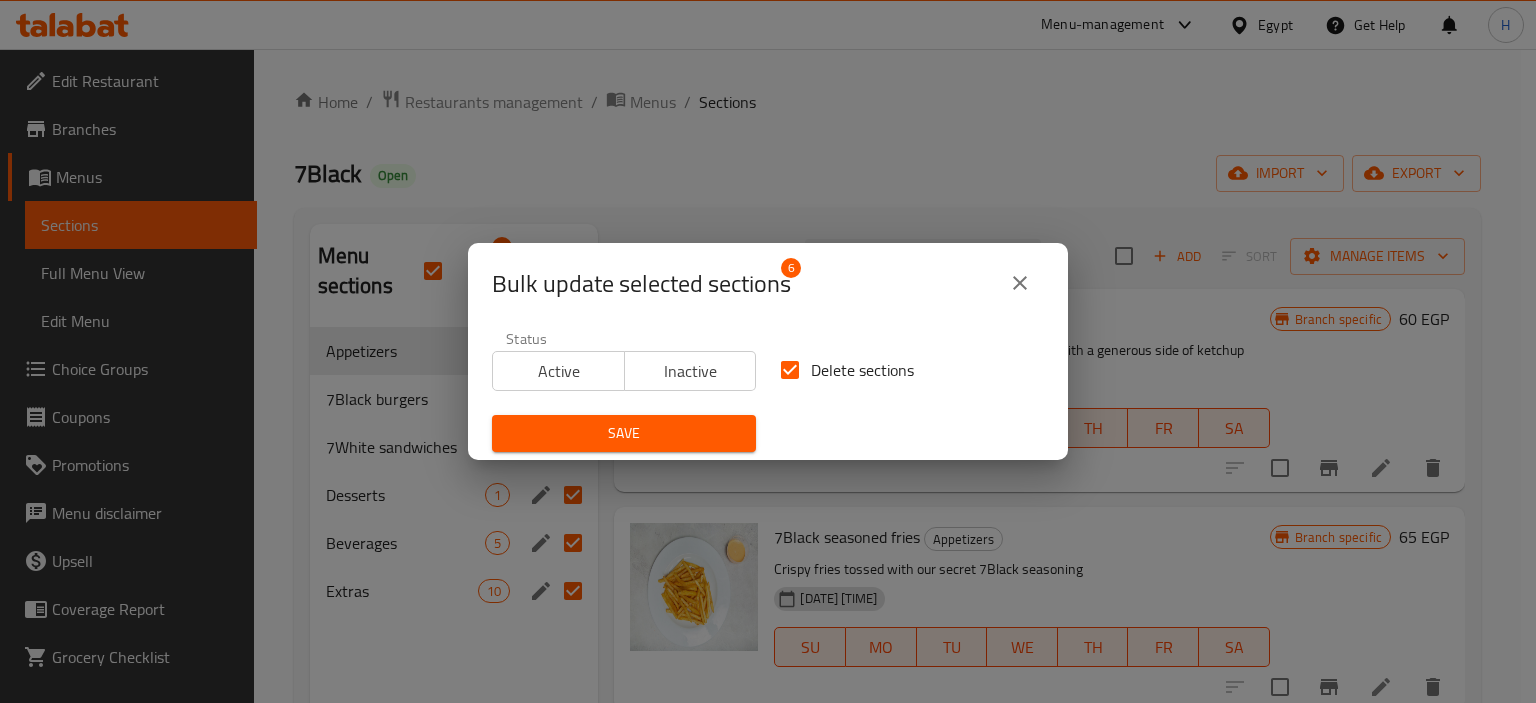 click on "Bulk update selected sections 6 Status Active Inactive Delete sections Save" at bounding box center (768, 351) 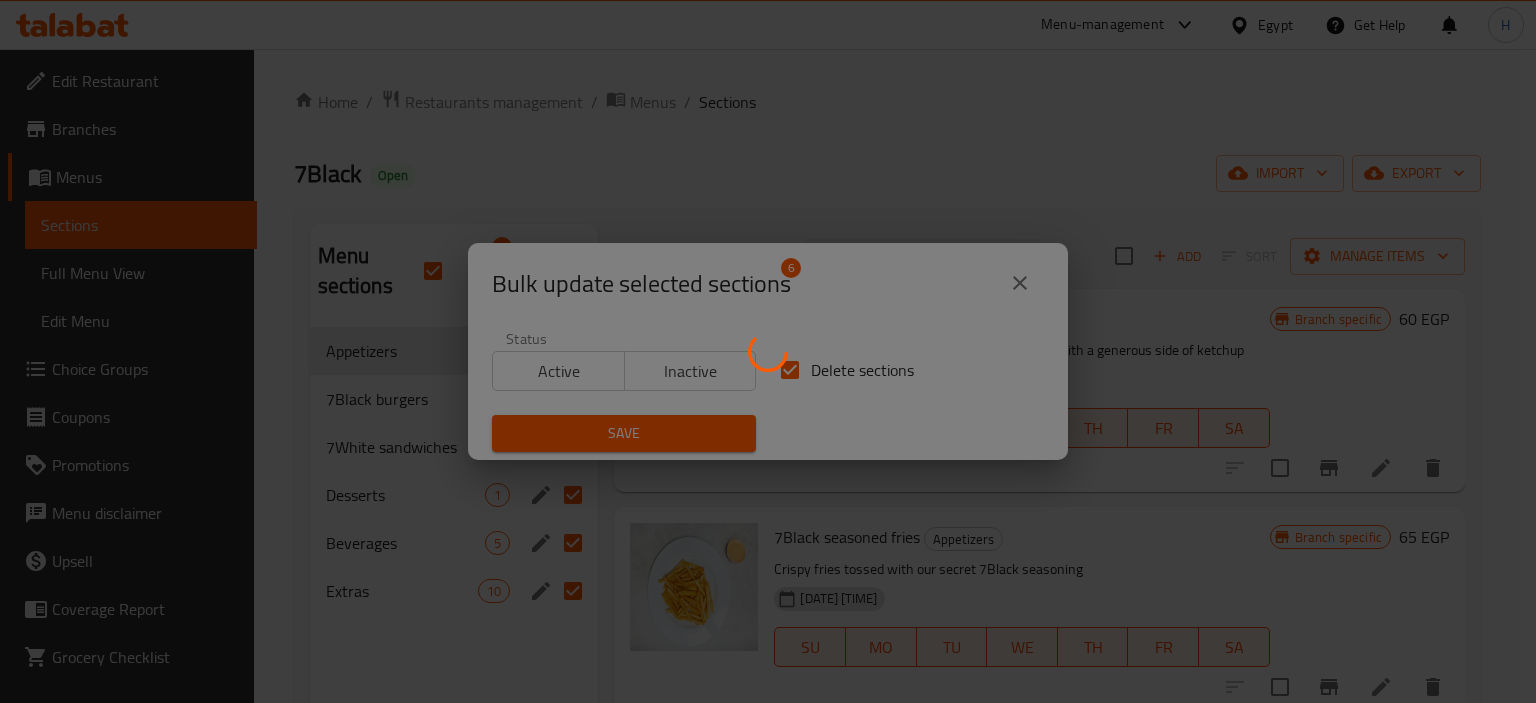 checkbox on "false" 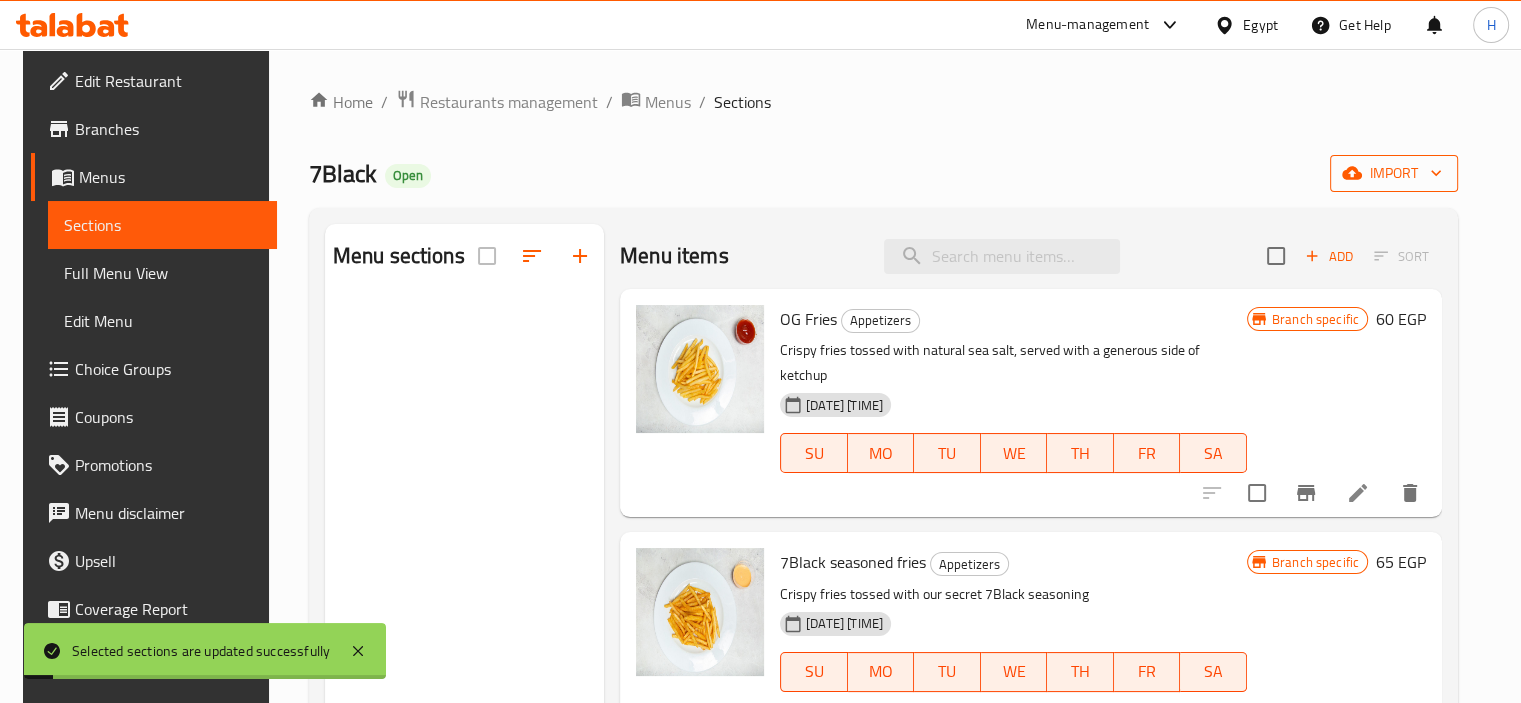 click on "import" at bounding box center (1394, 173) 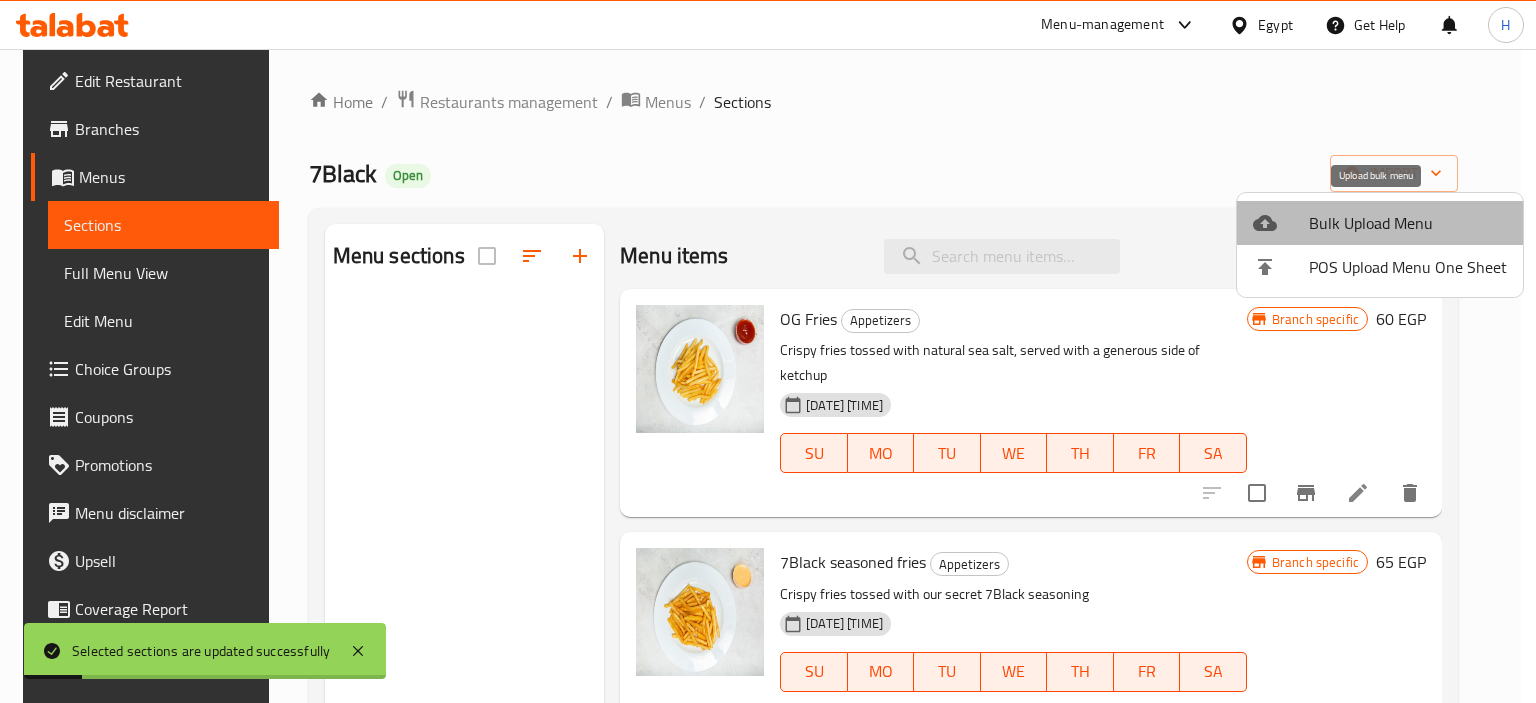 click on "Bulk Upload Menu" at bounding box center [1408, 223] 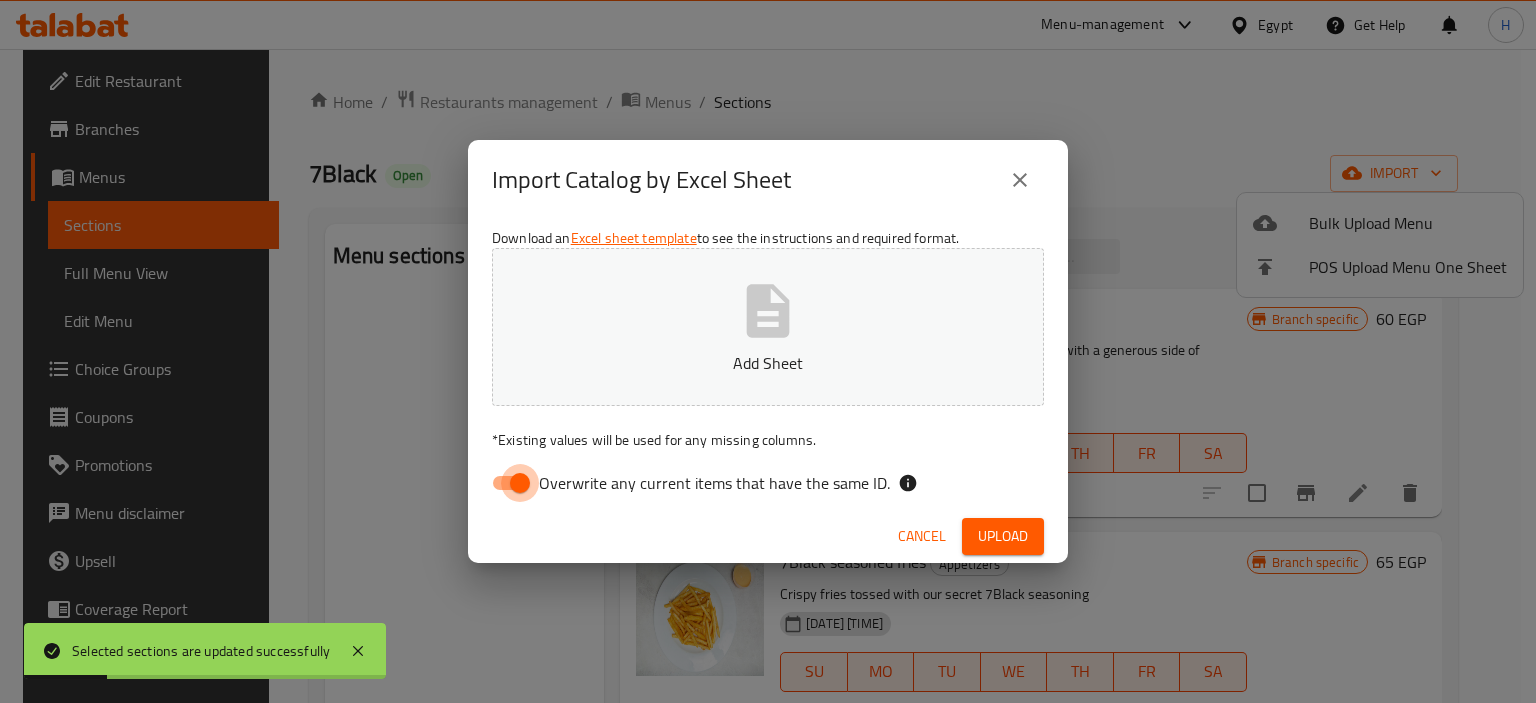 drag, startPoint x: 496, startPoint y: 485, endPoint x: 599, endPoint y: 417, distance: 123.42204 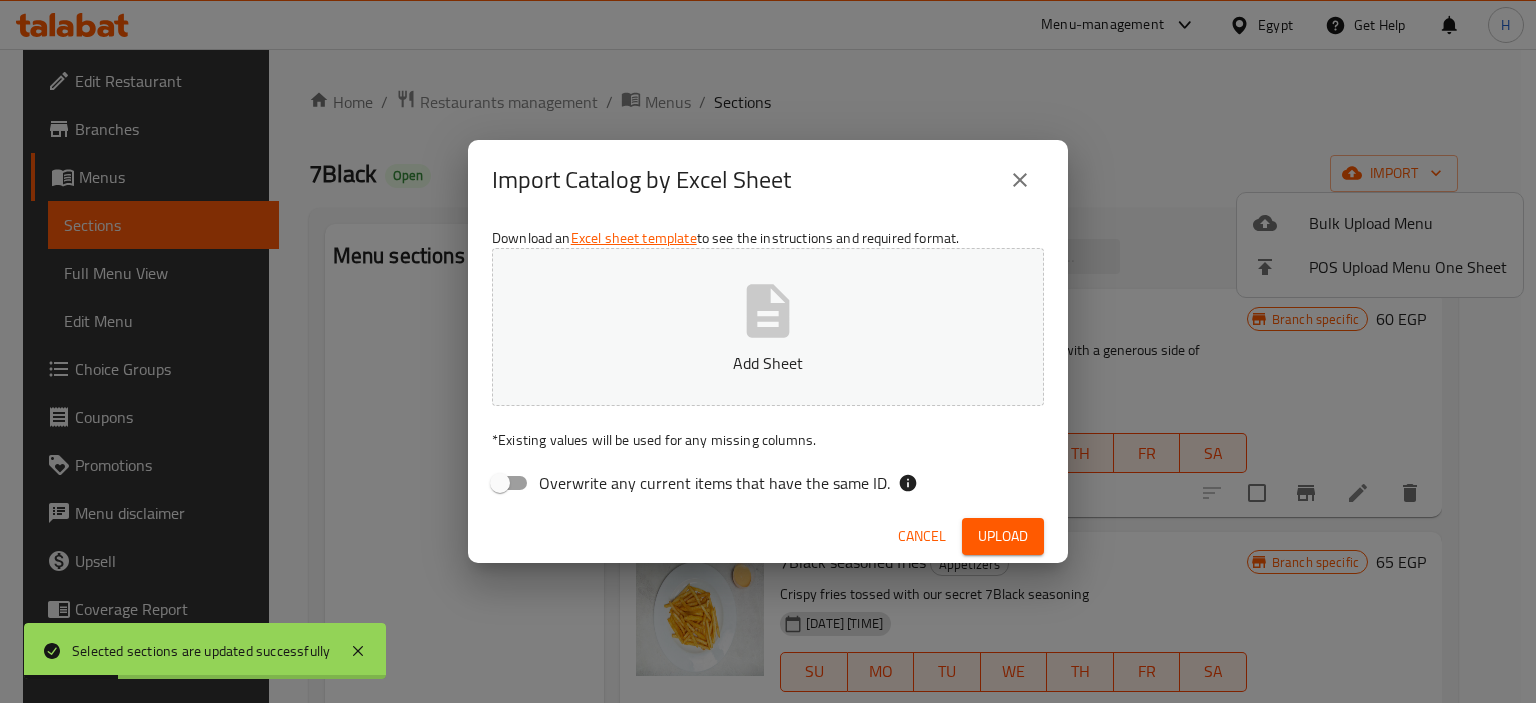 click on "Add Sheet" at bounding box center (768, 327) 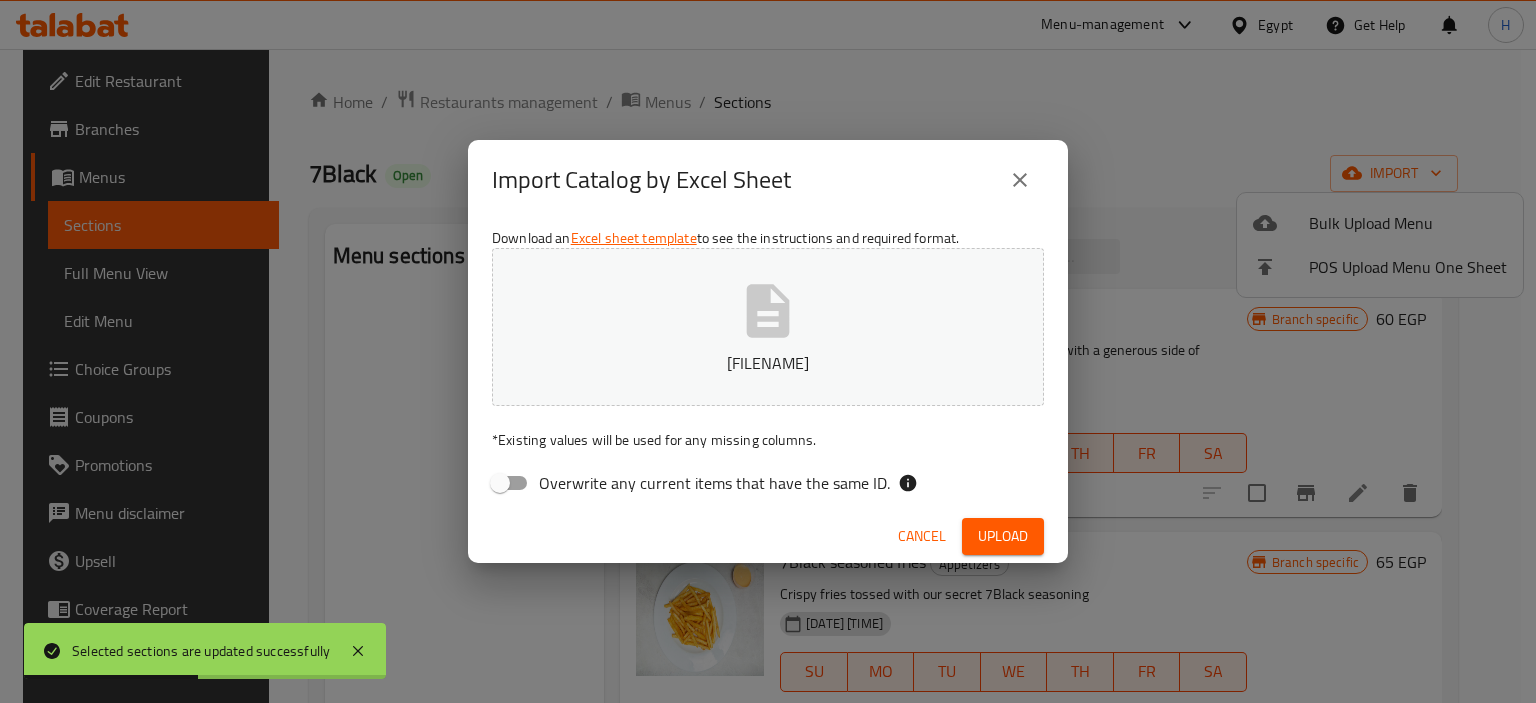 click on "Upload" at bounding box center (1003, 536) 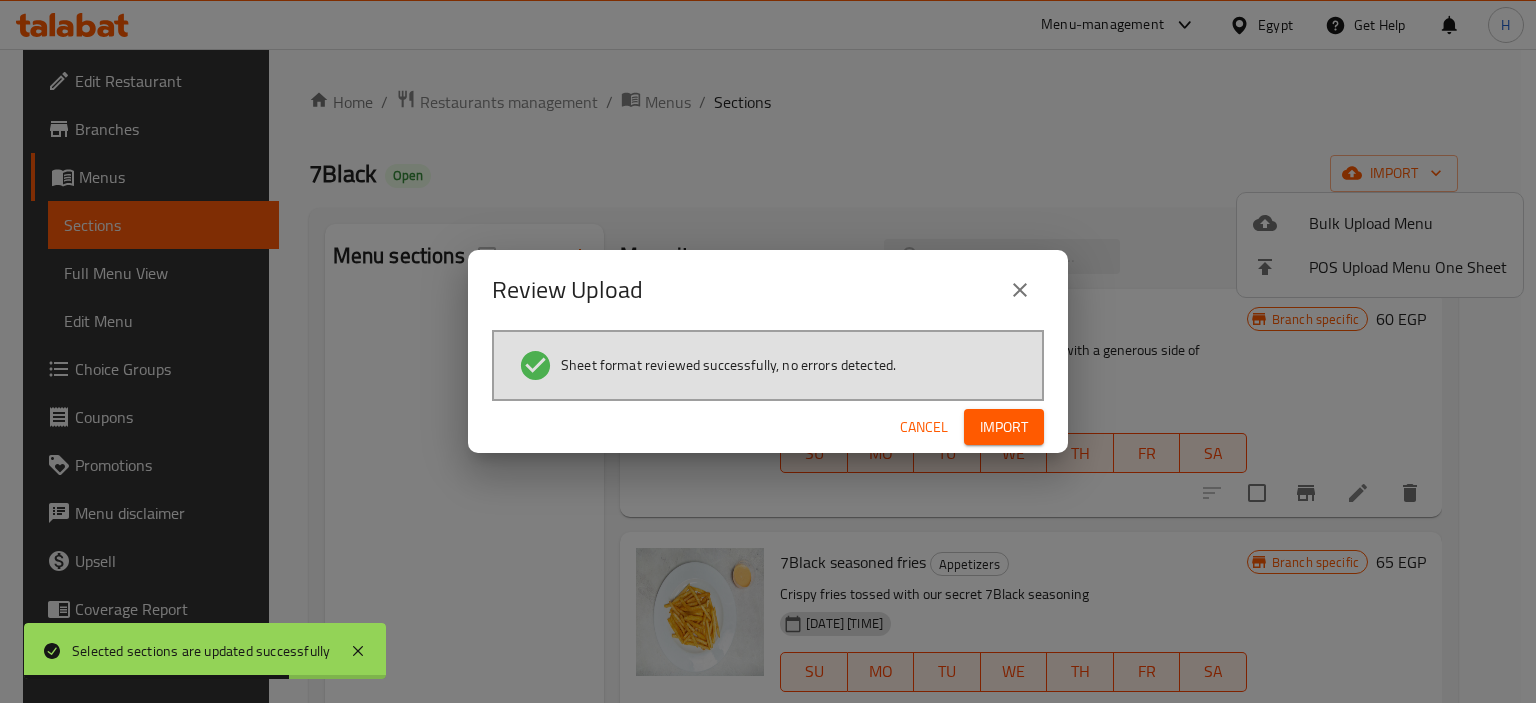 click on "Import" at bounding box center (1004, 427) 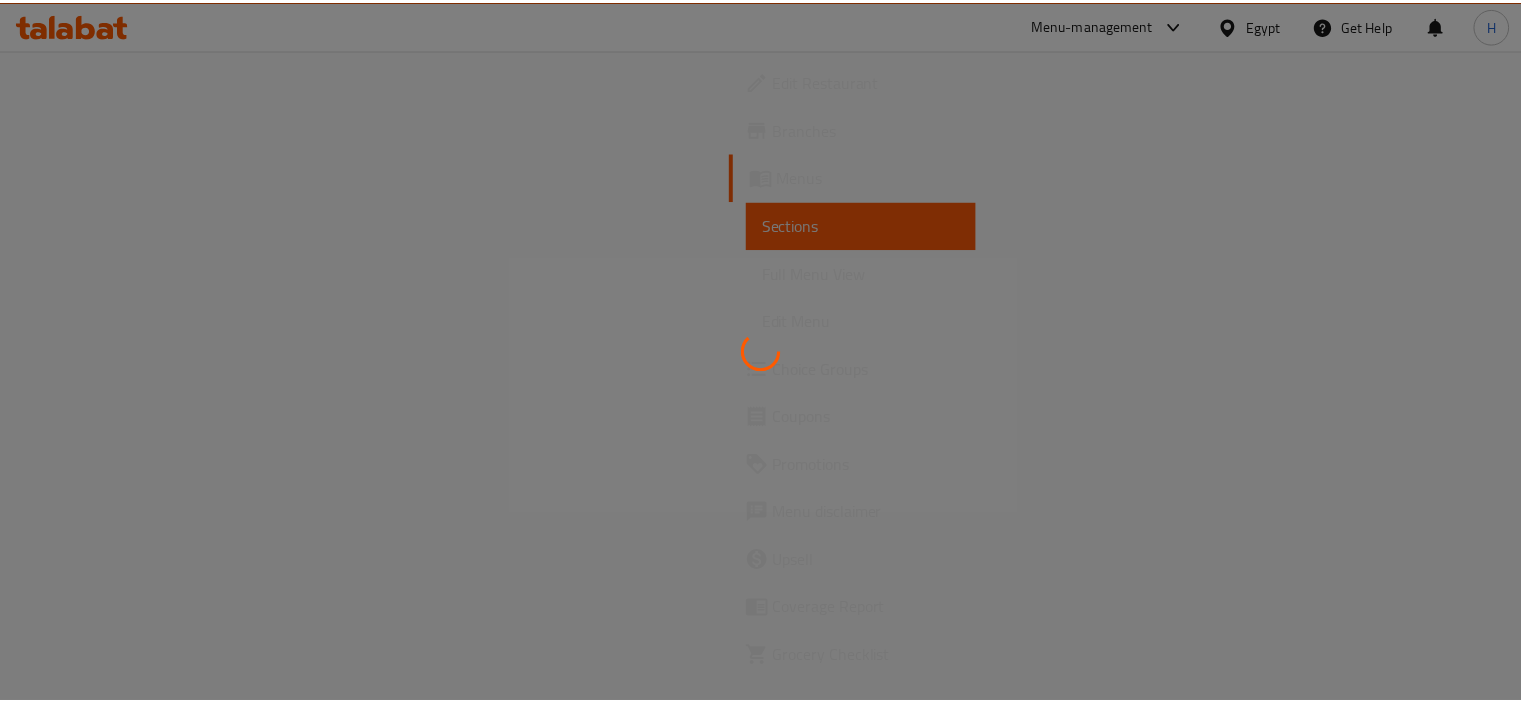 scroll, scrollTop: 0, scrollLeft: 0, axis: both 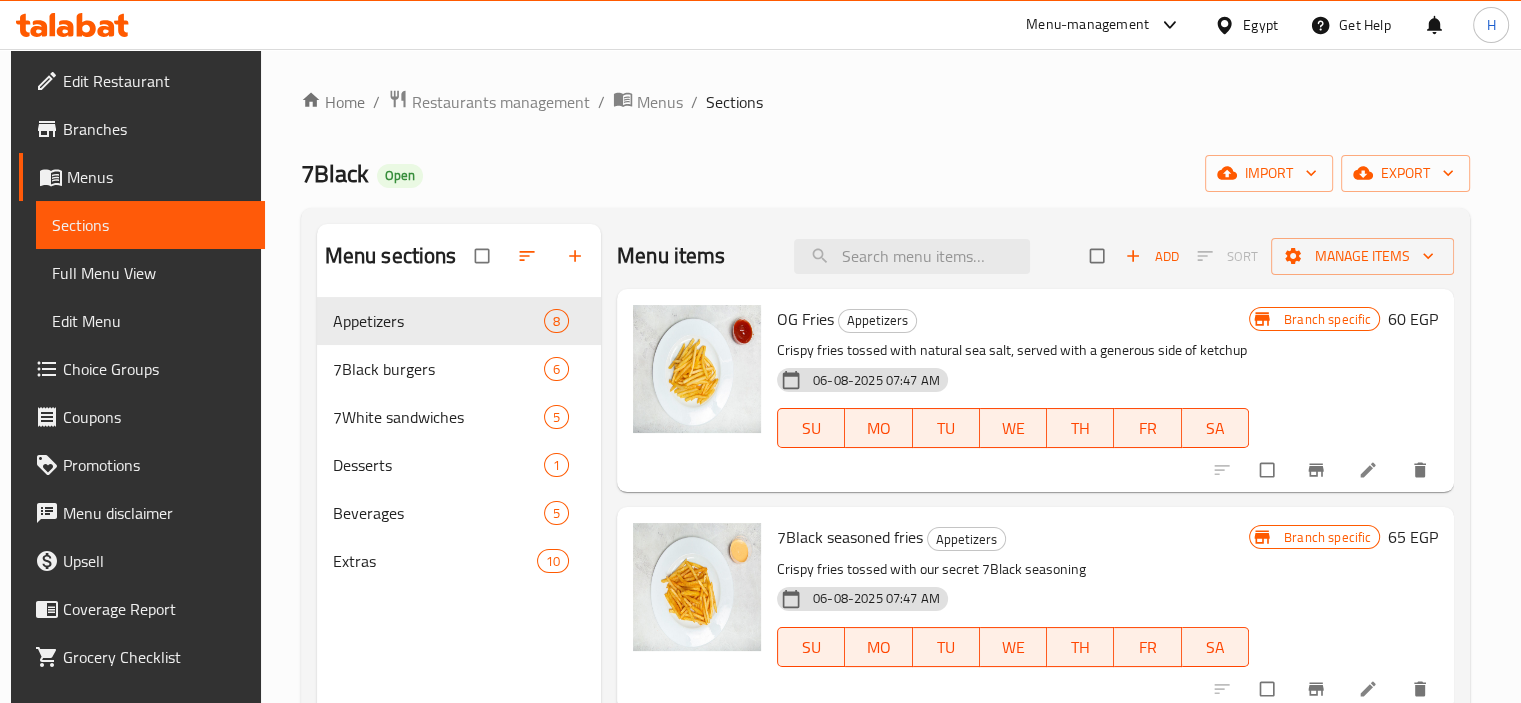 click on "Full Menu View" at bounding box center [150, 273] 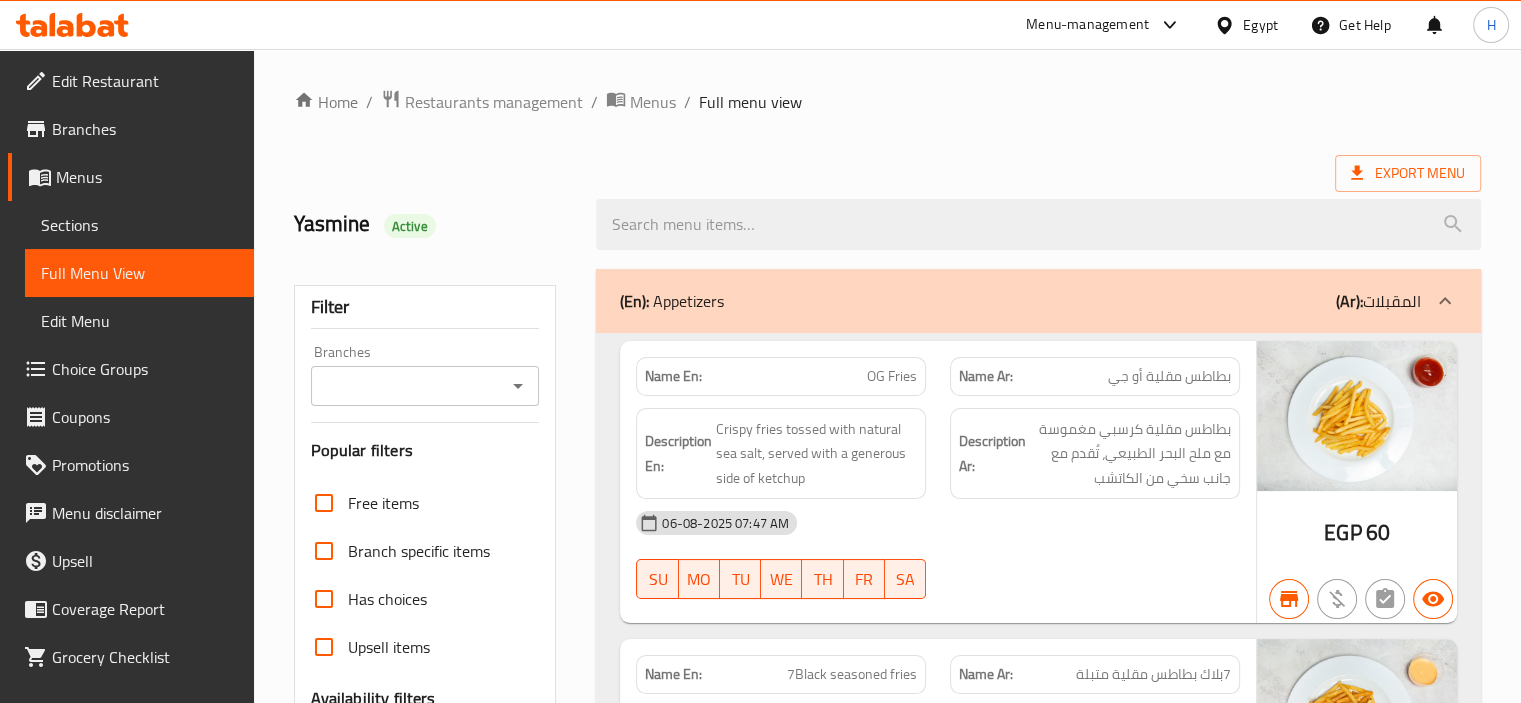 click on "Branches" at bounding box center (425, 386) 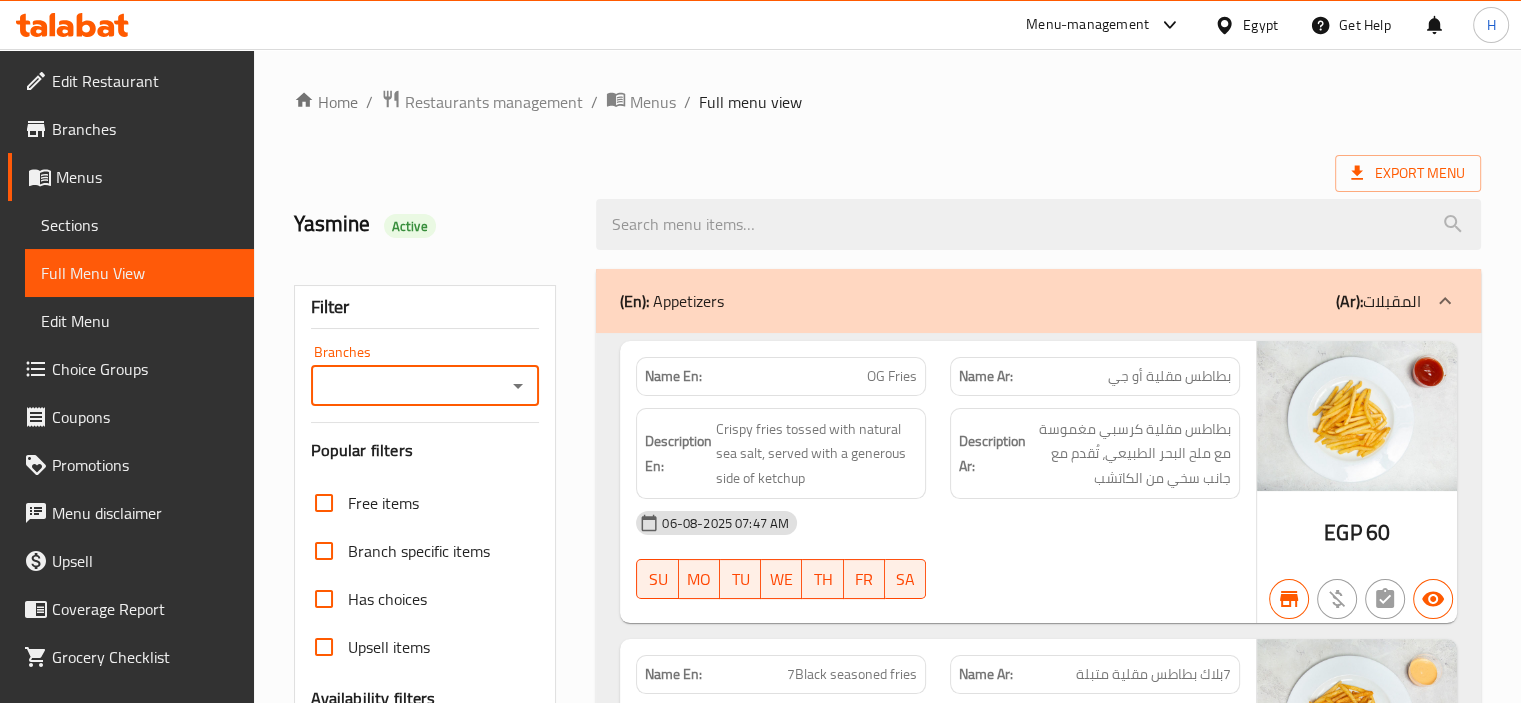 click on "Branches" at bounding box center (409, 386) 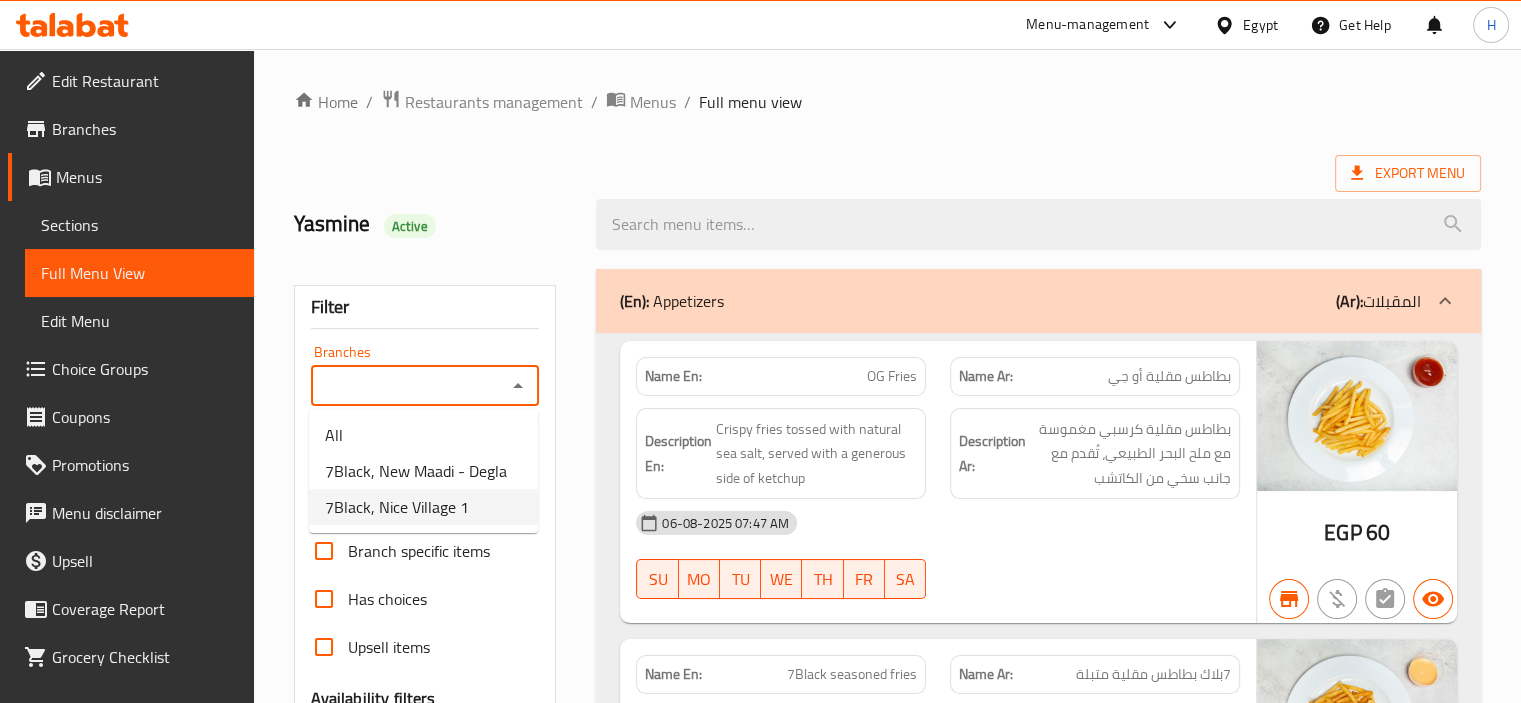 click on "[LOCATION]" at bounding box center [397, 507] 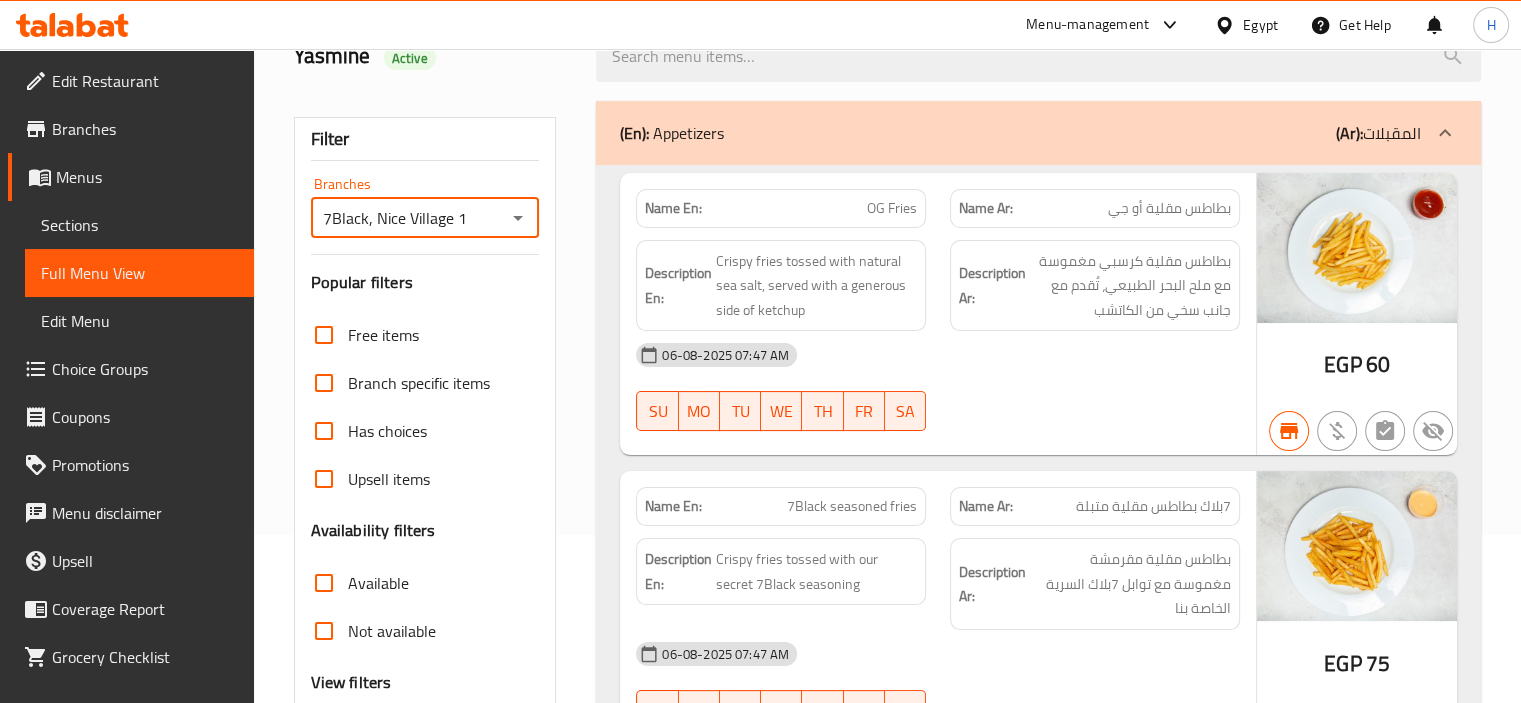 scroll, scrollTop: 200, scrollLeft: 0, axis: vertical 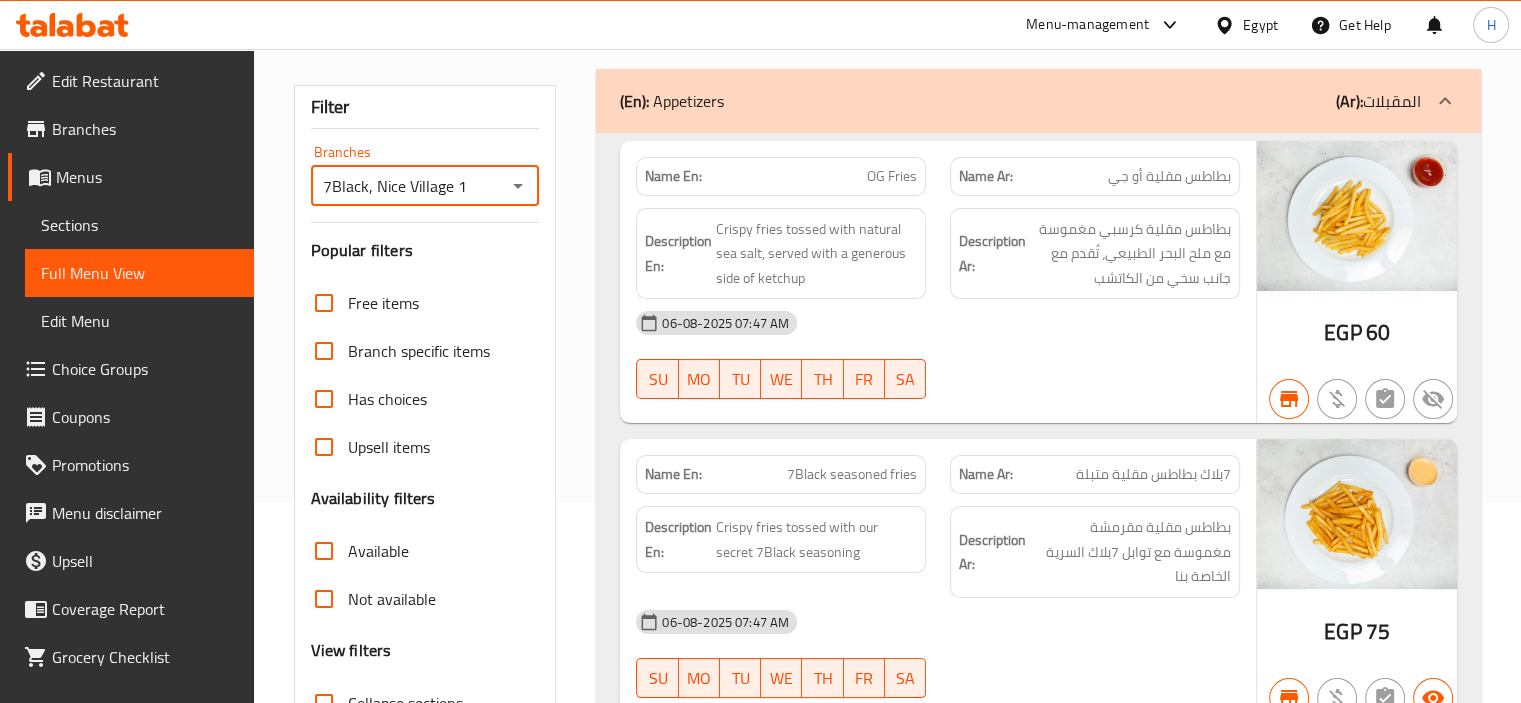 click on "Available" at bounding box center [378, 551] 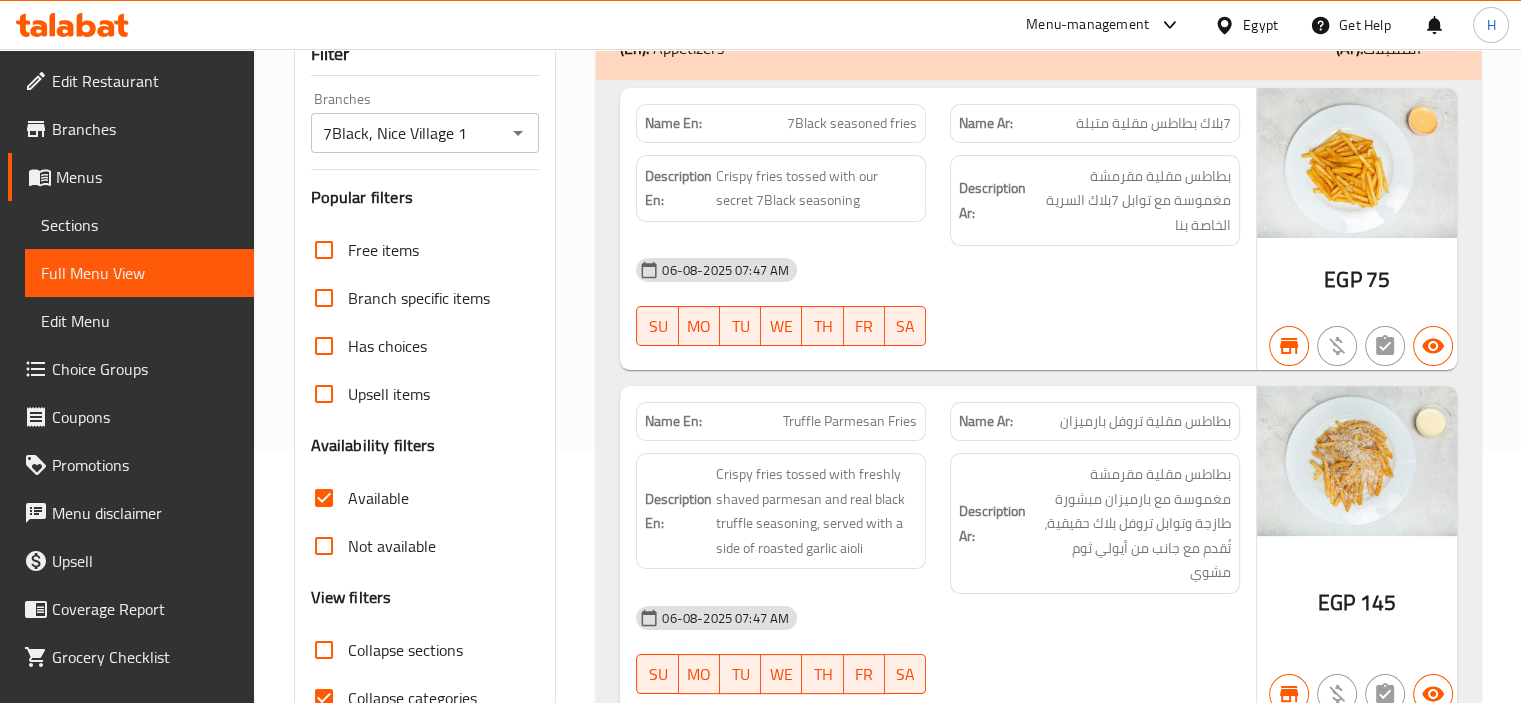scroll, scrollTop: 400, scrollLeft: 0, axis: vertical 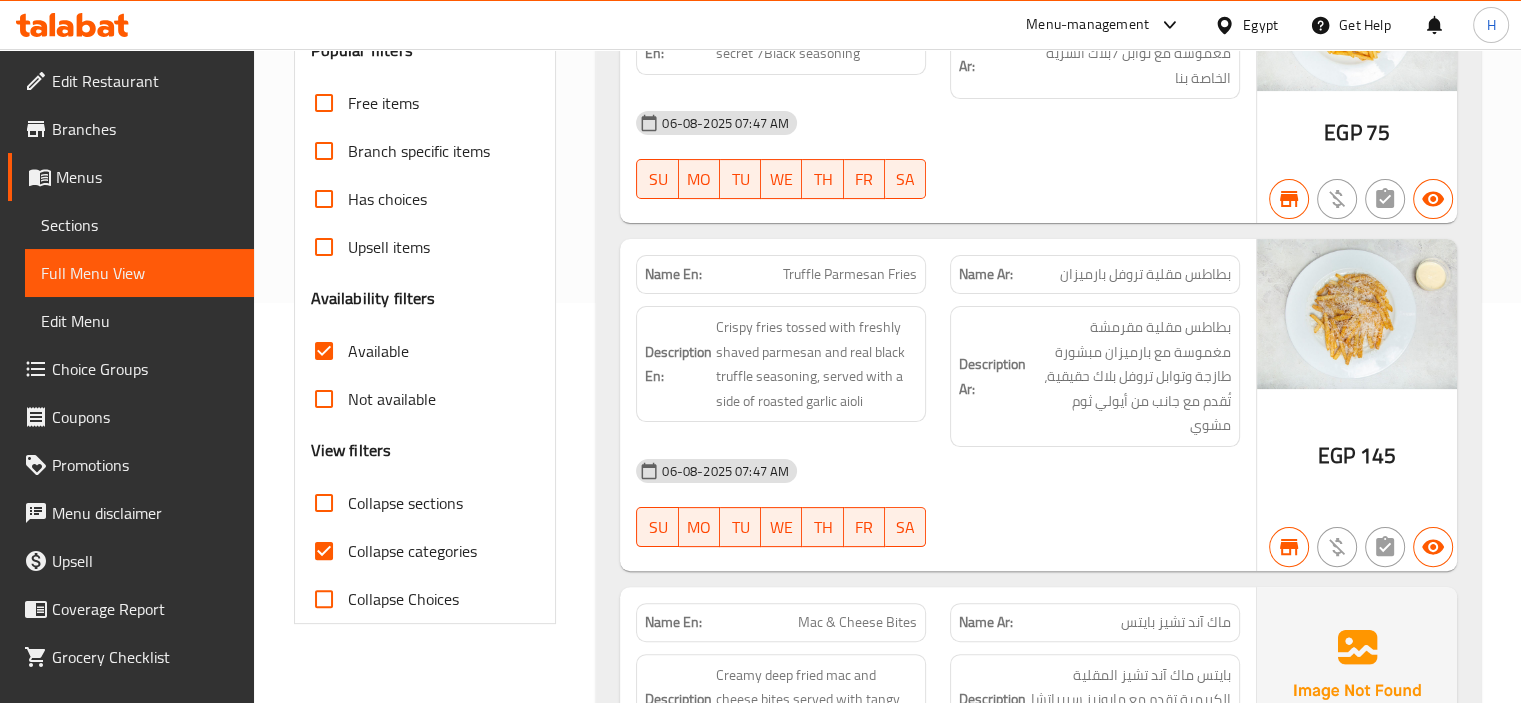 click on "Collapse sections" at bounding box center [405, 503] 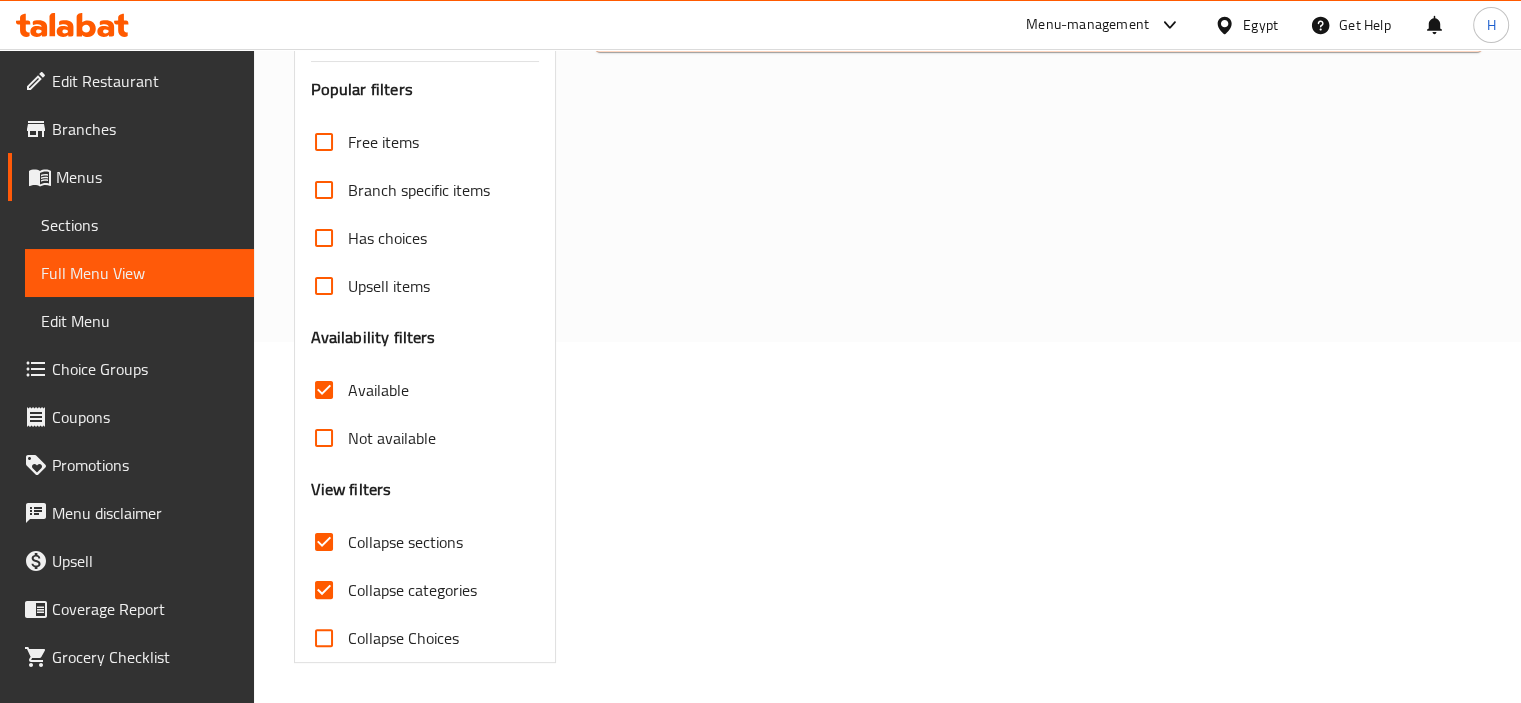 scroll, scrollTop: 360, scrollLeft: 0, axis: vertical 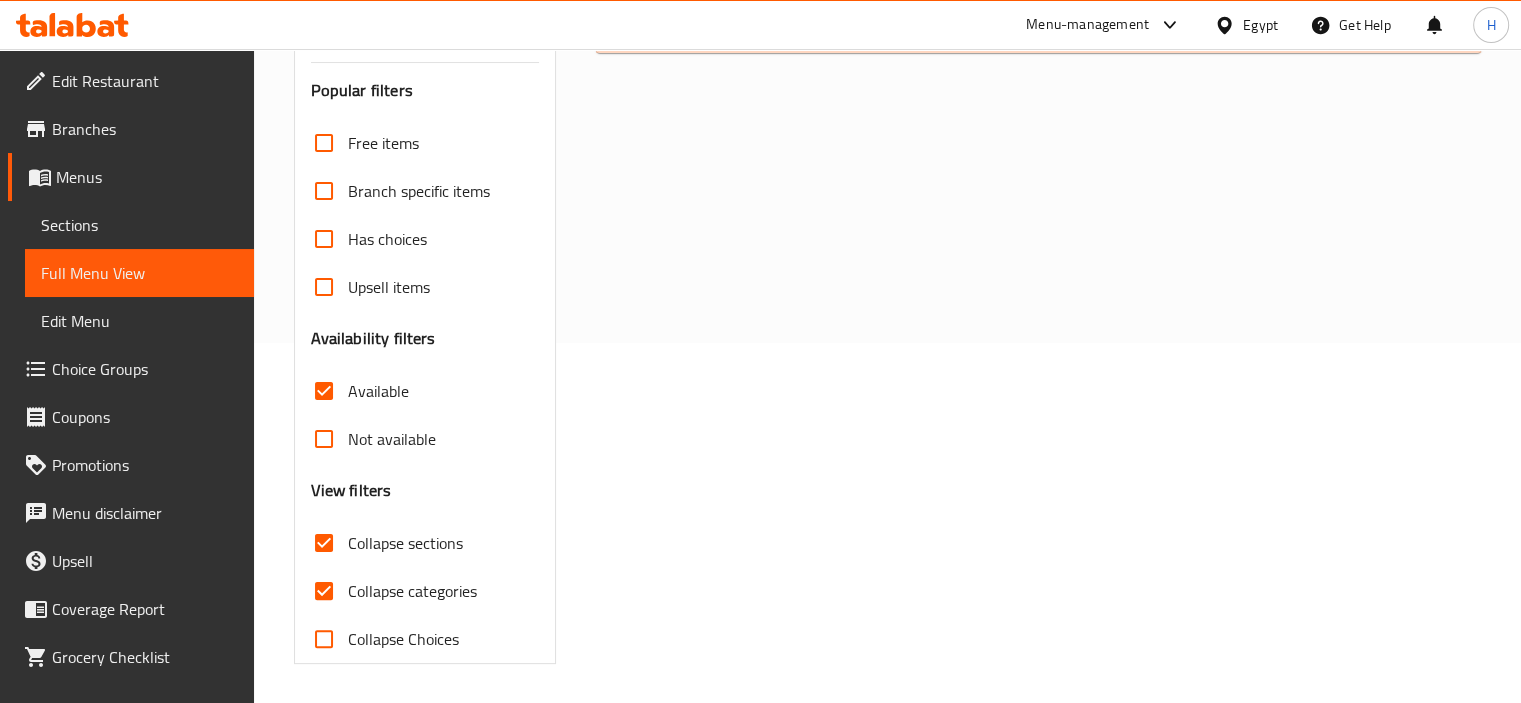 click on "Collapse categories" at bounding box center [412, 591] 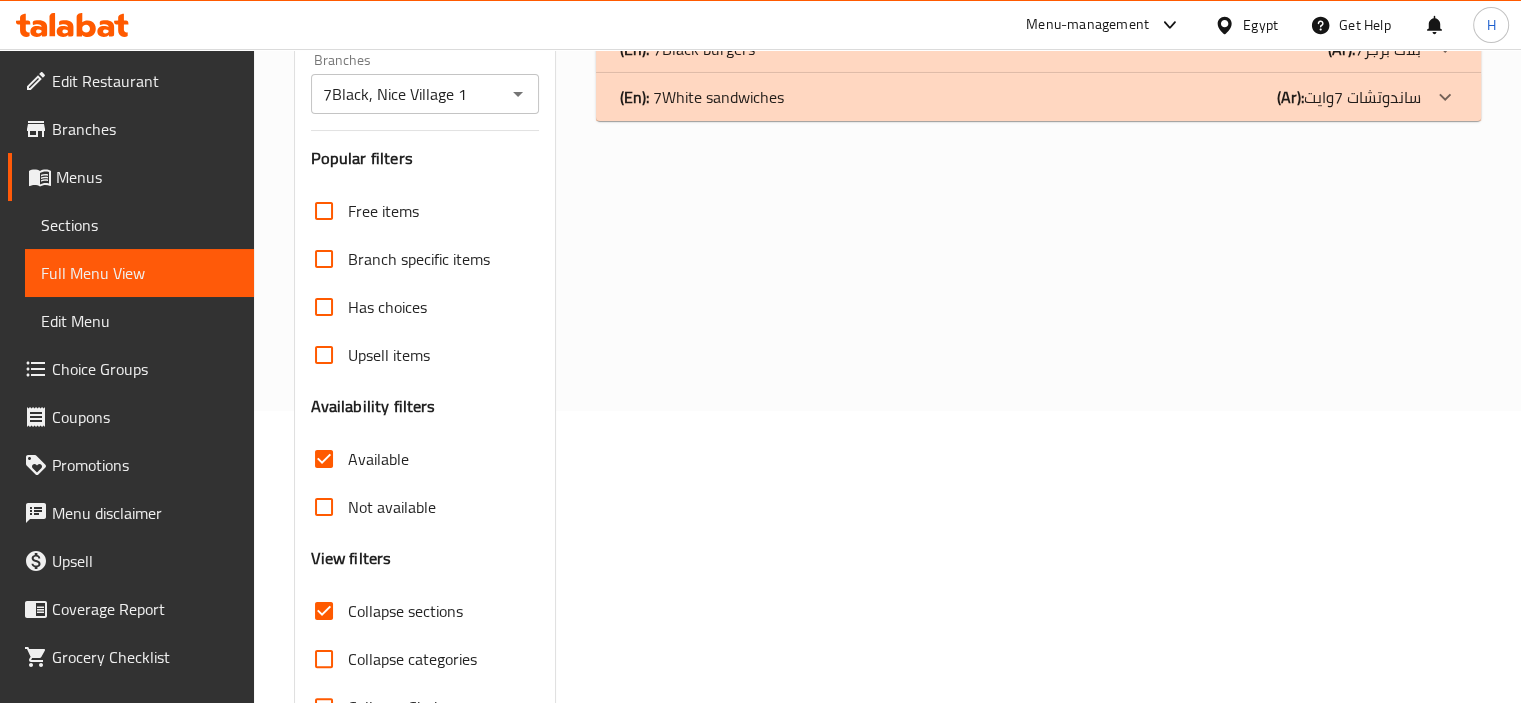 scroll, scrollTop: 160, scrollLeft: 0, axis: vertical 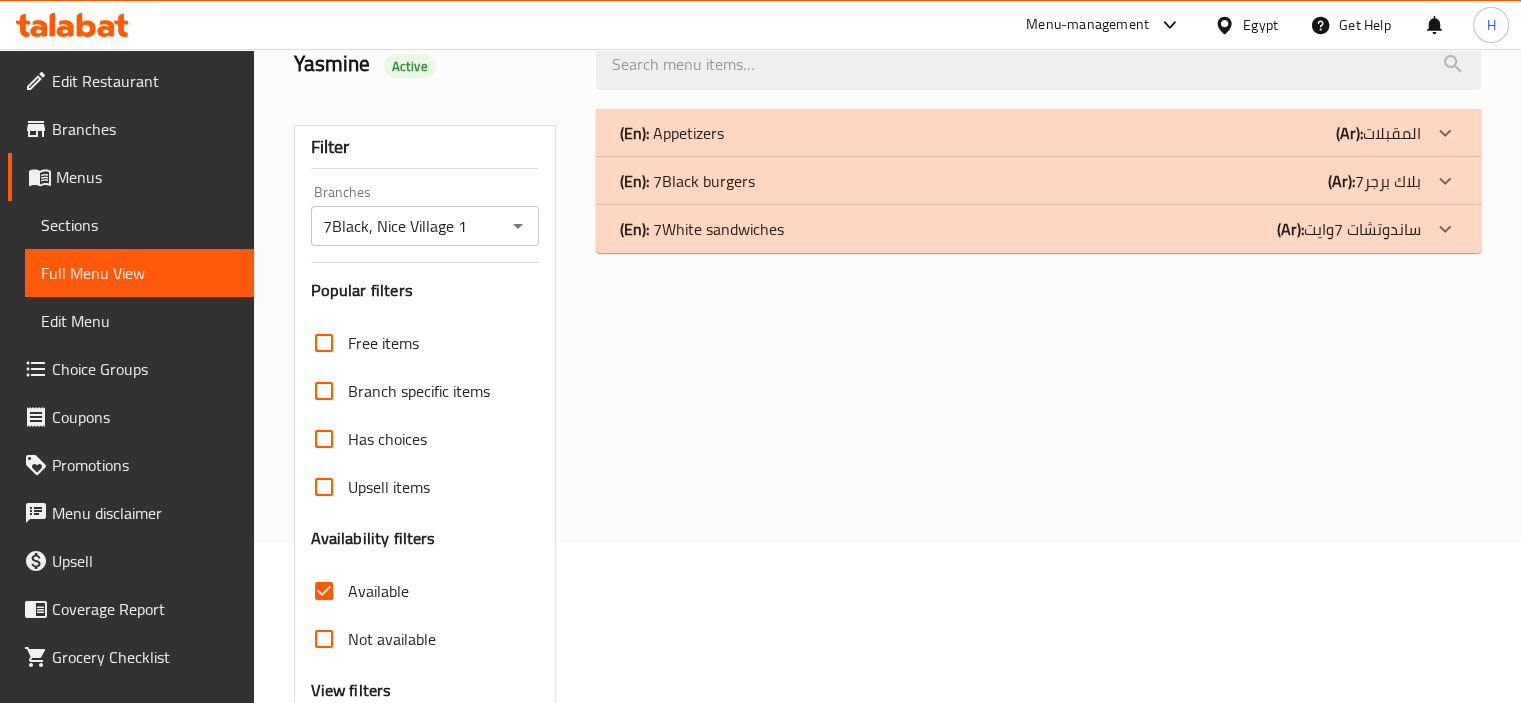 click on "(En):   7White sandwiches (Ar): ساندوتشات 7وايت" at bounding box center (1020, 133) 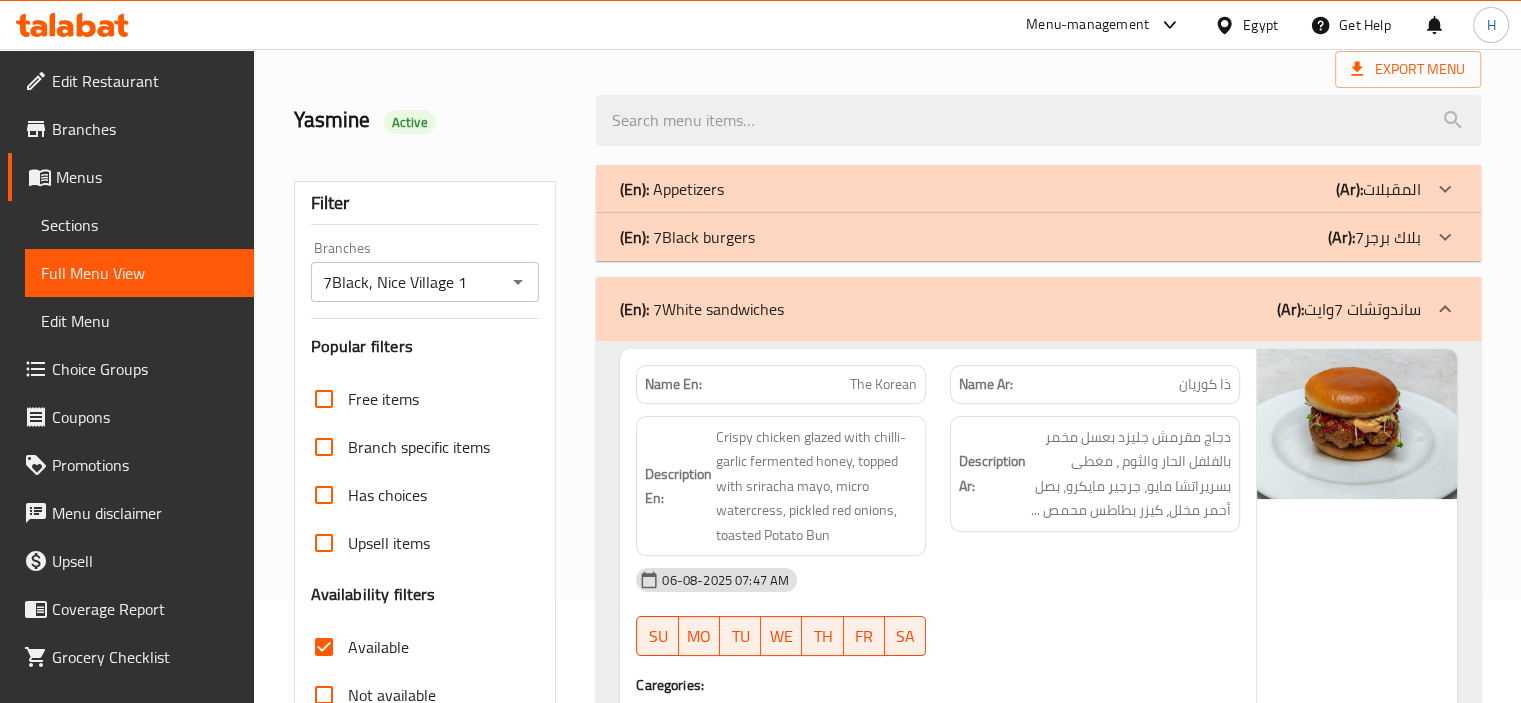 scroll, scrollTop: 0, scrollLeft: 0, axis: both 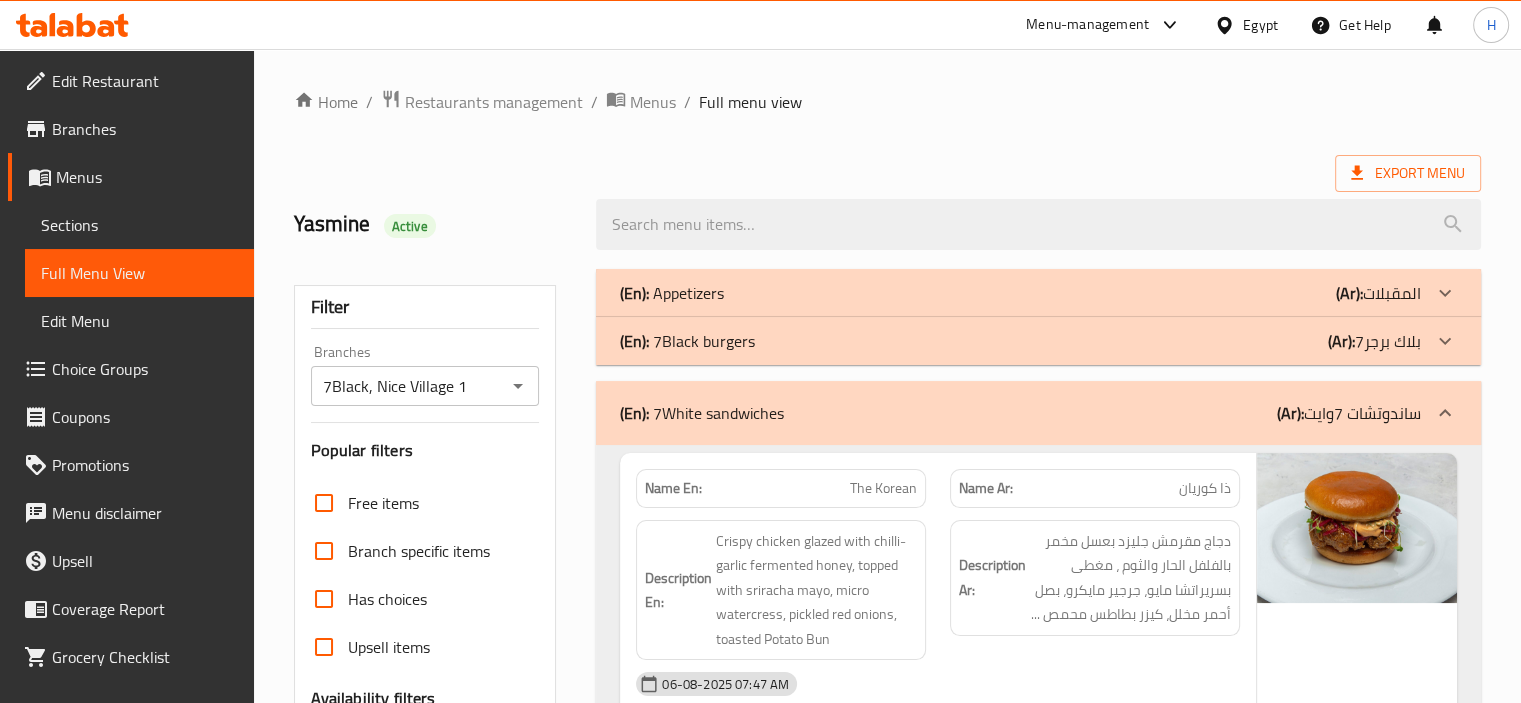 click on "(En):   7Black burgers (Ar): 7بلاك برجر" at bounding box center (1020, 293) 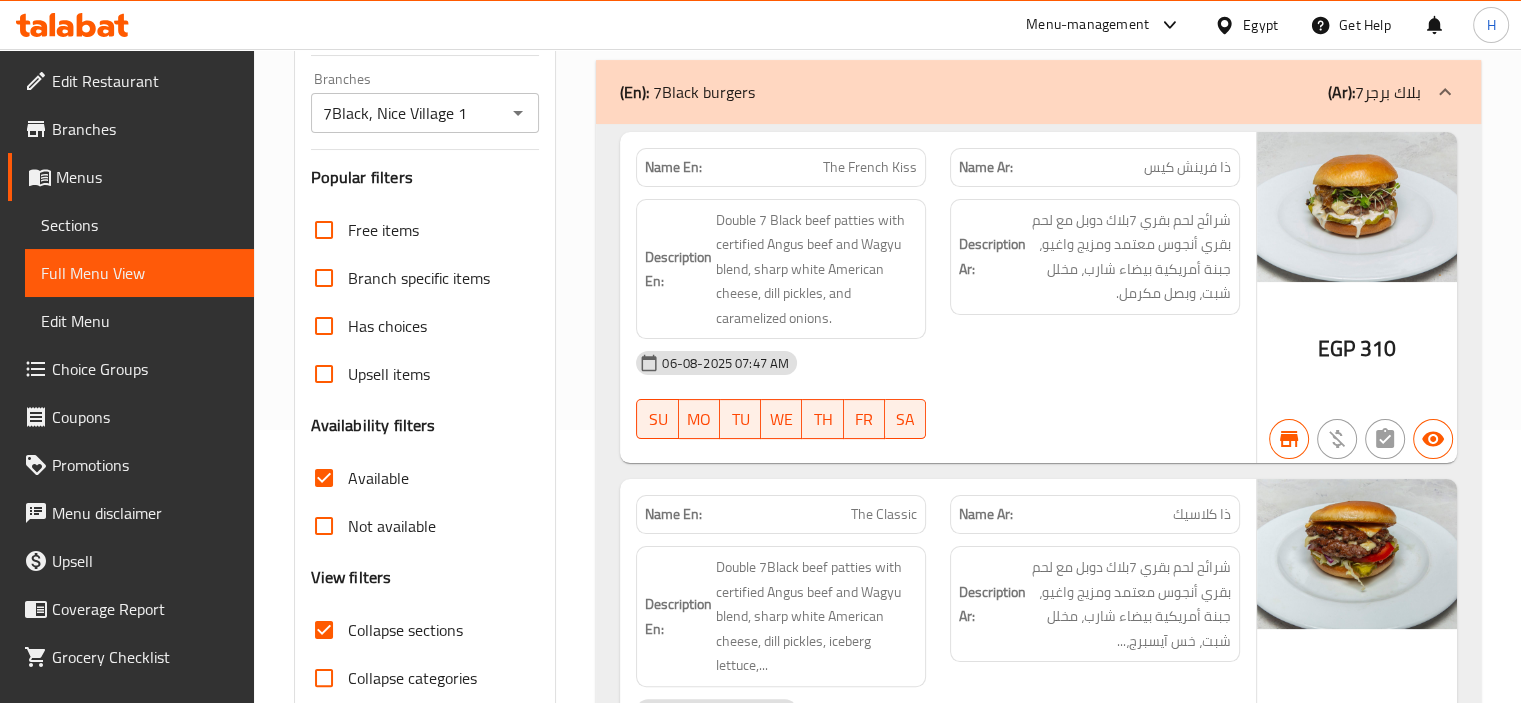 scroll, scrollTop: 400, scrollLeft: 0, axis: vertical 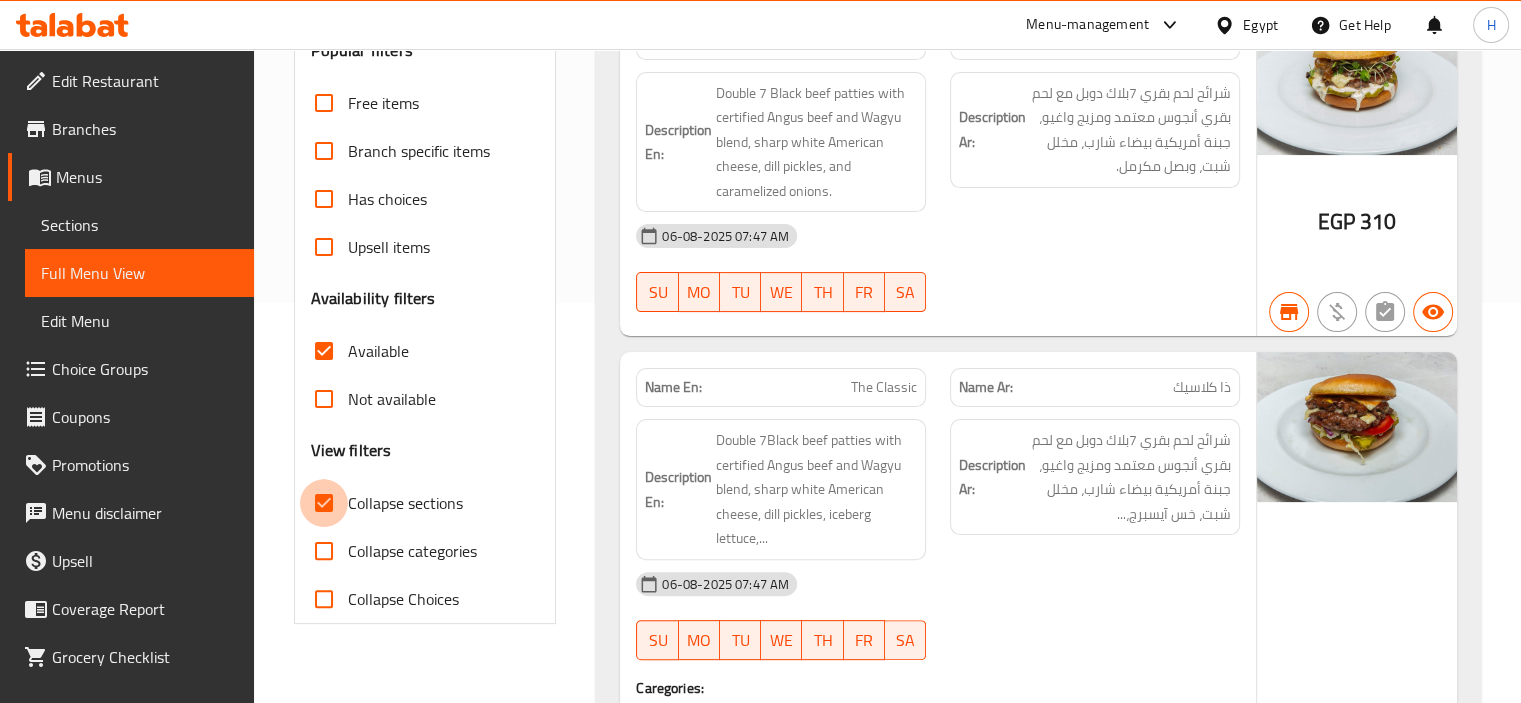 click on "Collapse sections" at bounding box center [324, 503] 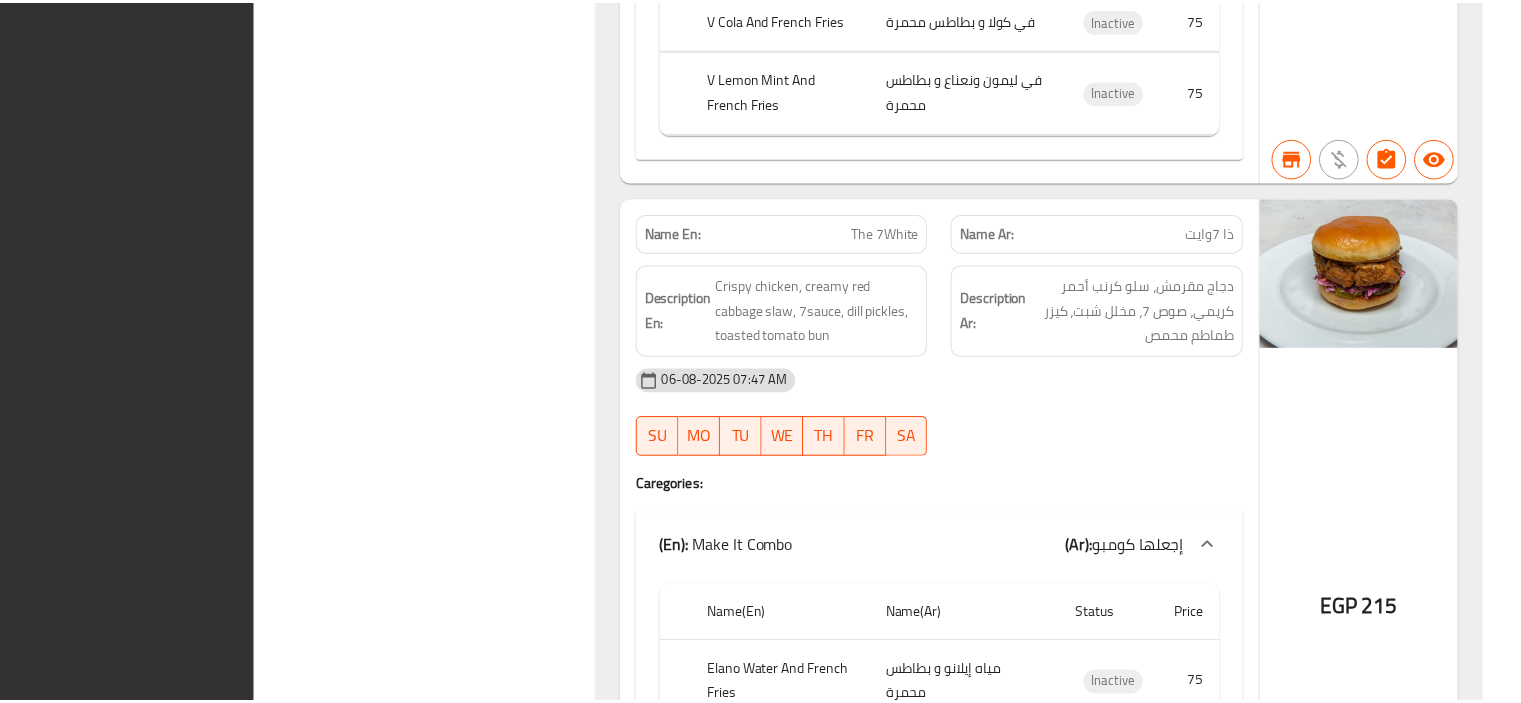 scroll, scrollTop: 5793, scrollLeft: 0, axis: vertical 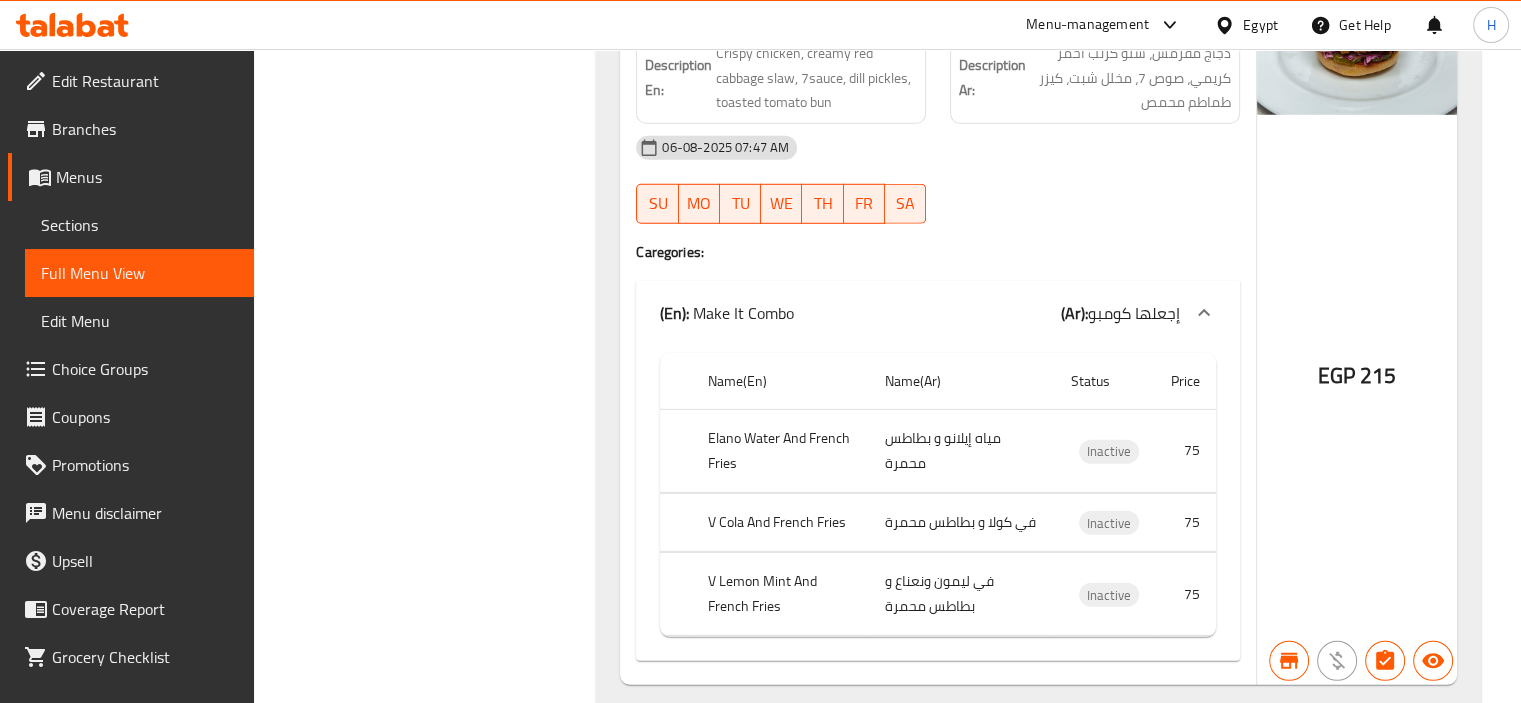 click on "Filter Branches 7Black, Nice Village 1 Branches Popular filters Free items Branch specific items Has choices Upsell items Availability filters Available Not available View filters Collapse sections Collapse categories Collapse Choices" at bounding box center (433, -2399) 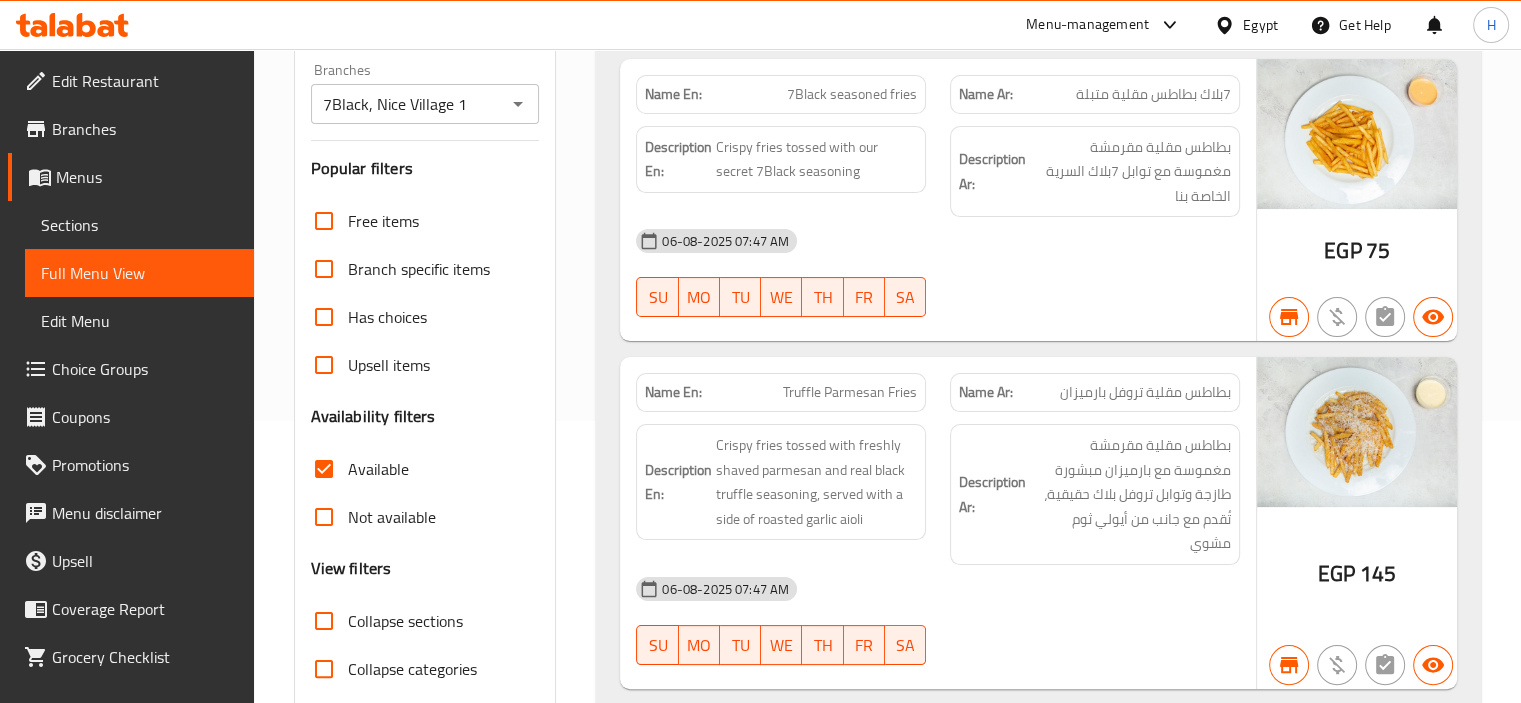 scroll, scrollTop: 193, scrollLeft: 0, axis: vertical 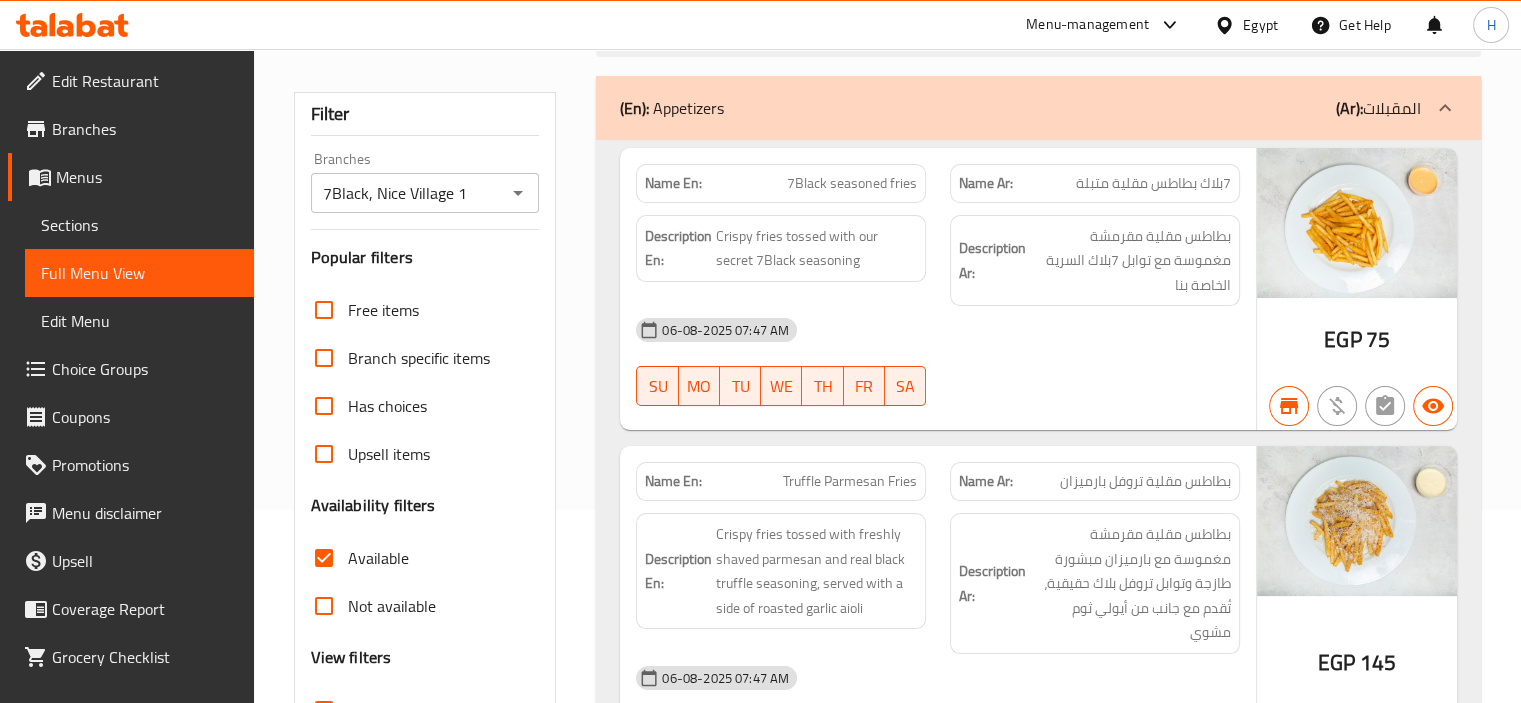 click on "Home / Restaurants management / Menus / Full menu view Export Menu Yasmine    Active Filter Branches 7Black, Nice Village 1 Branches Popular filters Free items Branch specific items Has choices Upsell items Availability filters Available Not available View filters Collapse sections Collapse categories Collapse Choices (En):   Appetizers (Ar): المقبلات Name En: 7Black seasoned fries Name Ar: 7بلاك بطاطس مقلية متبلة Description En: Crispy fries tossed with our secret 7Black seasoning Description Ar: بطاطس مقلية مقرمشة مغموسة مع توابل 7بلاك السرية الخاصة بنا 06-08-2025 07:47 AM SU MO TU WE TH FR SA EGP 75 Name En: Truffle Parmesan Fries Name Ar: بطاطس مقلية تروفل بارميزان Description En: Crispy fries tossed with freshly shaved parmesan and real black truffle seasoning, served with a side of roasted garlic aioli Description Ar: 06-08-2025 07:47 AM SU MO TU WE TH FR SA EGP 145 Name En: Mac & Cheese Bites Name Ar: SU" at bounding box center [887, 3110] 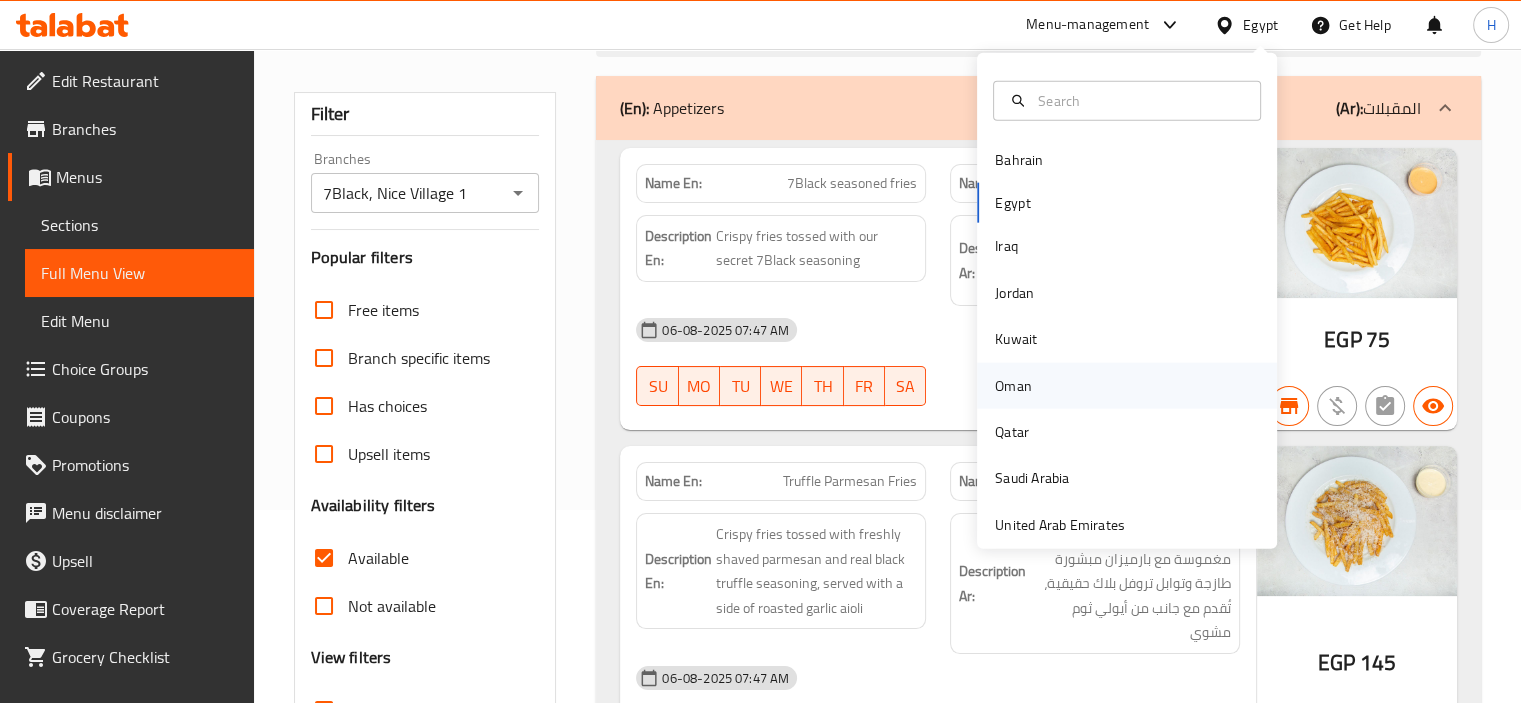 click on "Oman" at bounding box center (1013, 385) 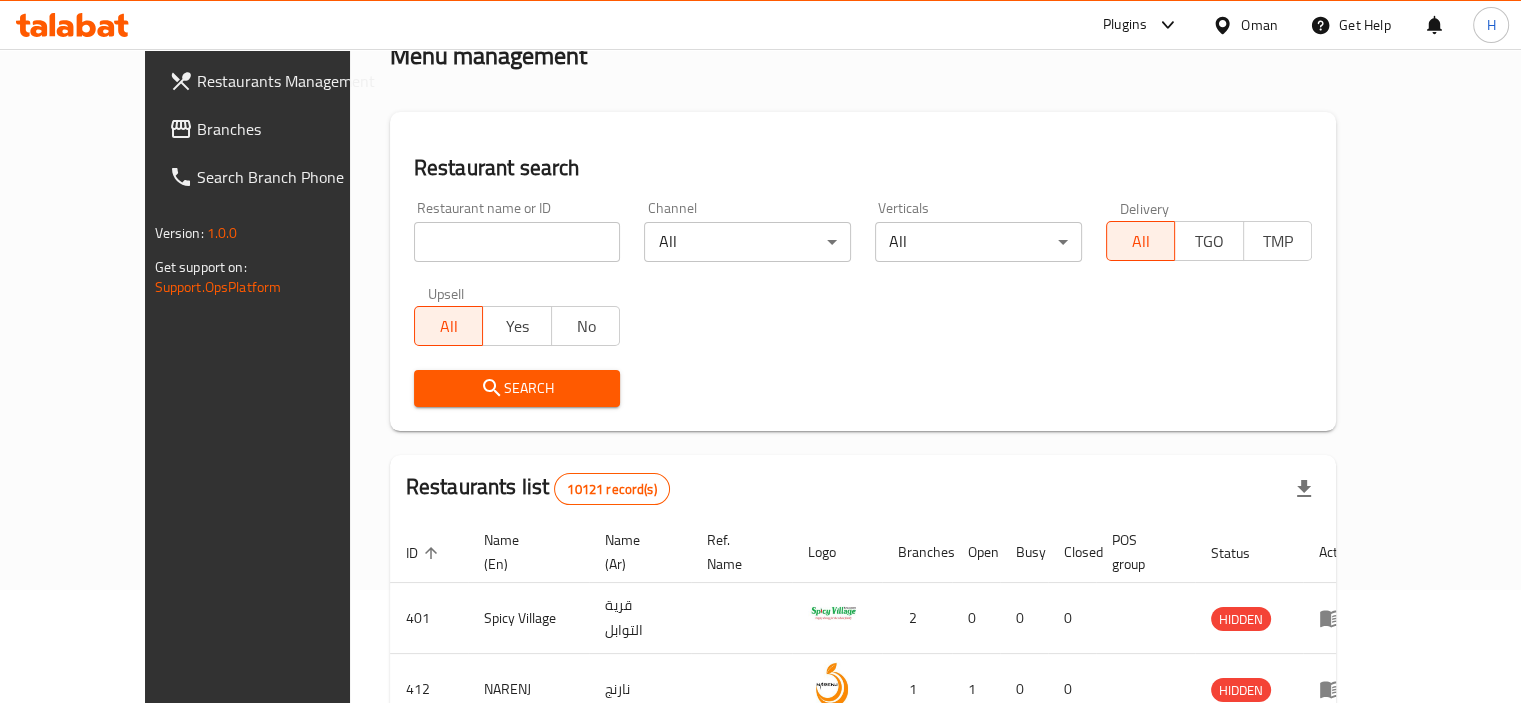 scroll, scrollTop: 193, scrollLeft: 0, axis: vertical 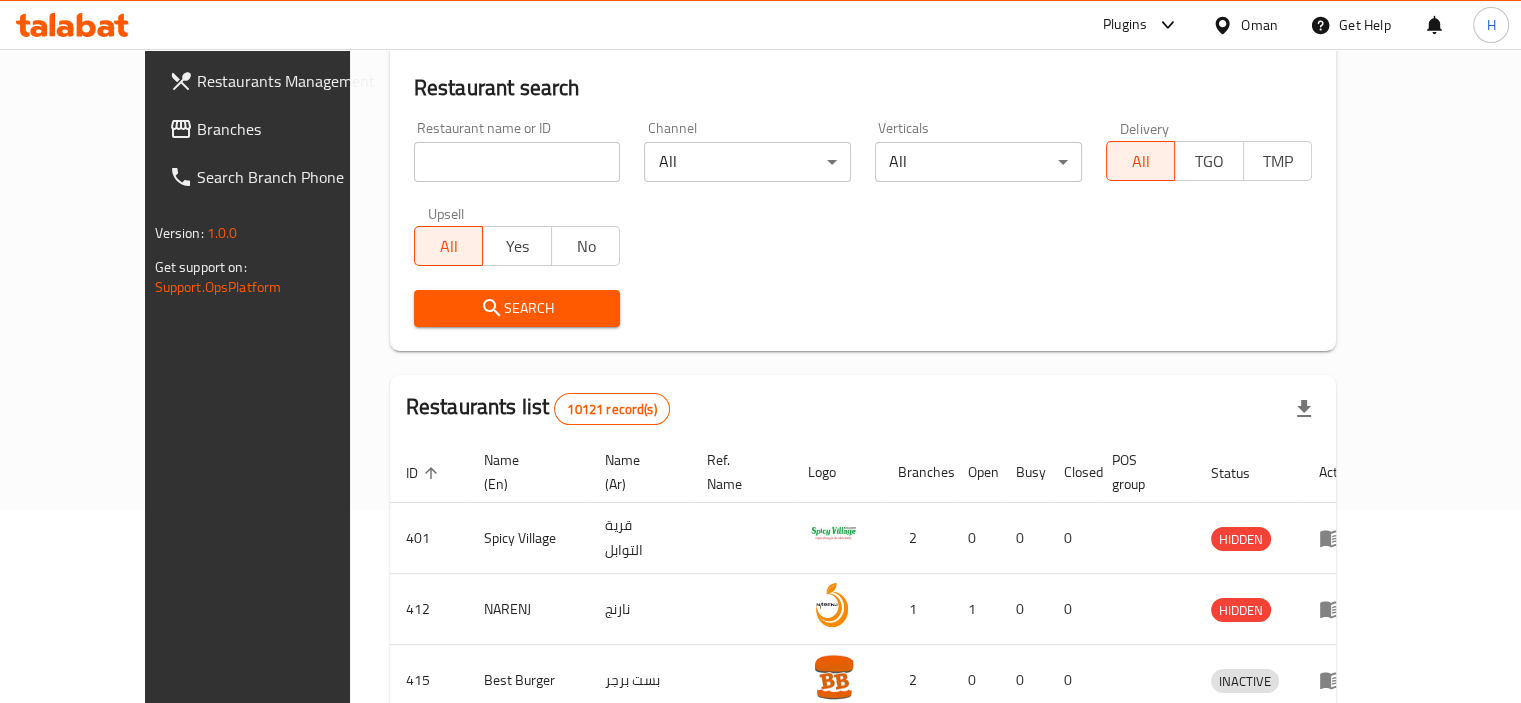 click on "Branches" at bounding box center [290, 129] 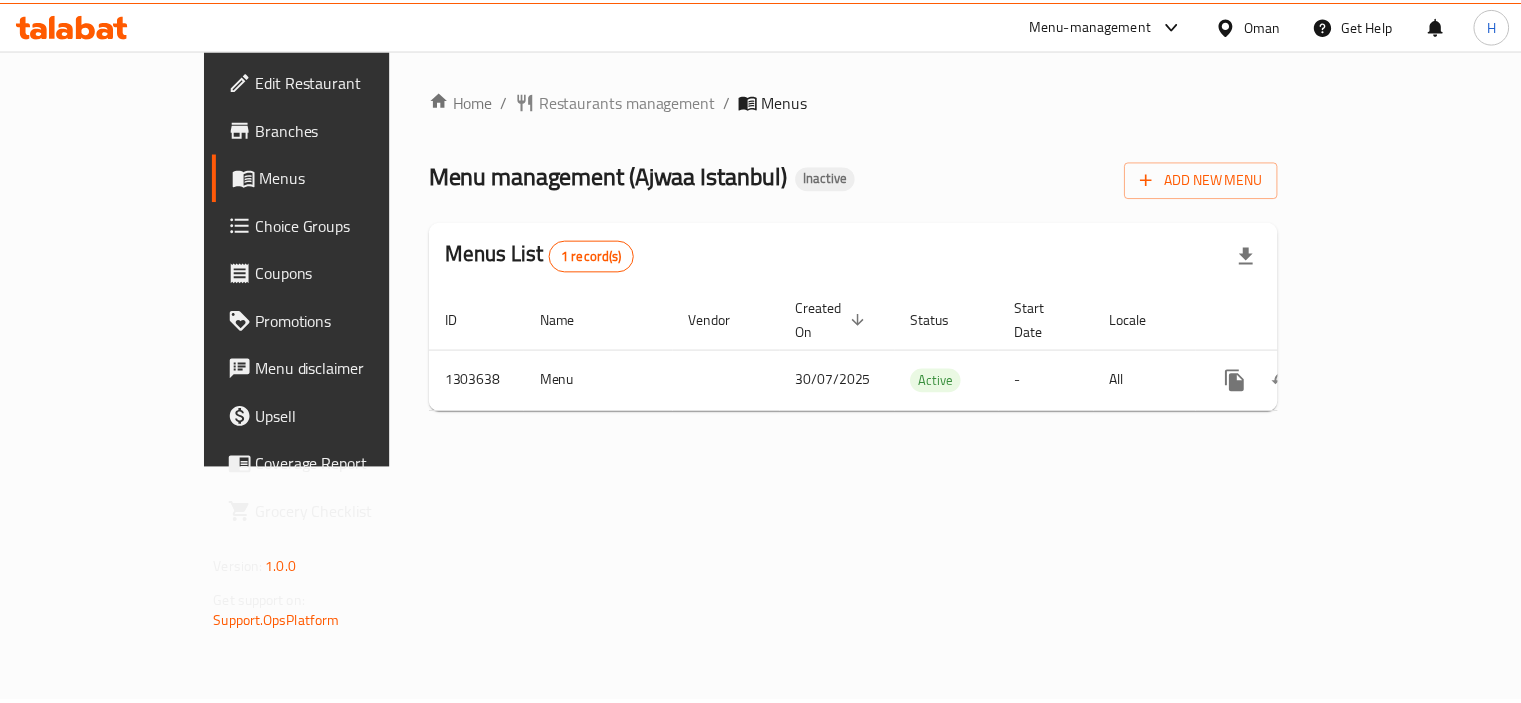 scroll, scrollTop: 0, scrollLeft: 0, axis: both 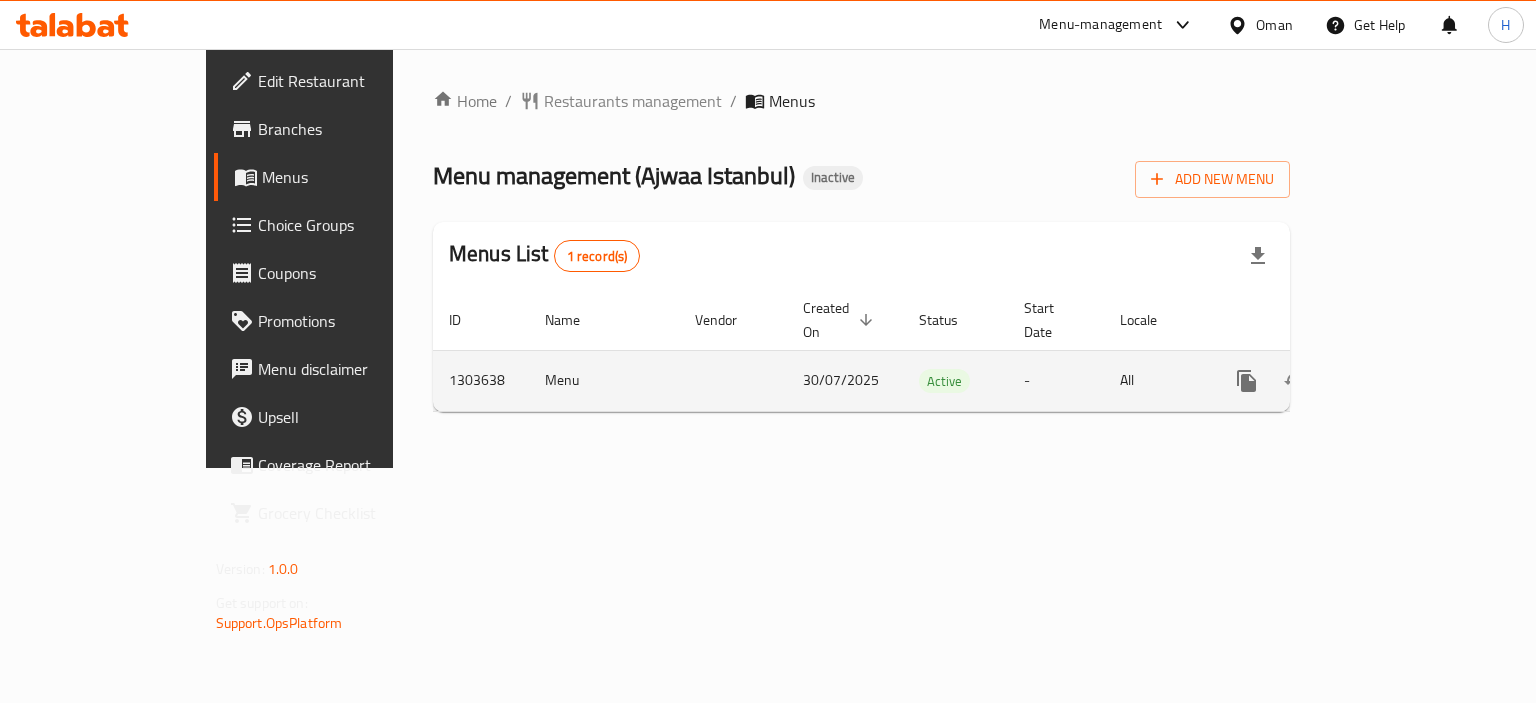 click 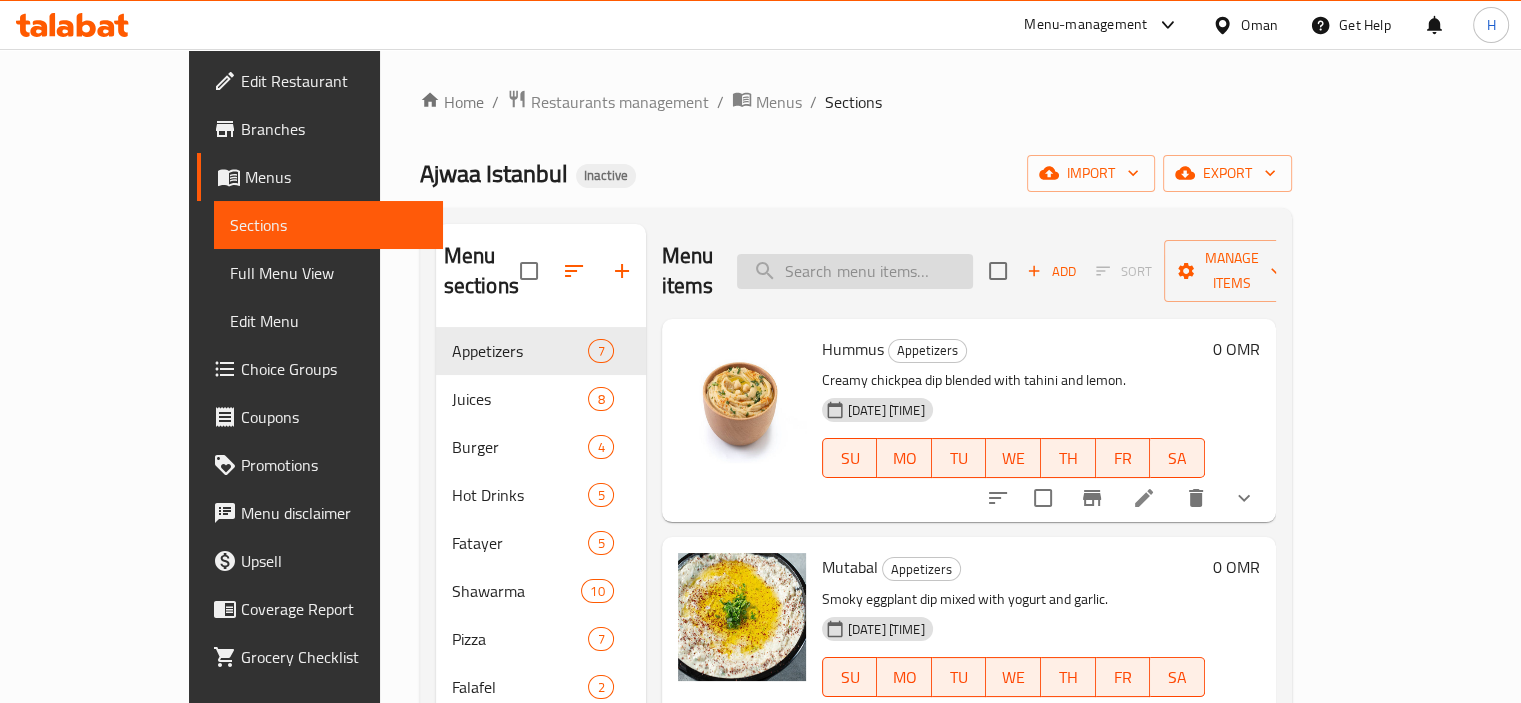 click at bounding box center [855, 271] 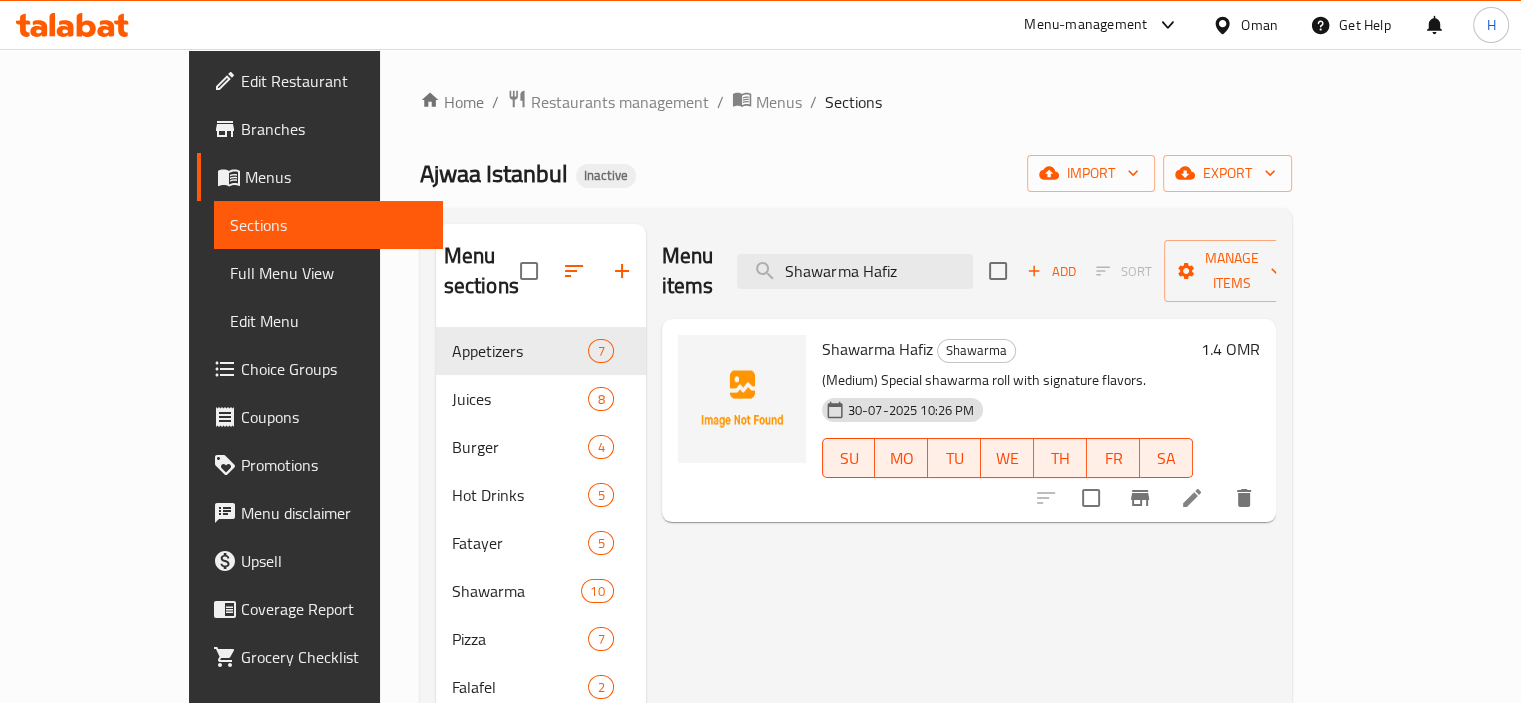 type on "Shawarma Hafiz" 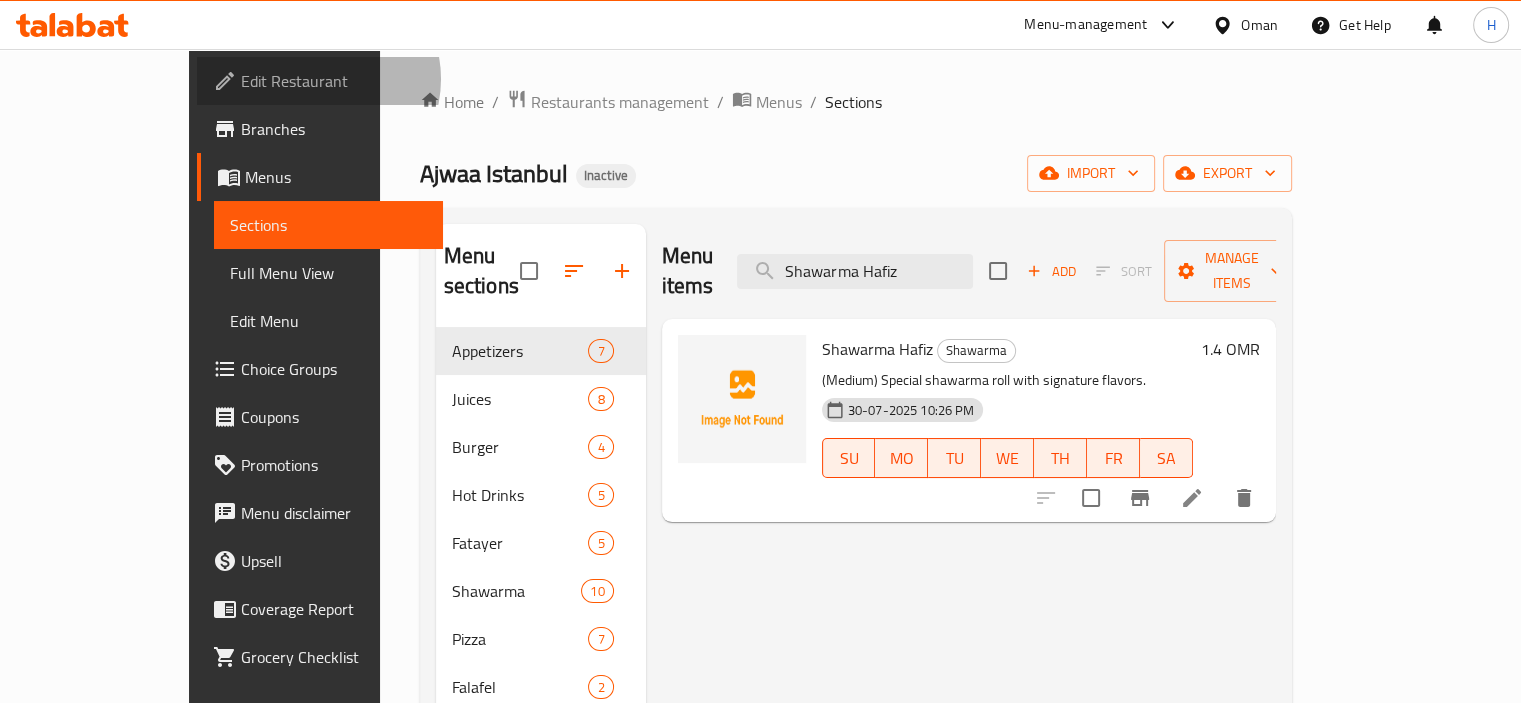 click on "Edit Restaurant" at bounding box center [334, 81] 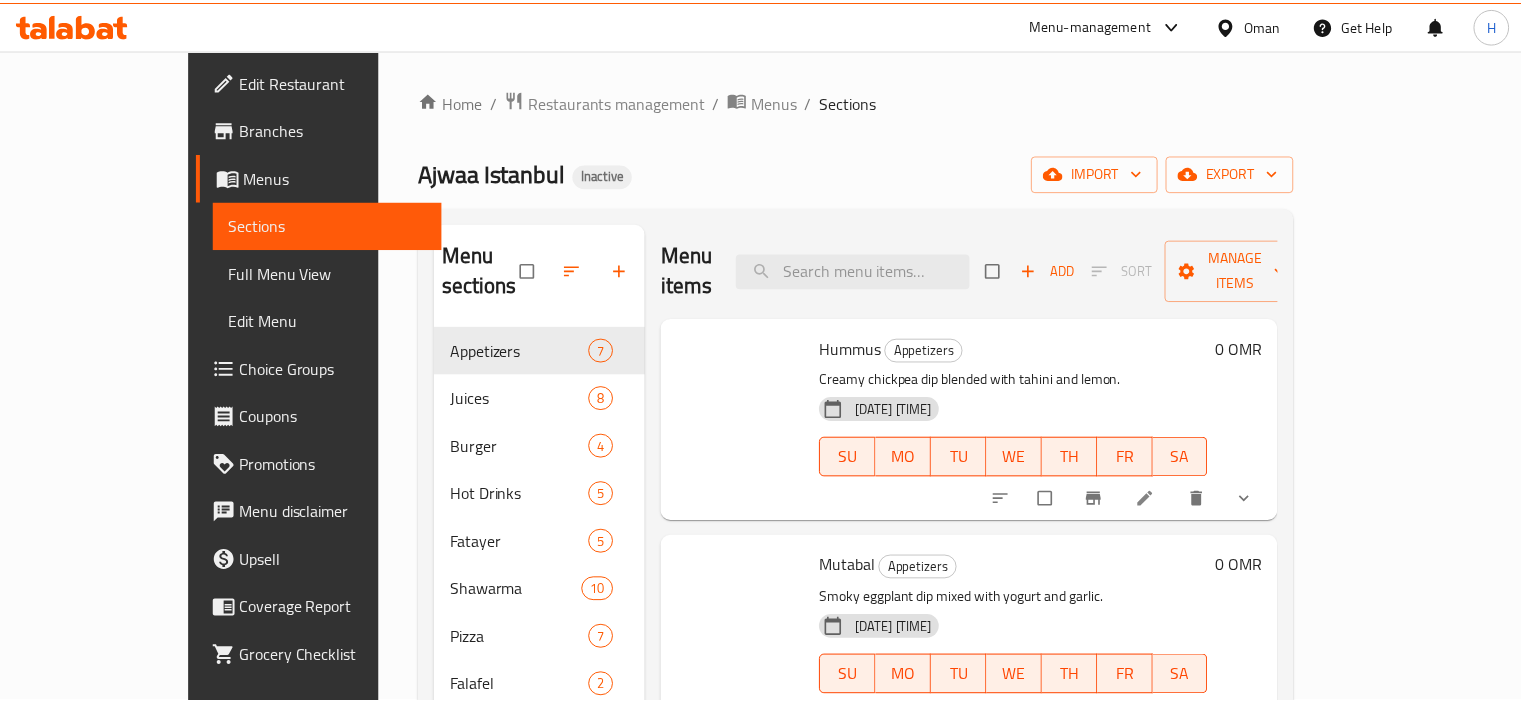 scroll, scrollTop: 0, scrollLeft: 0, axis: both 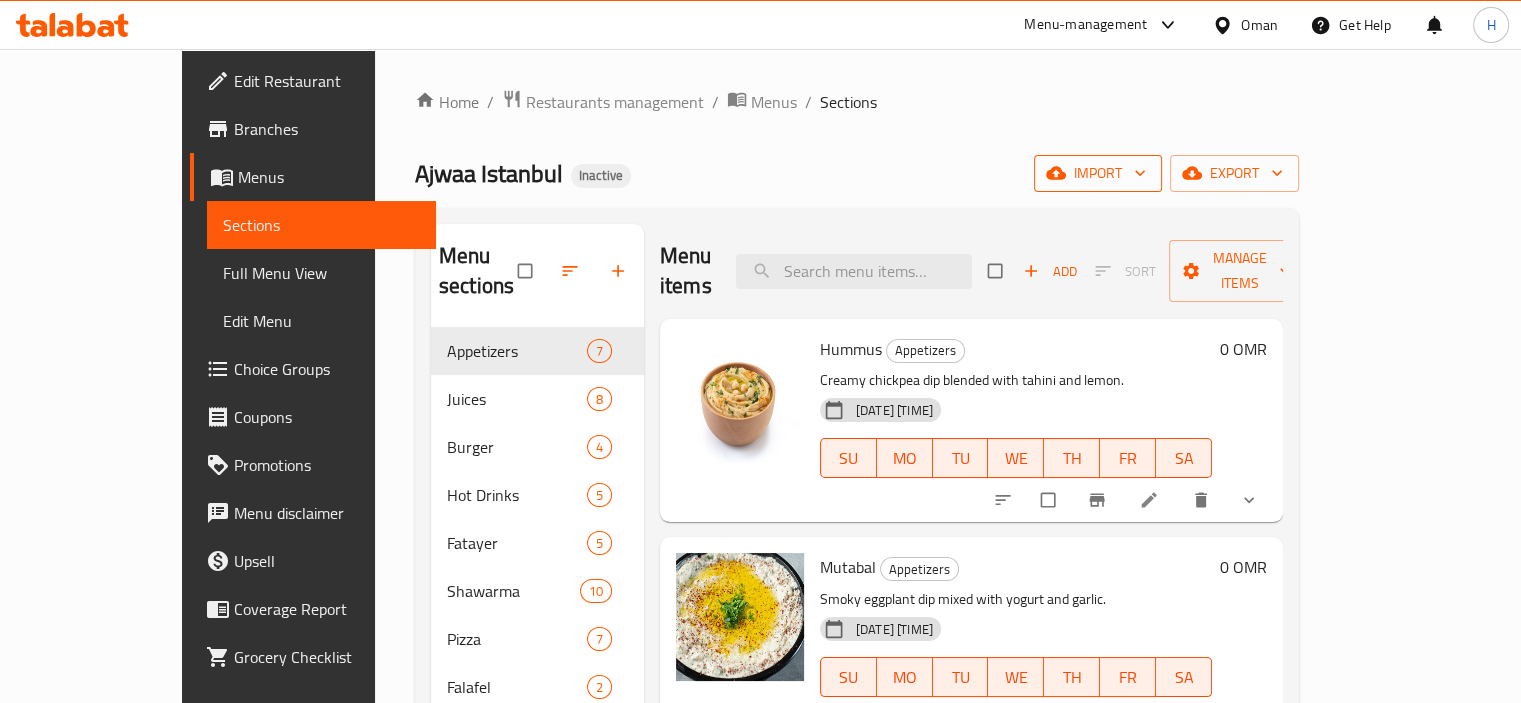 click on "import" at bounding box center (1098, 173) 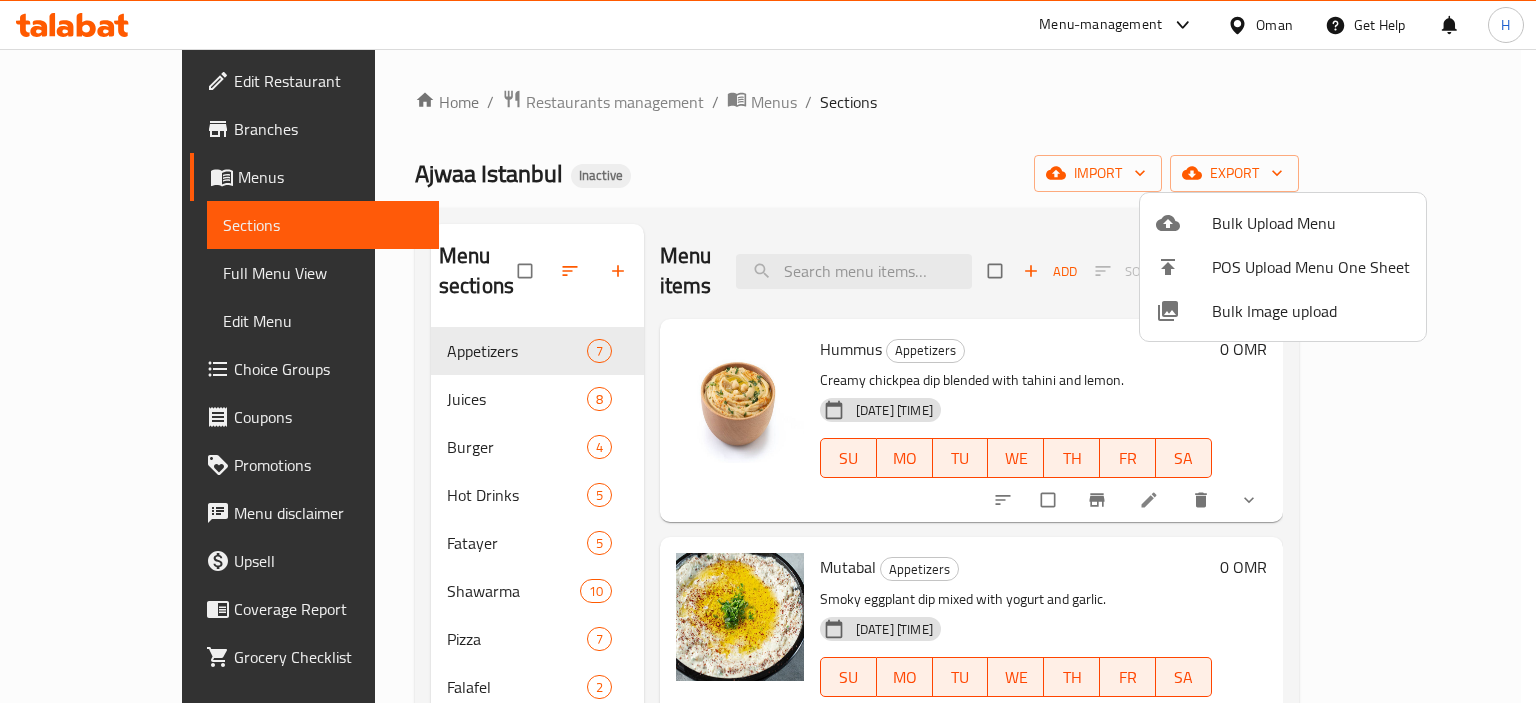 click at bounding box center [768, 351] 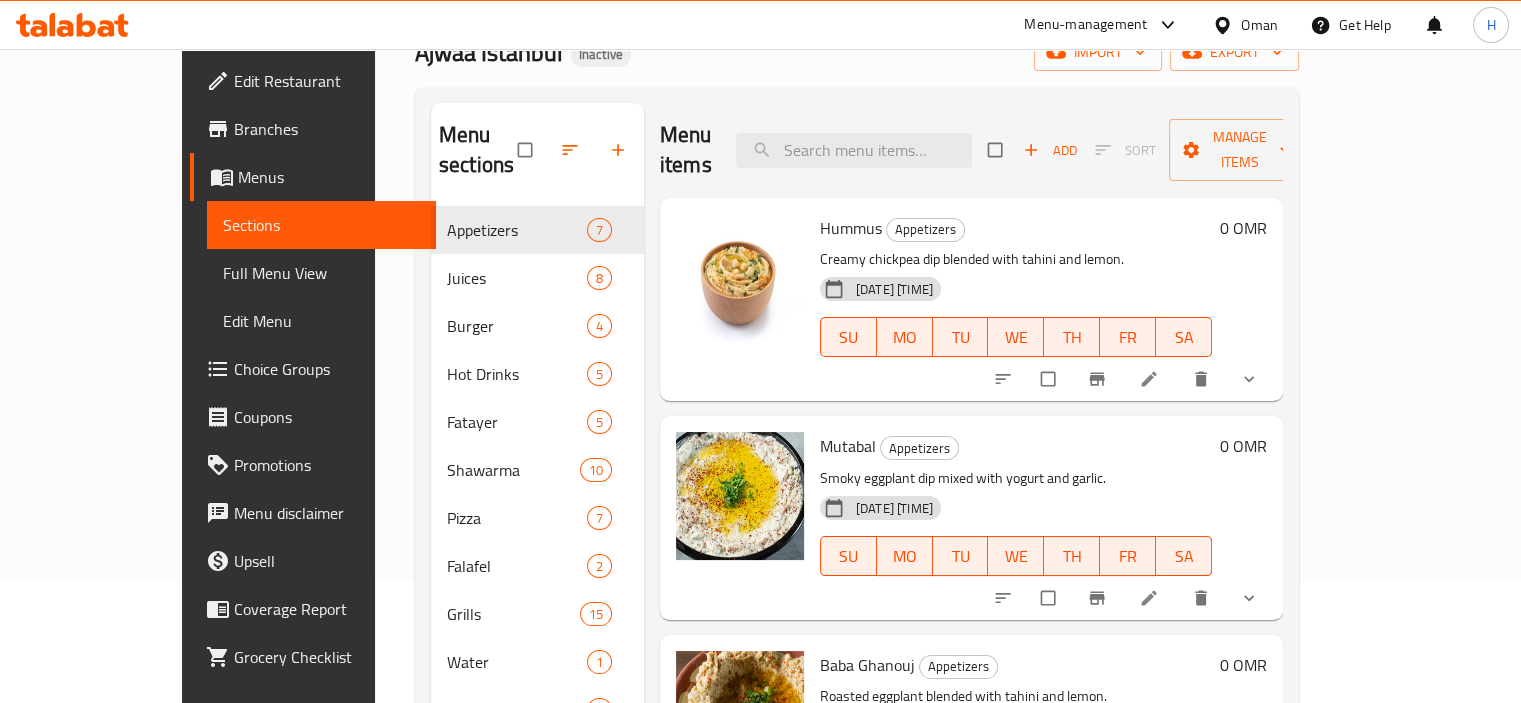 scroll, scrollTop: 281, scrollLeft: 0, axis: vertical 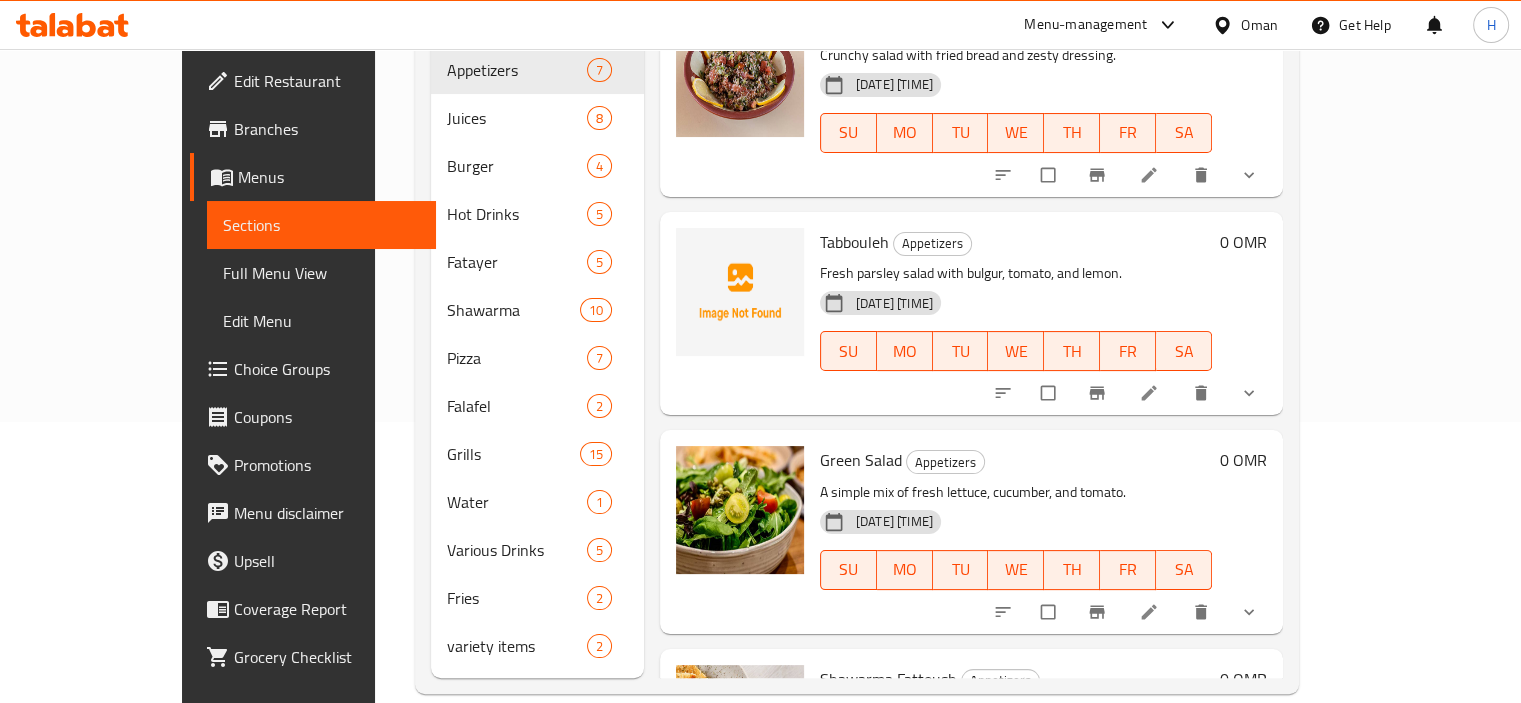 click on "Tabbouleh" at bounding box center (854, 242) 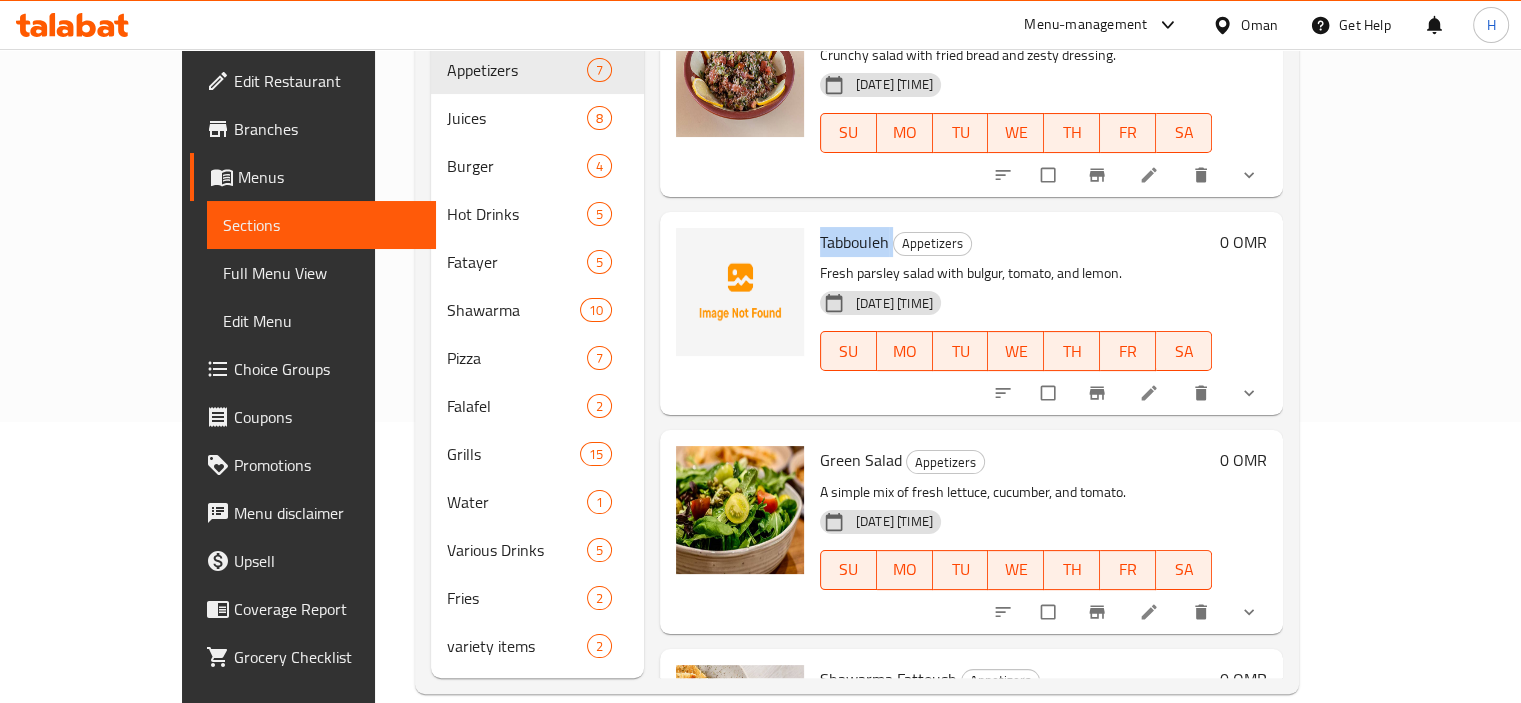 click on "Tabbouleh" at bounding box center [854, 242] 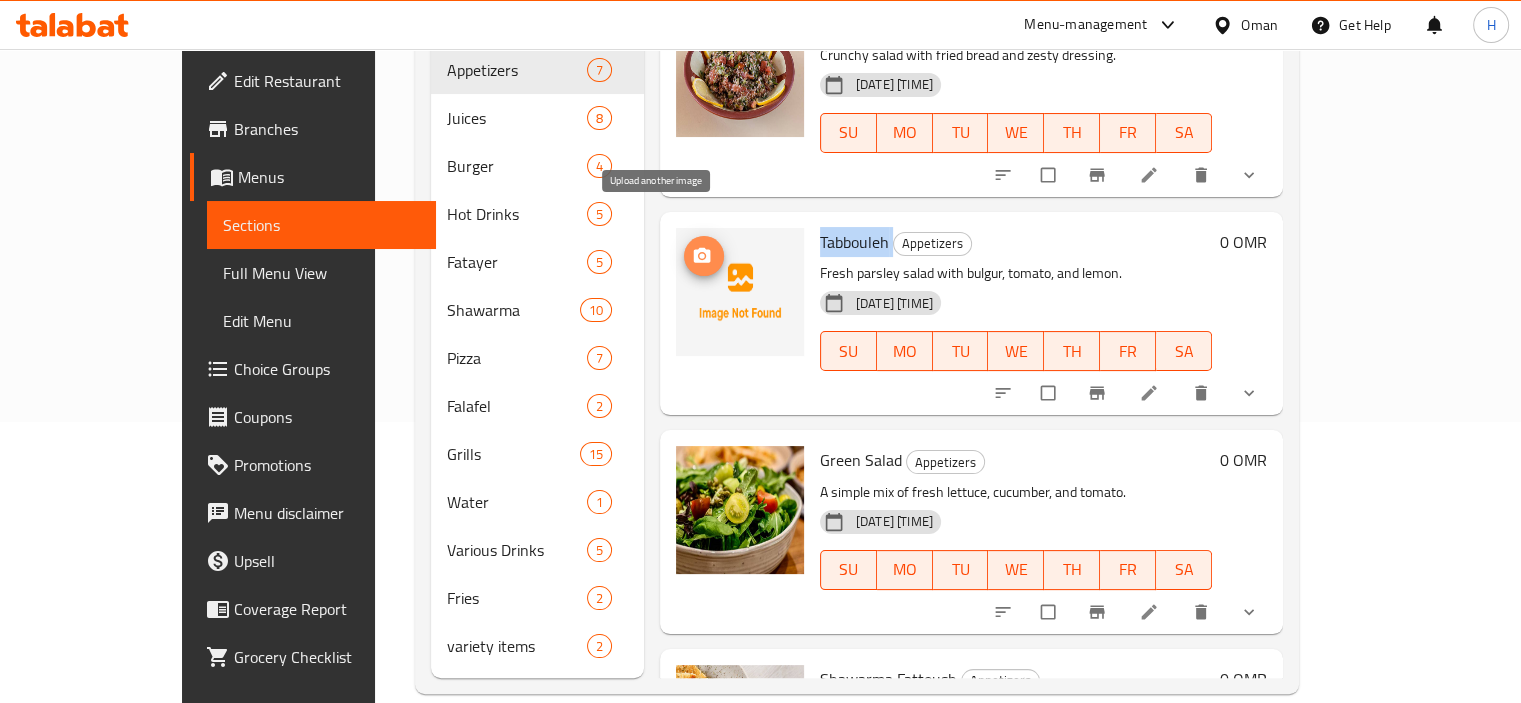 click 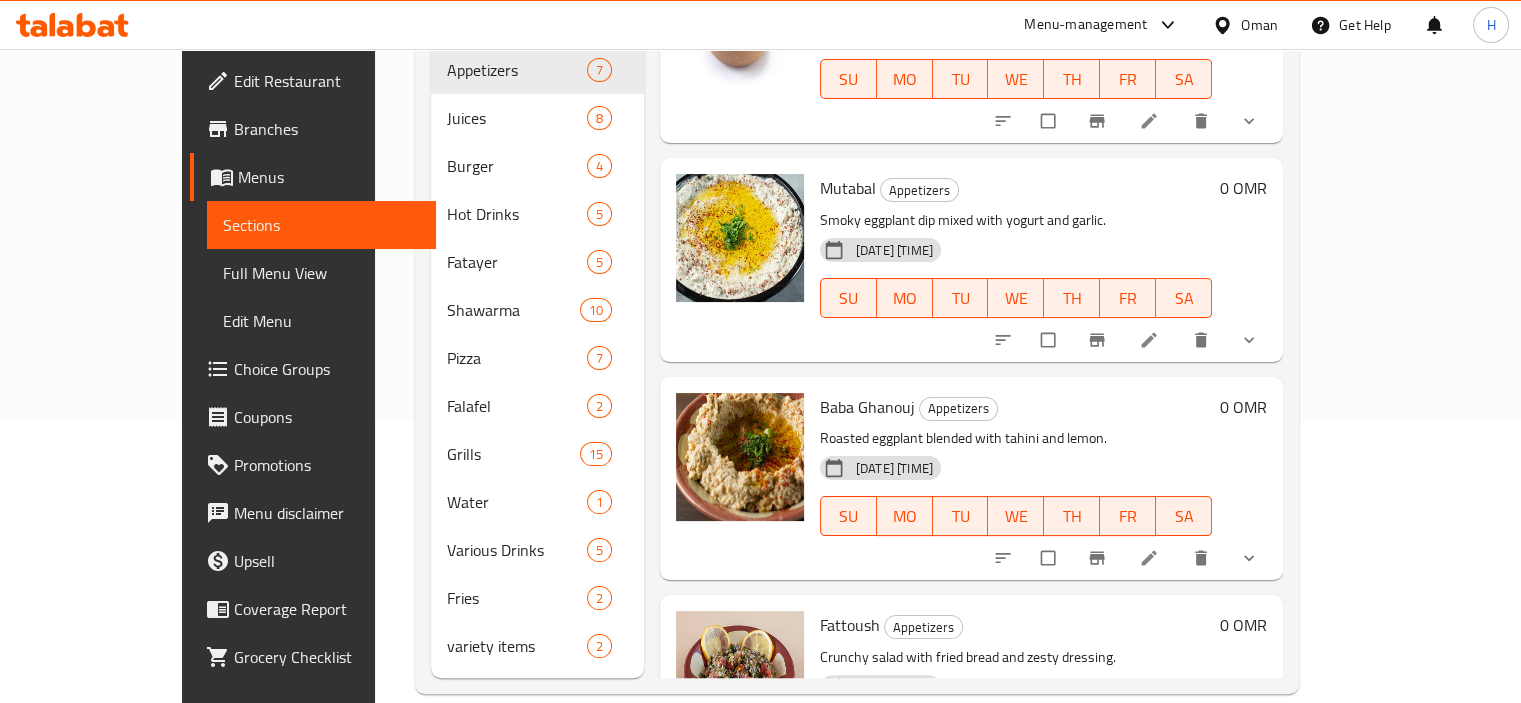 scroll, scrollTop: 0, scrollLeft: 0, axis: both 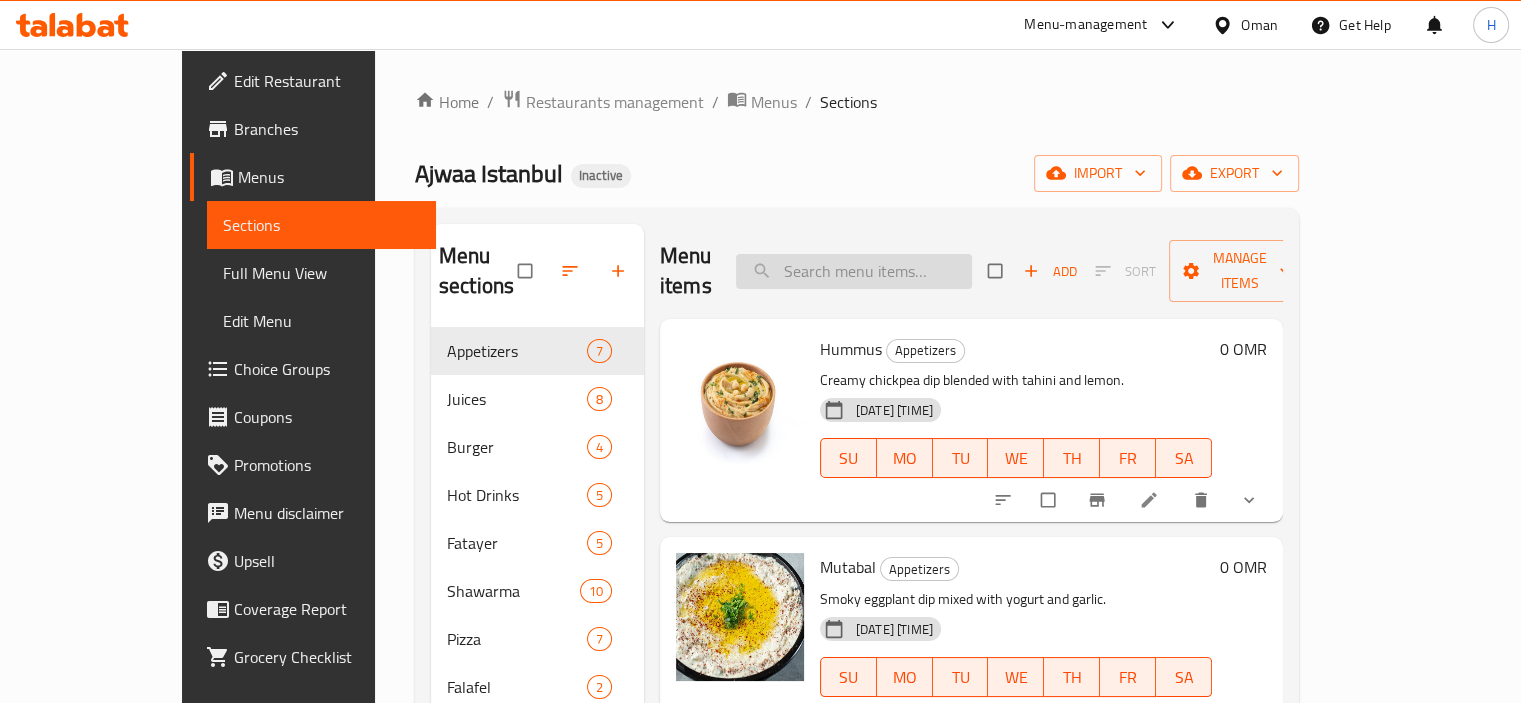 click at bounding box center (854, 271) 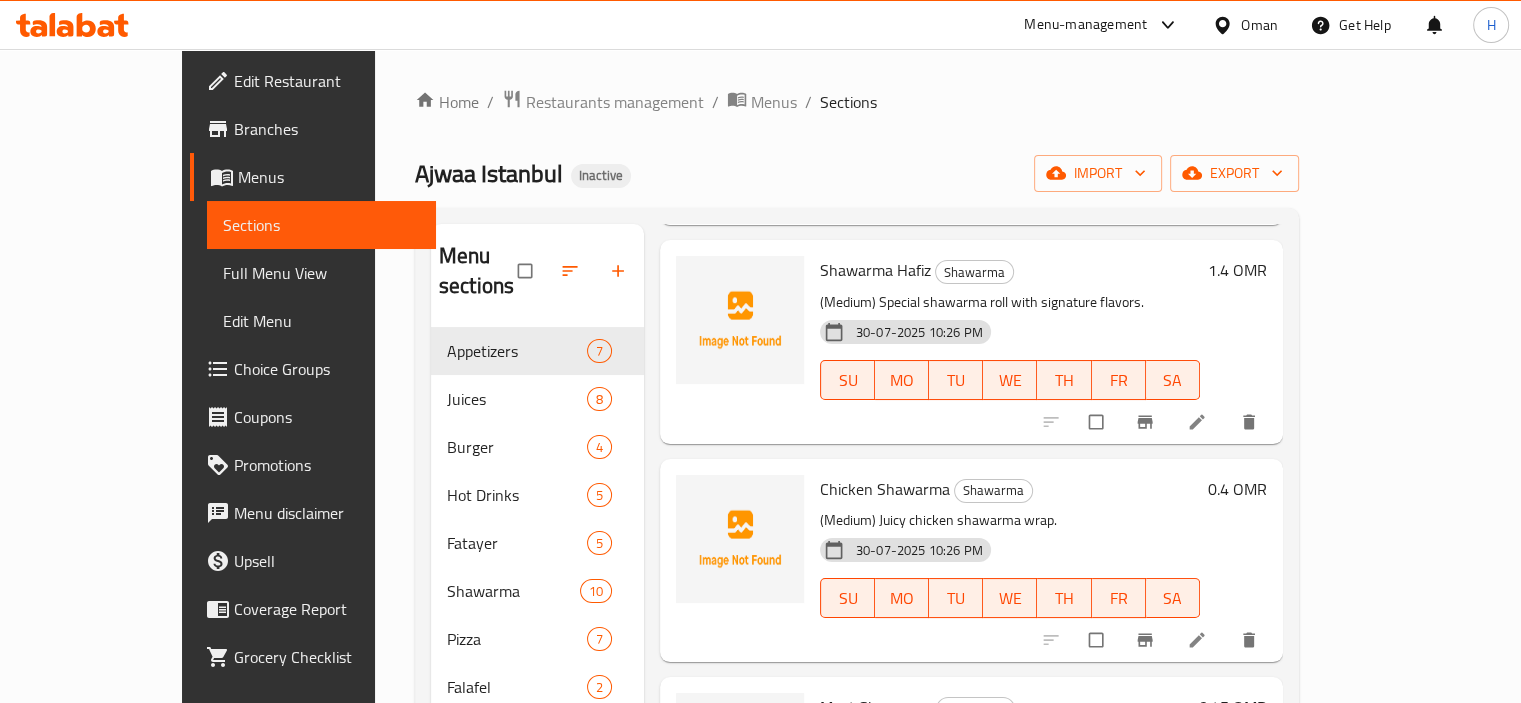 scroll, scrollTop: 300, scrollLeft: 0, axis: vertical 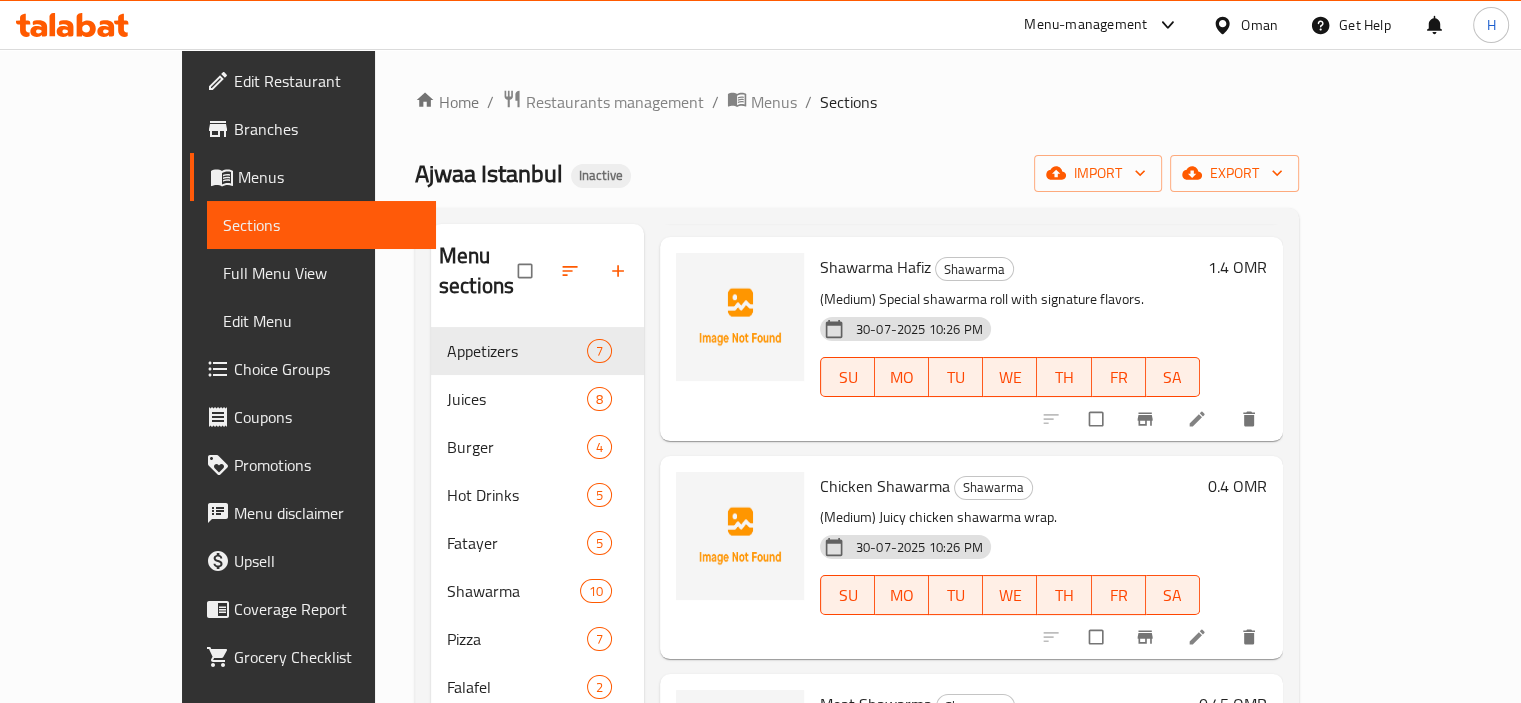 click on "Chicken Shawarma   Shawarma (Medium) Juicy chicken shawarma wrap. 30-07-2025 10:26 PM SU MO TU WE TH FR SA" at bounding box center (1010, 557) 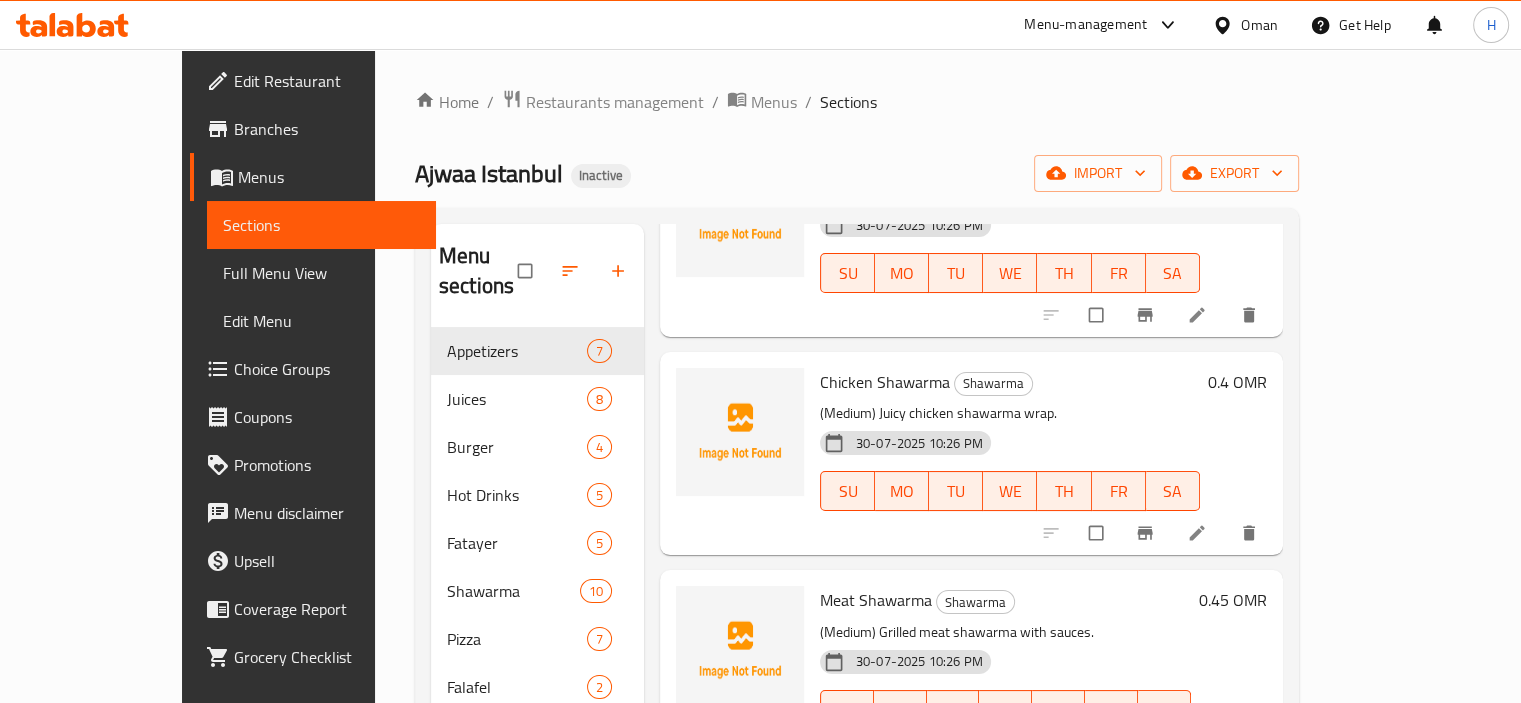 scroll, scrollTop: 400, scrollLeft: 0, axis: vertical 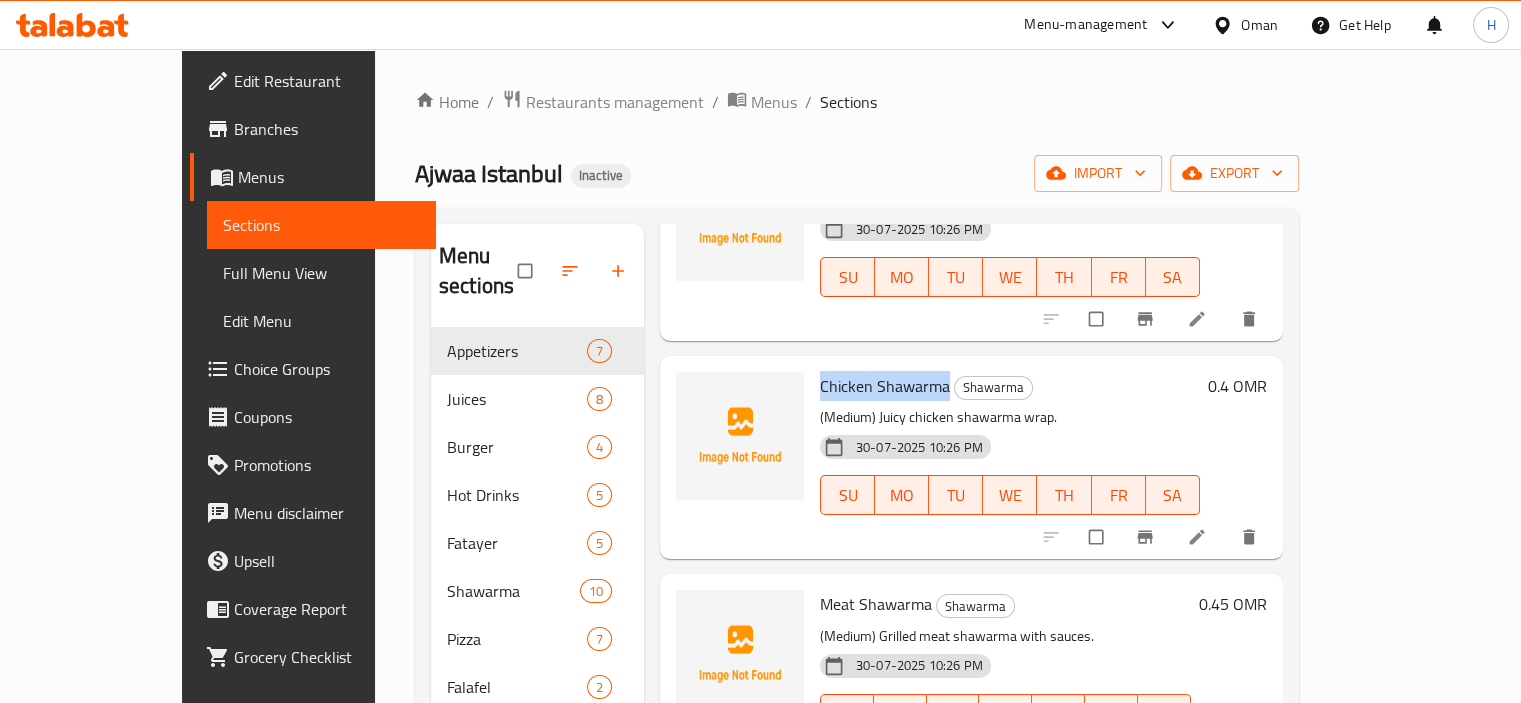 drag, startPoint x: 901, startPoint y: 355, endPoint x: 768, endPoint y: 355, distance: 133 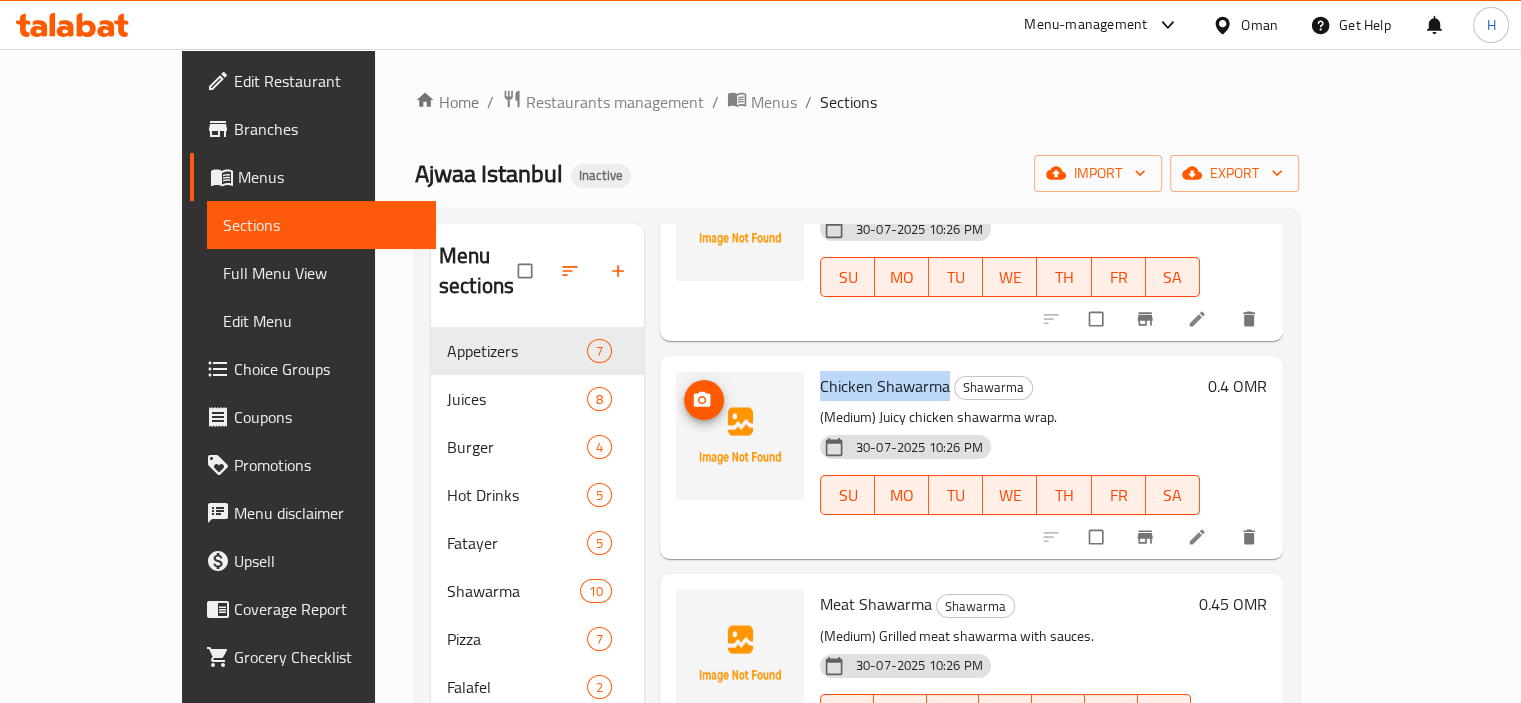 copy on "Chicken Shawarma" 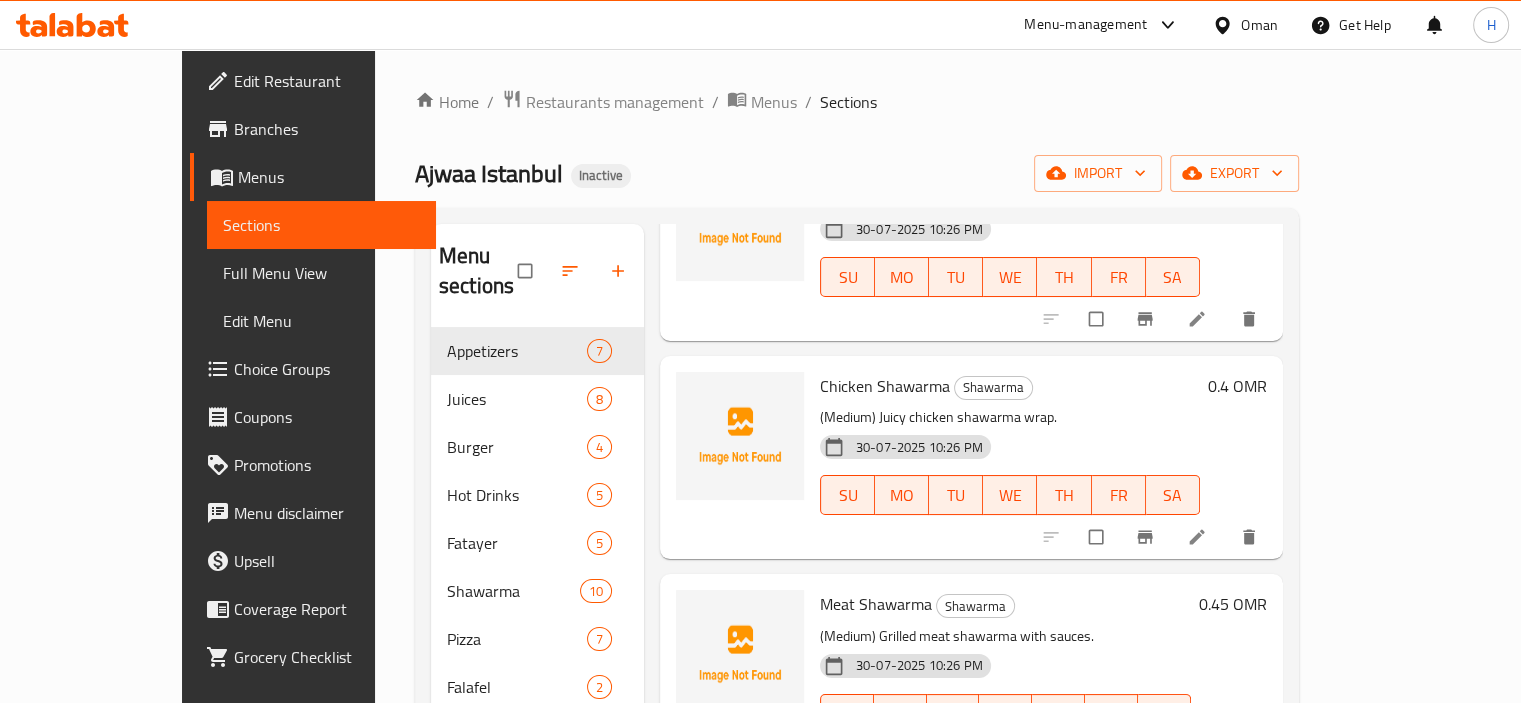 click on "30-07-2025 10:26 PM SU MO TU WE TH FR SA" at bounding box center [1010, 481] 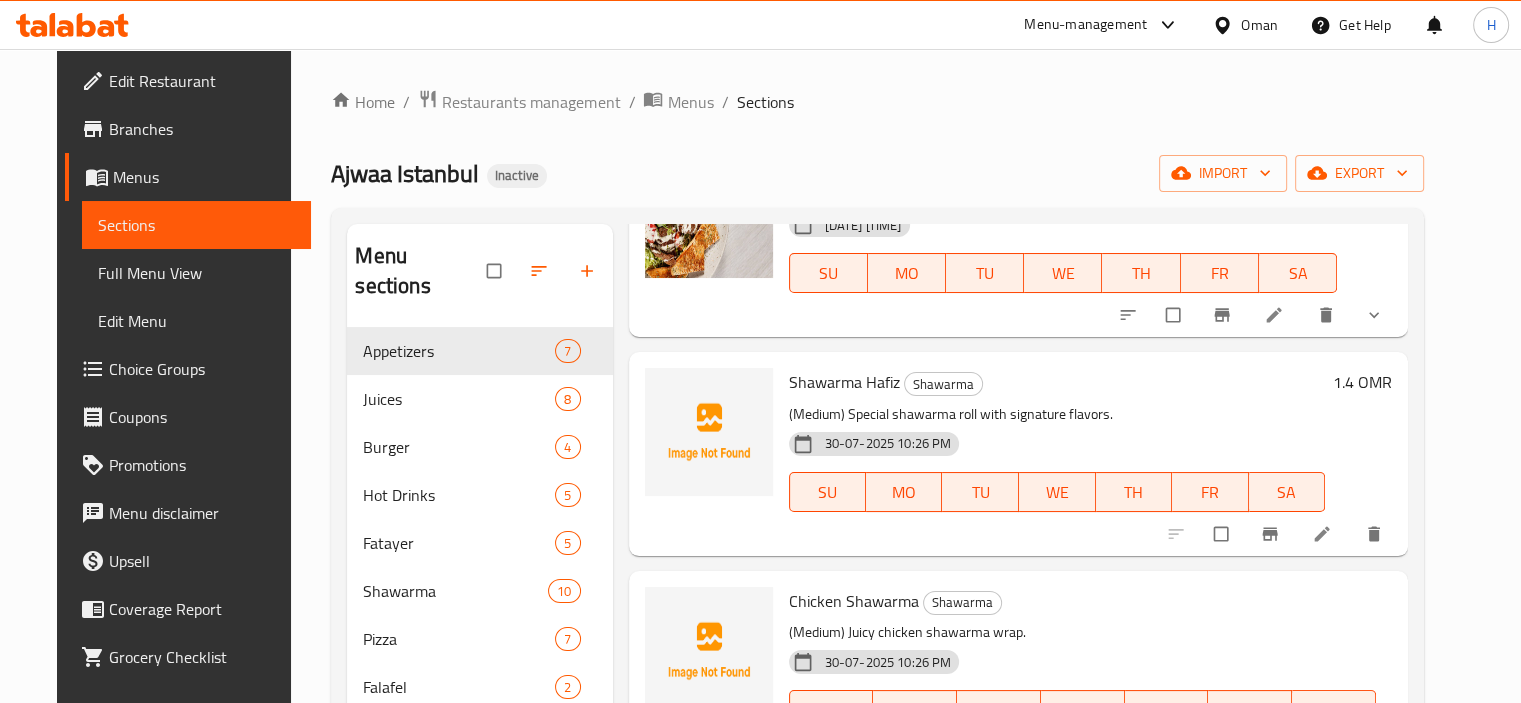 scroll, scrollTop: 0, scrollLeft: 0, axis: both 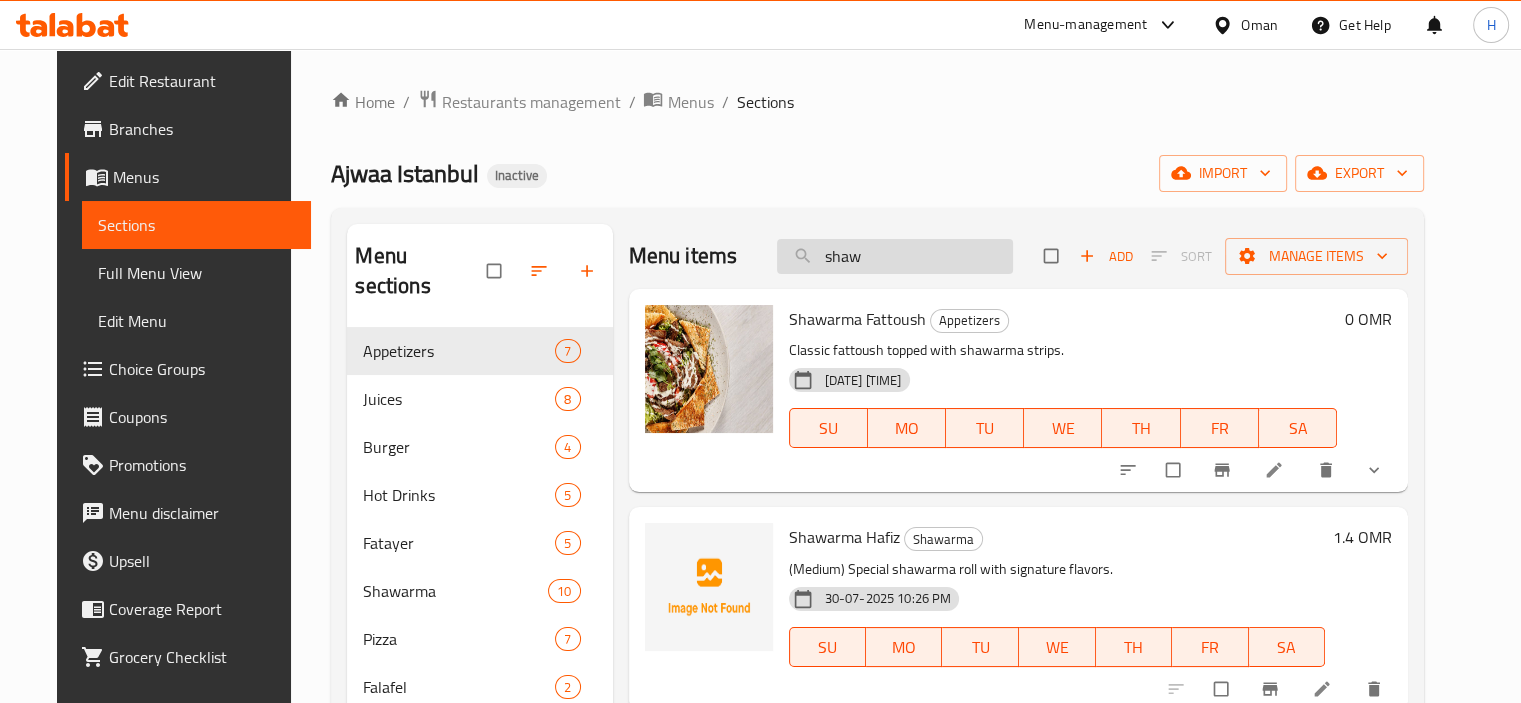 click on "shaw" at bounding box center (895, 256) 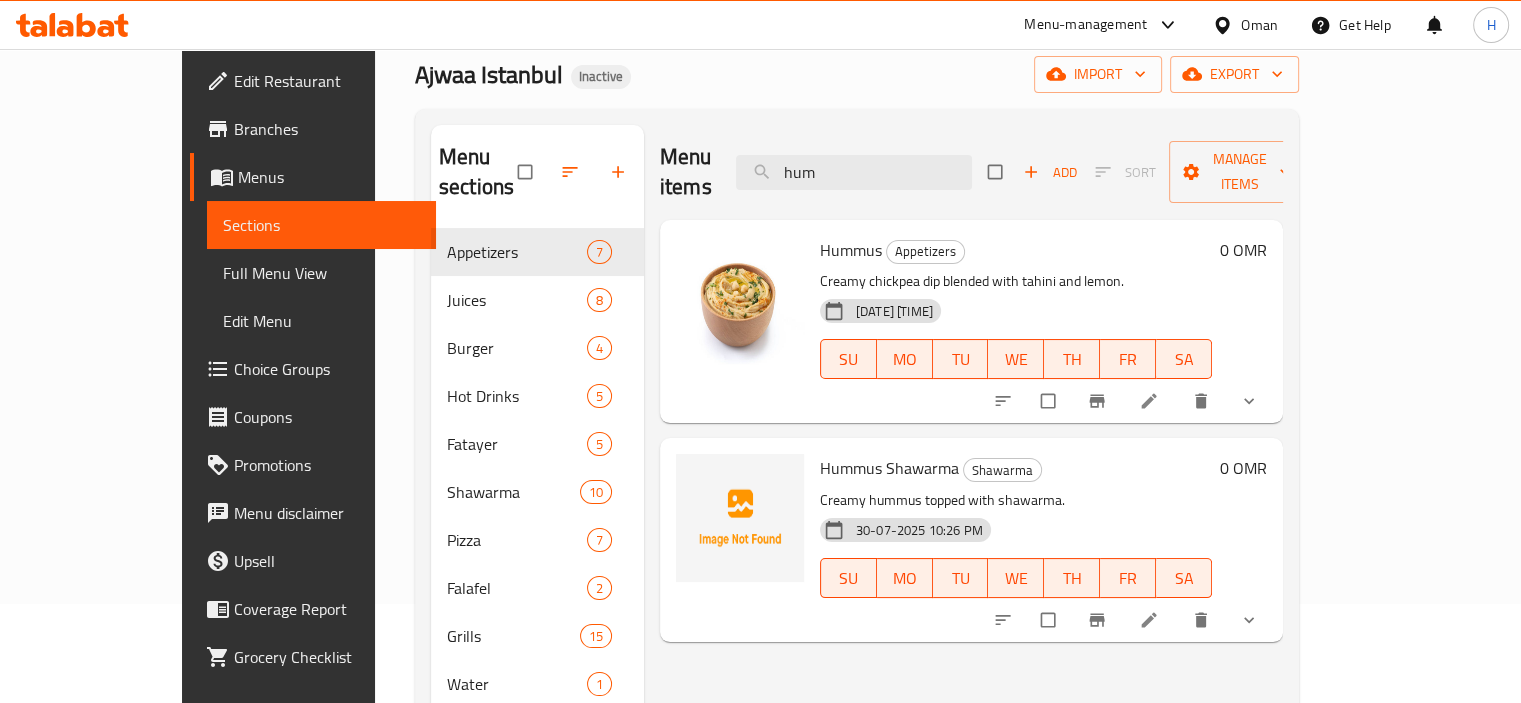 scroll, scrollTop: 100, scrollLeft: 0, axis: vertical 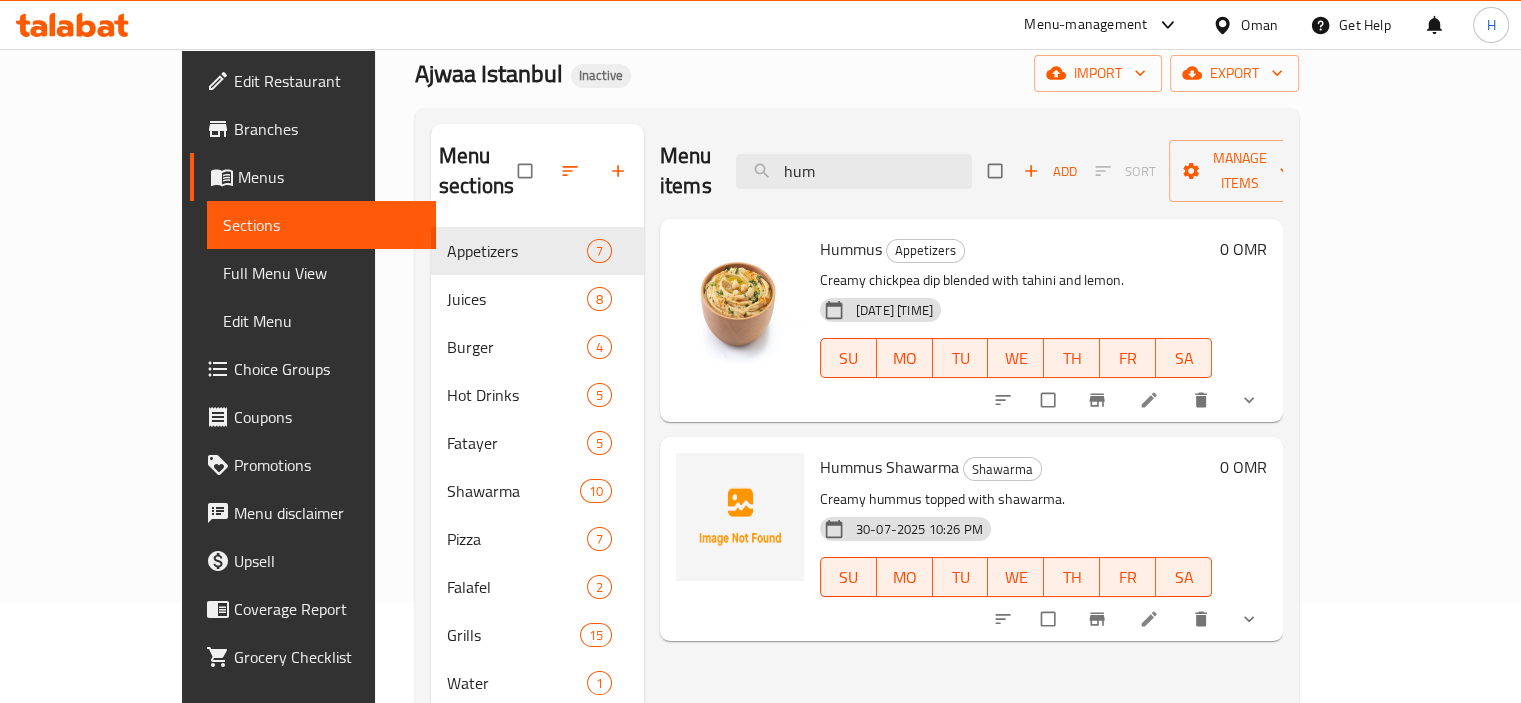type on "hum" 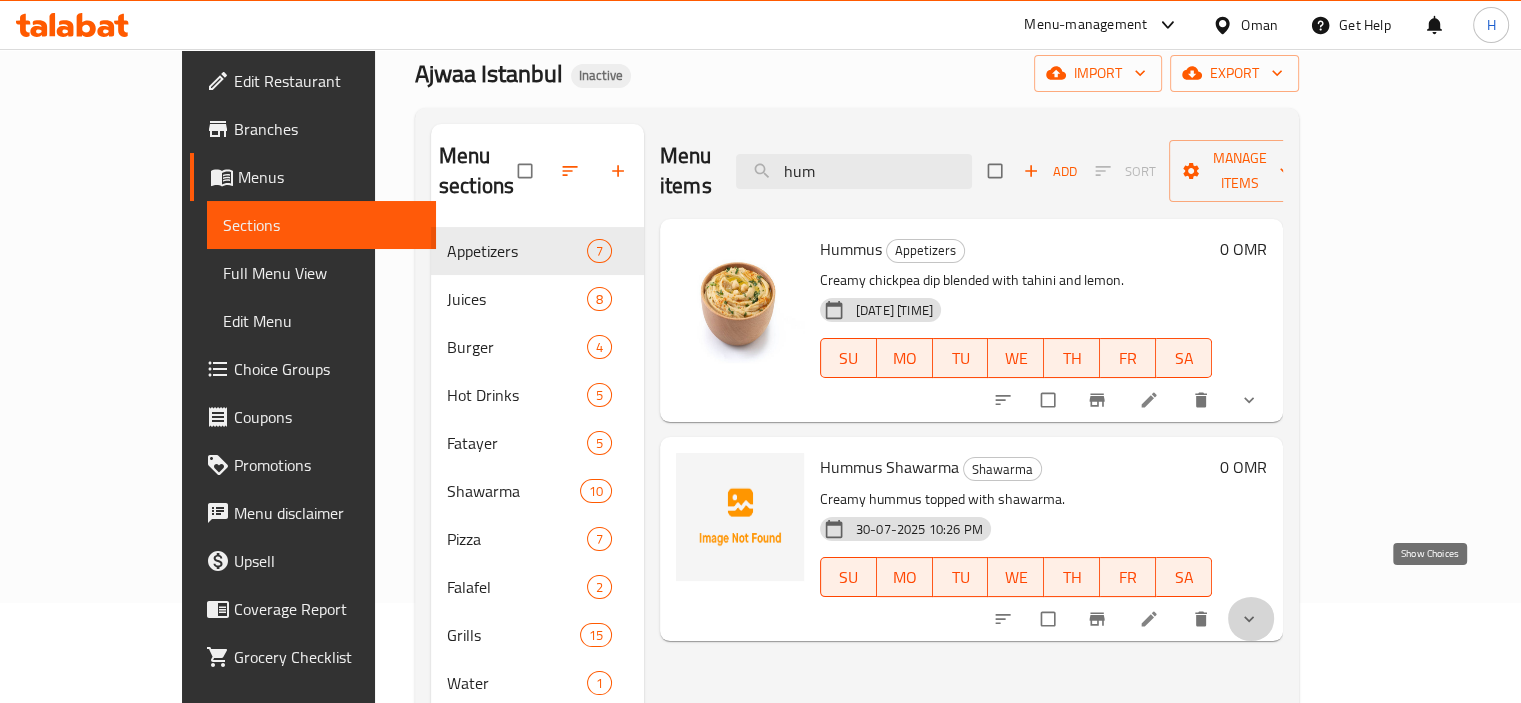 click 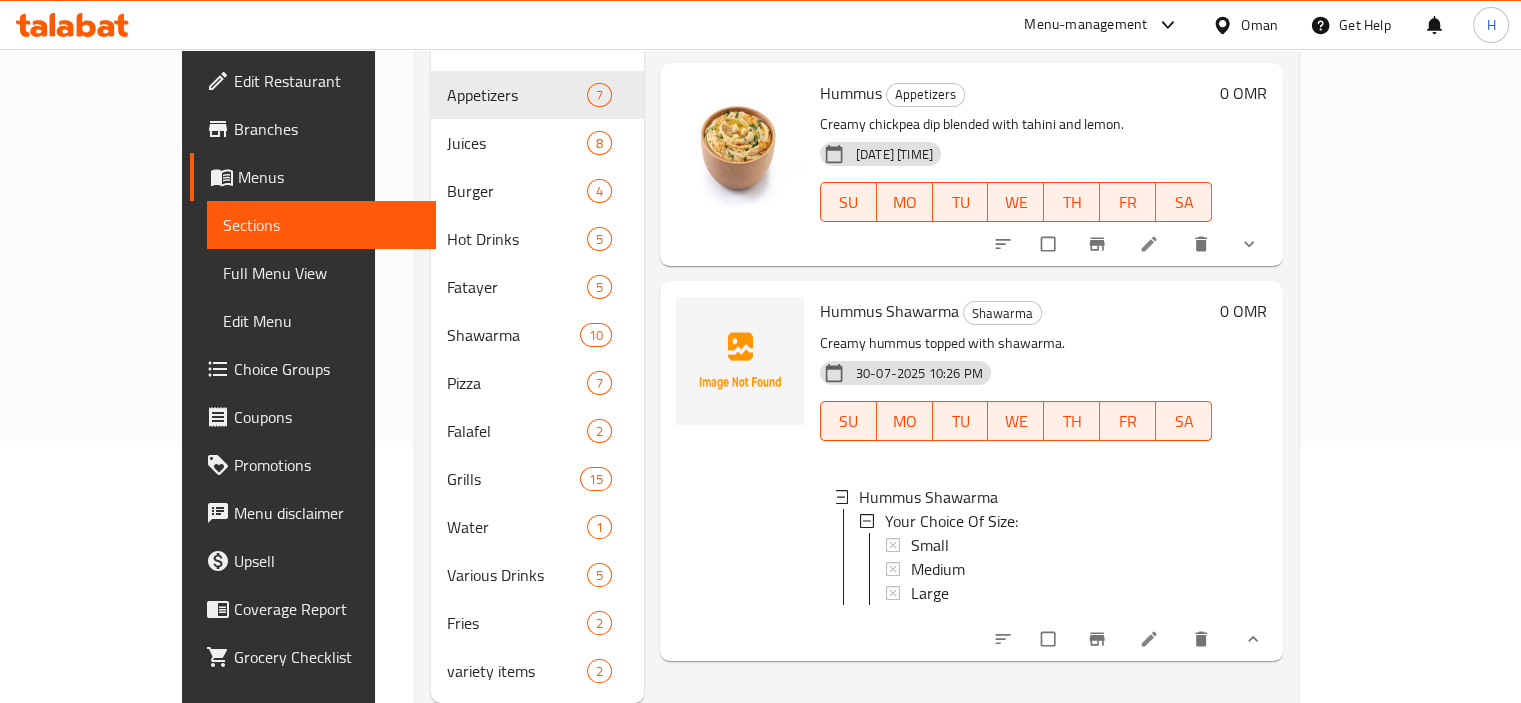 scroll, scrollTop: 281, scrollLeft: 0, axis: vertical 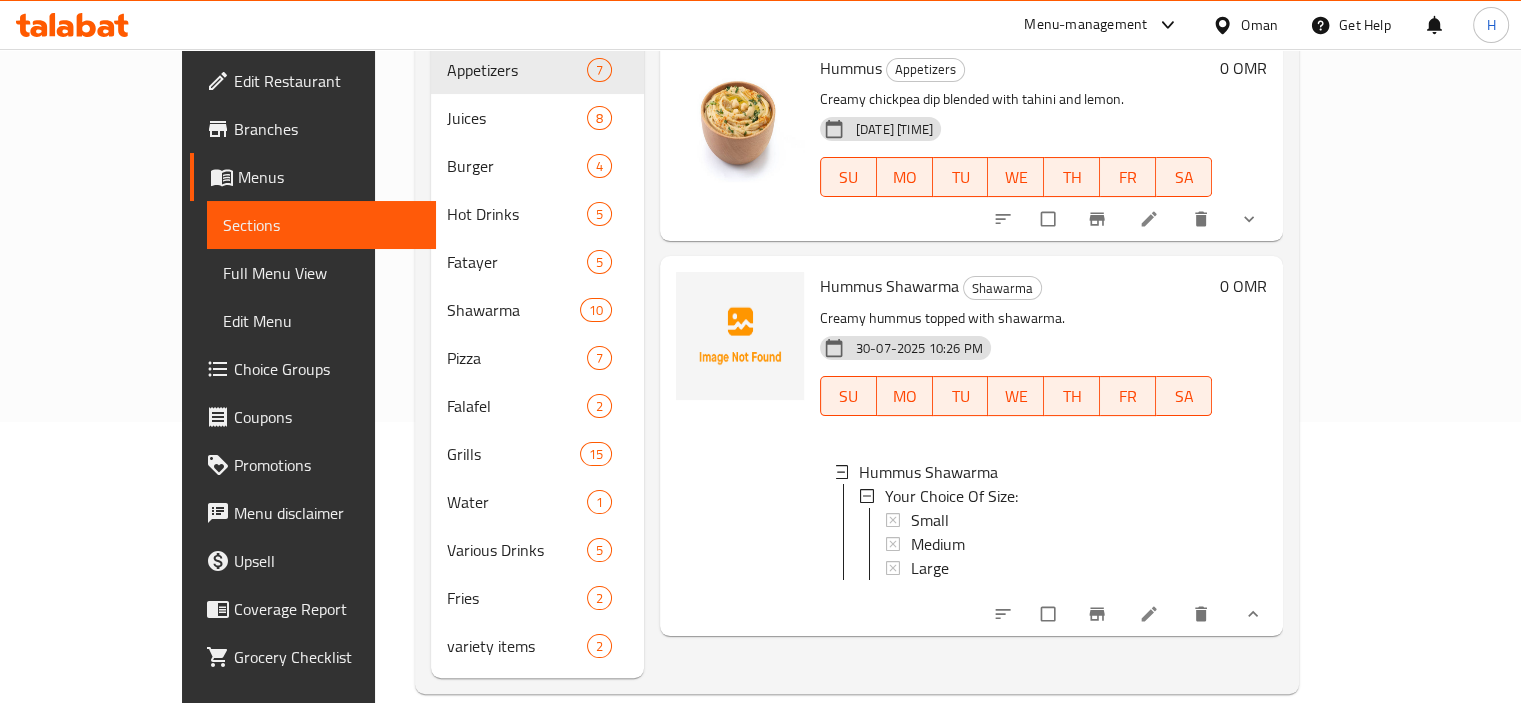 click on "0   OMR" at bounding box center [1239, 445] 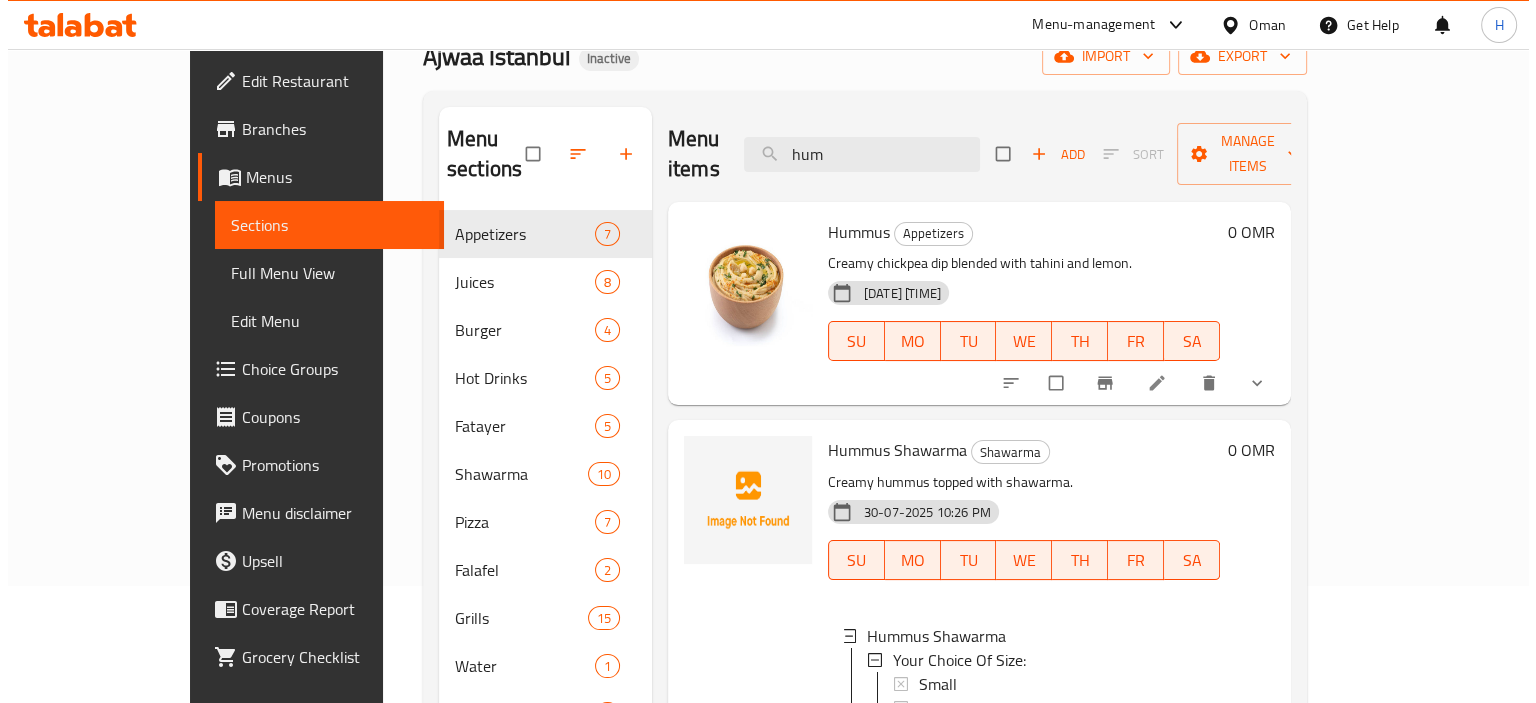 scroll, scrollTop: 0, scrollLeft: 0, axis: both 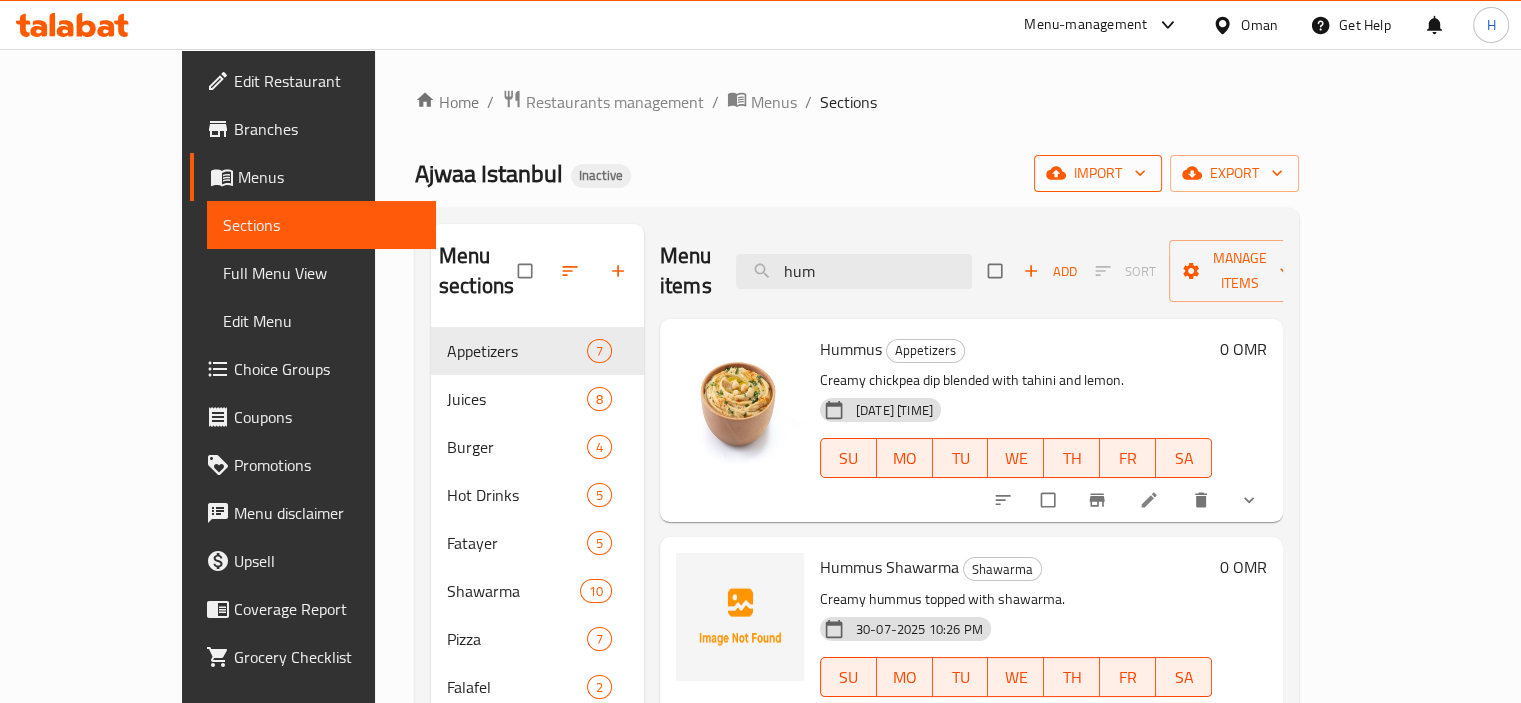 click on "import" at bounding box center (1098, 173) 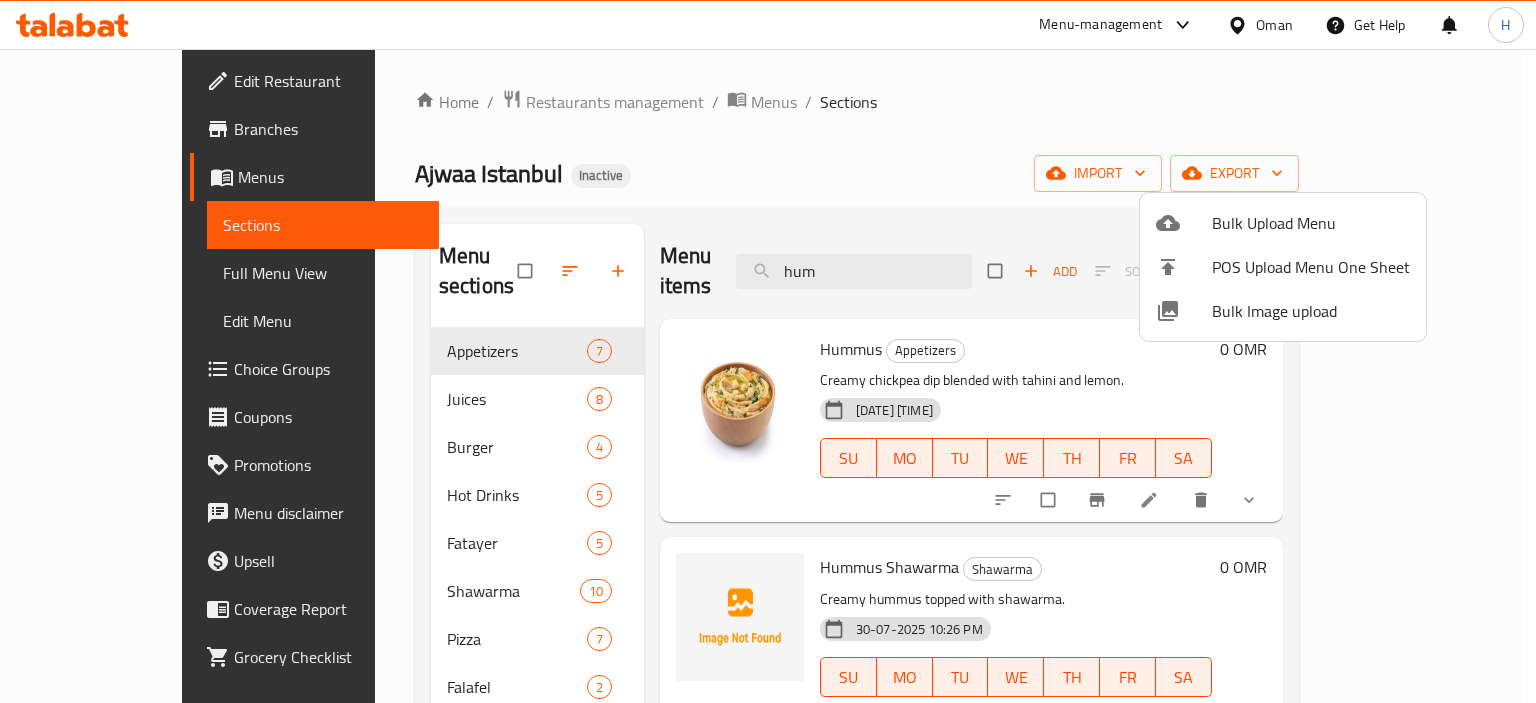 click on "Bulk Image upload" at bounding box center (1311, 311) 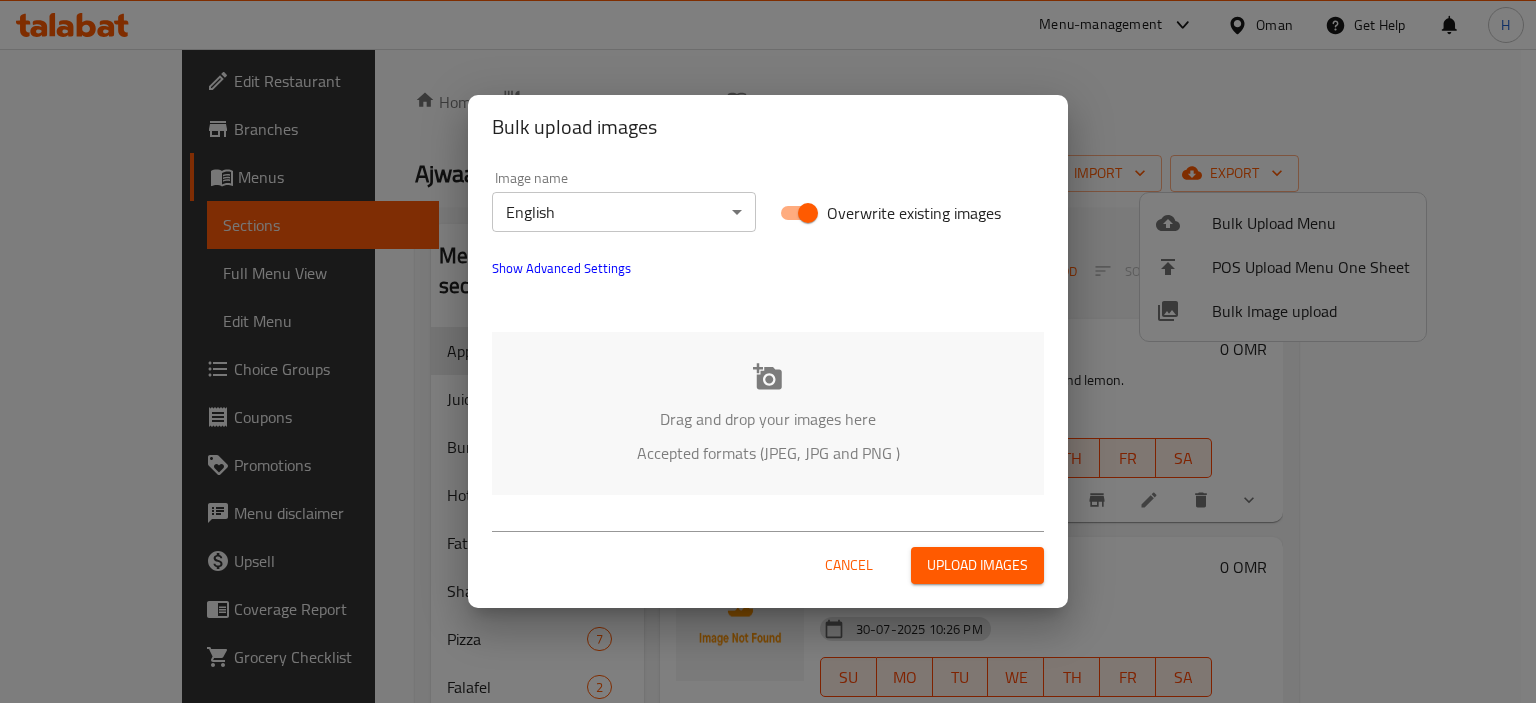 click on "Overwrite existing images" at bounding box center (808, 213) 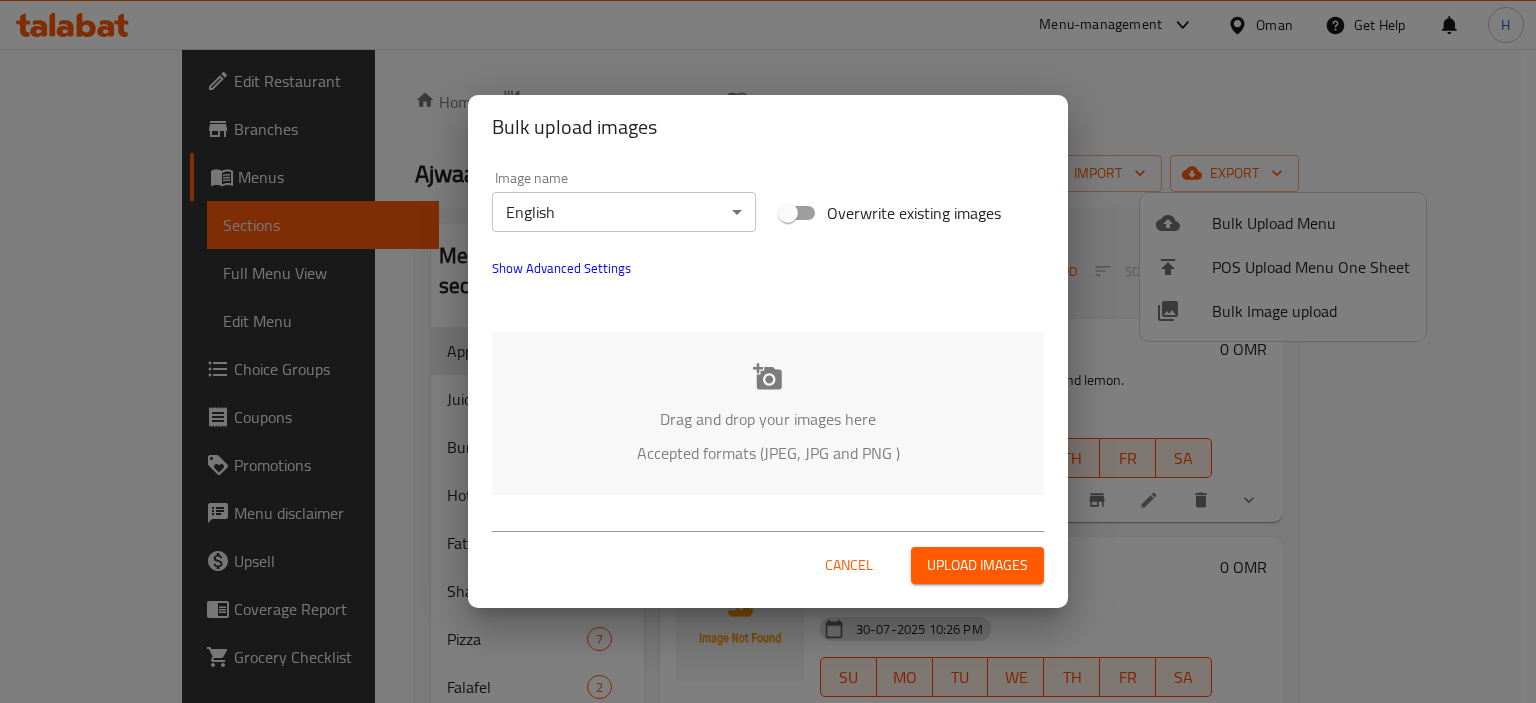 click on "Drag and drop your images here" at bounding box center (768, 419) 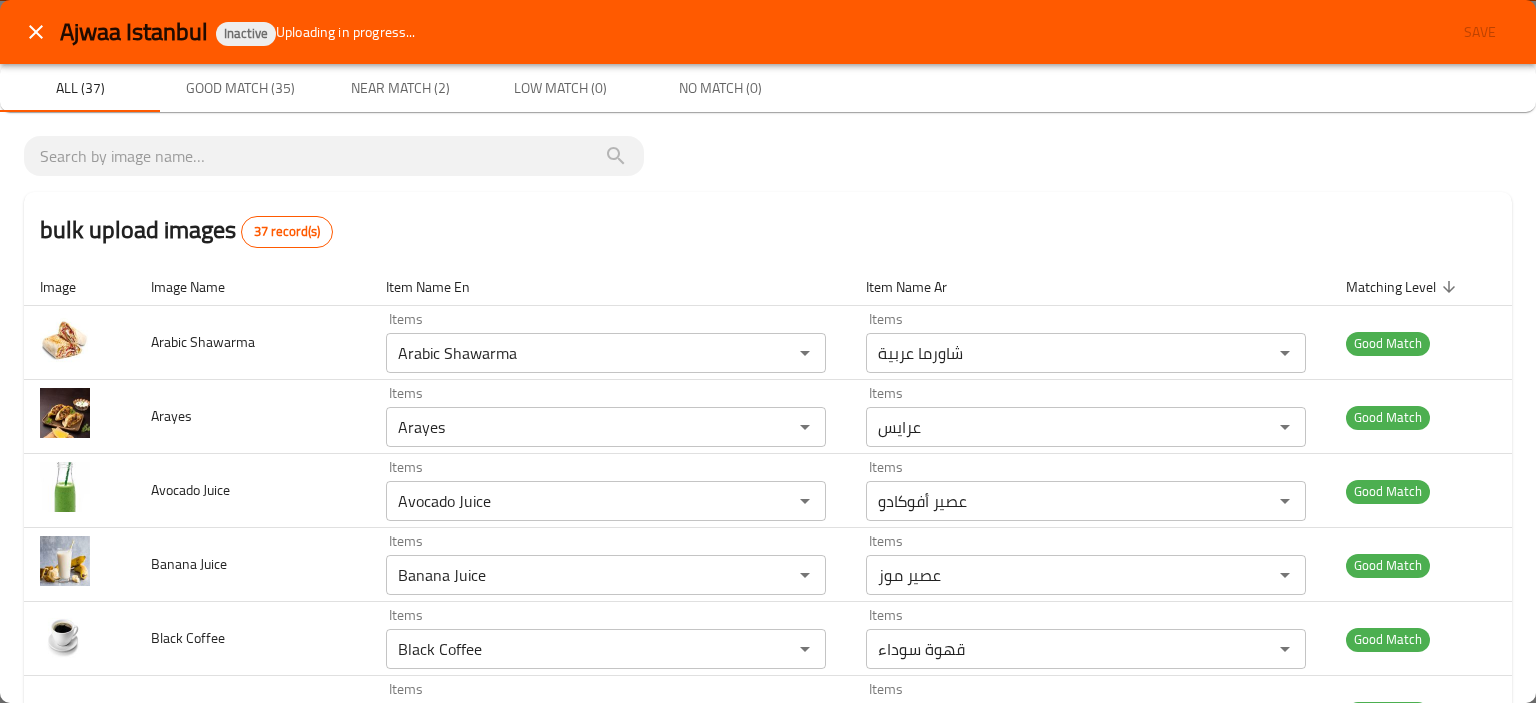 click on "bulk upload images   37 record(s)" at bounding box center [768, 230] 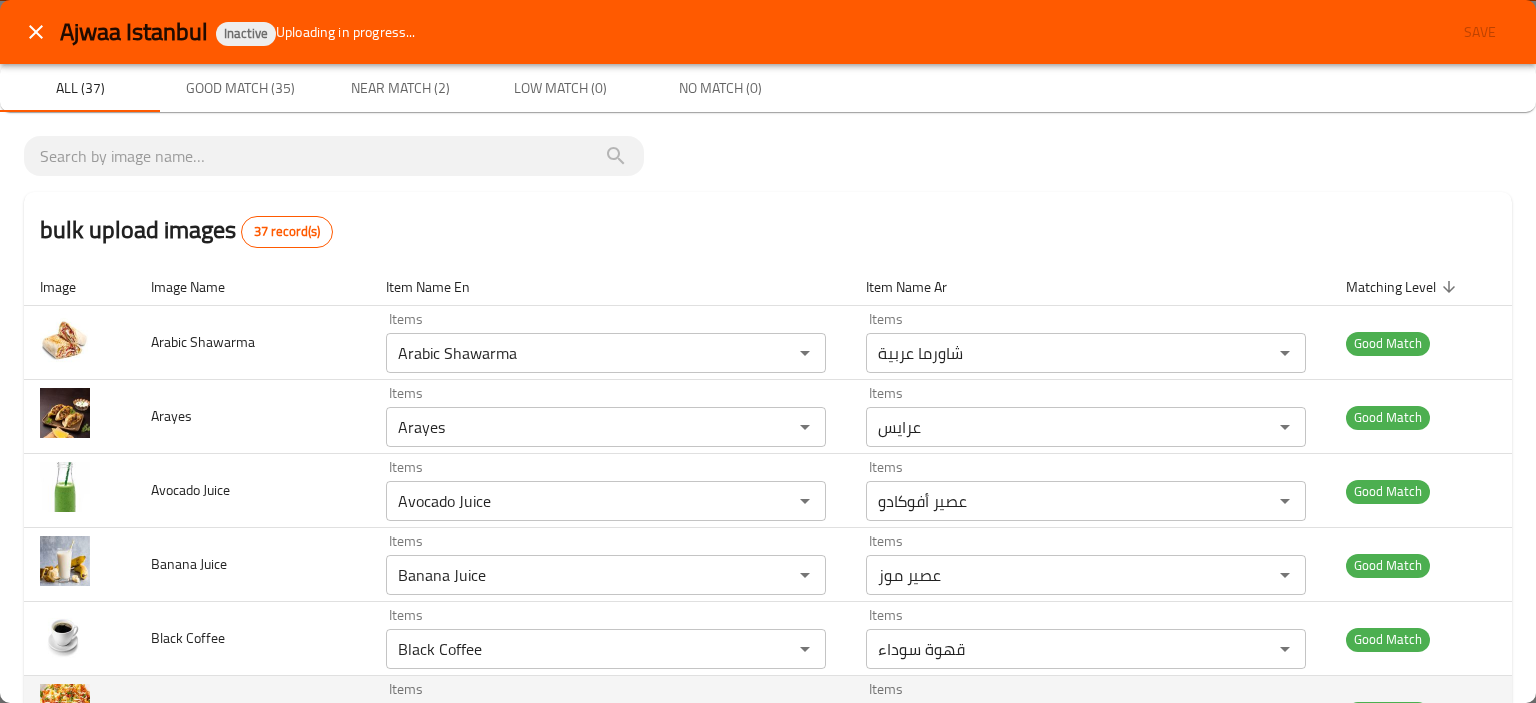 scroll, scrollTop: 434, scrollLeft: 0, axis: vertical 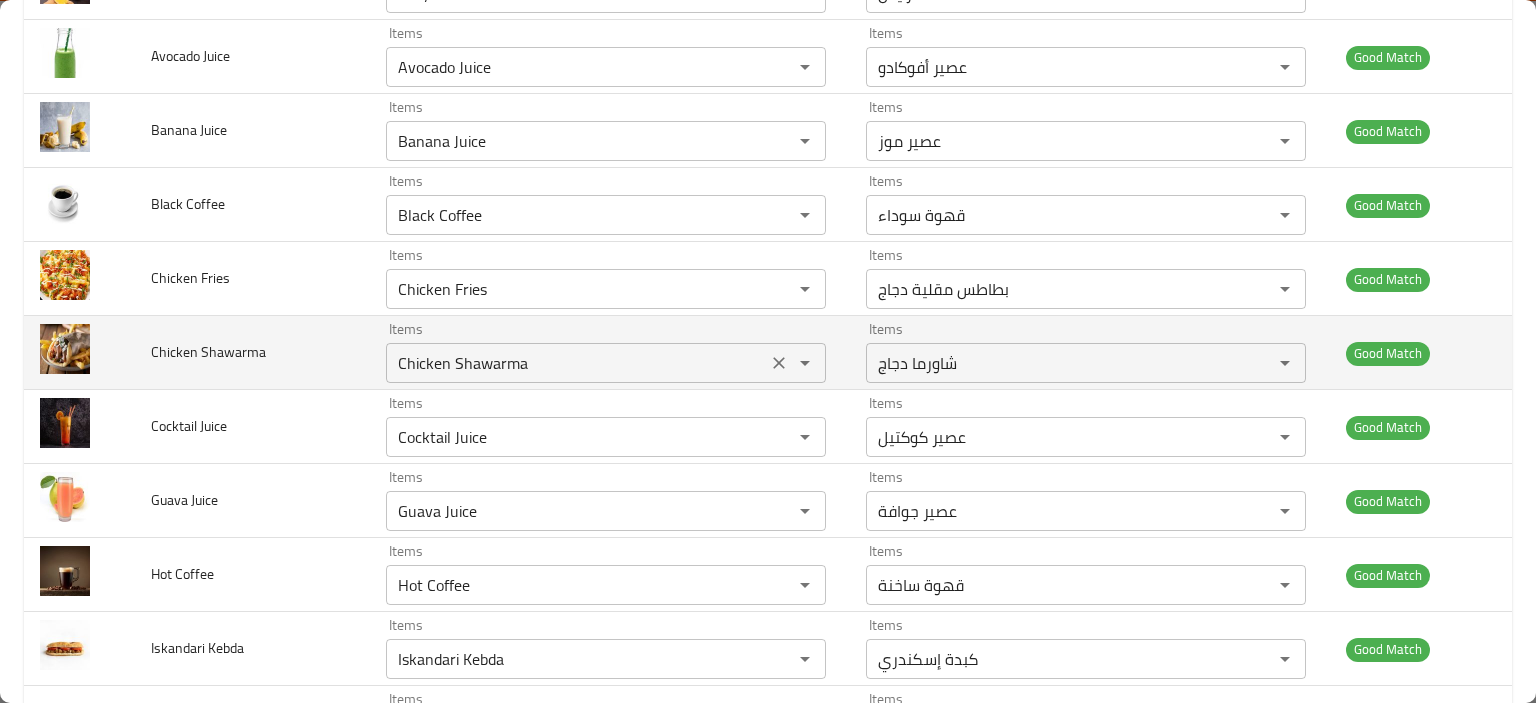 click 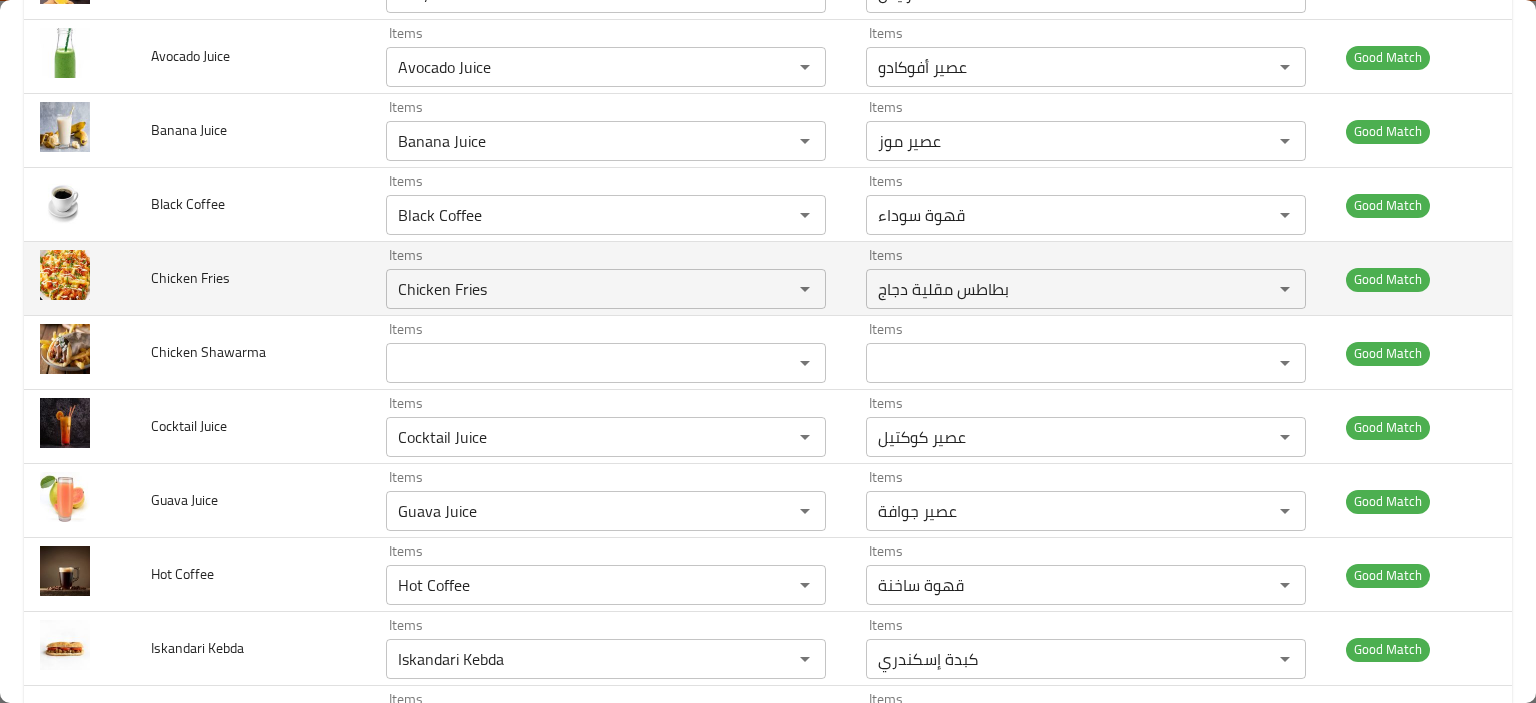 click on "Chicken Fries" at bounding box center (252, 279) 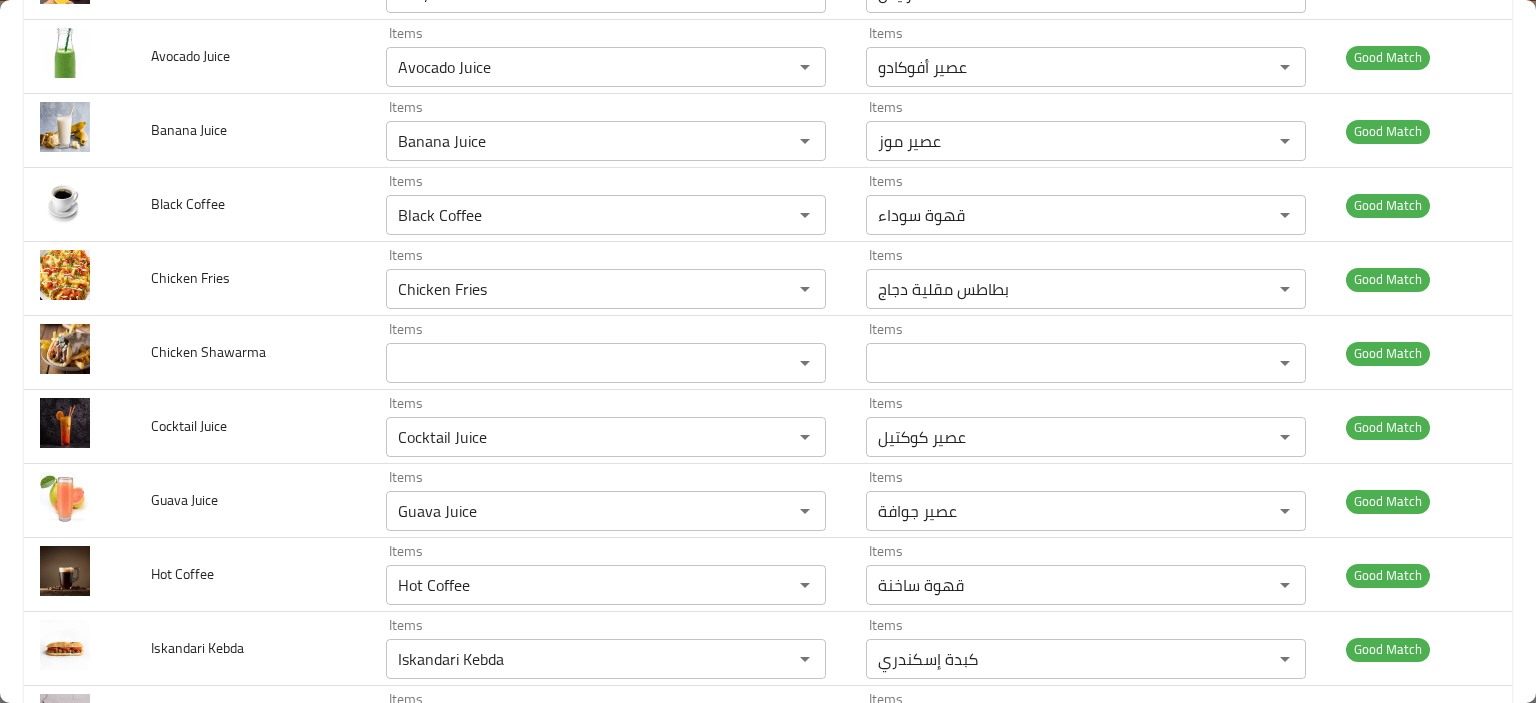 scroll, scrollTop: 1098, scrollLeft: 0, axis: vertical 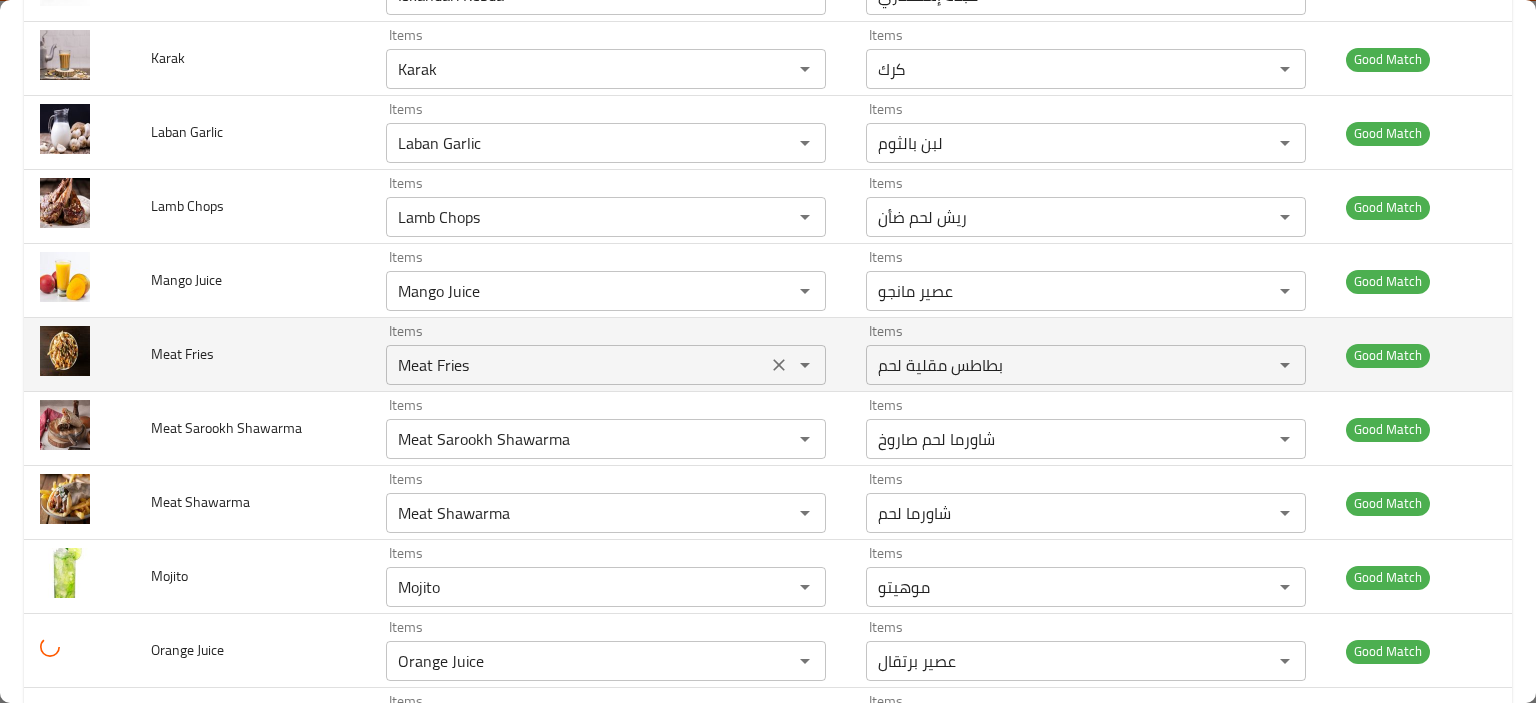 click 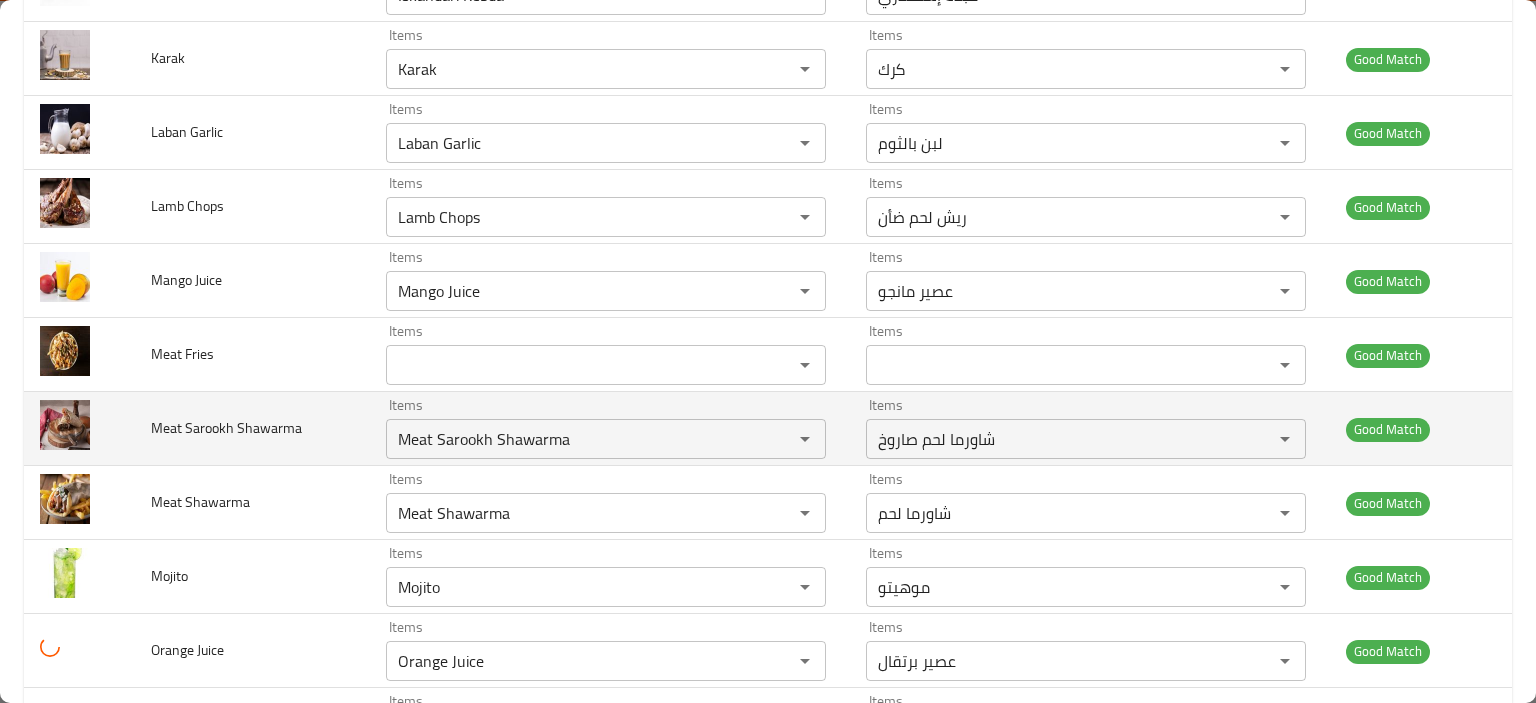 click on "Meat Sarookh Shawarma" at bounding box center [252, 429] 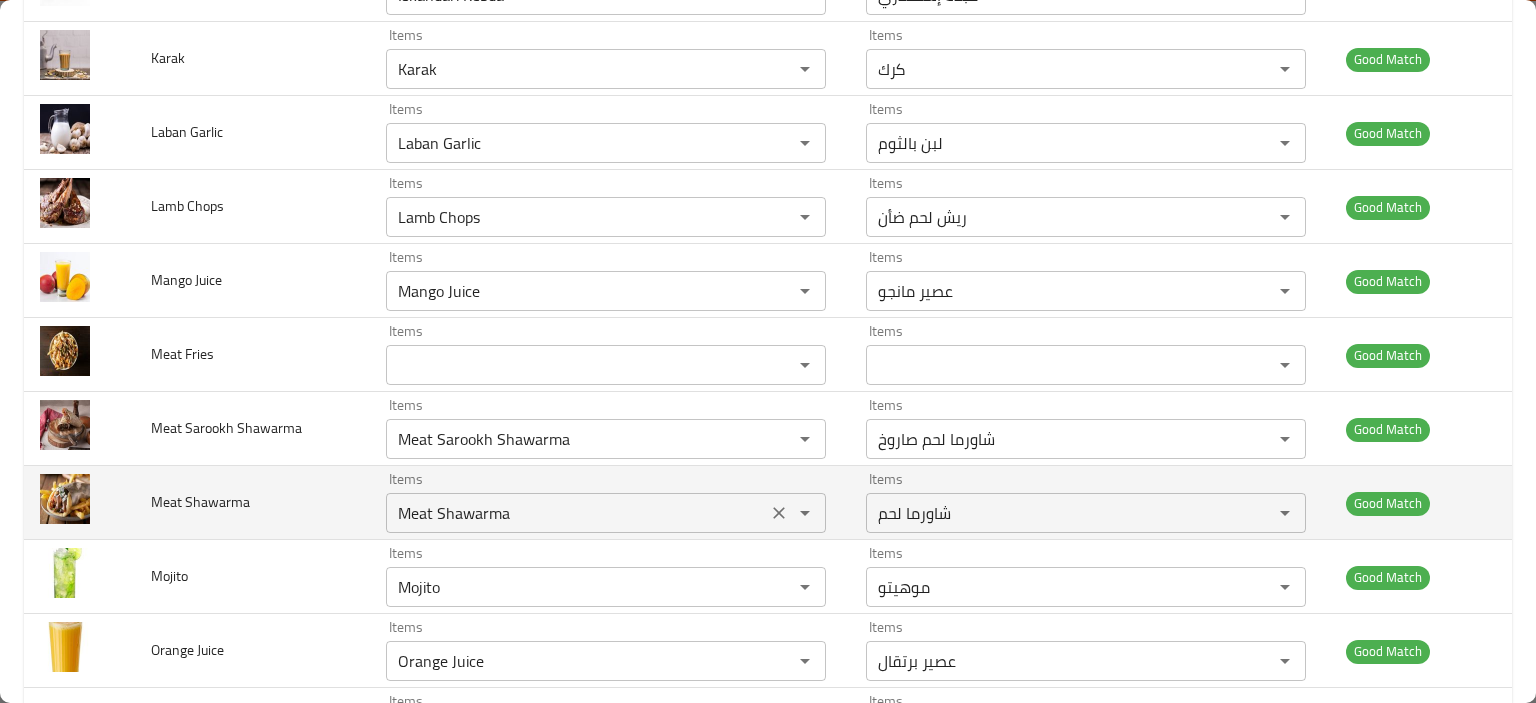 click 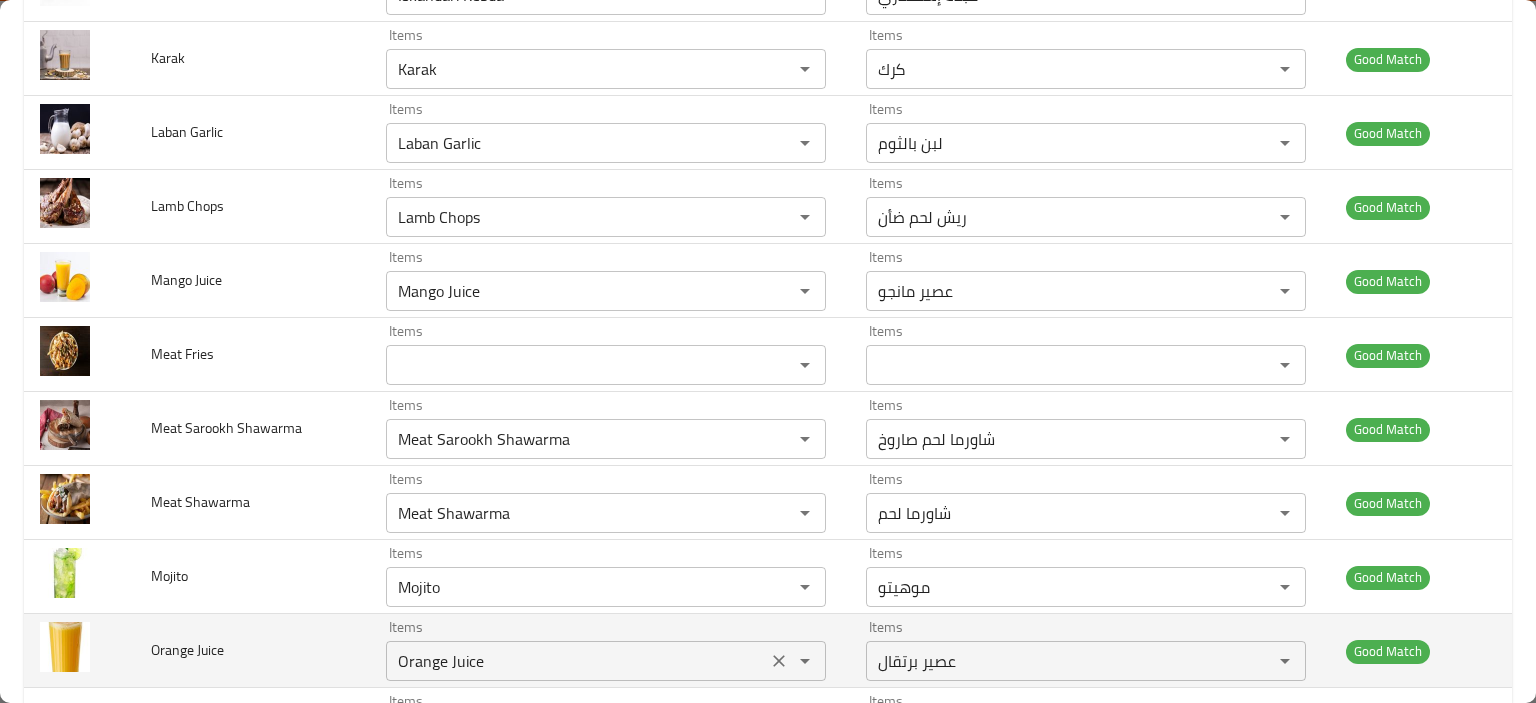 type 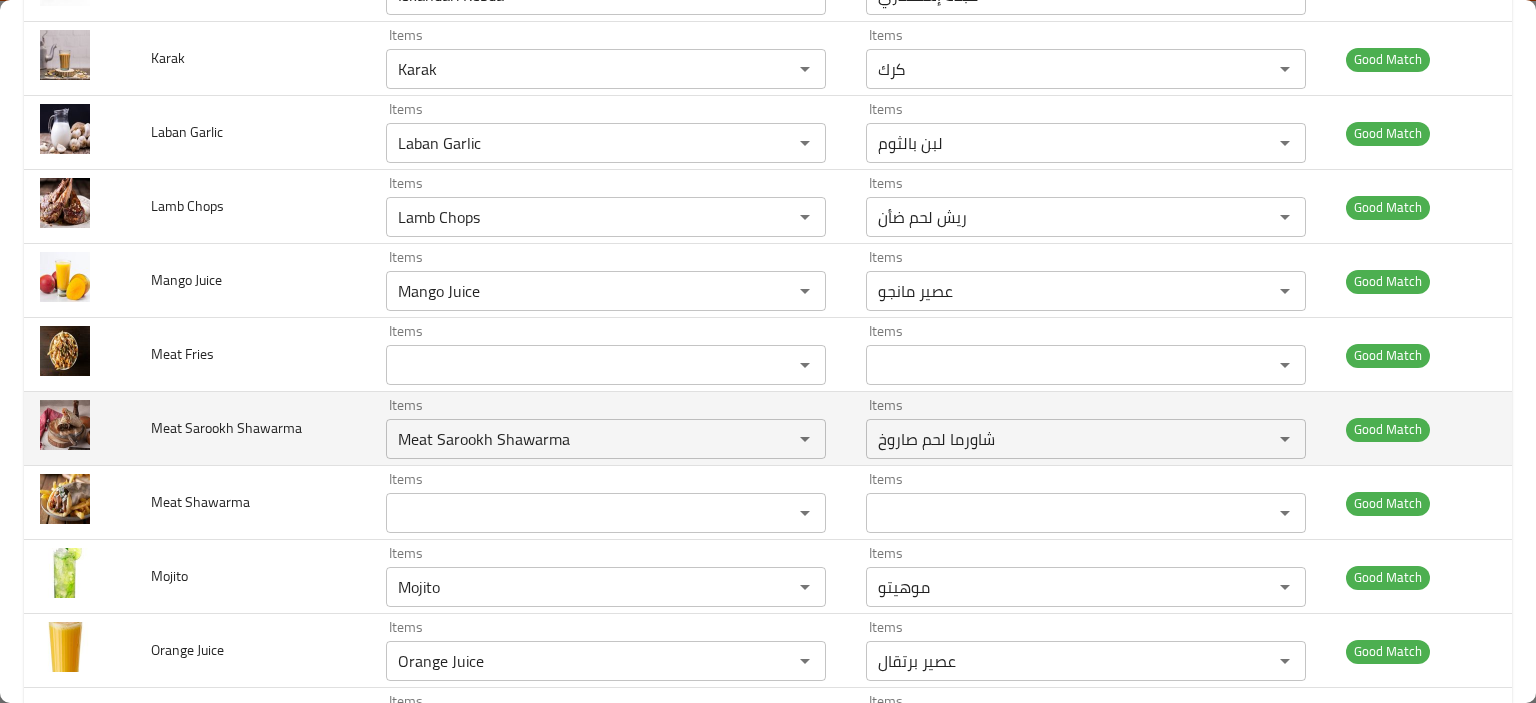 click on "Meat Sarookh Shawarma" at bounding box center [252, 429] 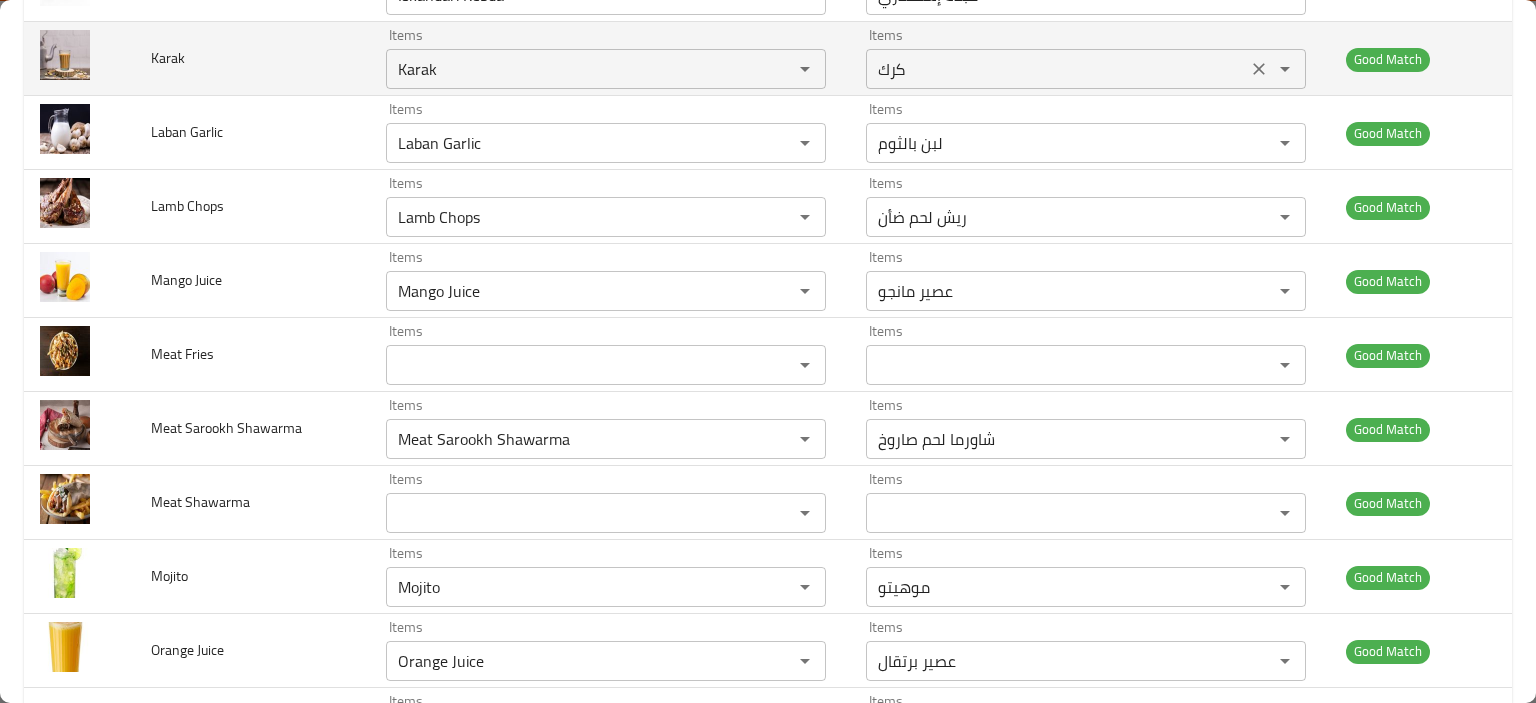 scroll, scrollTop: 1762, scrollLeft: 0, axis: vertical 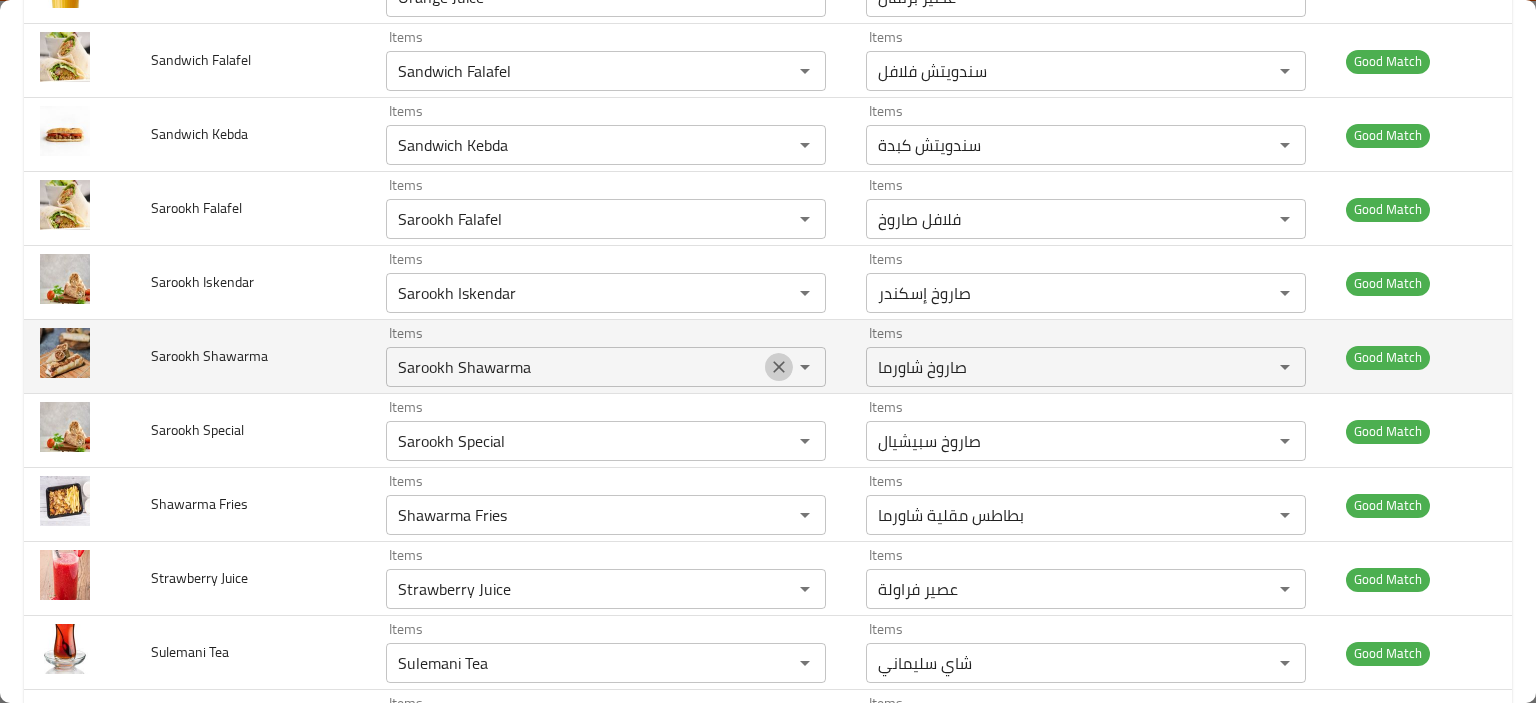 click 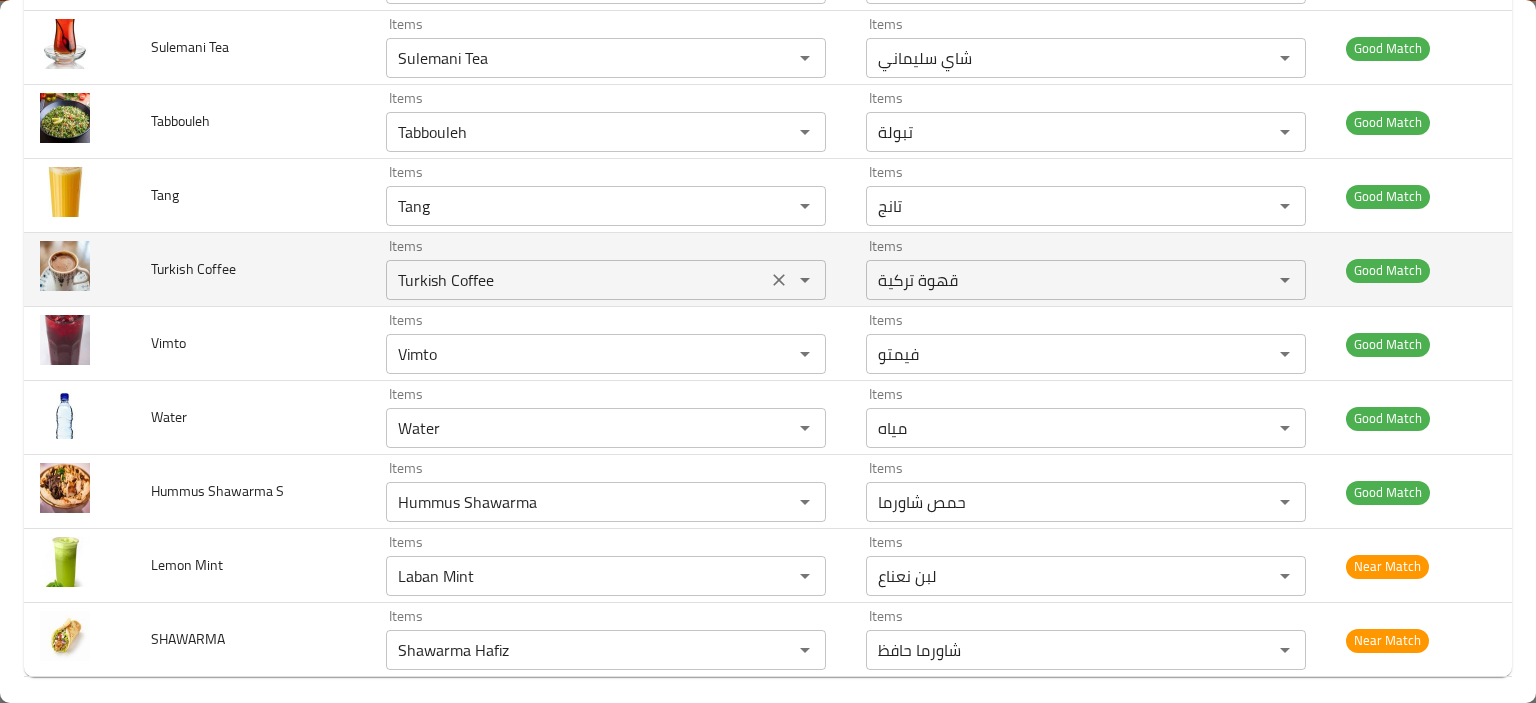 scroll, scrollTop: 2373, scrollLeft: 0, axis: vertical 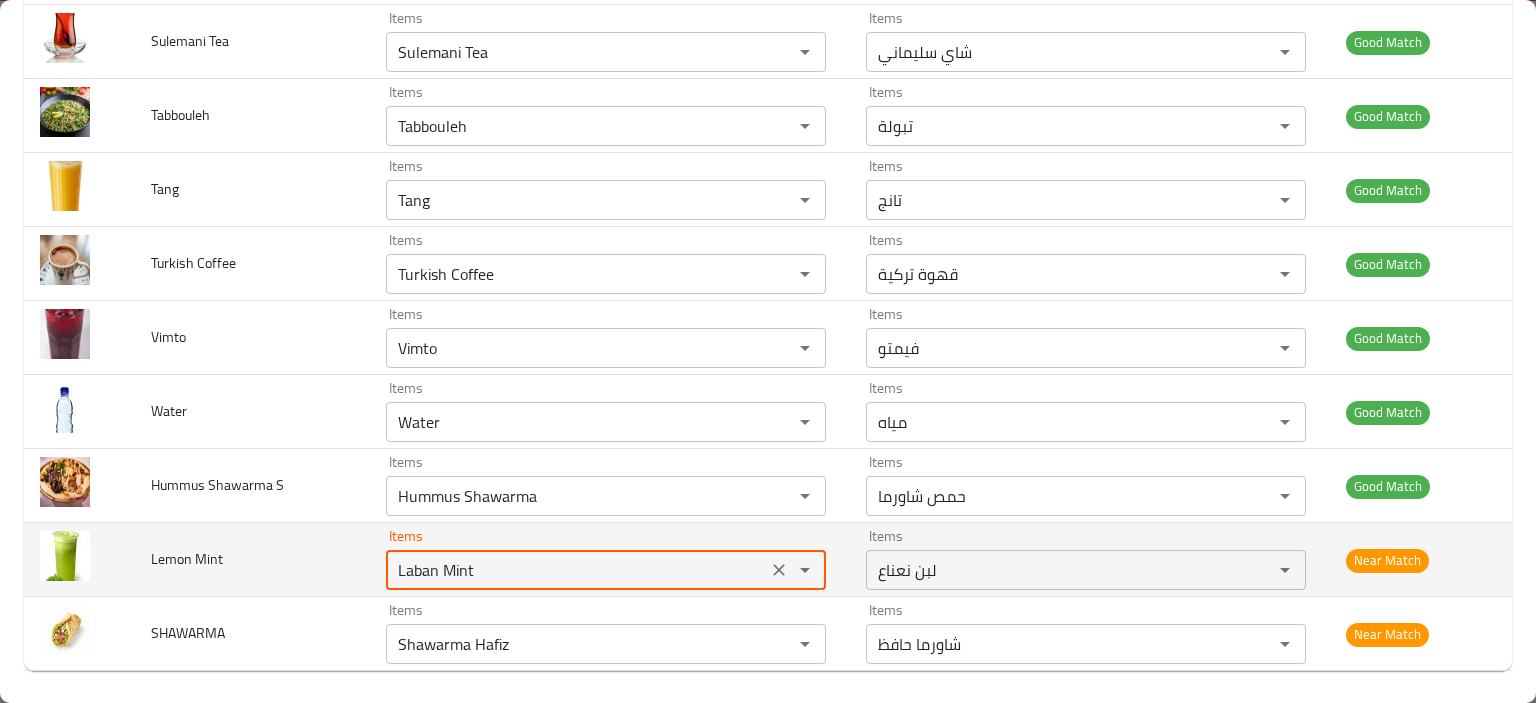 click on "Laban Mint" at bounding box center (576, 570) 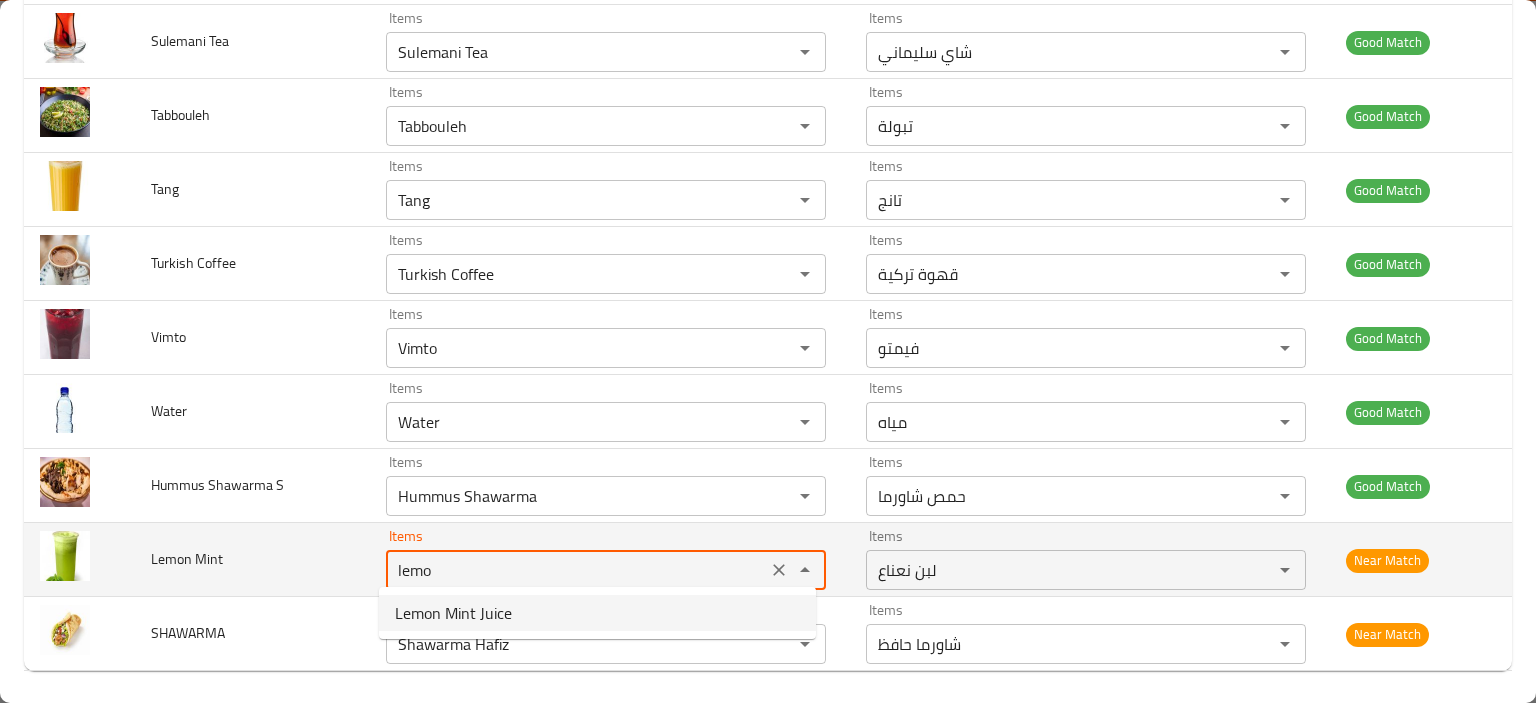 type on "Lemon Mint Juice" 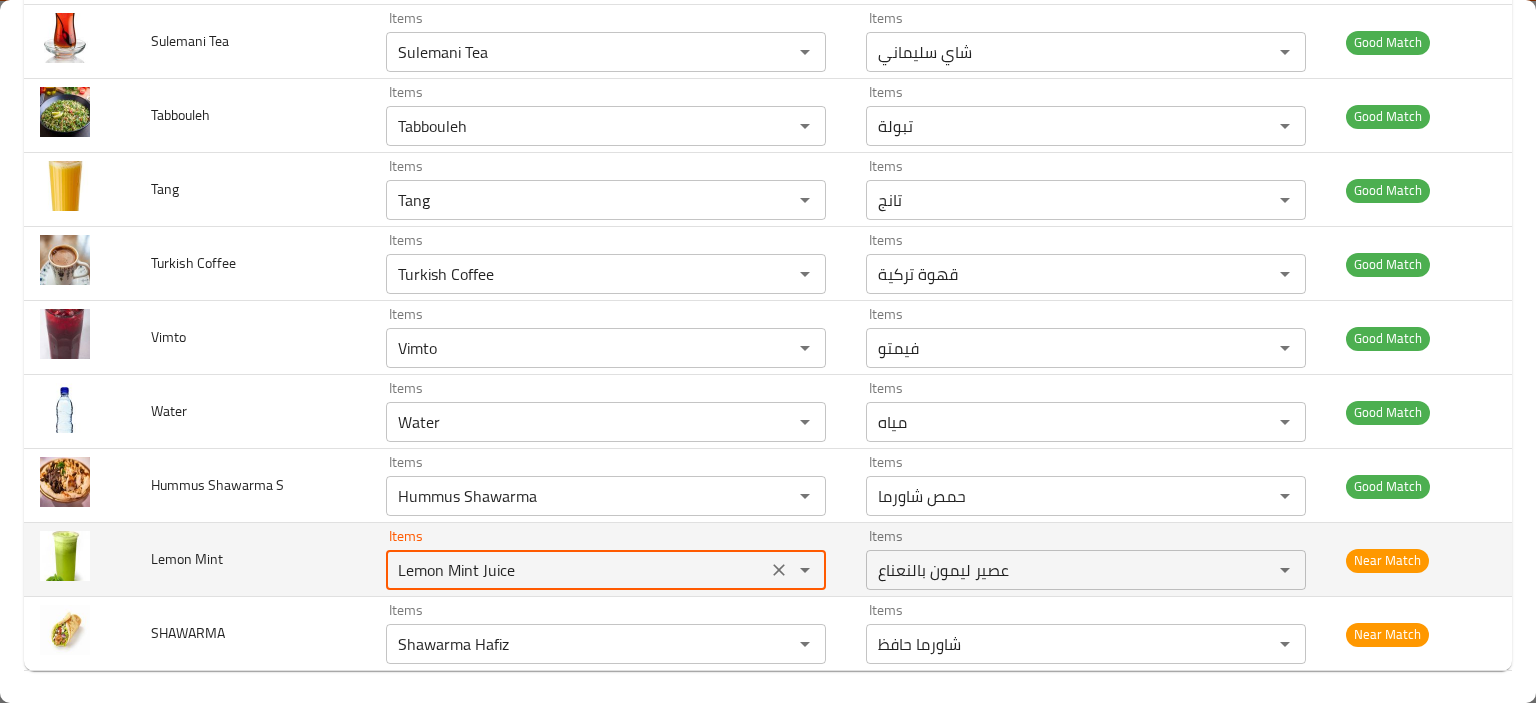 type on "Lemon Mint Juice" 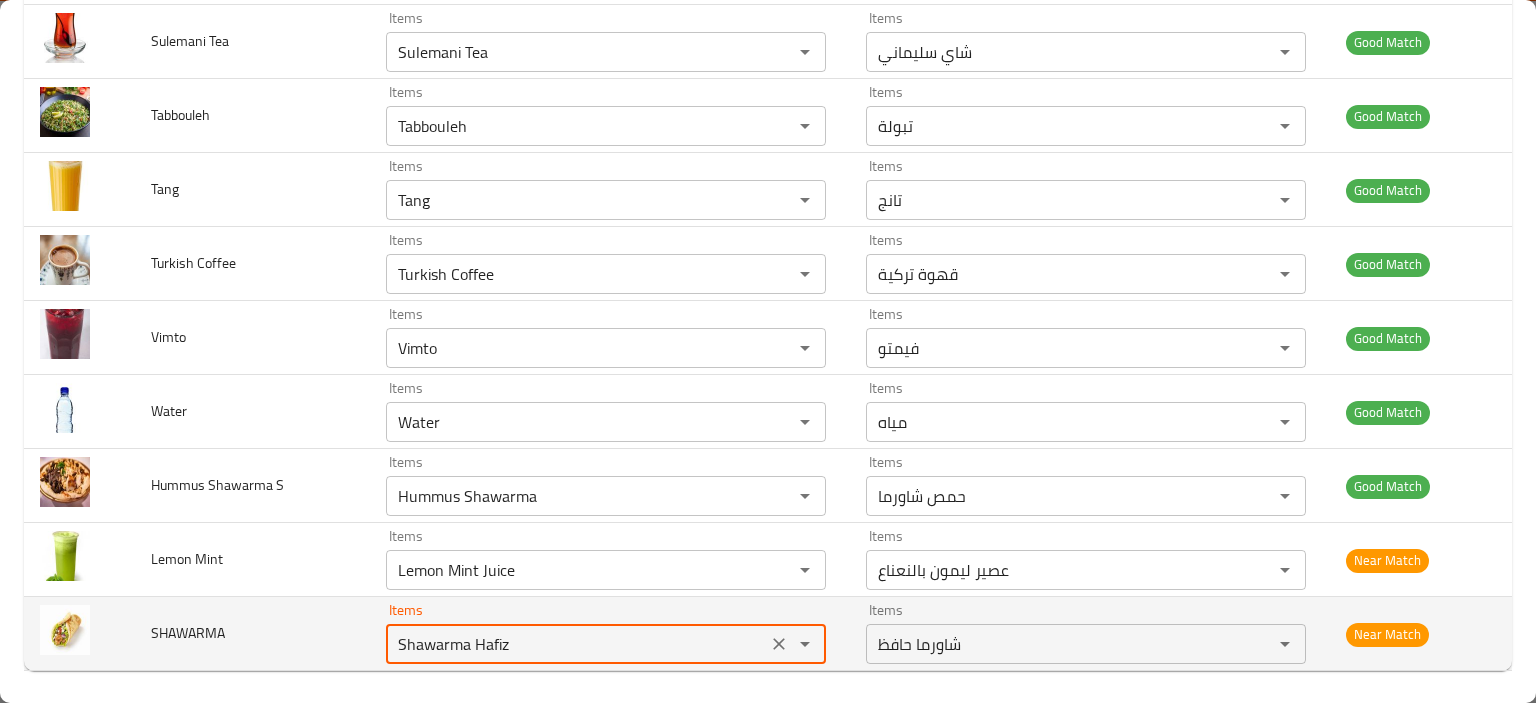 click on "Shawarma Hafiz" at bounding box center (576, 644) 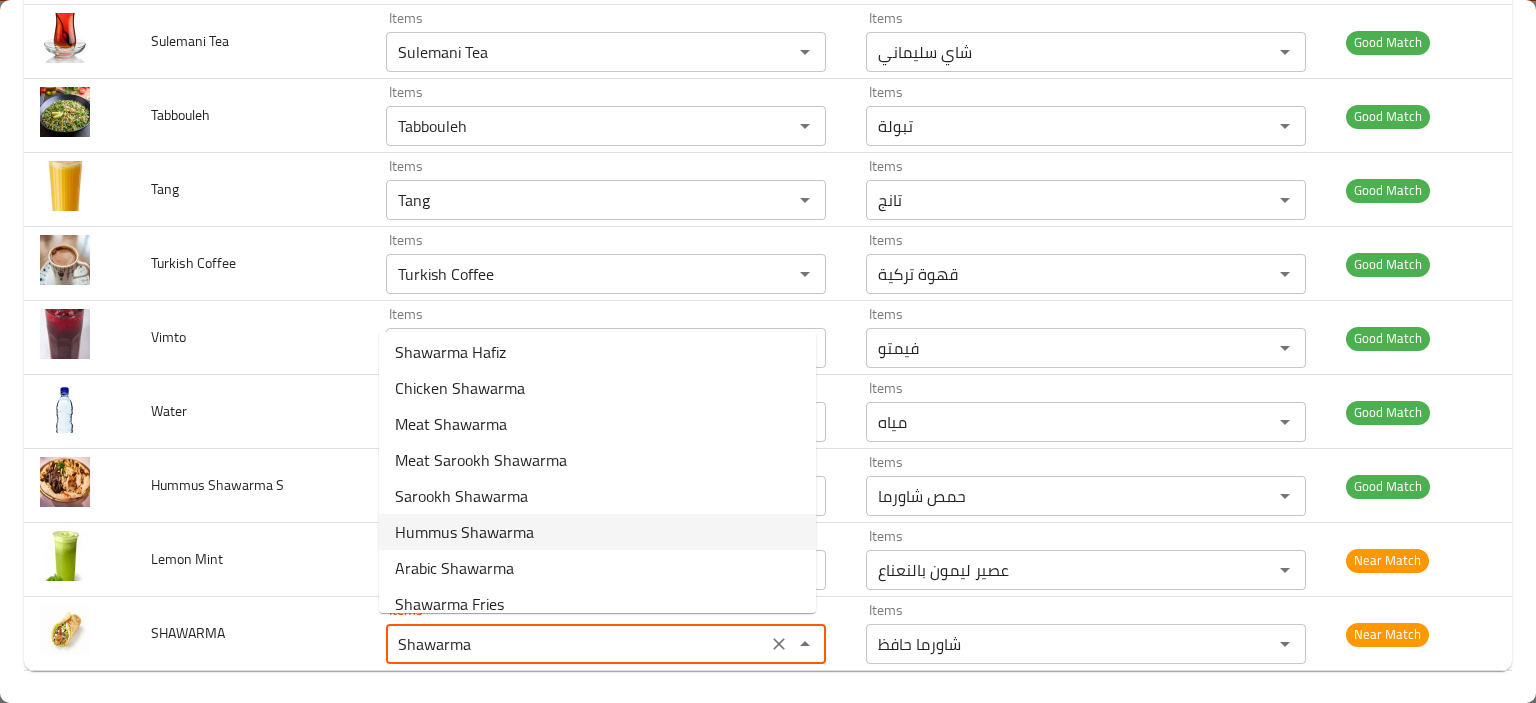 scroll, scrollTop: 0, scrollLeft: 0, axis: both 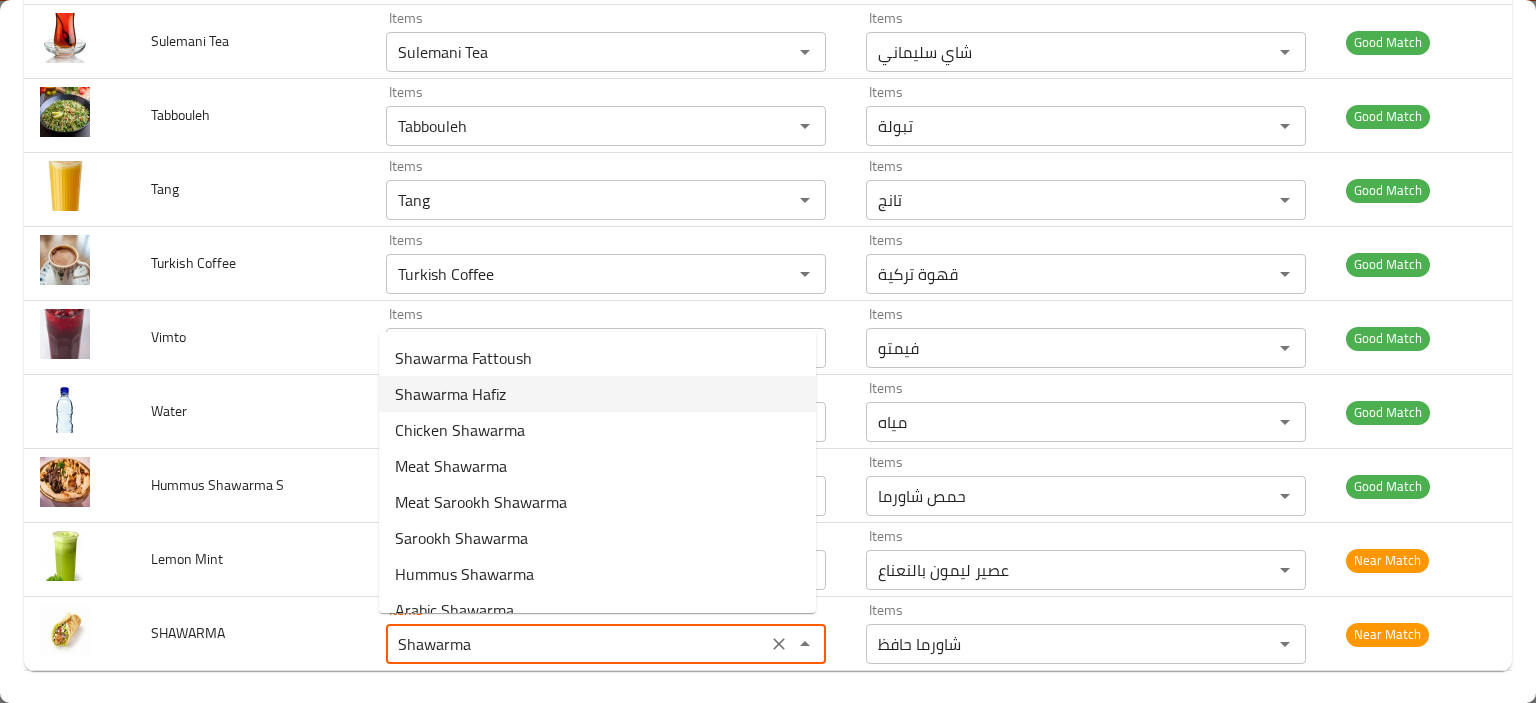 click on "Shawarma Hafiz" at bounding box center [597, 394] 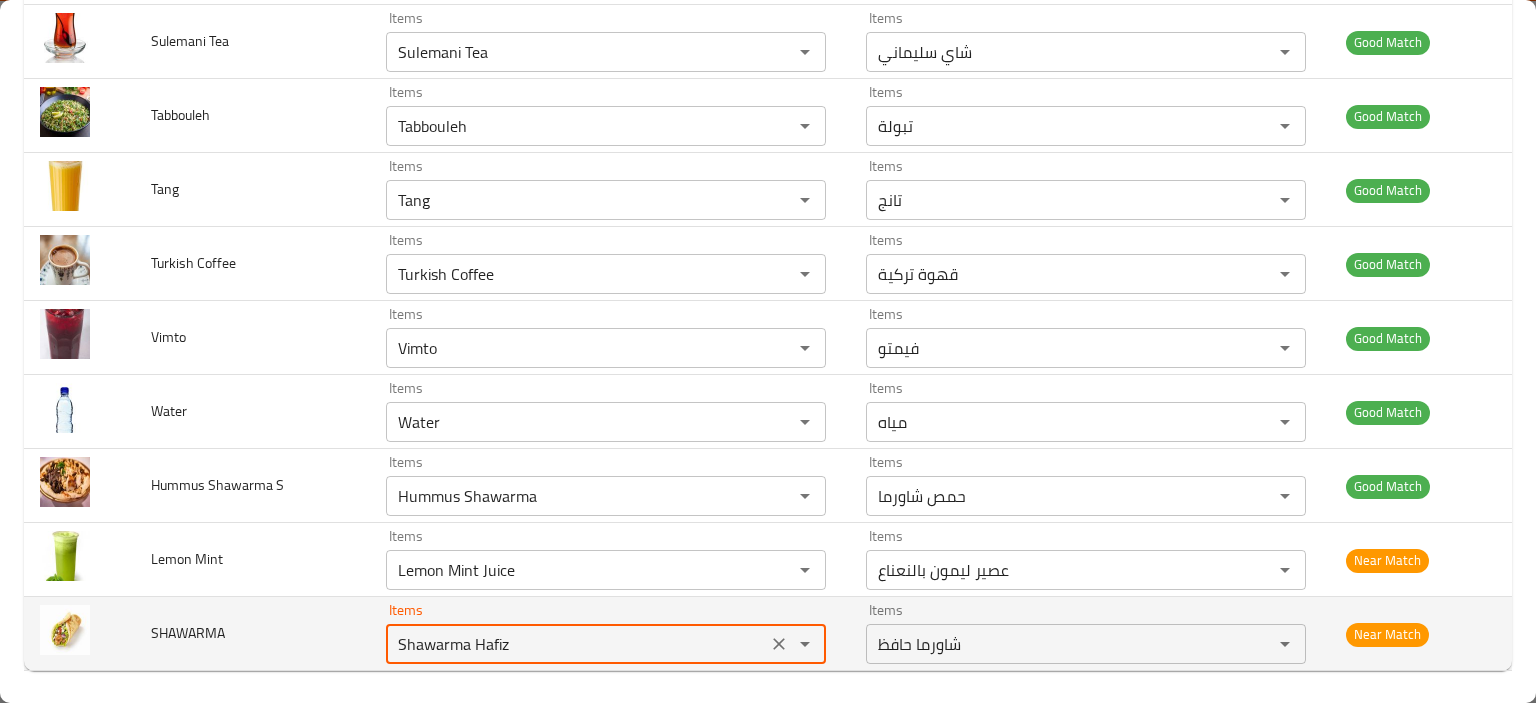 click on "SHAWARMA" at bounding box center (252, 634) 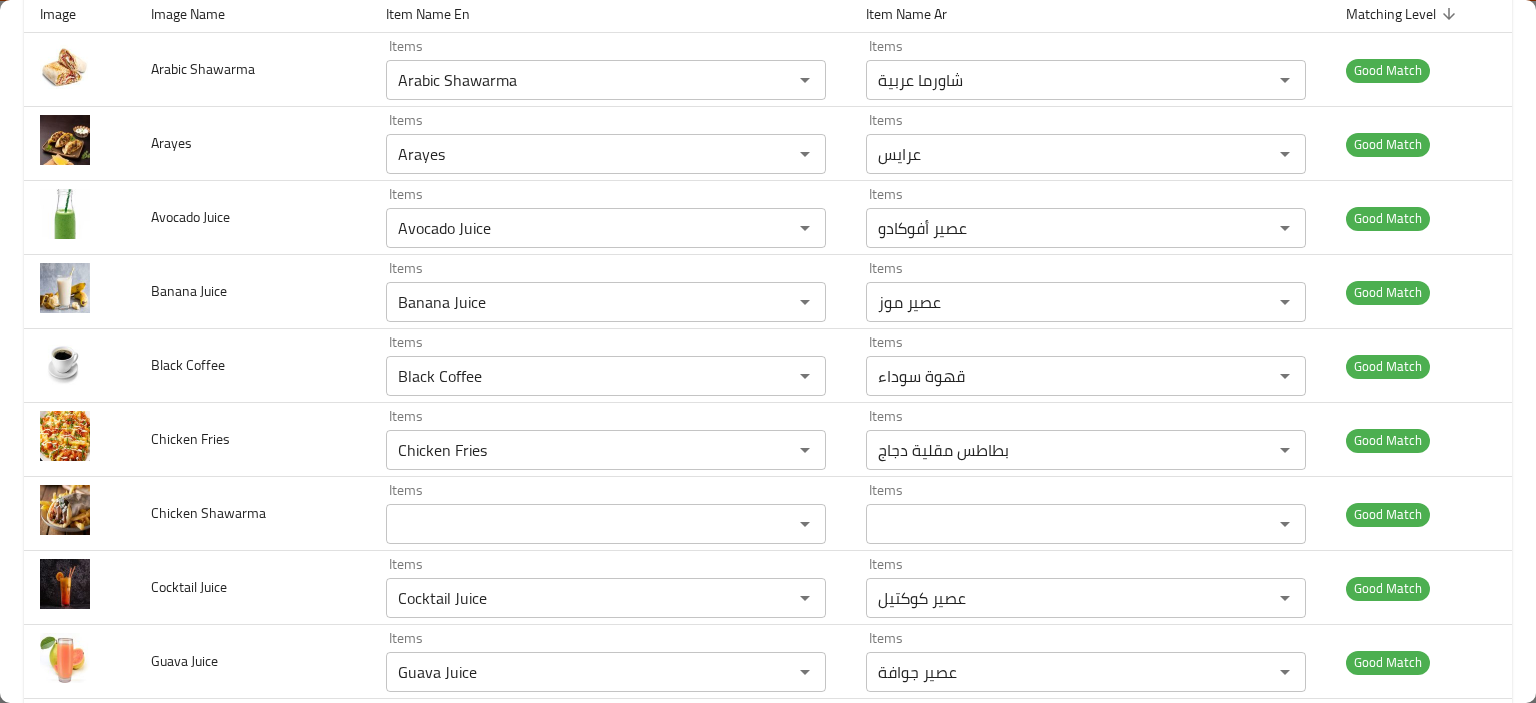 scroll, scrollTop: 0, scrollLeft: 0, axis: both 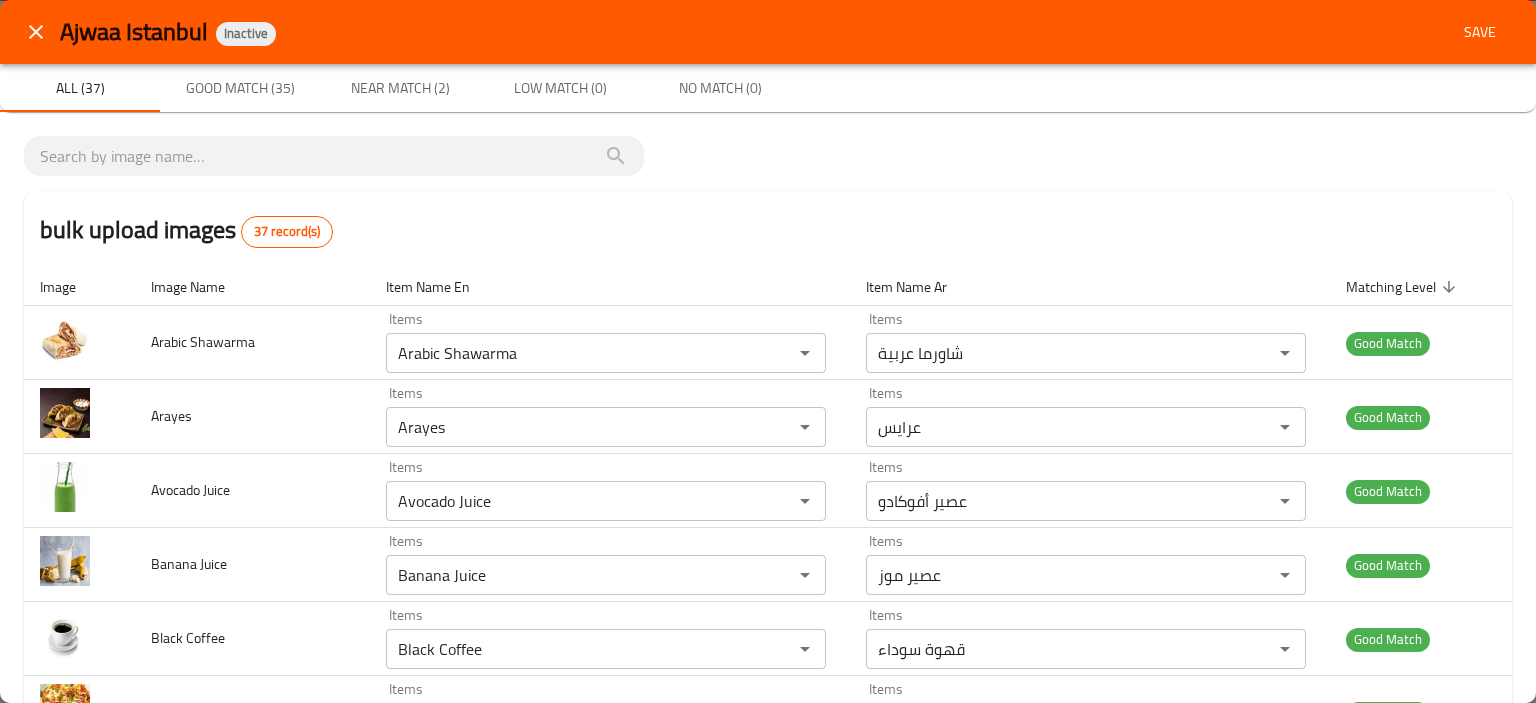 click on "bulk upload images   37 record(s) Image Image Name Item Name En Item Name Ar Matching Level sorted descending Arabic Shawarma Items Arabic Shawarma Items Items شاورما عربية Items Good Match Arayes Items Arayes Items Items عرايس Items Good Match Avocado Juice Items Avocado Juice Items Items عصير أفوكادو Items Good Match Banana Juice Items Banana Juice Items Items عصير موز Items Good Match Black Coffee Items Black Coffee Items Items قهوة سوداء Items Good Match Chicken Fries Items Chicken Fries Items Items بطاطس مقلية دجاج Items Good Match Chicken Shawarma Items Items Items Items Good Match Cocktail Juice Items Cocktail Juice Items Items عصير كوكتيل Items Good Match Guava Juice Items Guava Juice Items Items عصير جوافة Items Good Match Hot Coffee Items Hot Coffee Items Items قهوة ساخنة Items Good Match Iskandari Kebda Items Iskandari Kebda Items Items كبدة إسكندري Items Good Match Karak Items Karak Items Items كرك" at bounding box center [768, 1590] 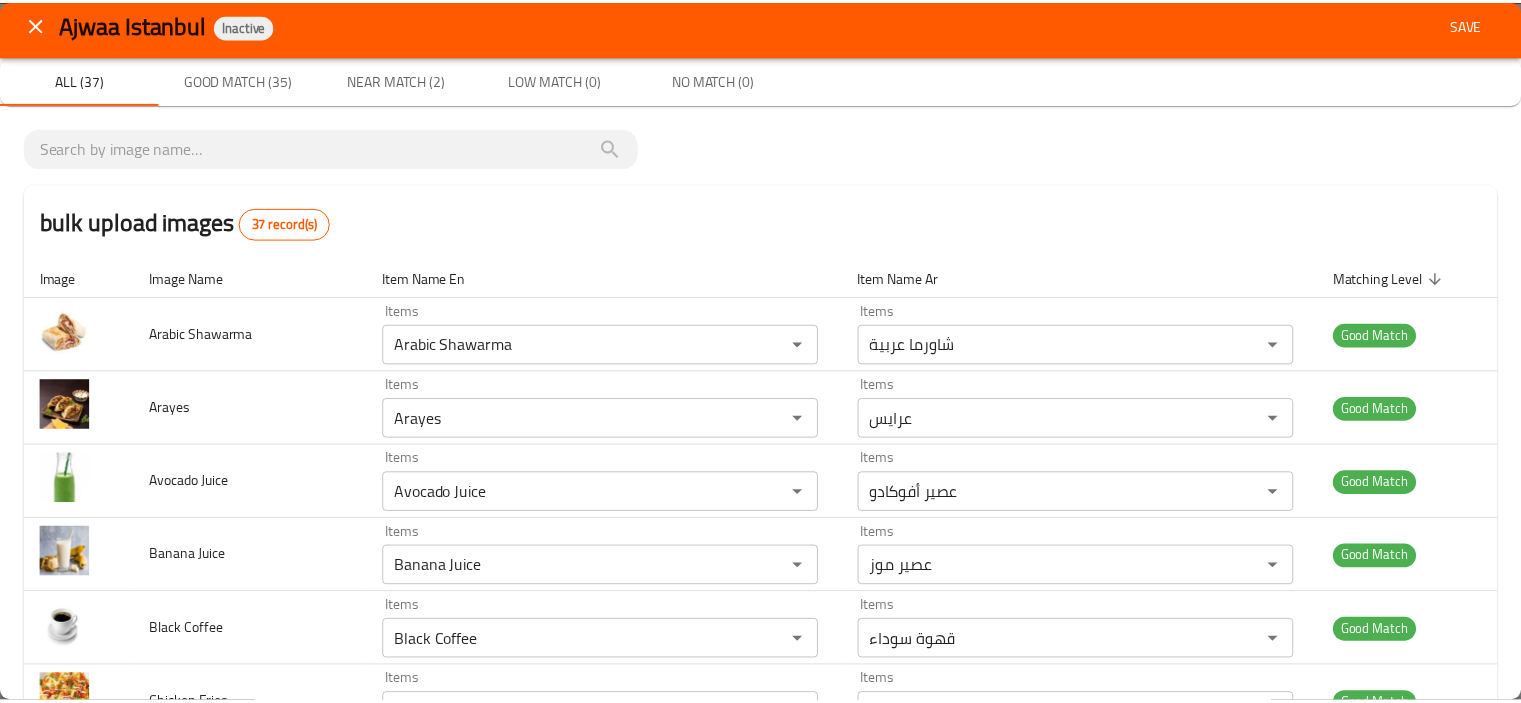 scroll, scrollTop: 0, scrollLeft: 0, axis: both 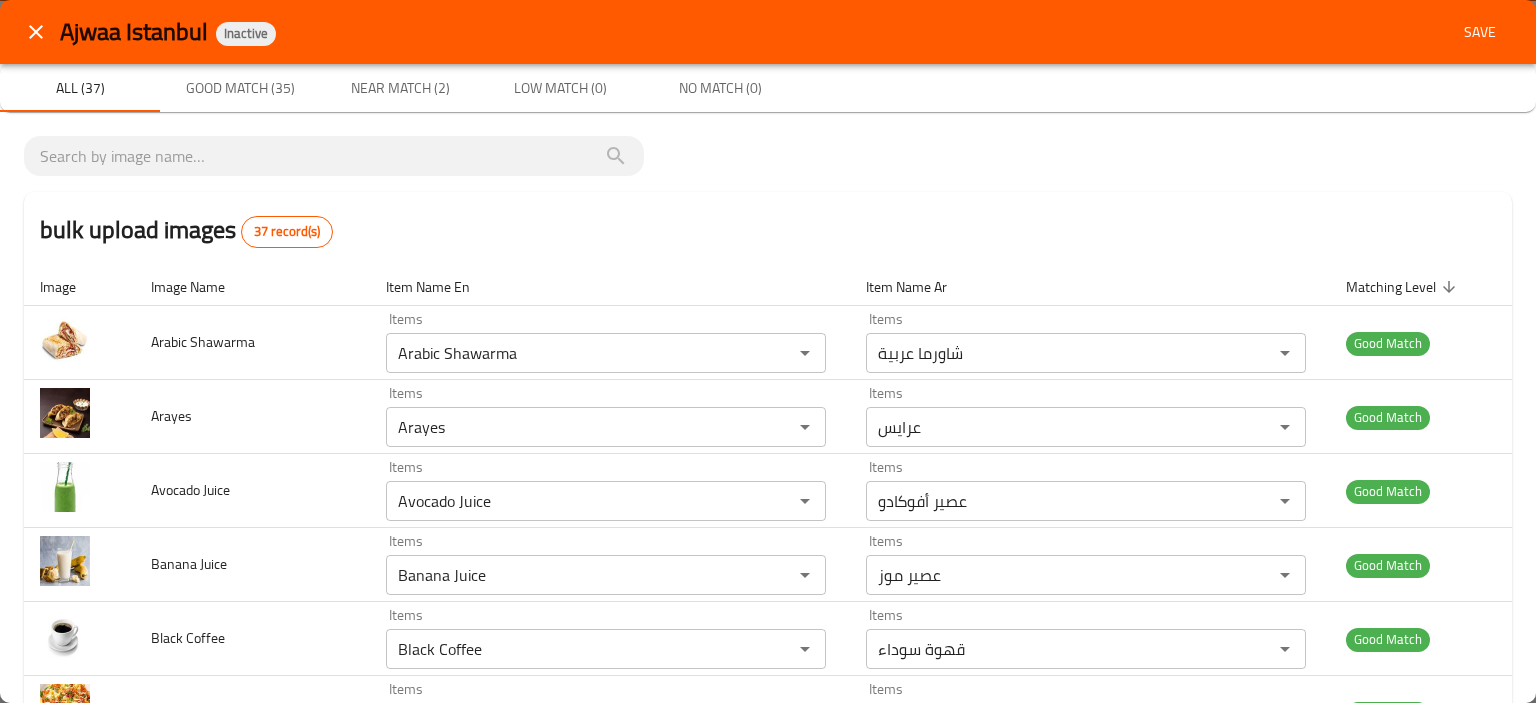 click on "Save" at bounding box center [1480, 32] 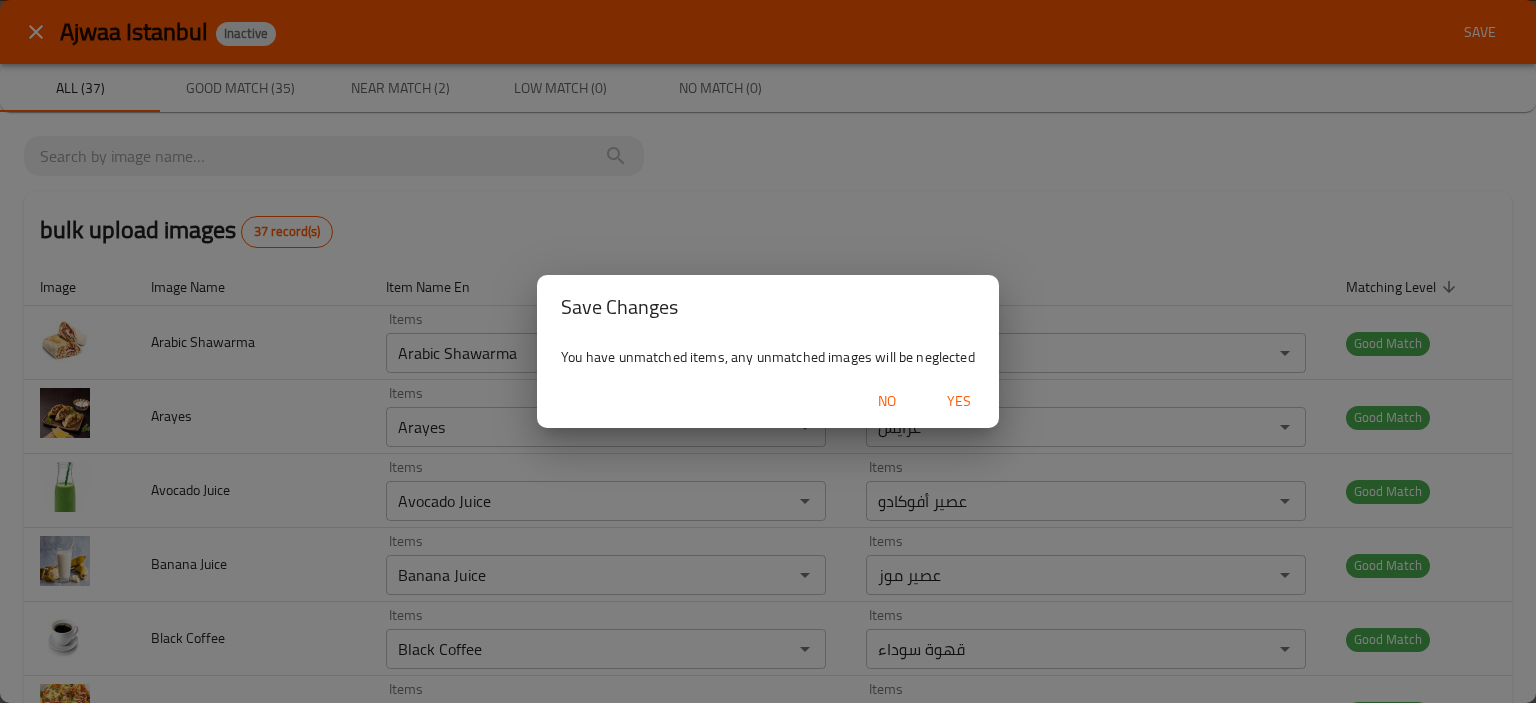 click on "Yes" at bounding box center [959, 401] 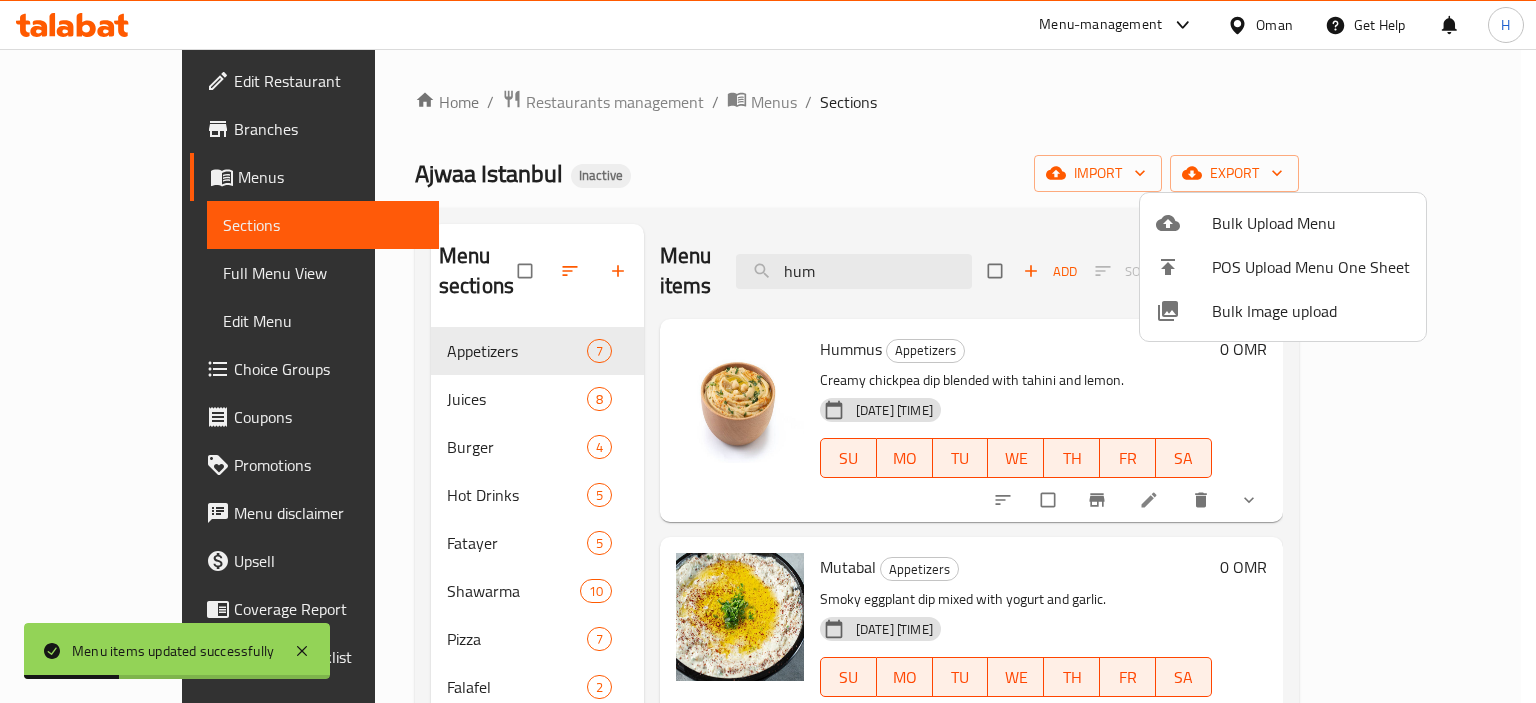 click at bounding box center (768, 351) 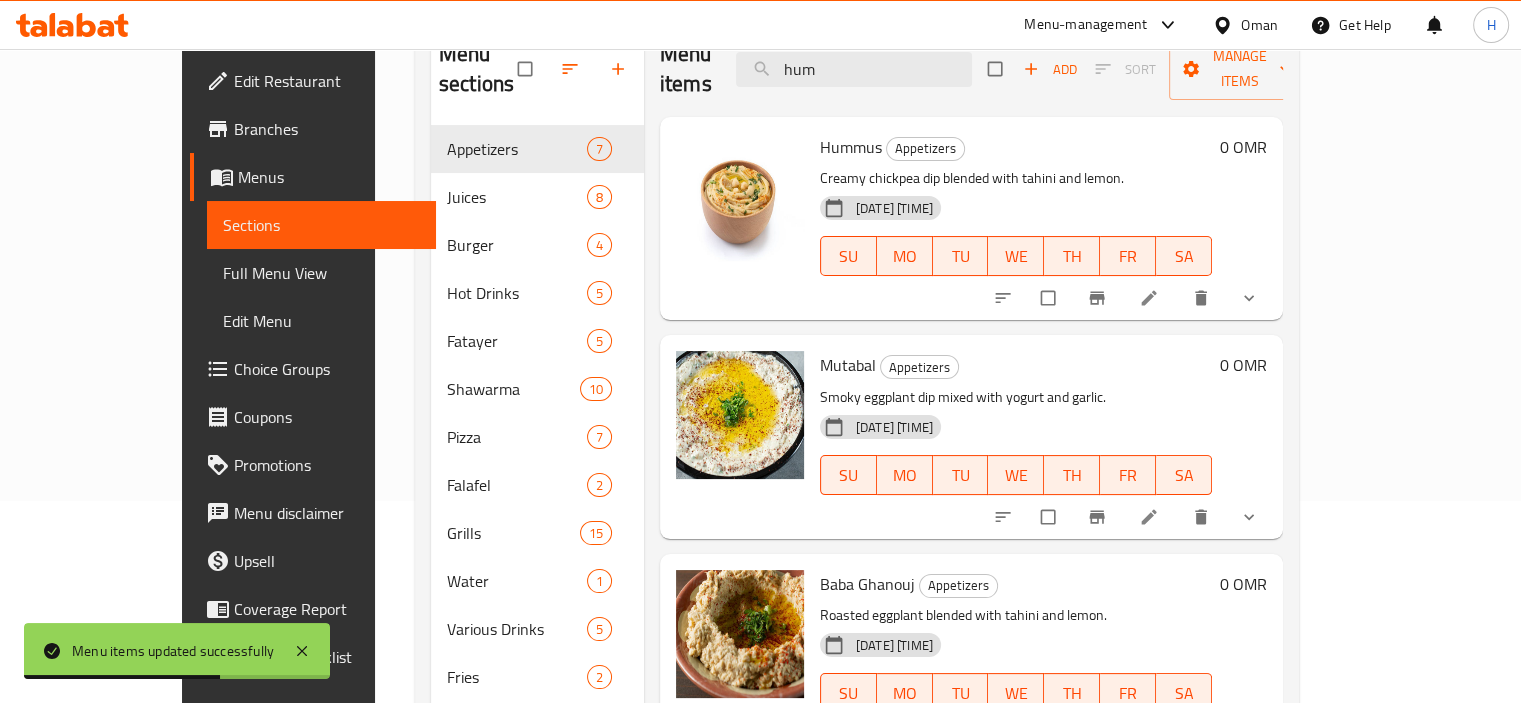 scroll, scrollTop: 281, scrollLeft: 0, axis: vertical 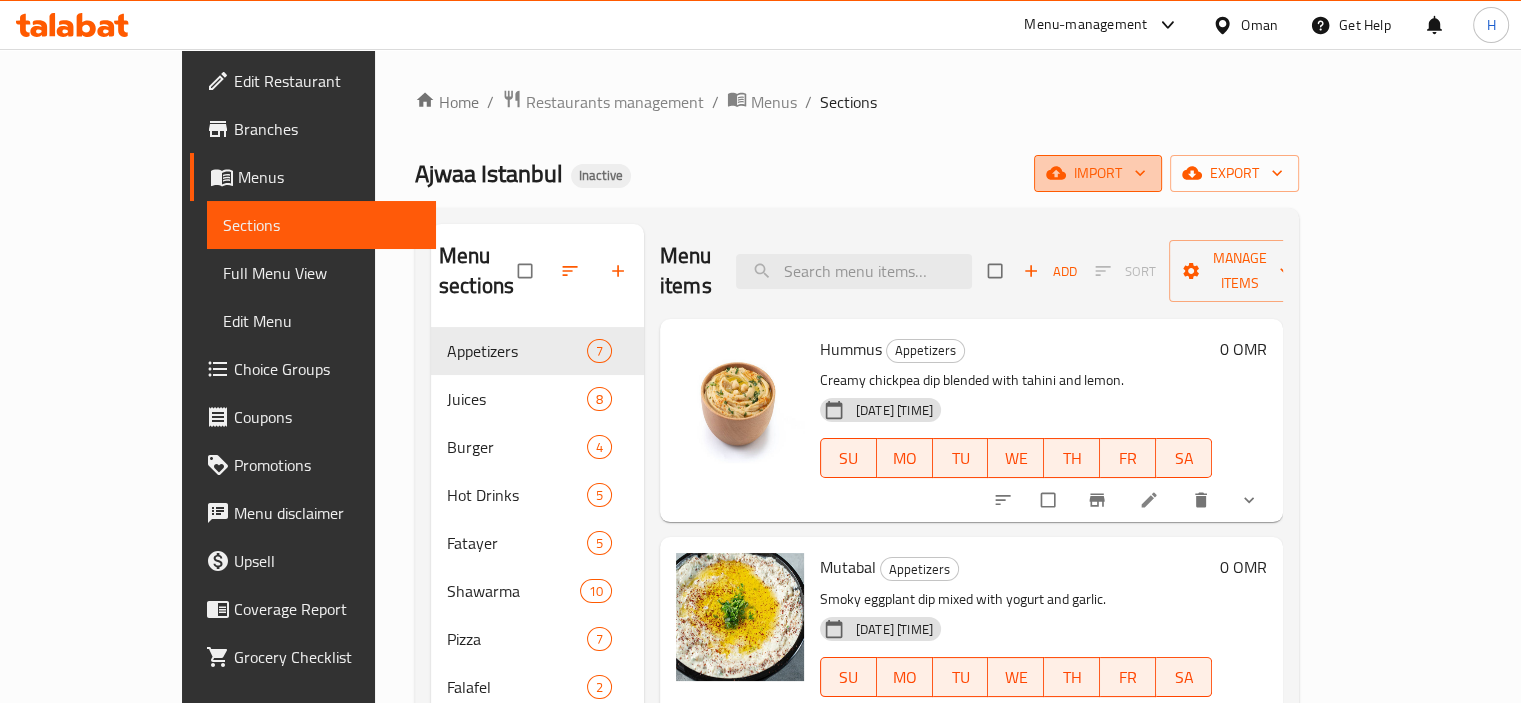 click on "import" at bounding box center [1098, 173] 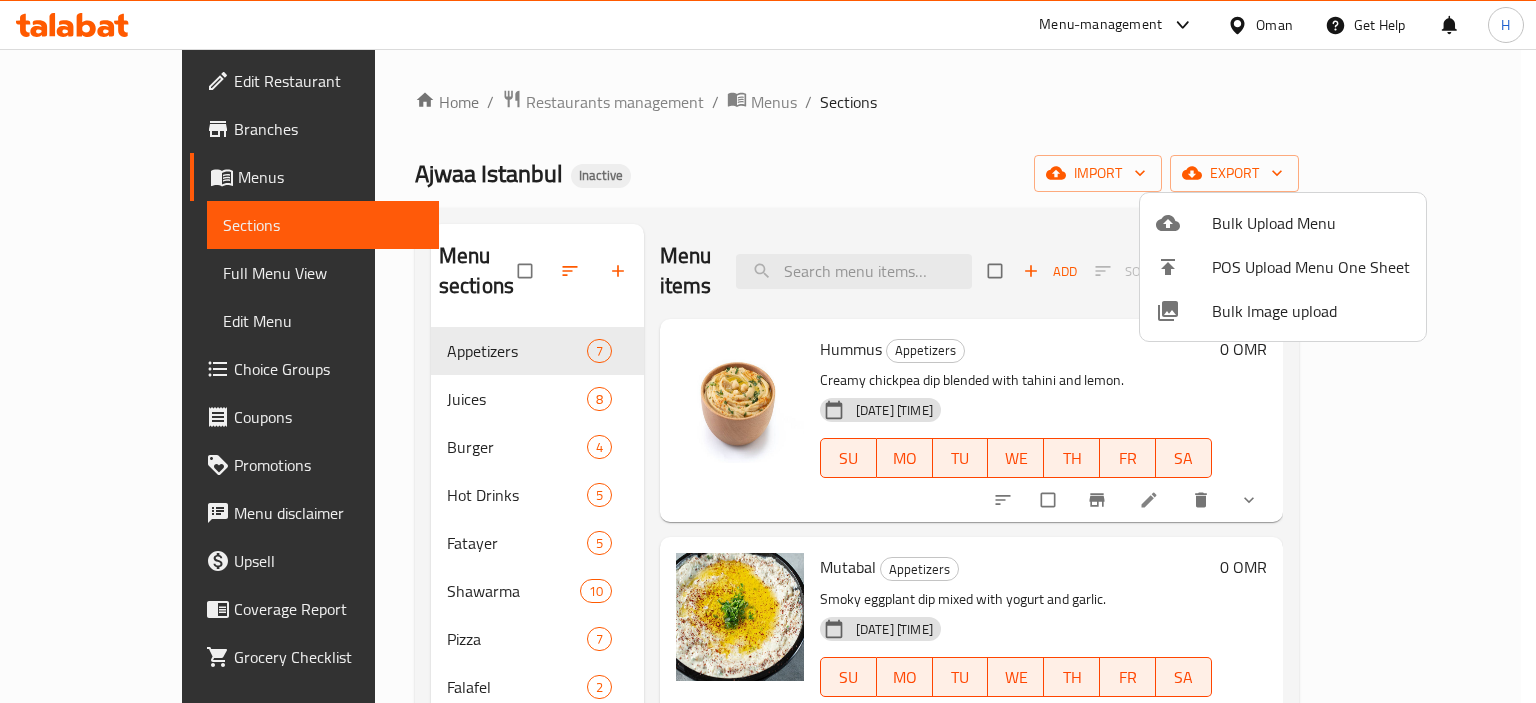 click on "Bulk Image upload" at bounding box center [1283, 311] 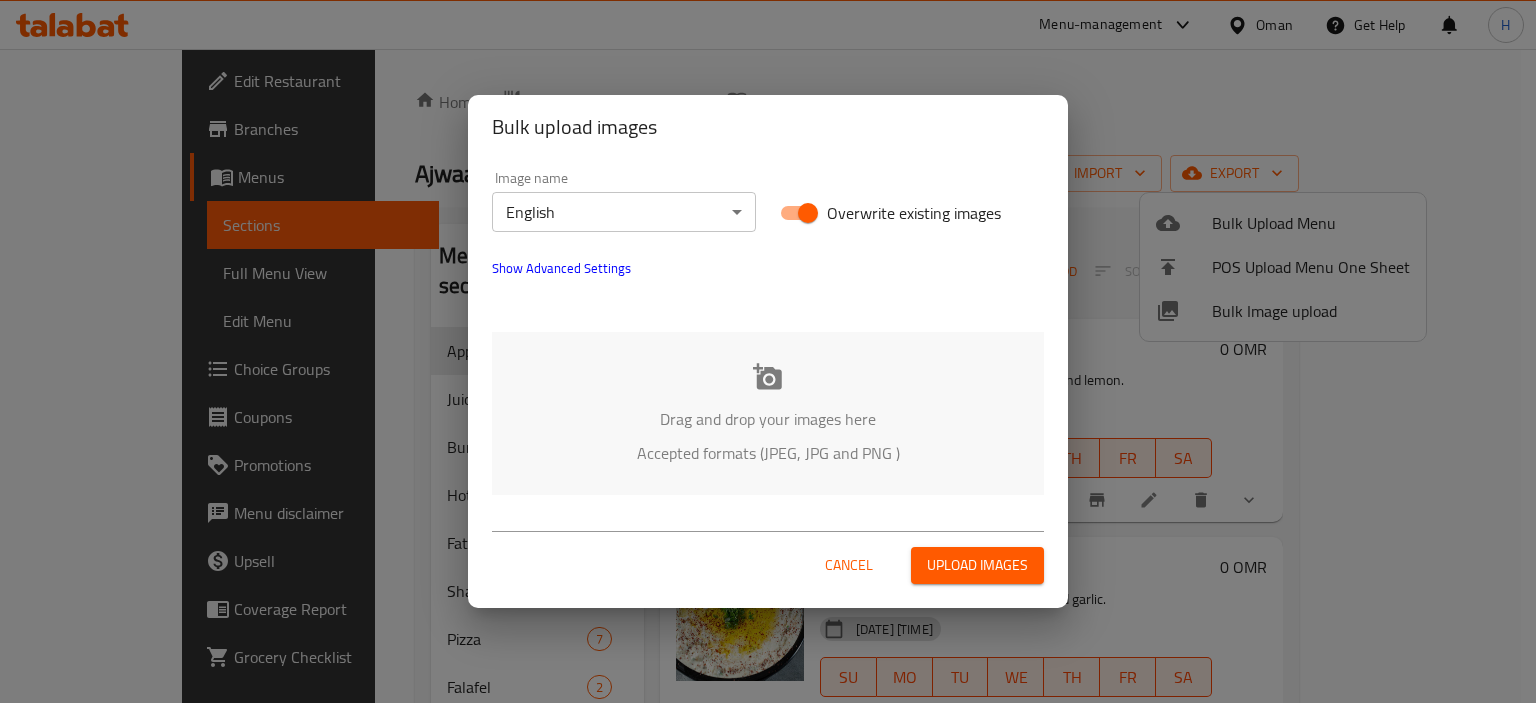 click on "Overwrite existing images" at bounding box center [808, 213] 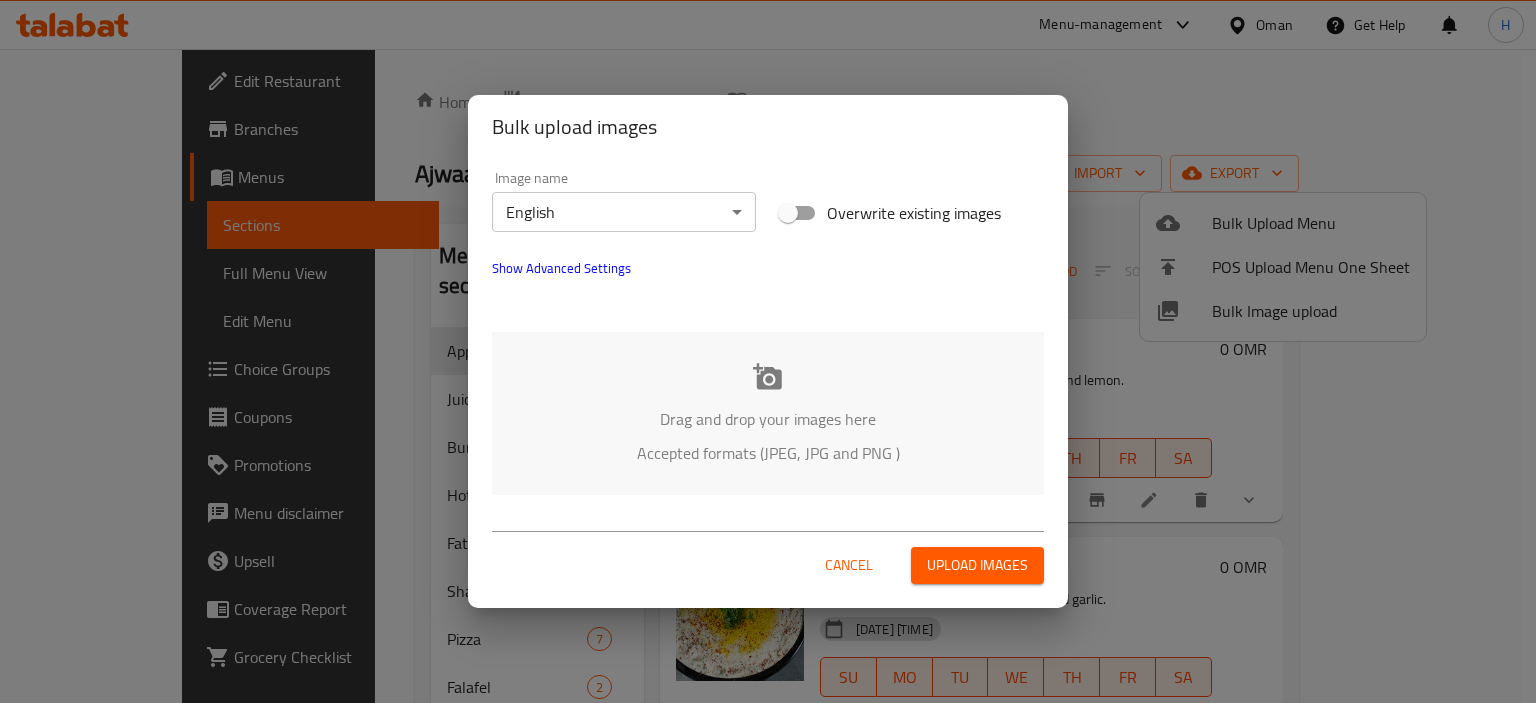 click on "Drag and drop your images here Accepted formats (JPEG, JPG and PNG )" at bounding box center [768, 413] 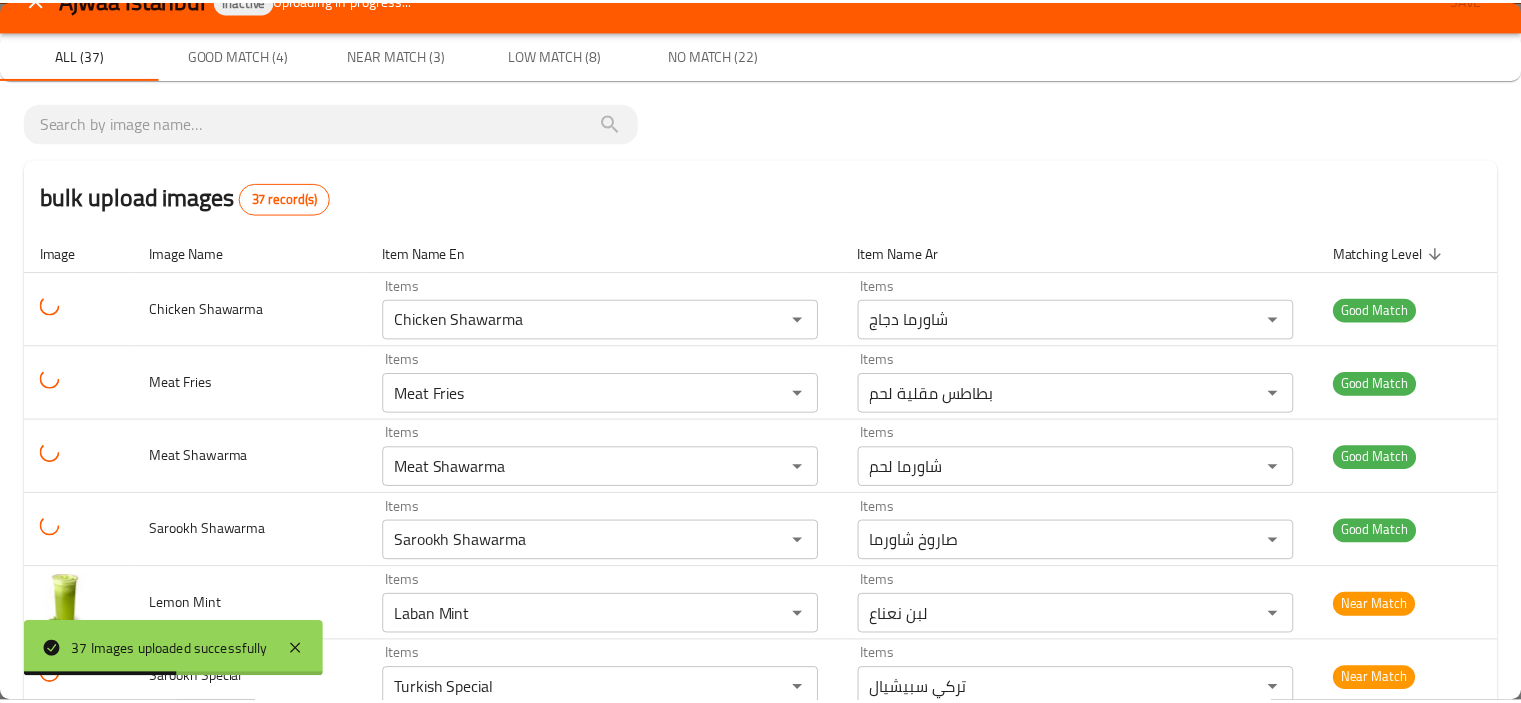 scroll, scrollTop: 0, scrollLeft: 0, axis: both 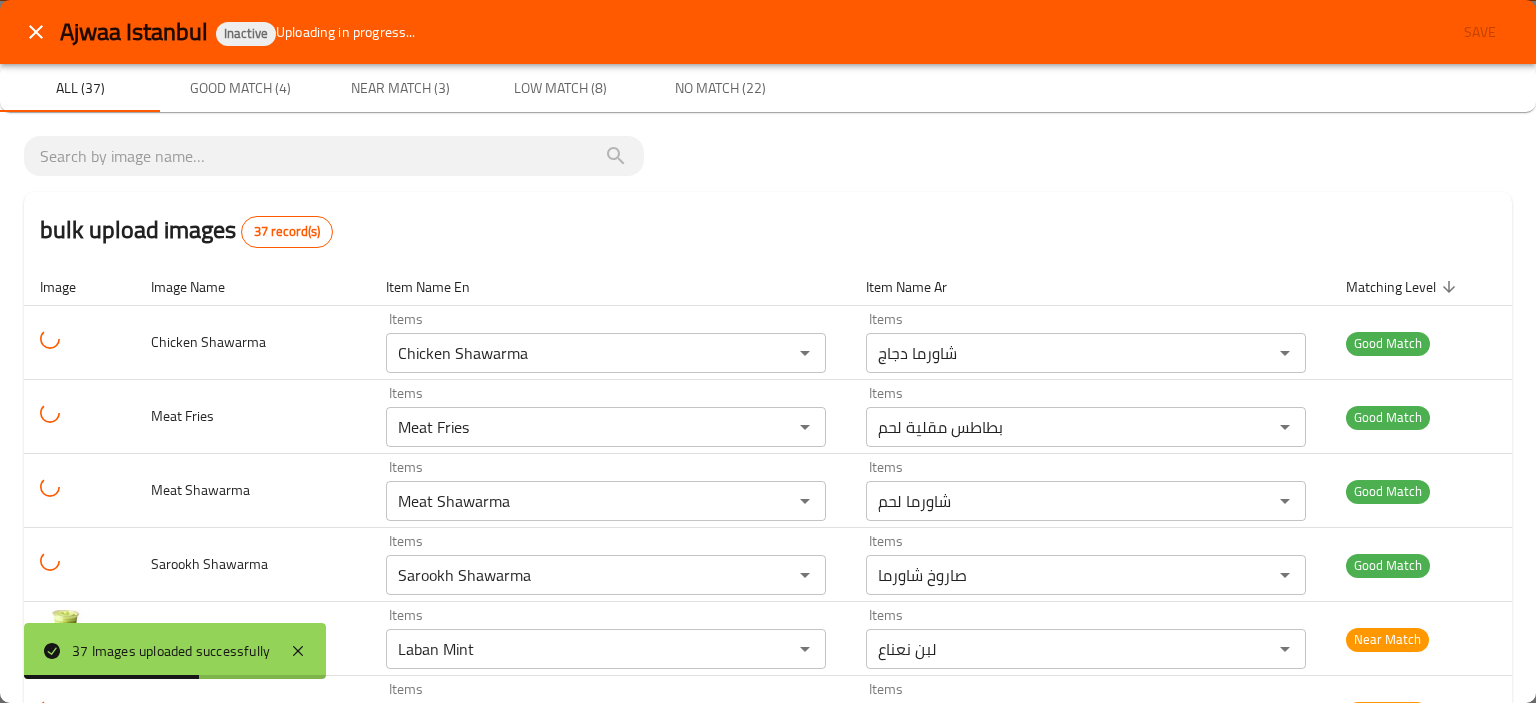 click 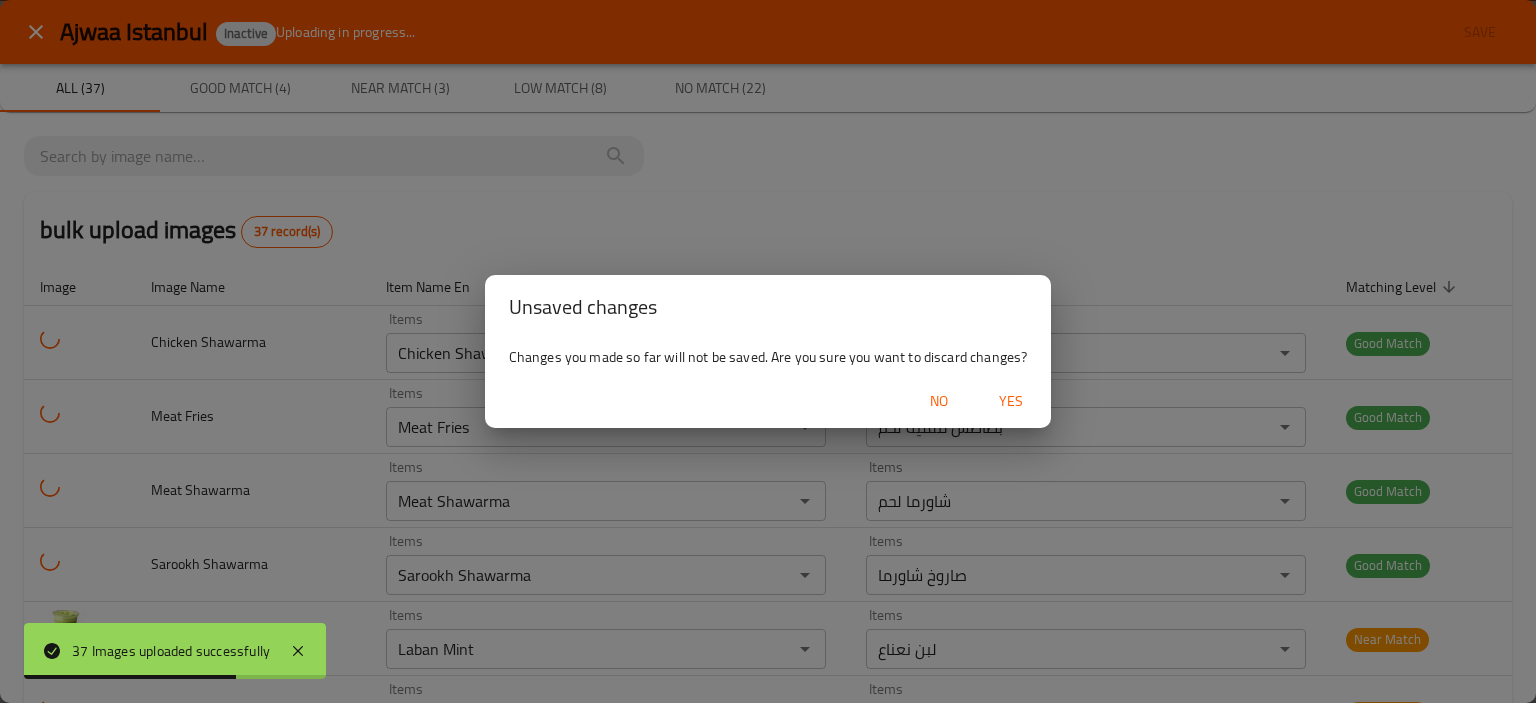 click on "Yes" at bounding box center (1011, 401) 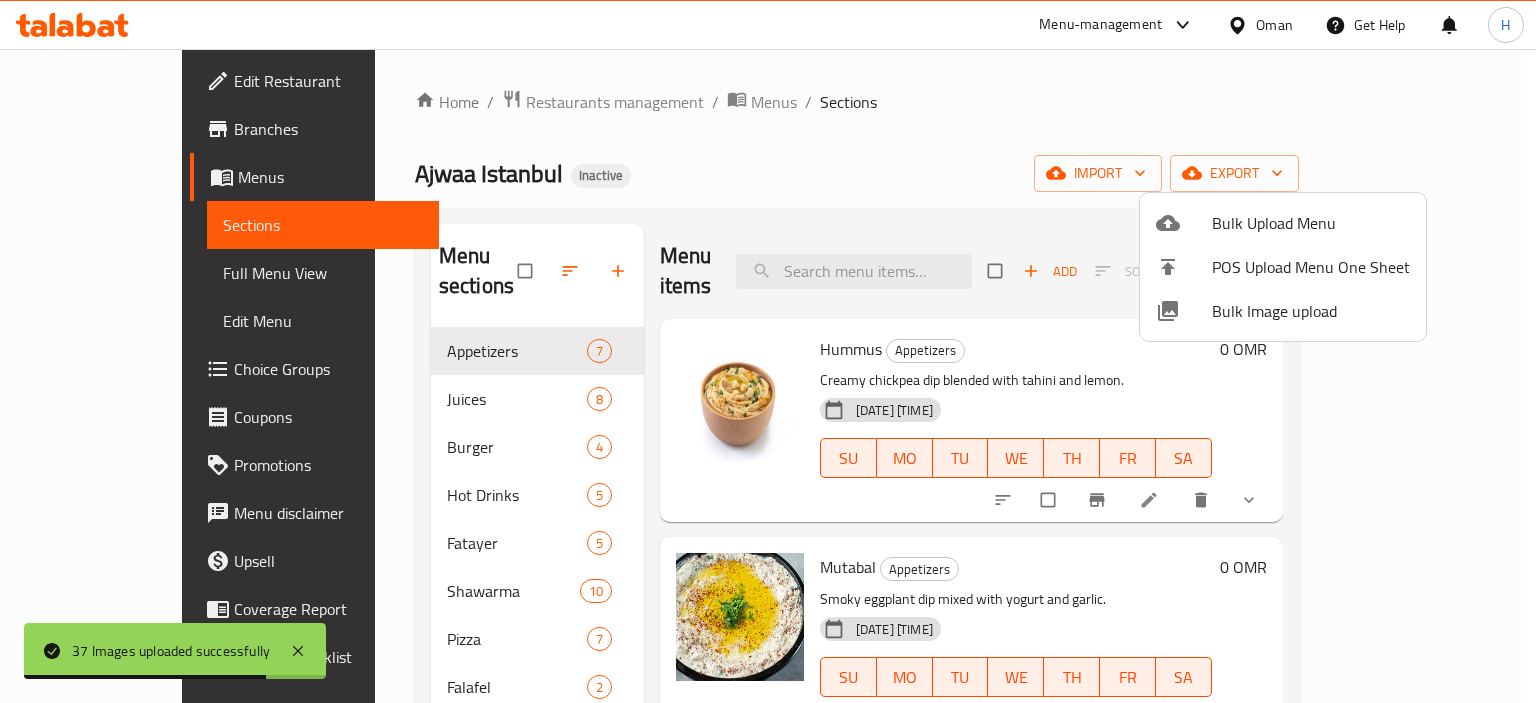 click at bounding box center (768, 351) 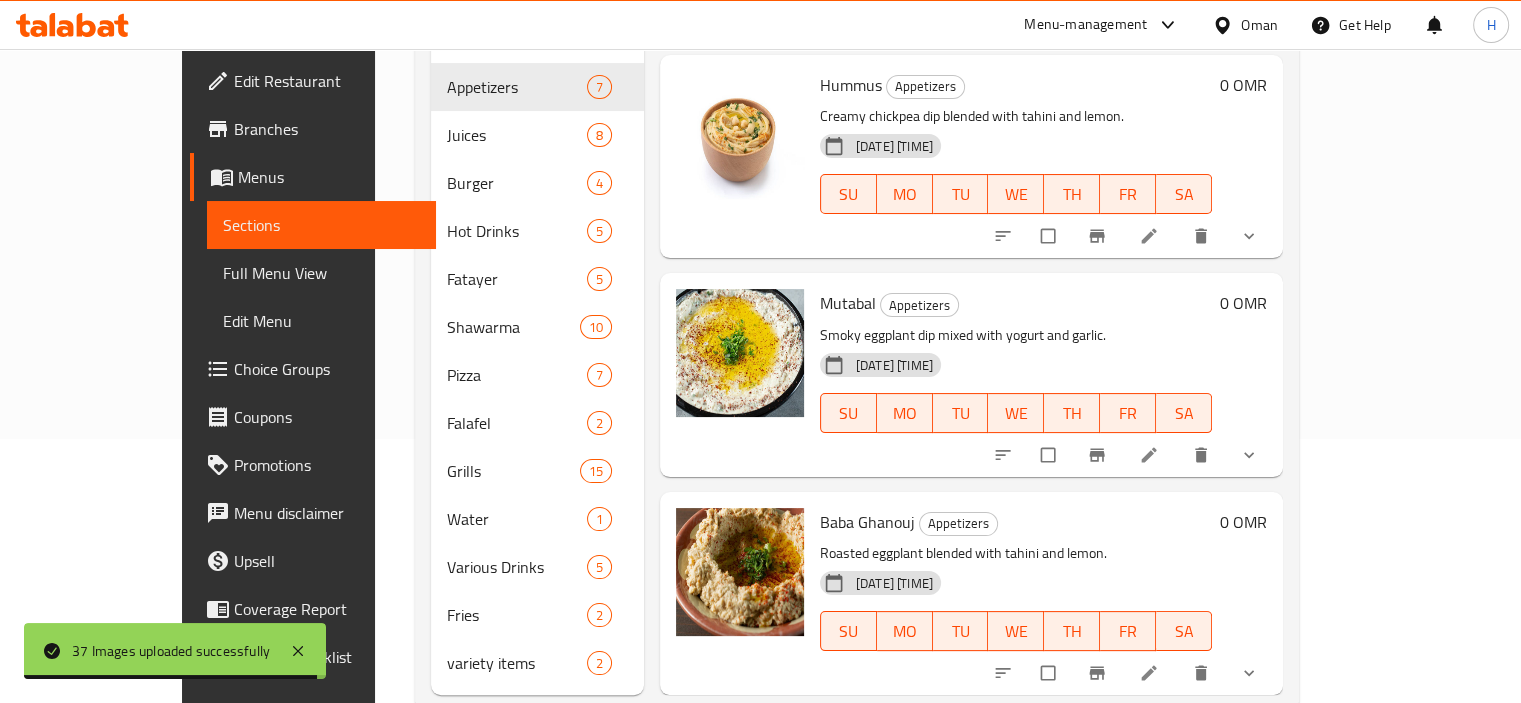 scroll, scrollTop: 281, scrollLeft: 0, axis: vertical 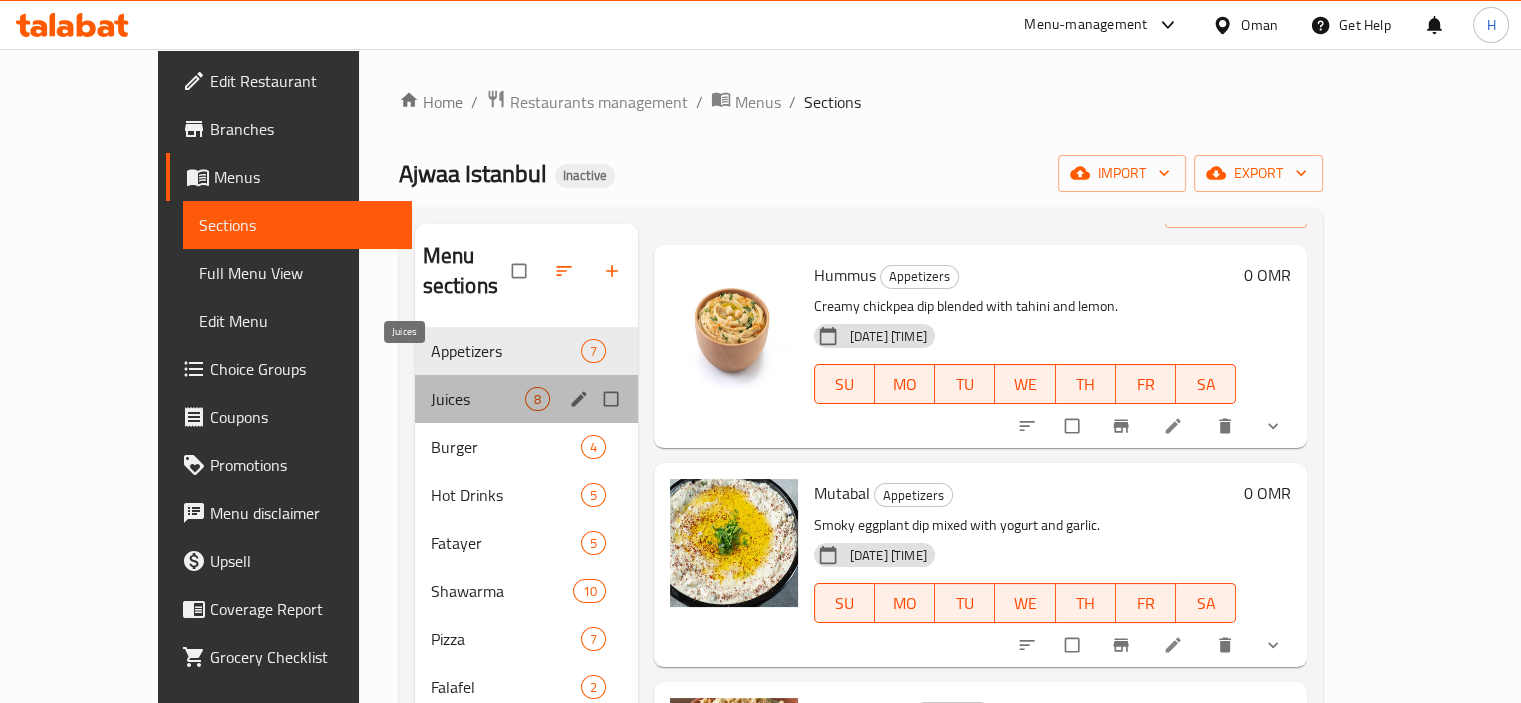 click on "Juices" at bounding box center (478, 399) 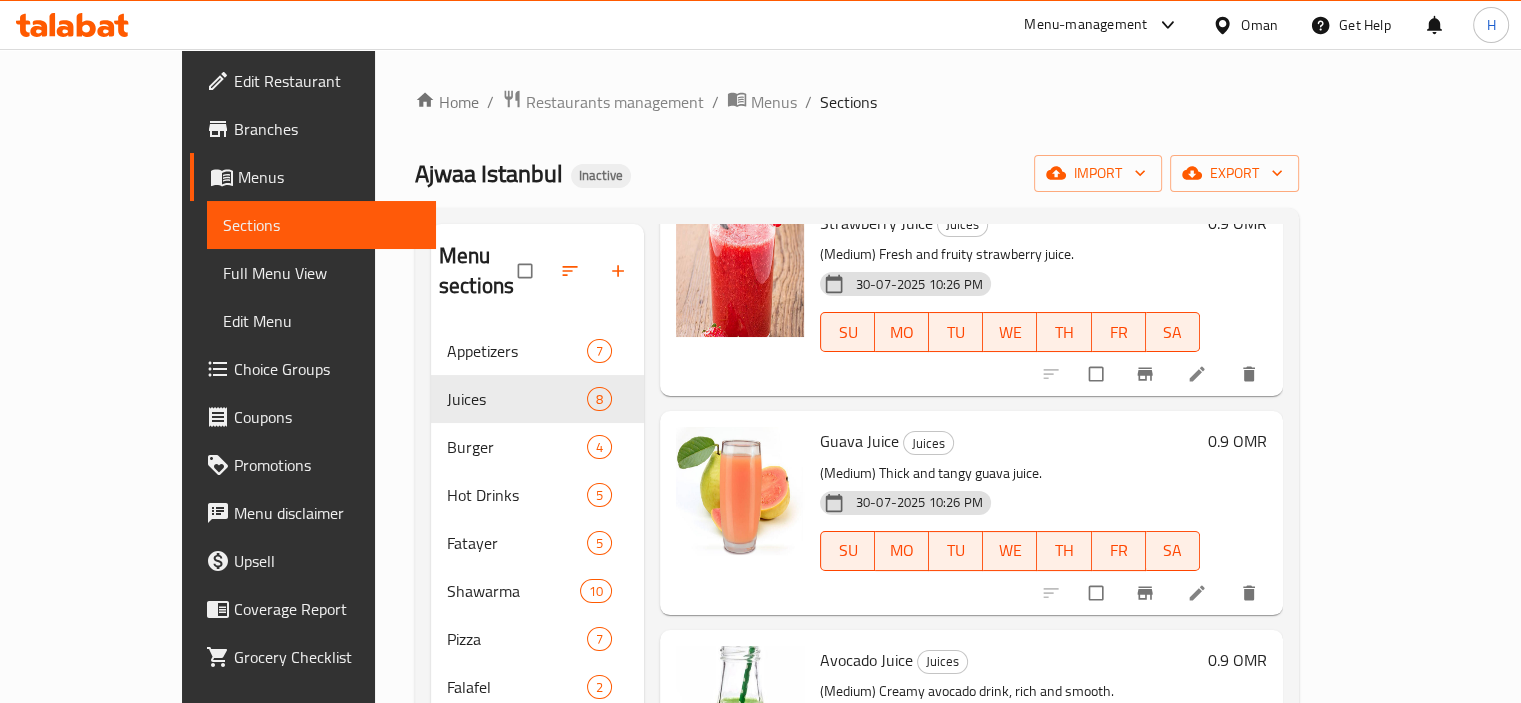 scroll, scrollTop: 1092, scrollLeft: 0, axis: vertical 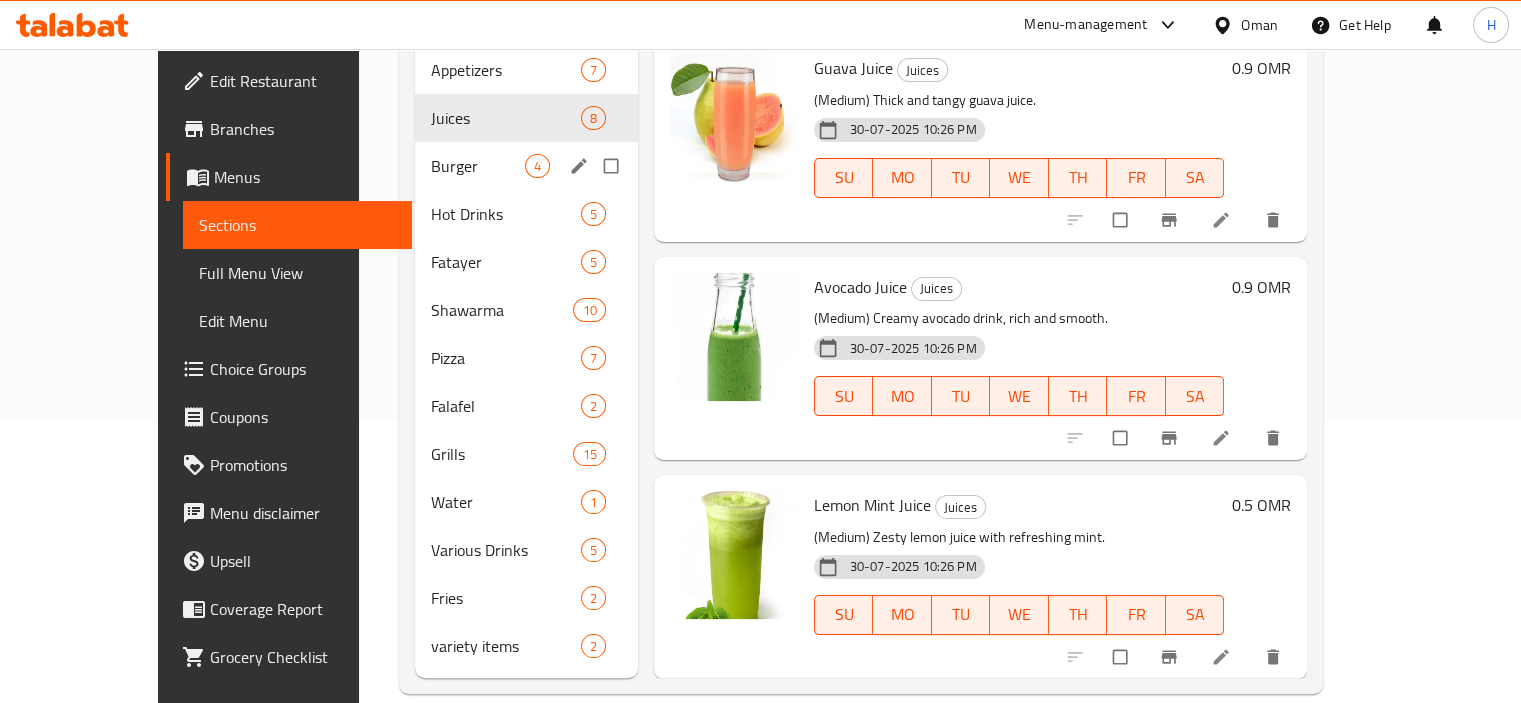 click on "Burger 4" at bounding box center [526, 166] 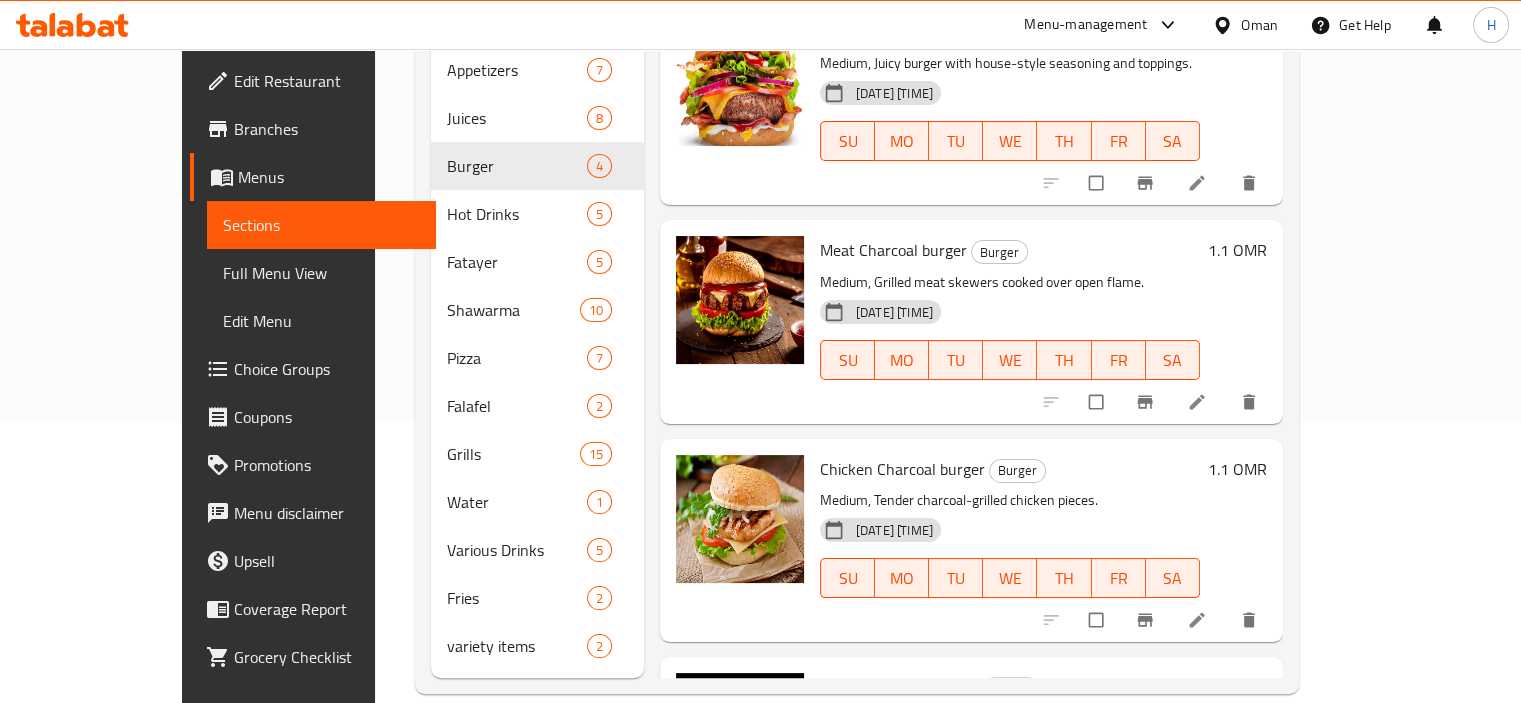 scroll, scrollTop: 0, scrollLeft: 0, axis: both 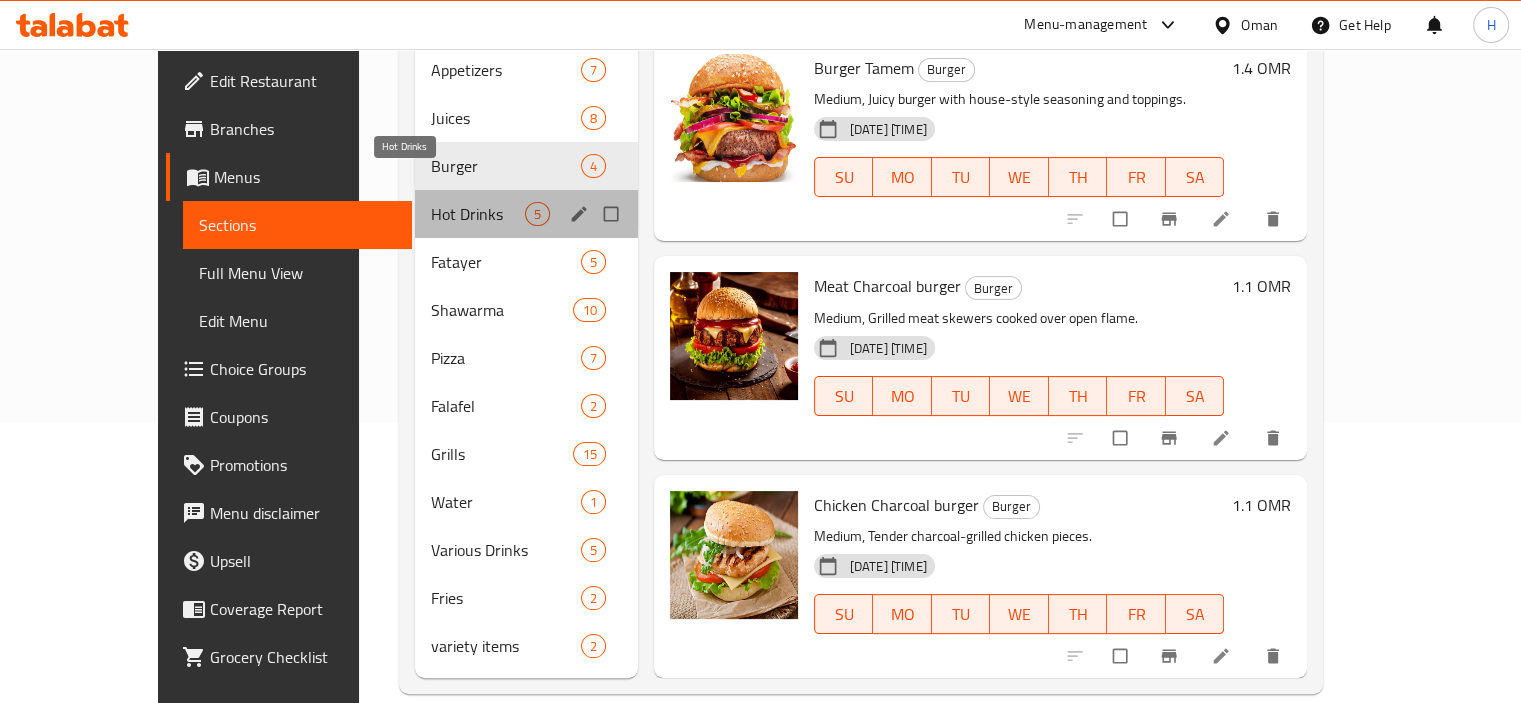 click on "Hot Drinks" at bounding box center [478, 214] 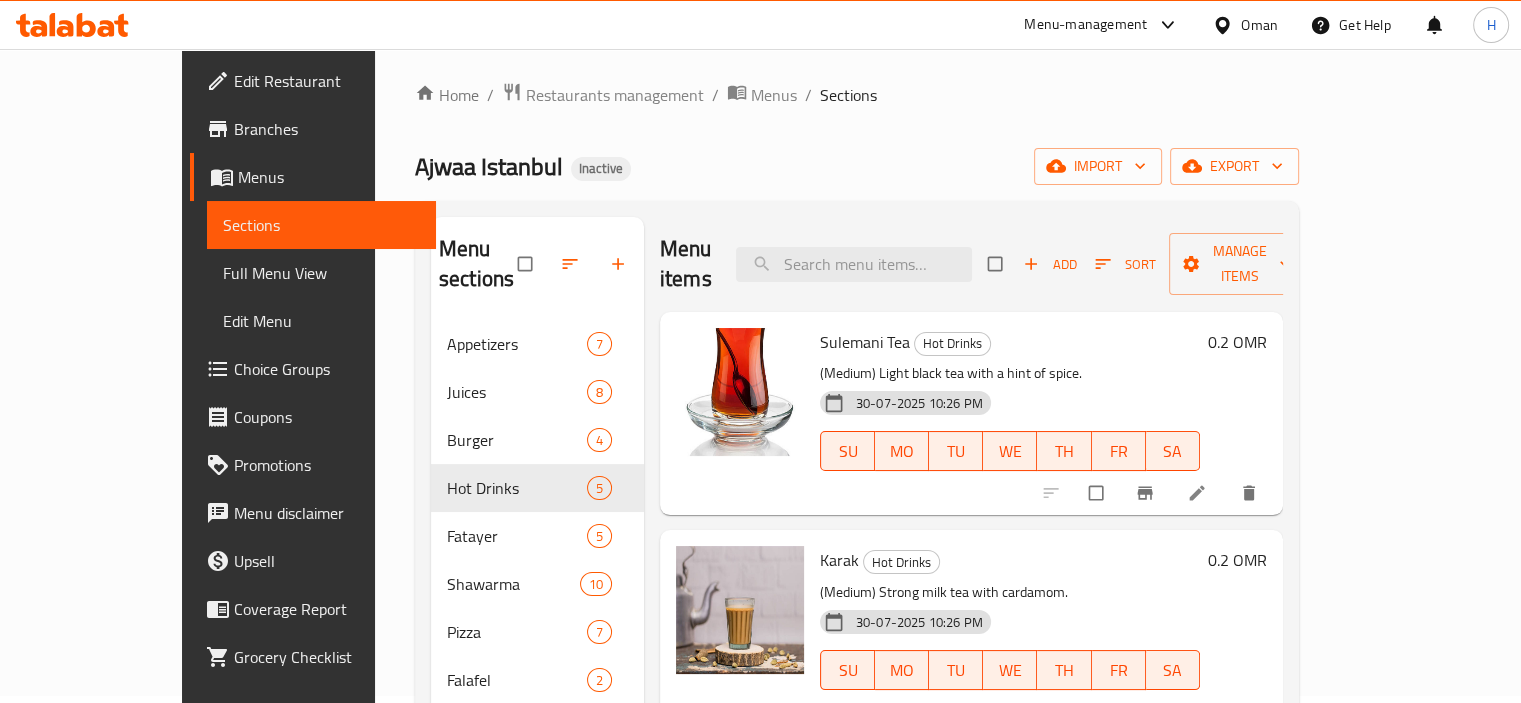 scroll, scrollTop: 0, scrollLeft: 0, axis: both 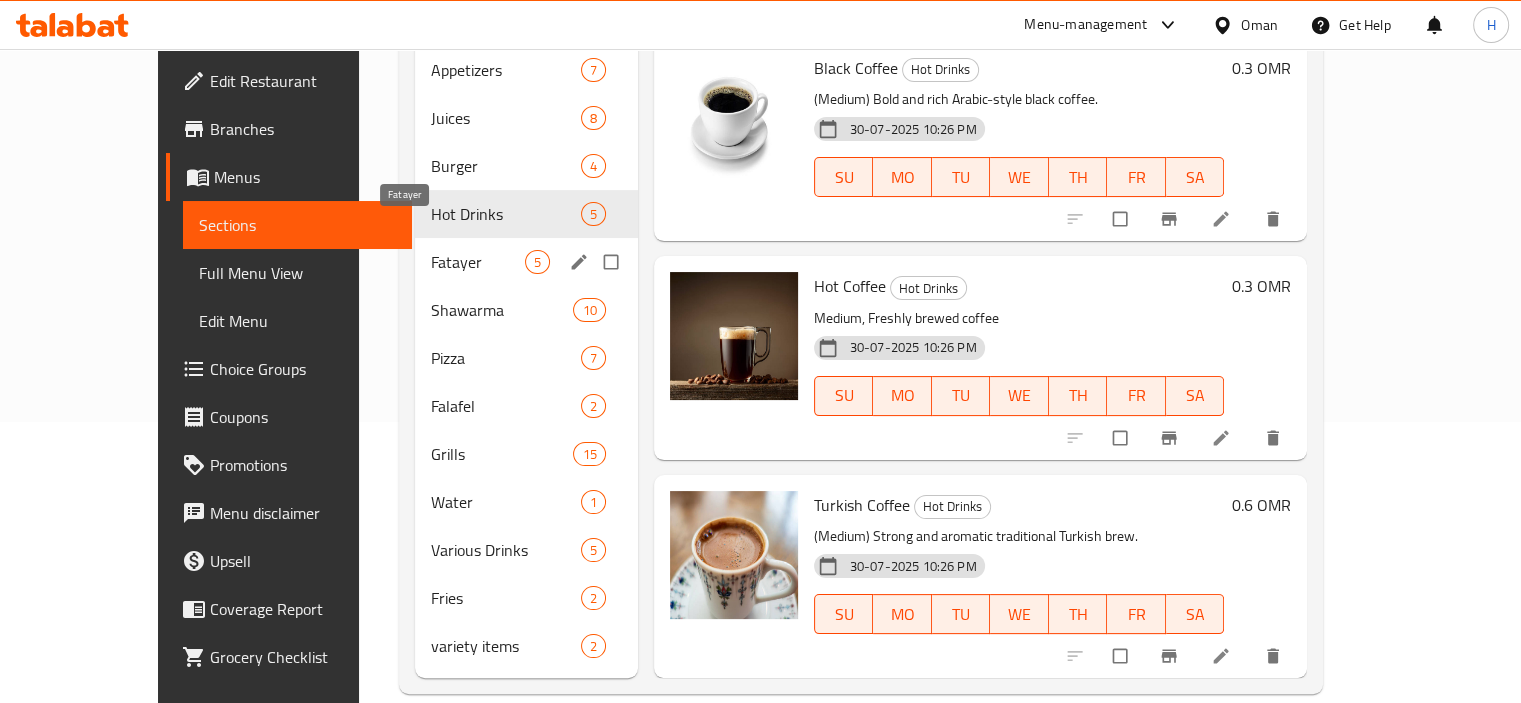 click on "Fatayer" at bounding box center (478, 262) 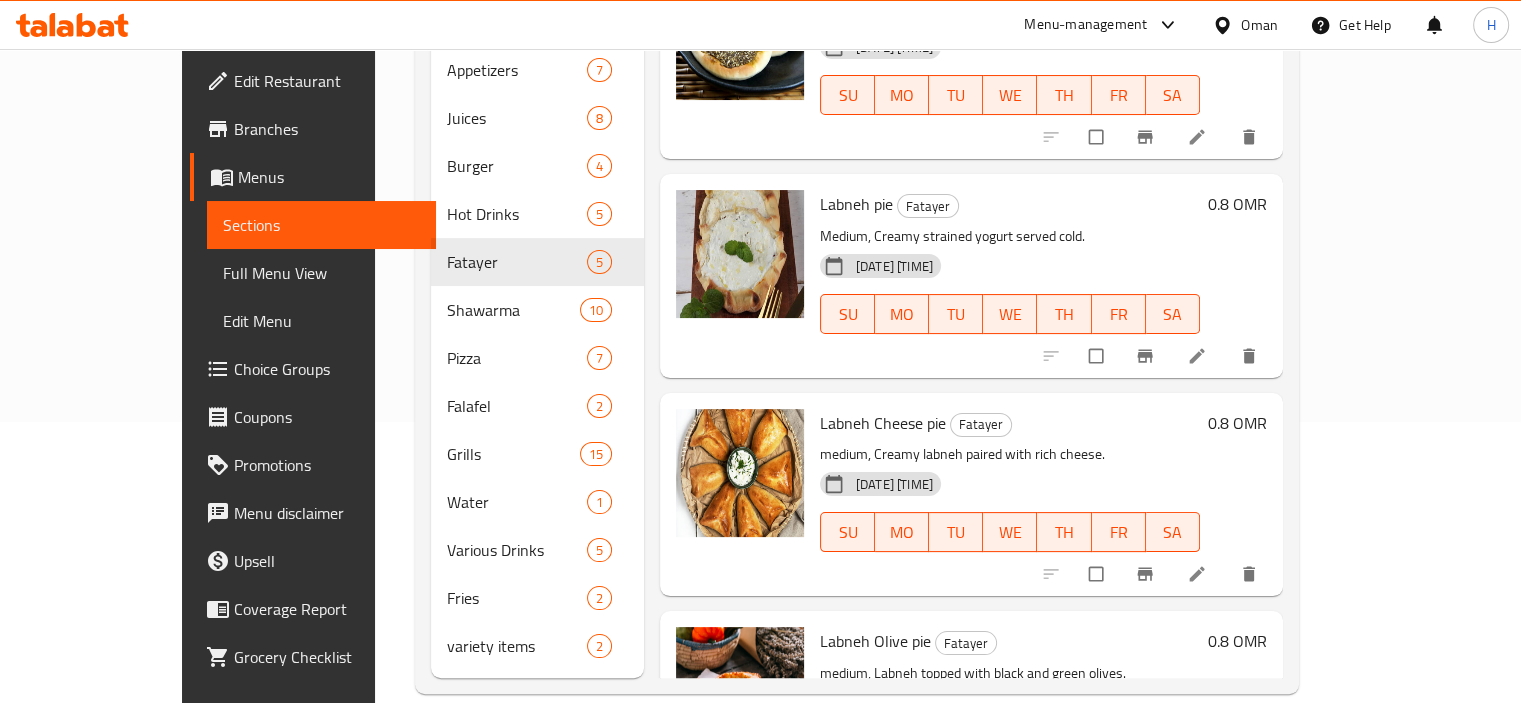scroll, scrollTop: 0, scrollLeft: 0, axis: both 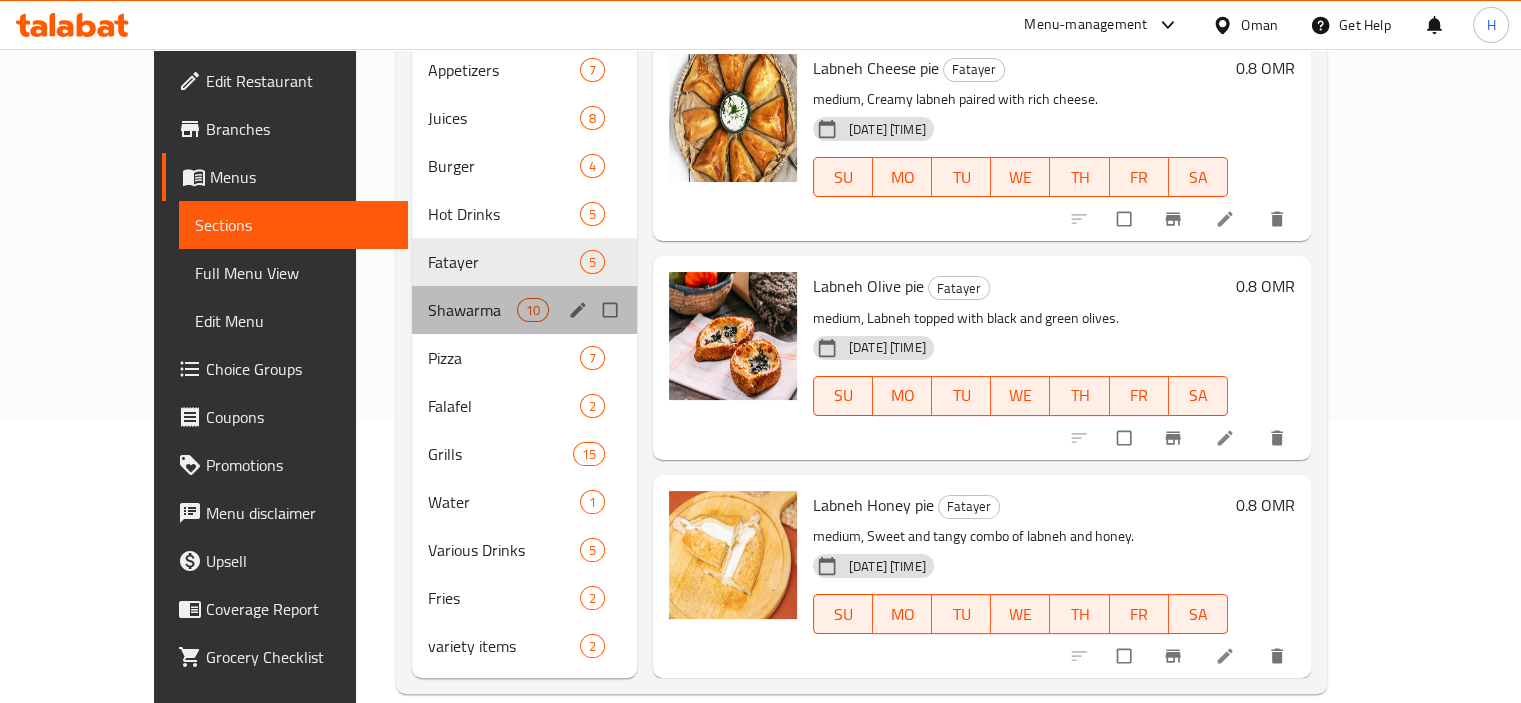 click on "Shawarma" at bounding box center [472, 310] 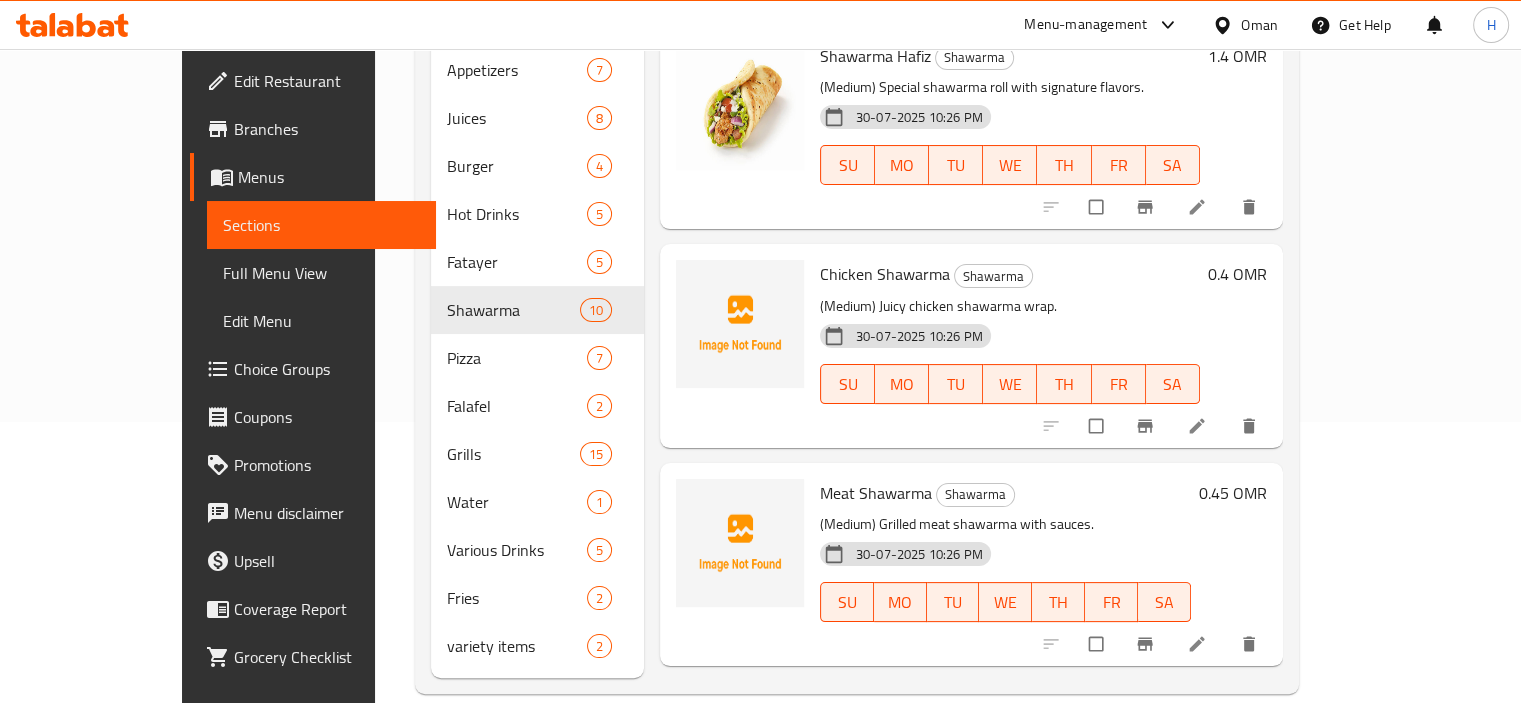 scroll, scrollTop: 0, scrollLeft: 0, axis: both 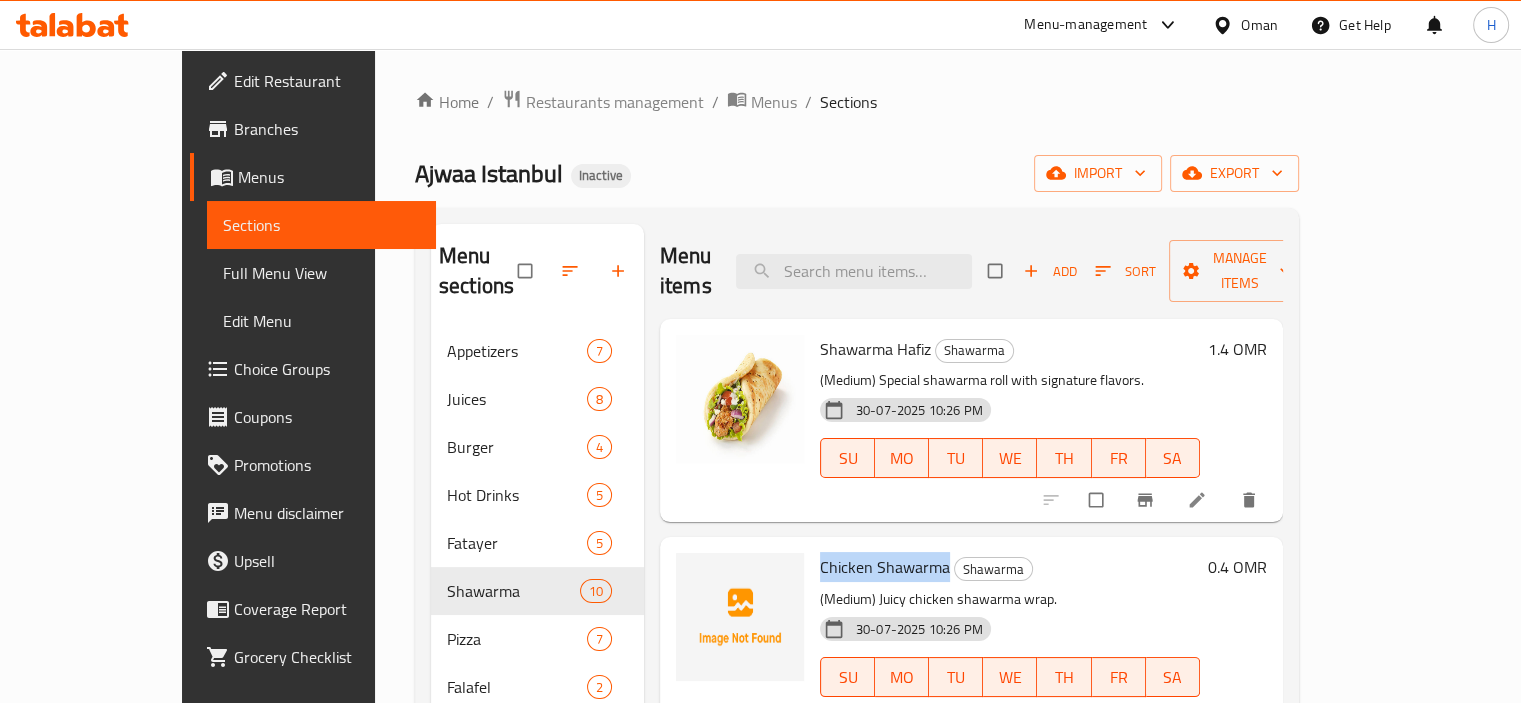 drag, startPoint x: 898, startPoint y: 535, endPoint x: 776, endPoint y: 539, distance: 122.06556 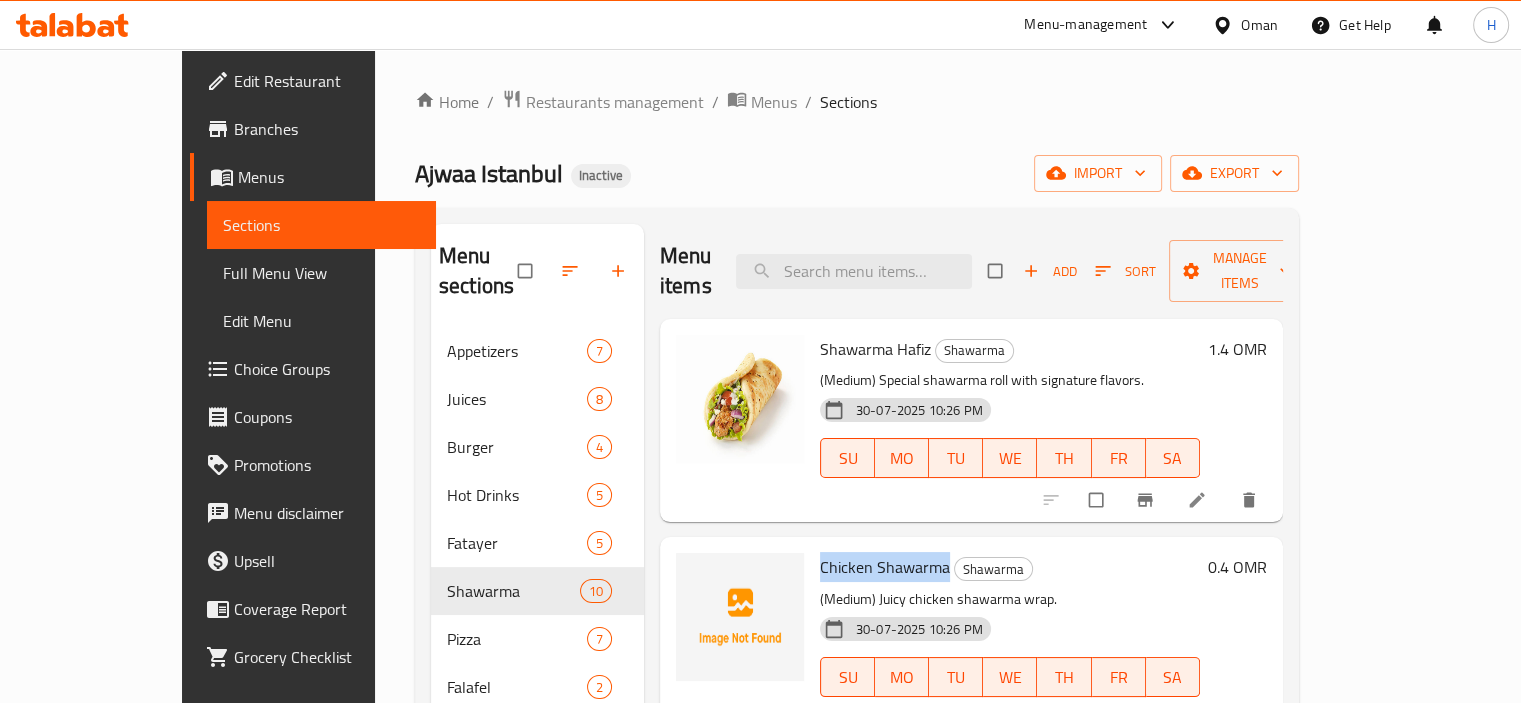 click on "Chicken Shawarma" at bounding box center [885, 567] 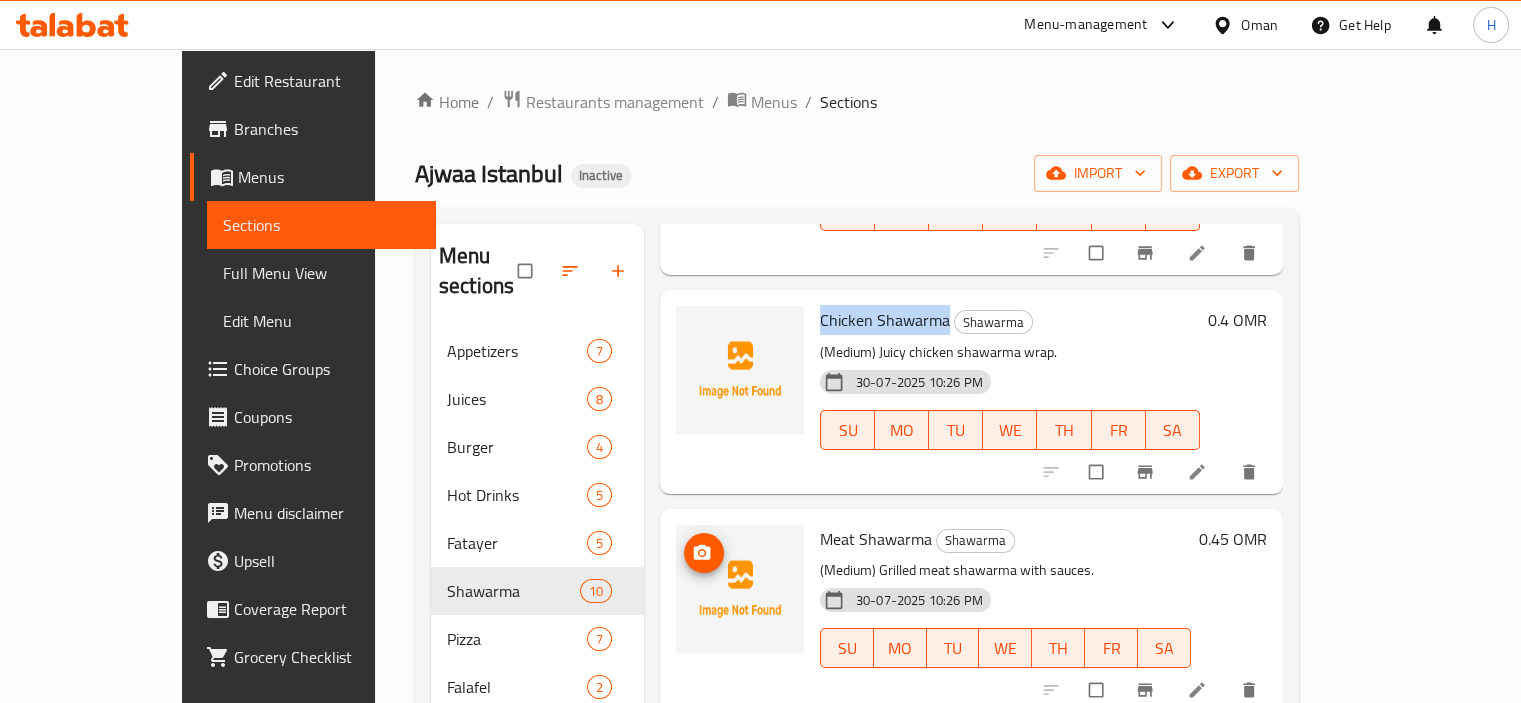 scroll, scrollTop: 129, scrollLeft: 0, axis: vertical 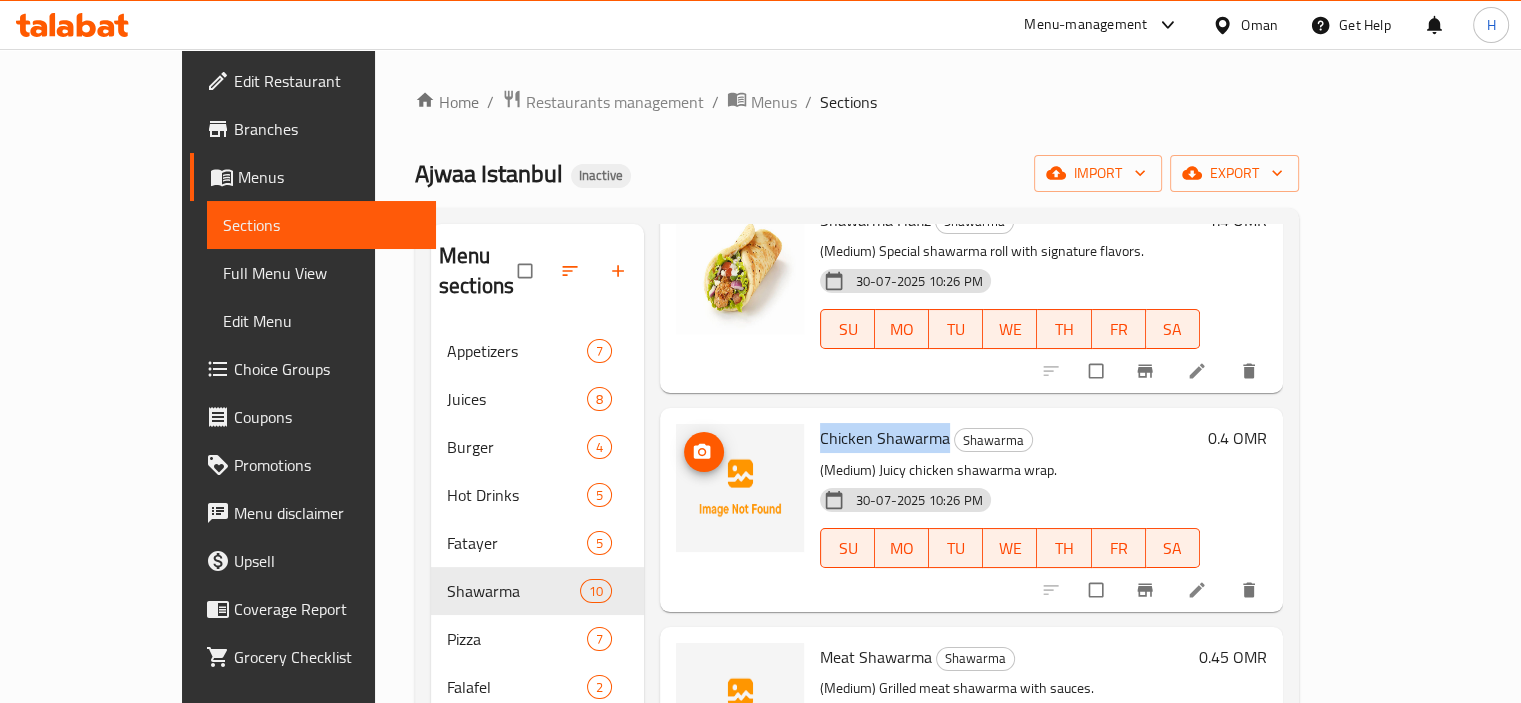 click 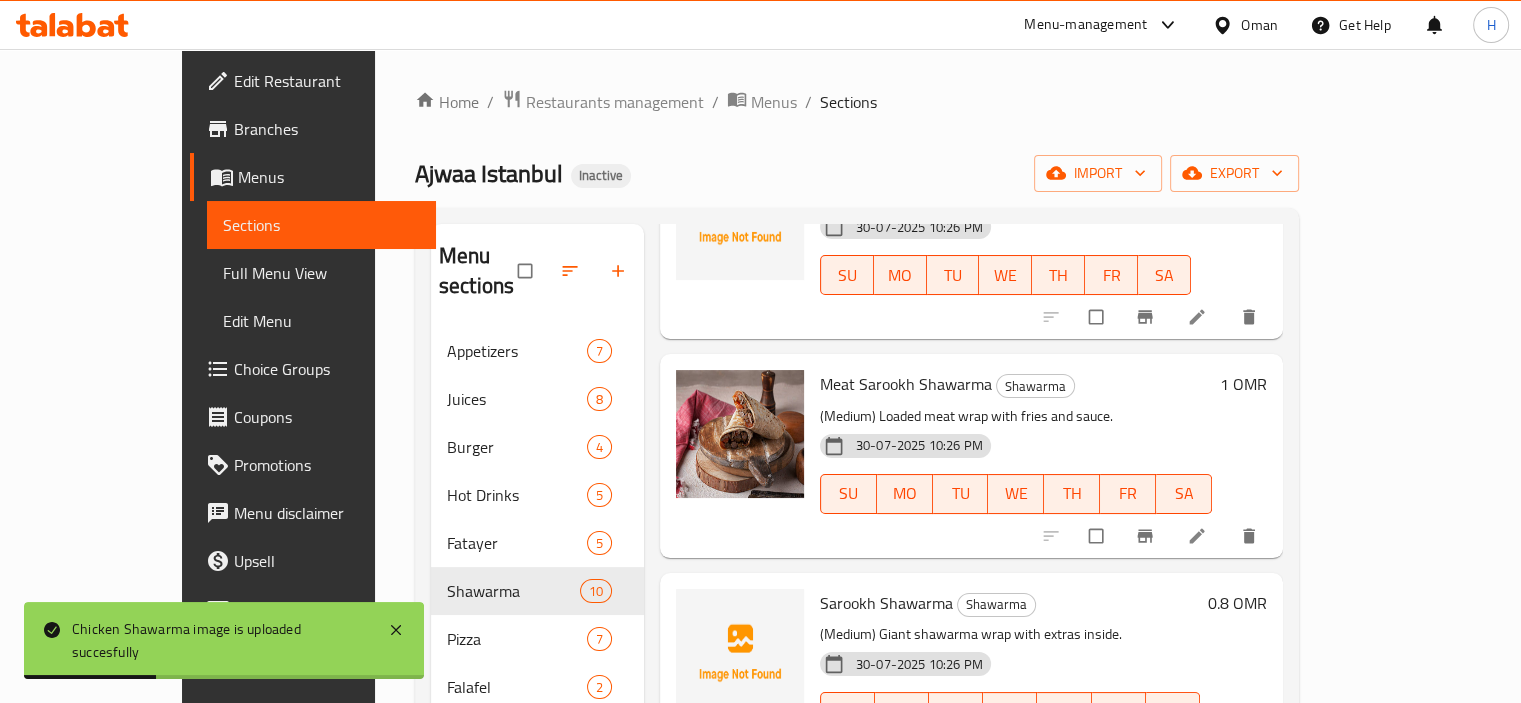 scroll, scrollTop: 729, scrollLeft: 0, axis: vertical 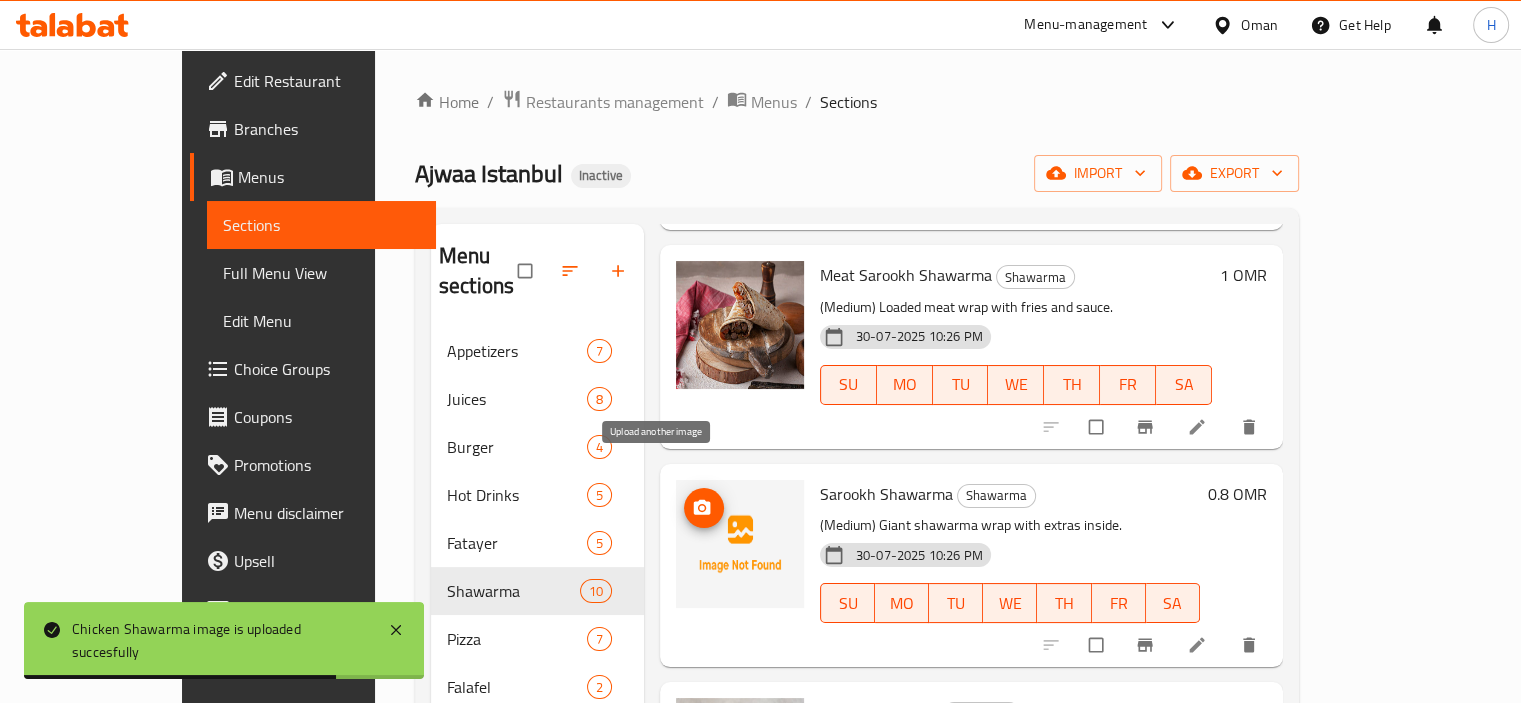click 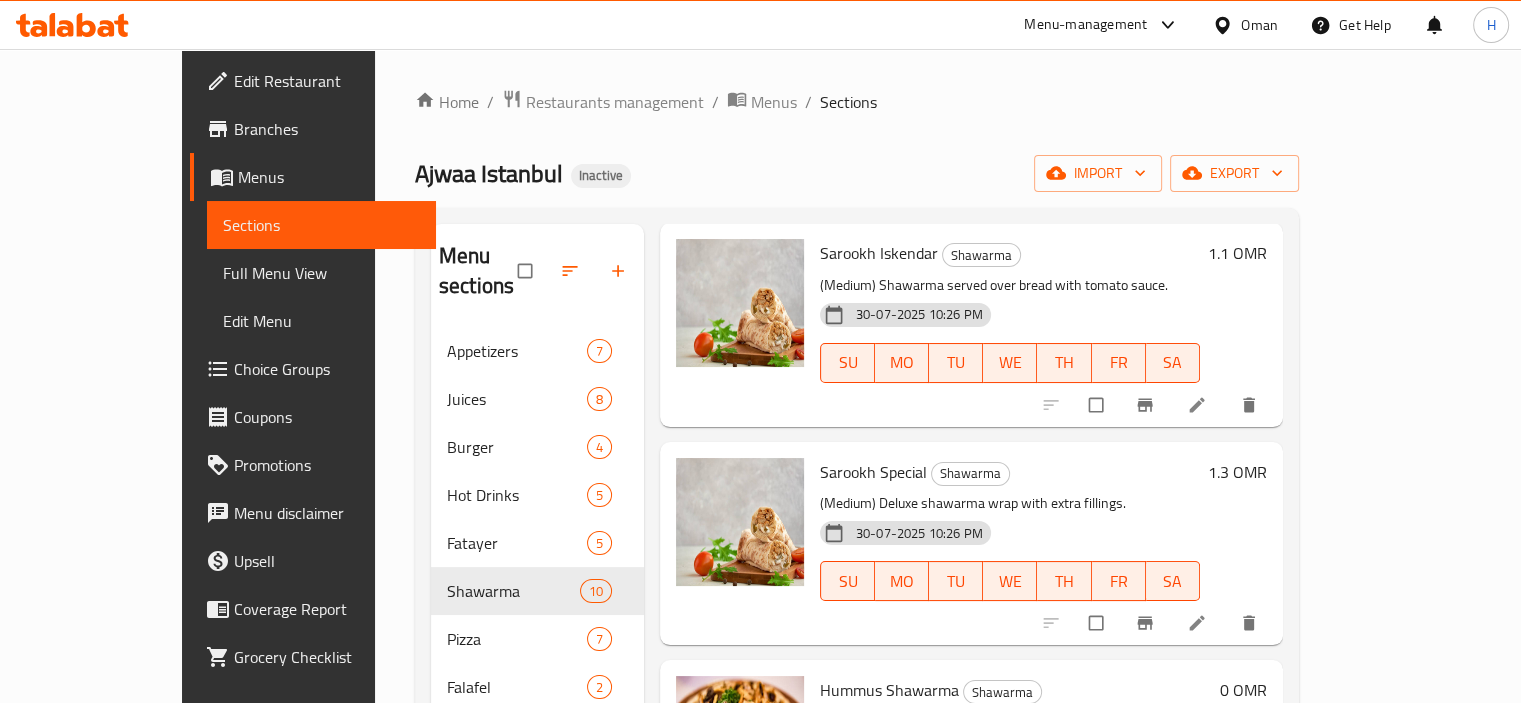 scroll, scrollTop: 1200, scrollLeft: 0, axis: vertical 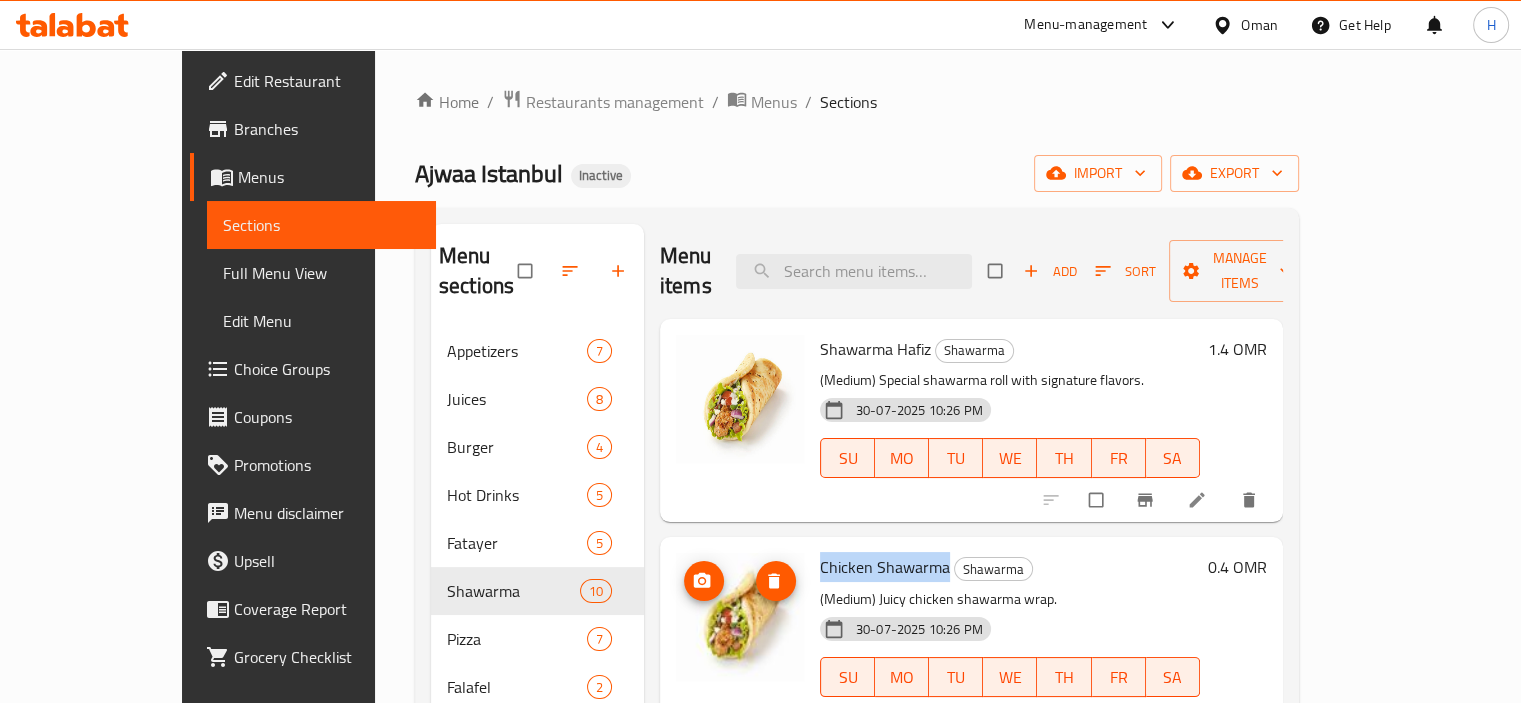 click 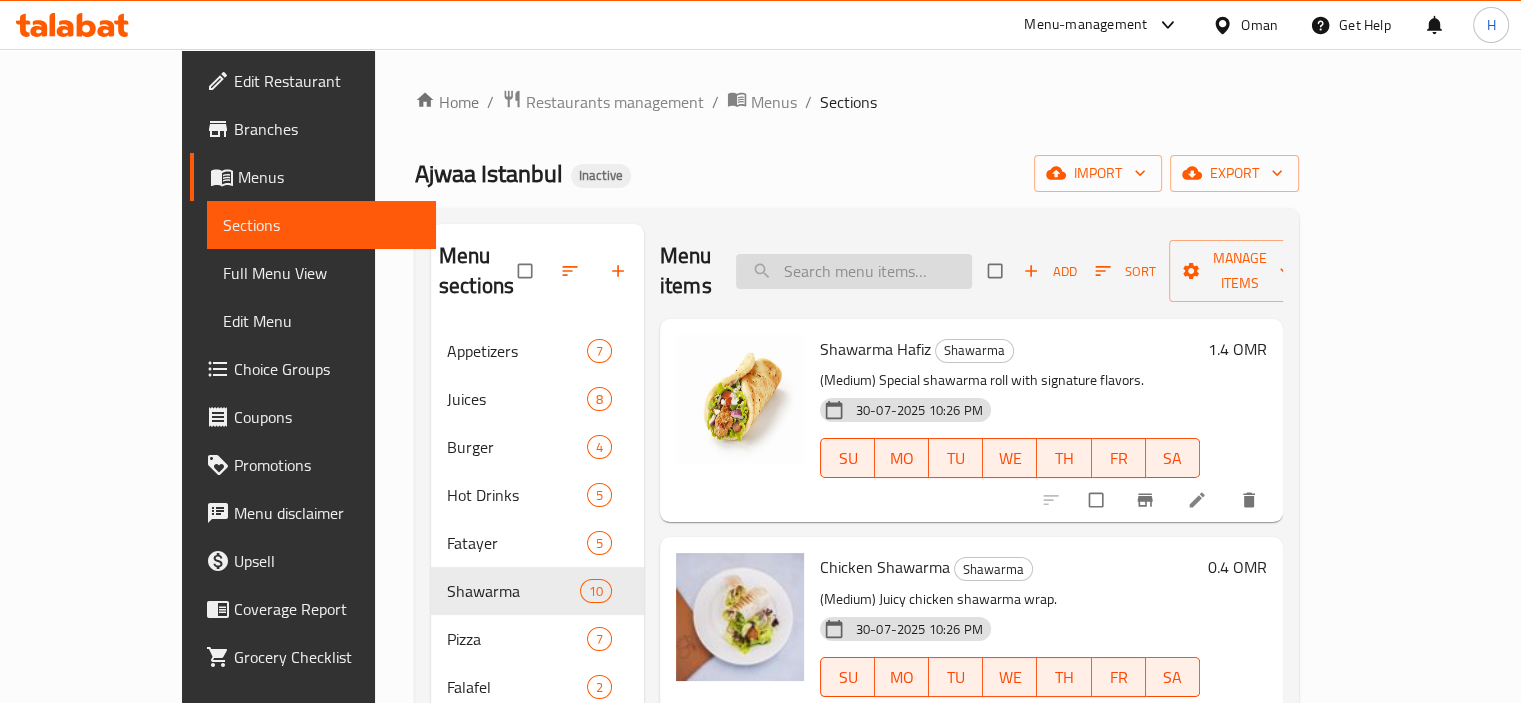 click at bounding box center [854, 271] 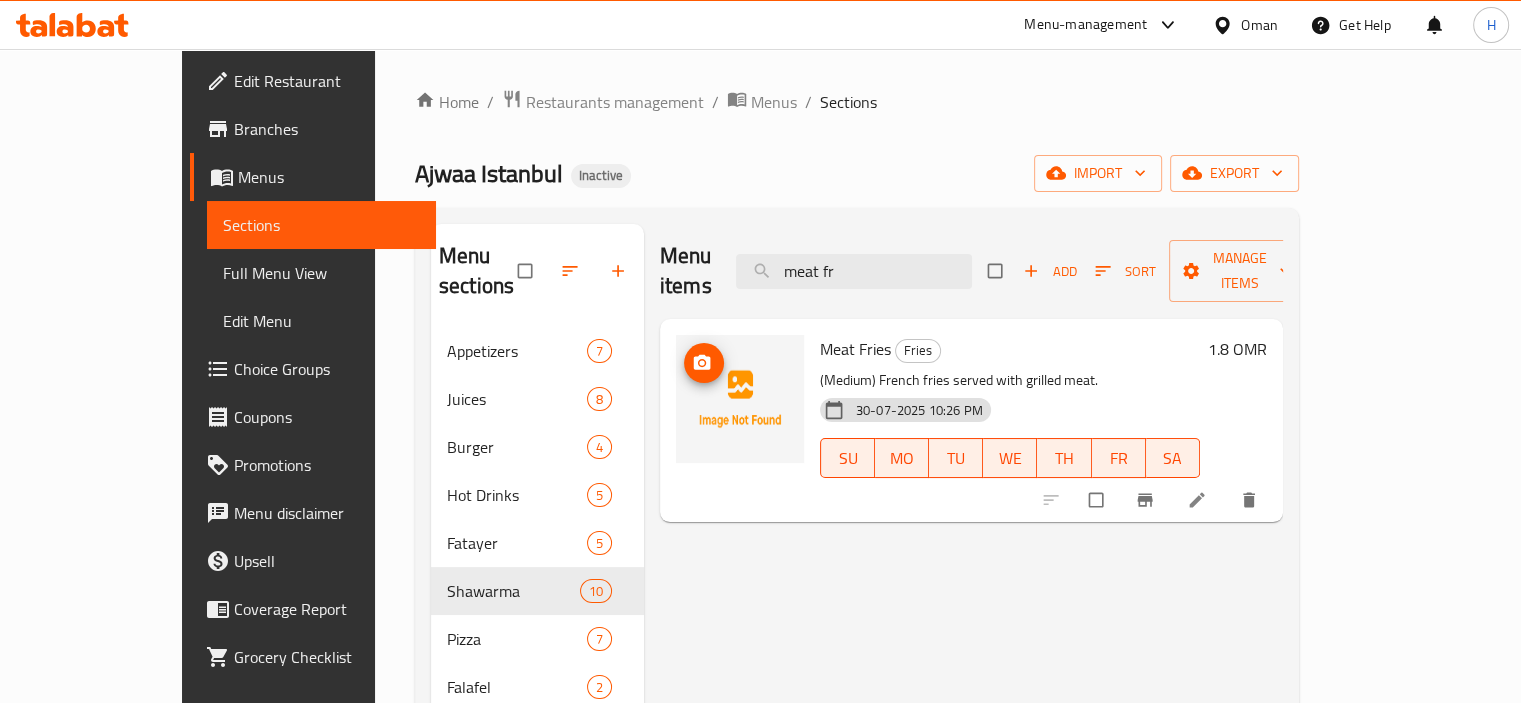 click 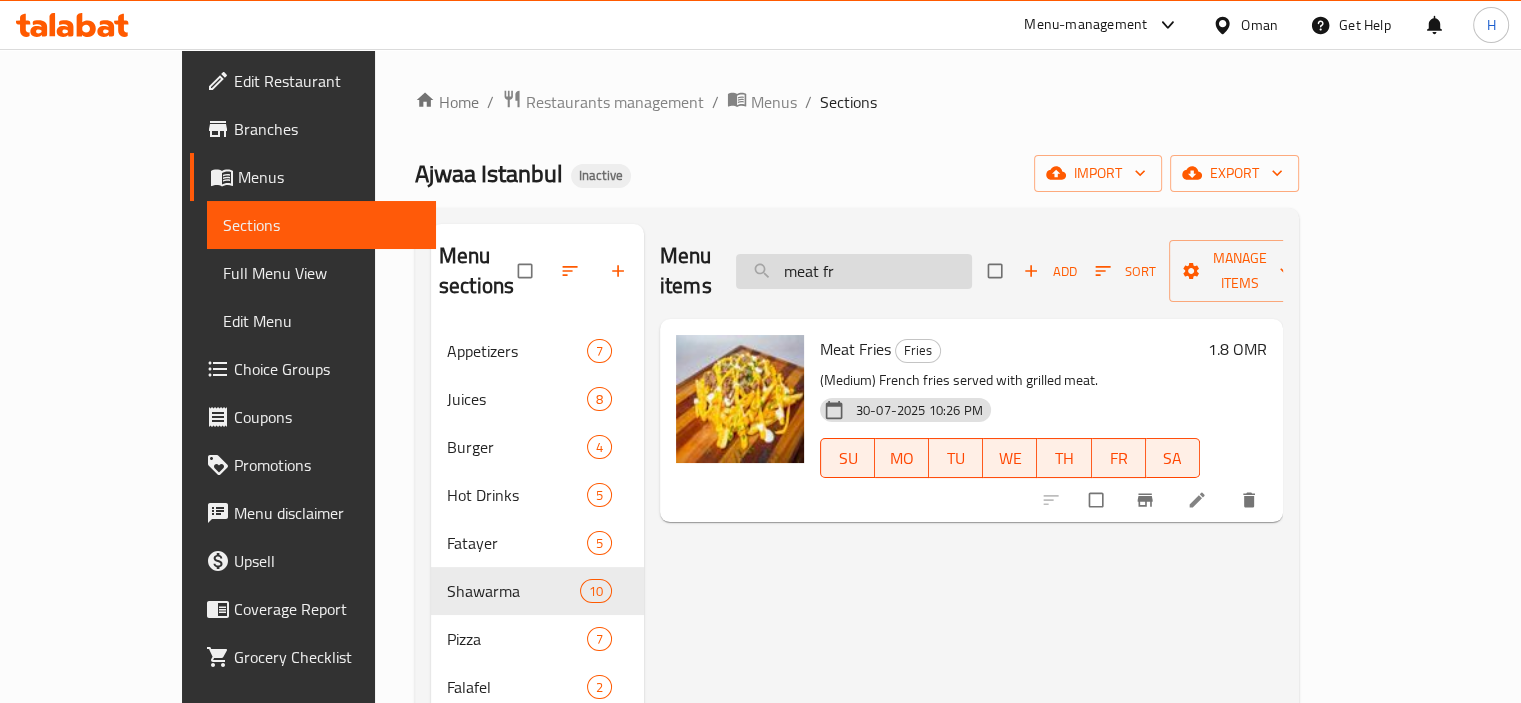 click on "meat fr" at bounding box center [854, 271] 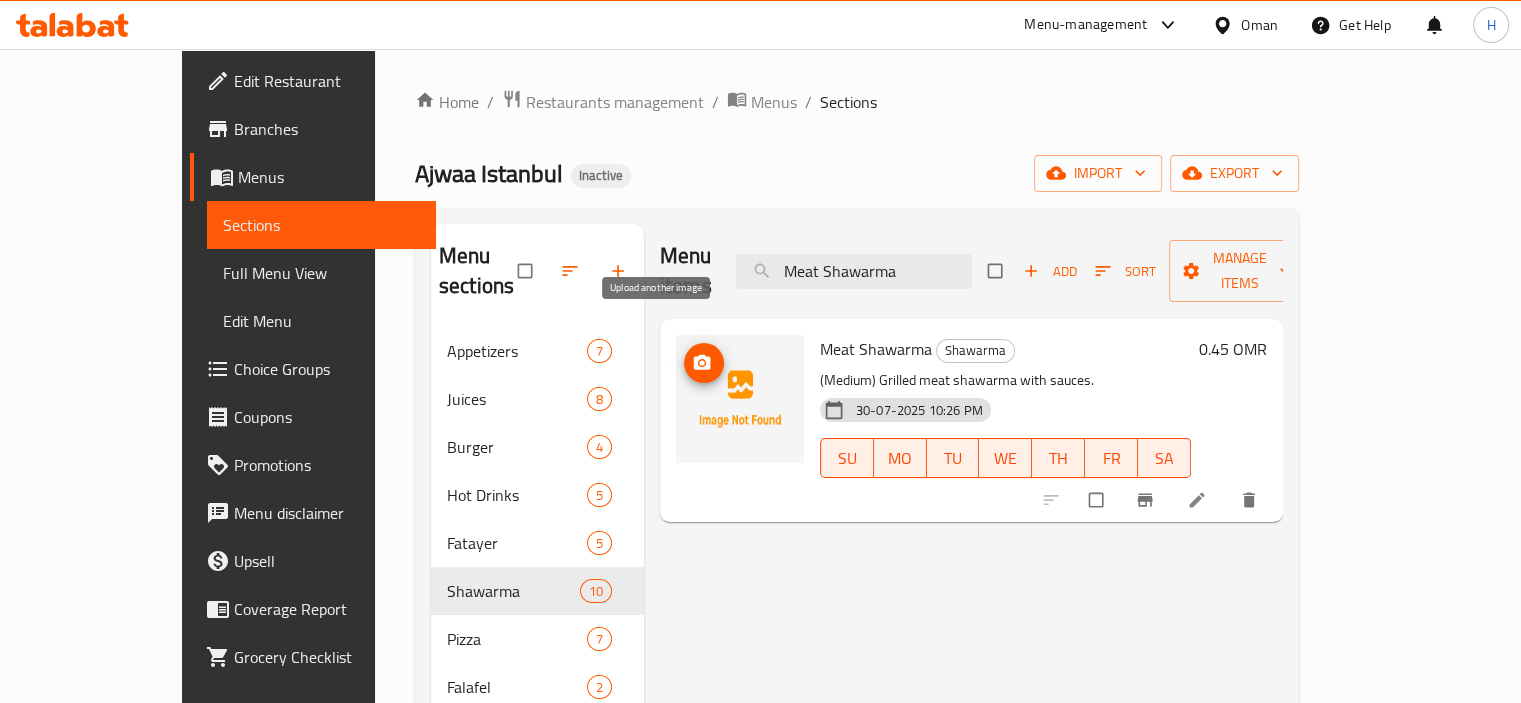 click 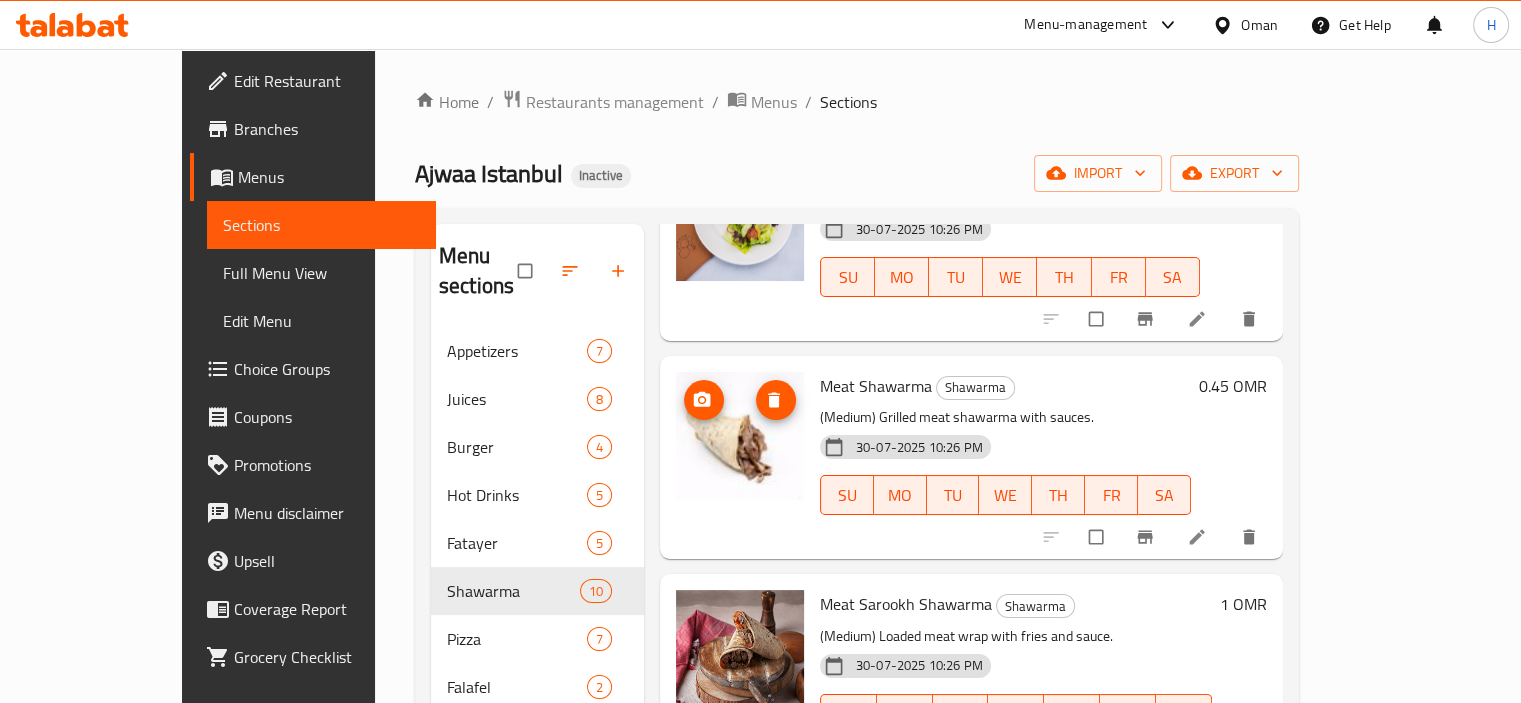 scroll, scrollTop: 0, scrollLeft: 0, axis: both 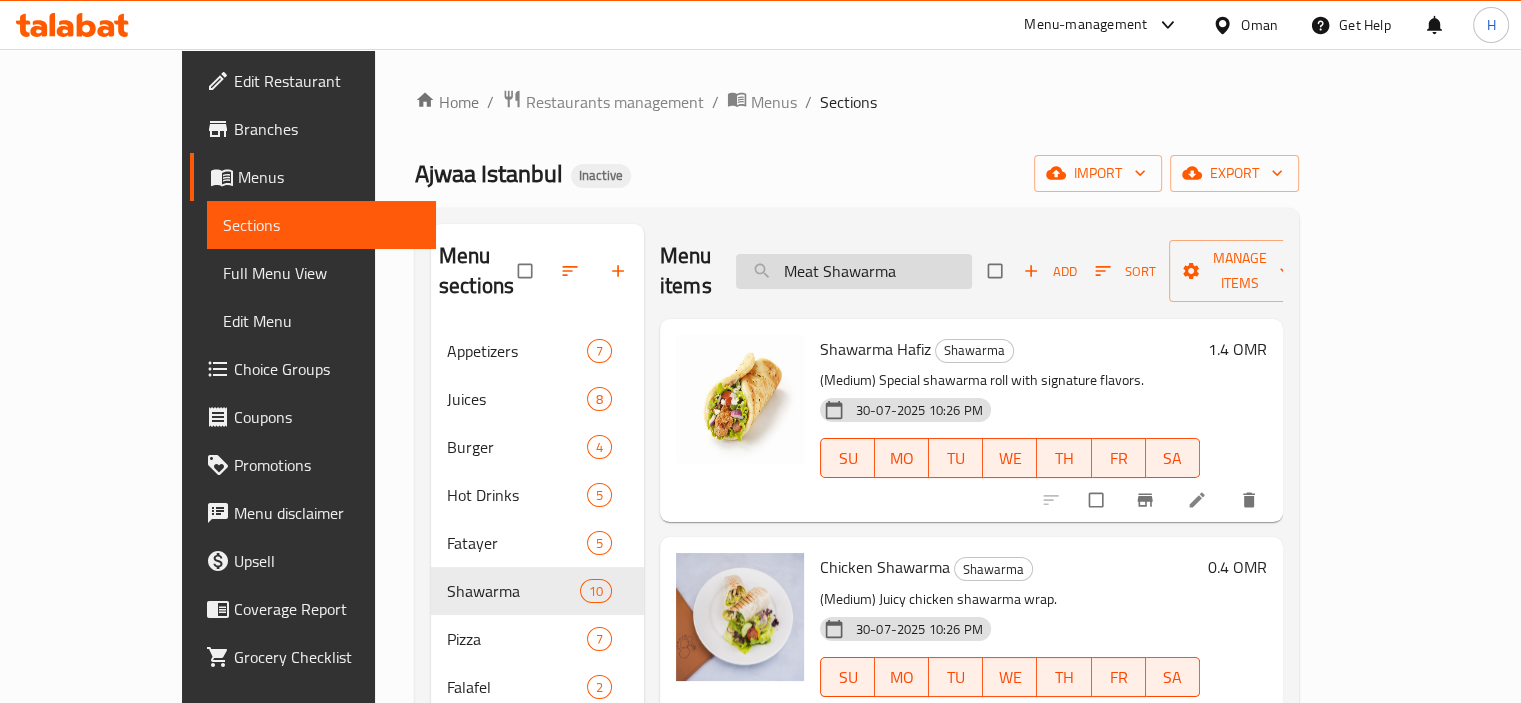 click on "Meat Shawarma" at bounding box center [854, 271] 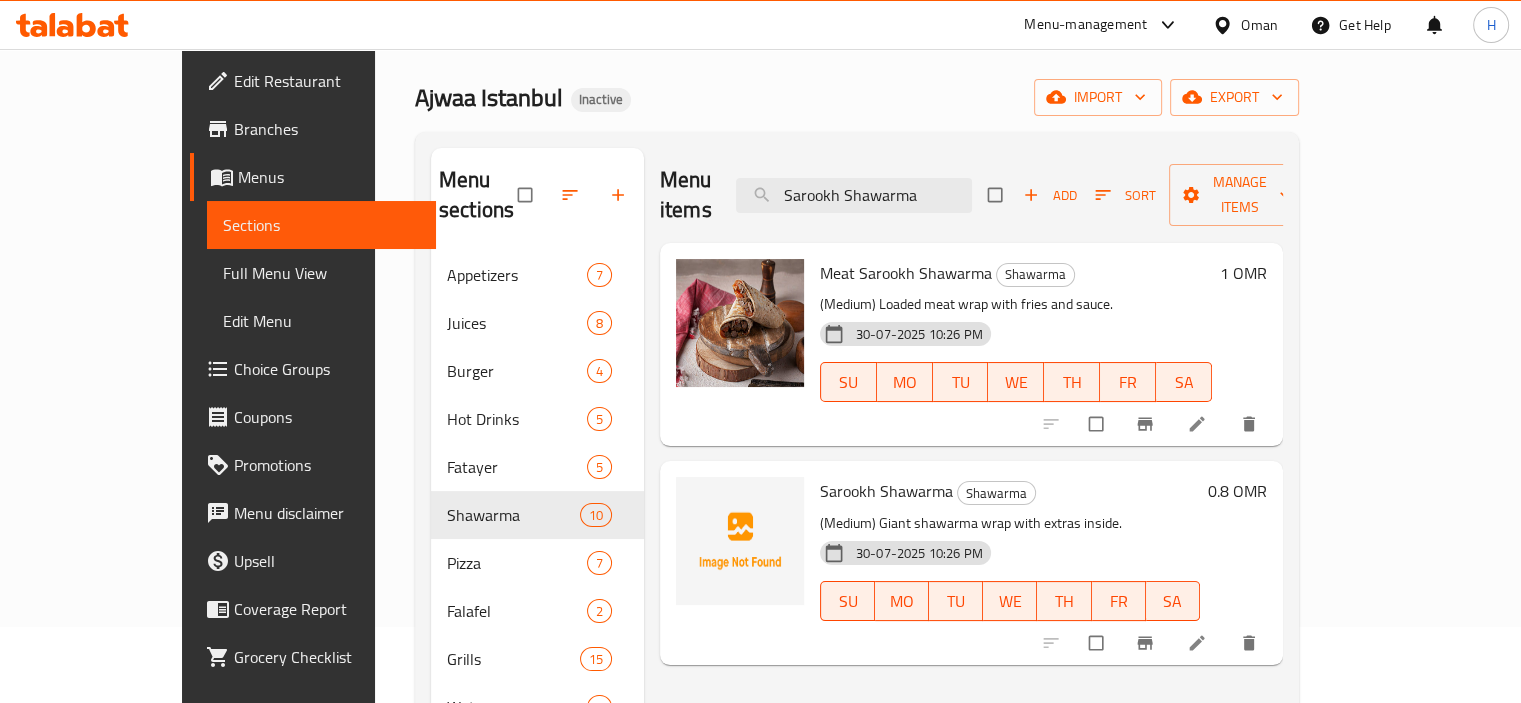 scroll, scrollTop: 200, scrollLeft: 0, axis: vertical 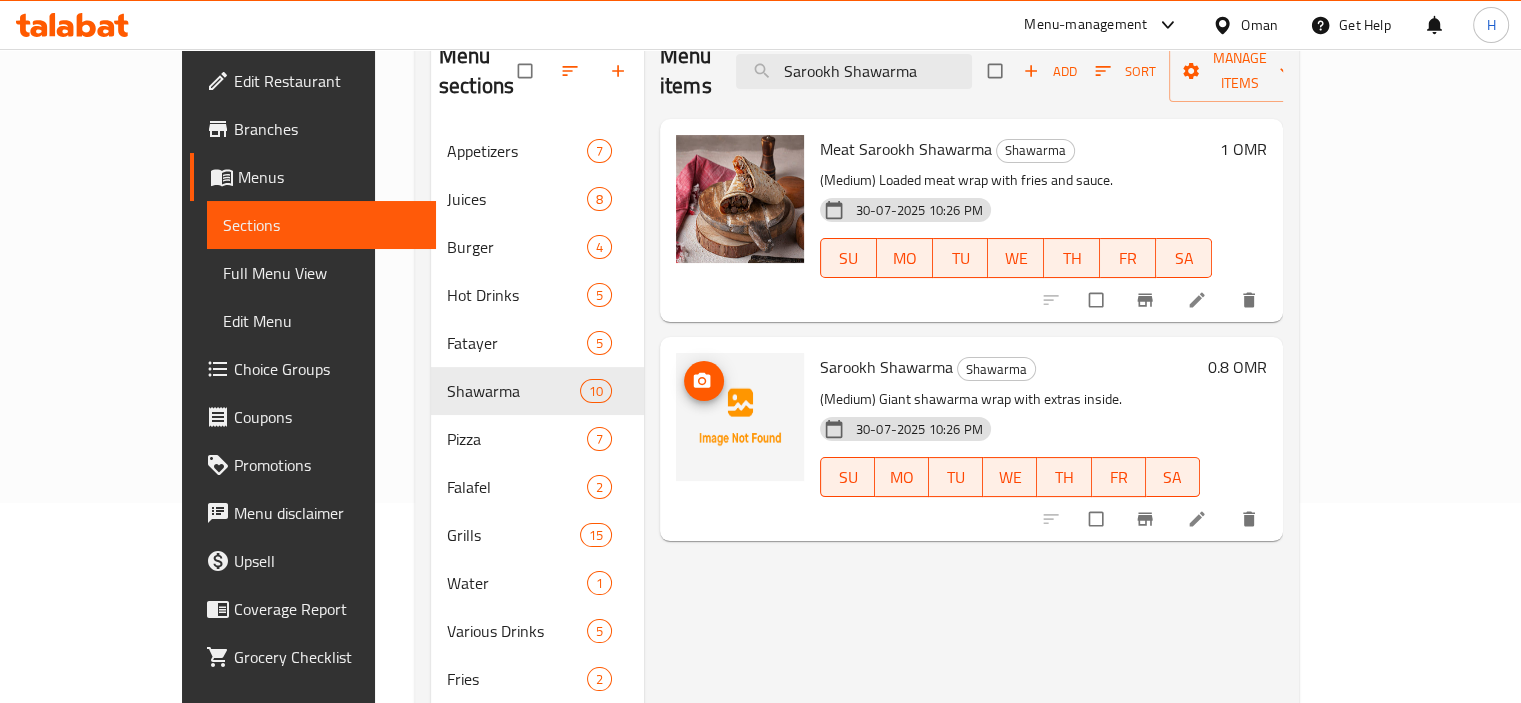 type on "Sarookh Shawarma" 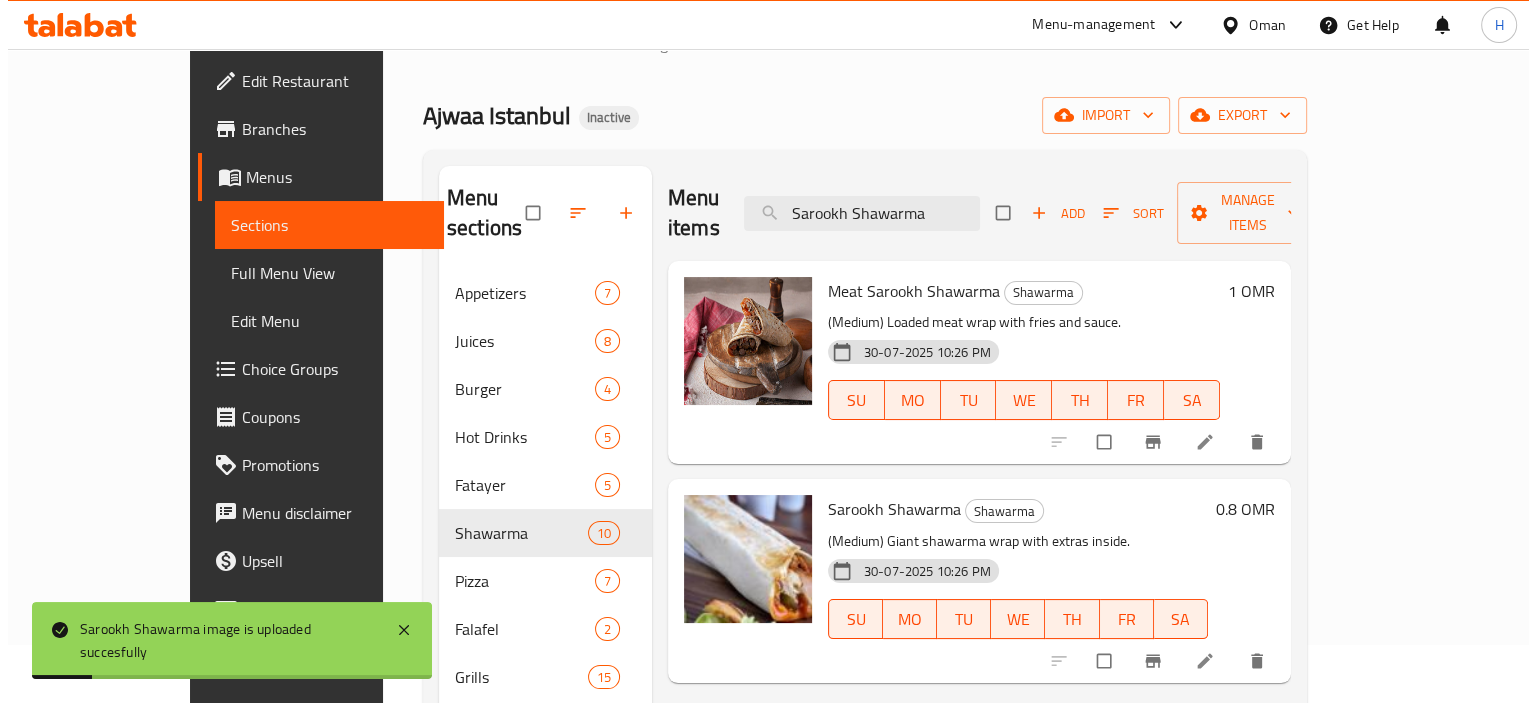 scroll, scrollTop: 0, scrollLeft: 0, axis: both 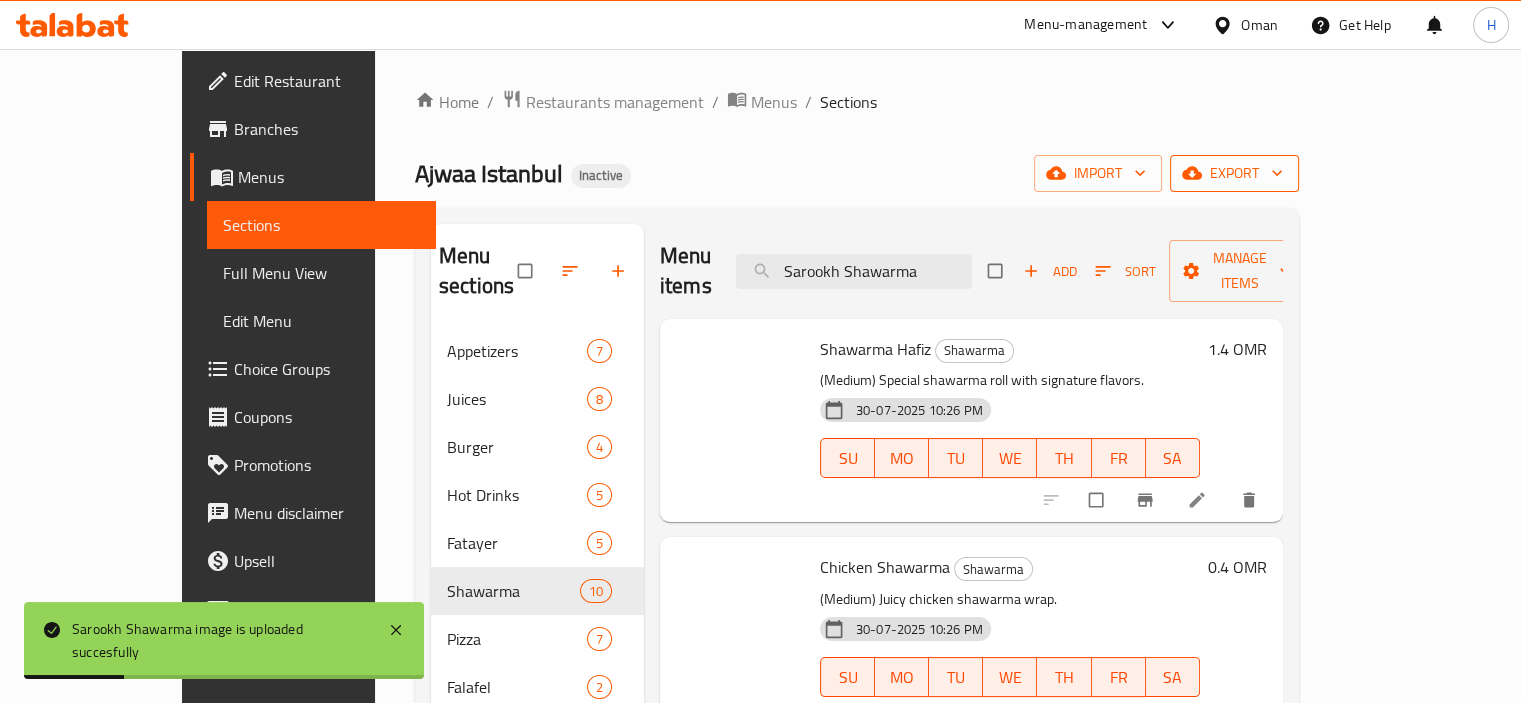 click on "export" at bounding box center [1234, 173] 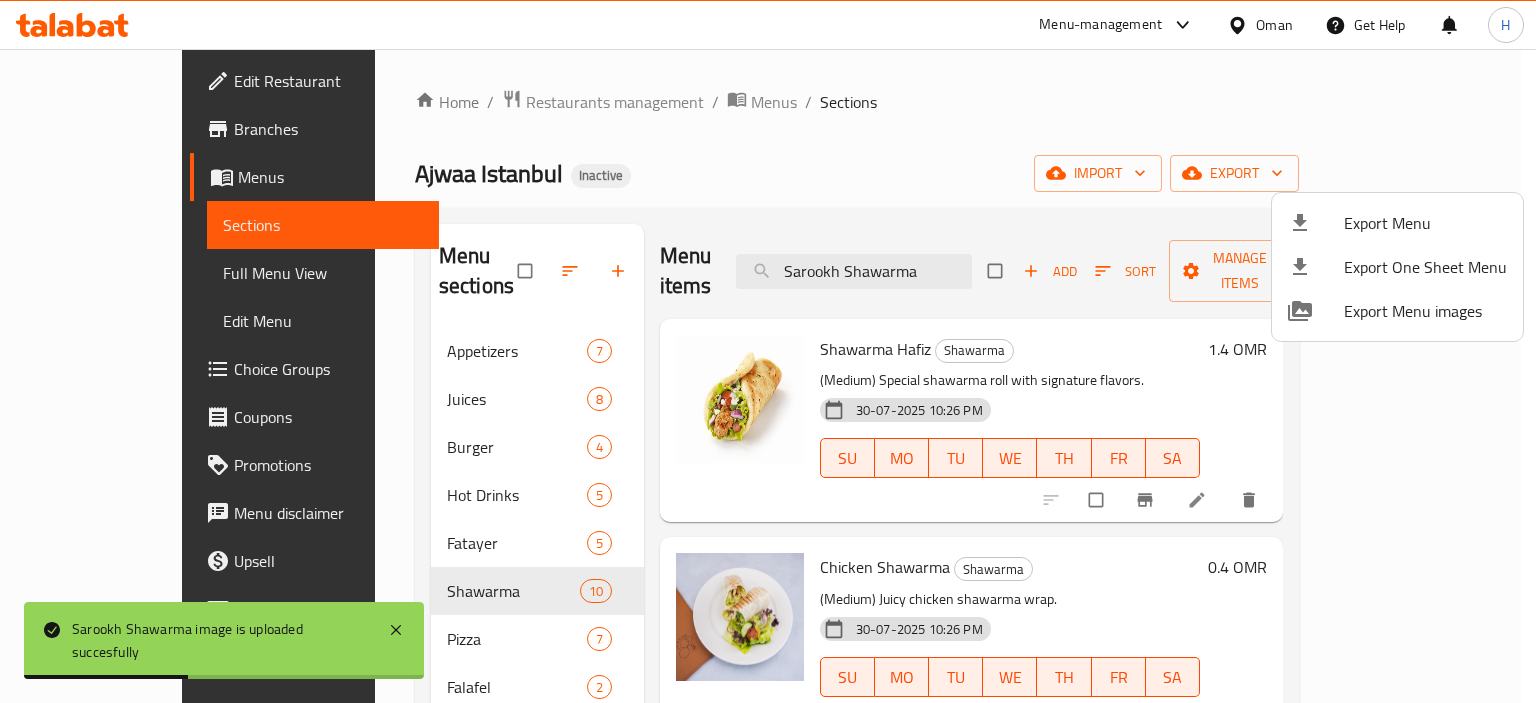 click on "Export Menu" at bounding box center (1425, 223) 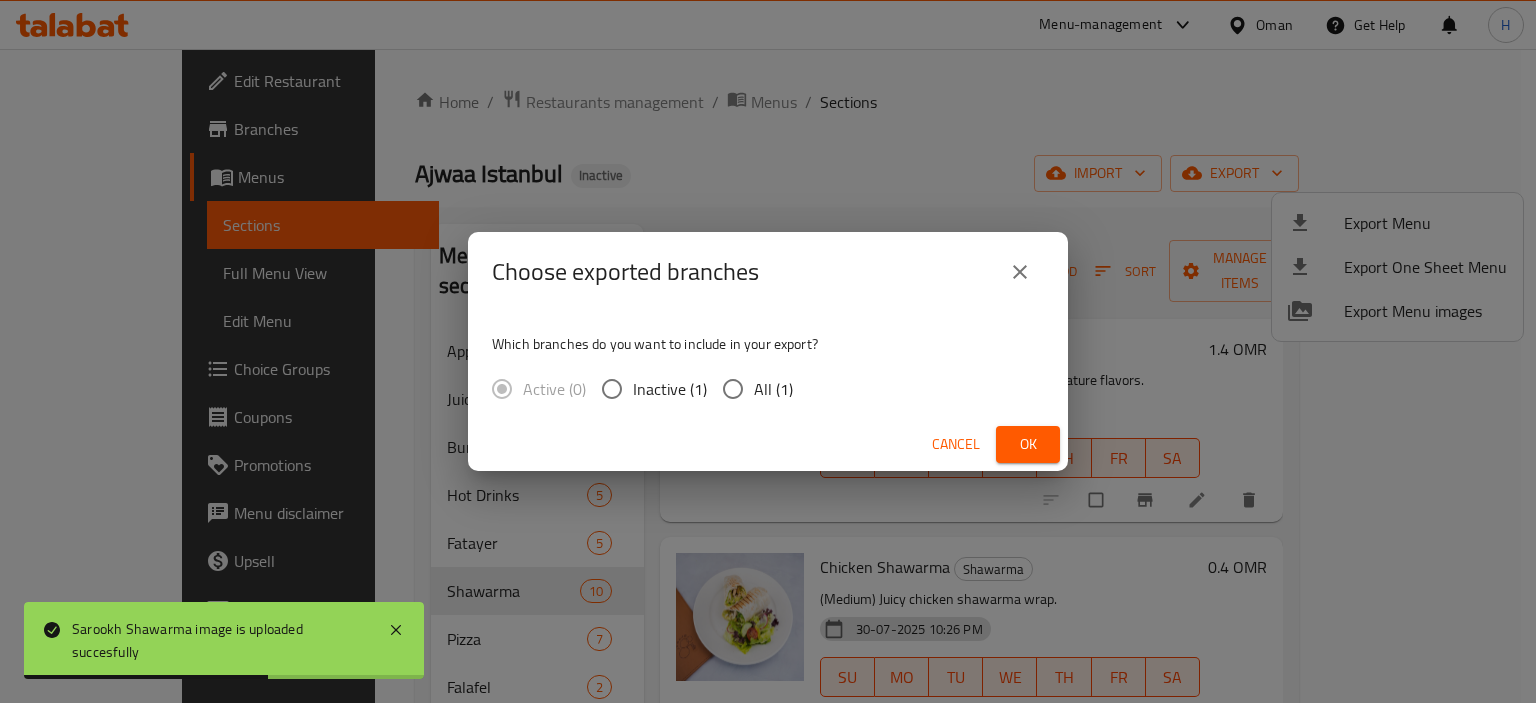 drag, startPoint x: 755, startPoint y: 398, endPoint x: 787, endPoint y: 398, distance: 32 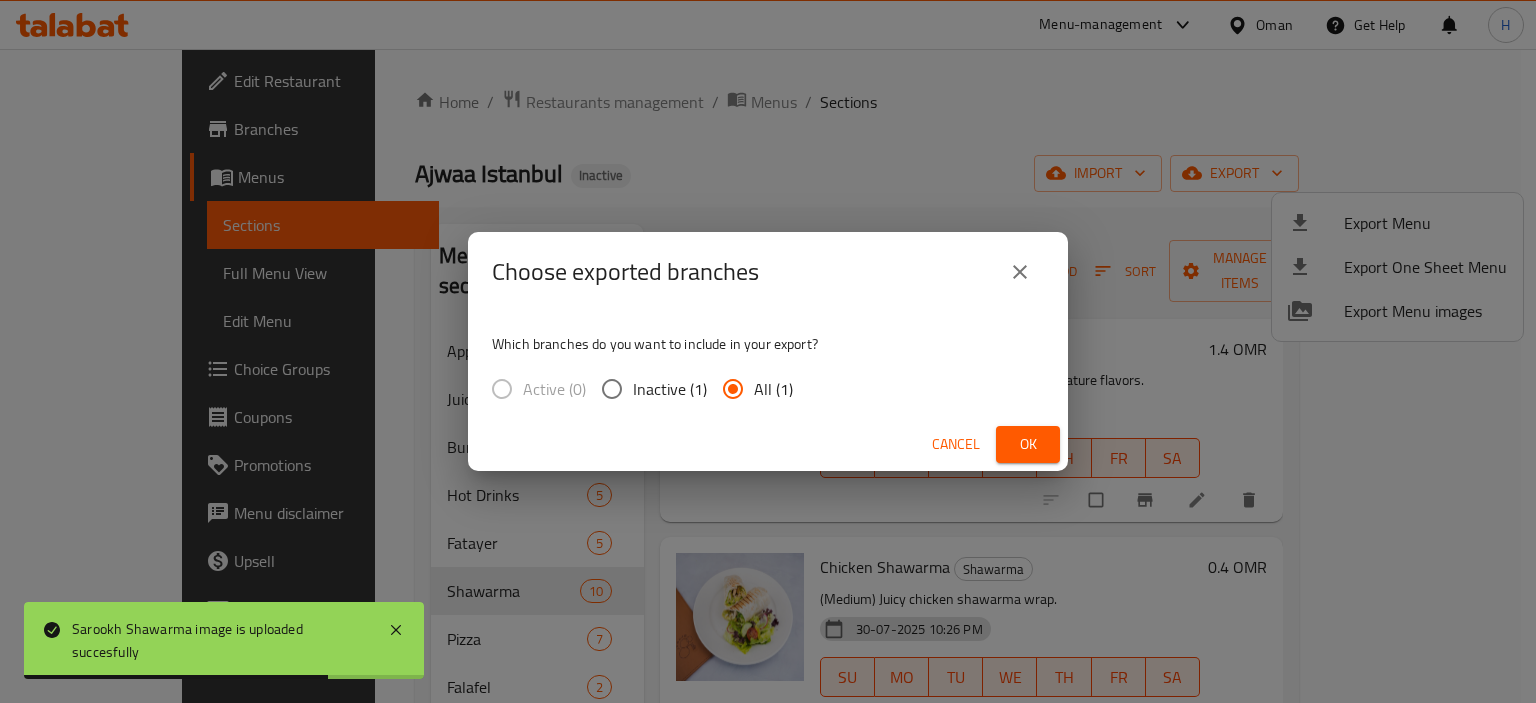 click on "Ok" at bounding box center (1028, 444) 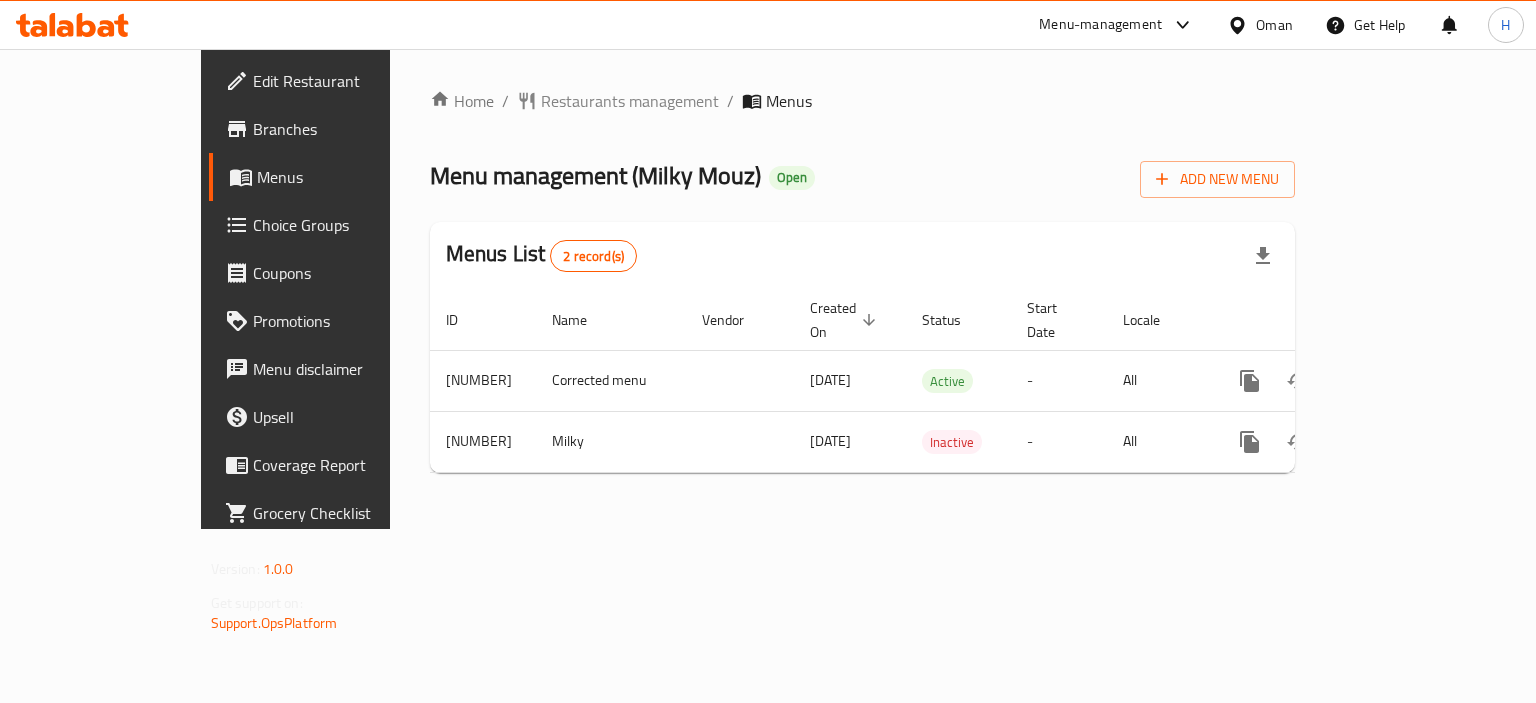 scroll, scrollTop: 0, scrollLeft: 0, axis: both 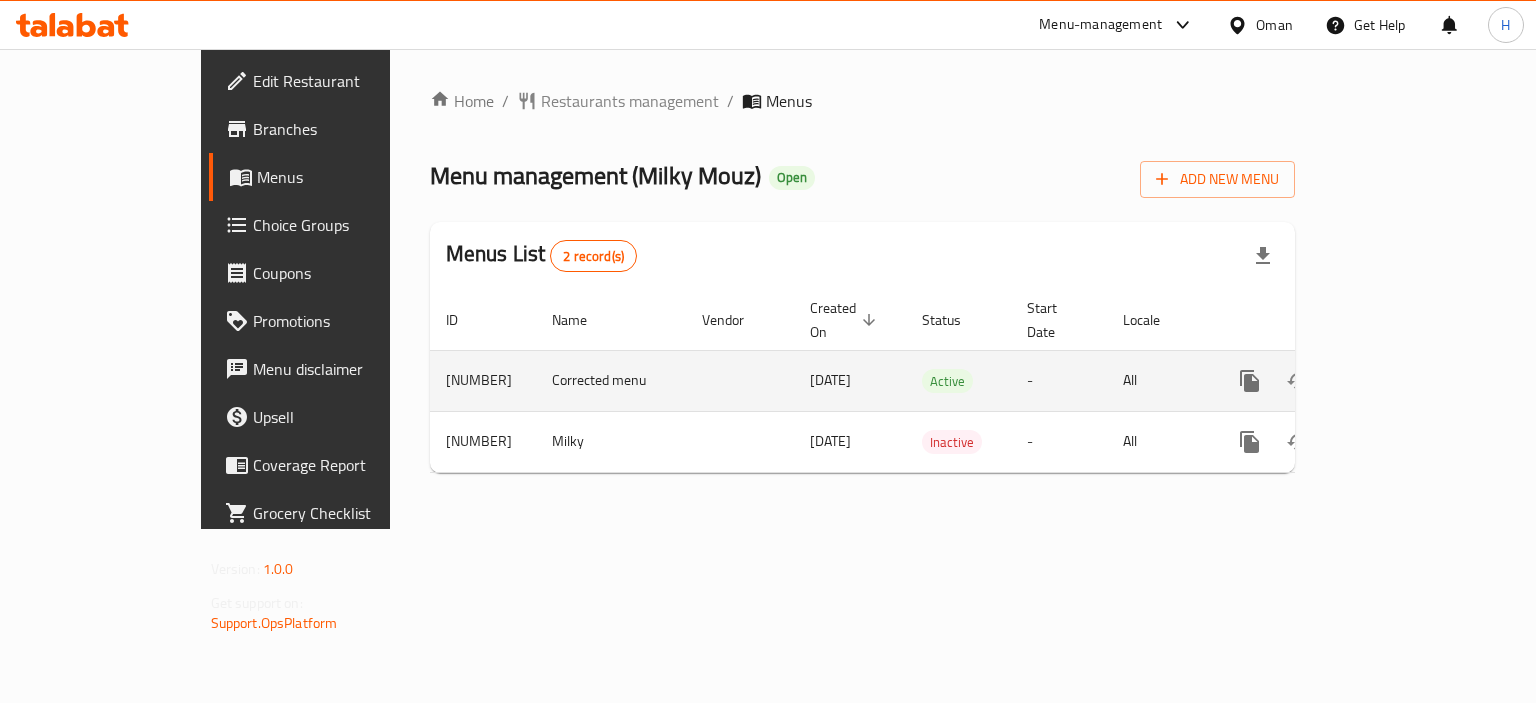 click 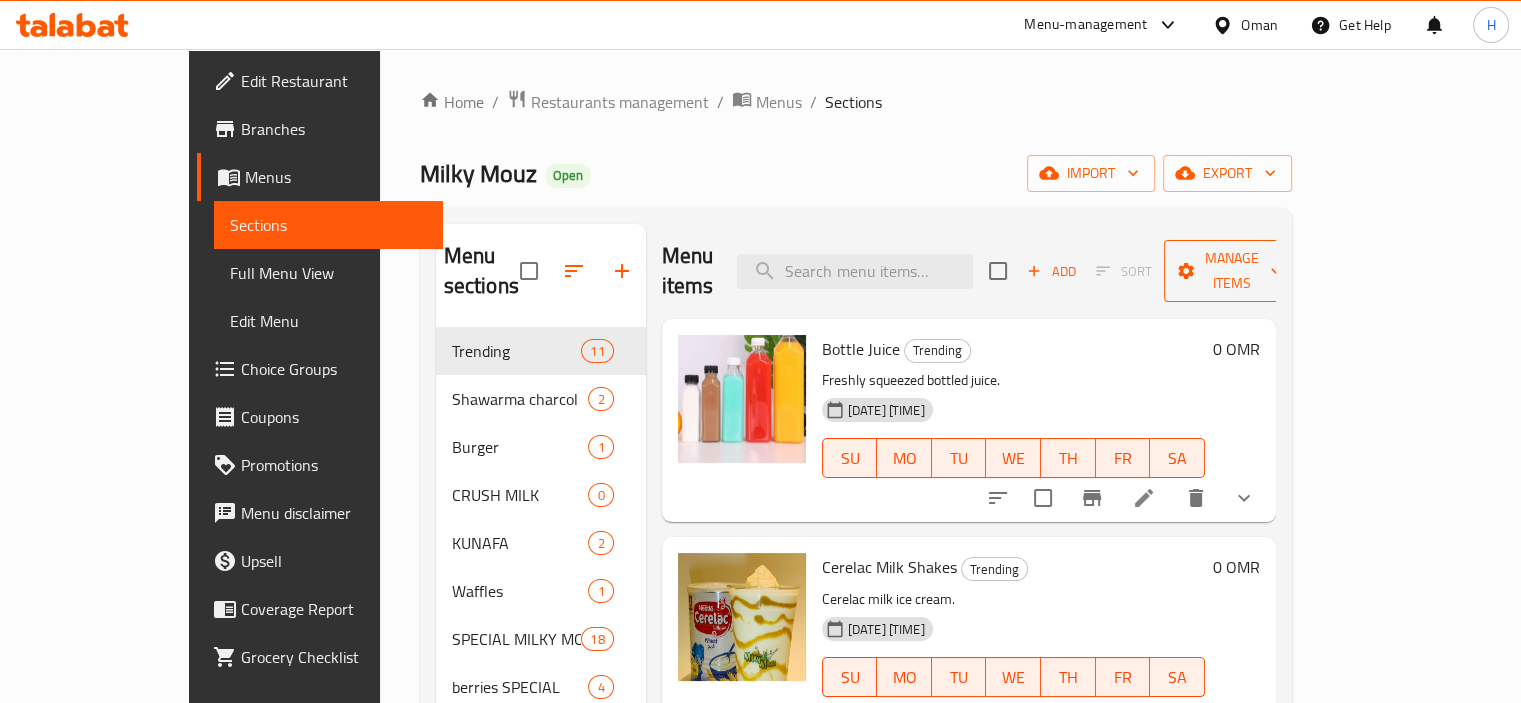 click on "Manage items" at bounding box center [1231, 271] 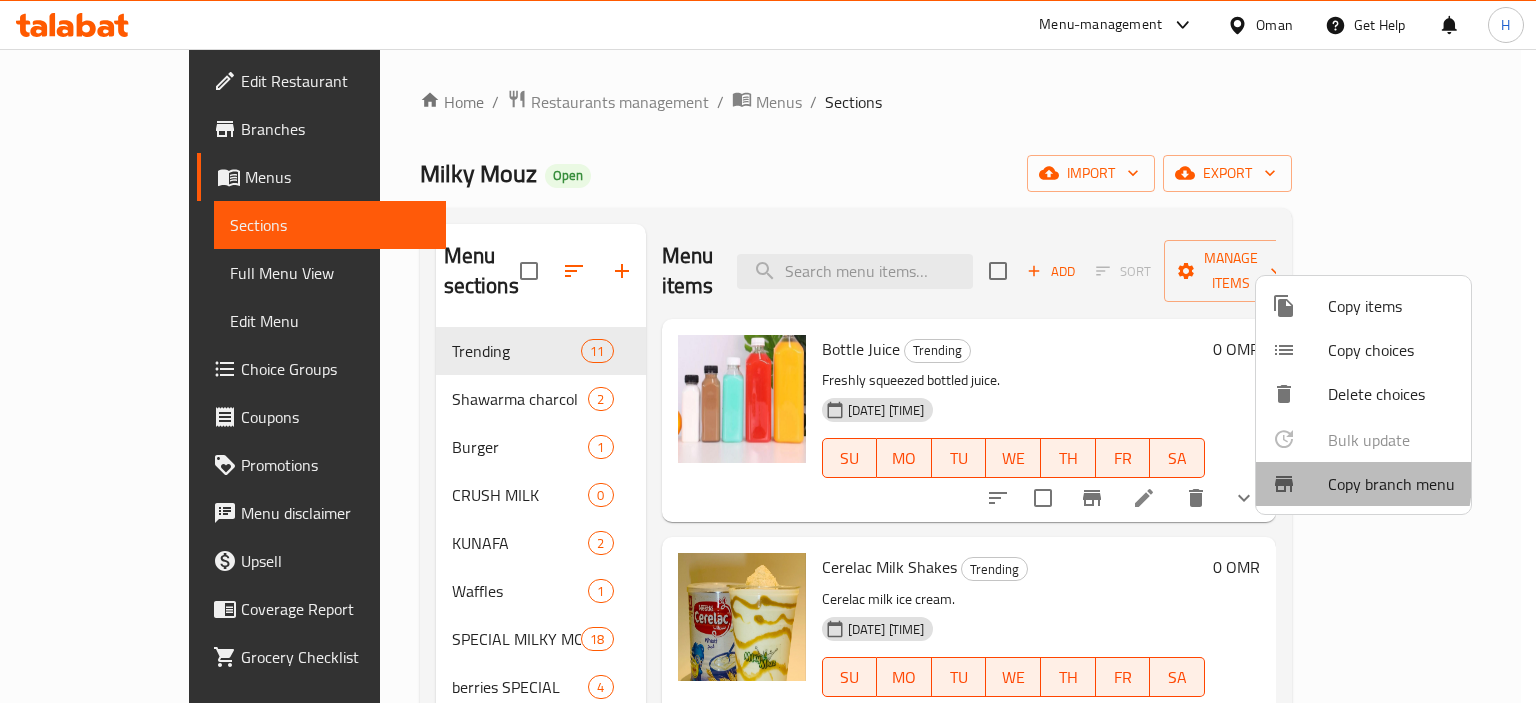 click at bounding box center [1300, 484] 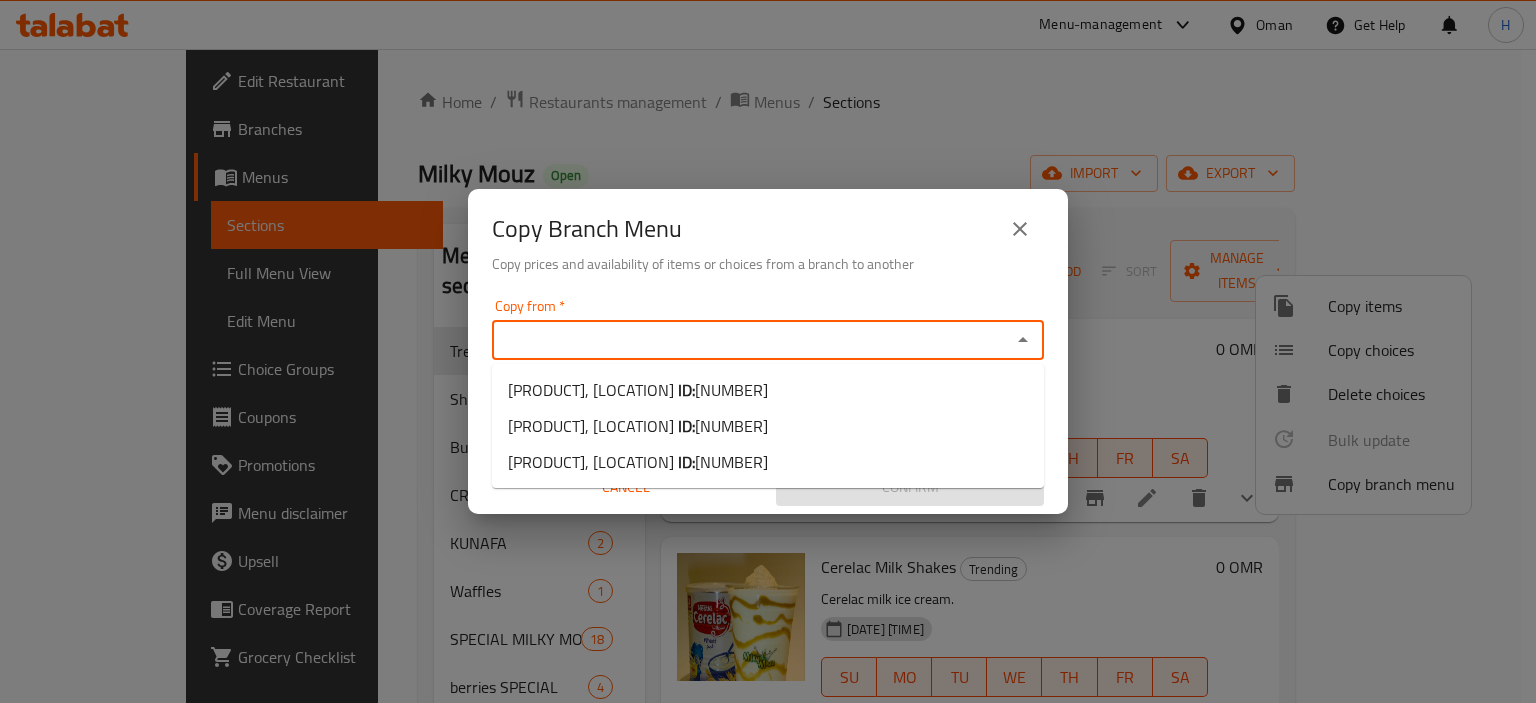 click on "Copy from   *" at bounding box center (751, 340) 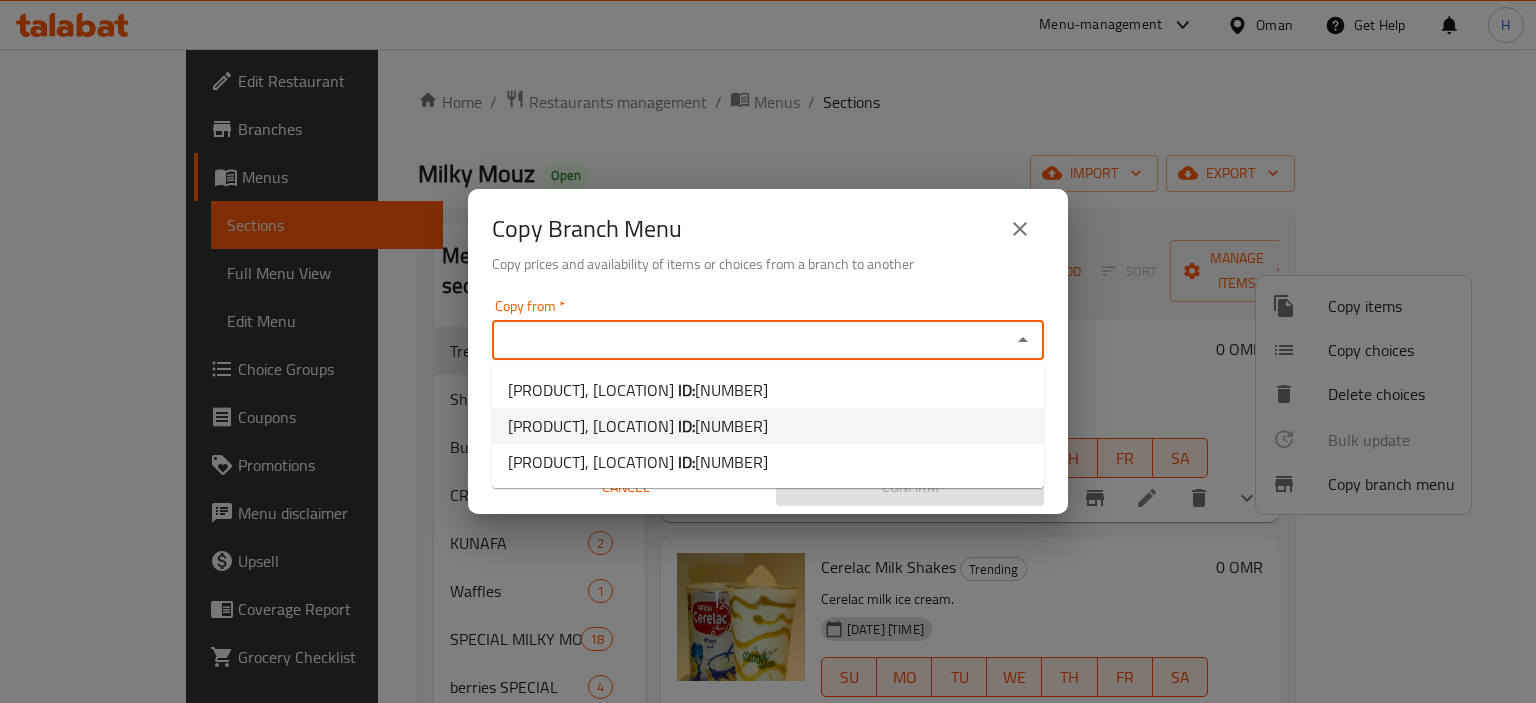 click on "[PRODUCT], [LOCATION]   ID: [NUMBER]" at bounding box center [638, 426] 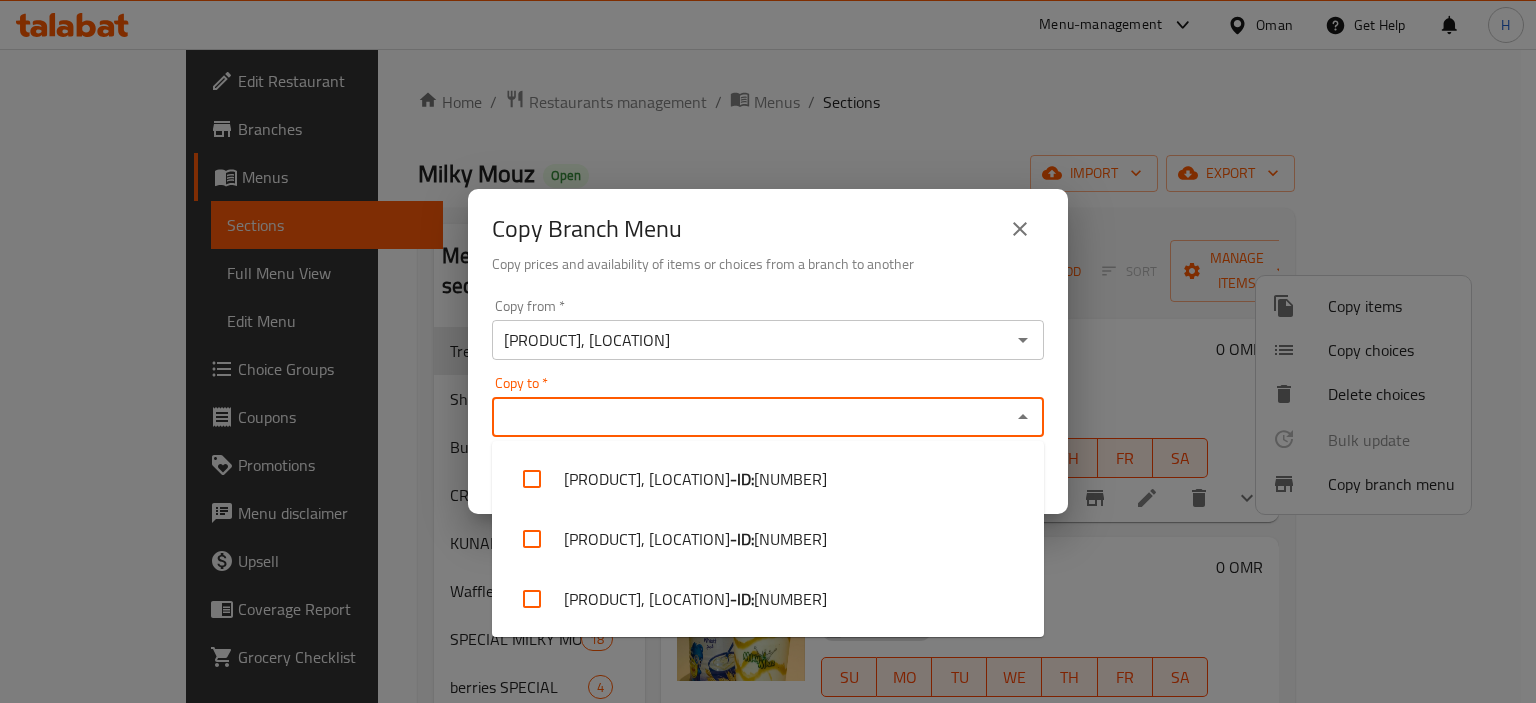 click on "Copy to   *" at bounding box center (751, 417) 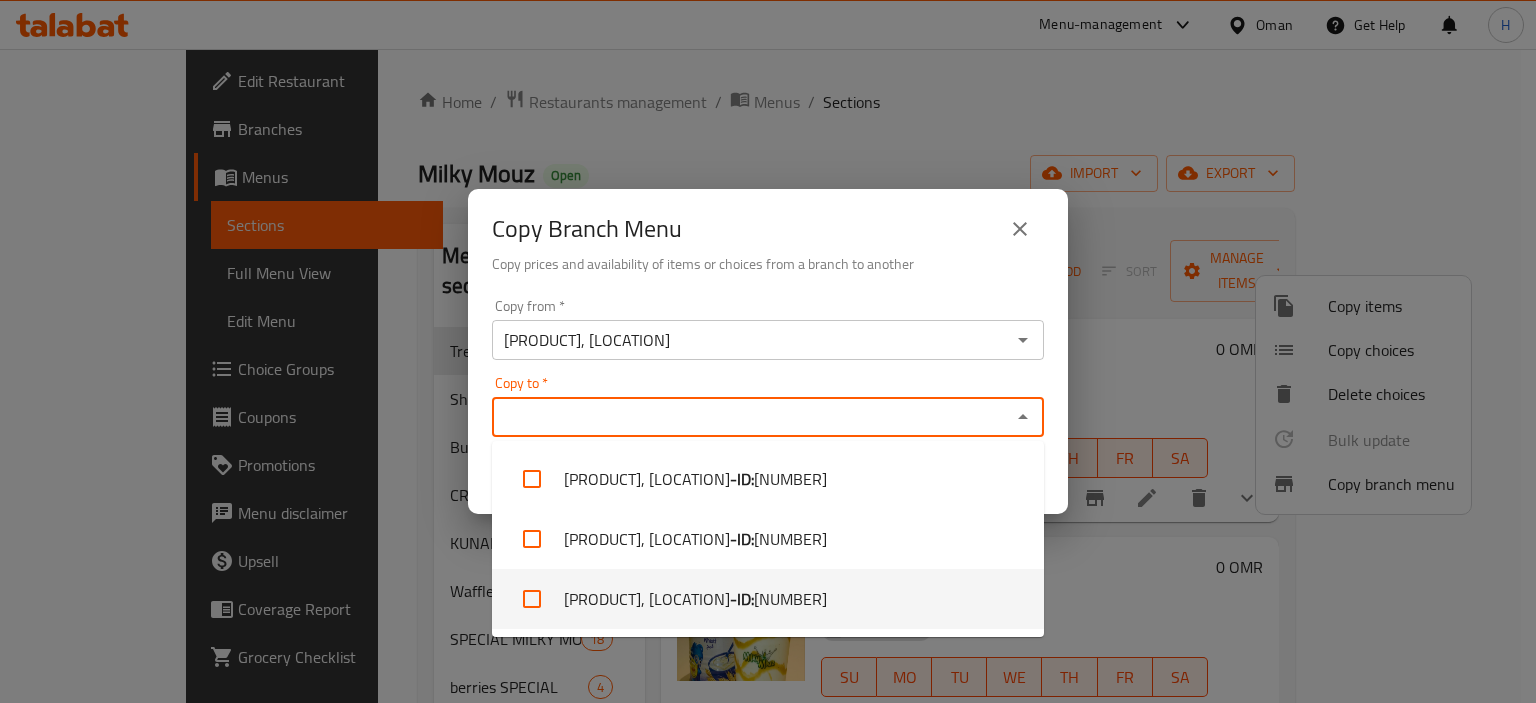 click on "[PRODUCT], [LOCATION]    -   ID: [NUMBER]" at bounding box center [768, 599] 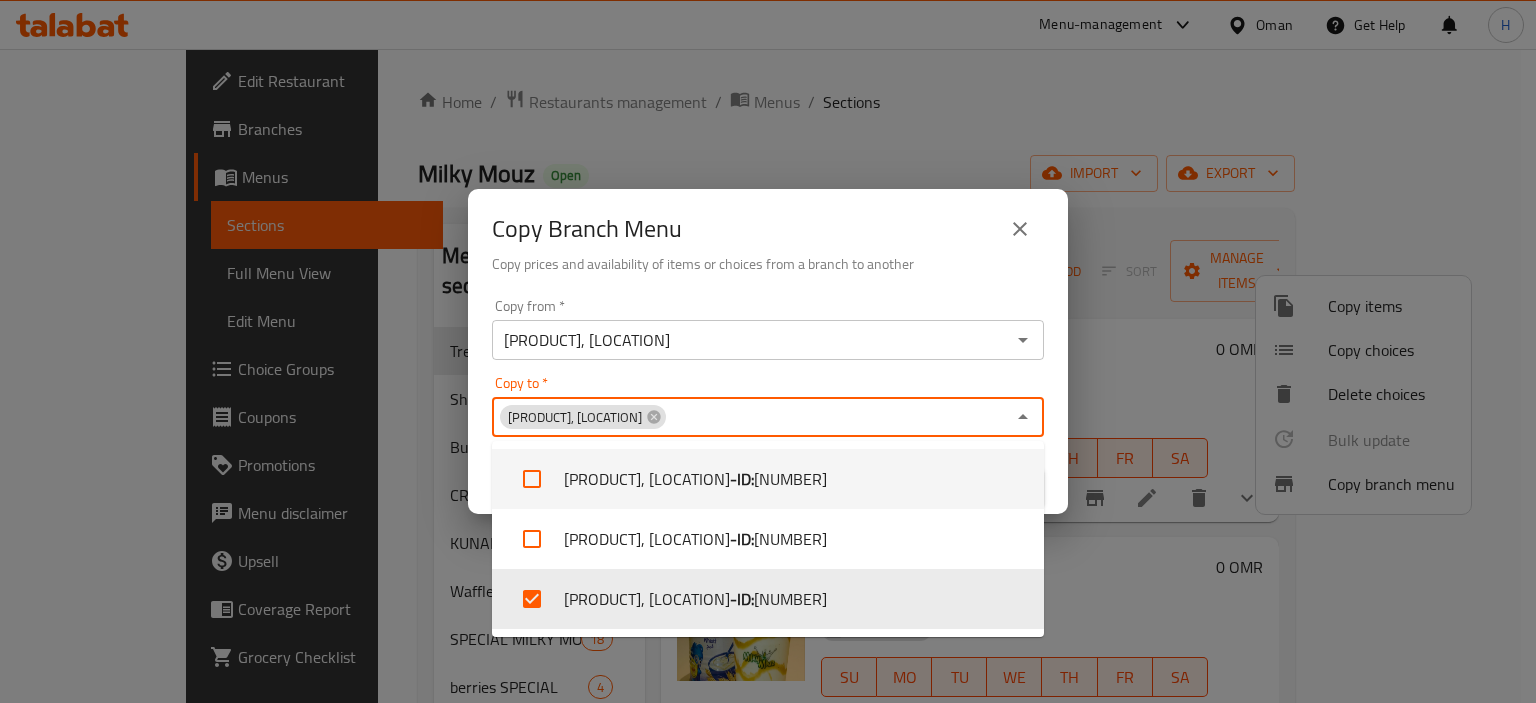 click on "Copy from   * [PRODUCT], [LOCATION] Copy from  *" at bounding box center (768, 329) 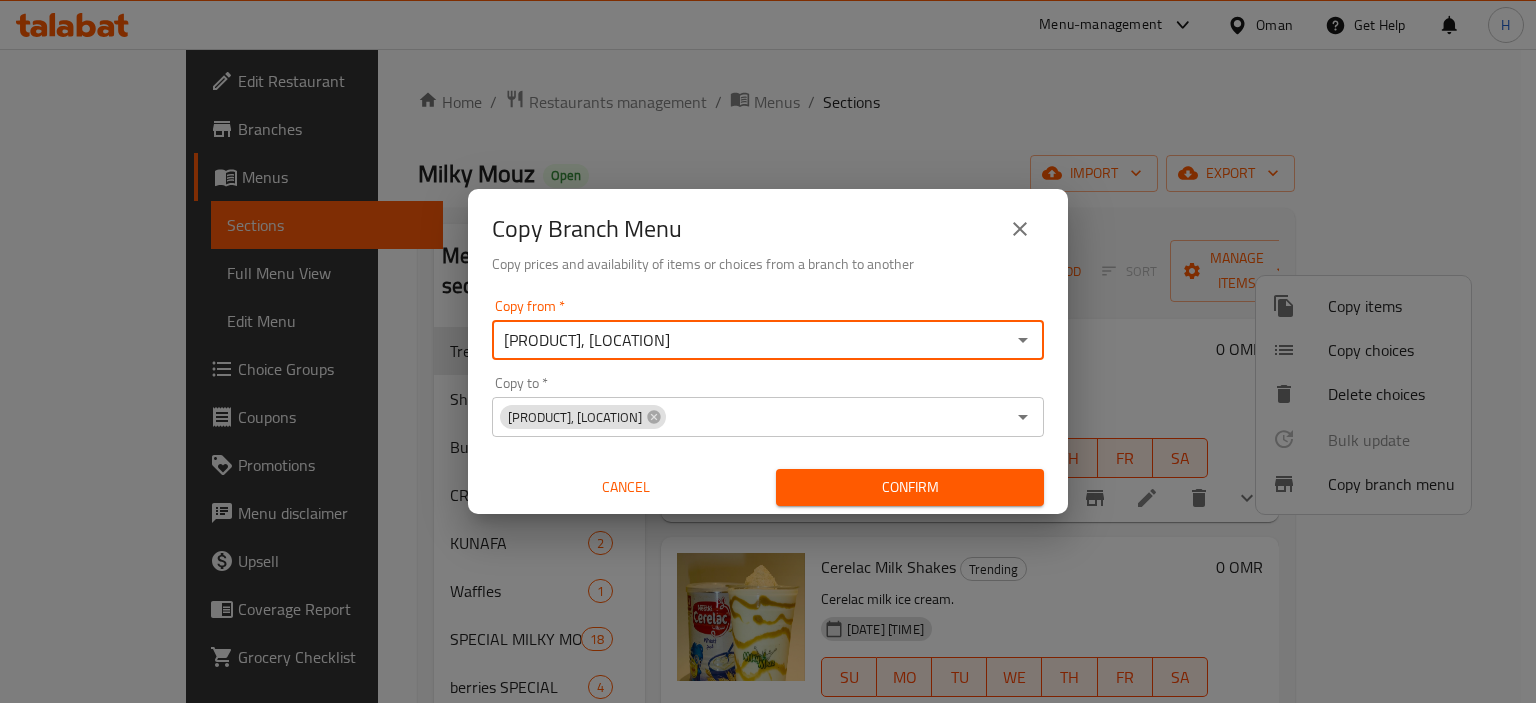 click on "Confirm" at bounding box center (910, 487) 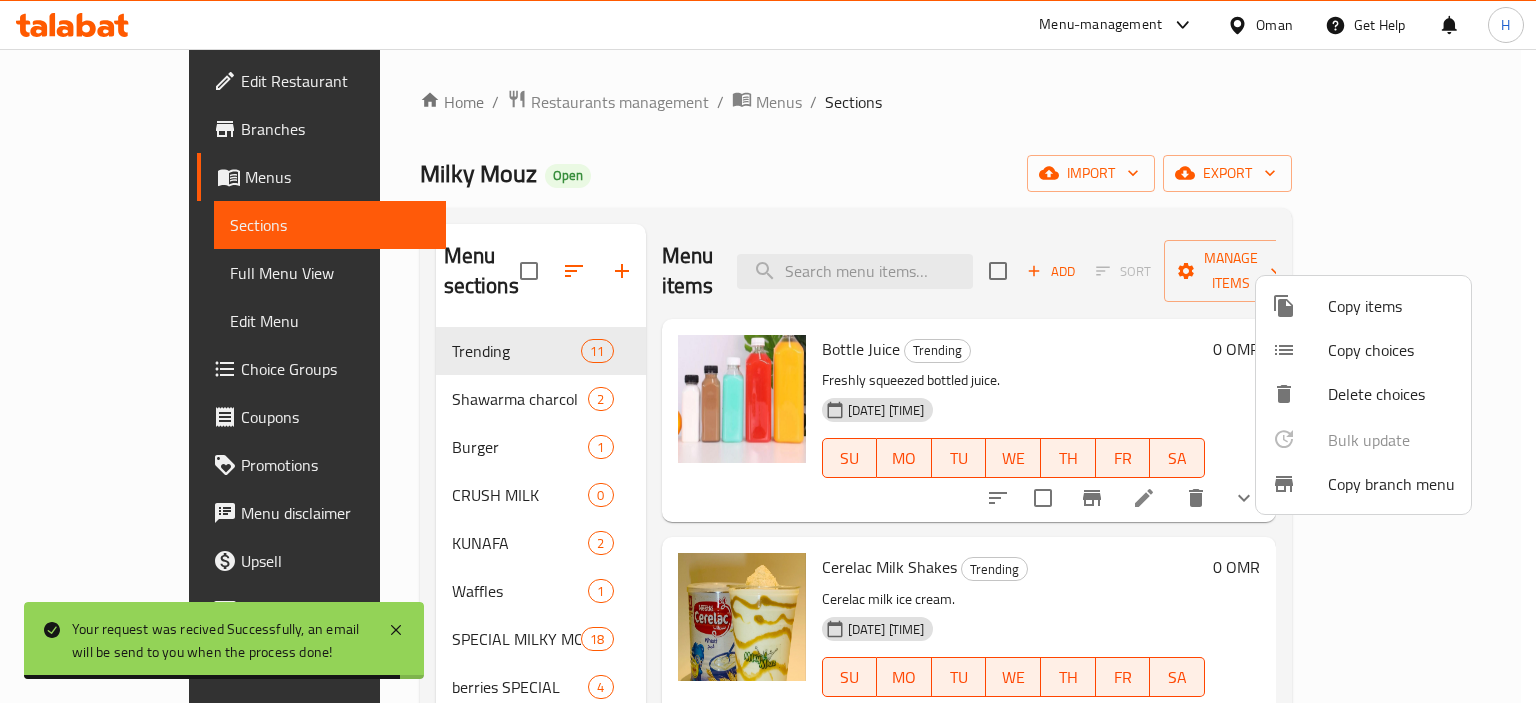 click at bounding box center [768, 351] 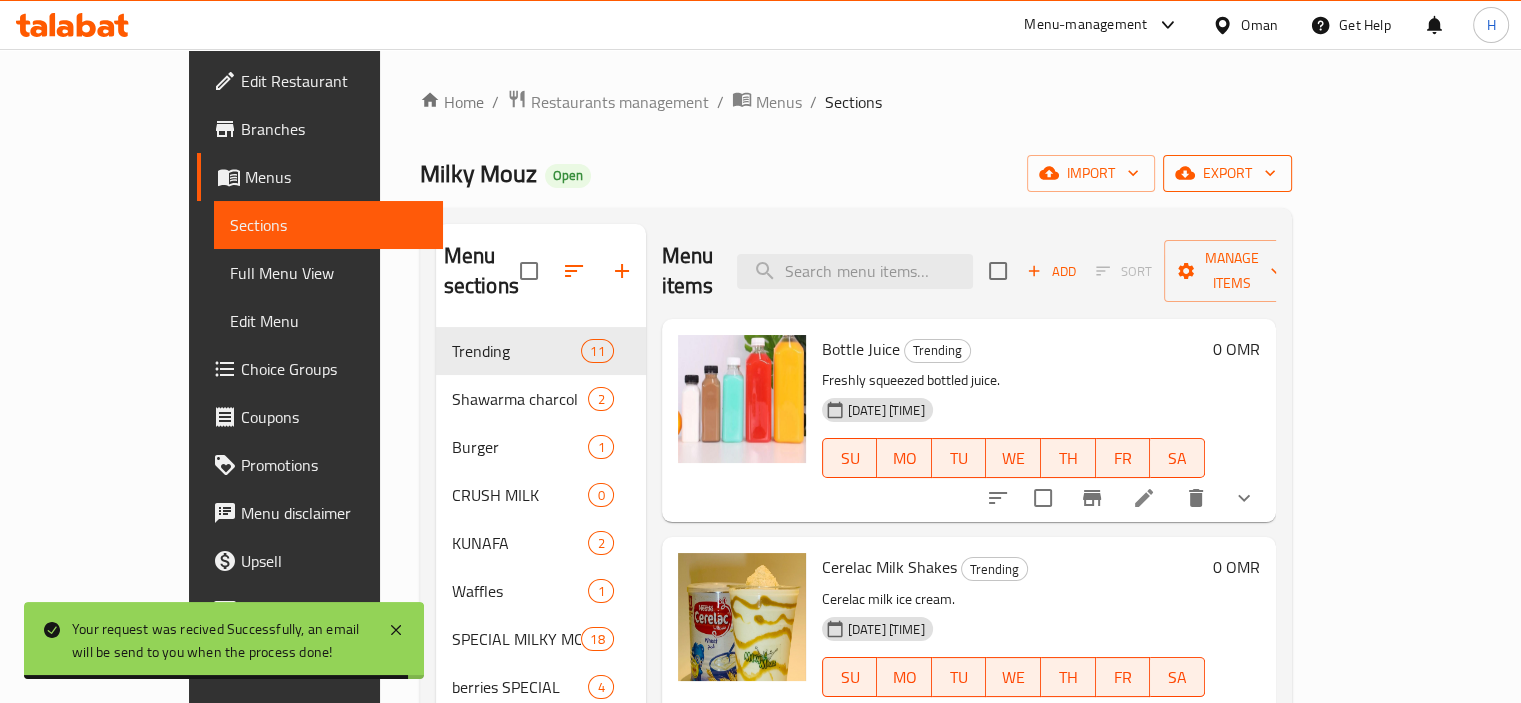 click on "export" at bounding box center [1227, 173] 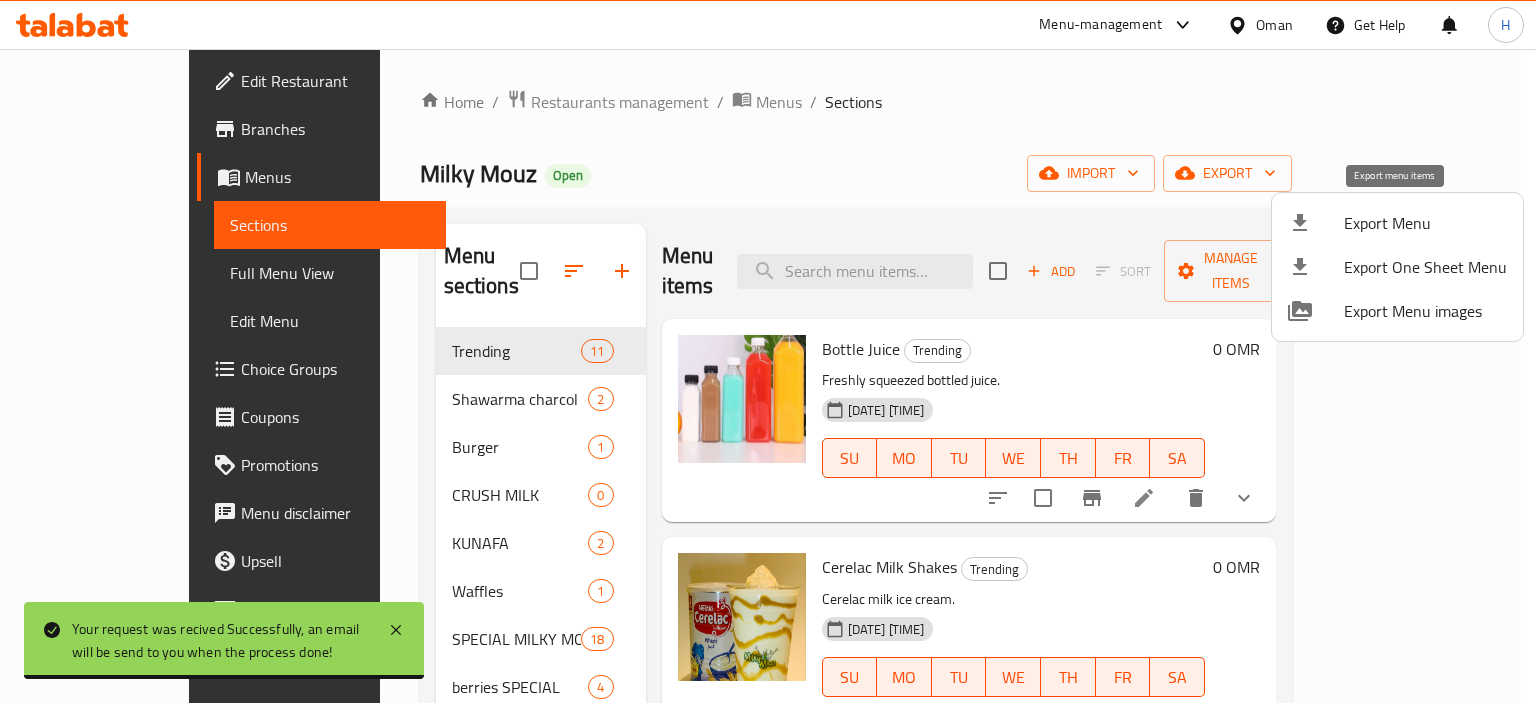 click on "Export Menu" at bounding box center (1425, 223) 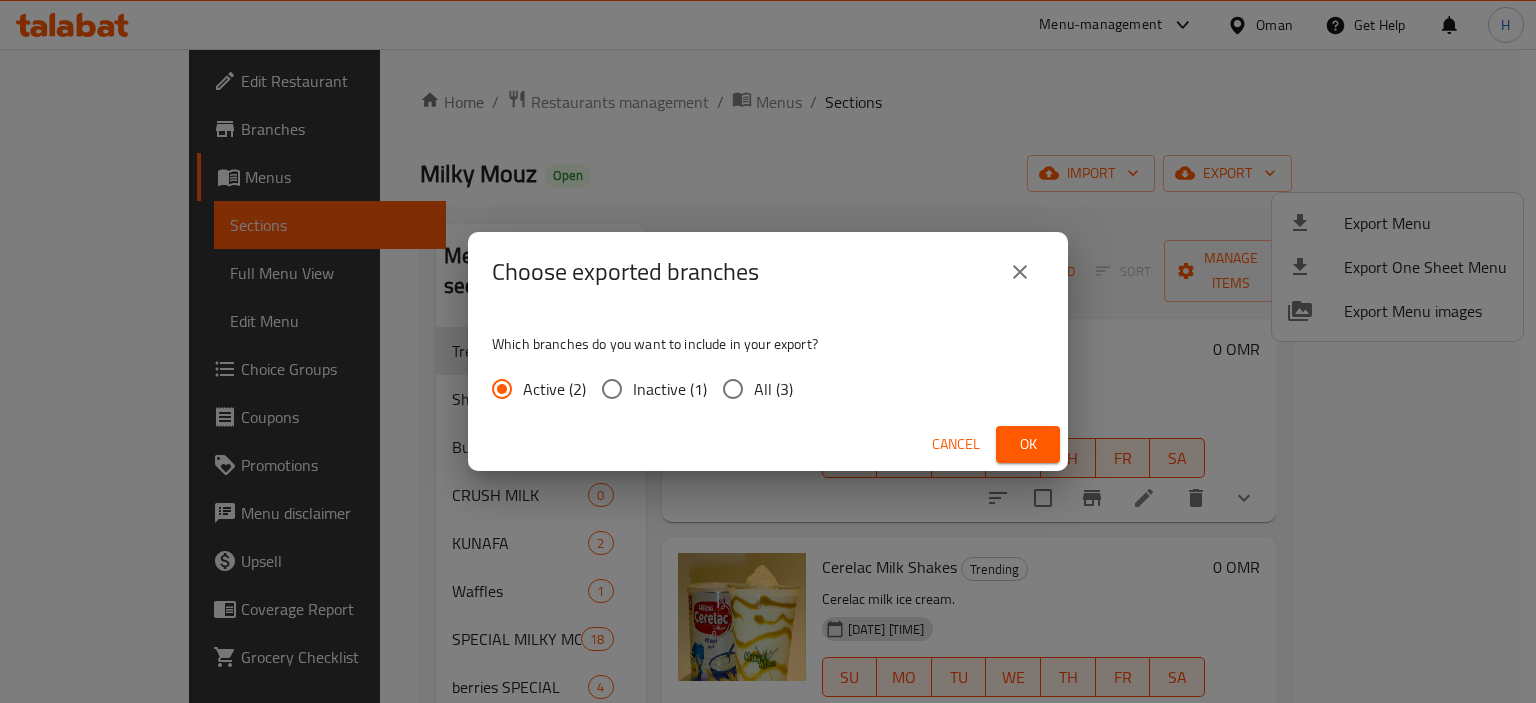 click on "All (3)" at bounding box center [773, 389] 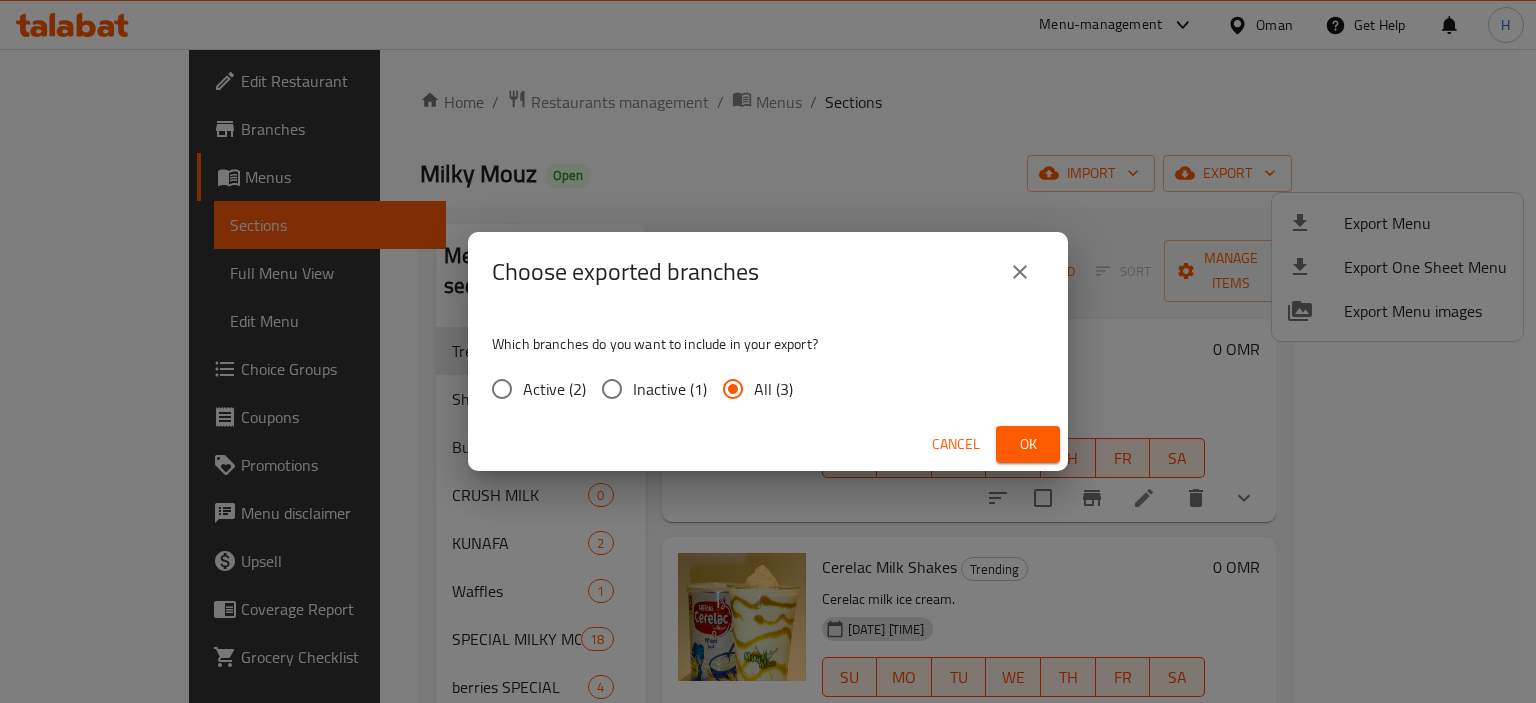 click on "Ok" at bounding box center [1028, 444] 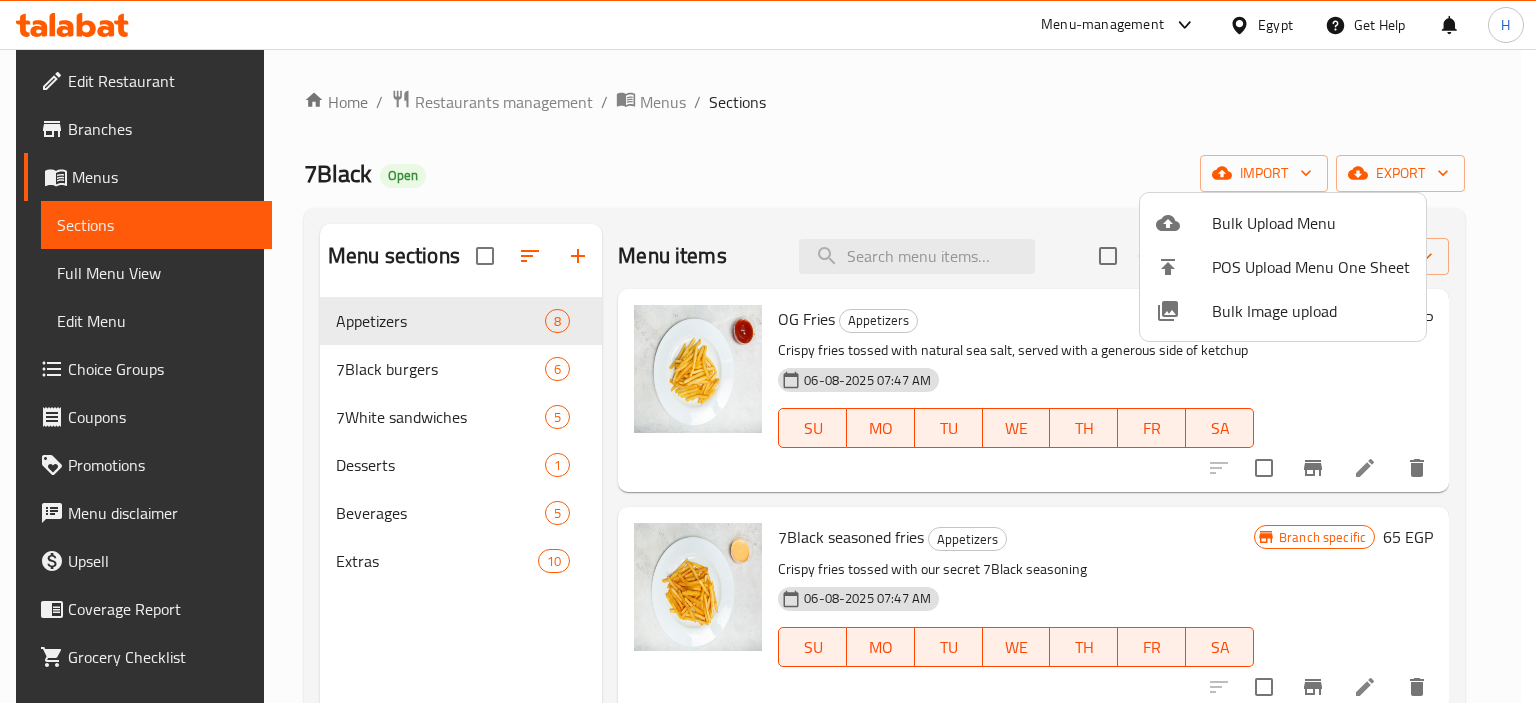 click at bounding box center (768, 351) 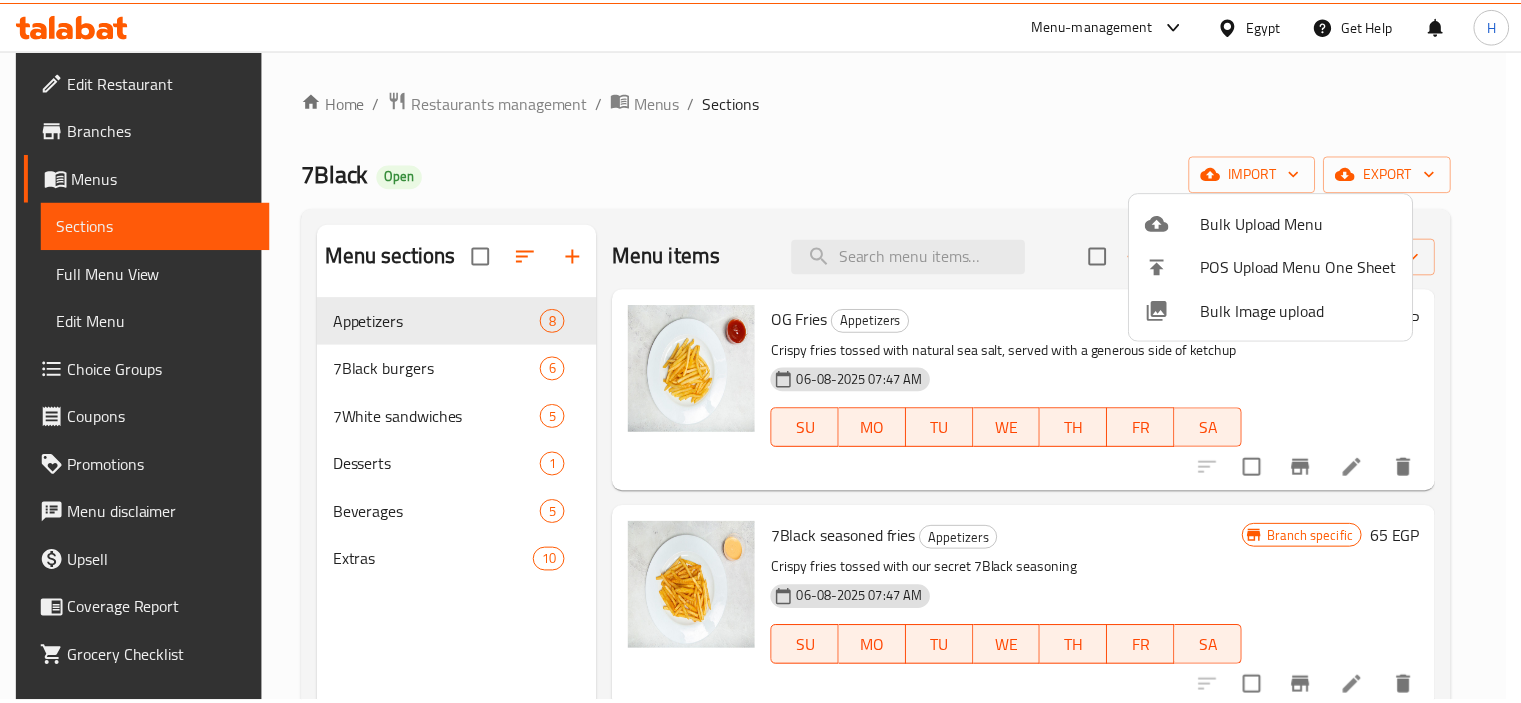 scroll, scrollTop: 0, scrollLeft: 0, axis: both 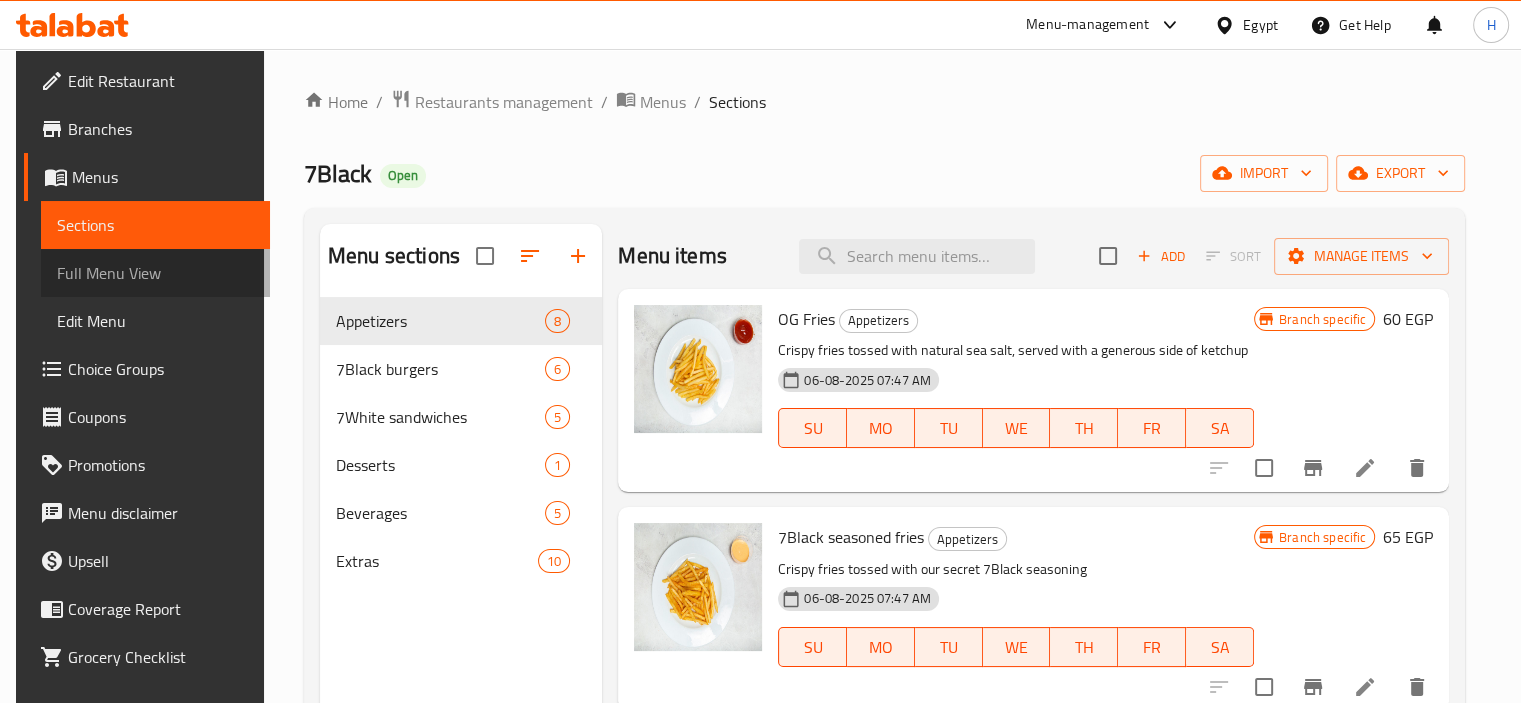 click on "Full Menu View" at bounding box center [155, 273] 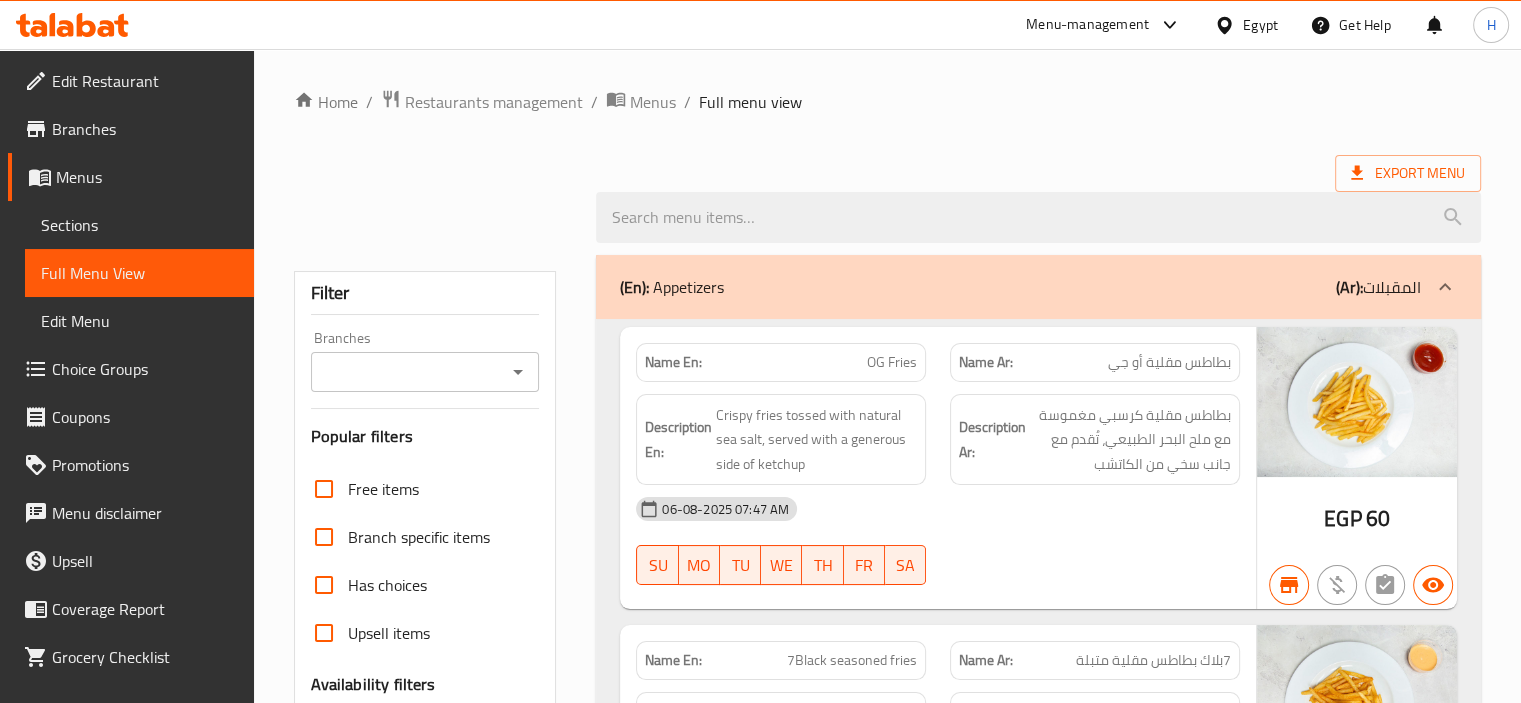 click on "Branches" at bounding box center [409, 372] 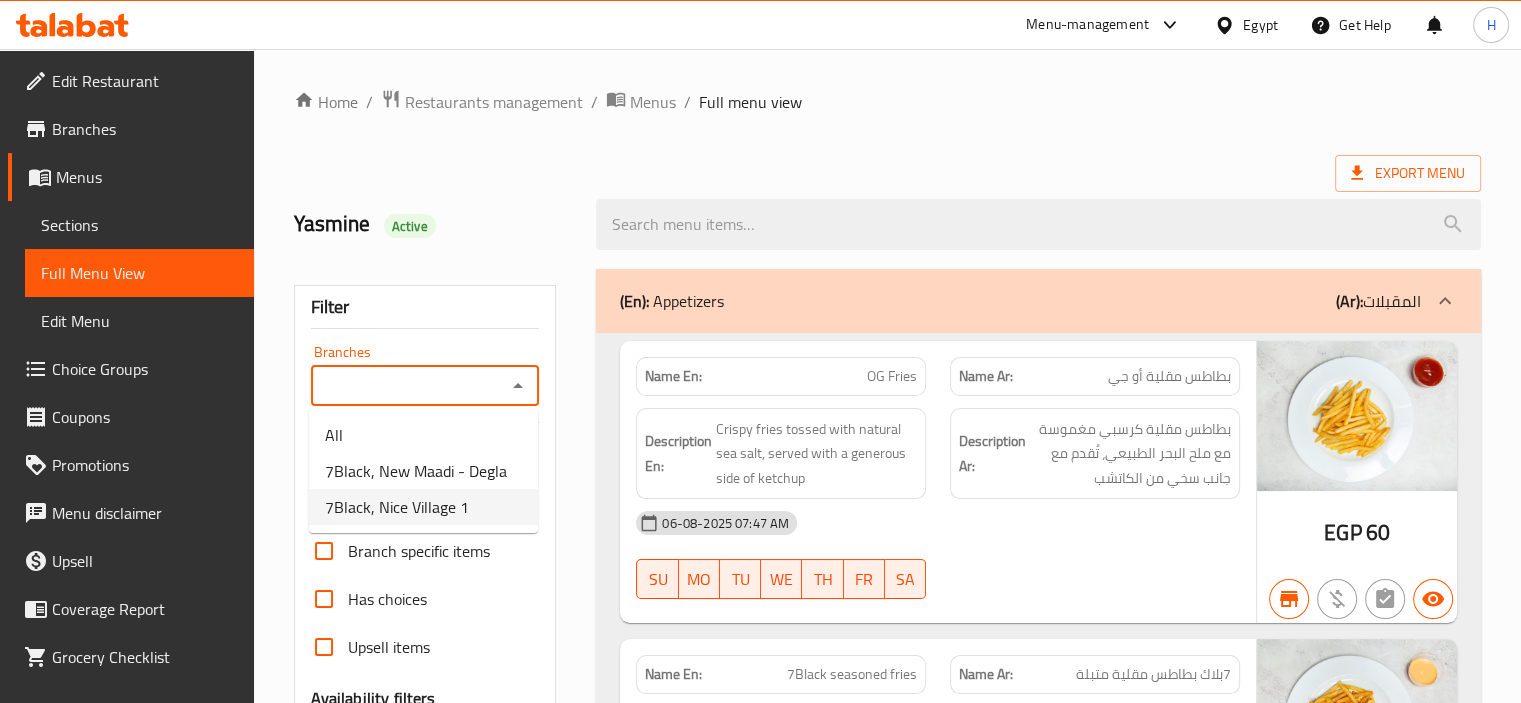 click on "7Black, Nice Village 1" at bounding box center [423, 507] 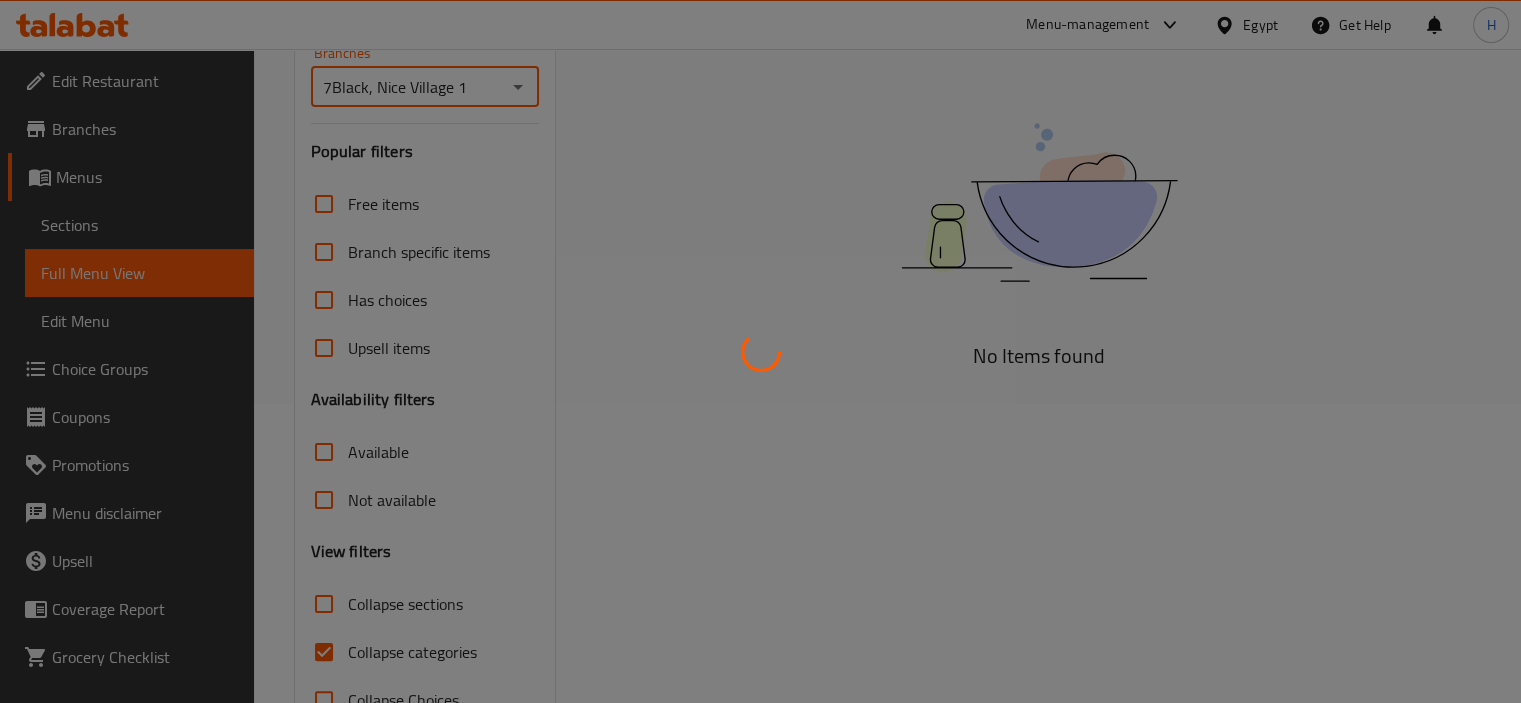 scroll, scrollTop: 360, scrollLeft: 0, axis: vertical 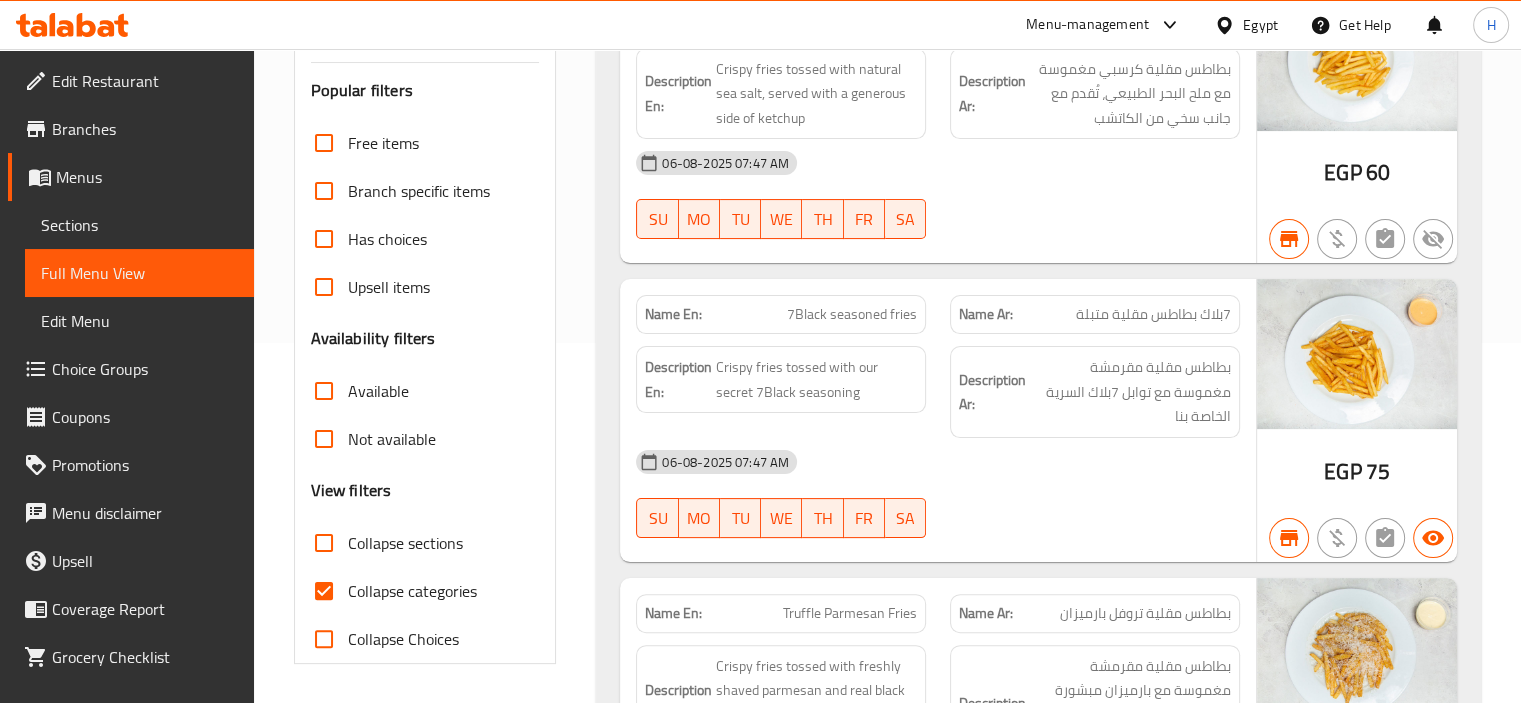 click on "Available" at bounding box center [378, 391] 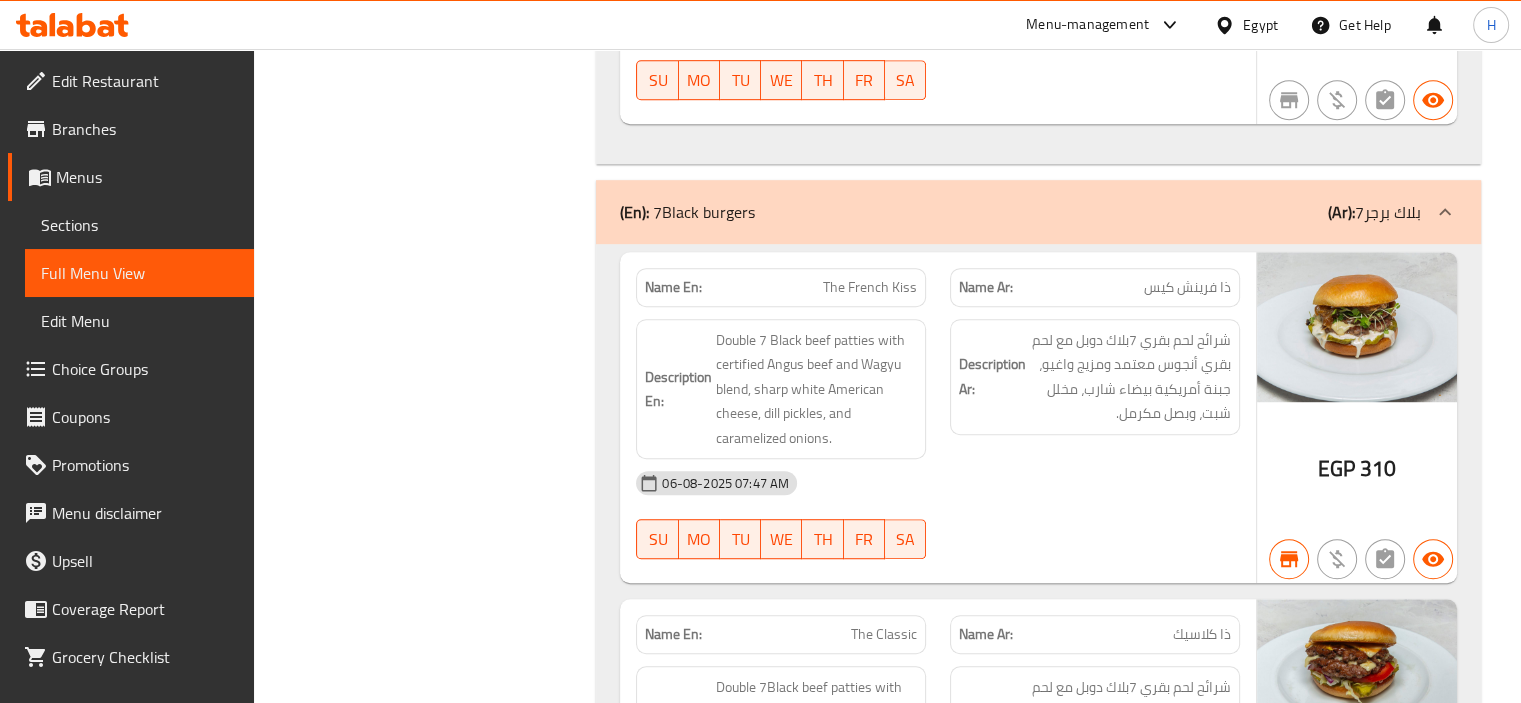 scroll, scrollTop: 1300, scrollLeft: 0, axis: vertical 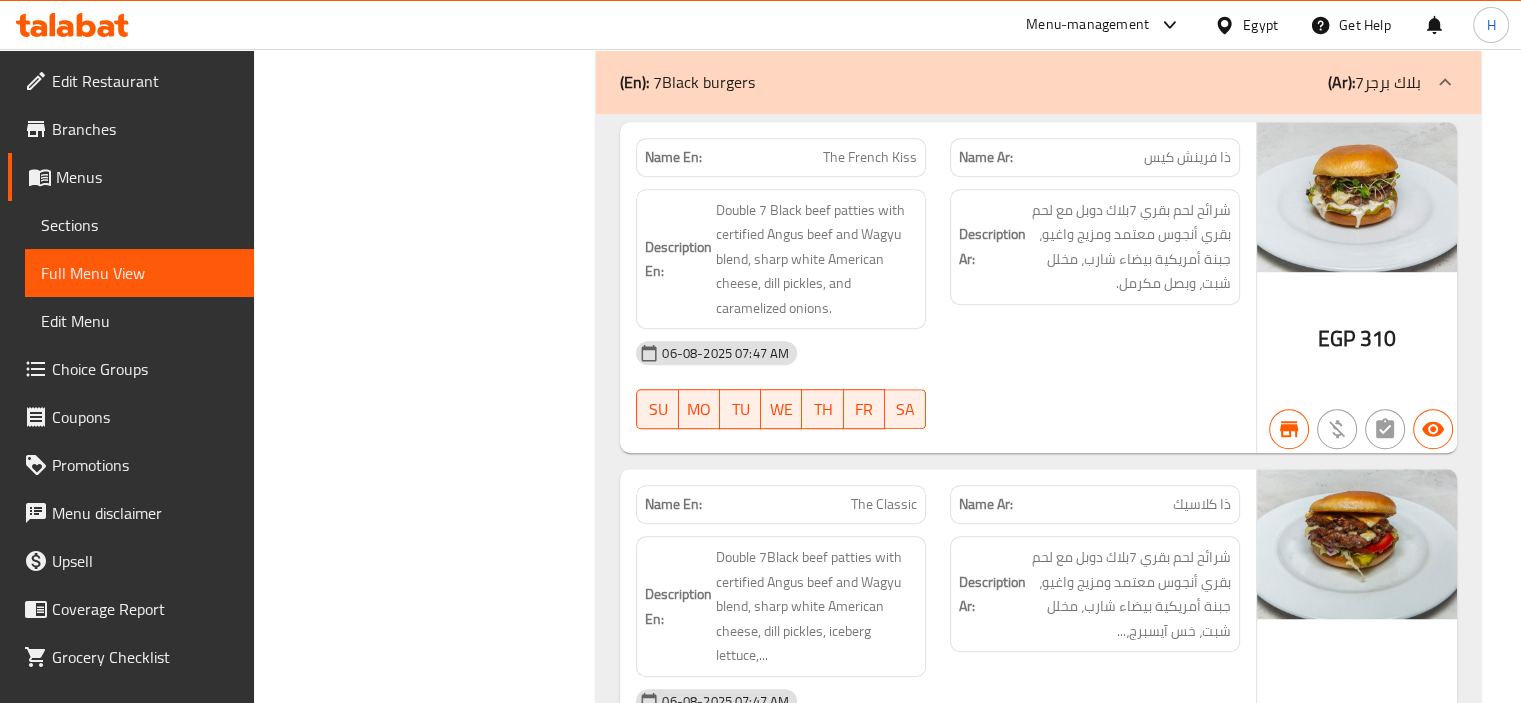 click on "[DATE] [TIME] SU MO TU WE TH FR SA" at bounding box center [938, -745] 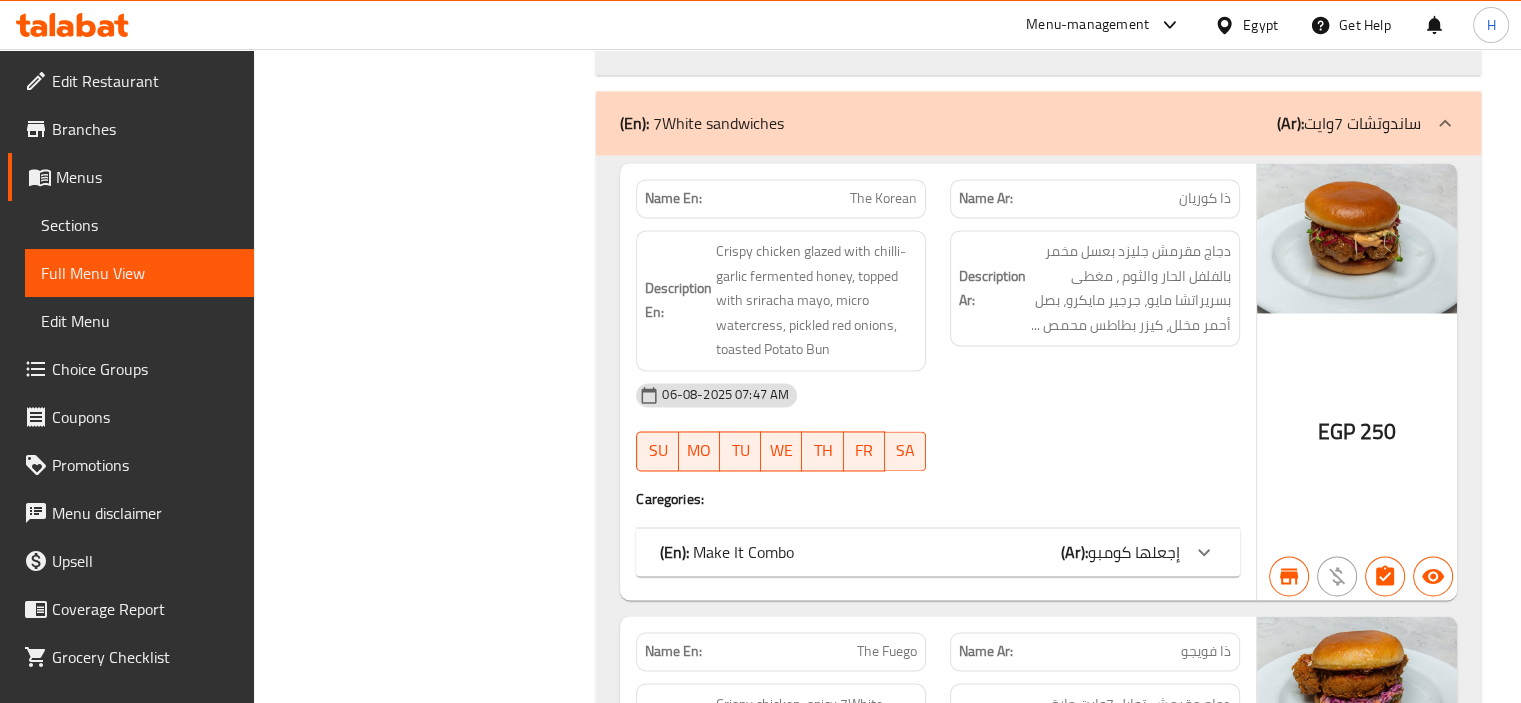 scroll, scrollTop: 3100, scrollLeft: 0, axis: vertical 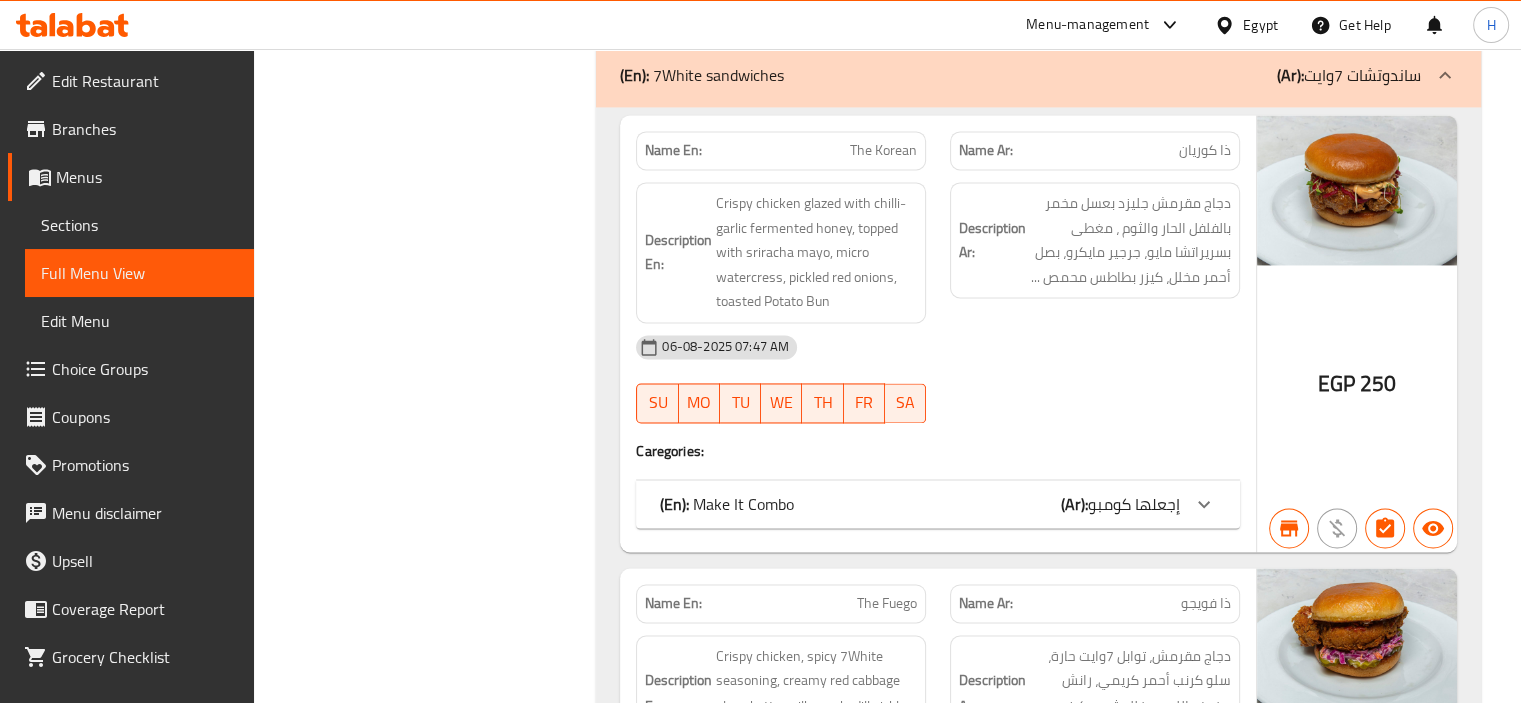 click on "إجعلها كومبو" at bounding box center [1134, -942] 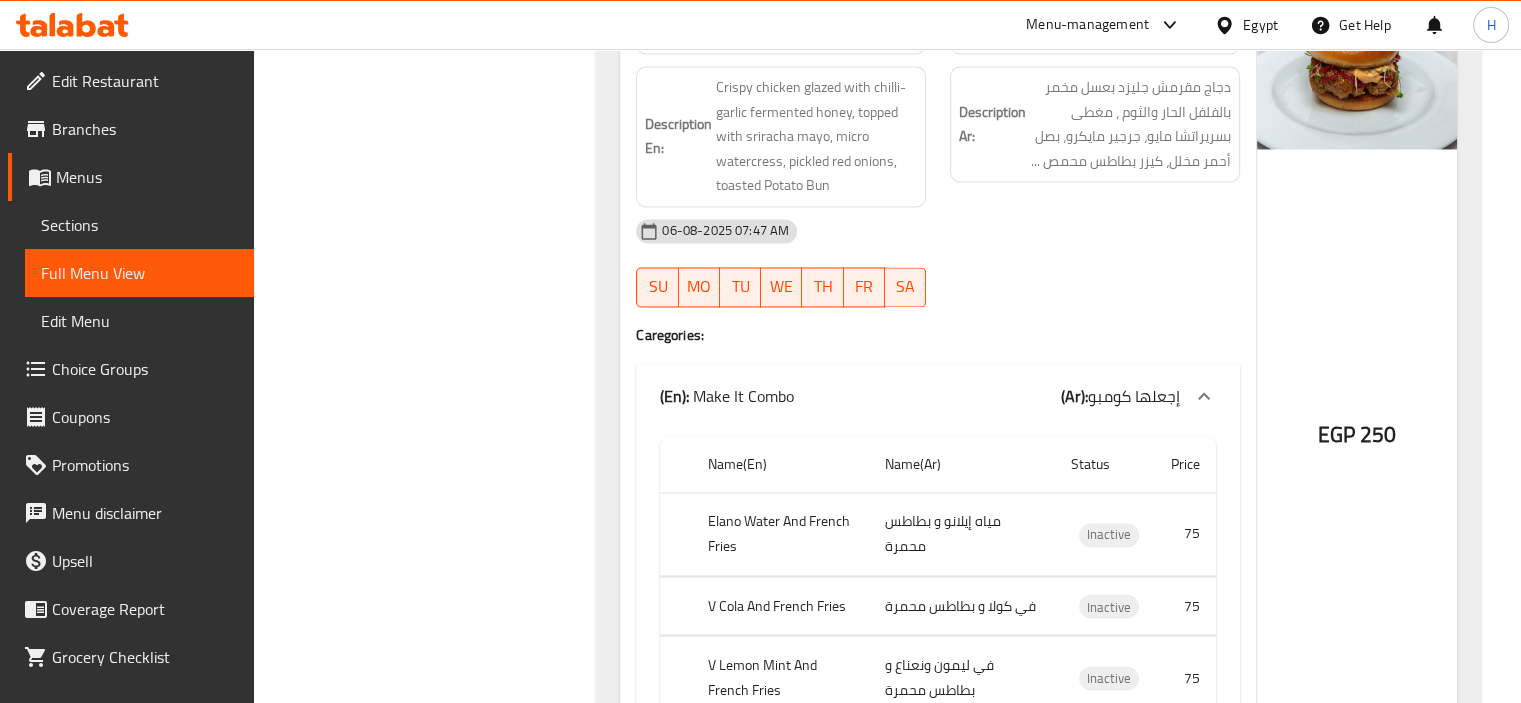 scroll, scrollTop: 3300, scrollLeft: 0, axis: vertical 